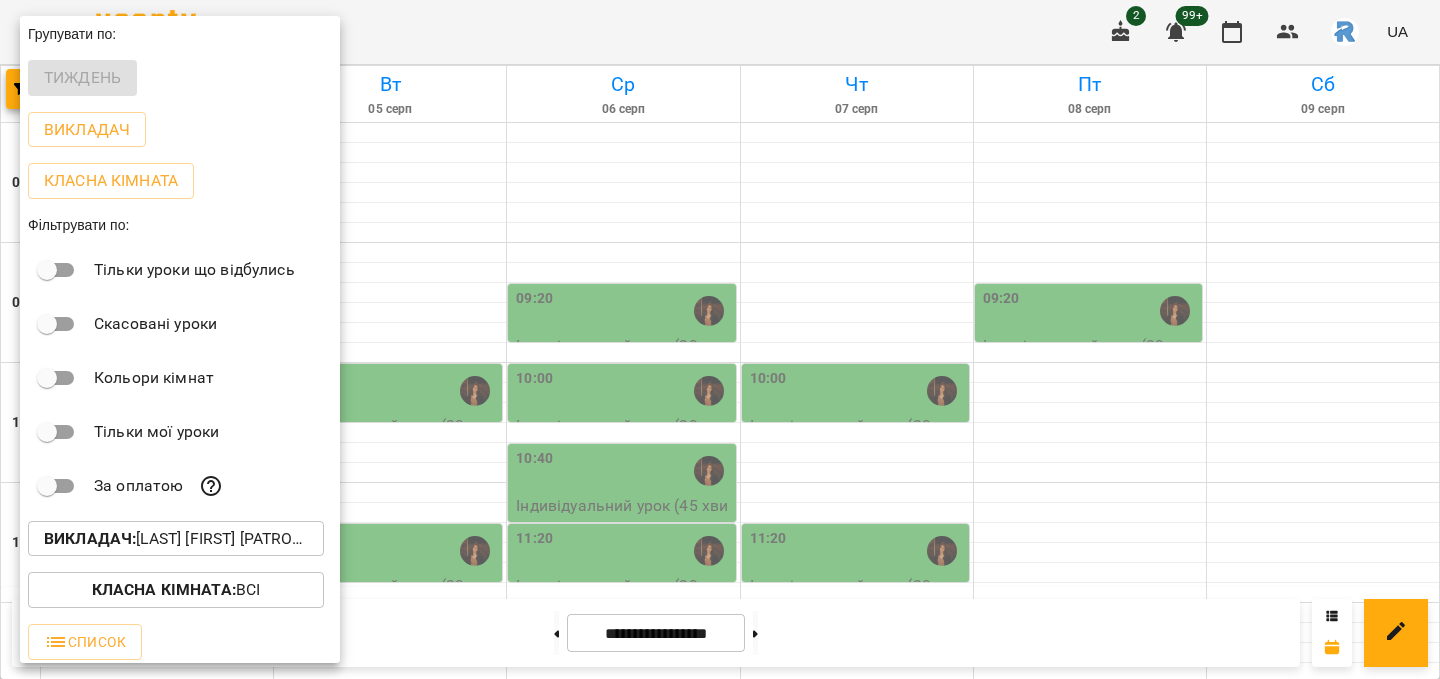 click on "Викладач : [FIRST] [MIDDLE] [LAST]" at bounding box center (176, 539) 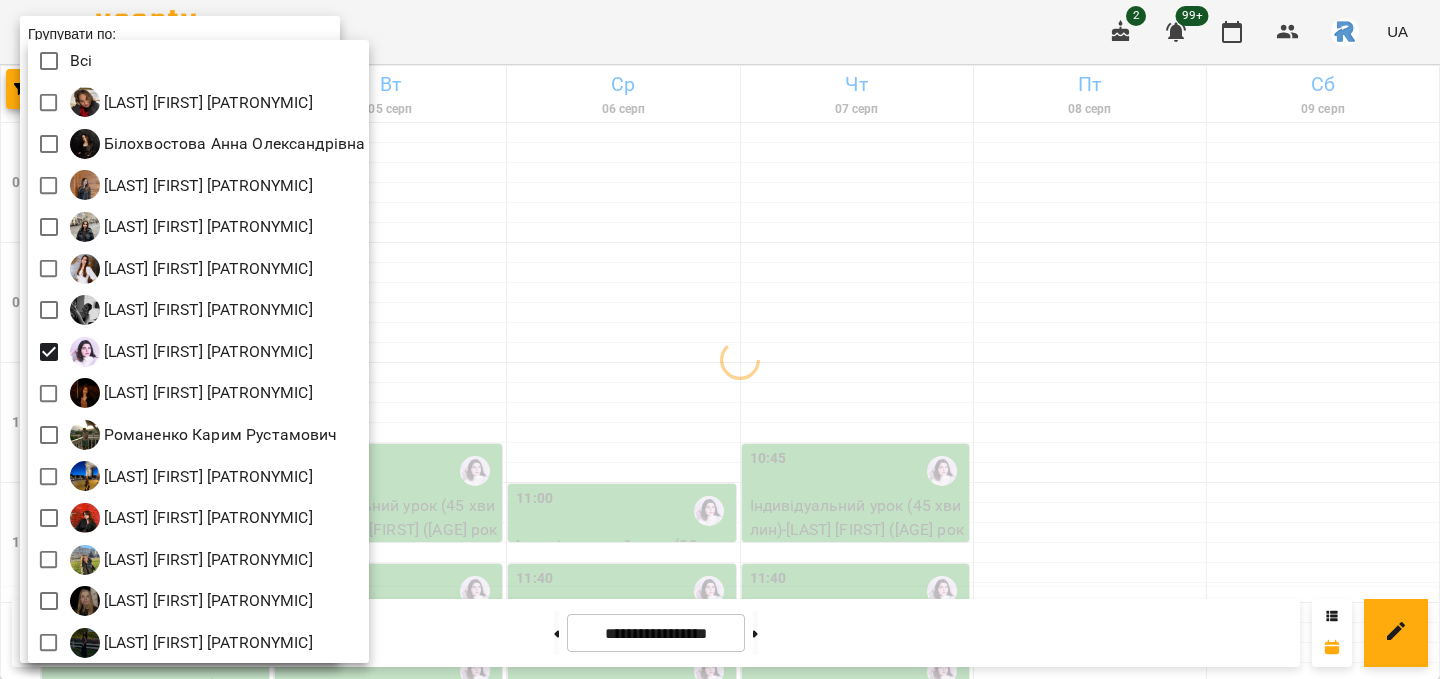 click at bounding box center (720, 339) 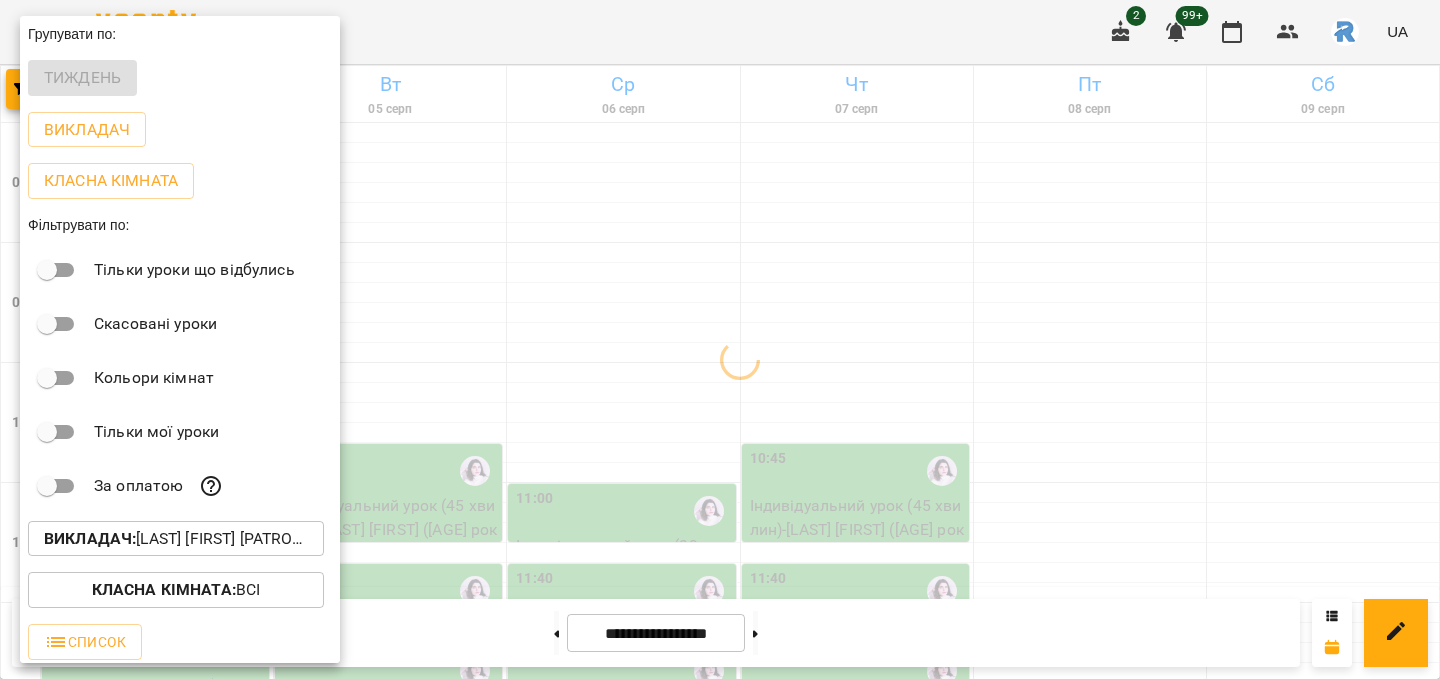 click at bounding box center (720, 339) 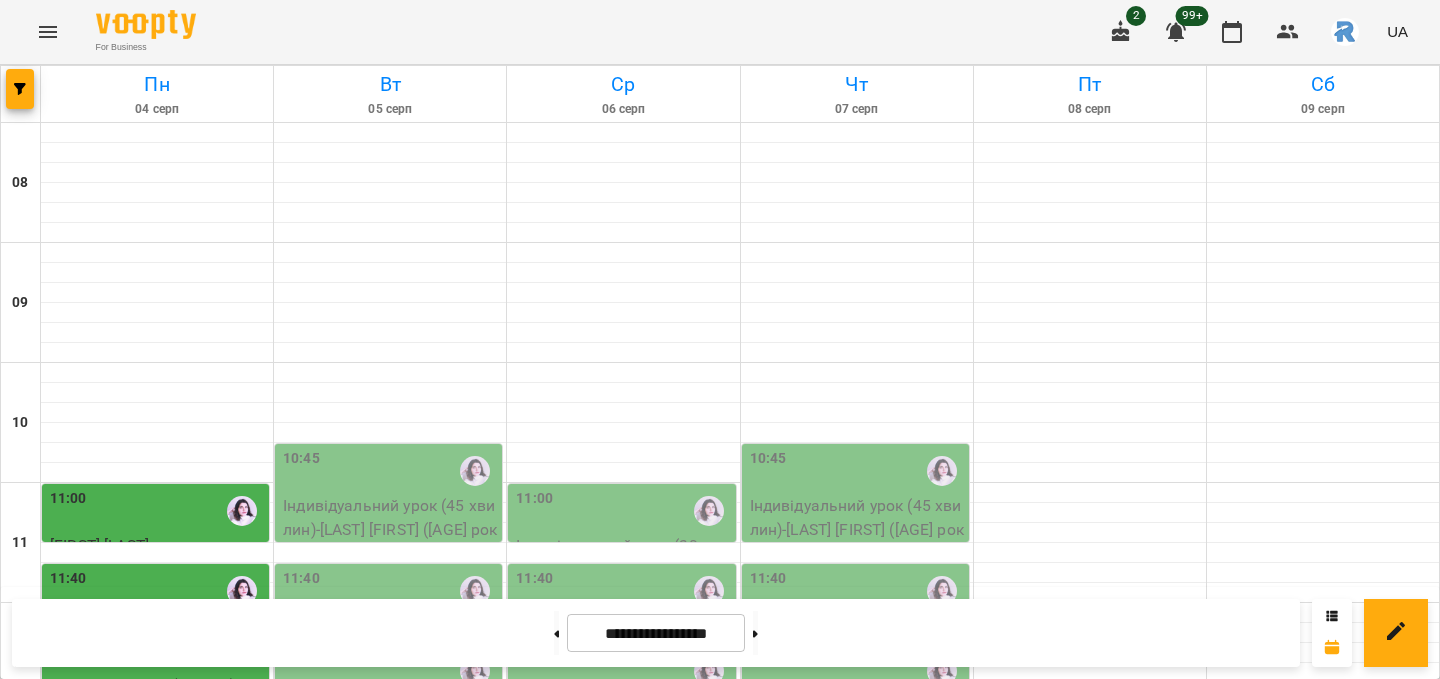 scroll, scrollTop: 296, scrollLeft: 0, axis: vertical 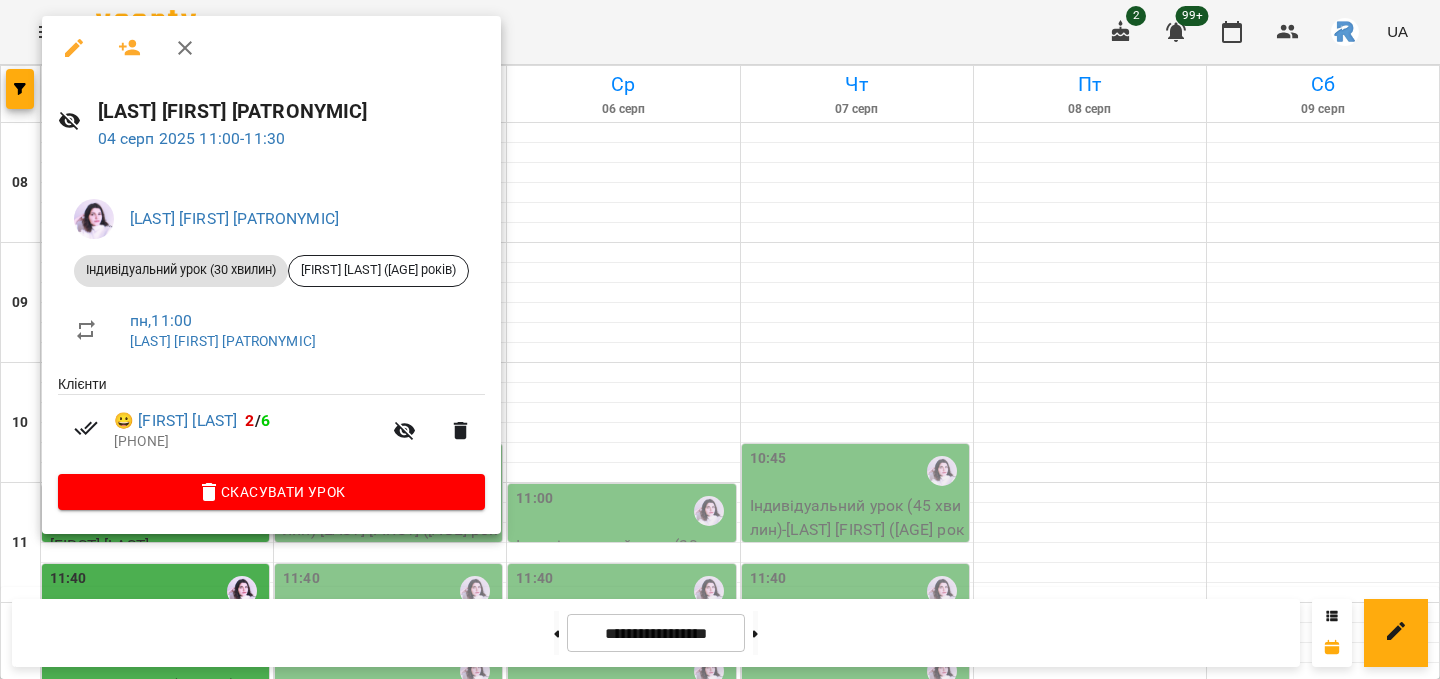 click at bounding box center [720, 339] 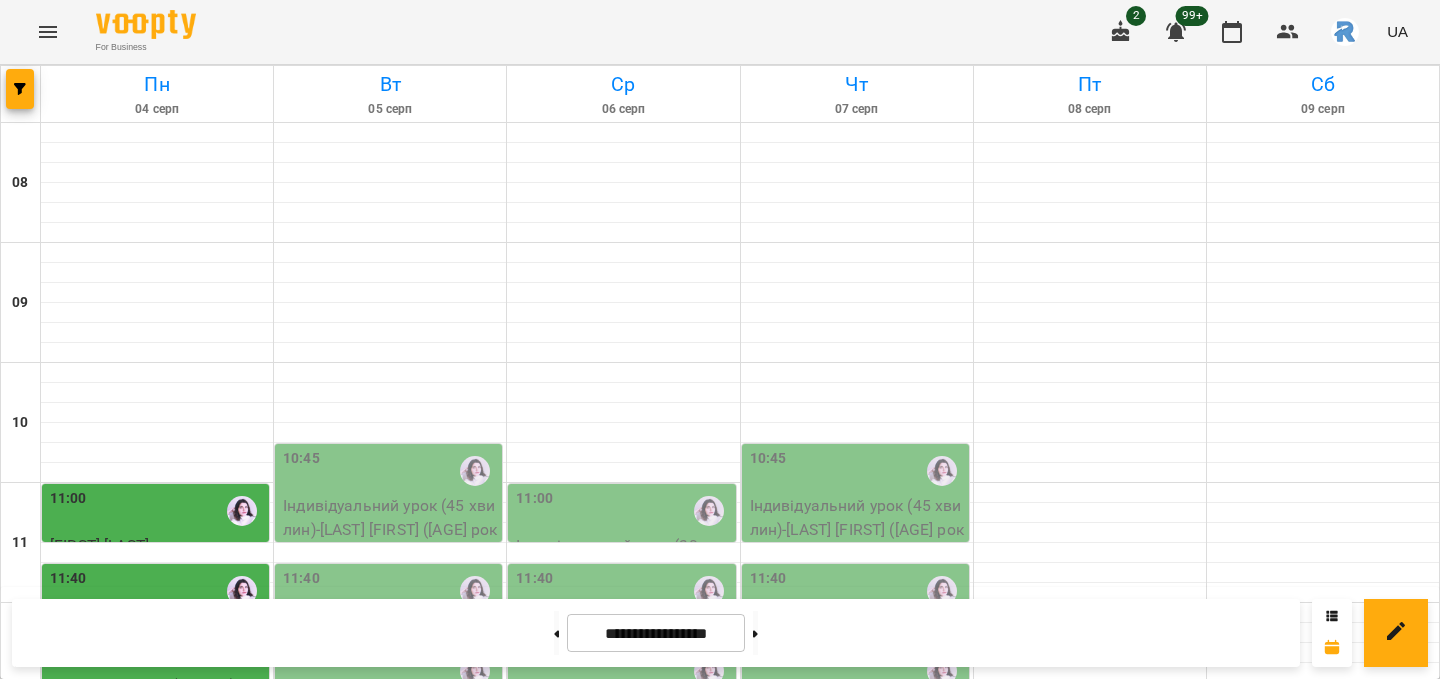 click on "11:40" at bounding box center [157, 591] 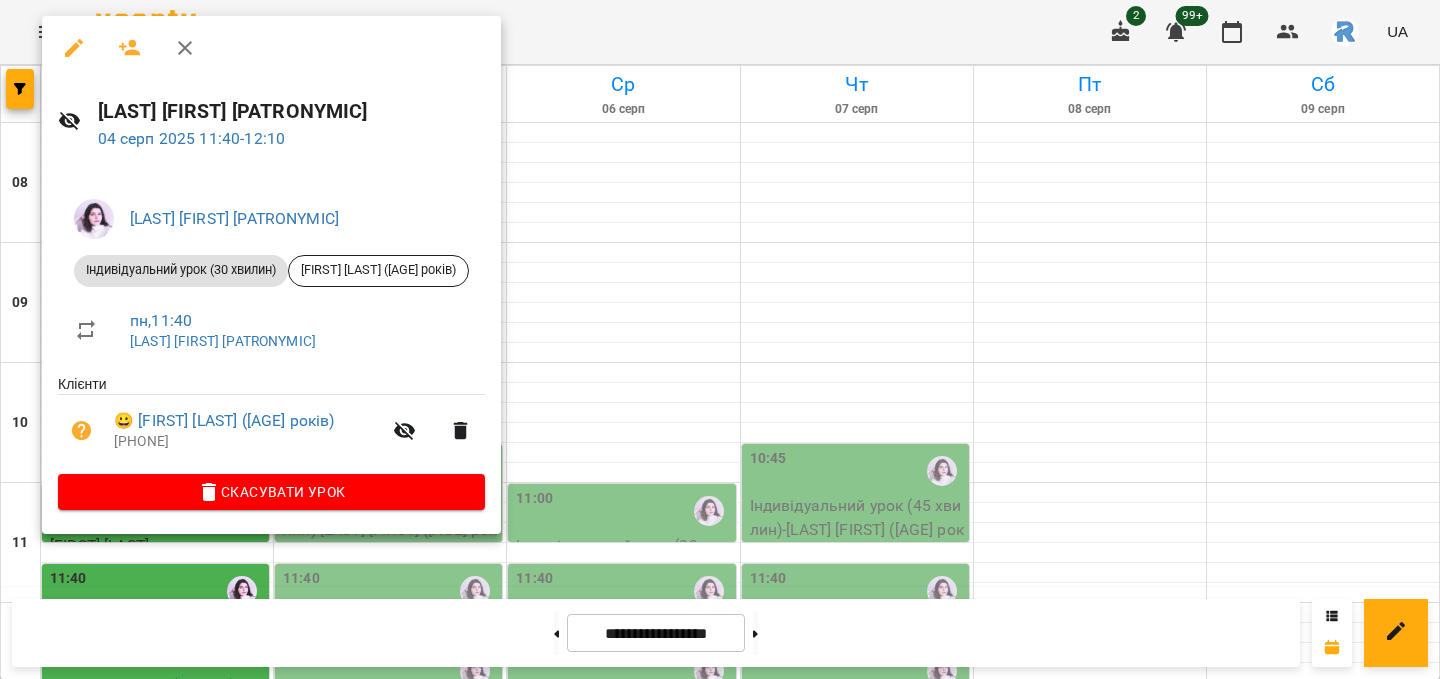 click at bounding box center (720, 339) 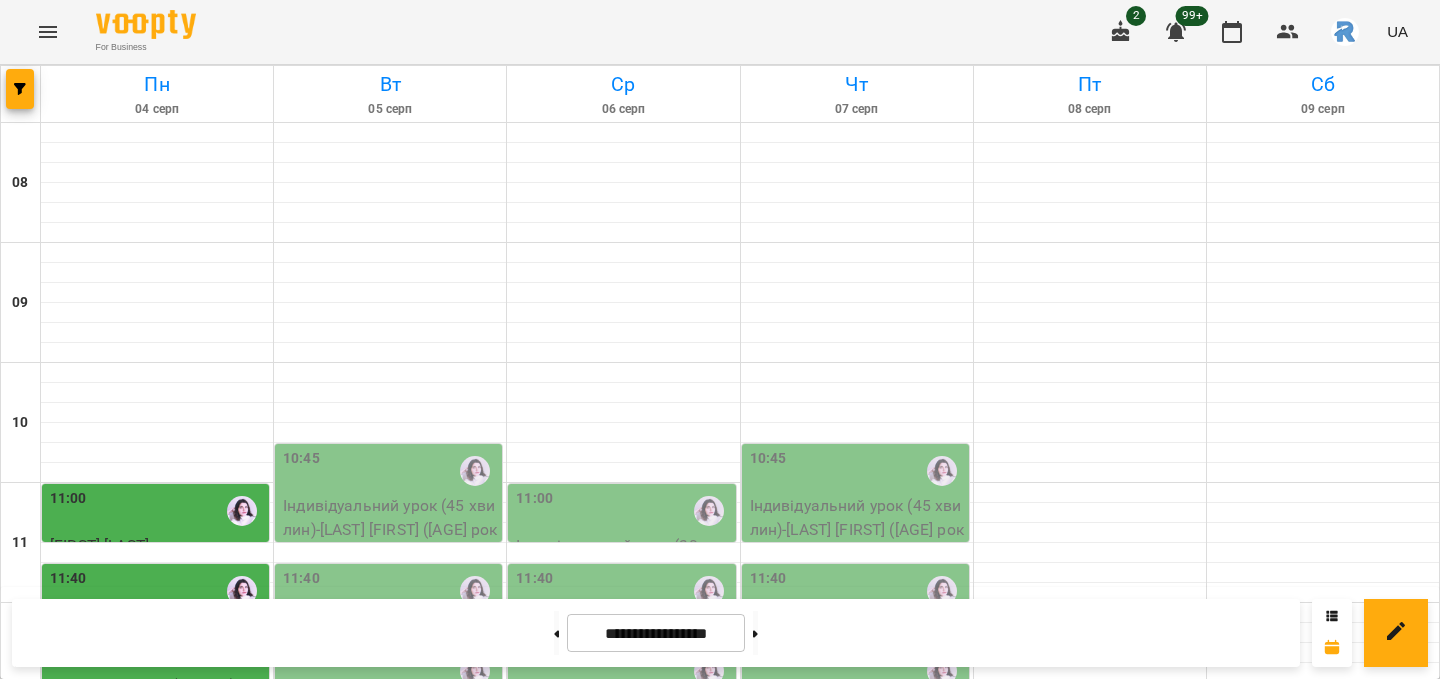 click on "12:15" at bounding box center (157, 651) 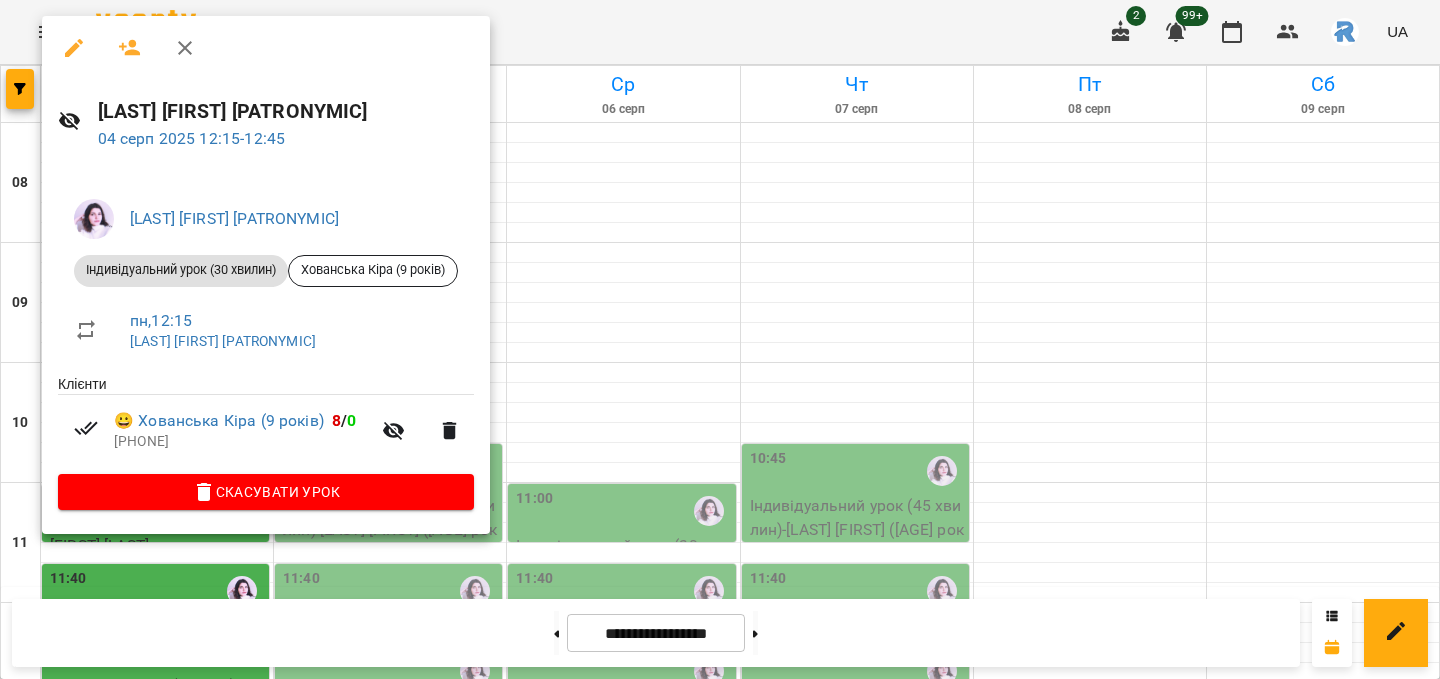 click at bounding box center (720, 339) 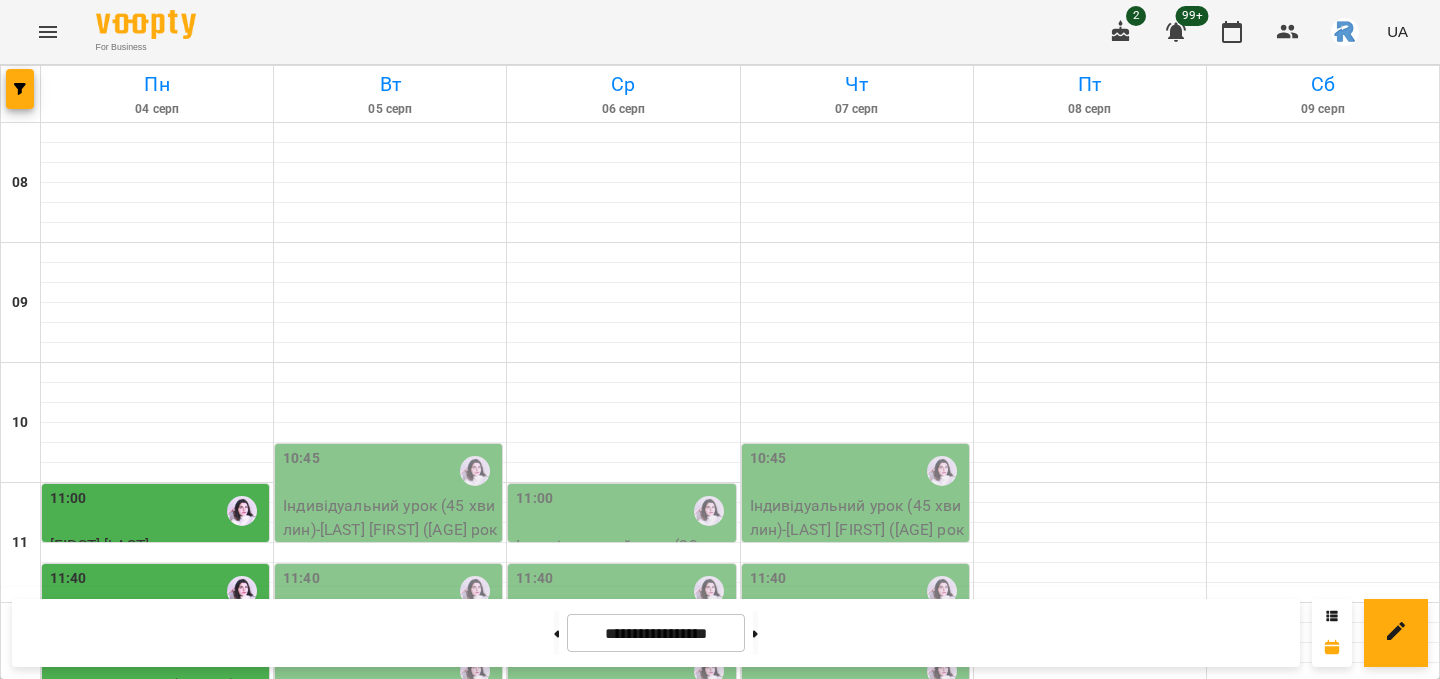click on "12:50" at bounding box center [157, 731] 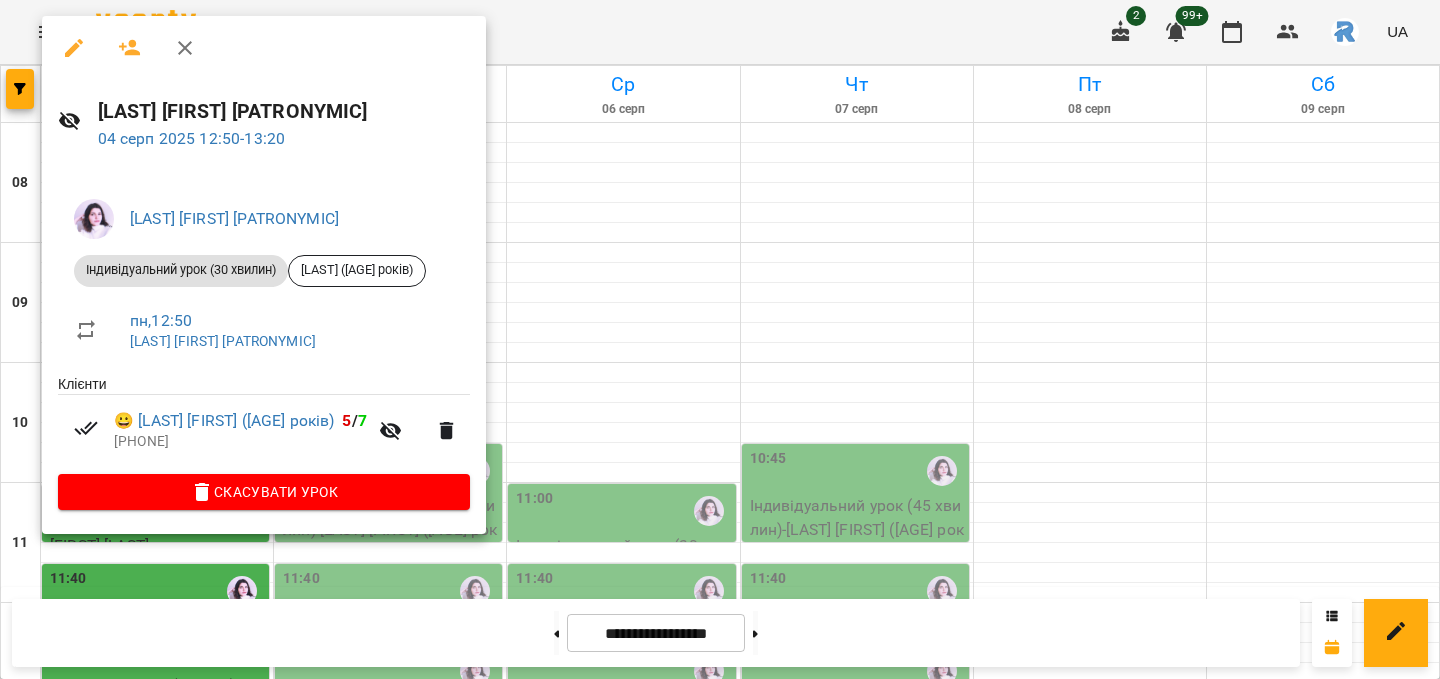 click at bounding box center (720, 339) 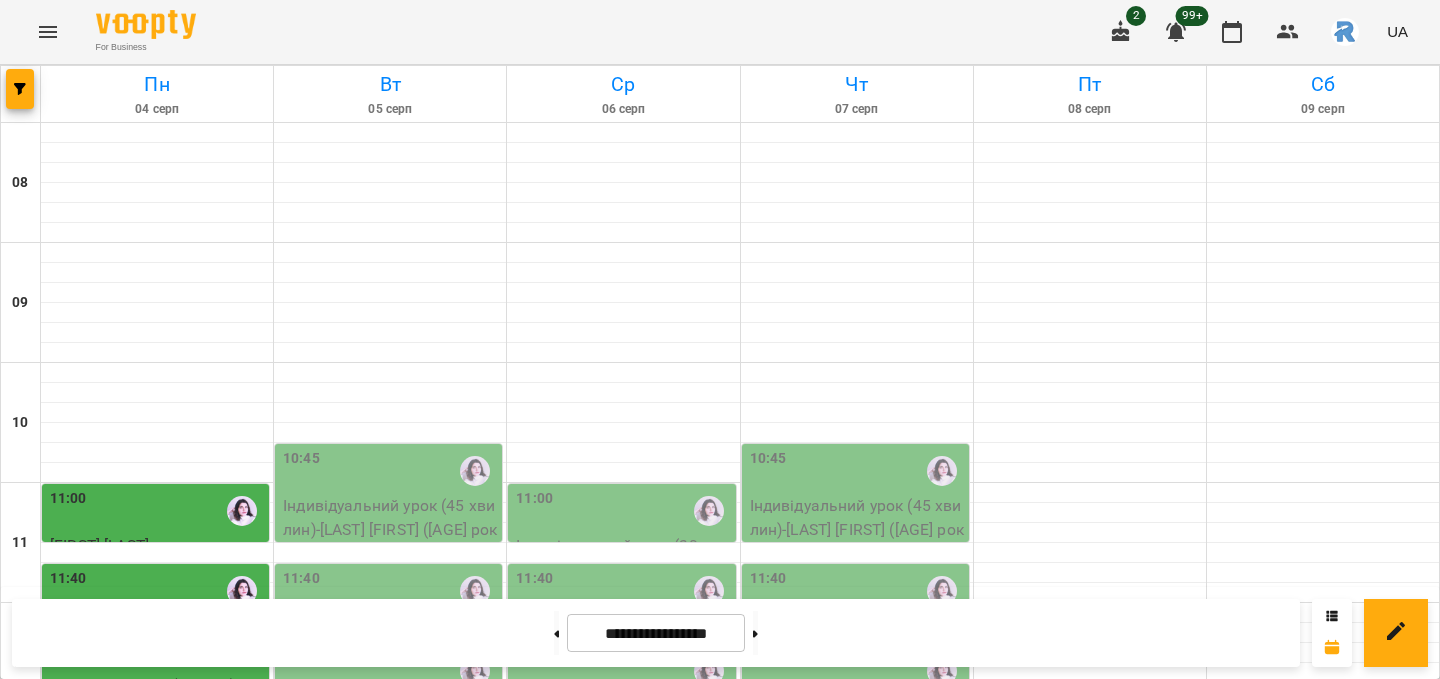 click on "13:40" at bounding box center [157, 831] 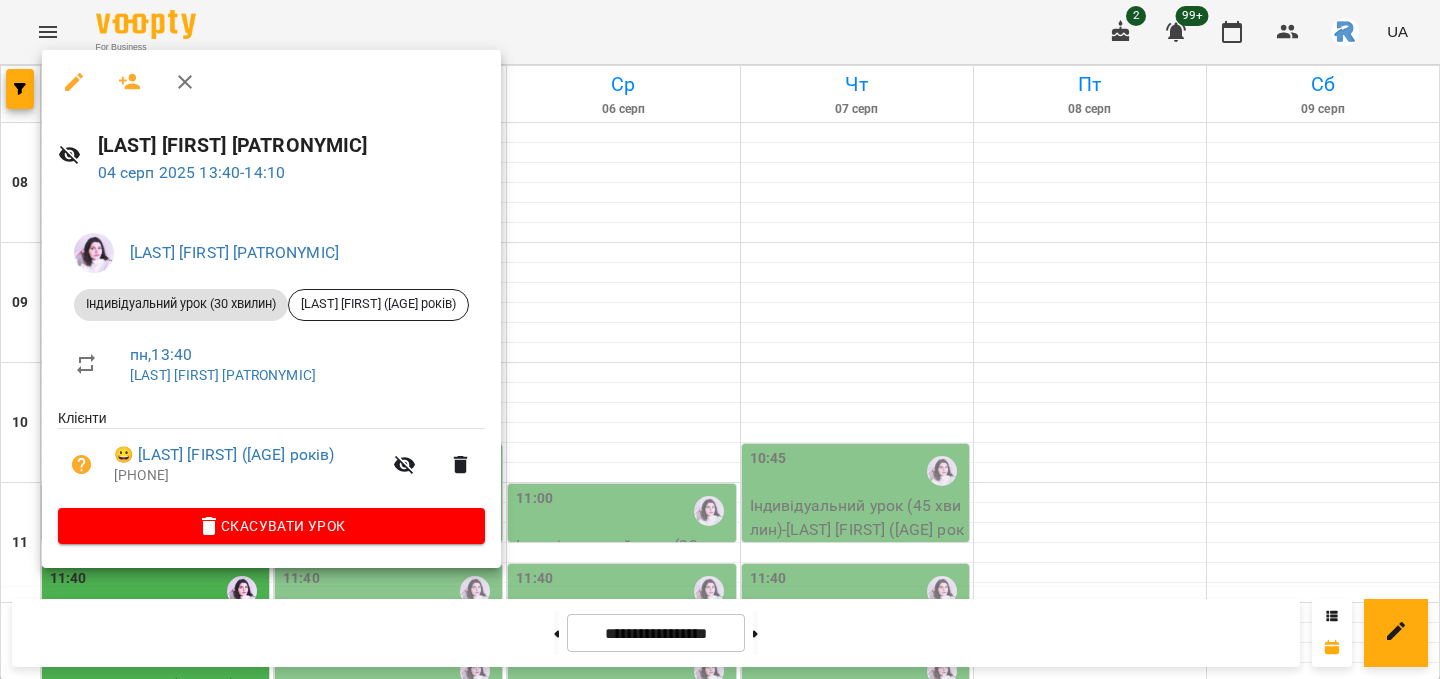 click at bounding box center [720, 339] 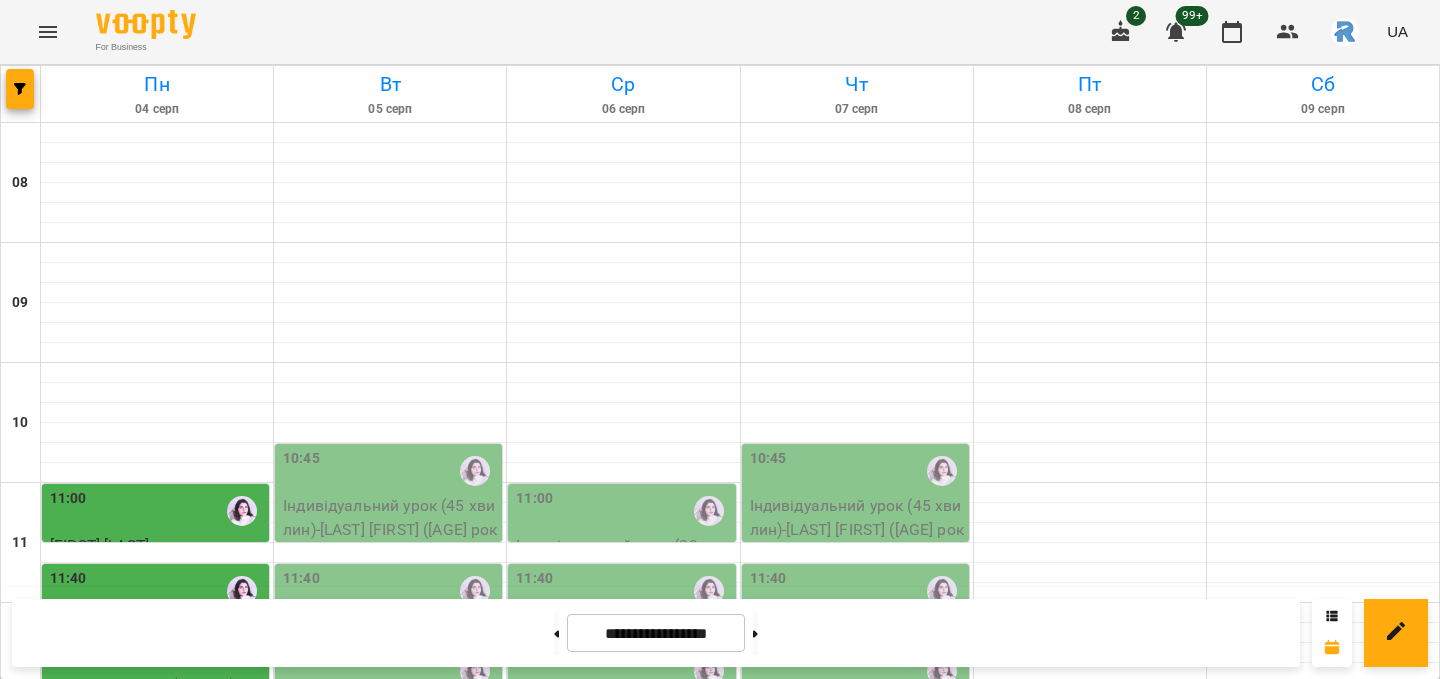 scroll, scrollTop: 381, scrollLeft: 0, axis: vertical 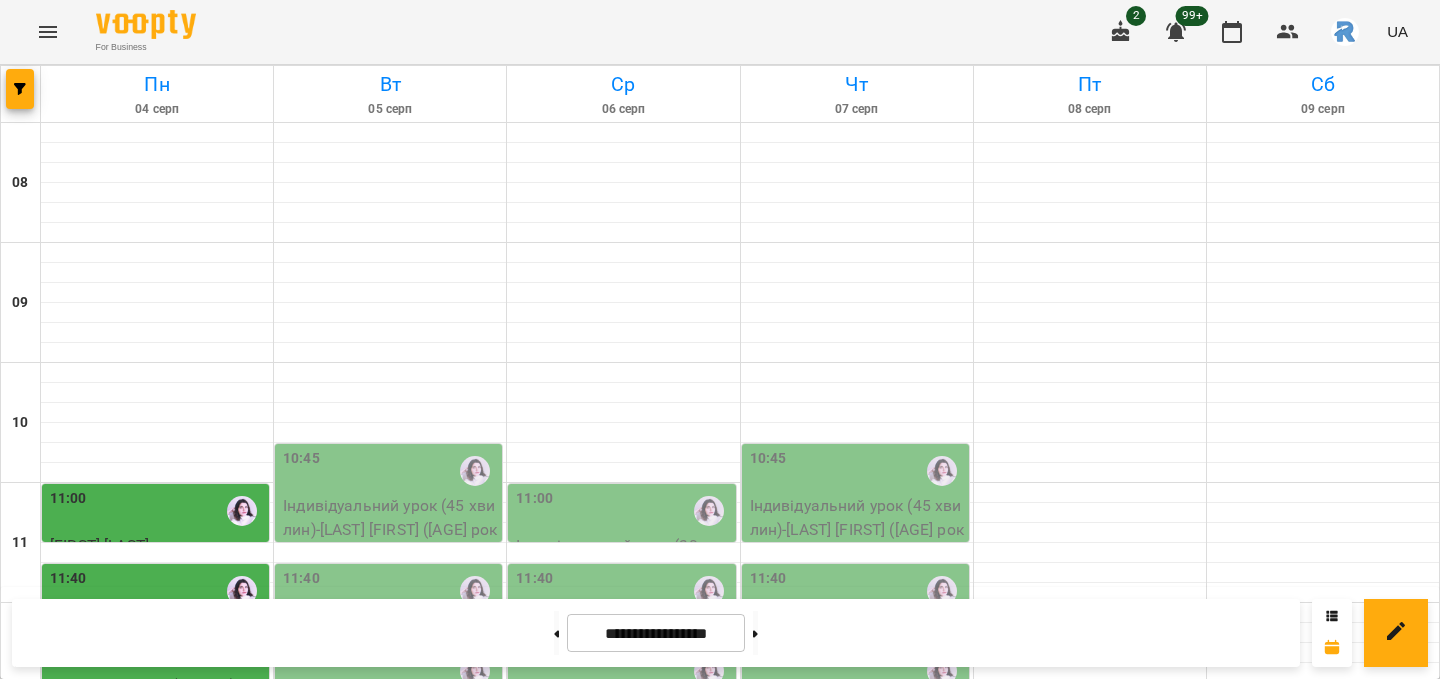 click 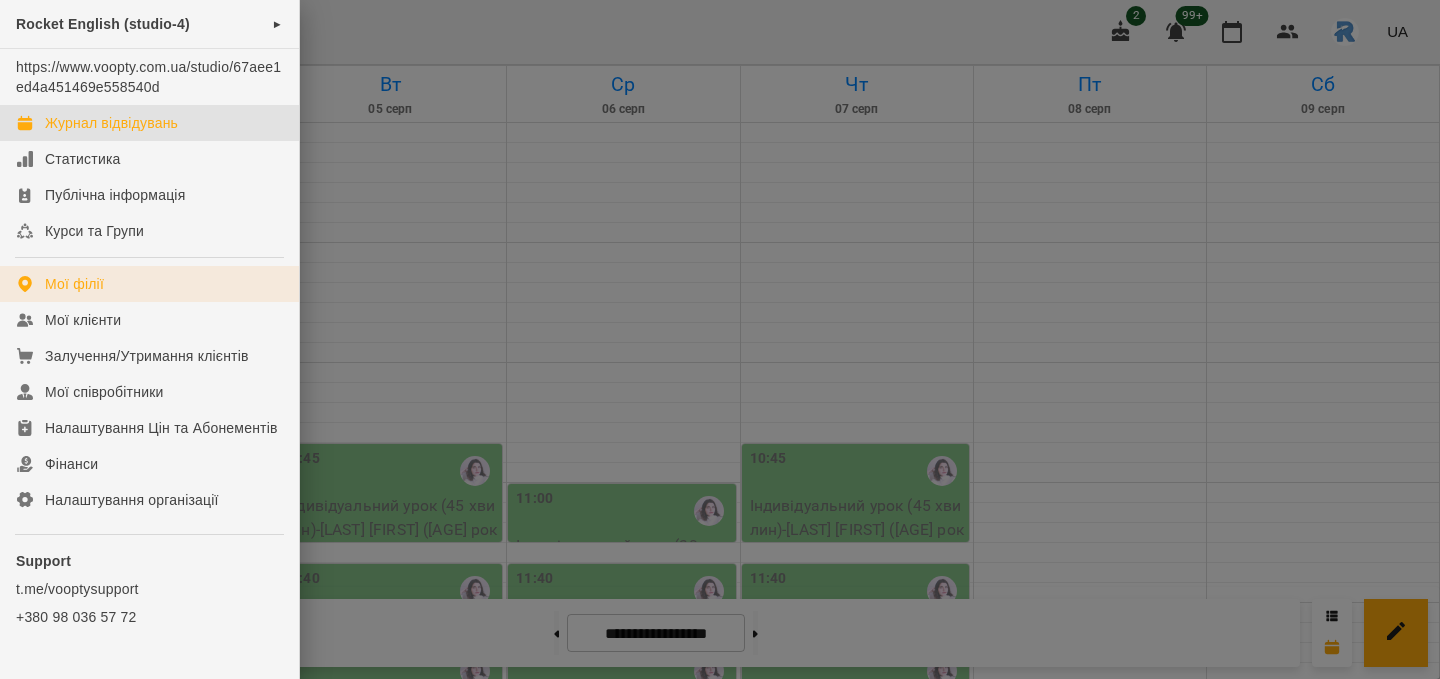 click on "Мої філії" at bounding box center (149, 284) 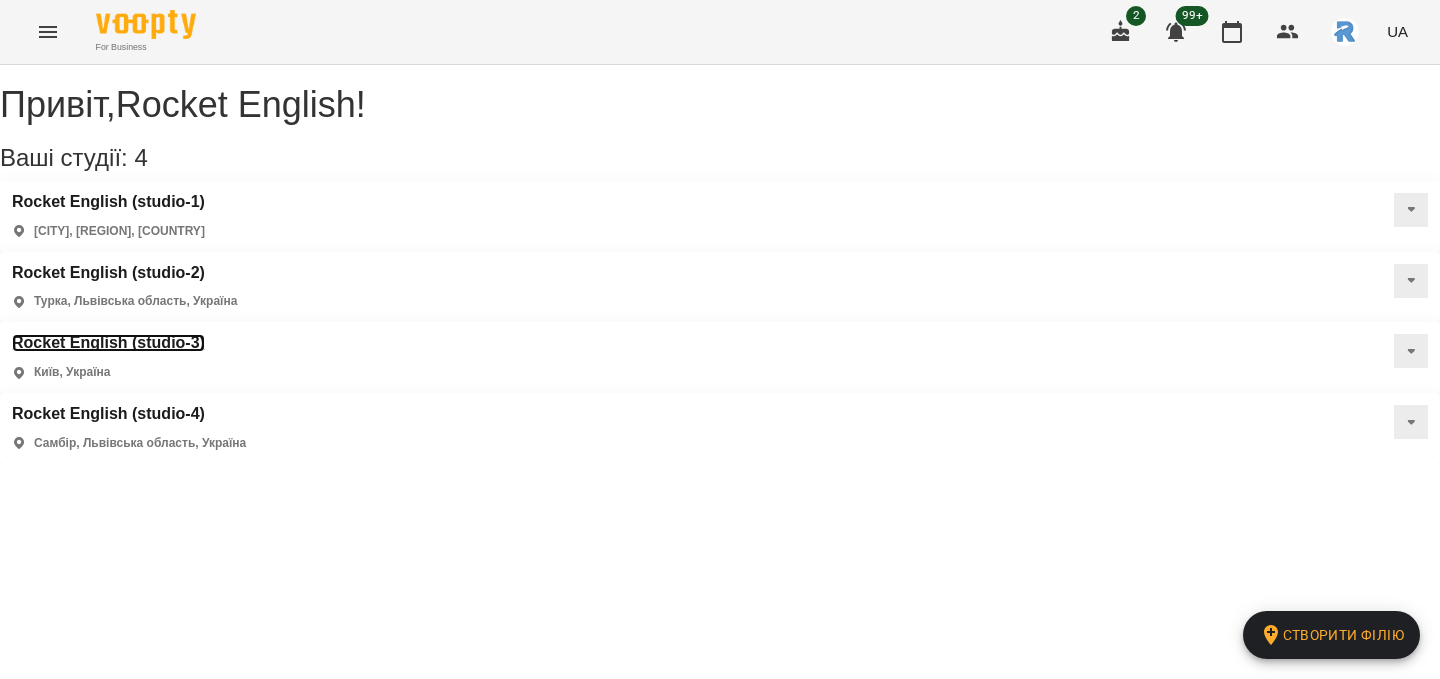 click on "Rocket English (studio-3)" at bounding box center [108, 343] 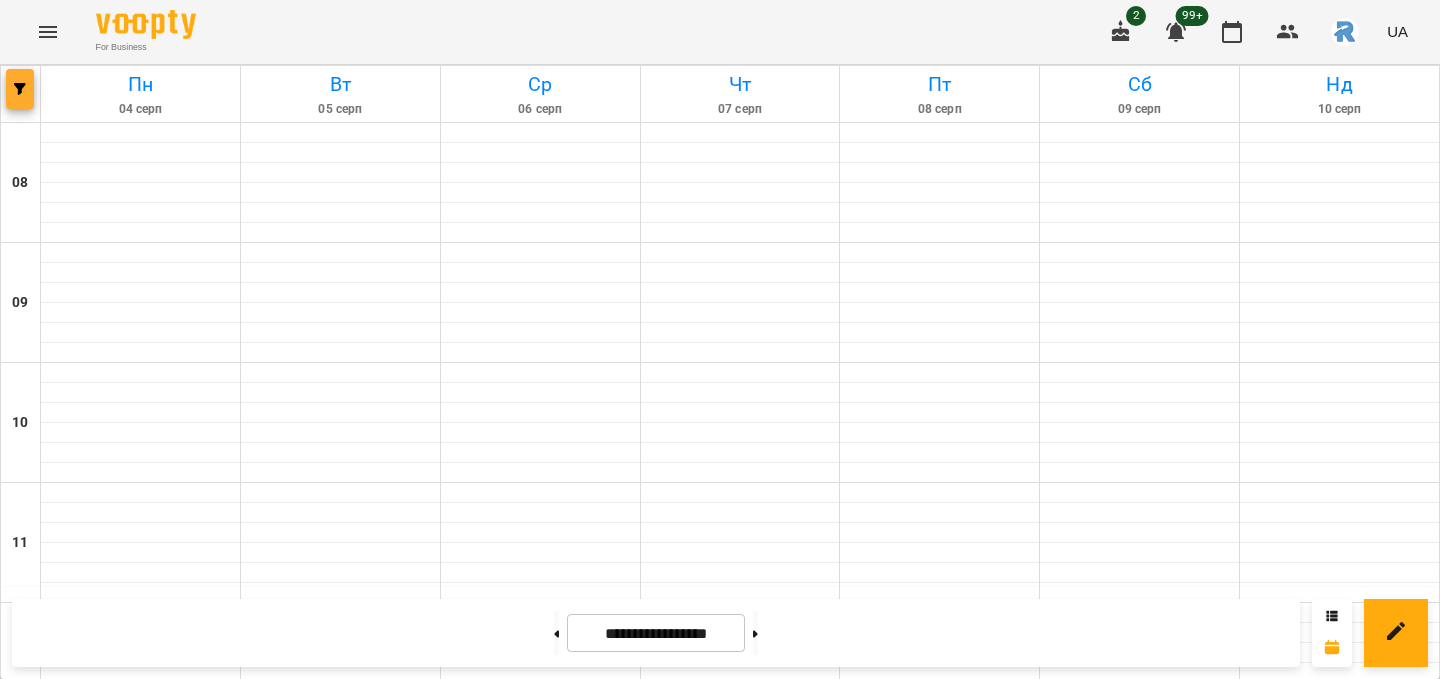 click at bounding box center [20, 89] 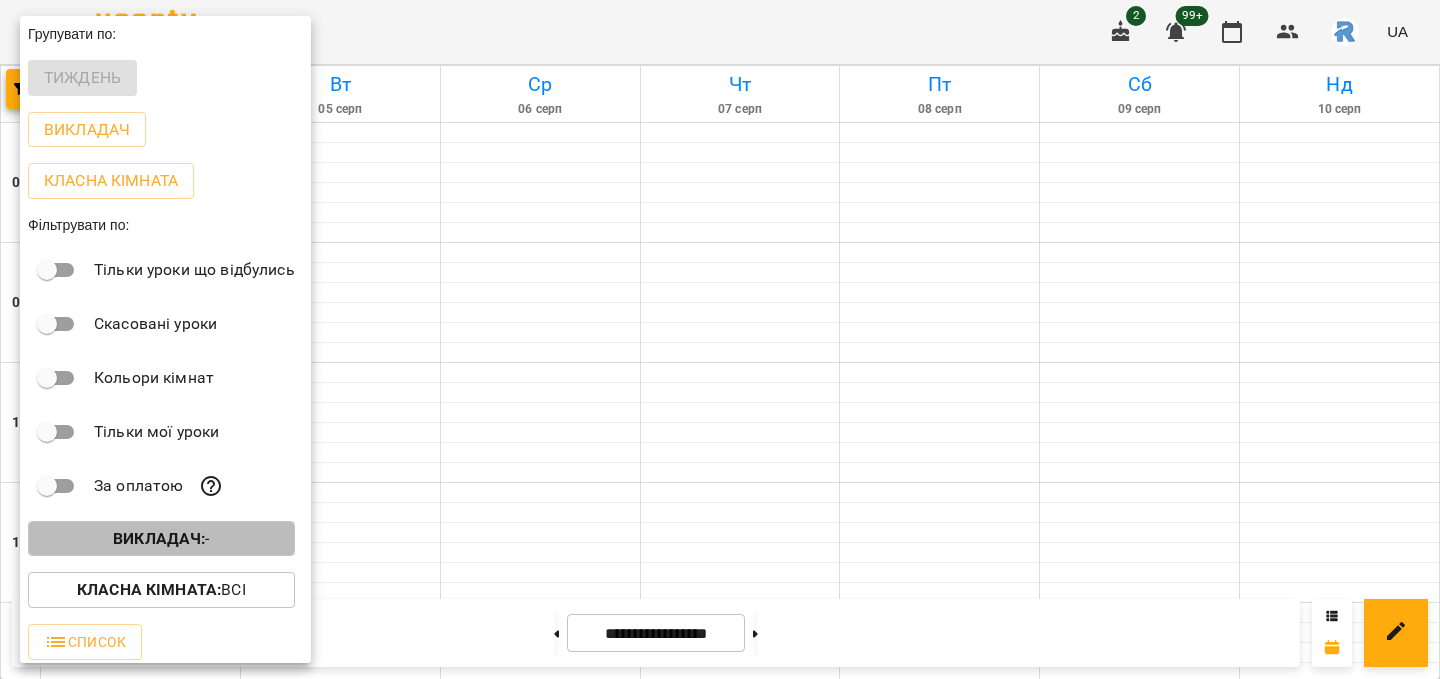 click on "Викладач :  -" at bounding box center [161, 539] 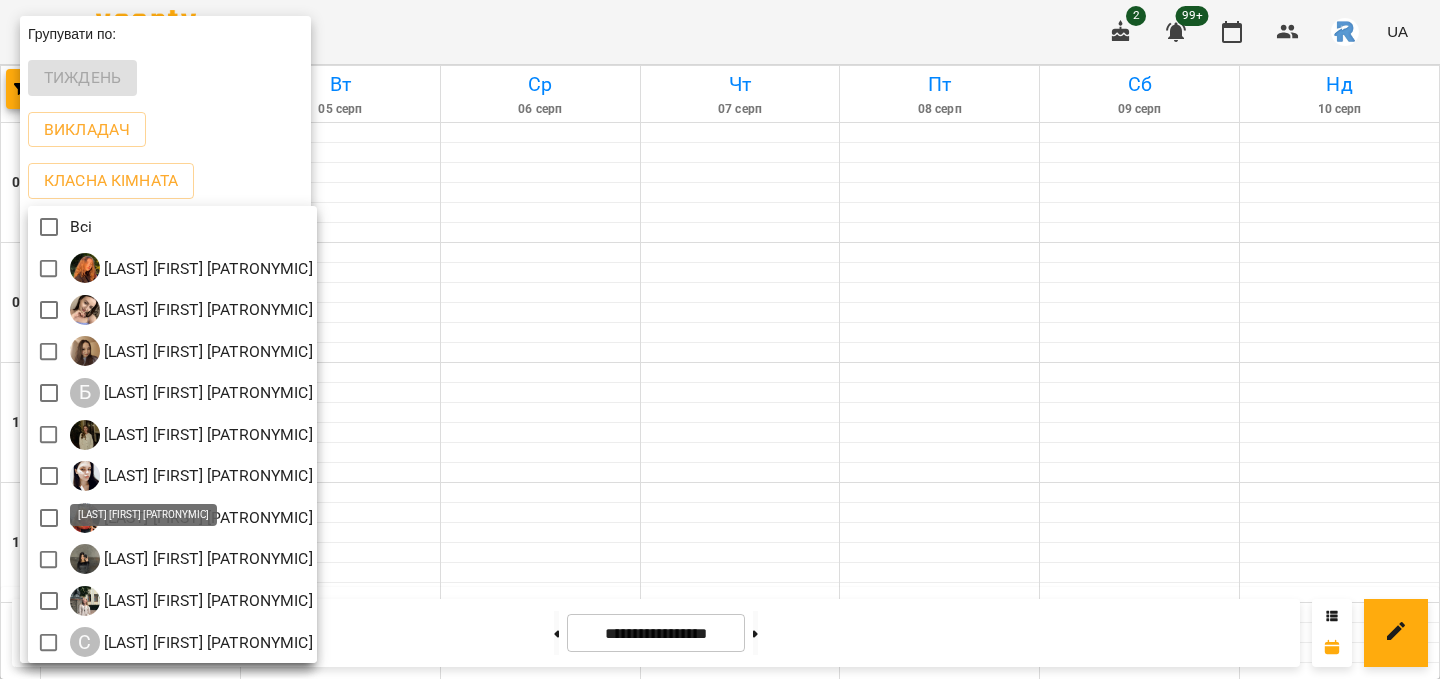 scroll, scrollTop: 4, scrollLeft: 0, axis: vertical 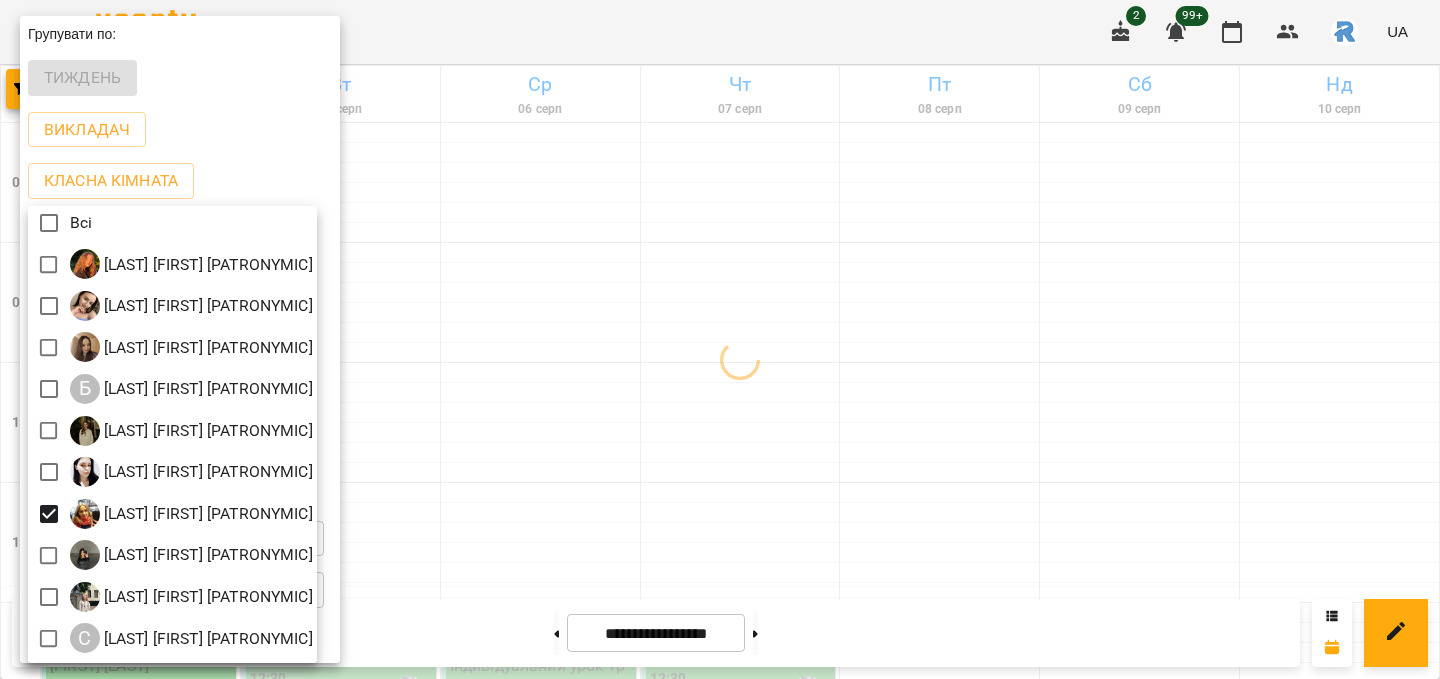 click at bounding box center [720, 339] 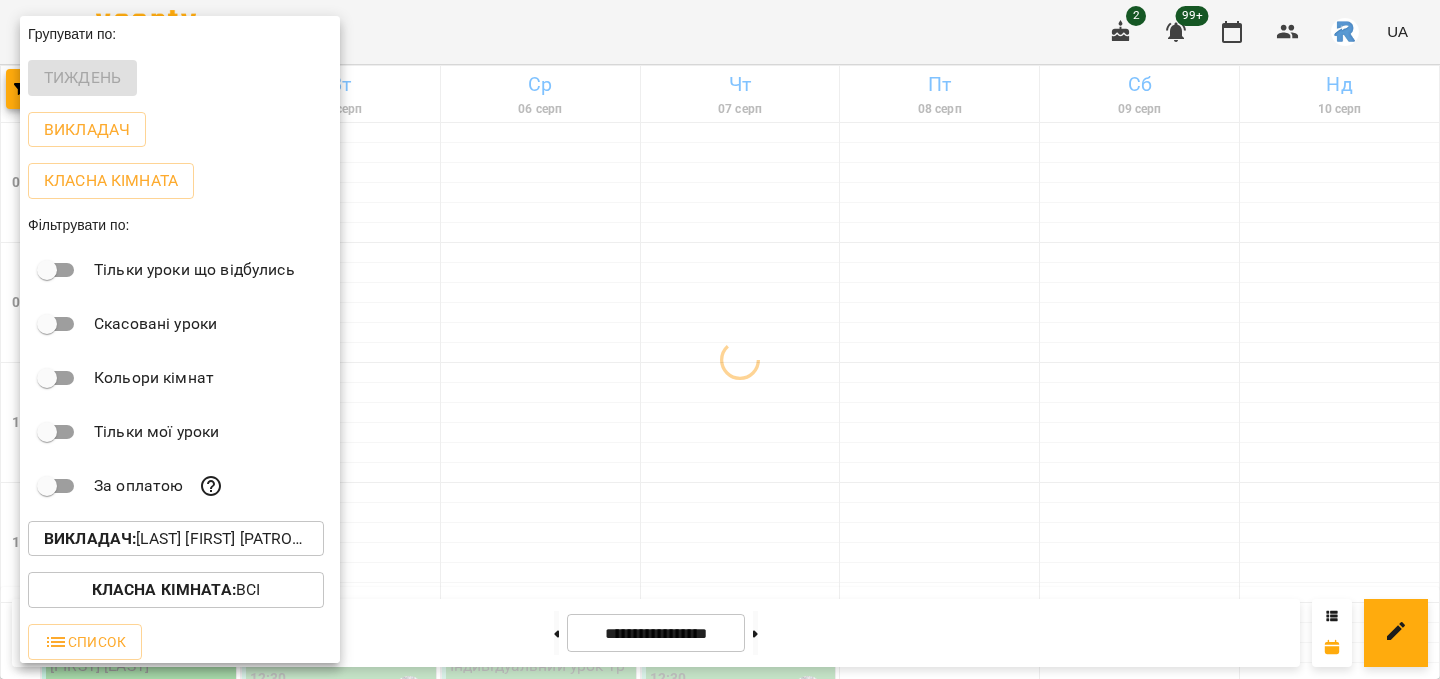 click at bounding box center (720, 339) 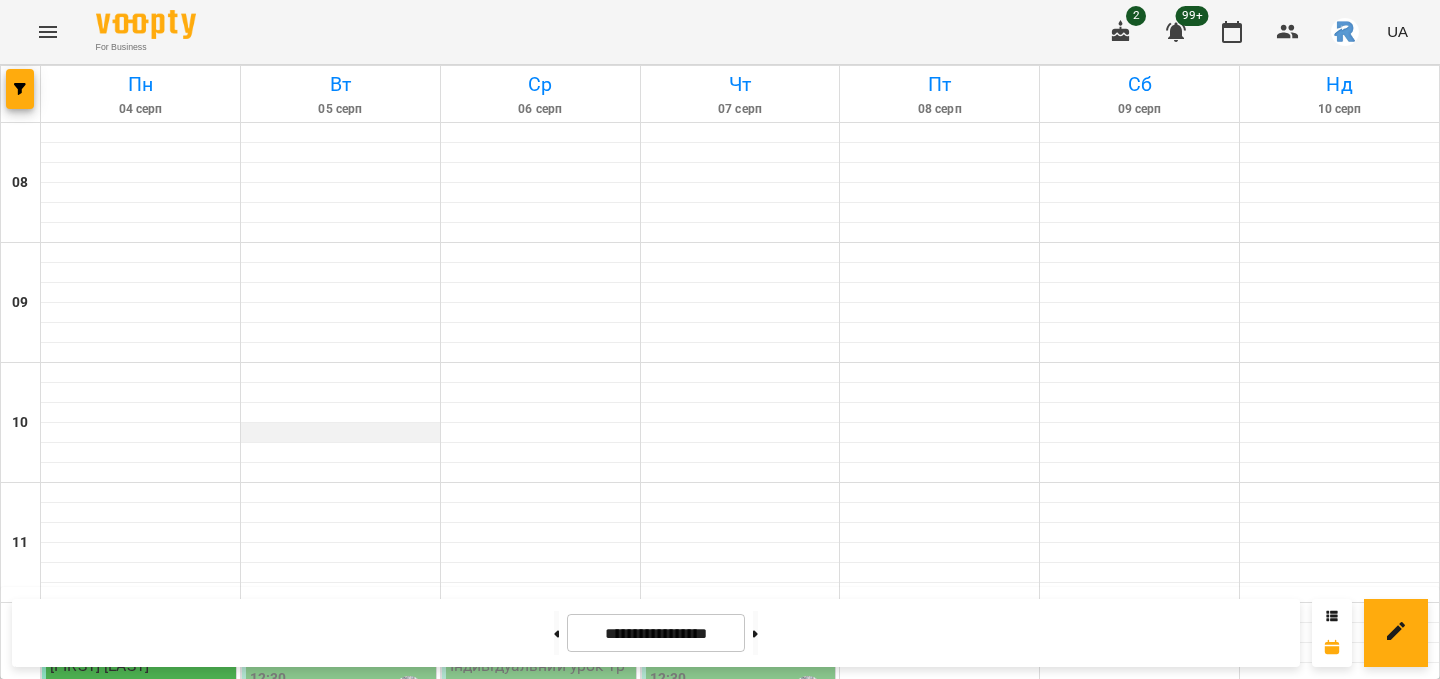scroll, scrollTop: 474, scrollLeft: 0, axis: vertical 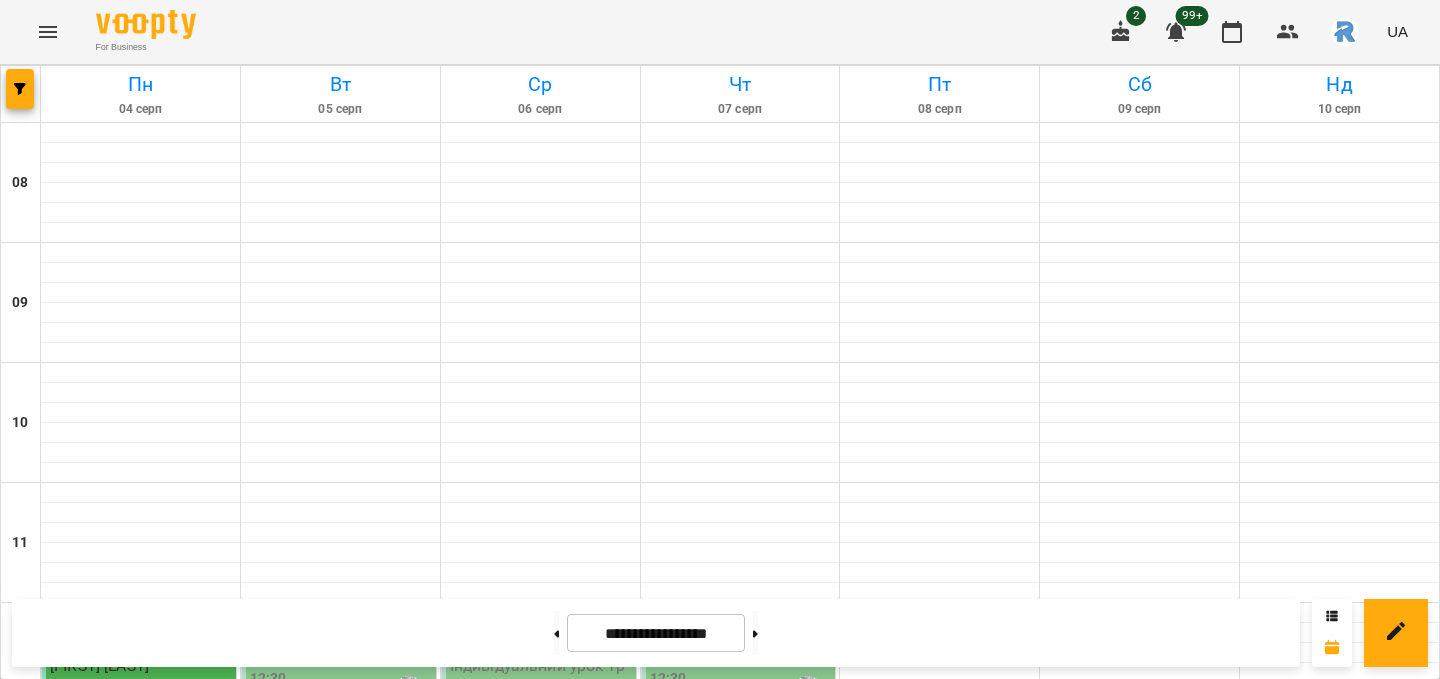 click on "12:30" at bounding box center [341, 691] 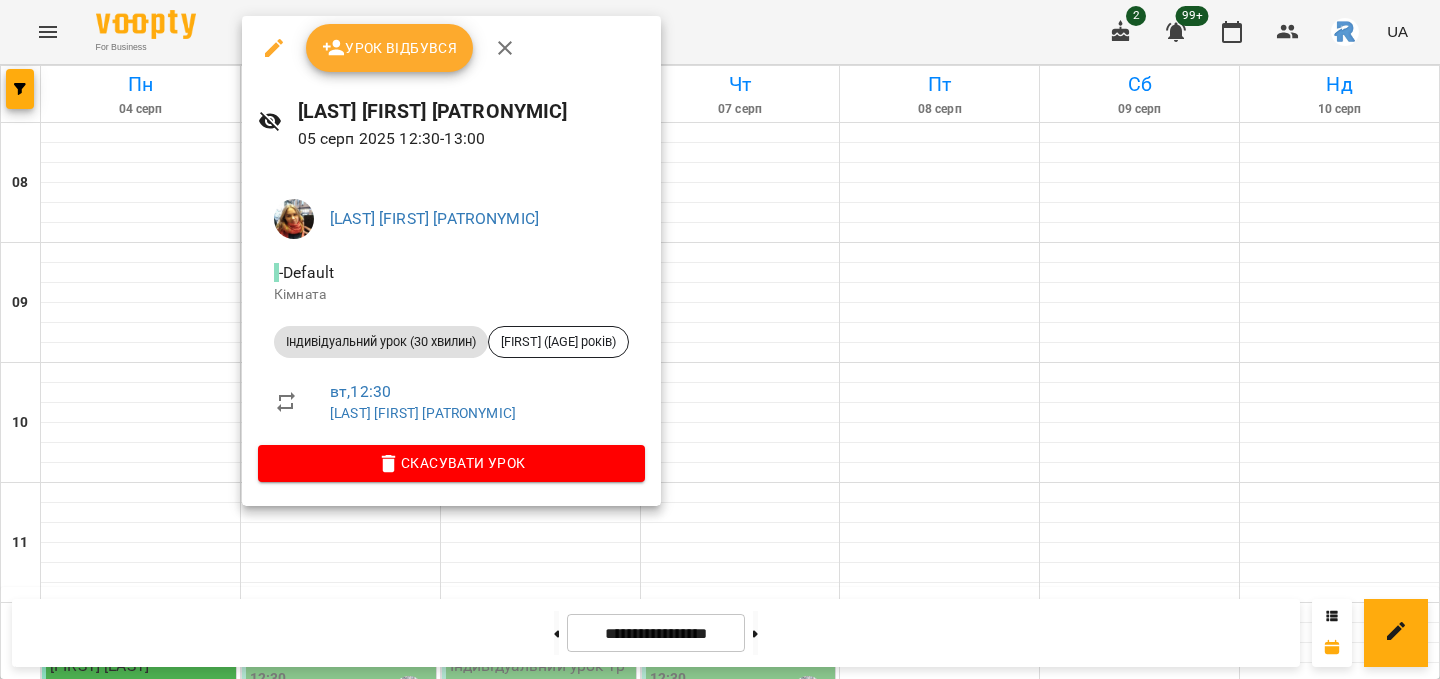 click at bounding box center (720, 339) 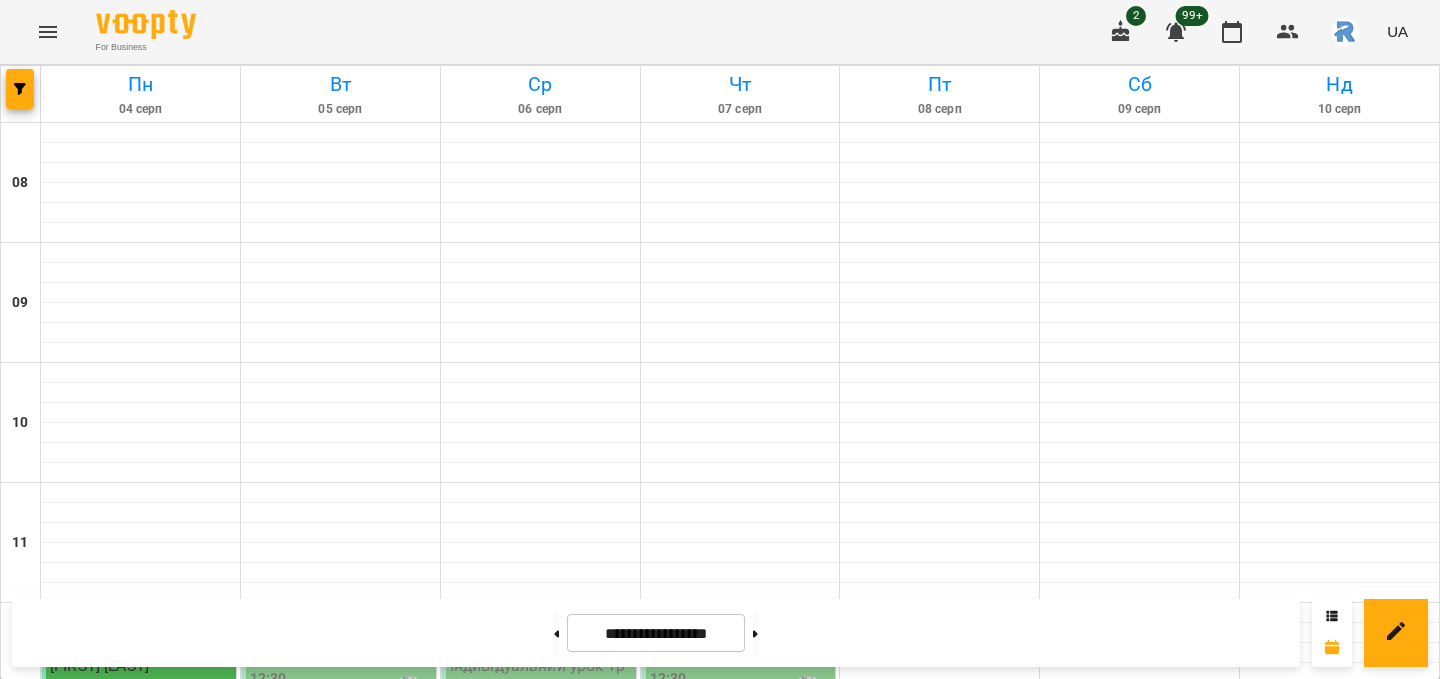 click on "12:30" at bounding box center [341, 691] 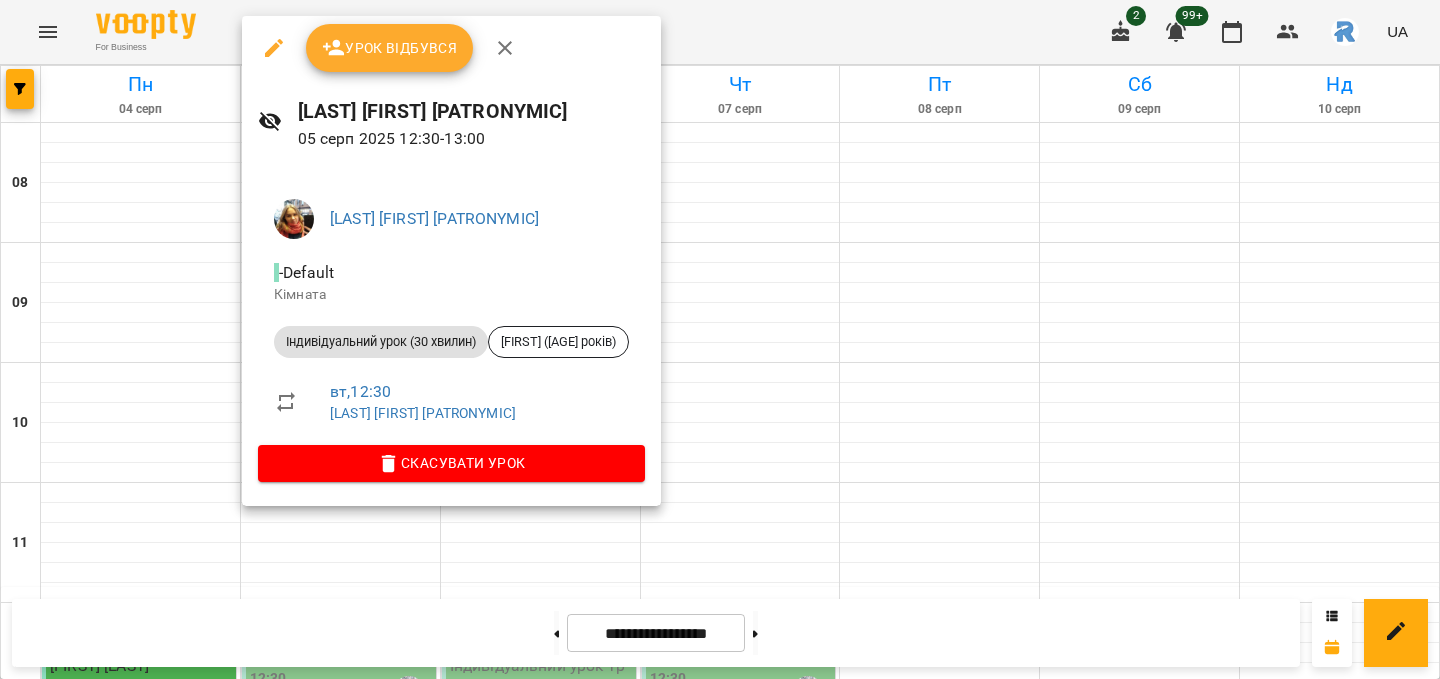 click on "Скасувати Урок" at bounding box center (451, 463) 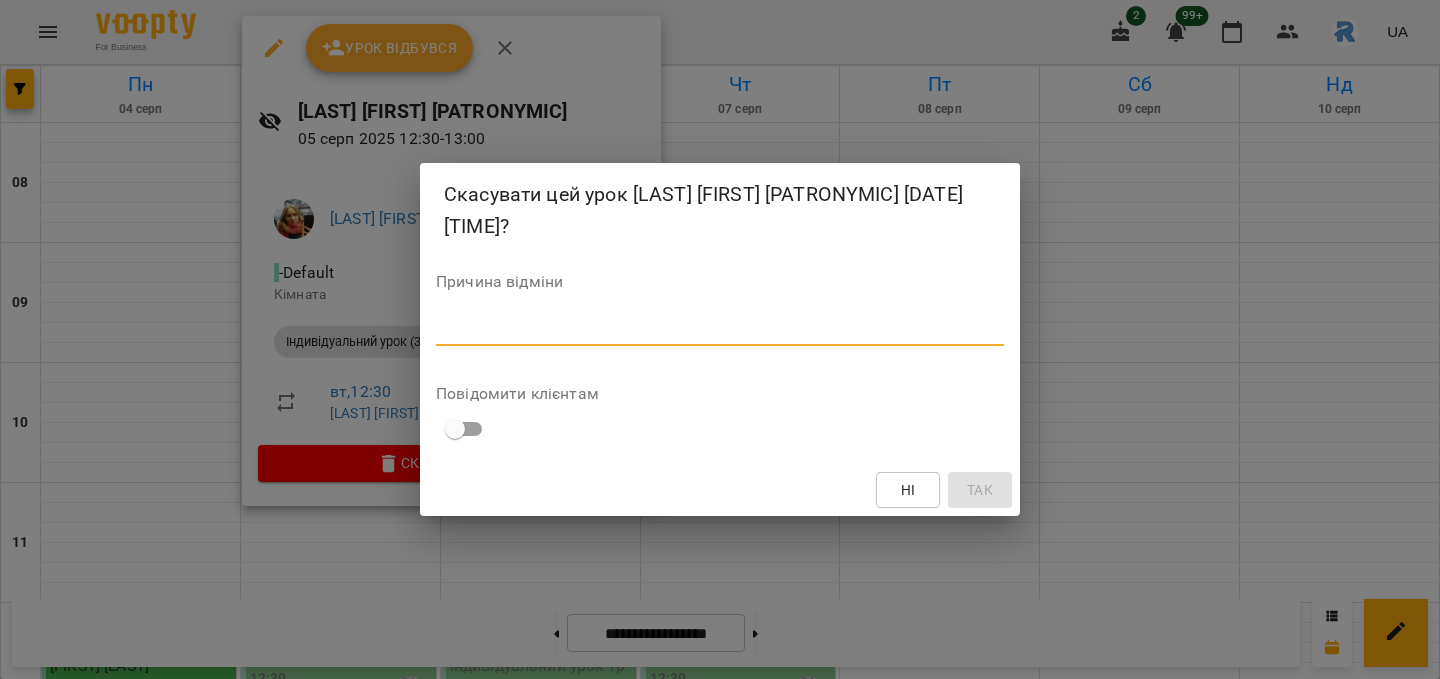 click at bounding box center (720, 329) 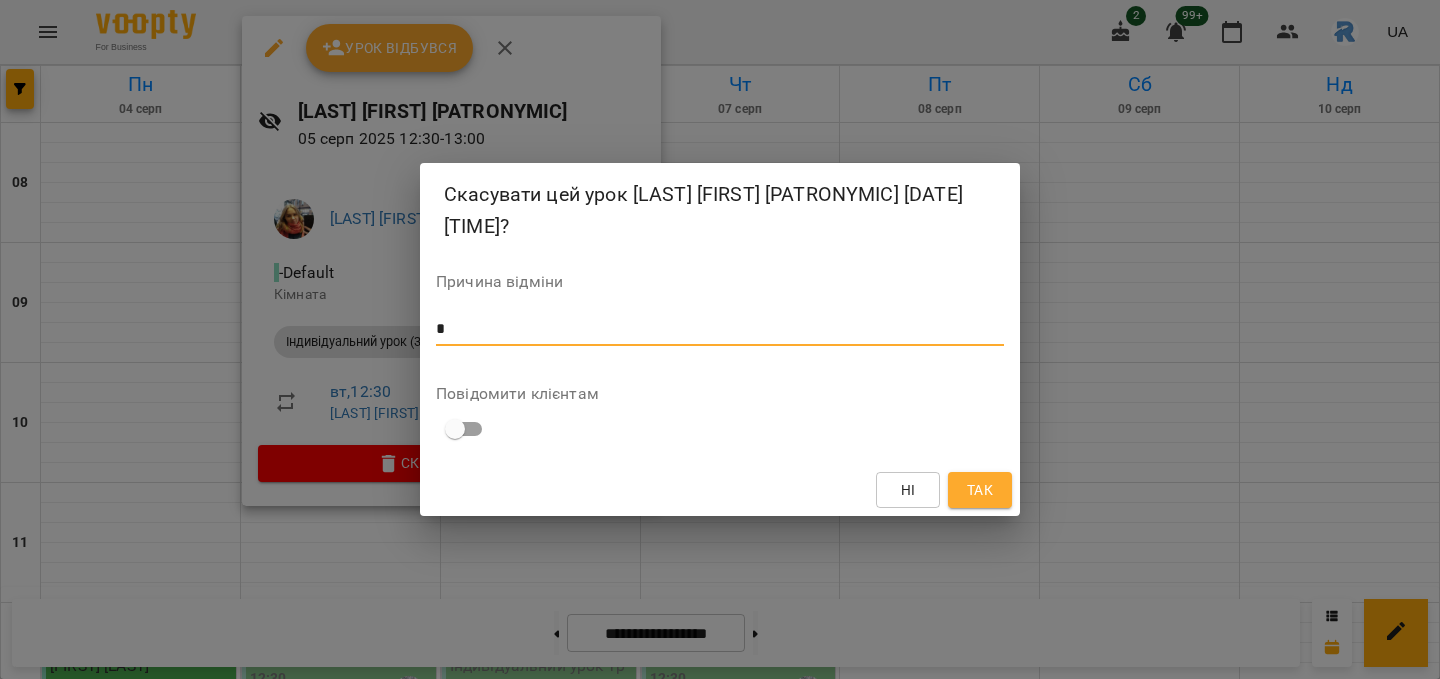 type on "*" 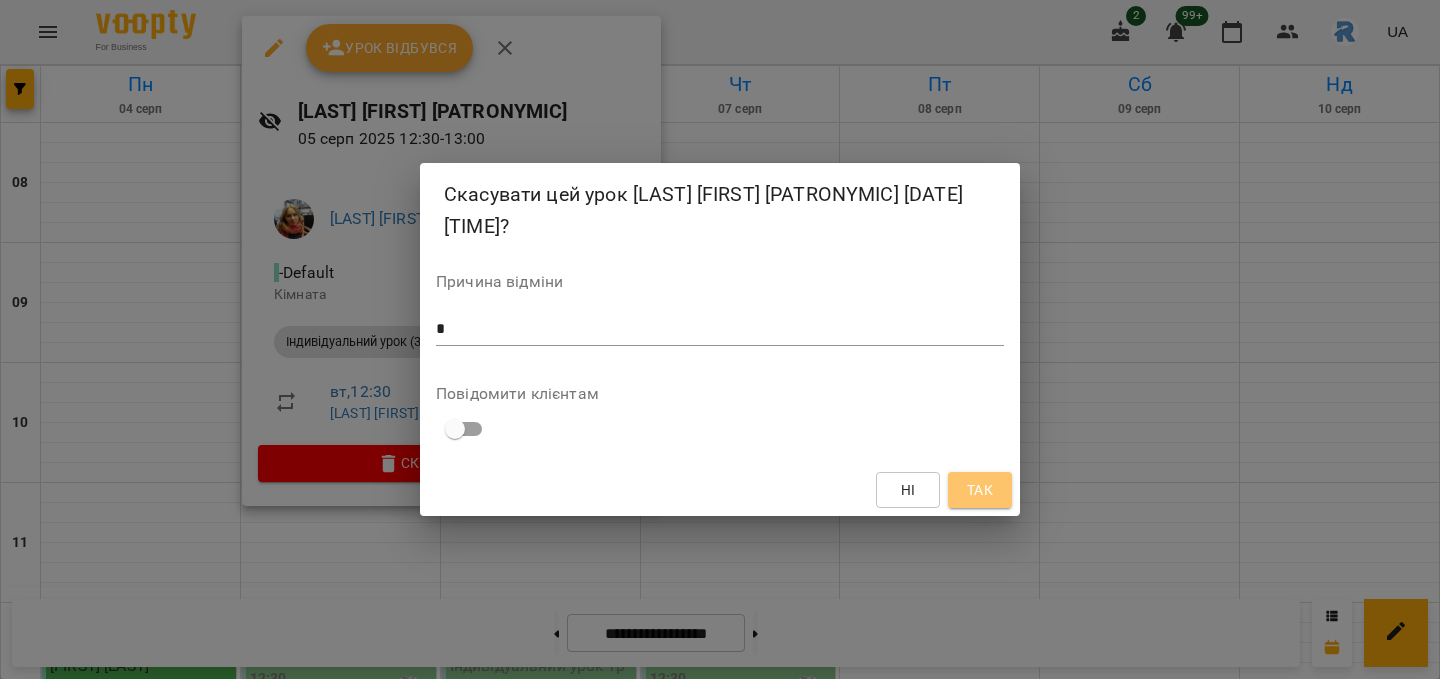 click on "Так" at bounding box center [980, 490] 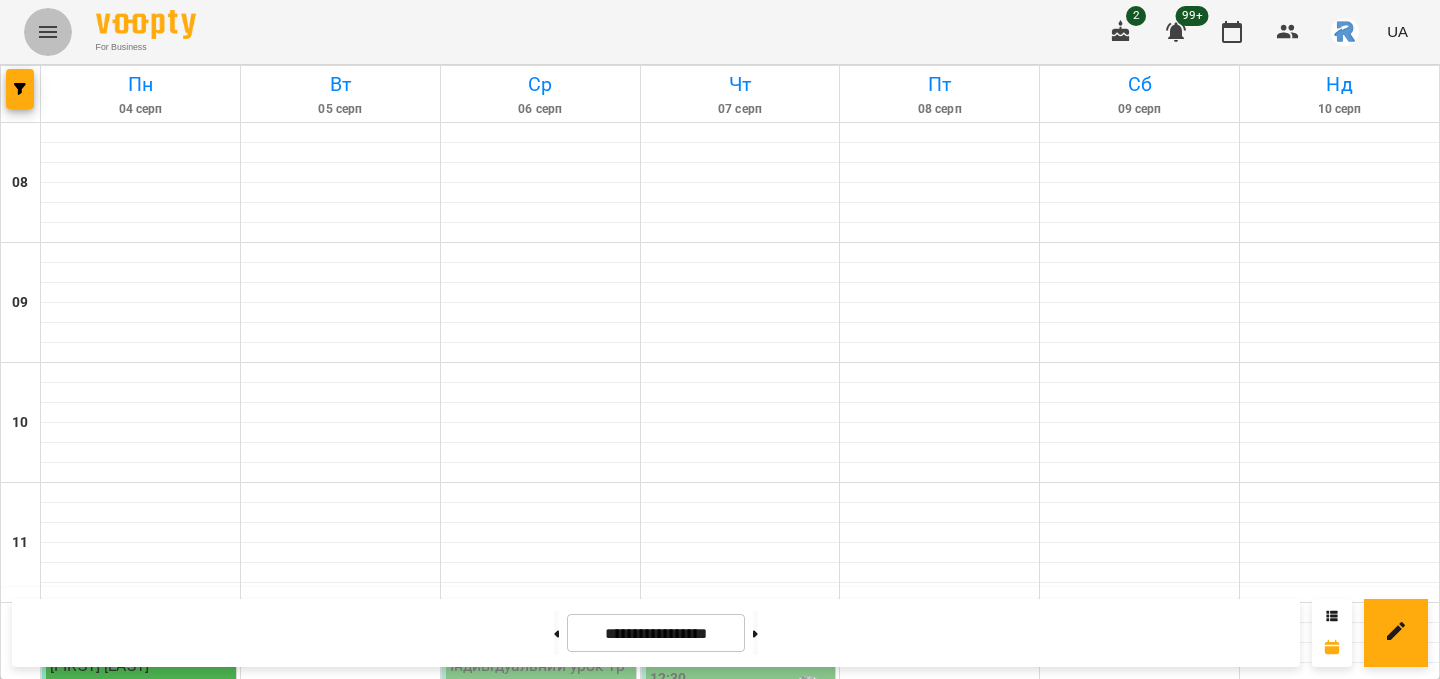 click 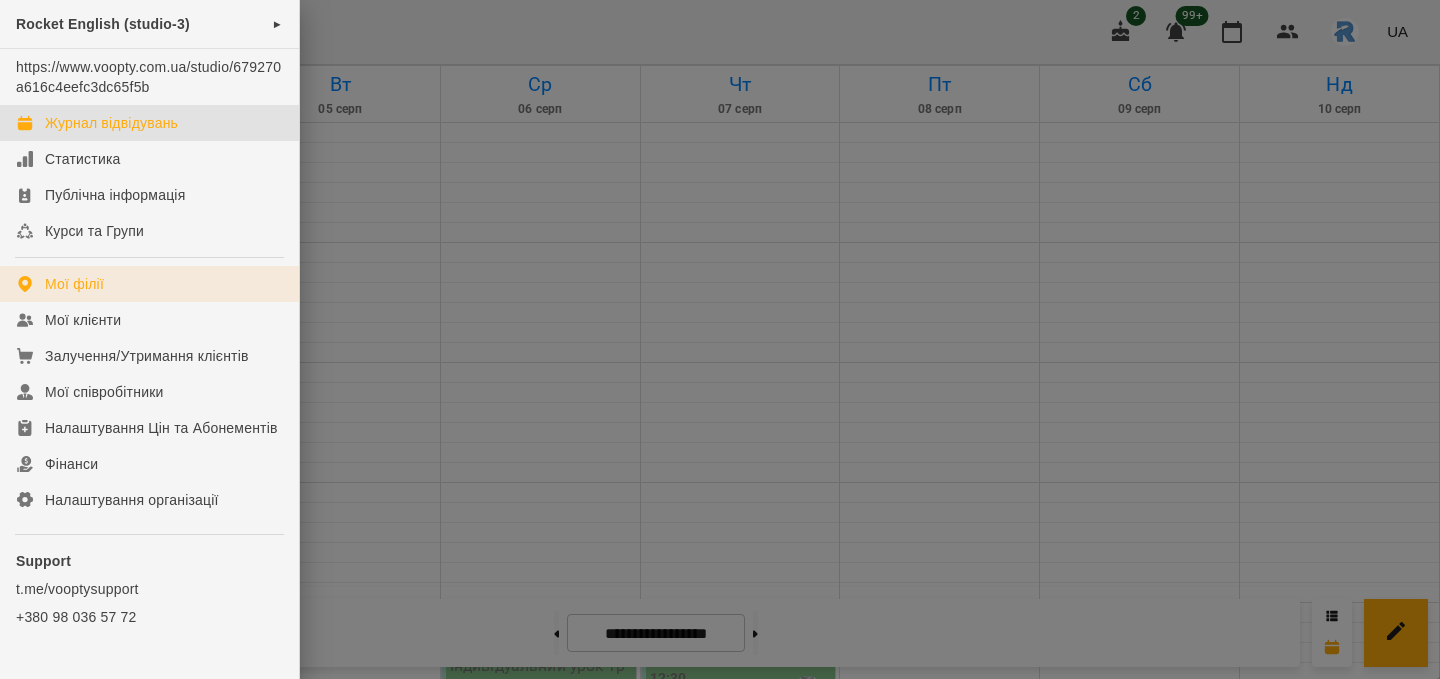 click on "Мої філії" at bounding box center [74, 284] 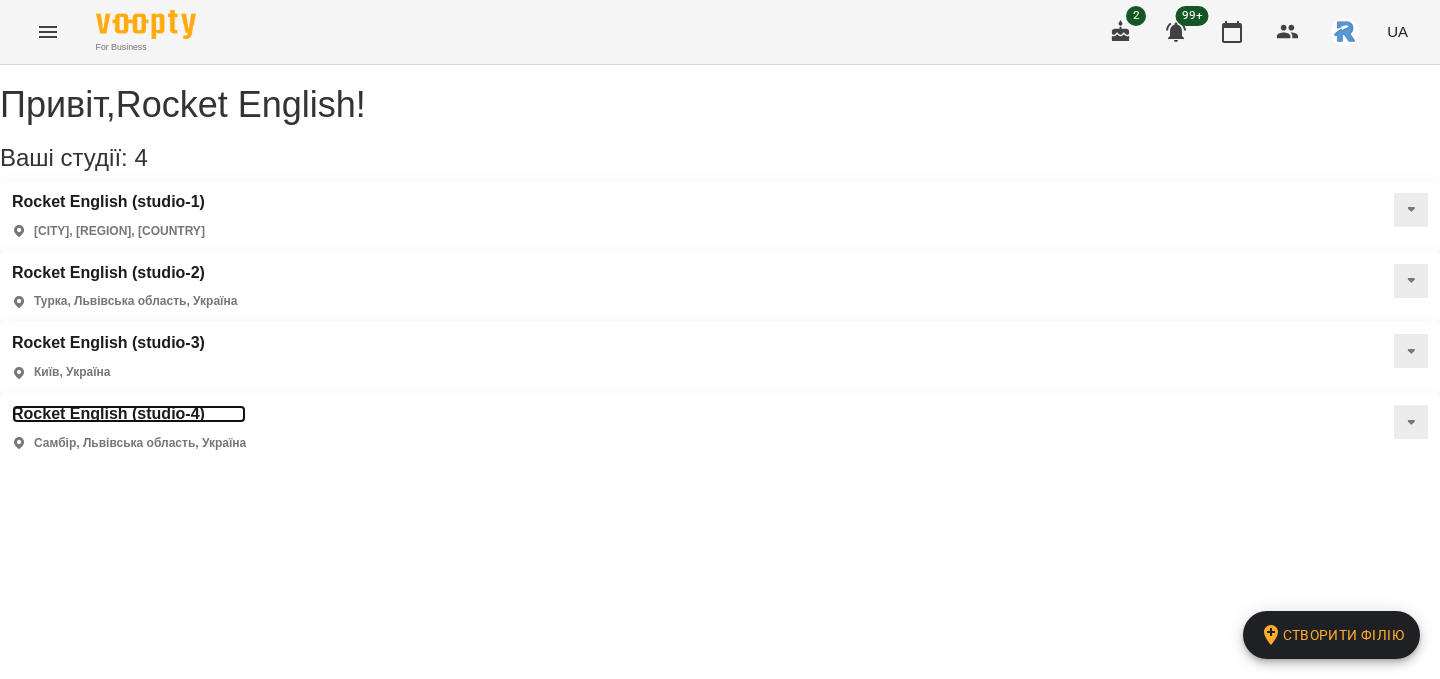 click on "Rocket English (studio-4)" at bounding box center (129, 414) 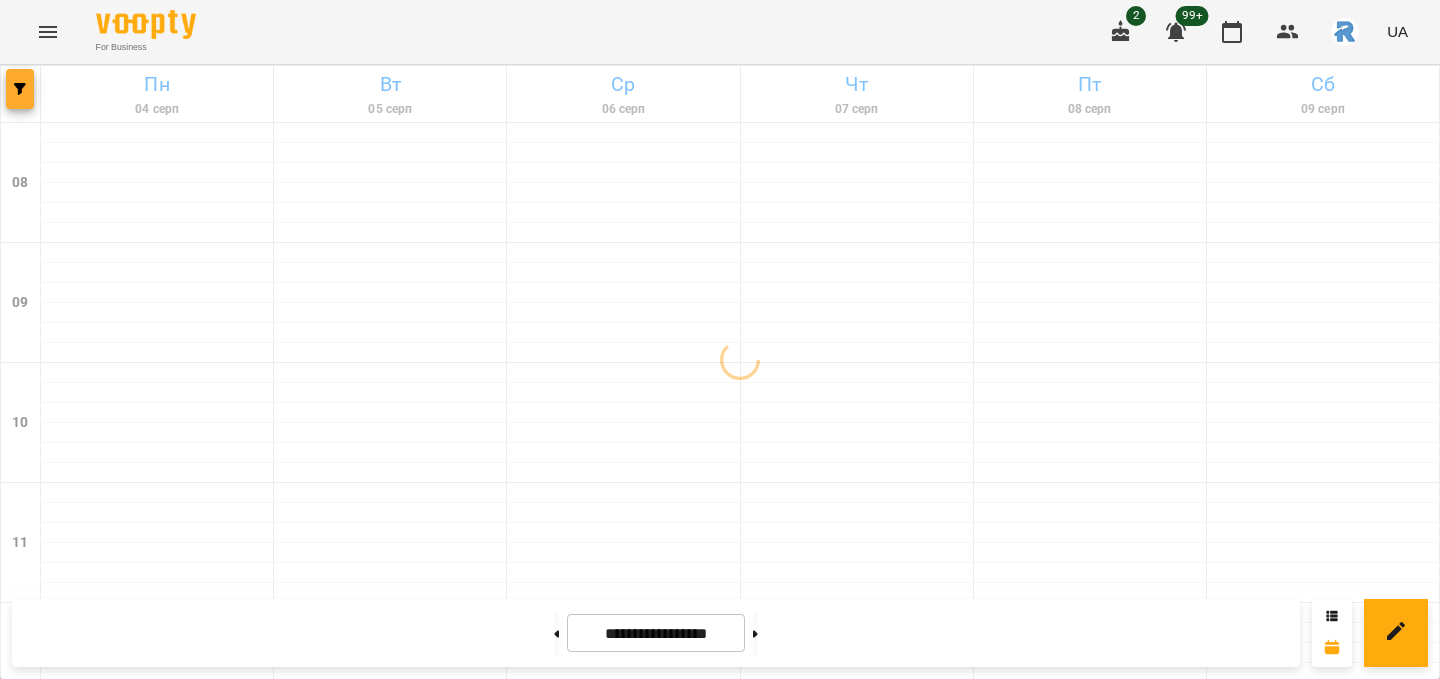 click at bounding box center [20, 89] 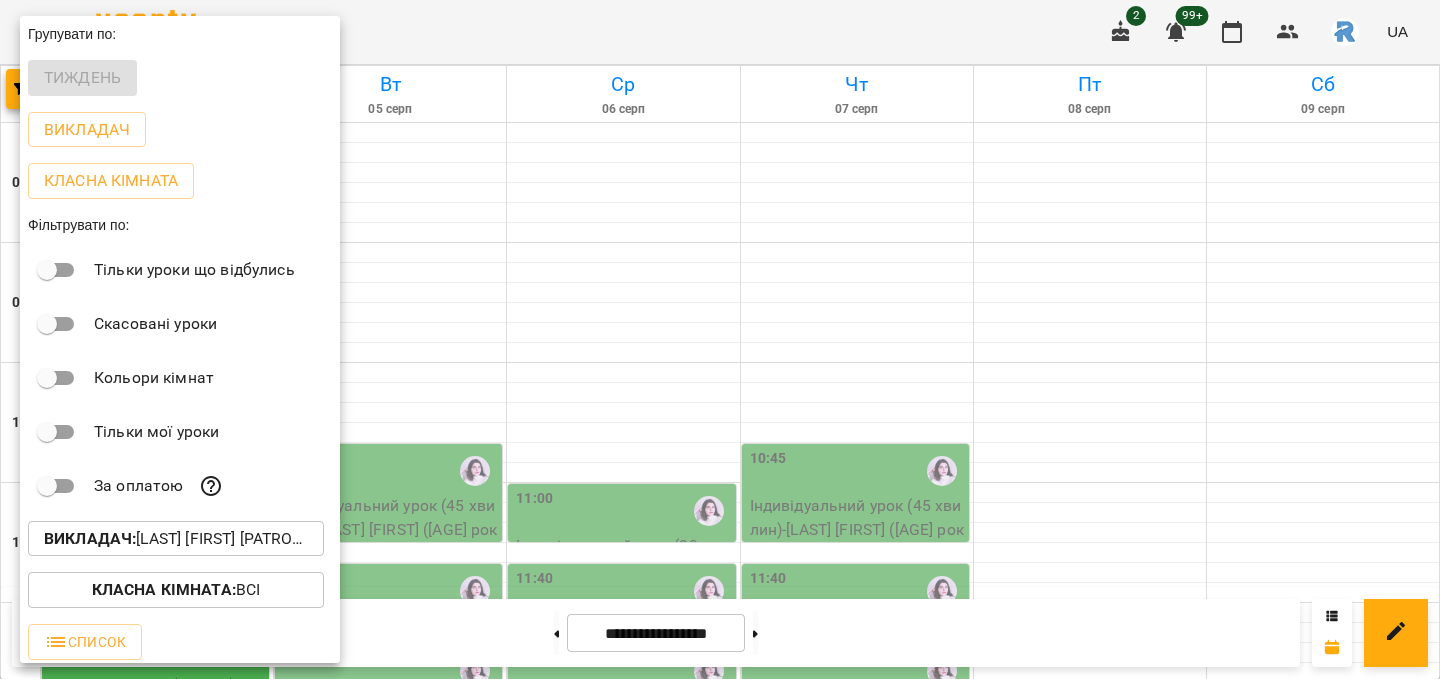 click on "Викладач :  Ковальчук Юлія Олександрівна" at bounding box center [176, 539] 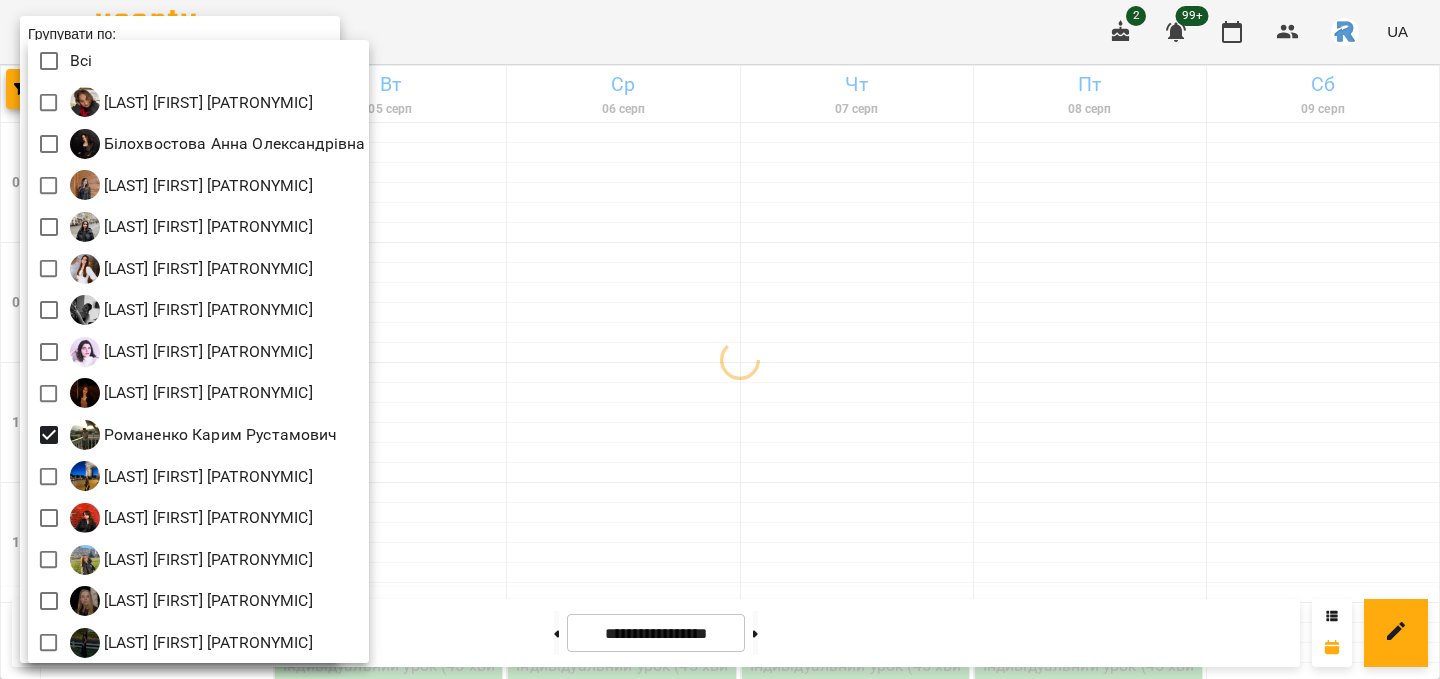 click at bounding box center [720, 339] 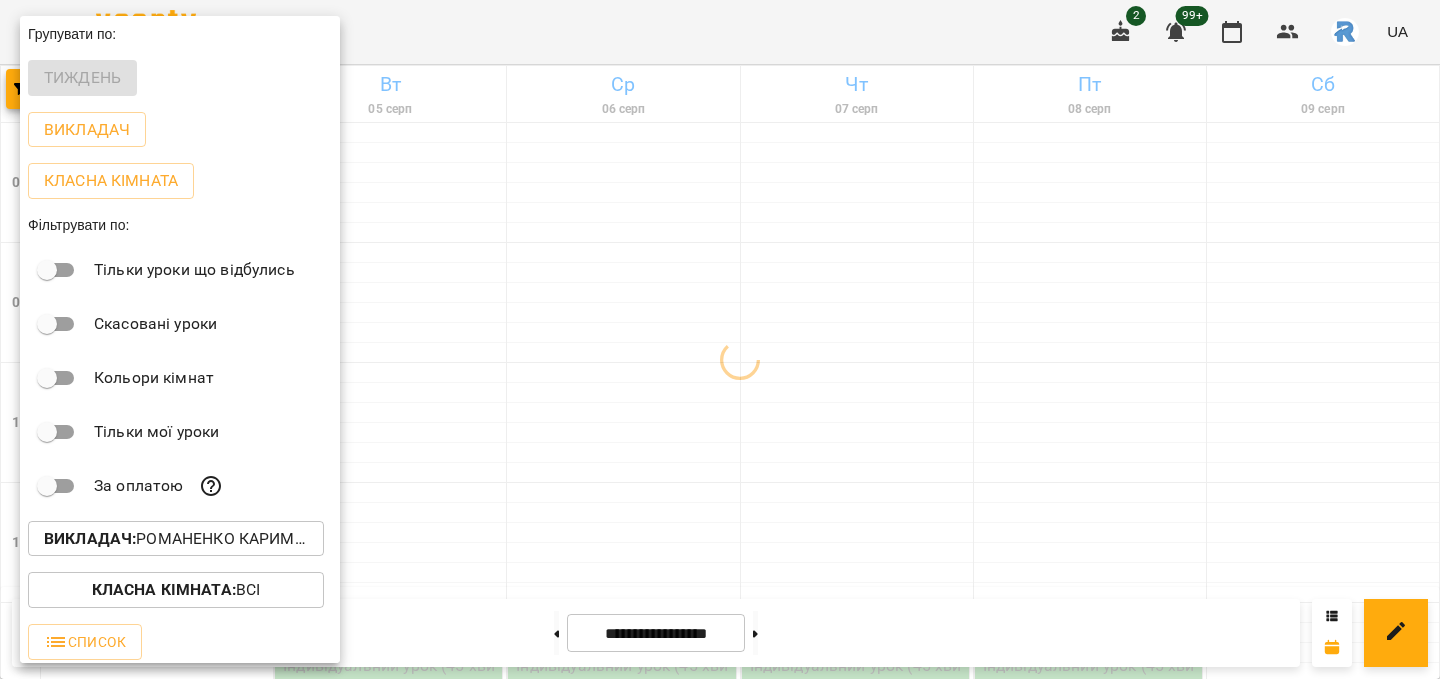 click at bounding box center [720, 339] 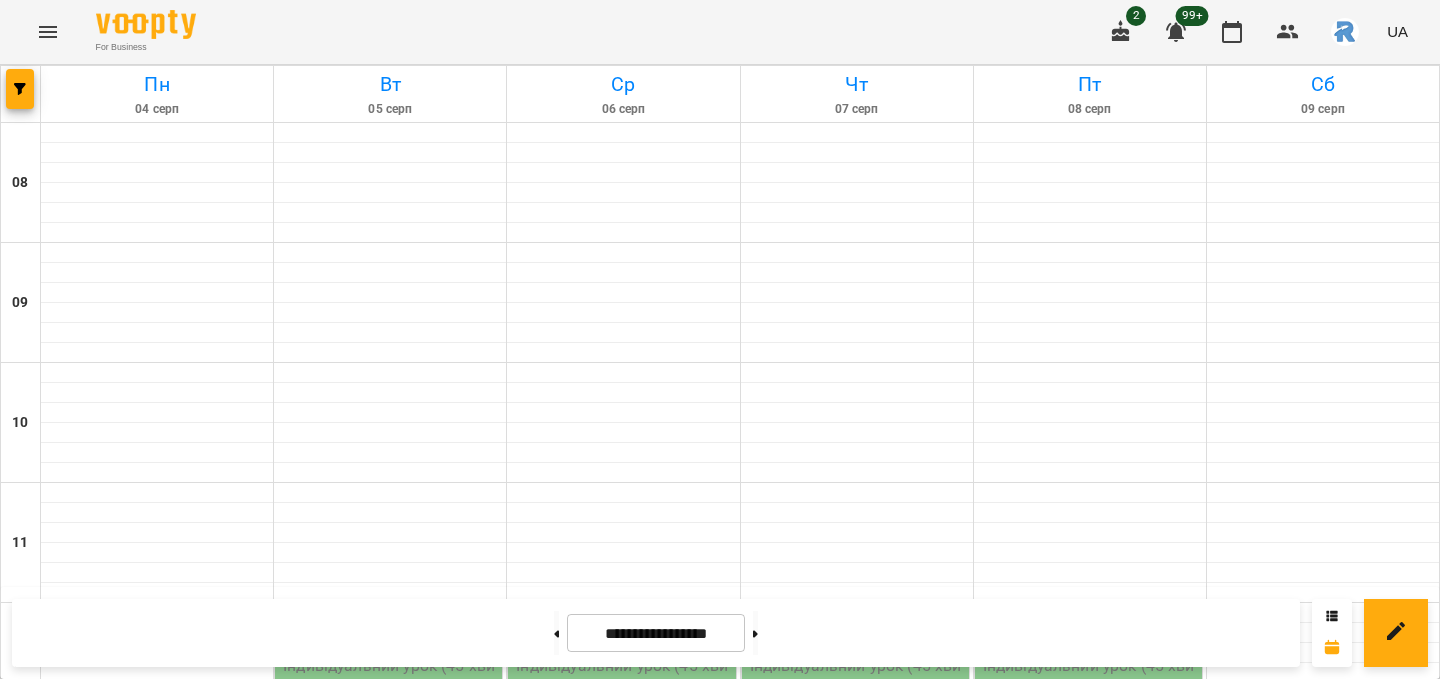 scroll, scrollTop: 717, scrollLeft: 0, axis: vertical 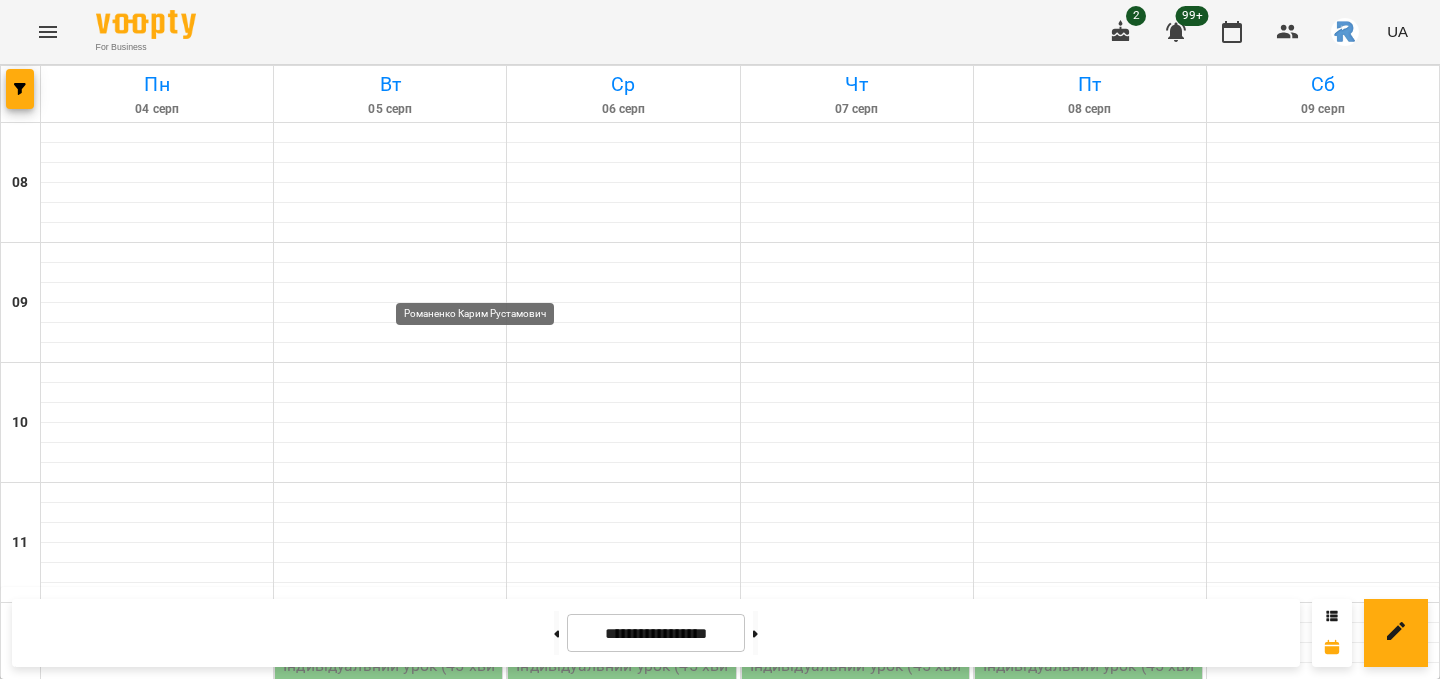 click at bounding box center [475, 991] 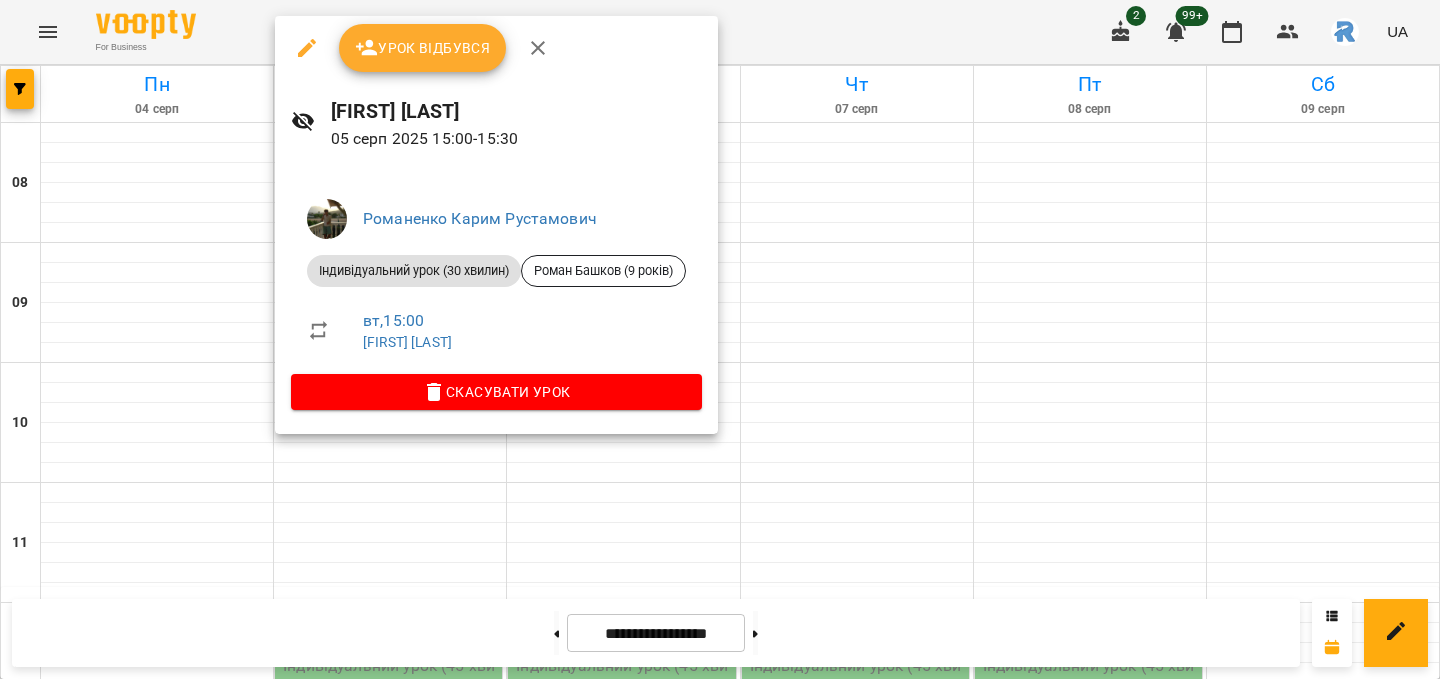 click on "Романенко Карим" at bounding box center [516, 111] 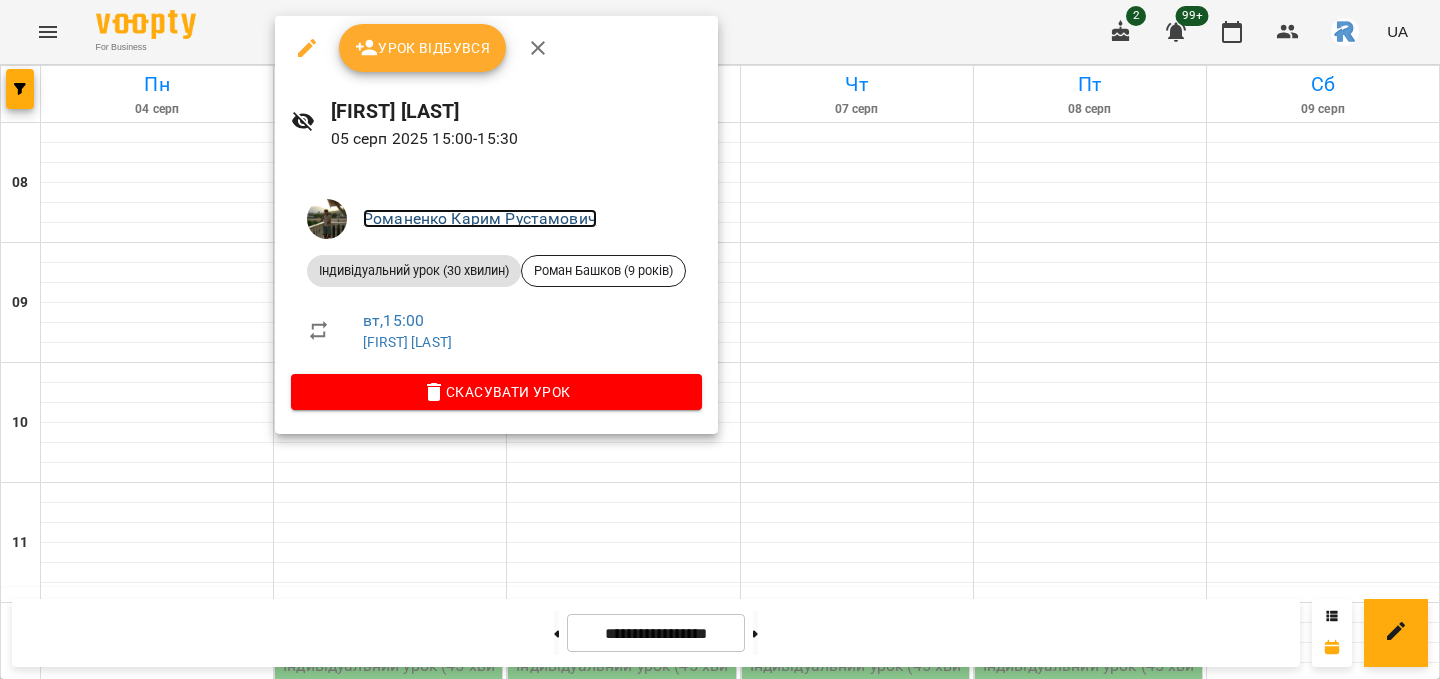 click on "Романенко Карим Рустамович" at bounding box center (480, 218) 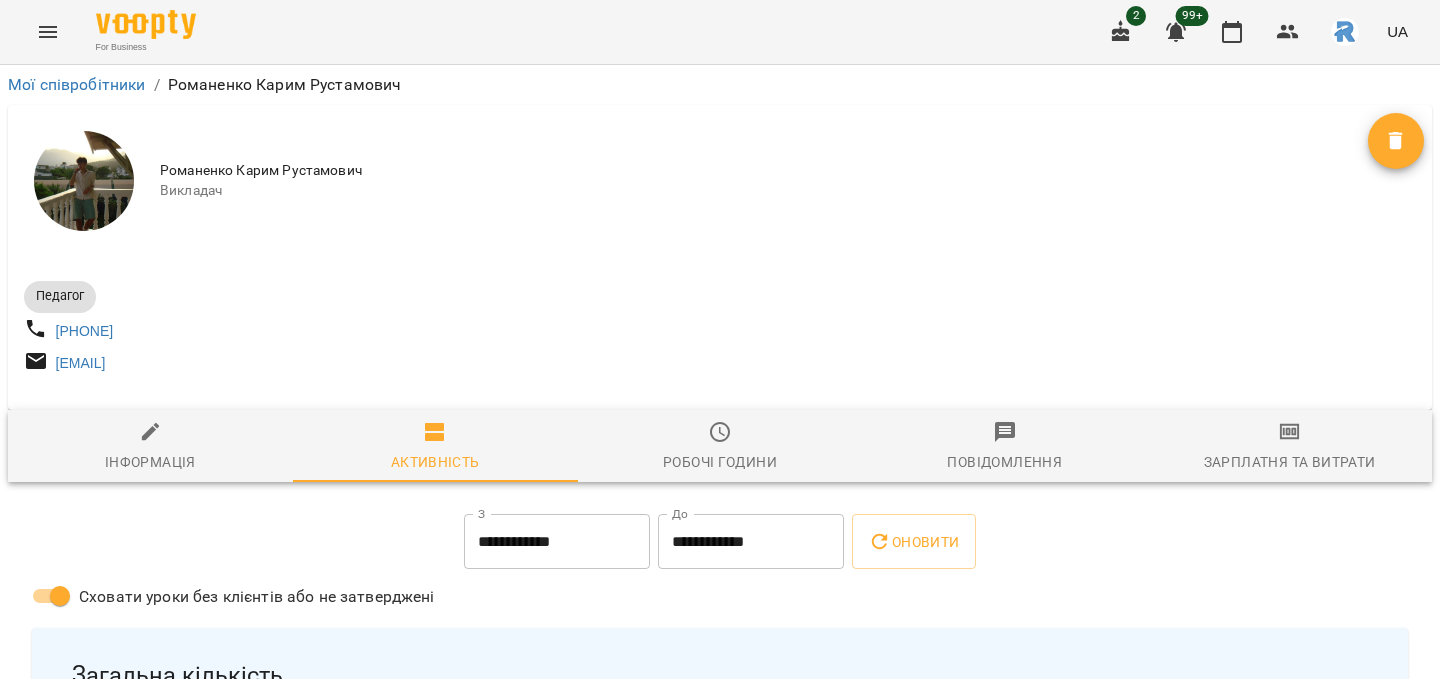 click on "Робочі години" at bounding box center (720, 446) 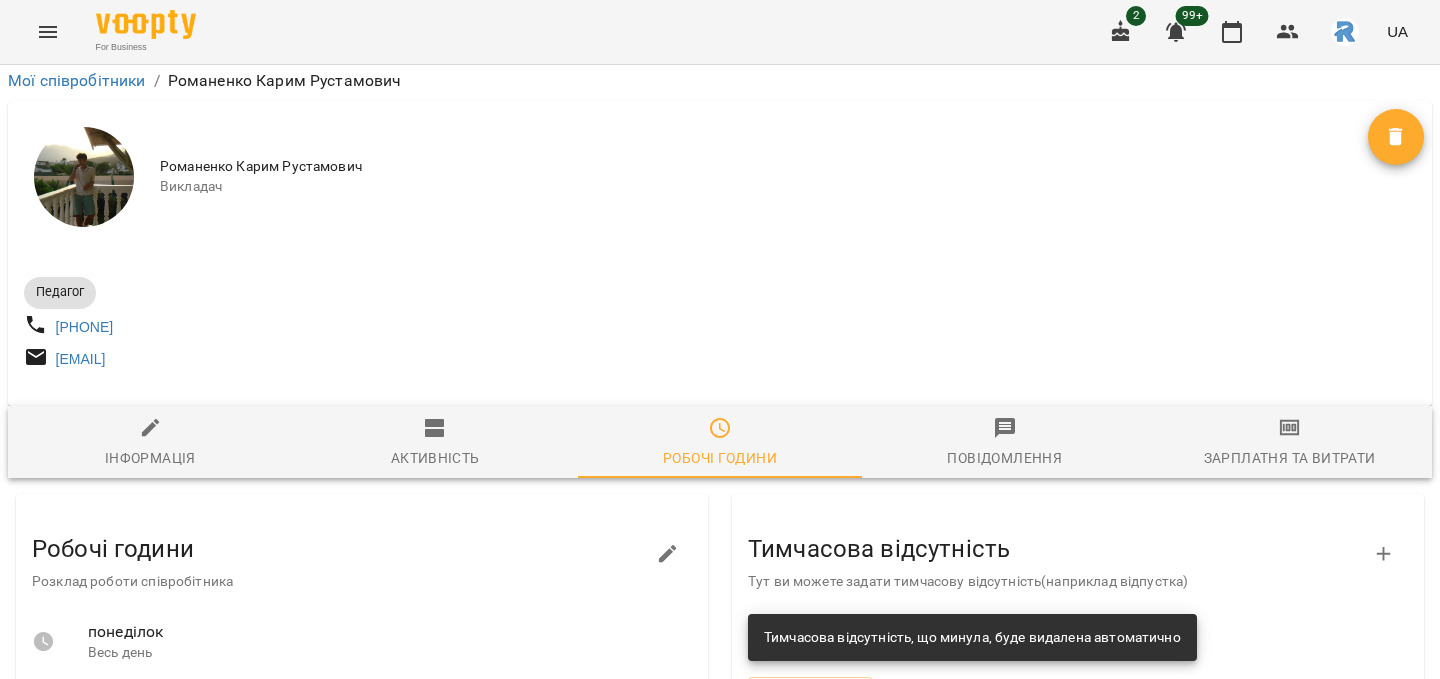 scroll, scrollTop: 224, scrollLeft: 0, axis: vertical 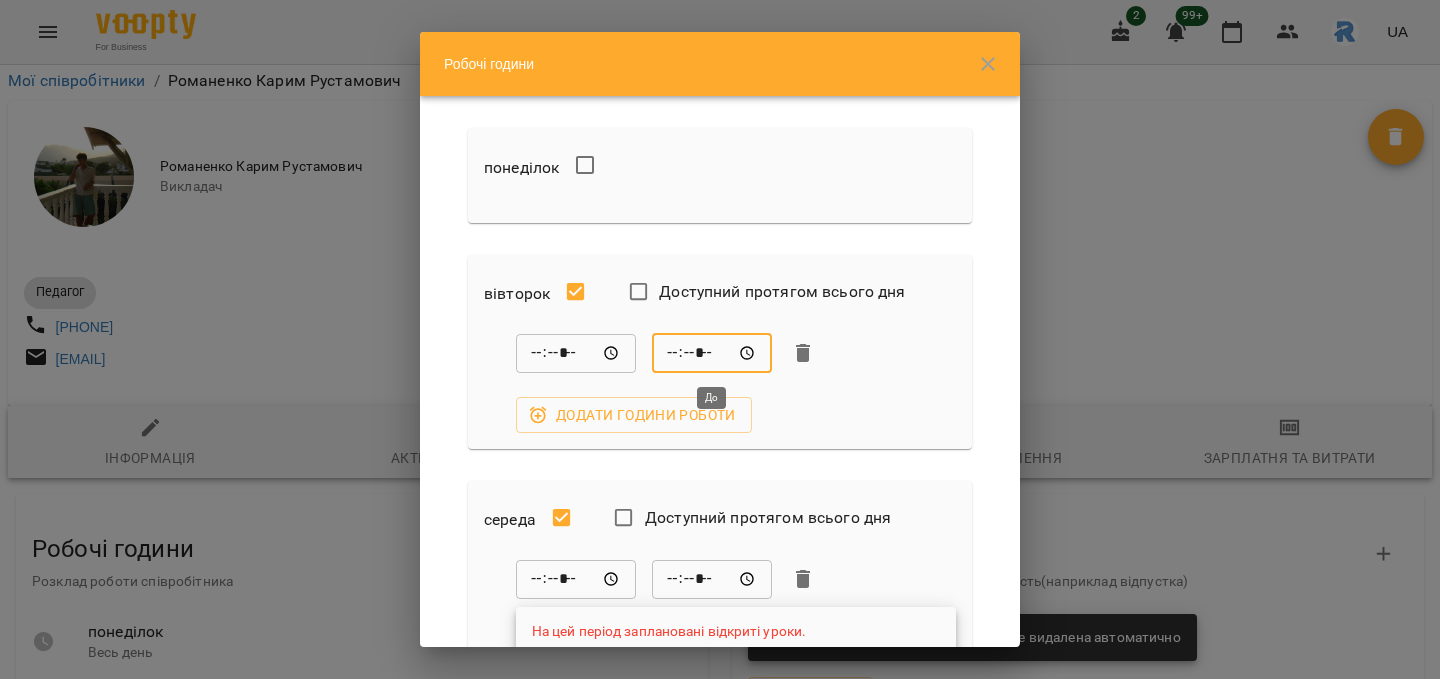 click on "*****" at bounding box center [712, 353] 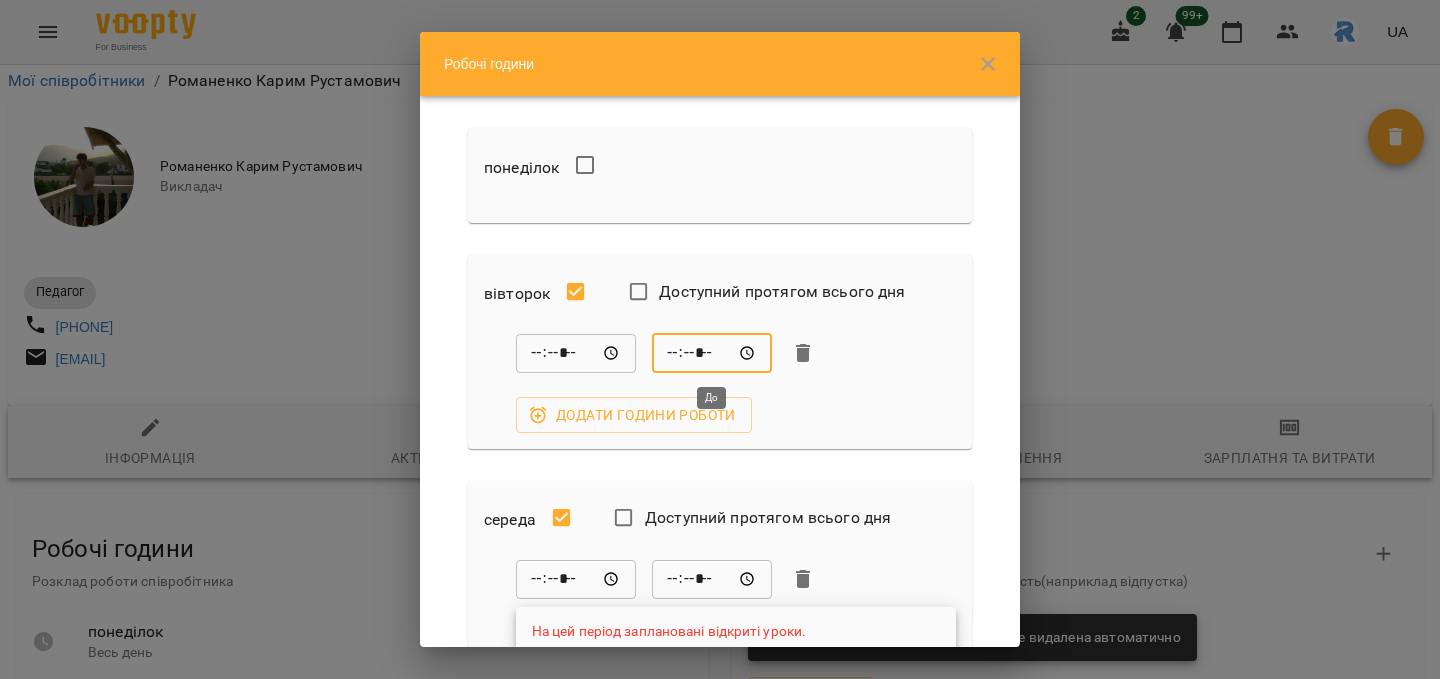 type on "*****" 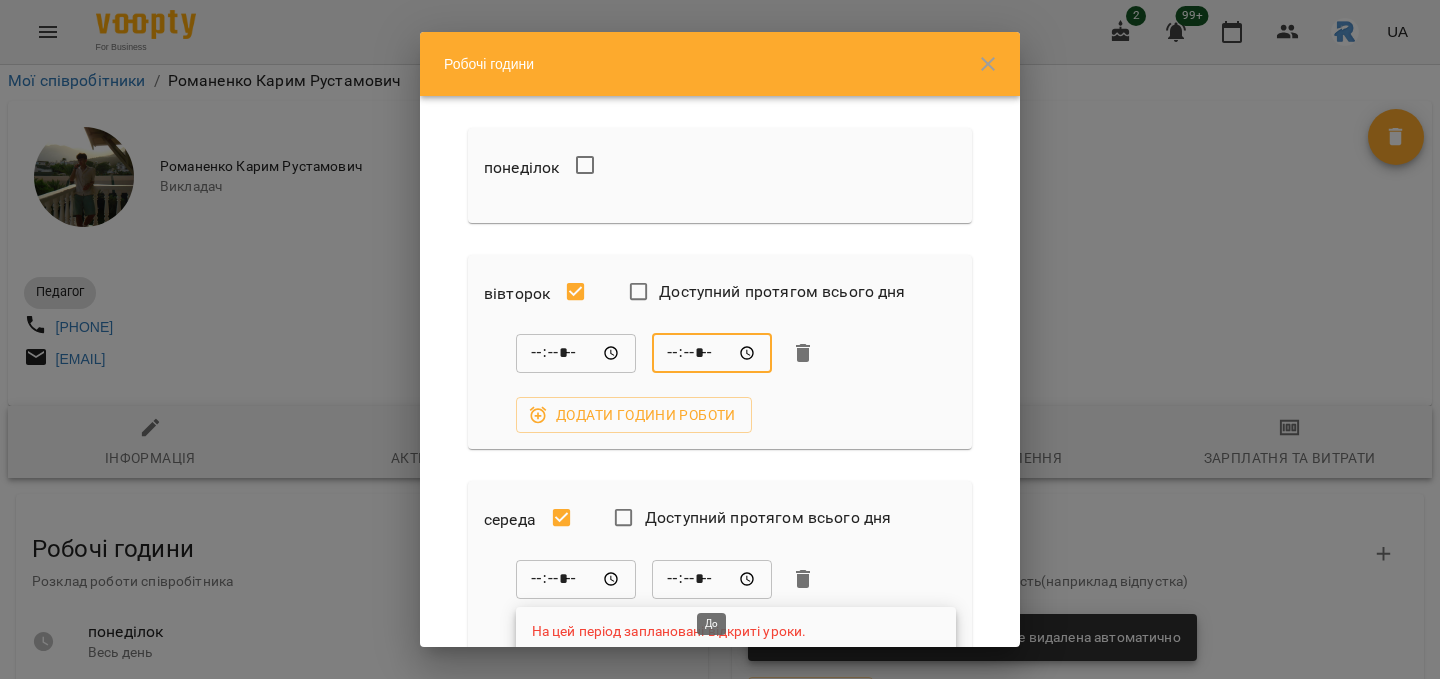click on "*****" at bounding box center [712, 579] 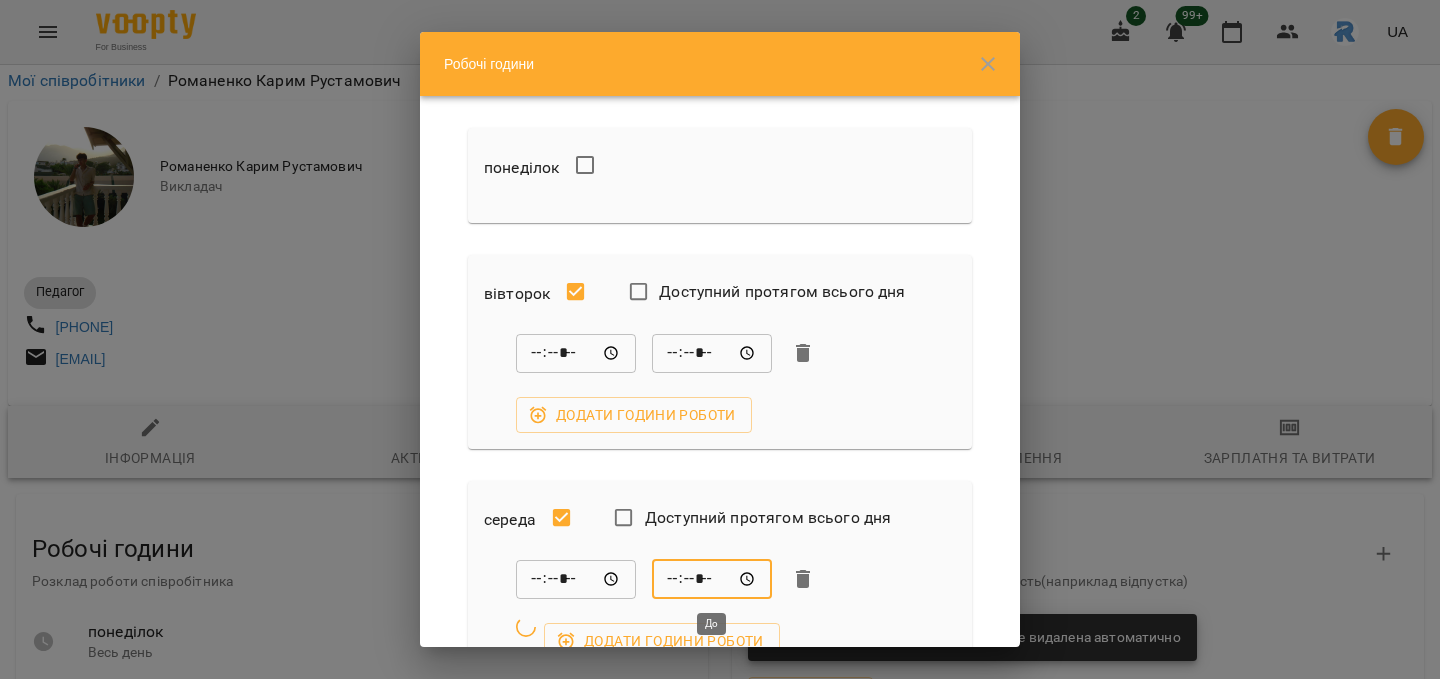 type on "*****" 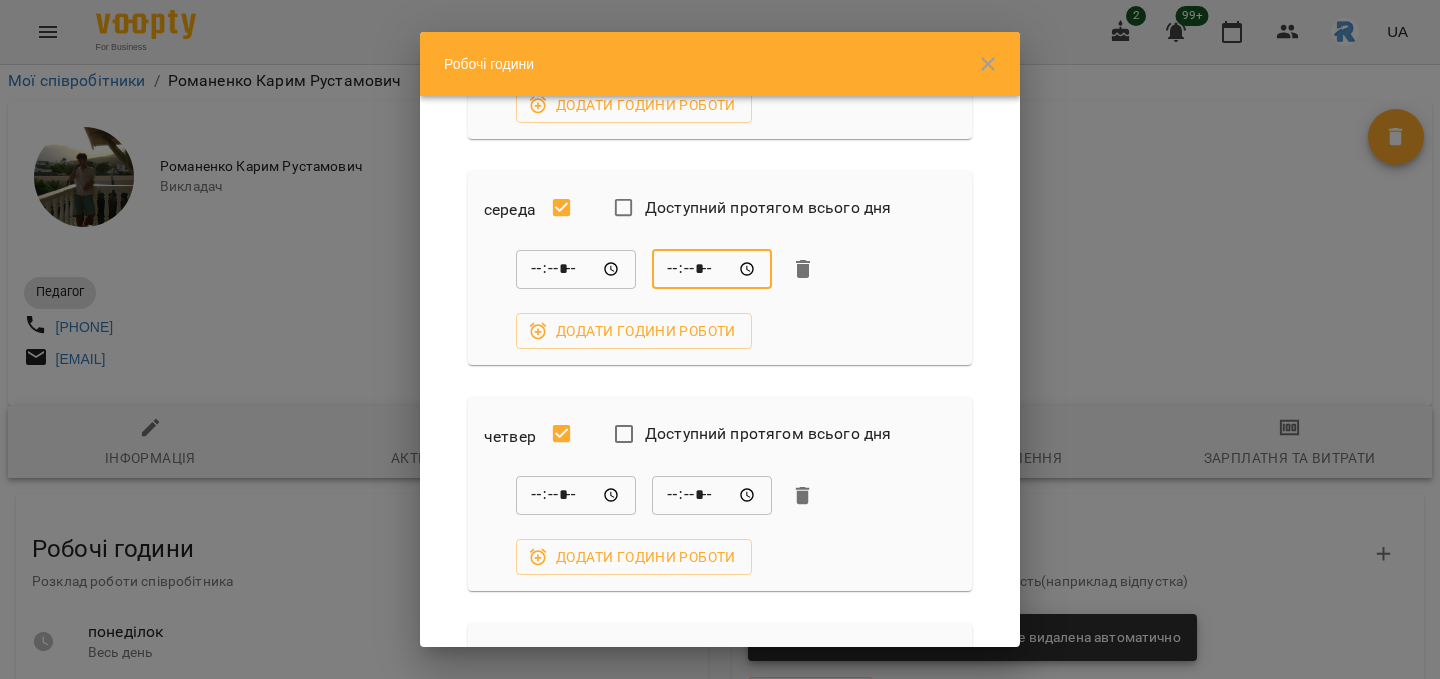 scroll, scrollTop: 312, scrollLeft: 0, axis: vertical 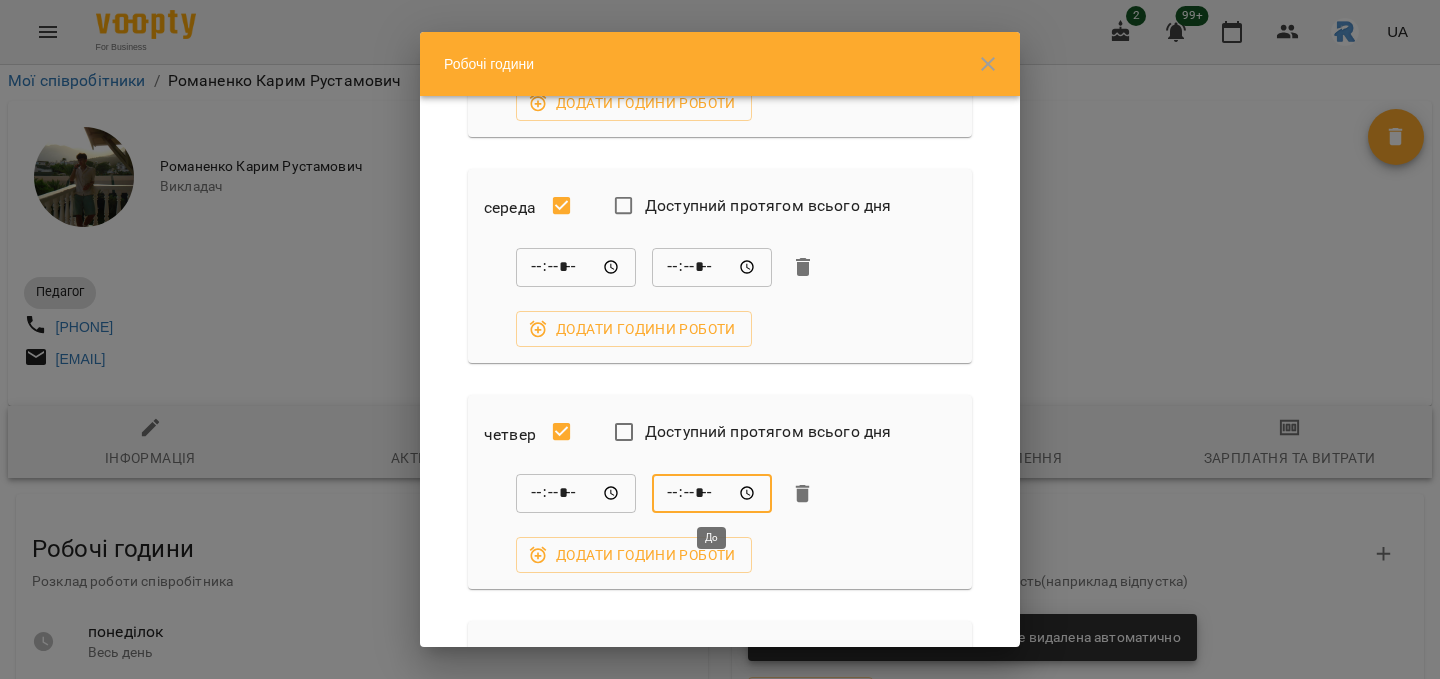 click on "*****" at bounding box center (712, 494) 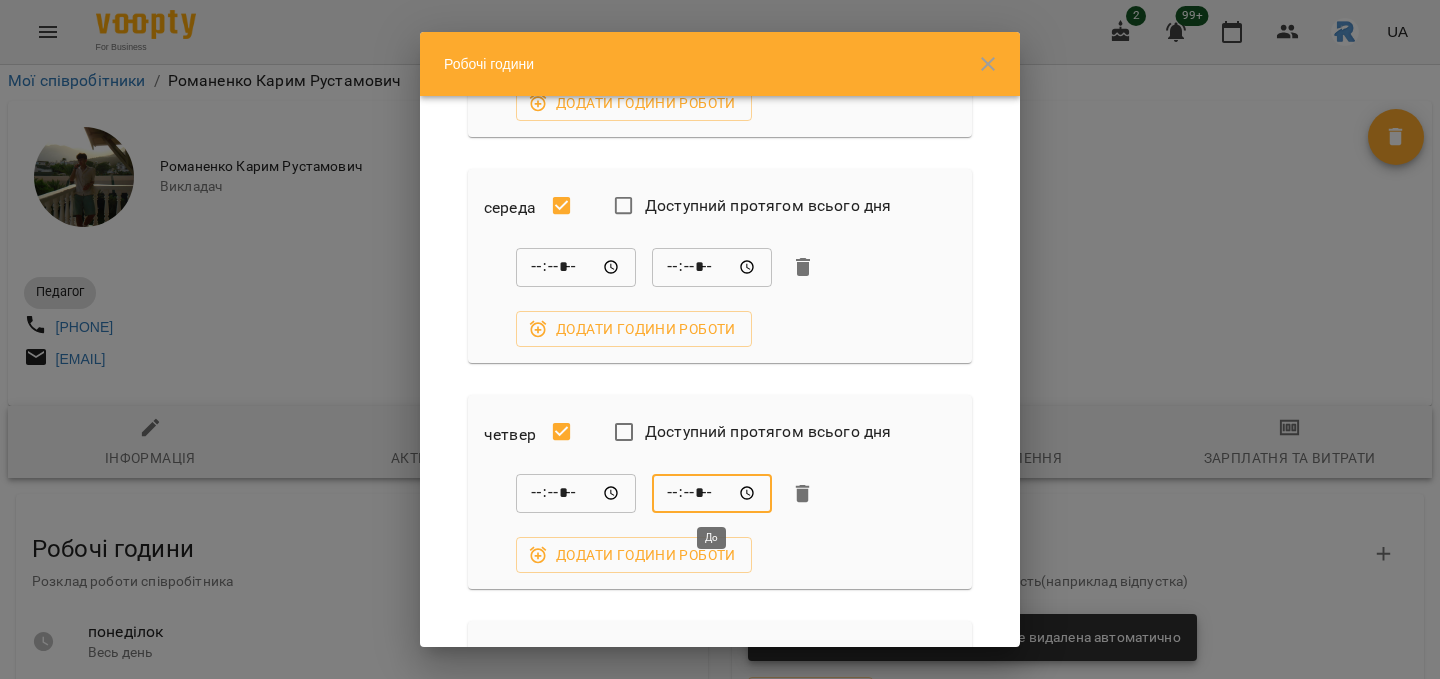 type on "*****" 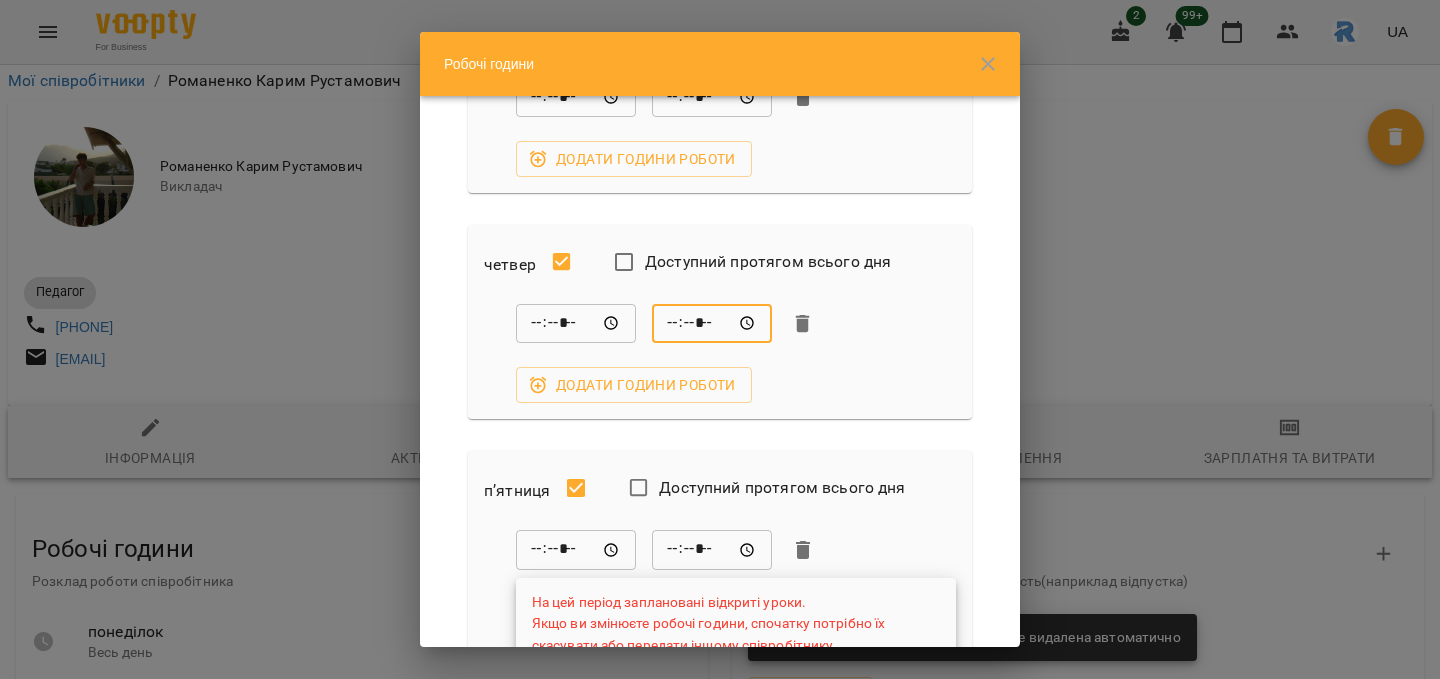 scroll, scrollTop: 518, scrollLeft: 0, axis: vertical 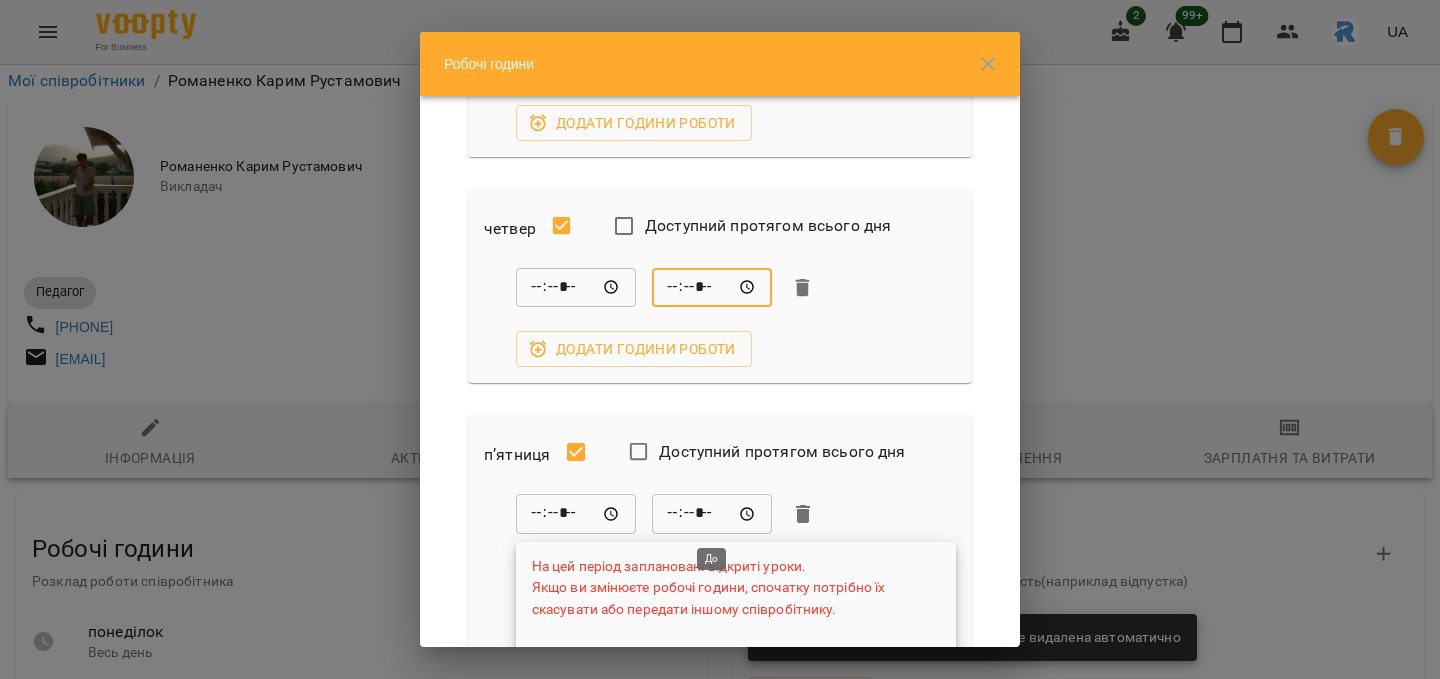 click on "*****" at bounding box center [712, 514] 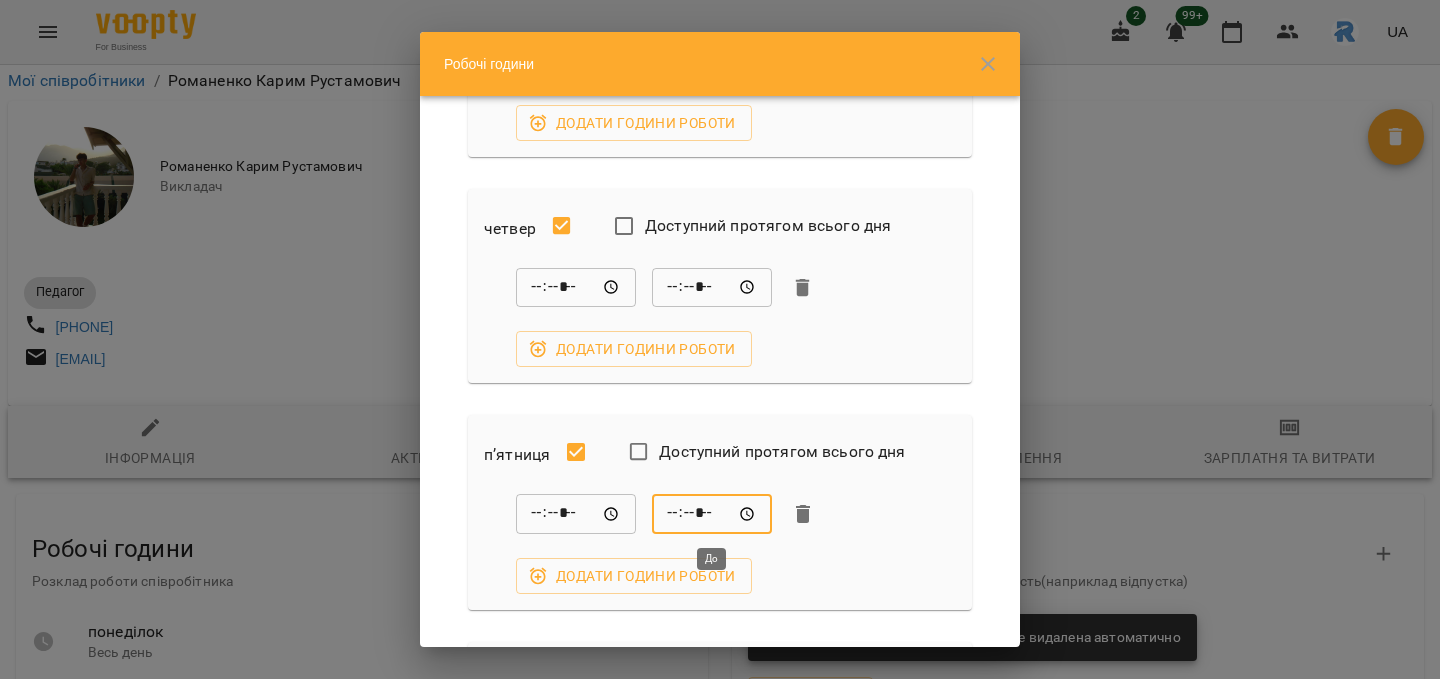 type on "*****" 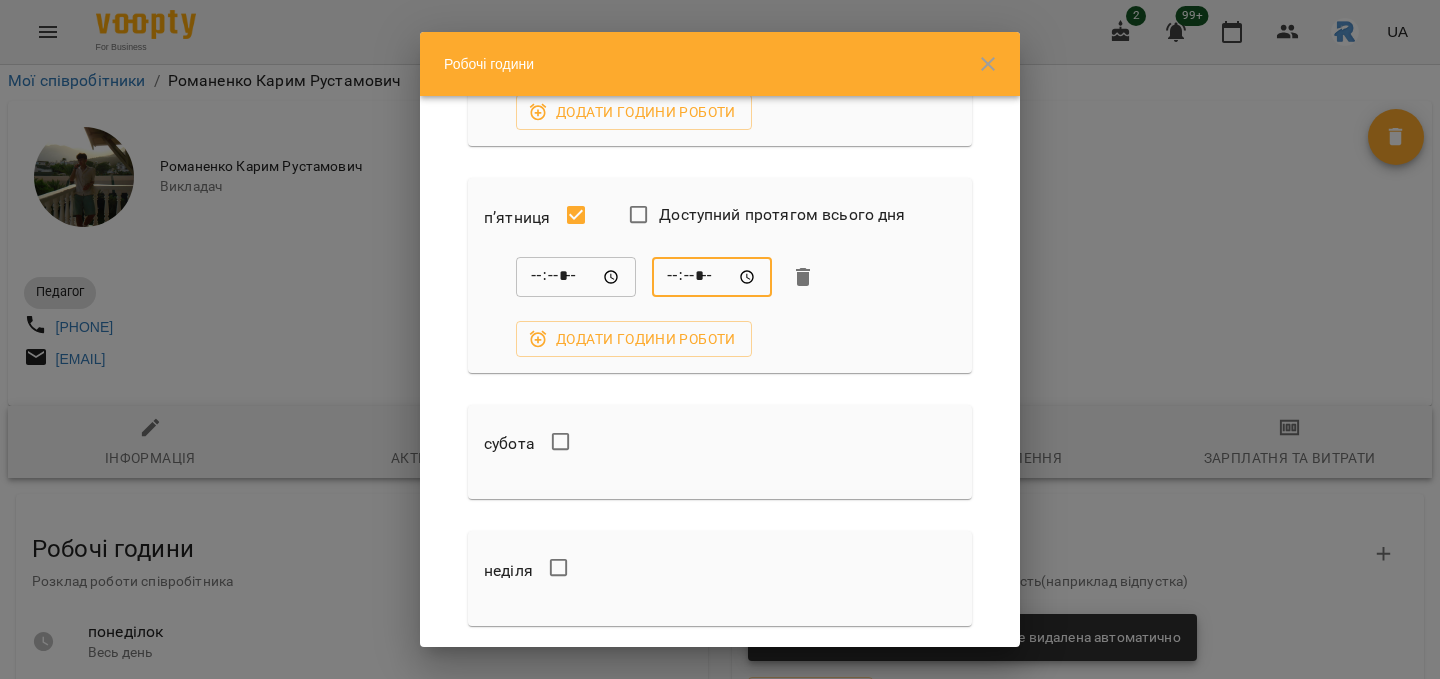 scroll, scrollTop: 894, scrollLeft: 0, axis: vertical 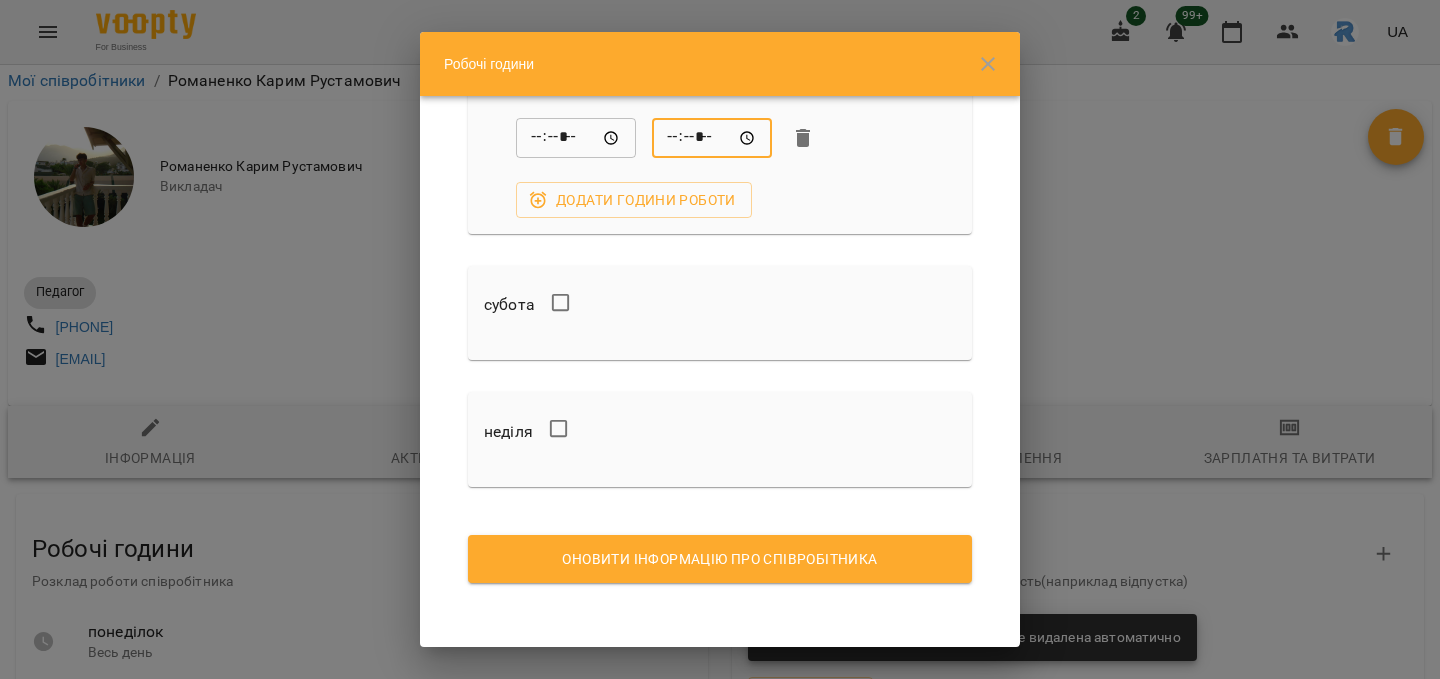 click on "Оновити інформацію про співробітника" at bounding box center [720, 559] 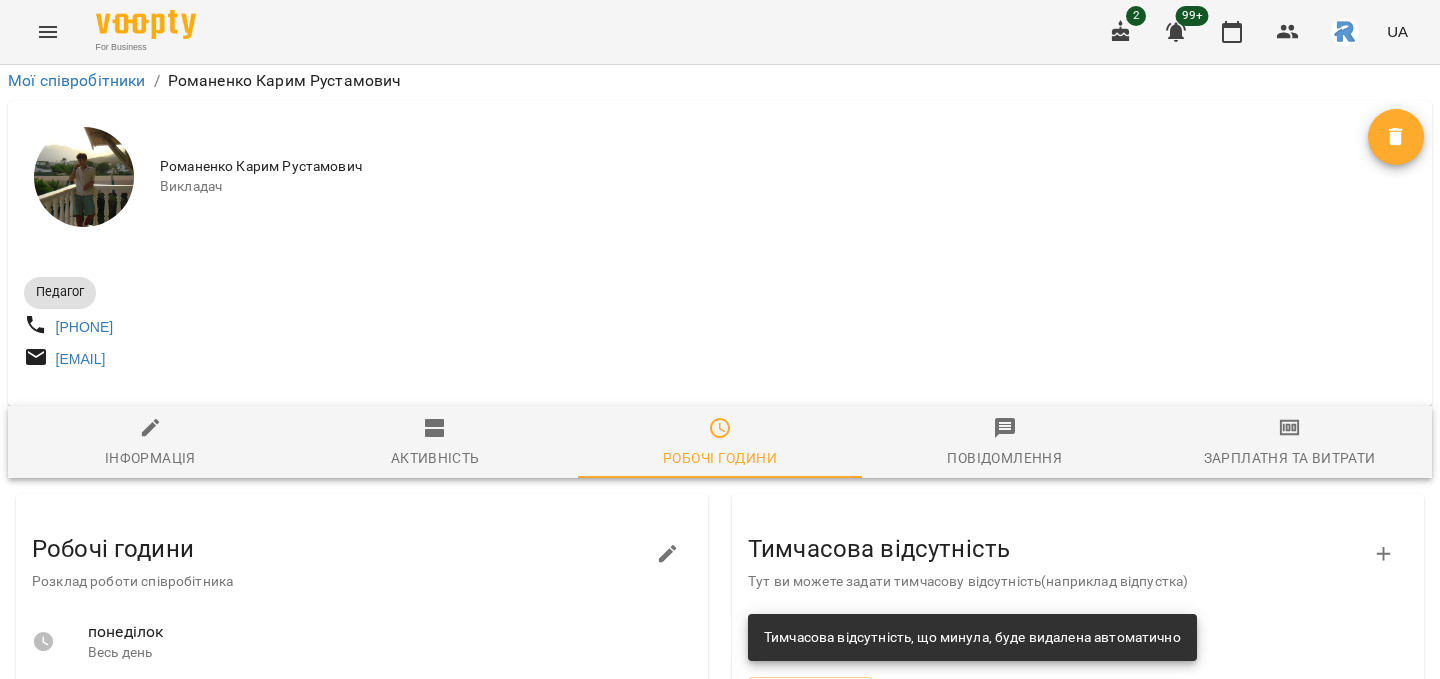 click at bounding box center [48, 32] 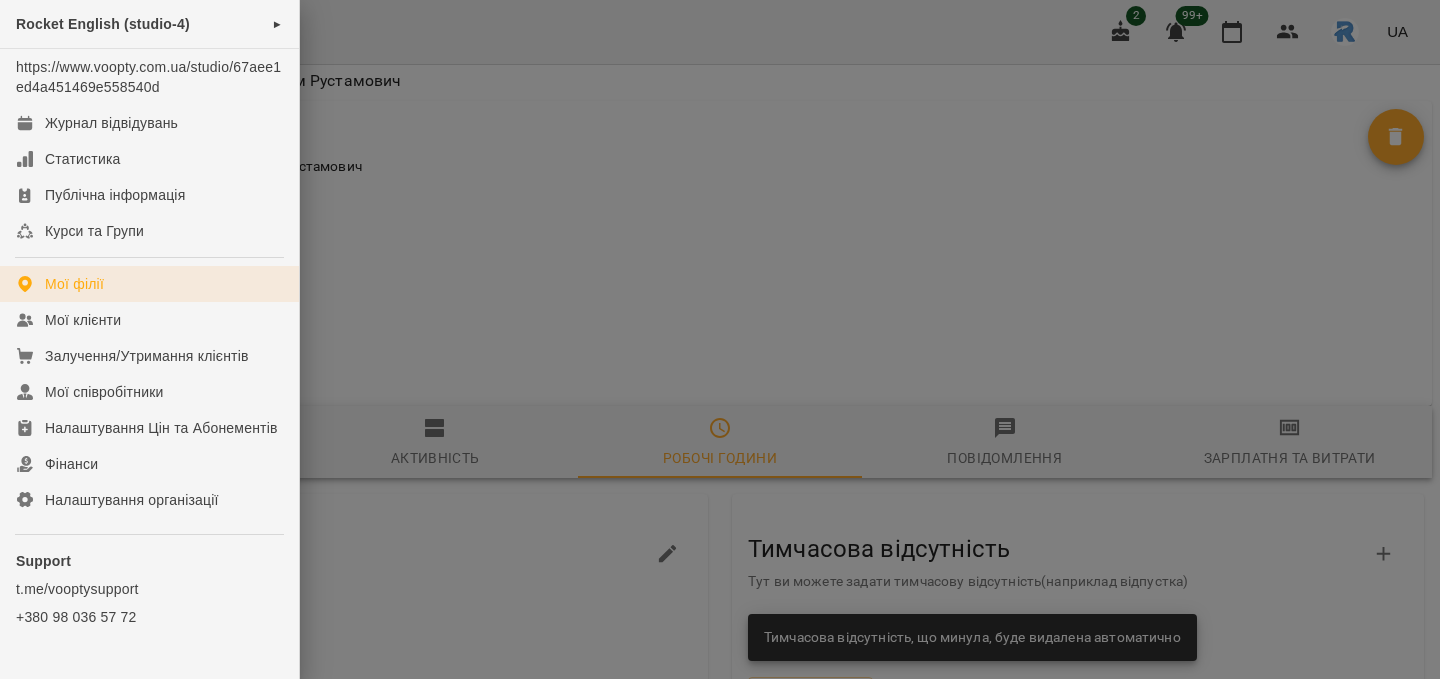 click on "Мої філії" at bounding box center [149, 284] 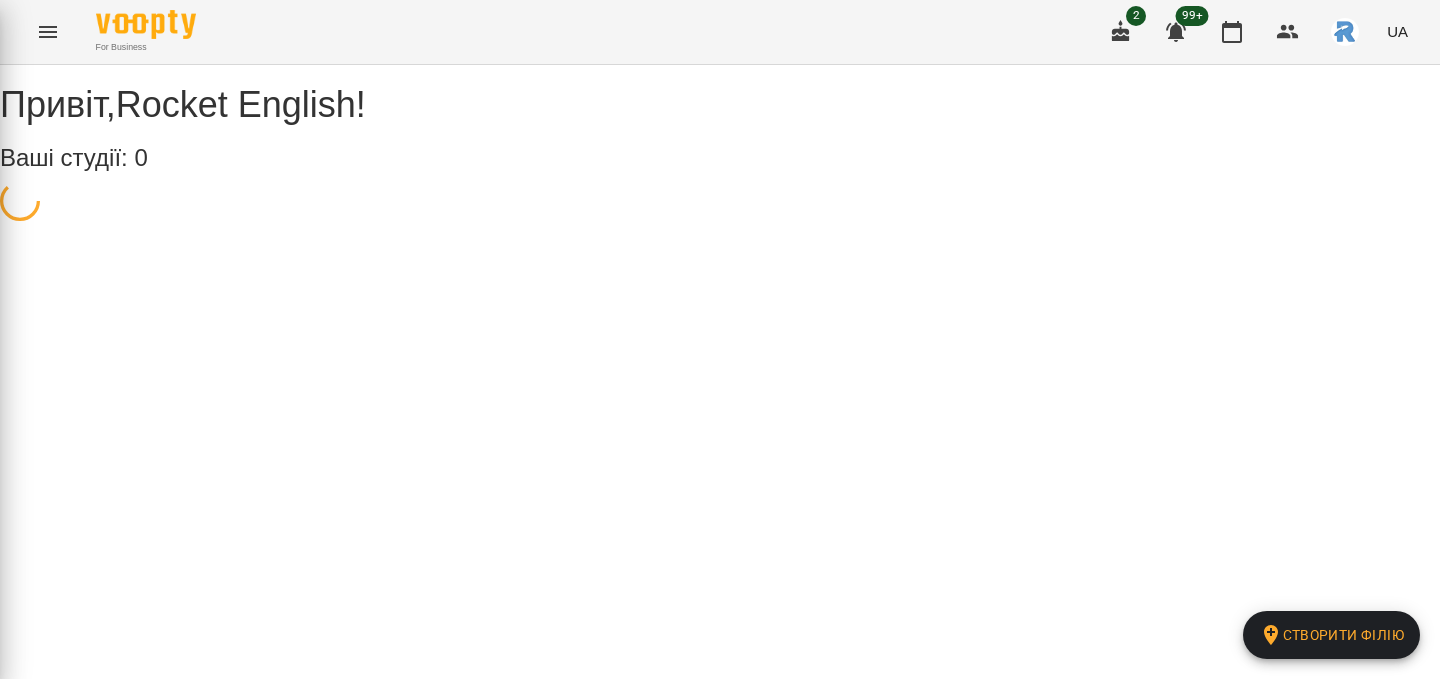 scroll, scrollTop: 0, scrollLeft: 0, axis: both 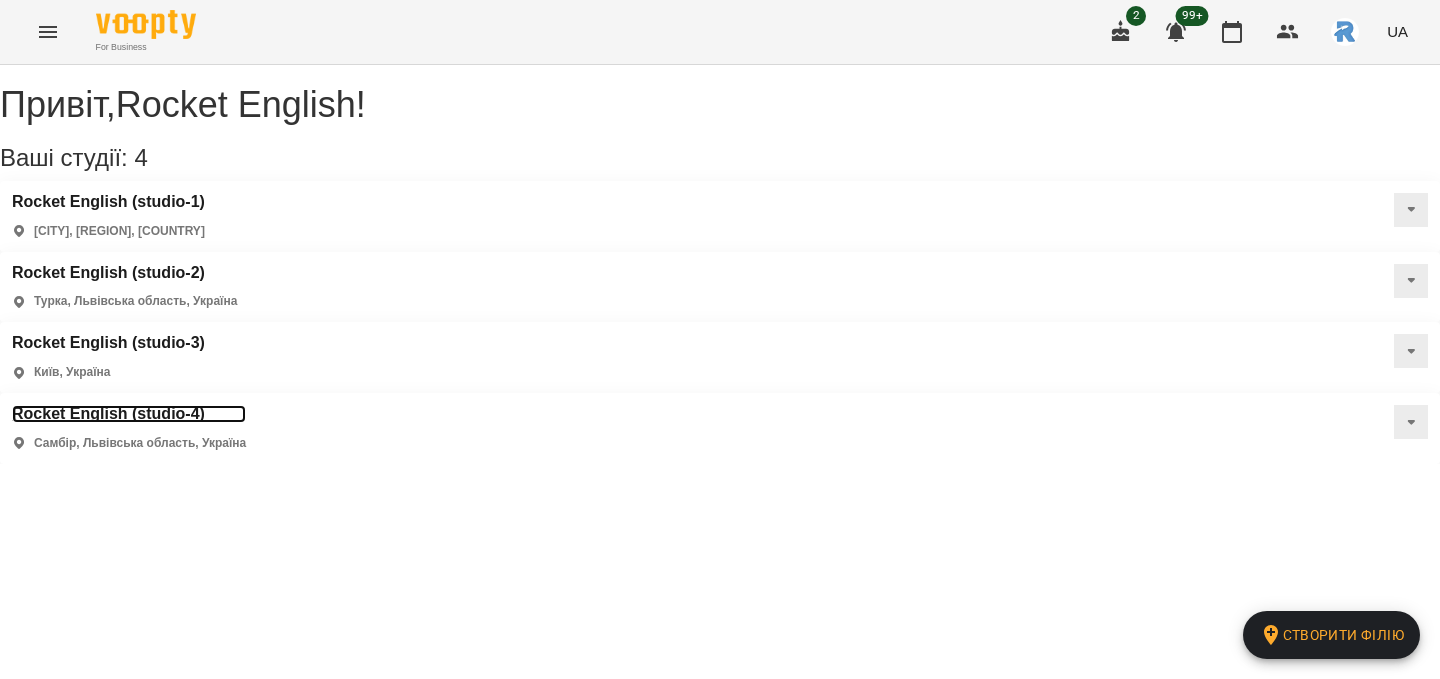 click on "Rocket English (studio-4)" at bounding box center [129, 414] 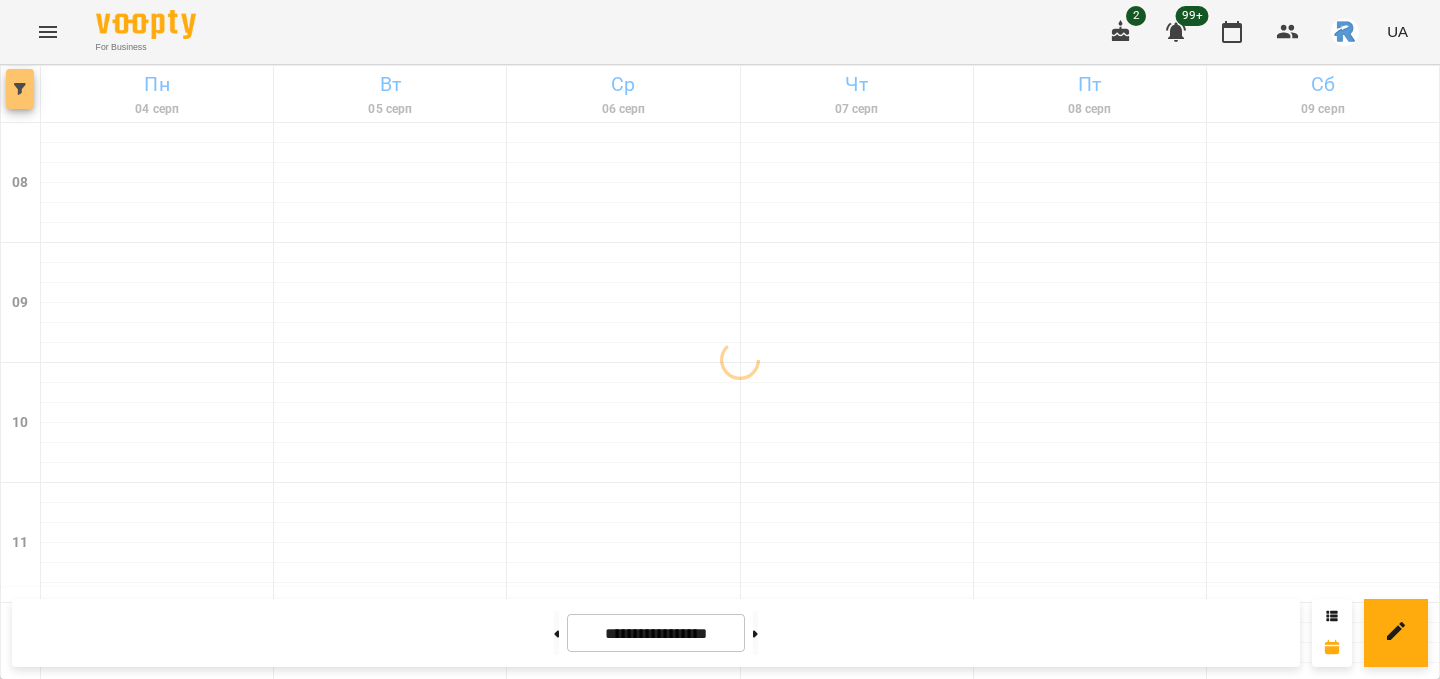 click at bounding box center [20, 89] 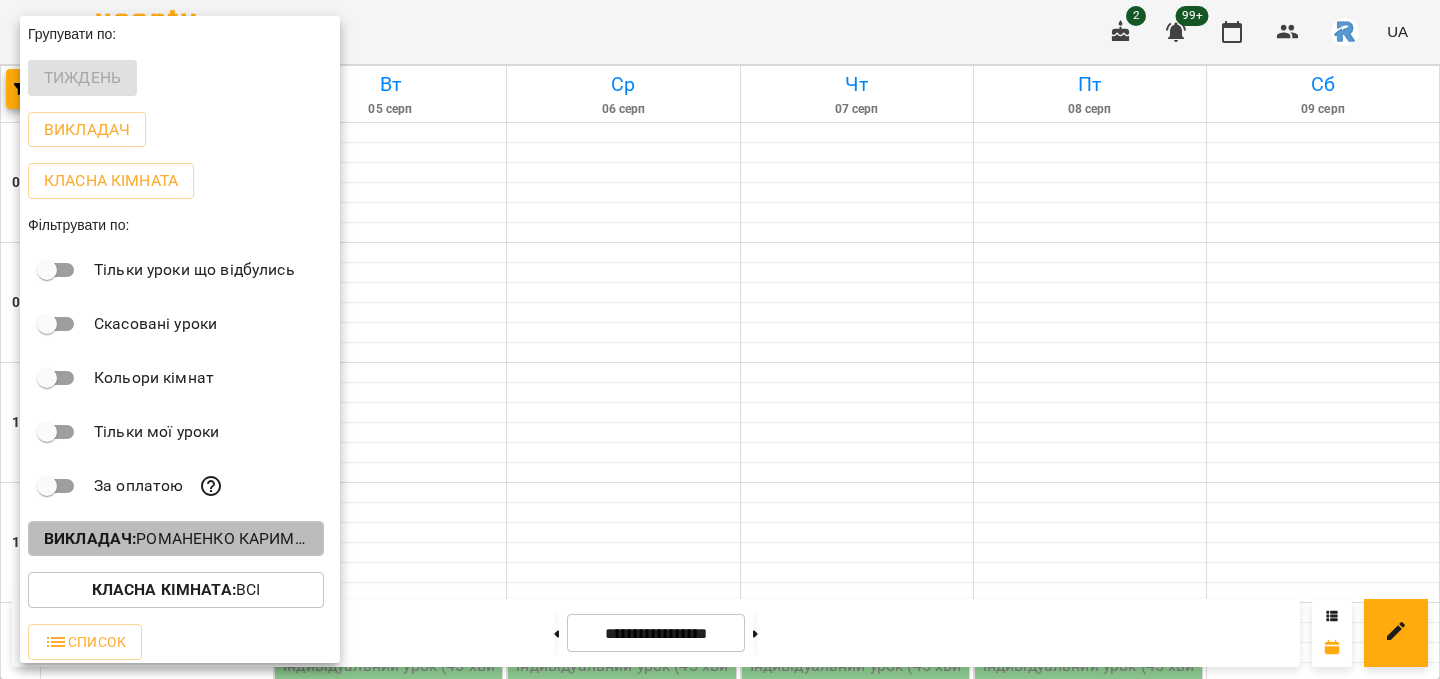 click on "Викладач :  Романенко Карим Рустамович" at bounding box center (176, 539) 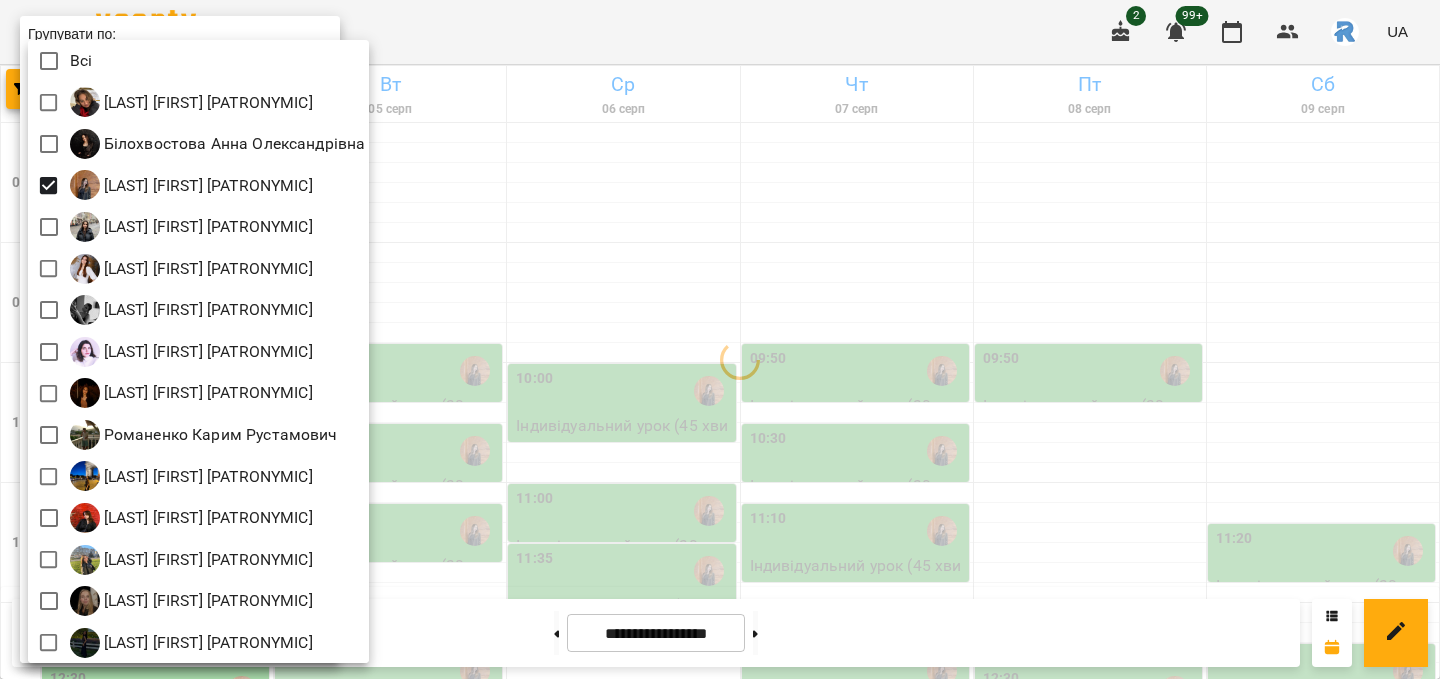 click at bounding box center (720, 339) 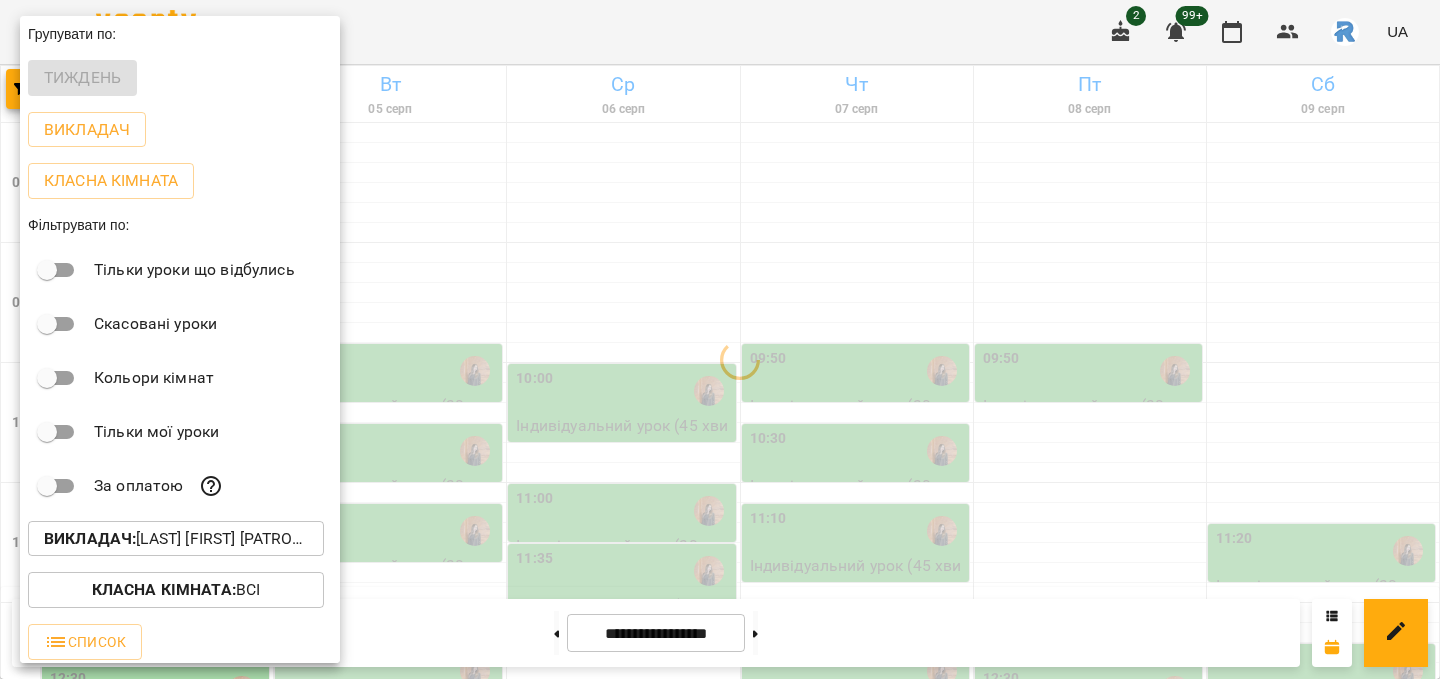 click at bounding box center [720, 339] 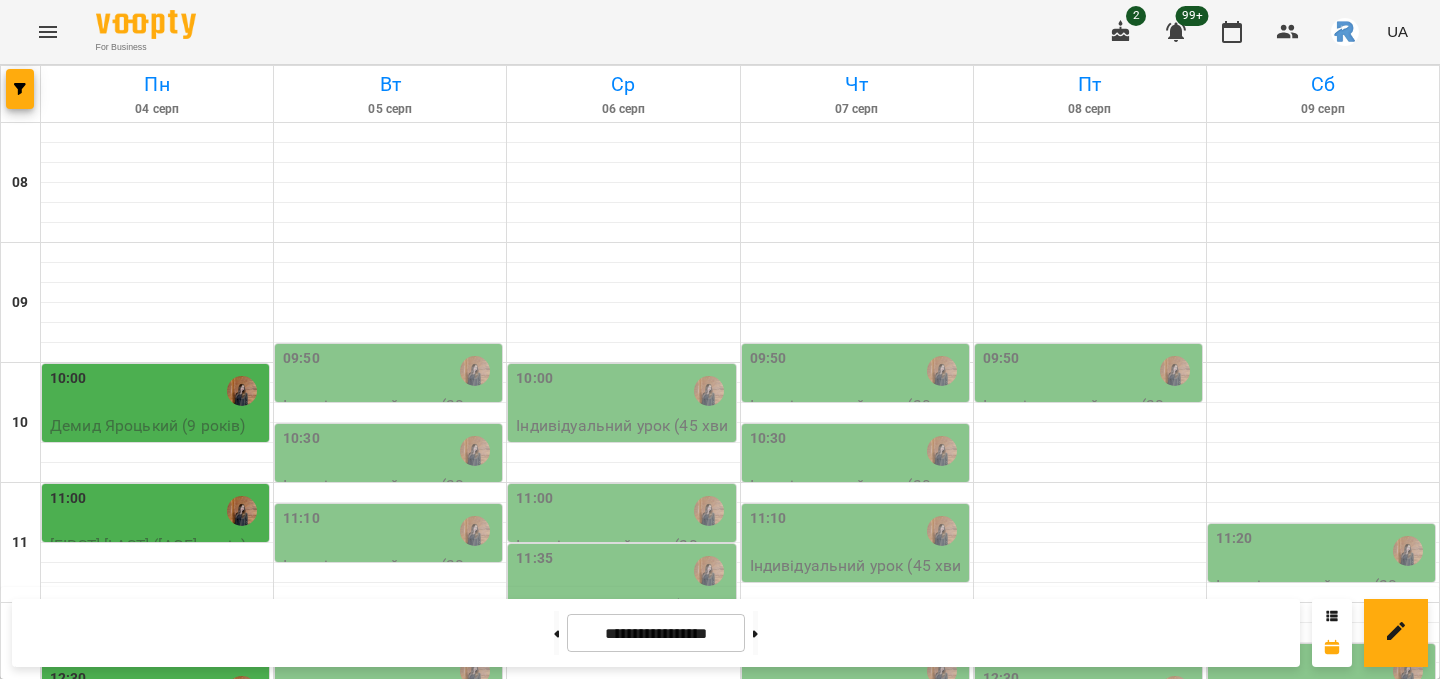 scroll, scrollTop: 588, scrollLeft: 0, axis: vertical 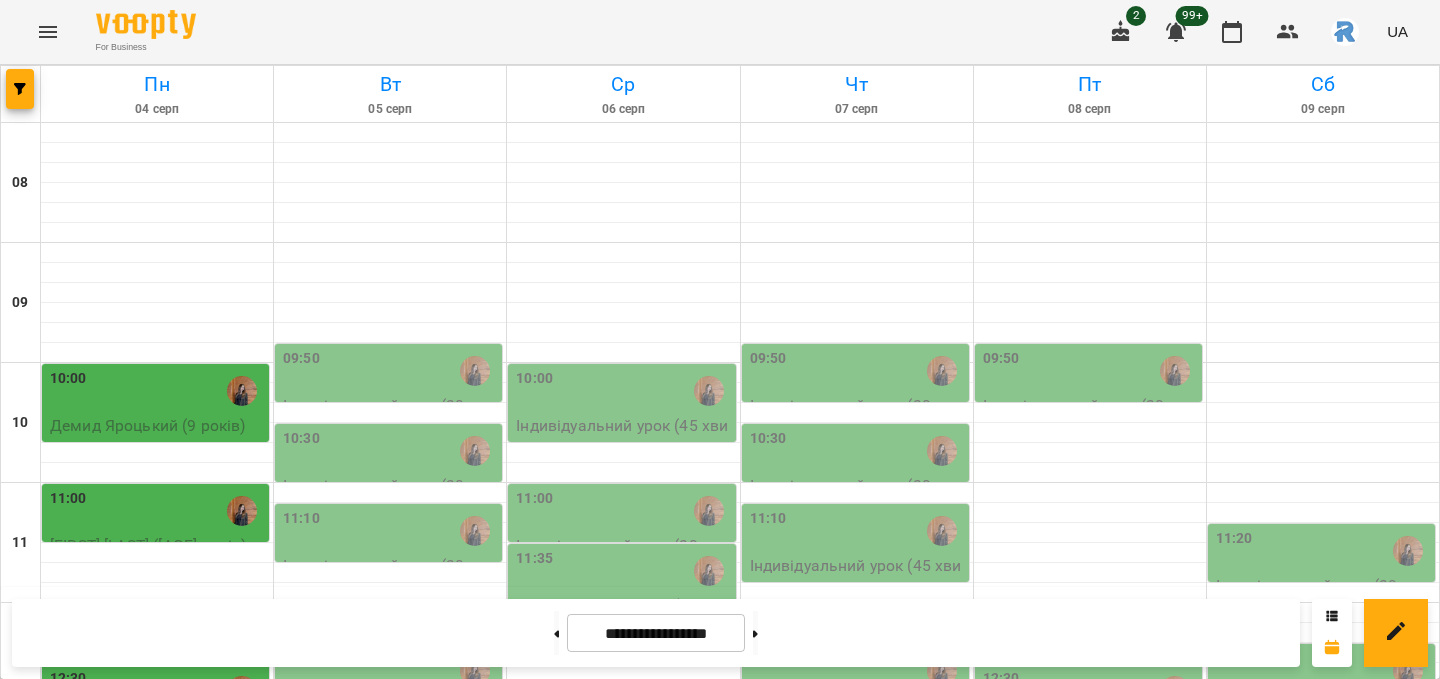 click on "15:20" at bounding box center (157, 1031) 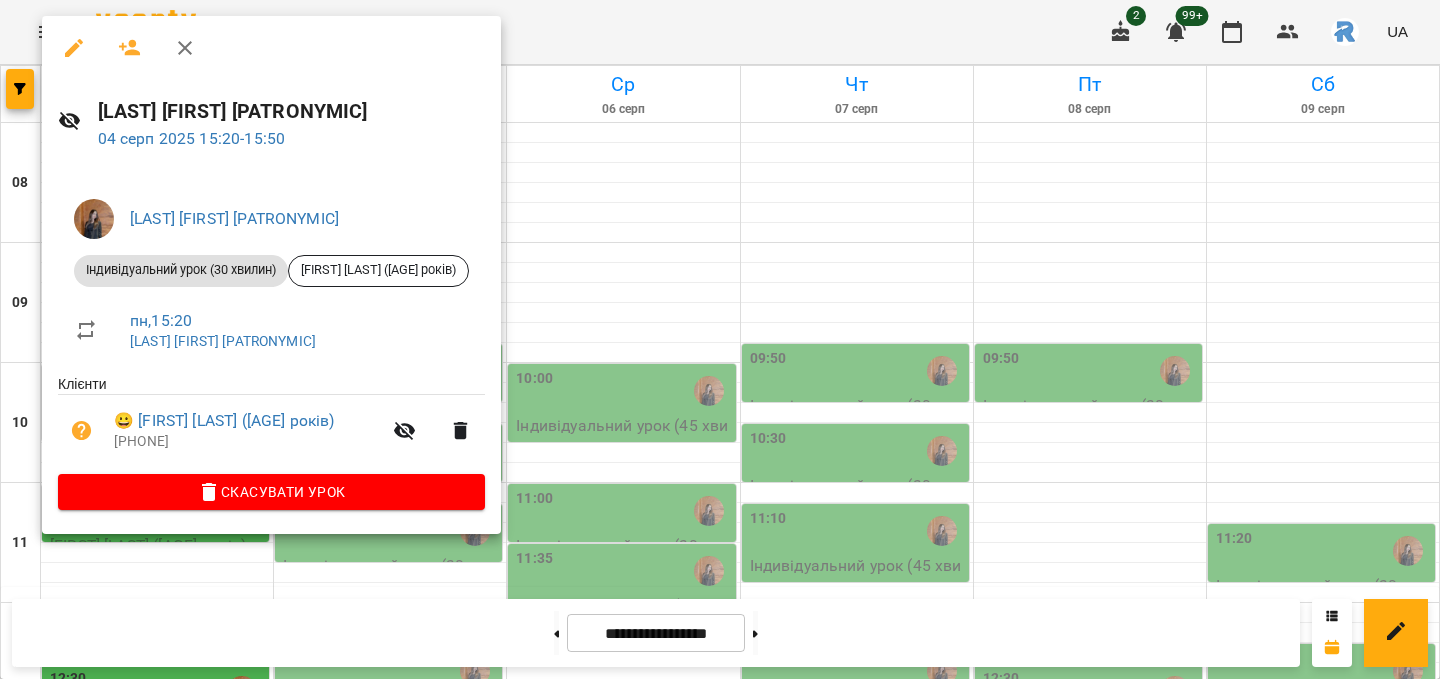 click at bounding box center [720, 339] 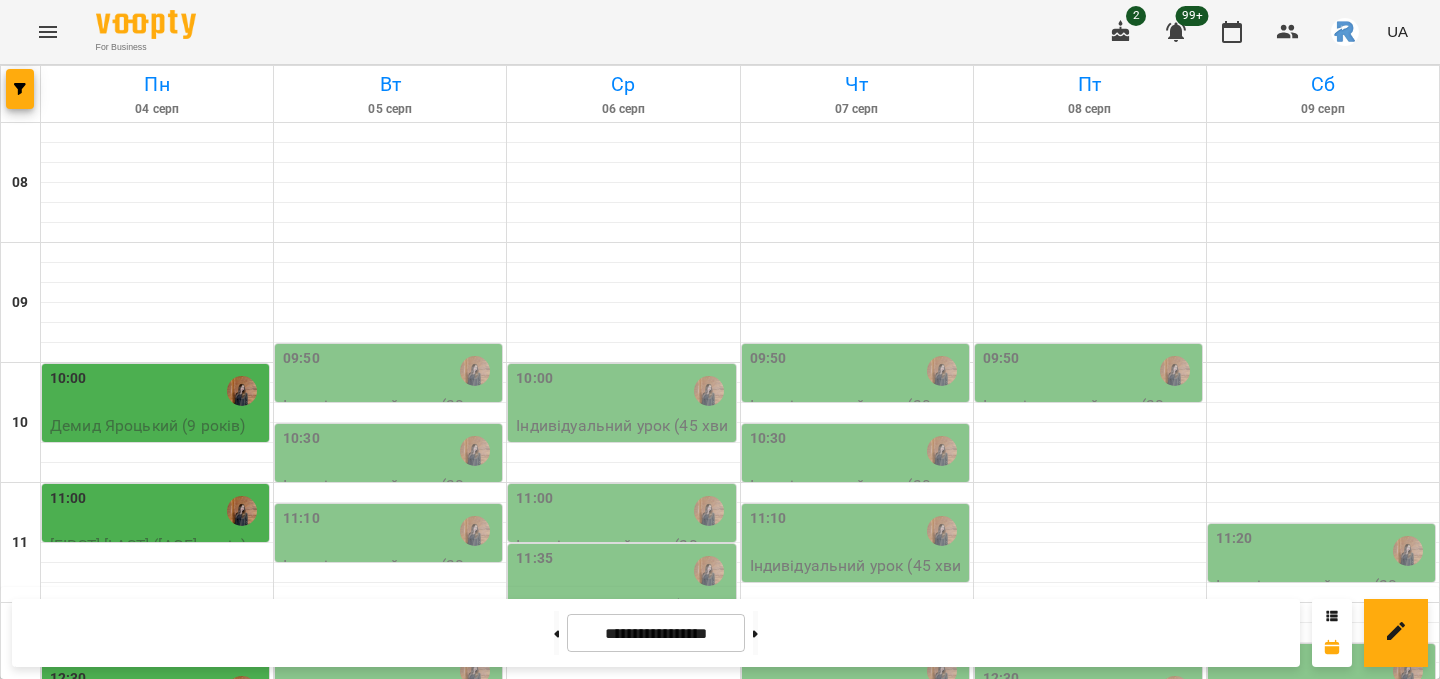 click on "14:40" at bounding box center [157, 951] 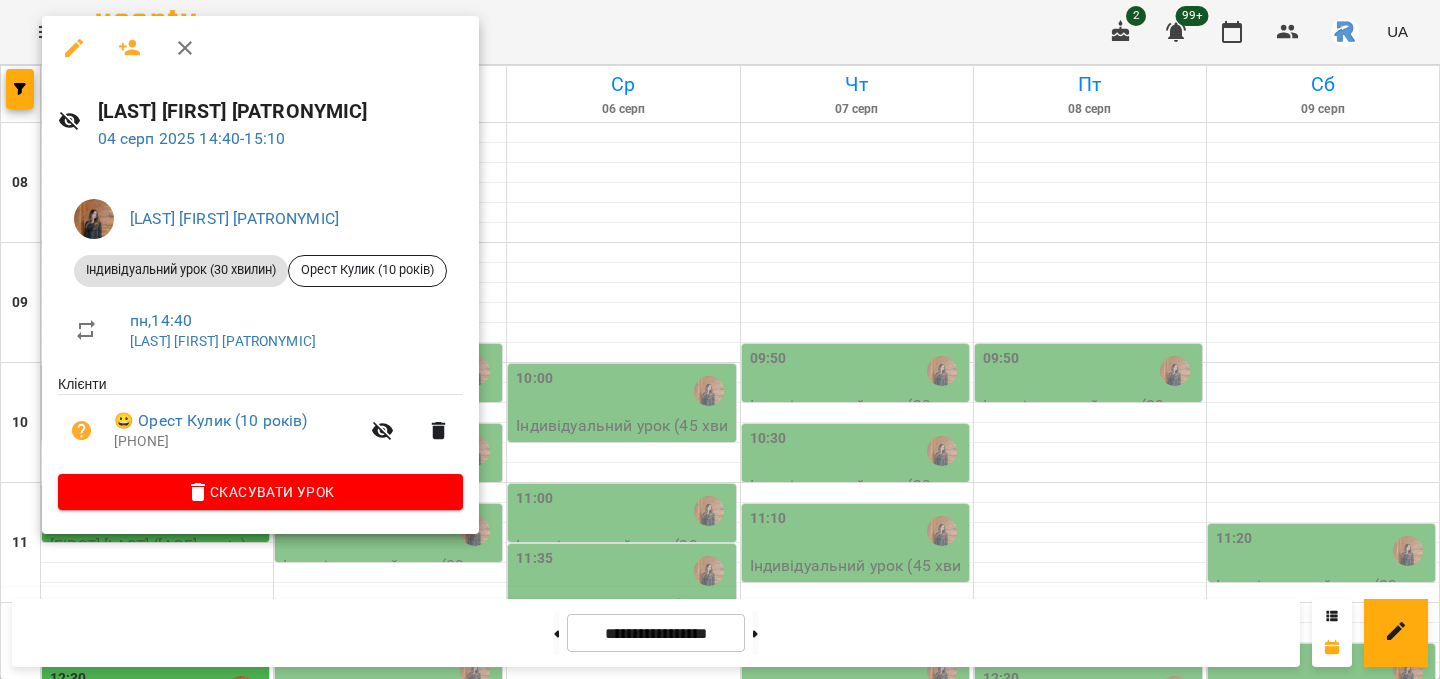 click at bounding box center (720, 339) 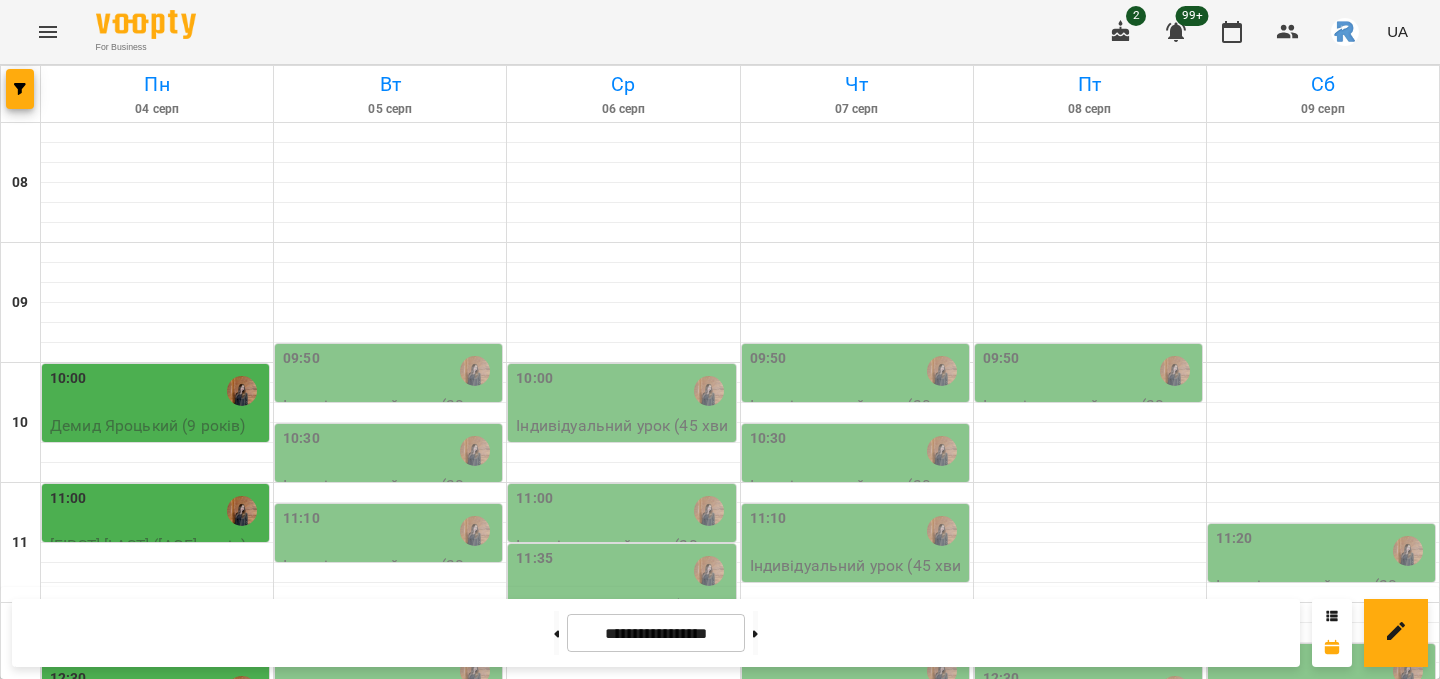 scroll, scrollTop: 234, scrollLeft: 0, axis: vertical 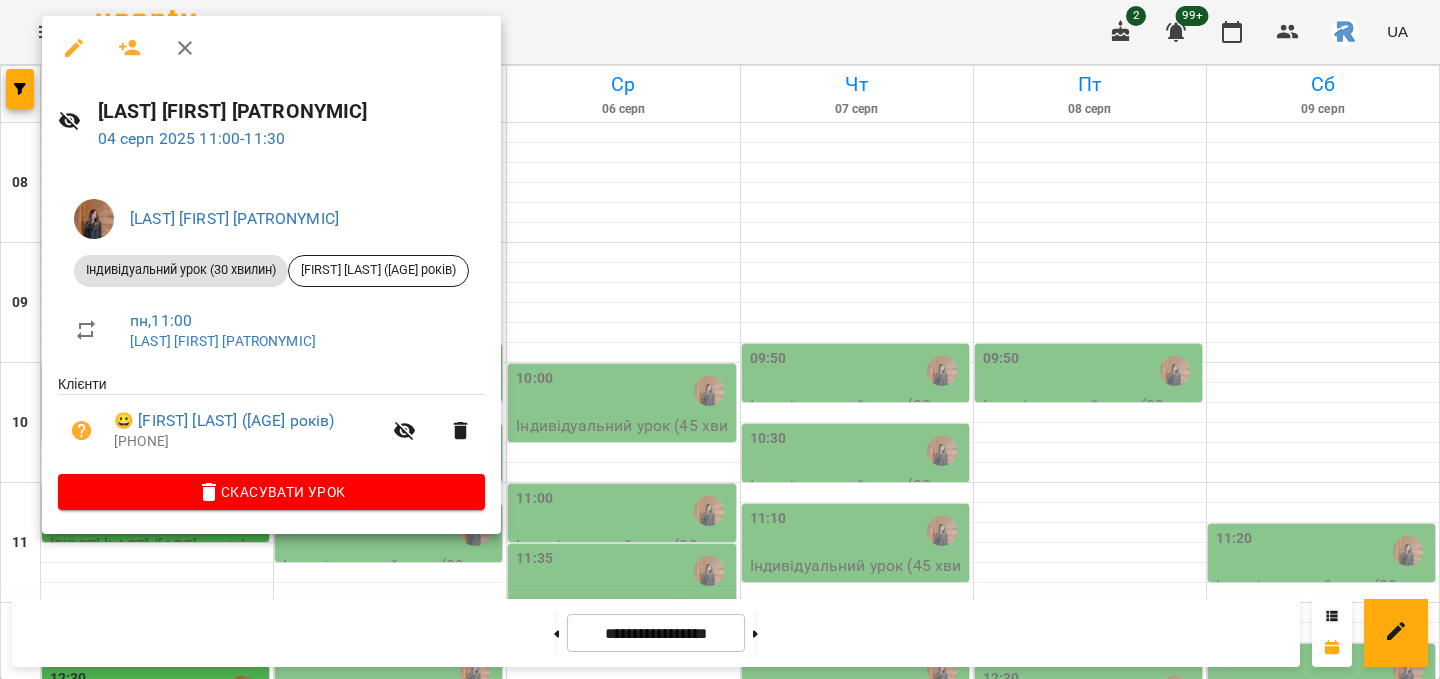 click at bounding box center (720, 339) 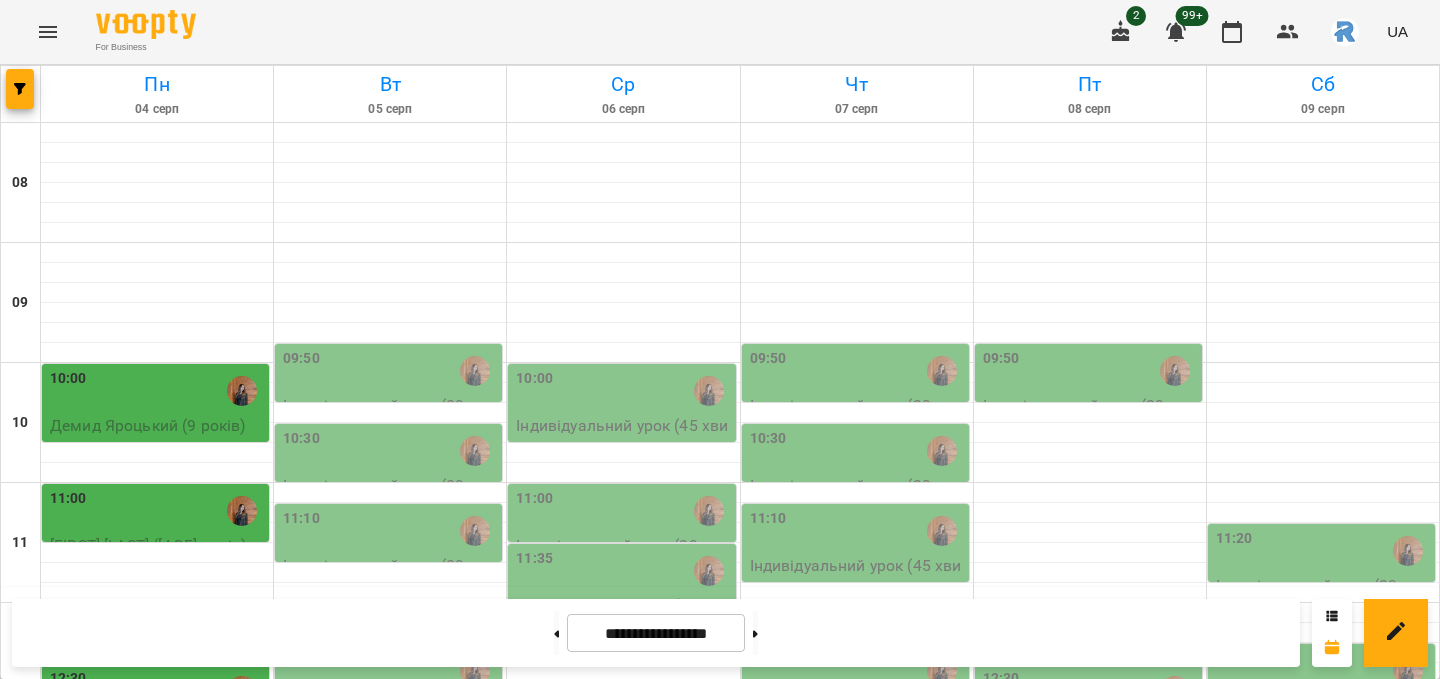 scroll, scrollTop: 403, scrollLeft: 0, axis: vertical 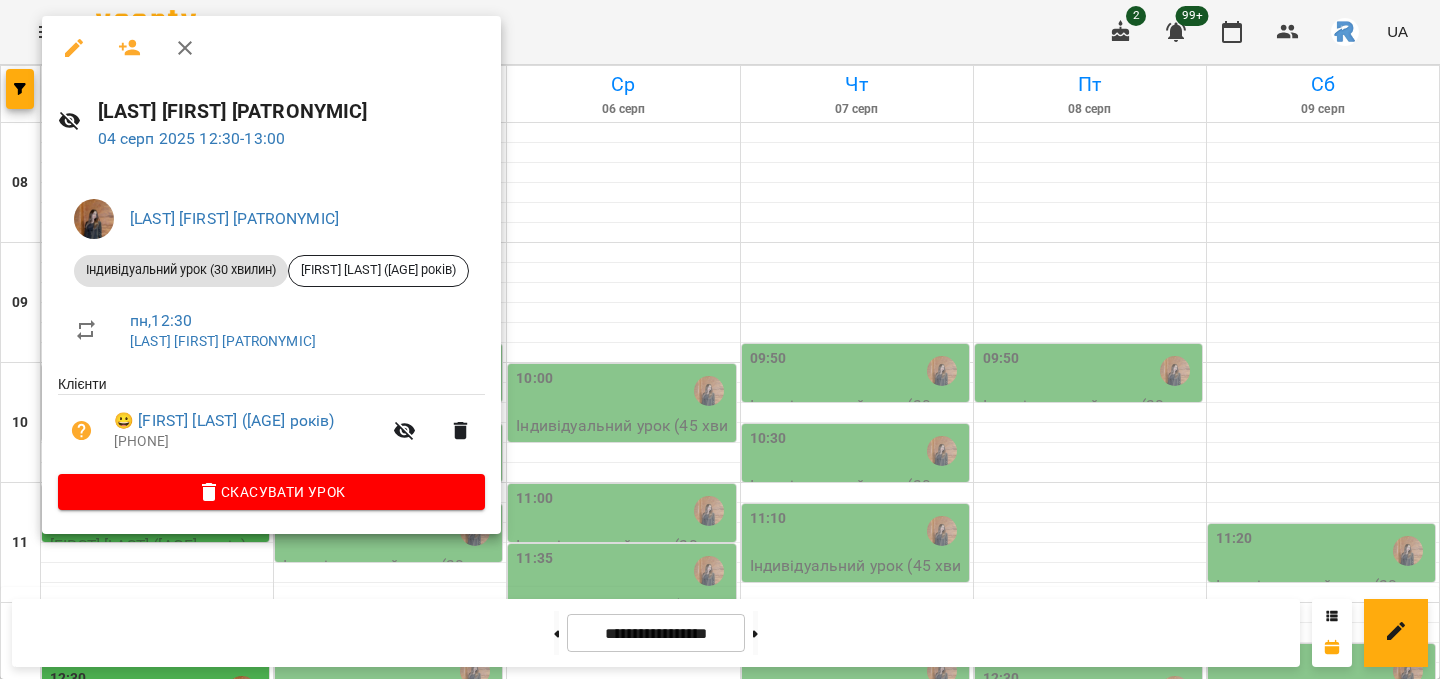 click at bounding box center (720, 339) 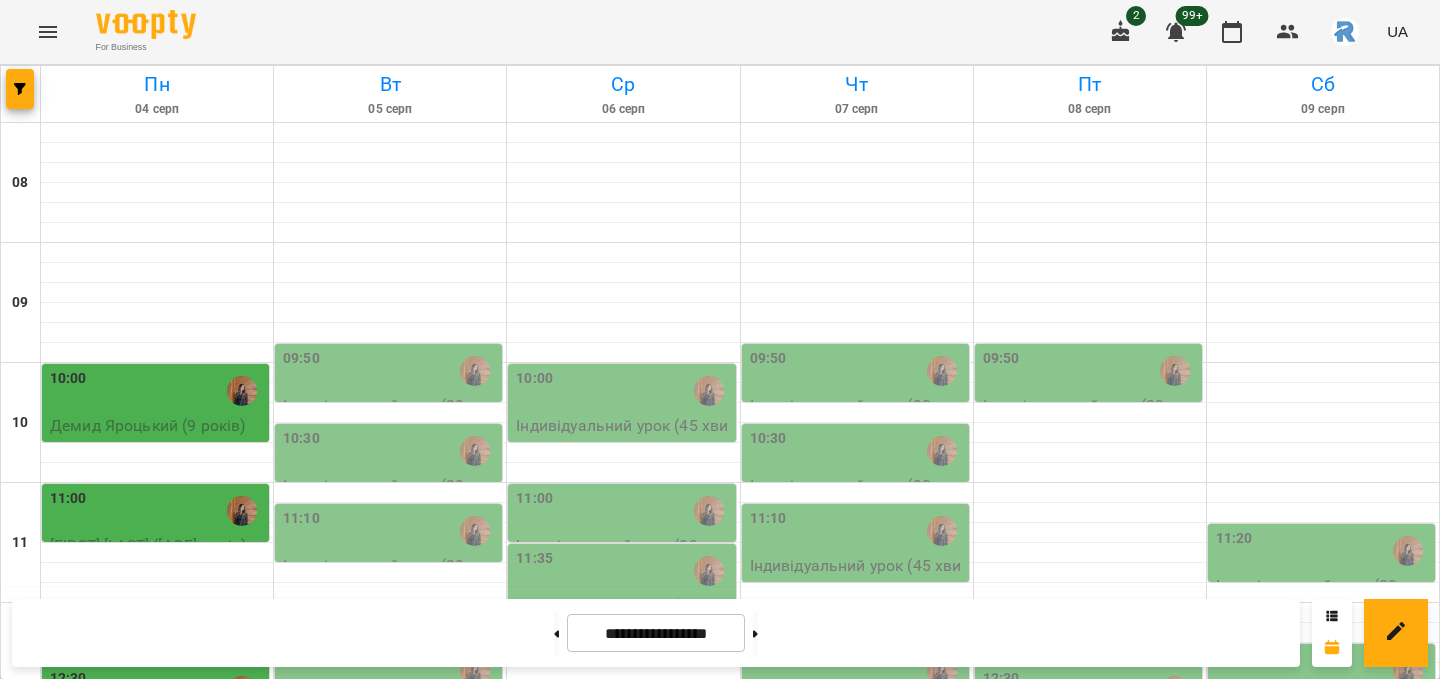 scroll, scrollTop: 610, scrollLeft: 0, axis: vertical 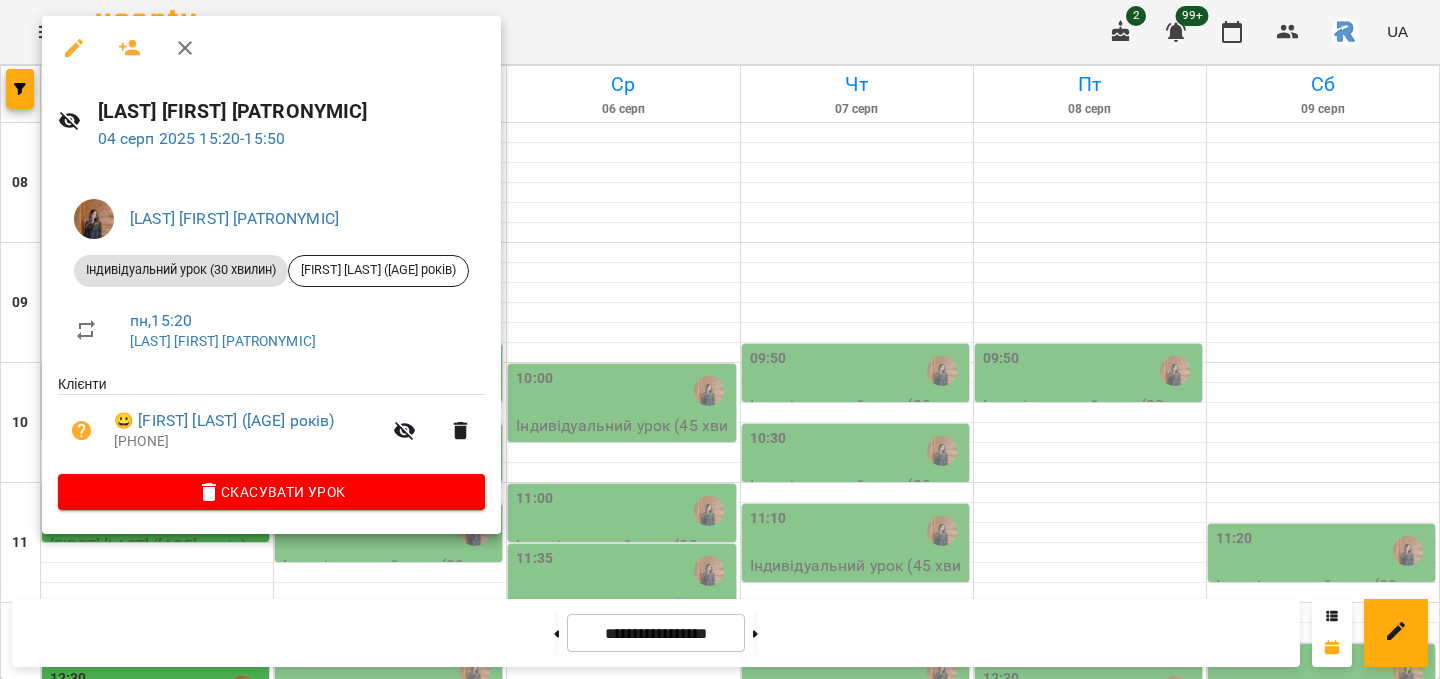 click at bounding box center [720, 339] 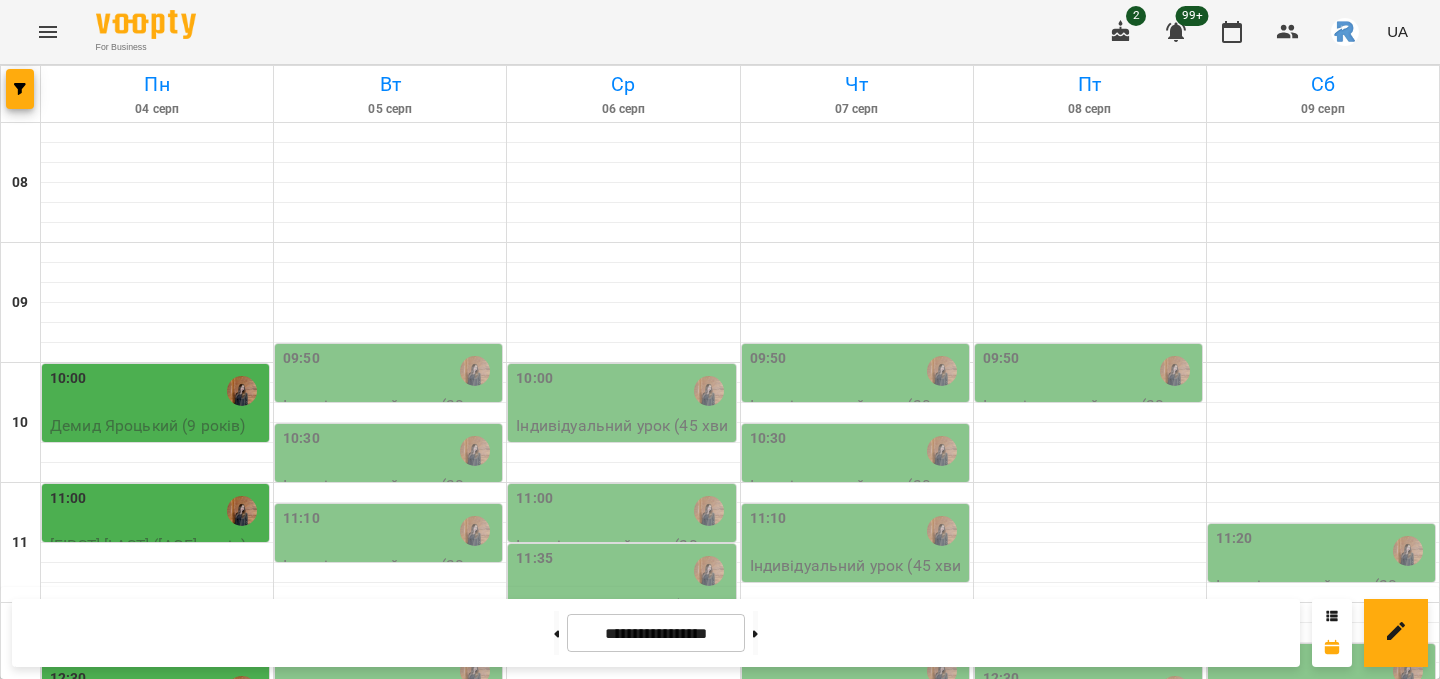 click on "14:40" at bounding box center [157, 951] 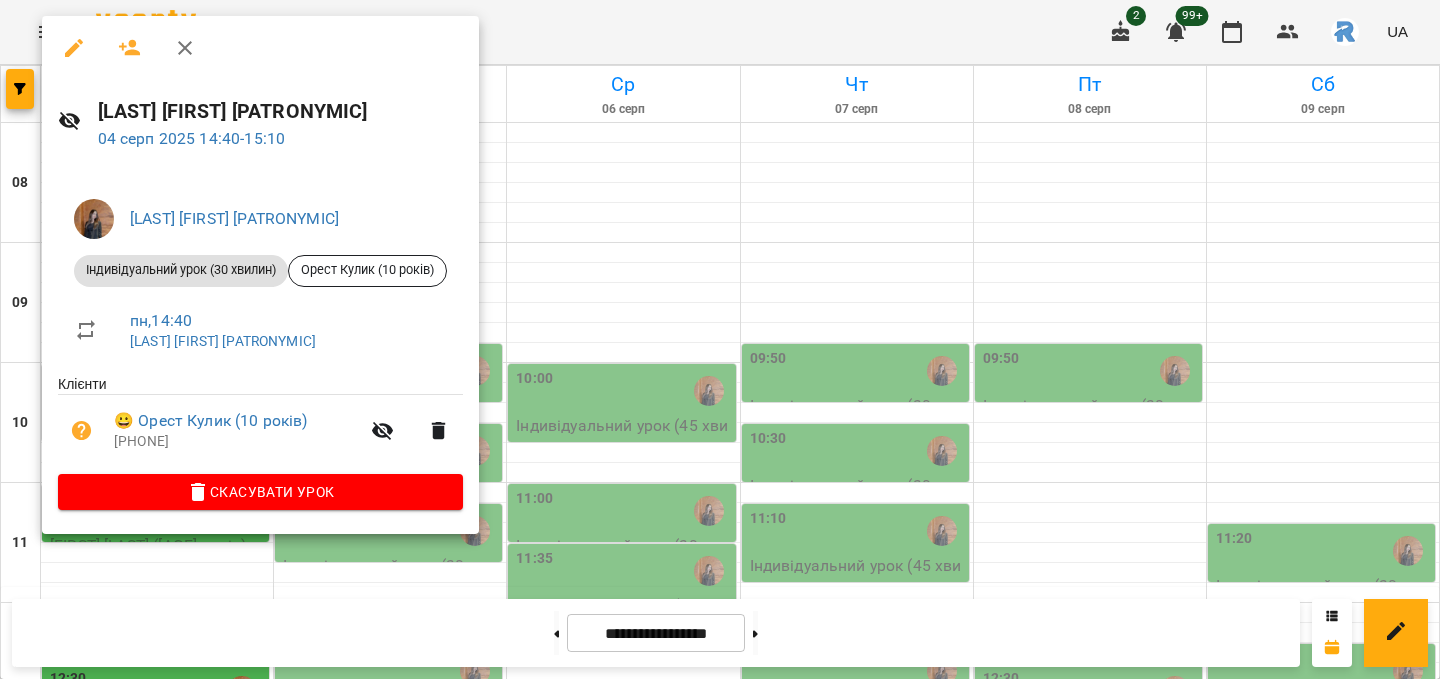 click 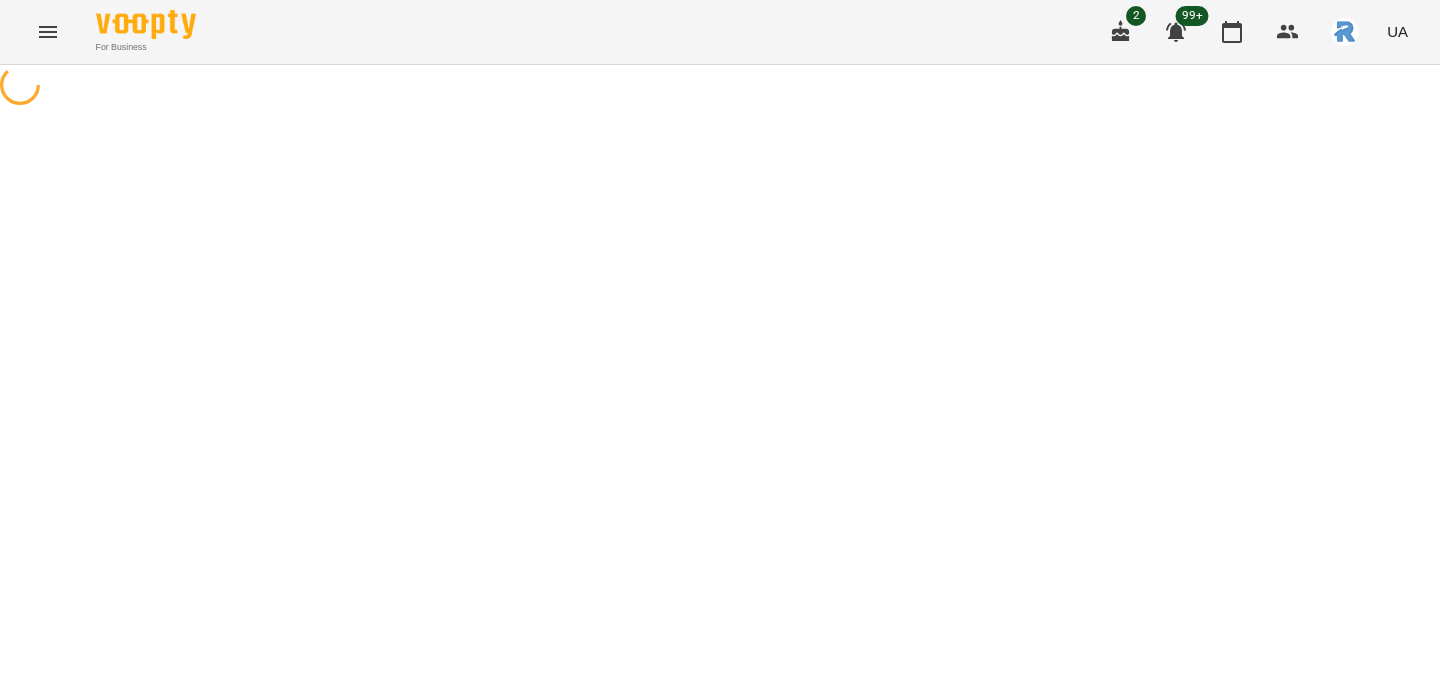 select on "**********" 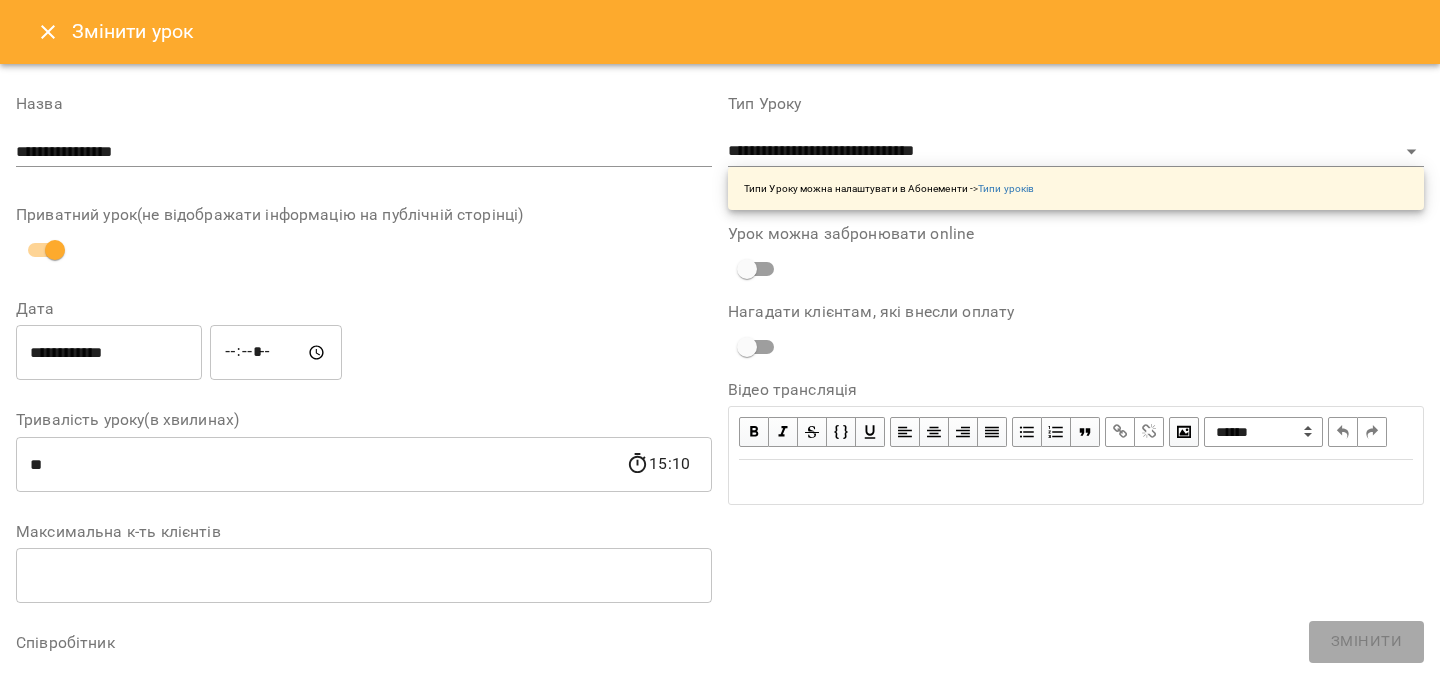 click 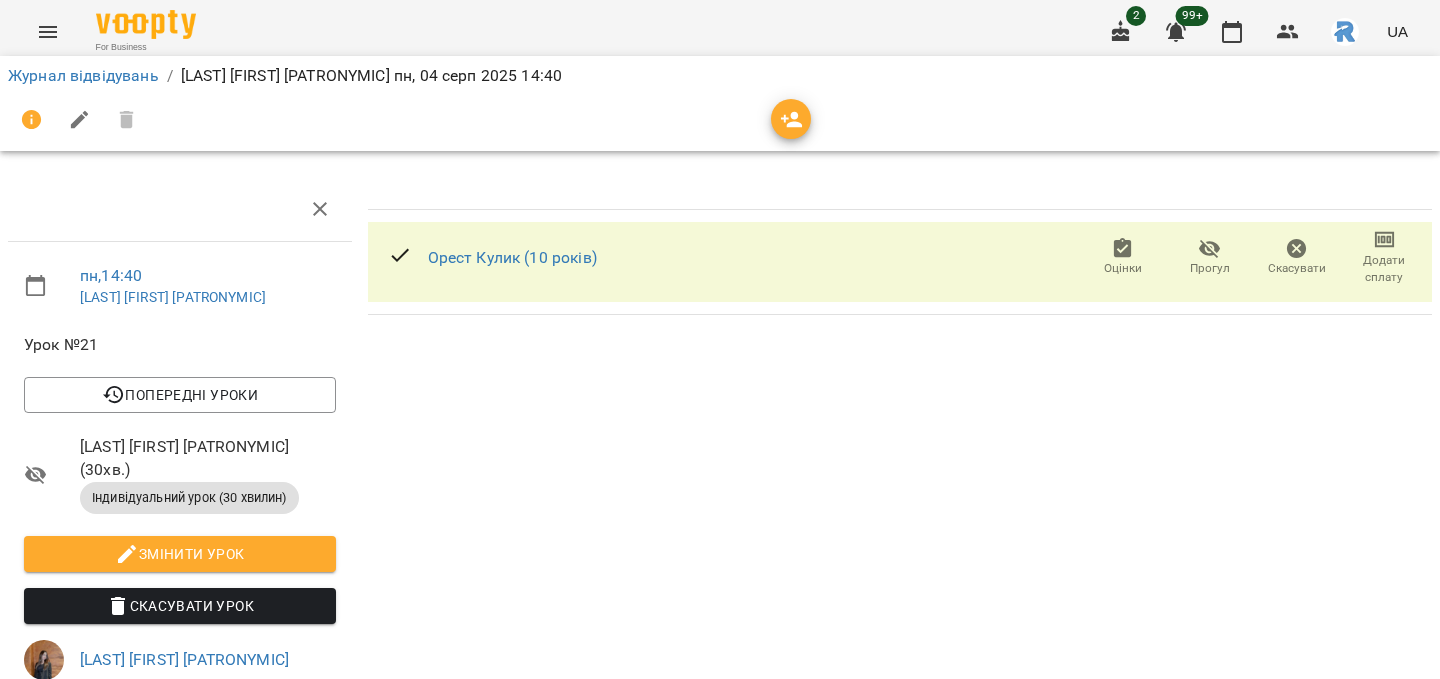 click on "Змінити урок" at bounding box center (180, 554) 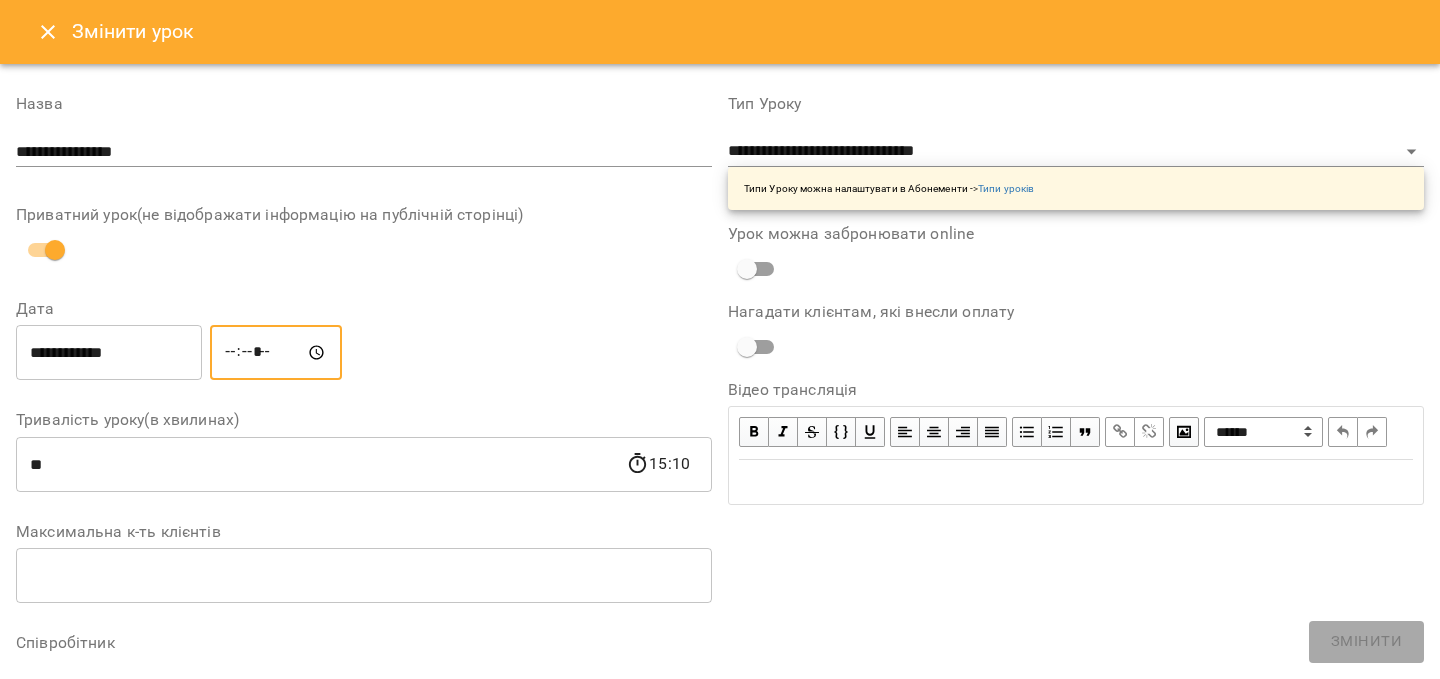 click on "*****" at bounding box center [276, 353] 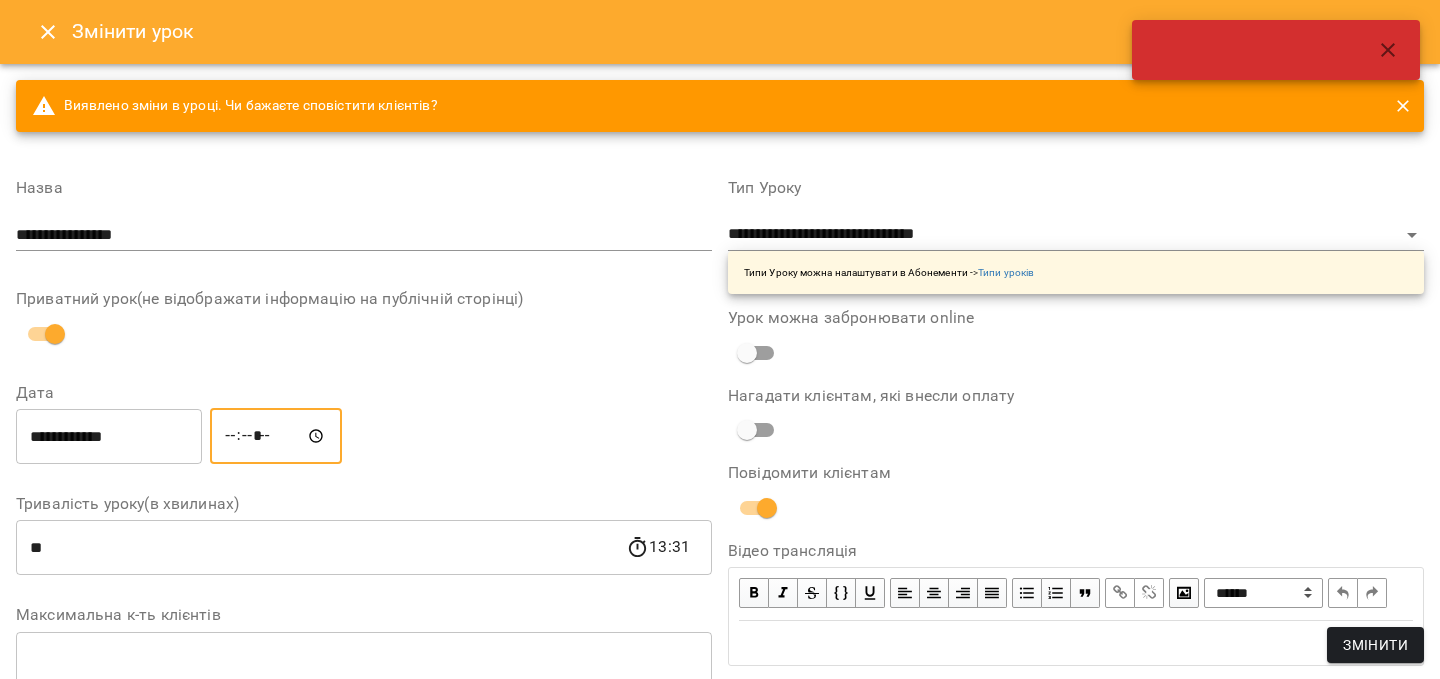 type on "*****" 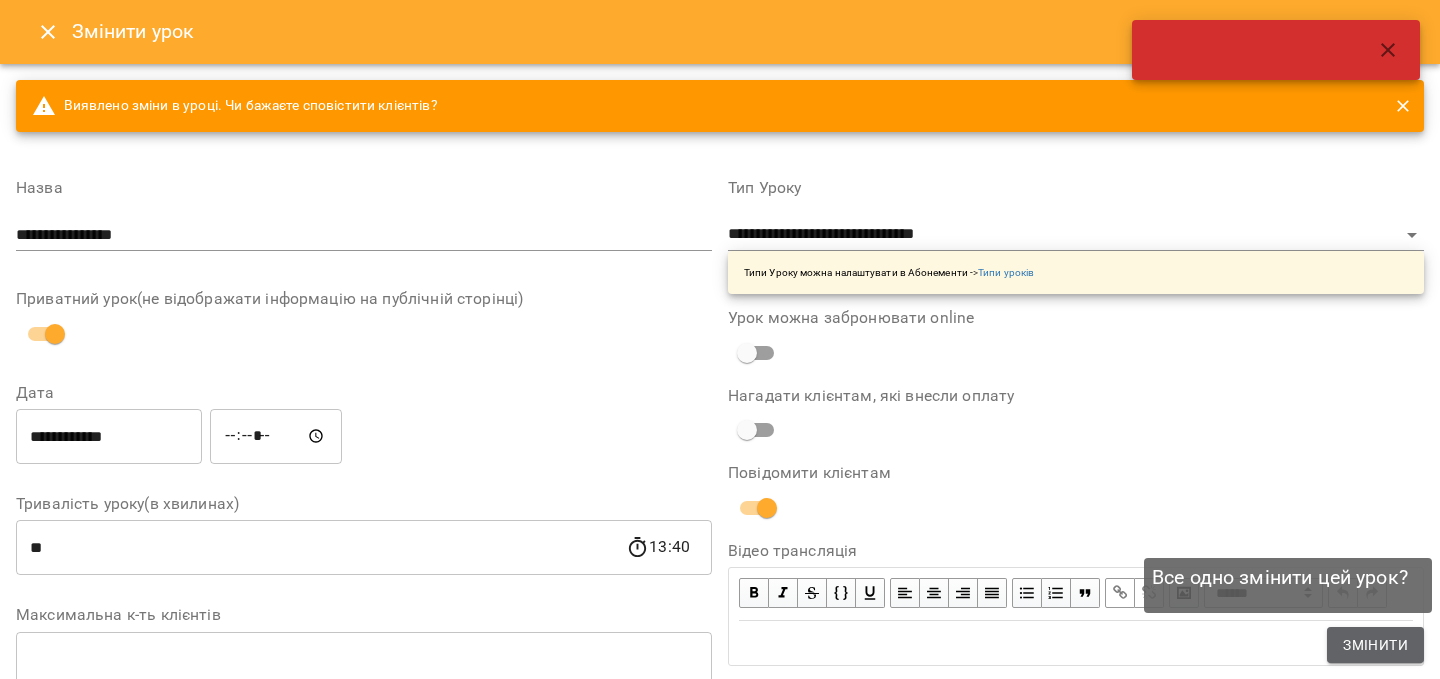 click on "Змінити" at bounding box center [1375, 645] 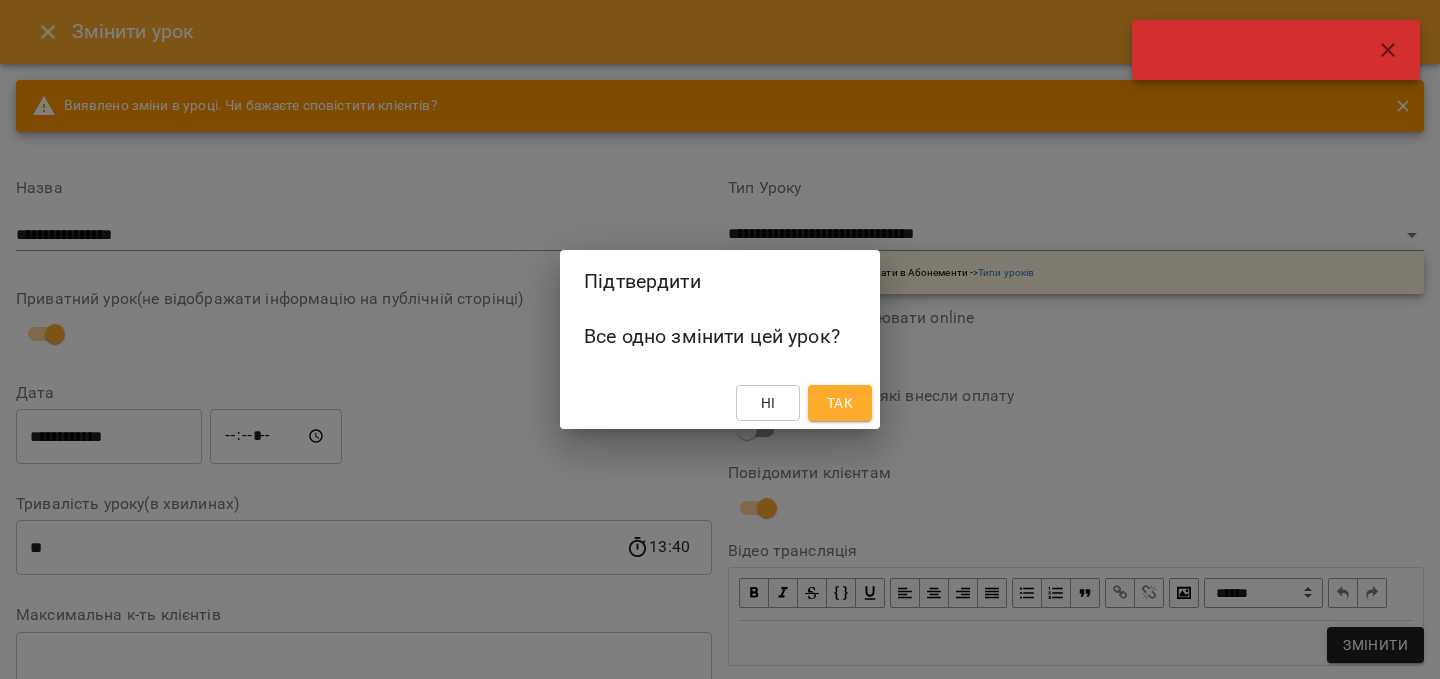 click on "Так" at bounding box center [840, 403] 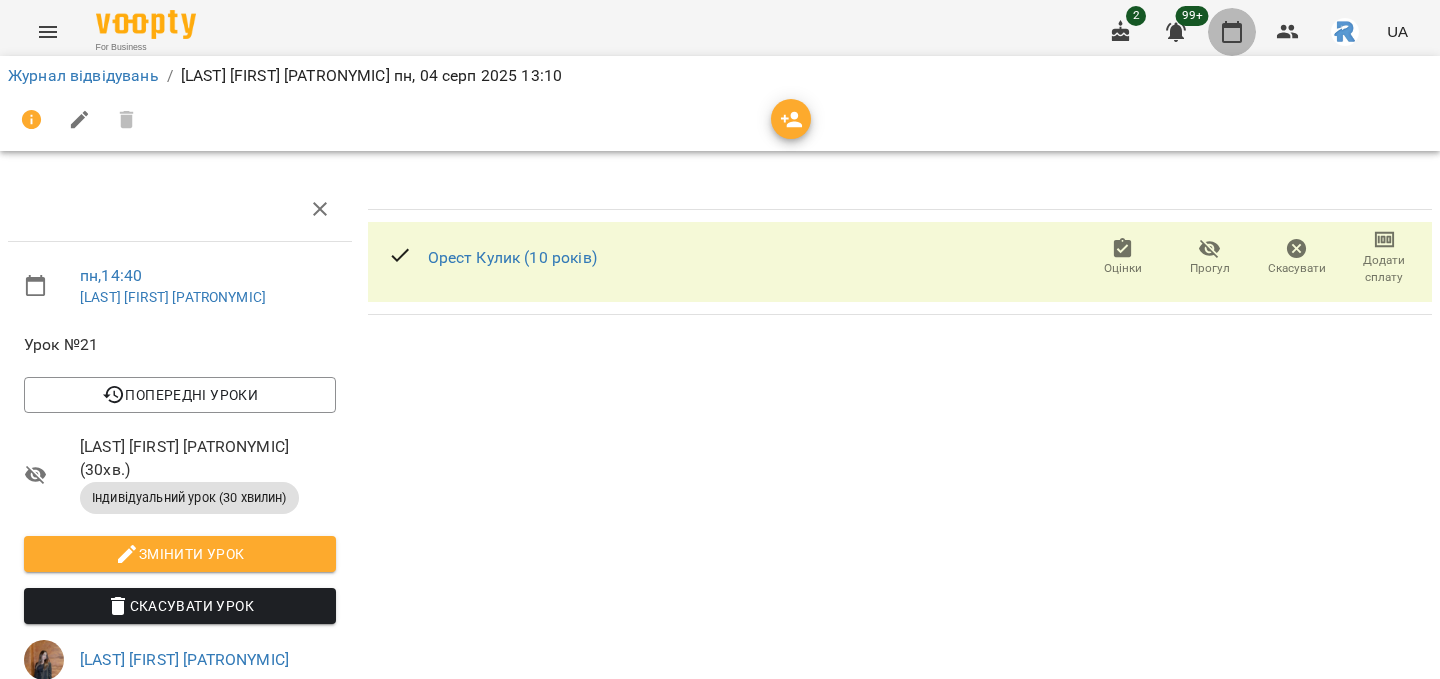 click 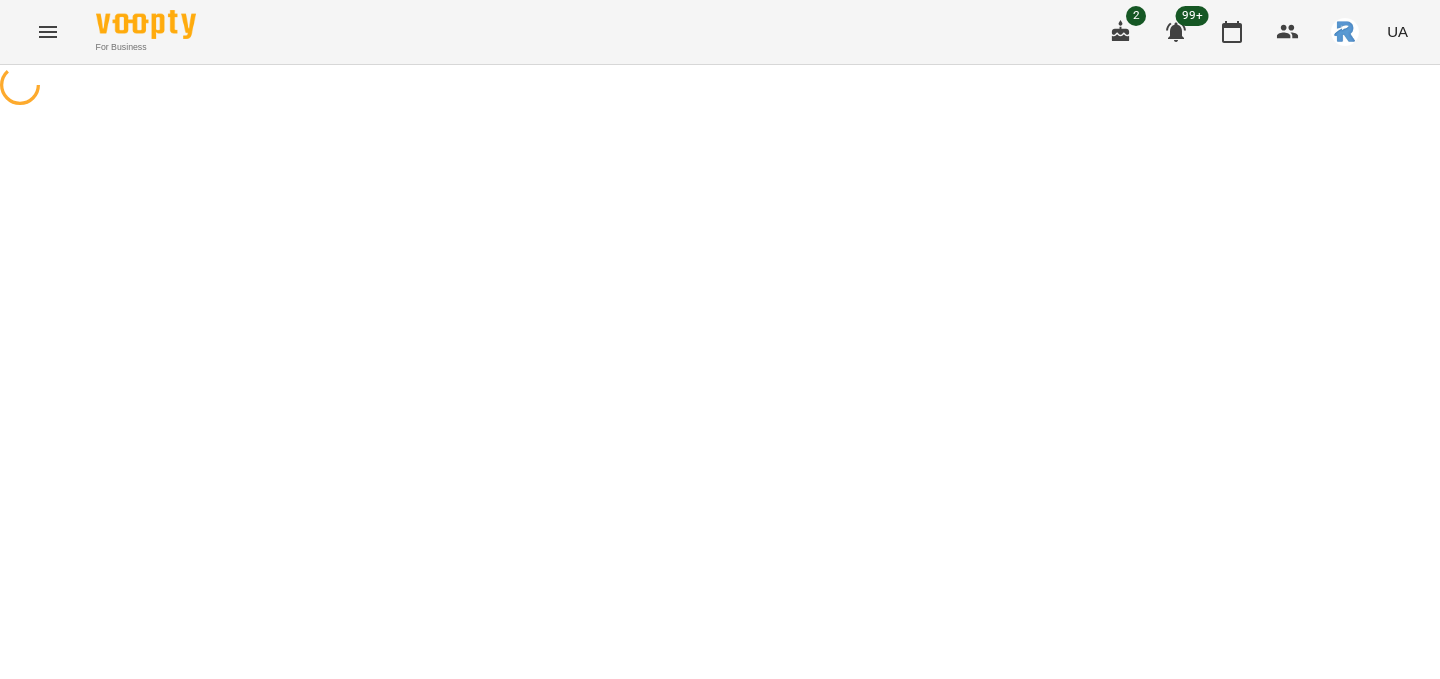 click at bounding box center [720, 87] 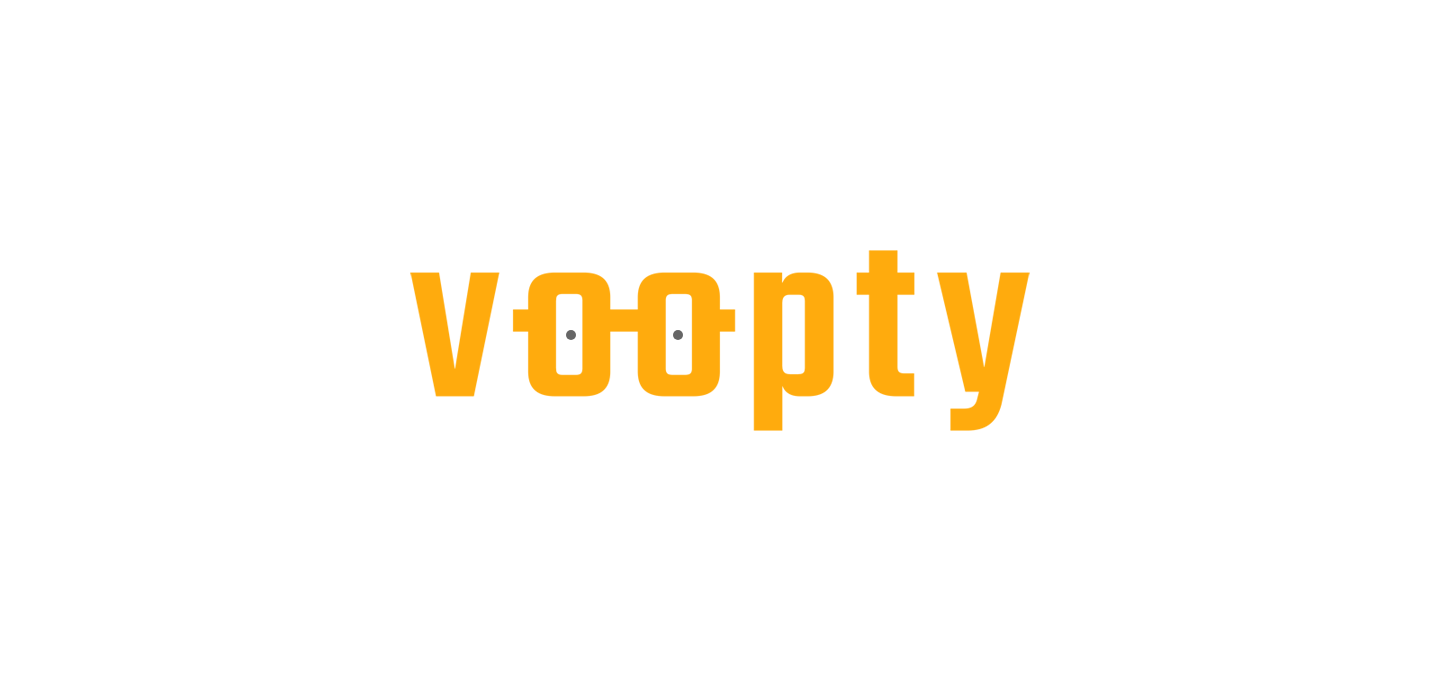scroll, scrollTop: 0, scrollLeft: 0, axis: both 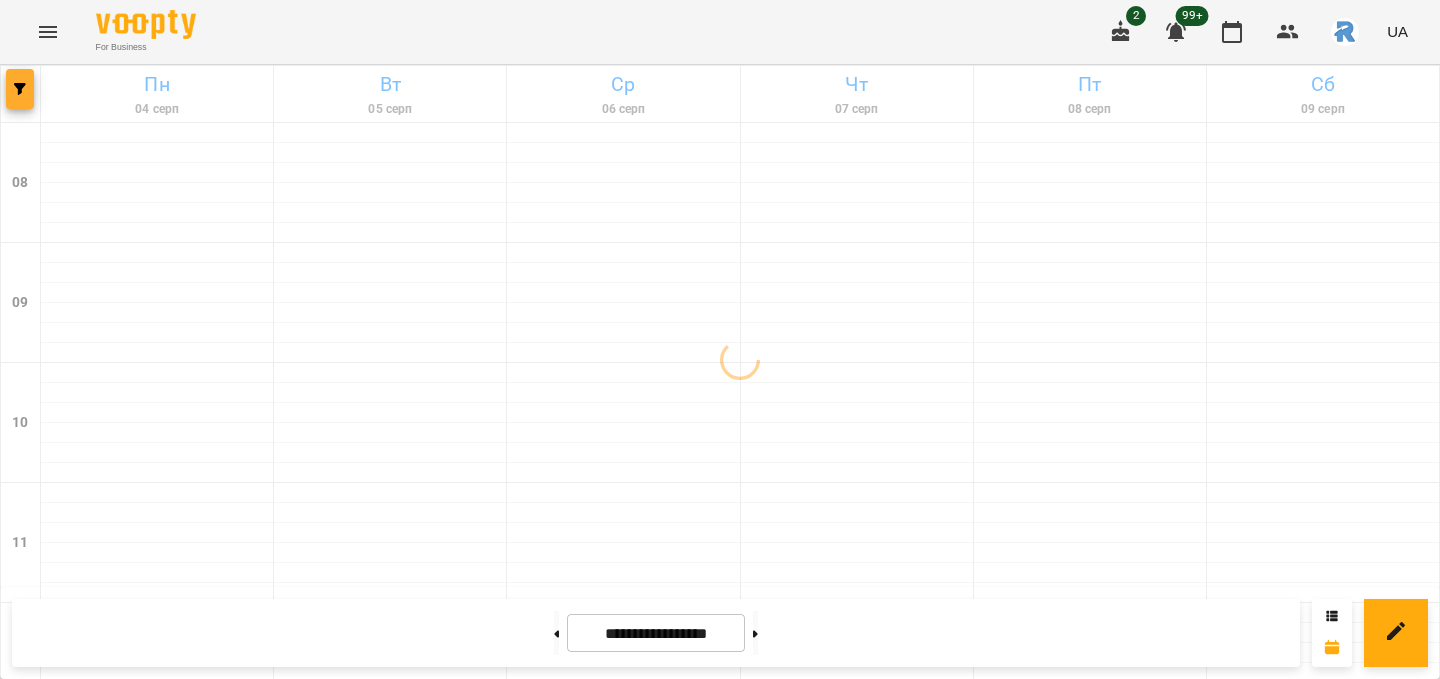 click at bounding box center (20, 89) 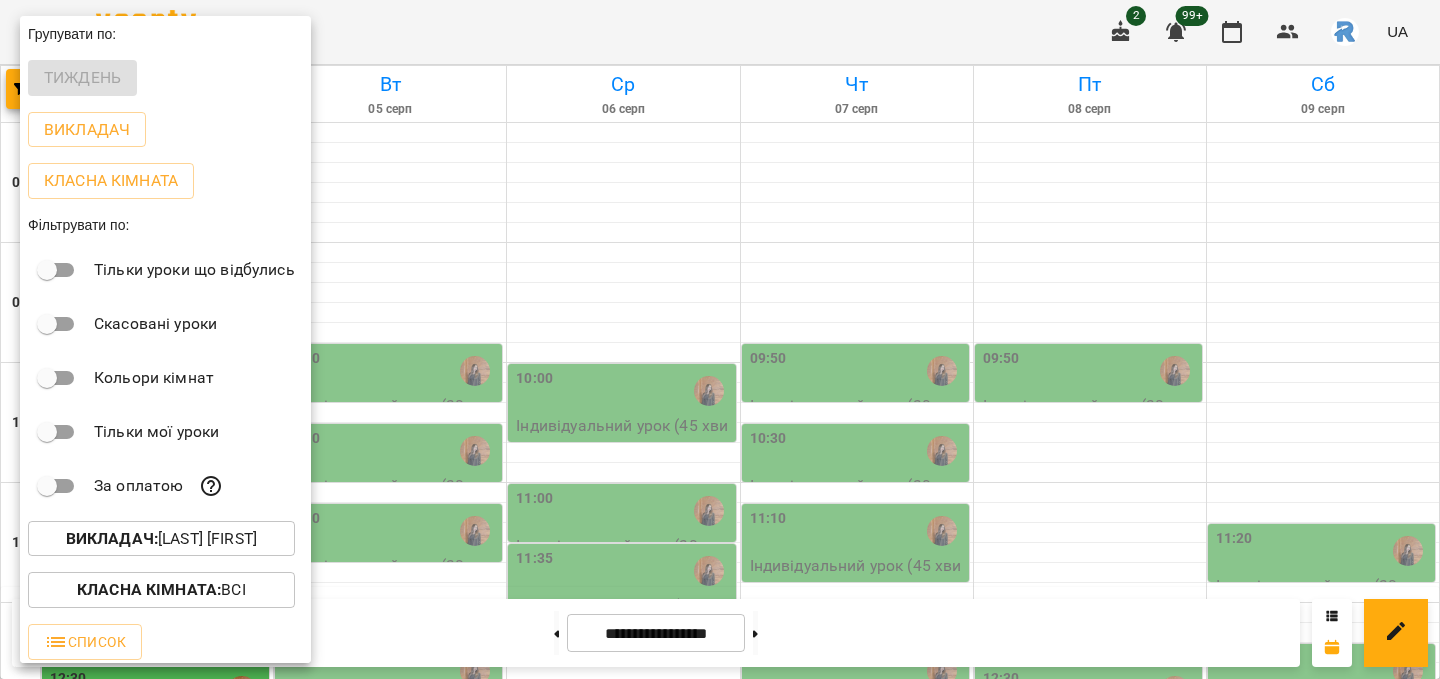 click on "Викладач :  Гаджієва Мельтем" at bounding box center [161, 539] 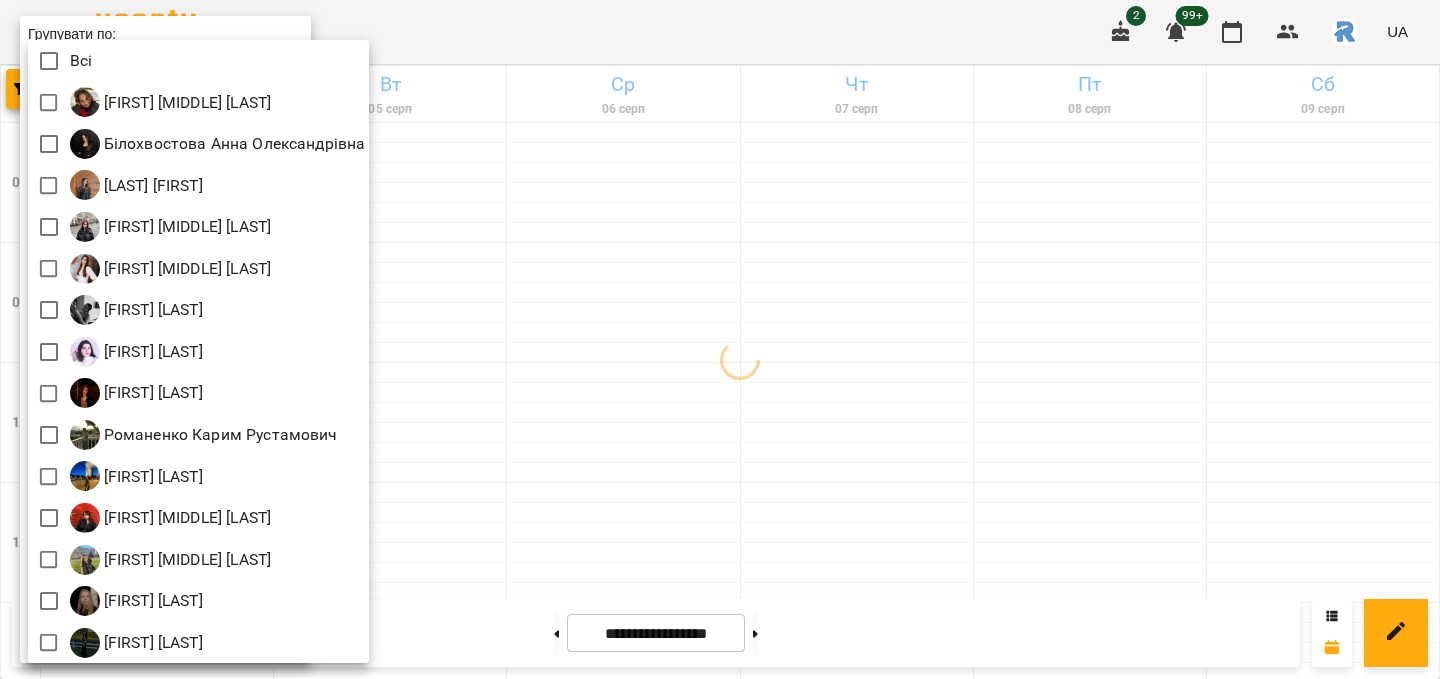 scroll, scrollTop: 4, scrollLeft: 0, axis: vertical 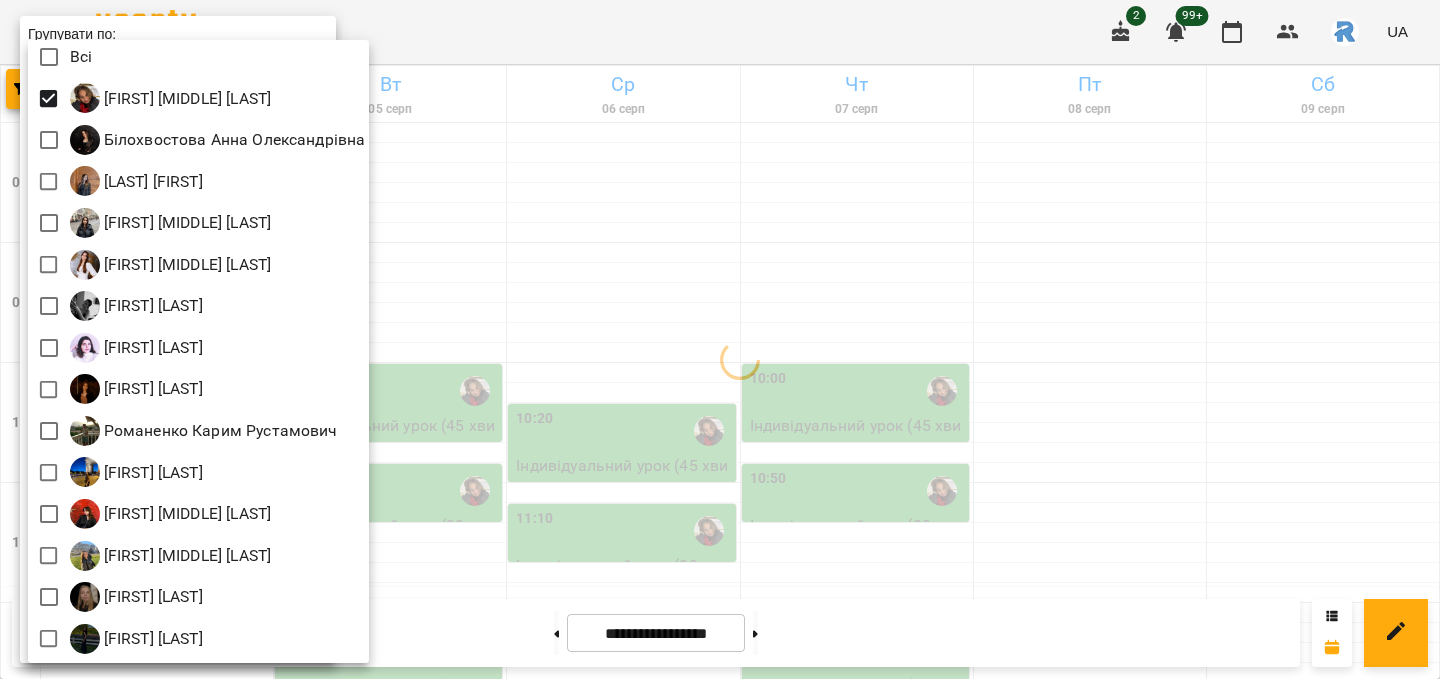 click at bounding box center [720, 339] 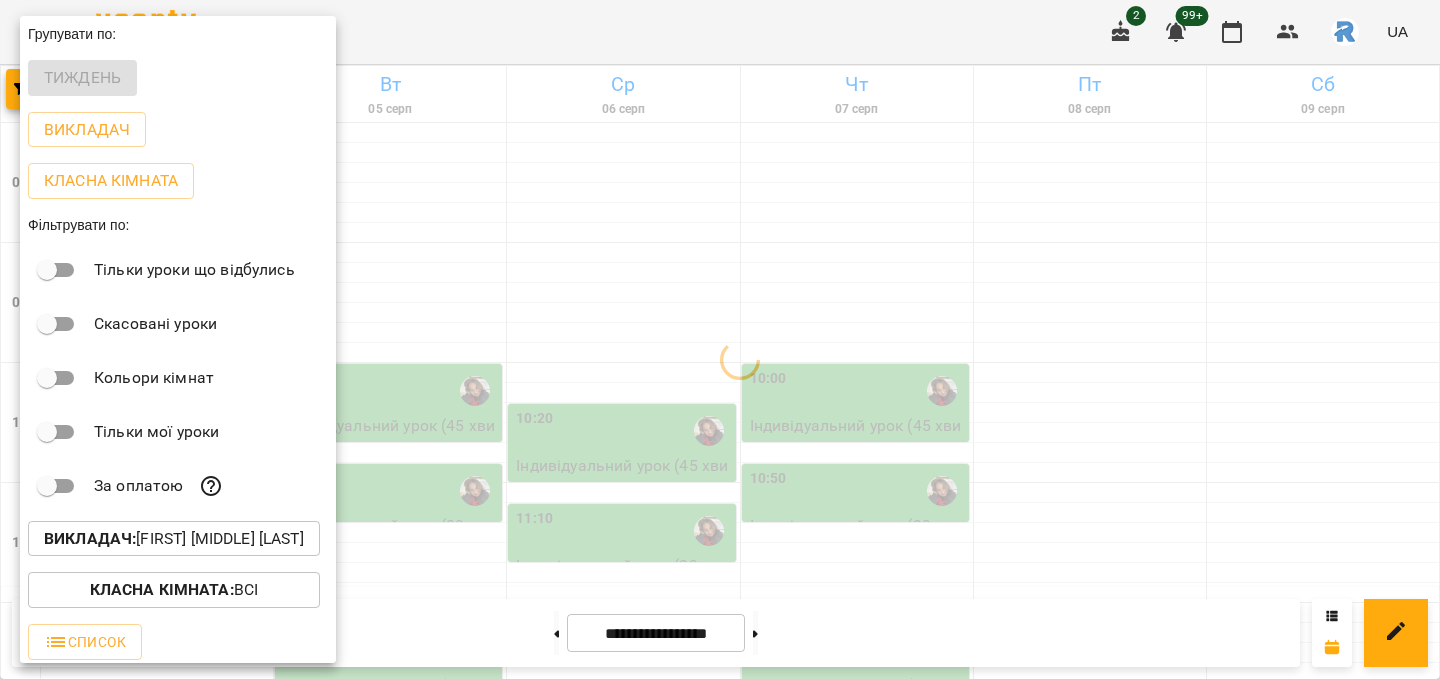 click at bounding box center (720, 339) 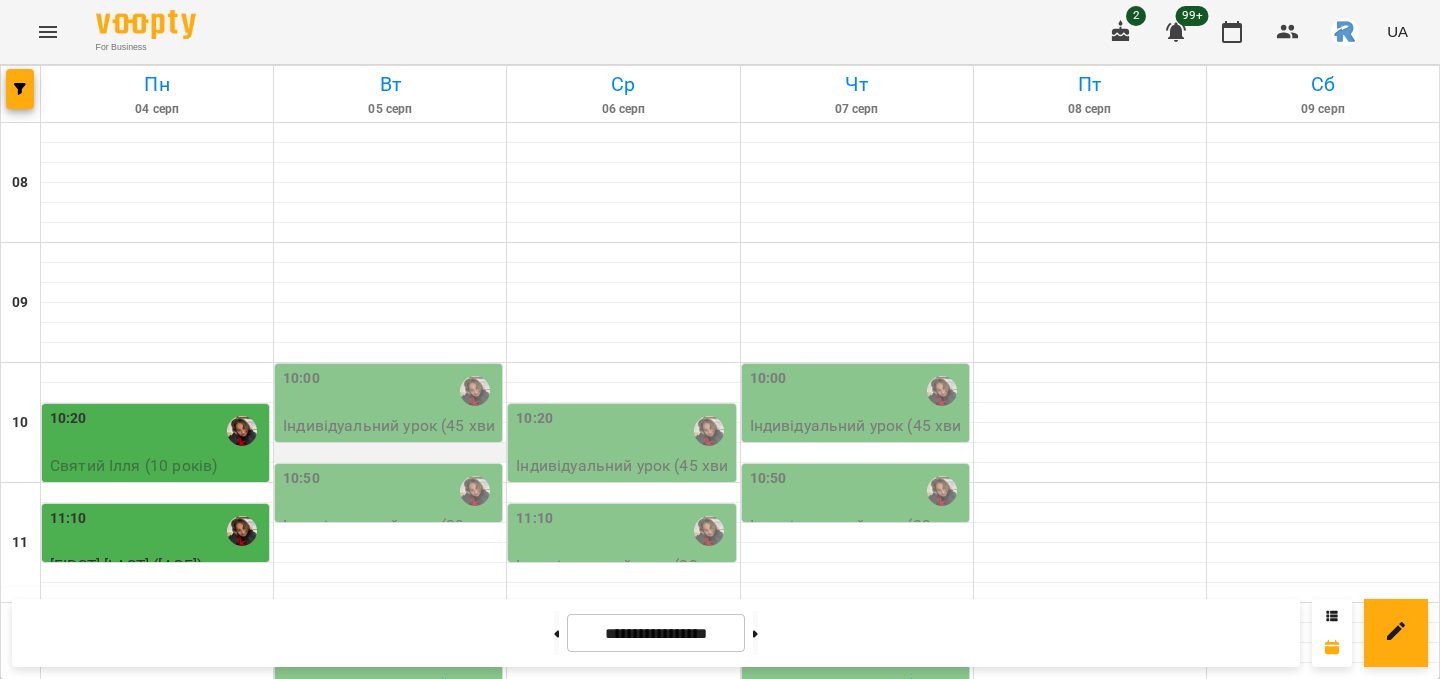 scroll, scrollTop: 220, scrollLeft: 0, axis: vertical 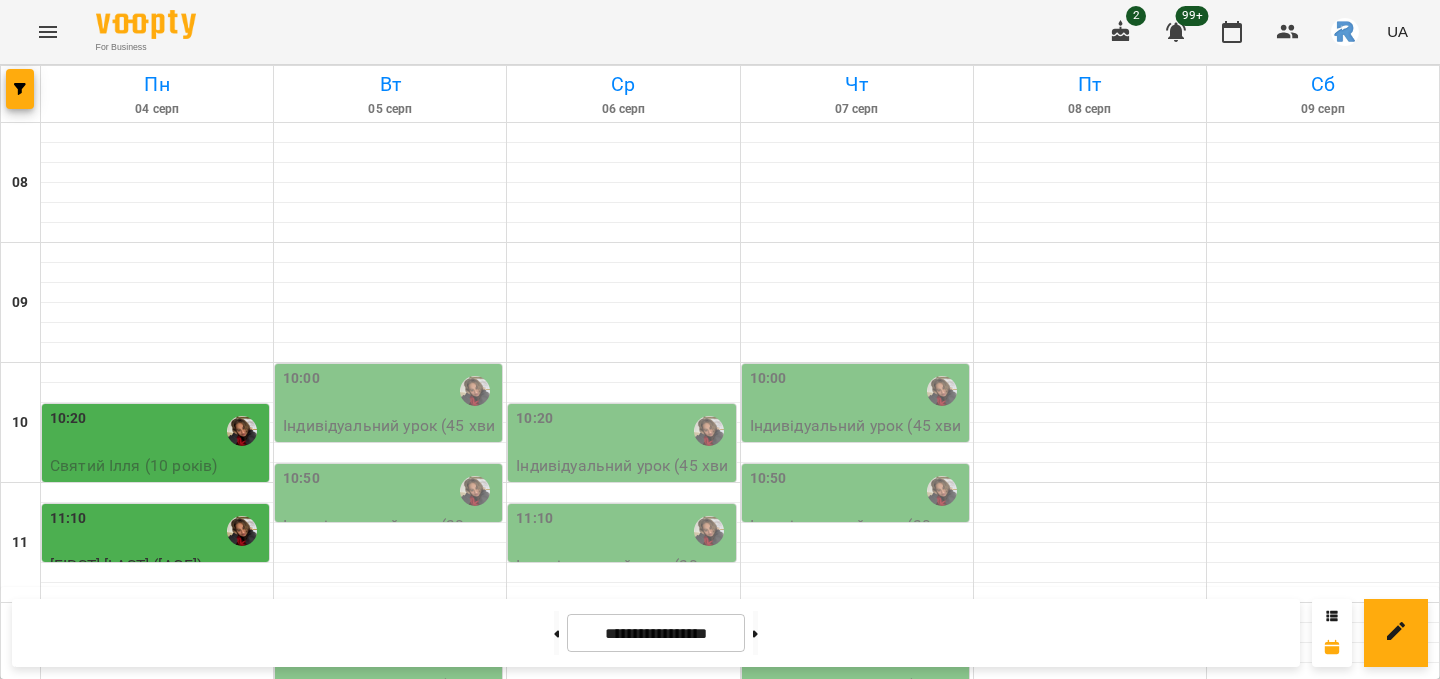 click on "11:10" at bounding box center [157, 531] 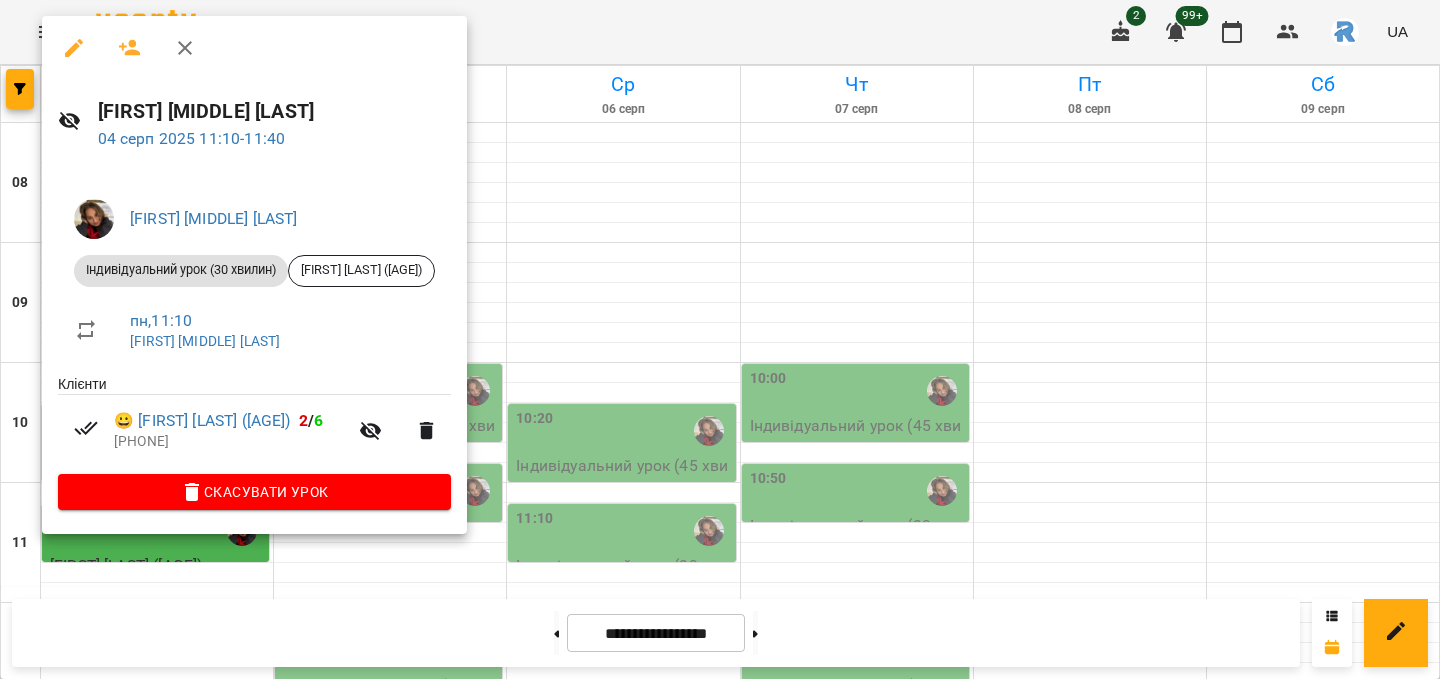 click at bounding box center (720, 339) 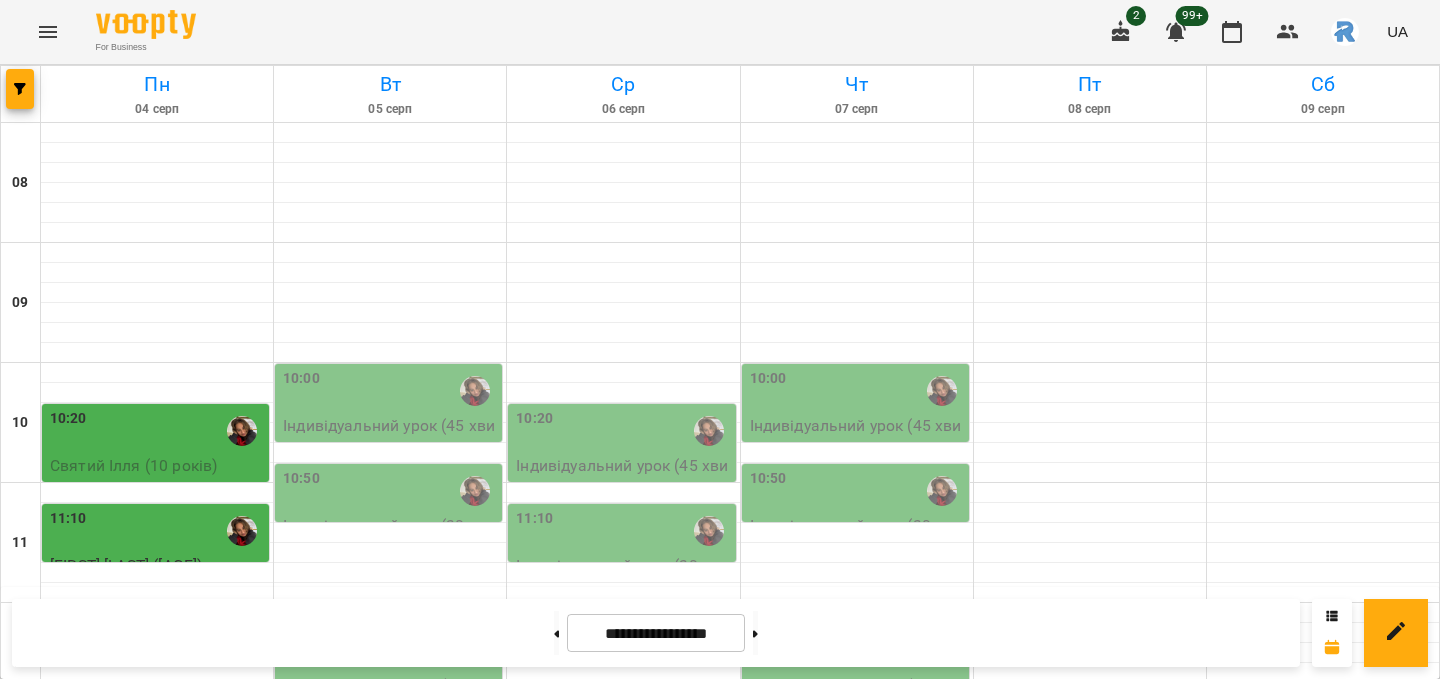 scroll, scrollTop: 274, scrollLeft: 0, axis: vertical 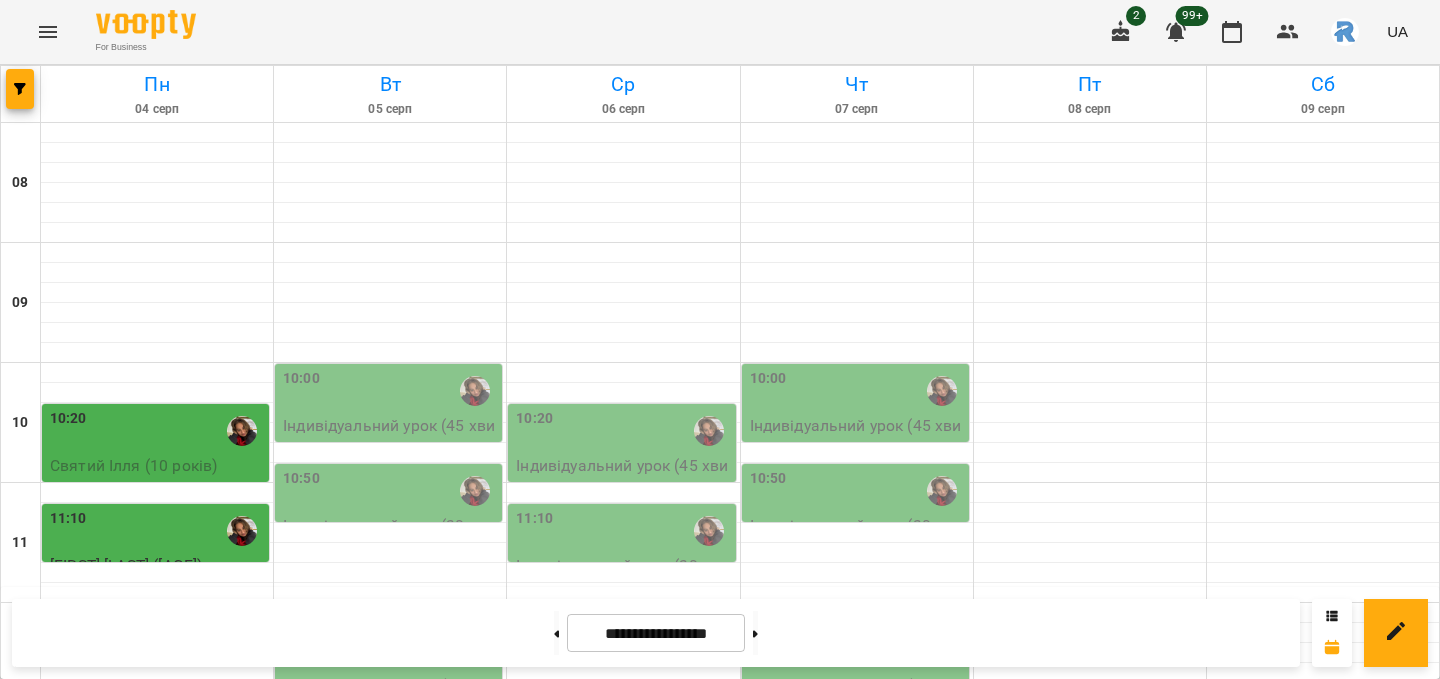 click on "11:10" at bounding box center [68, 531] 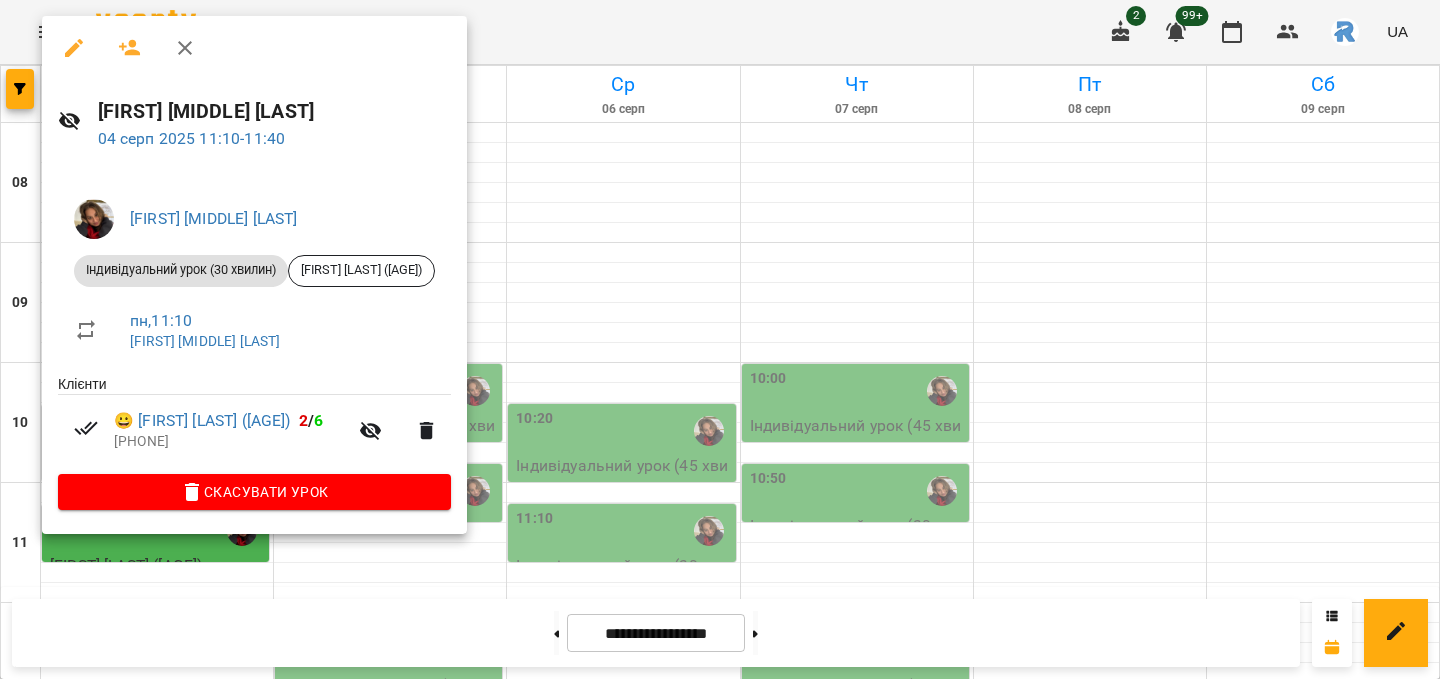click at bounding box center [720, 339] 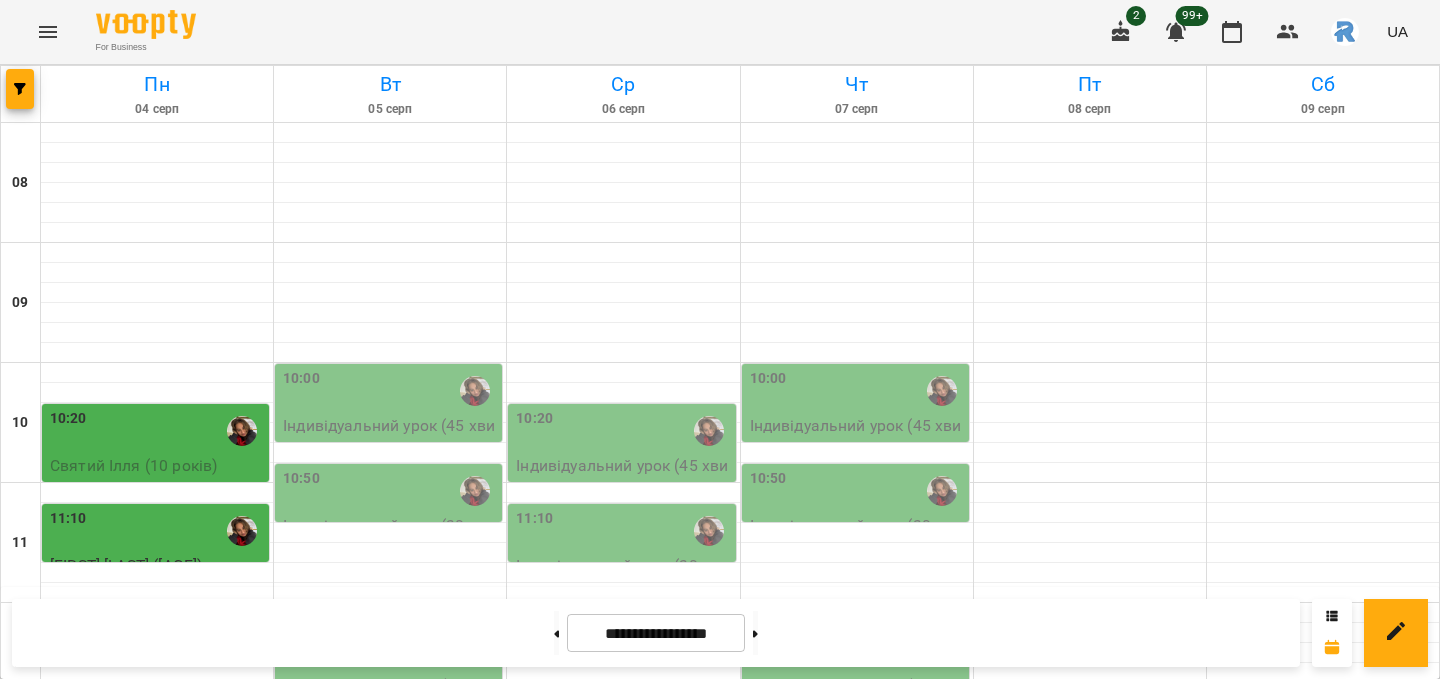 click on "12:00" at bounding box center (157, 631) 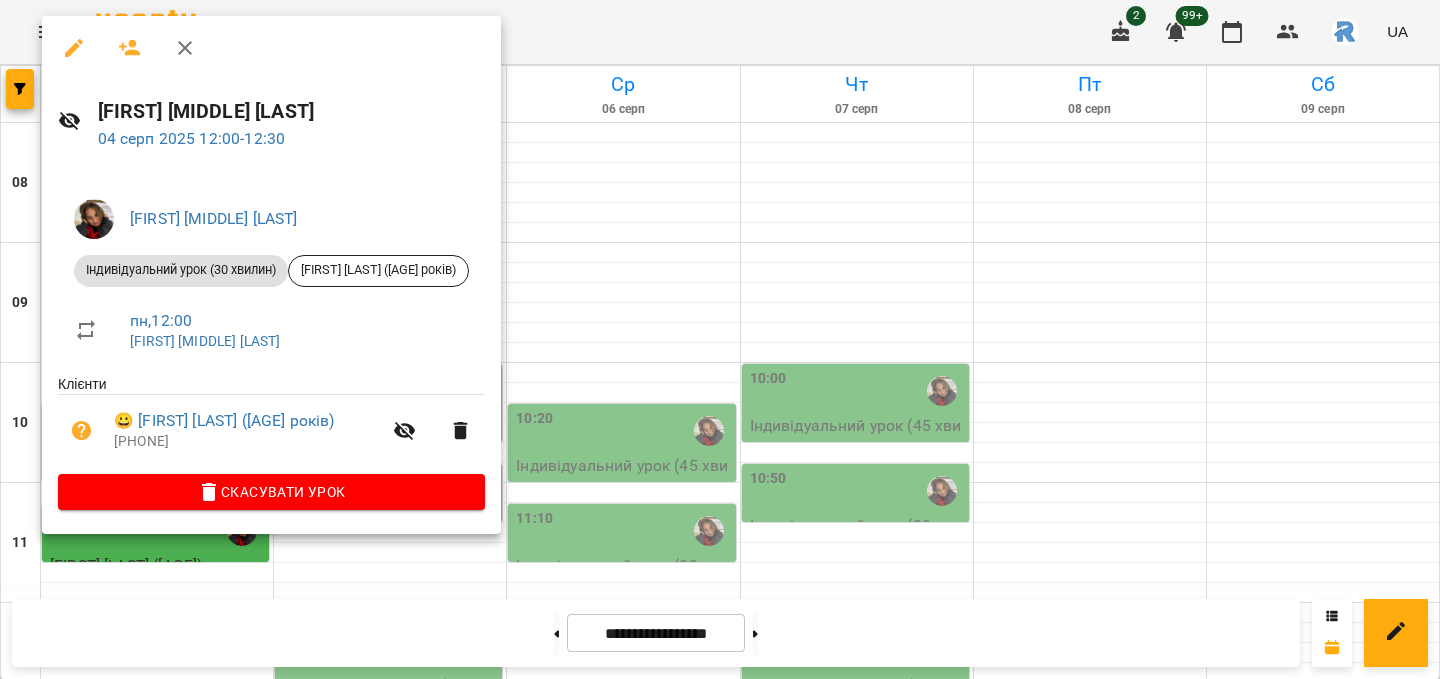 click at bounding box center (720, 339) 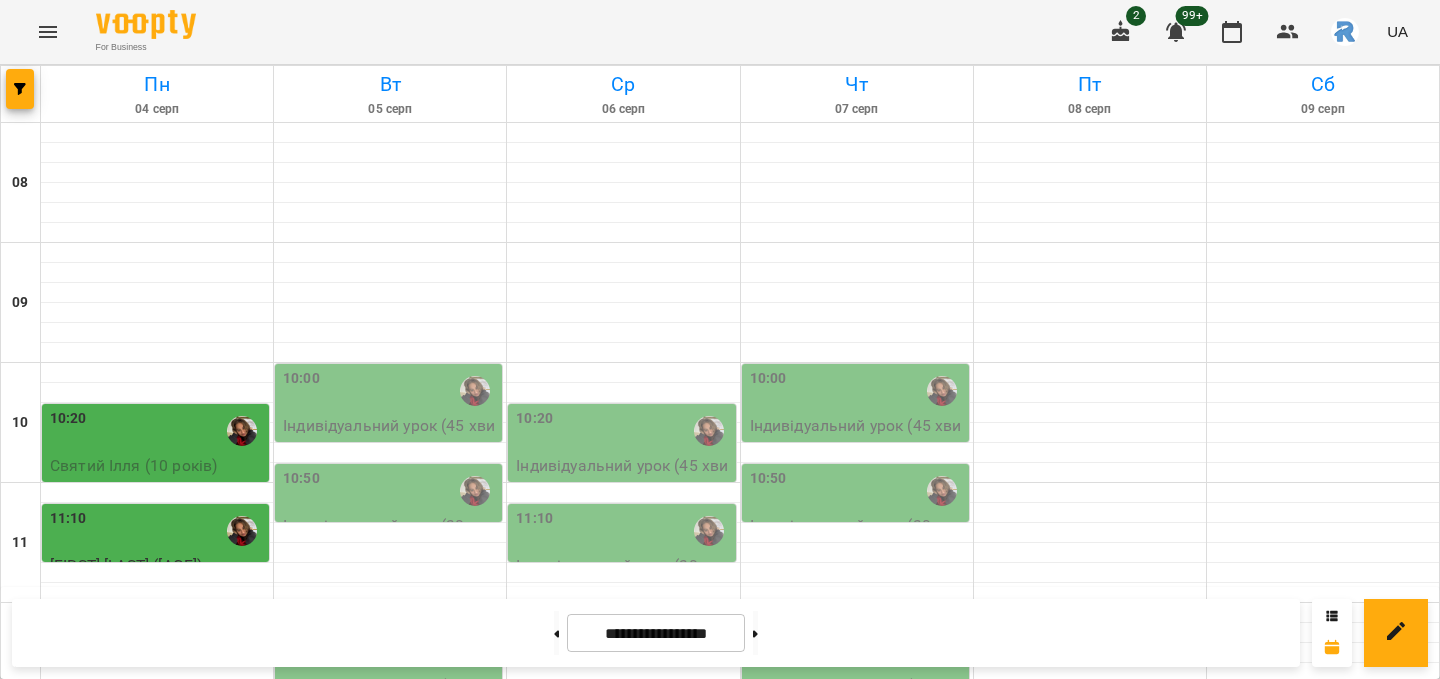 click on "12:40" at bounding box center (157, 711) 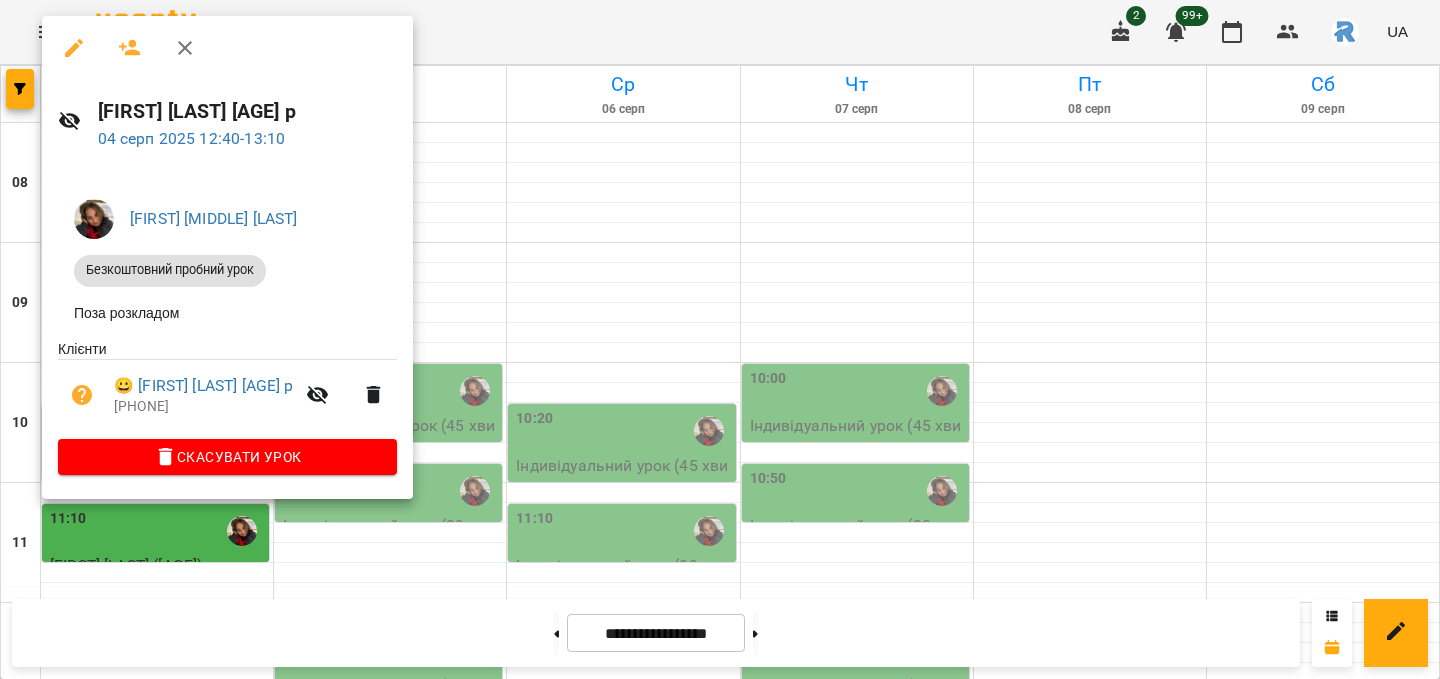 click at bounding box center (720, 339) 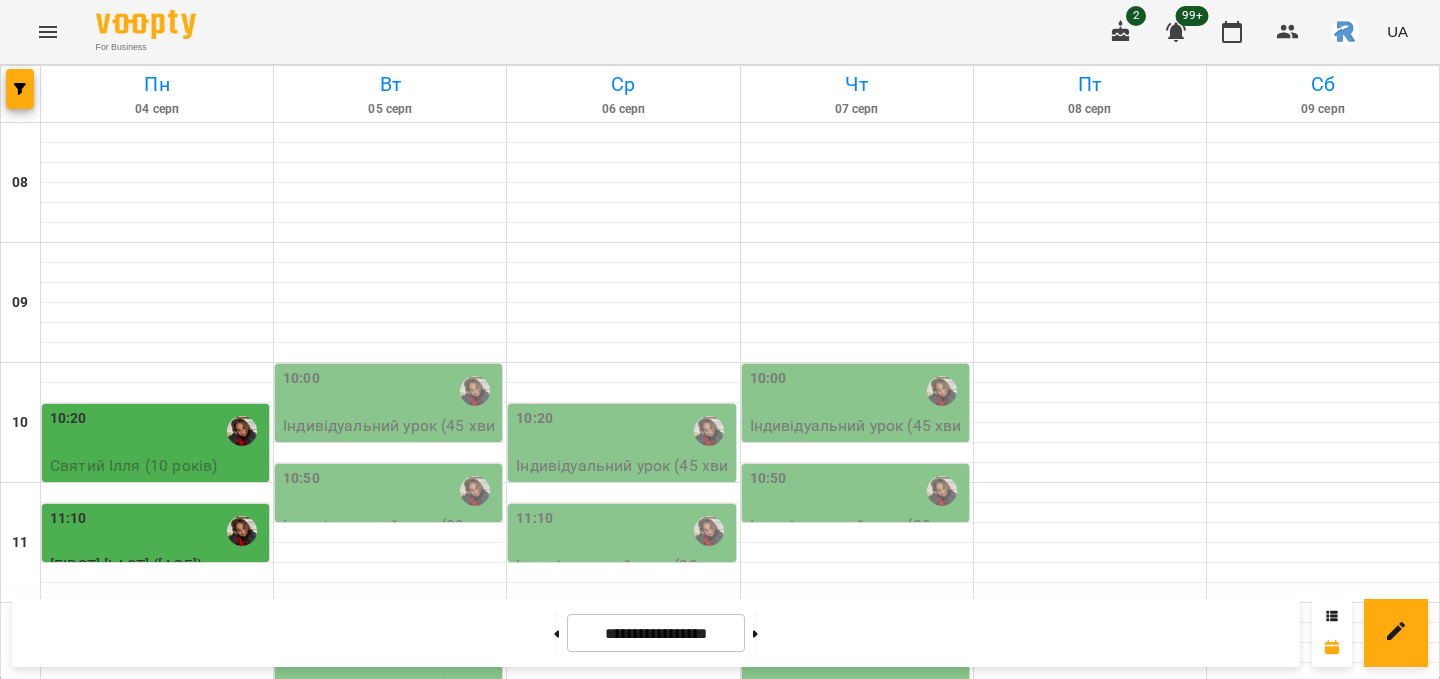 click at bounding box center (157, 833) 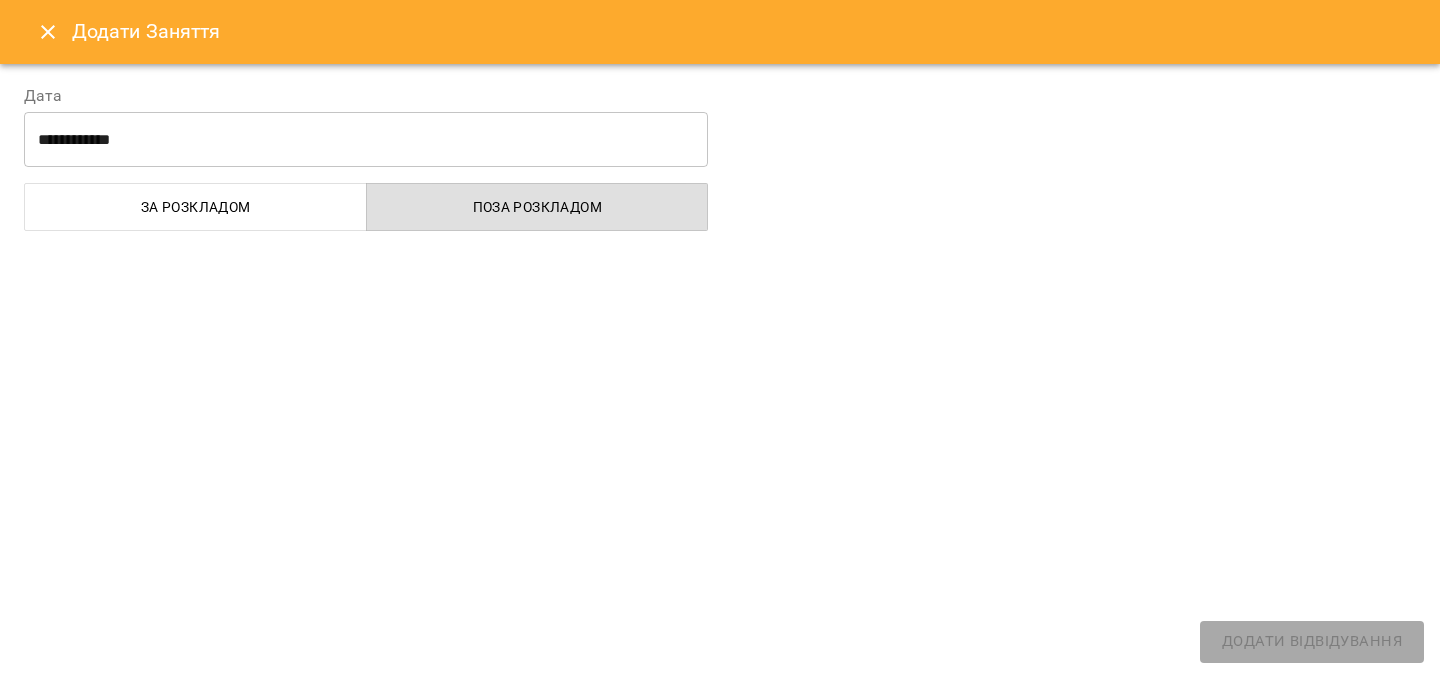 select 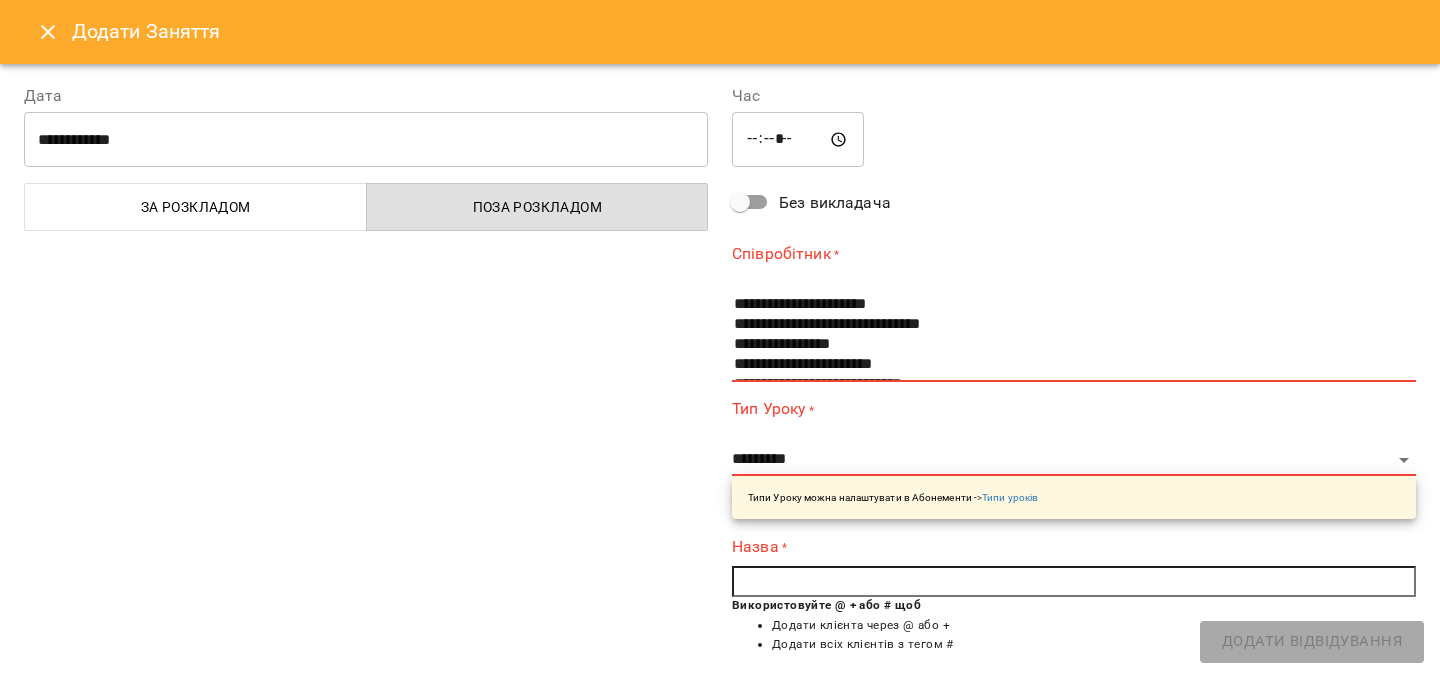 click 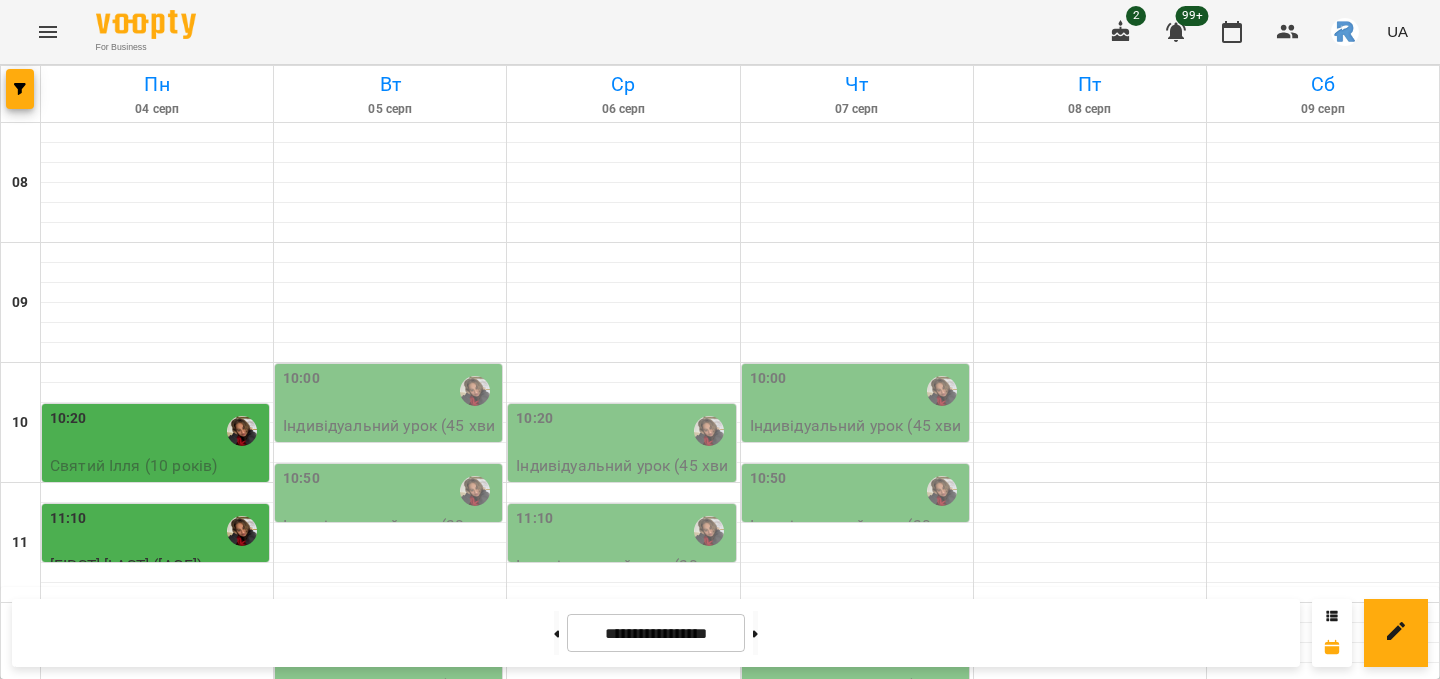 click on "13:20" at bounding box center [157, 791] 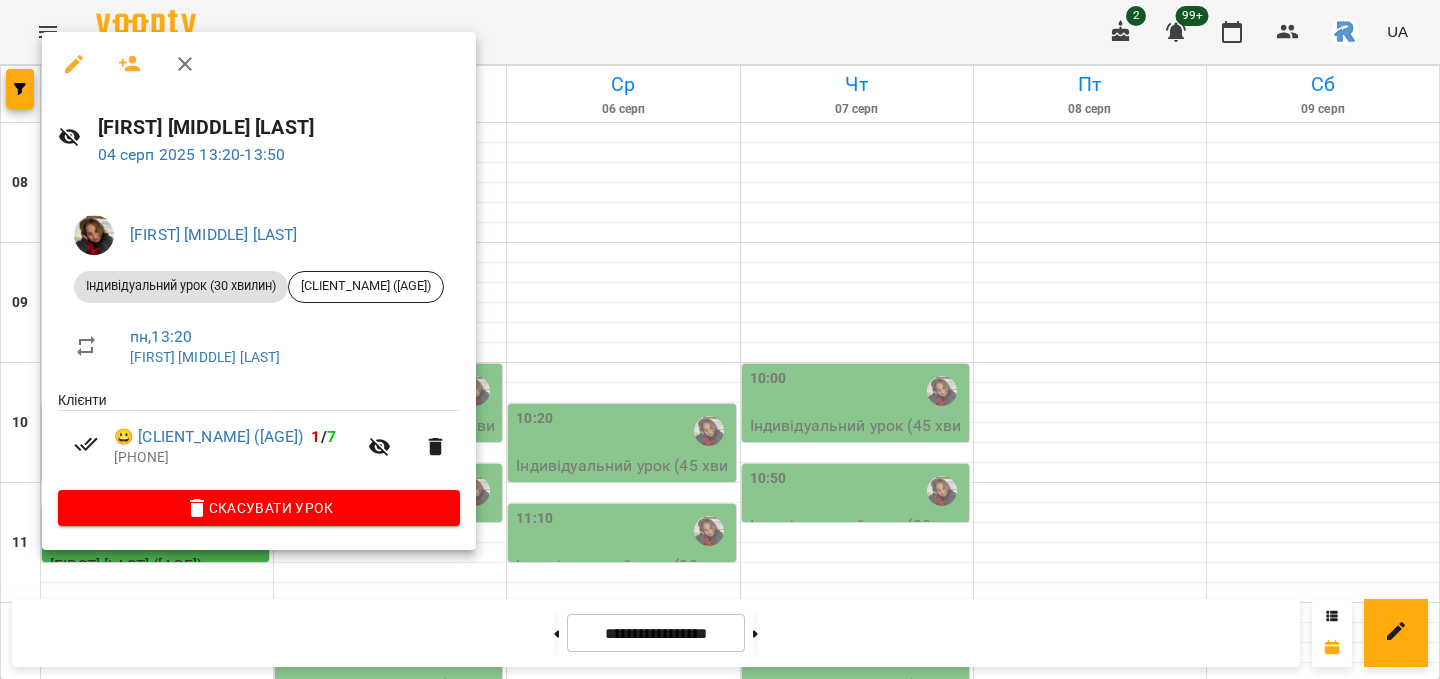click at bounding box center [720, 339] 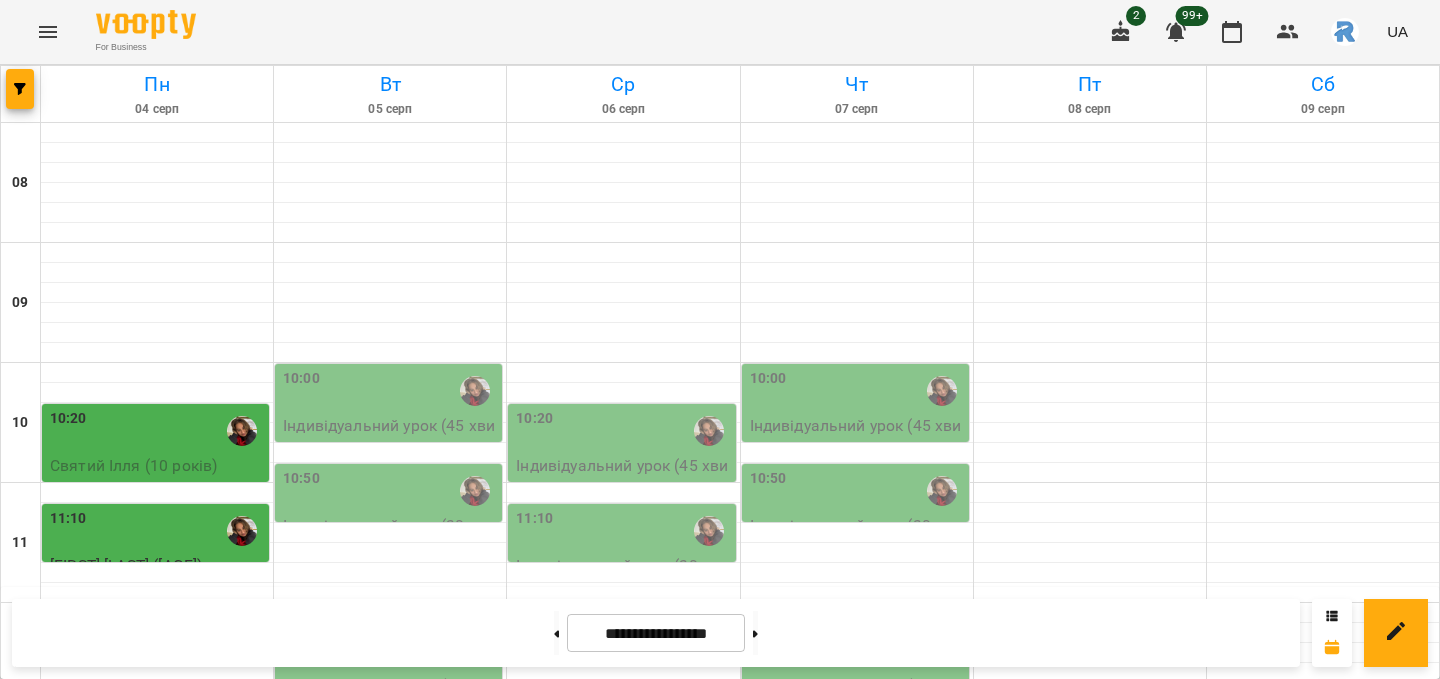 click at bounding box center [48, 32] 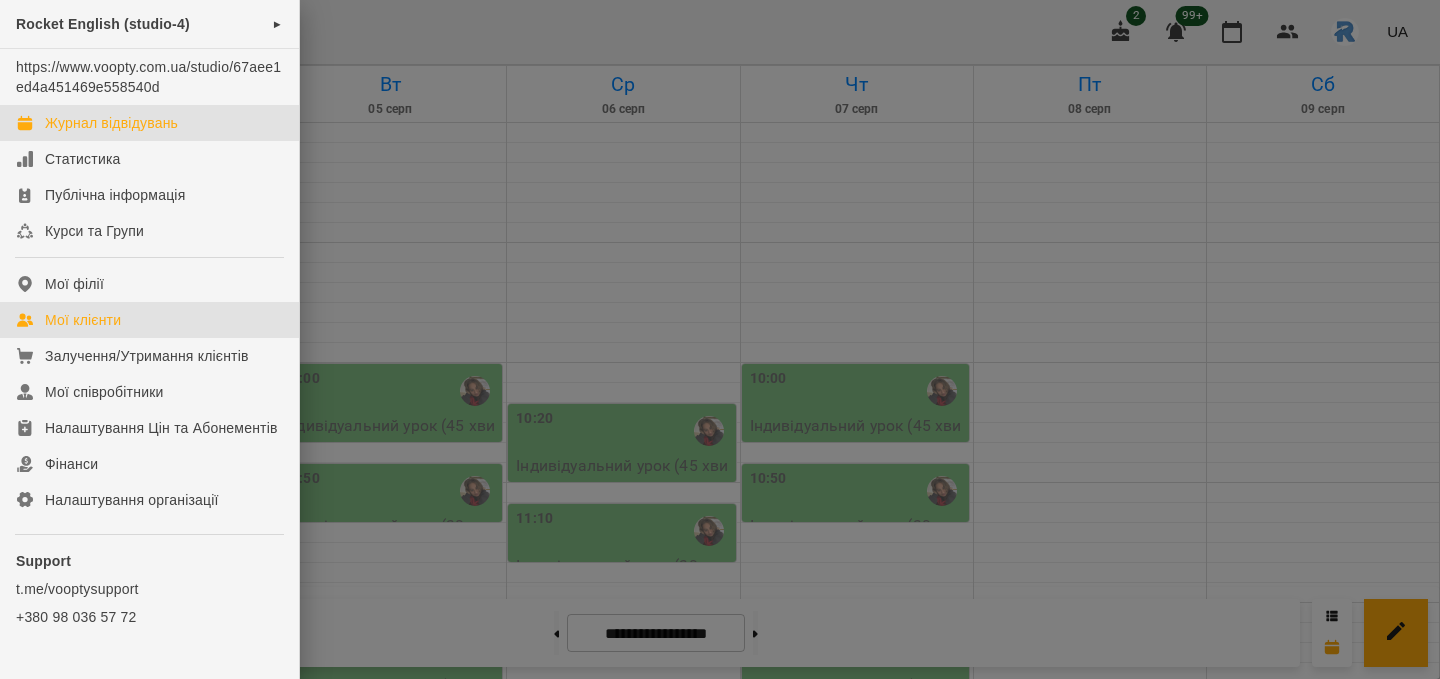 click on "Мої клієнти" at bounding box center (83, 320) 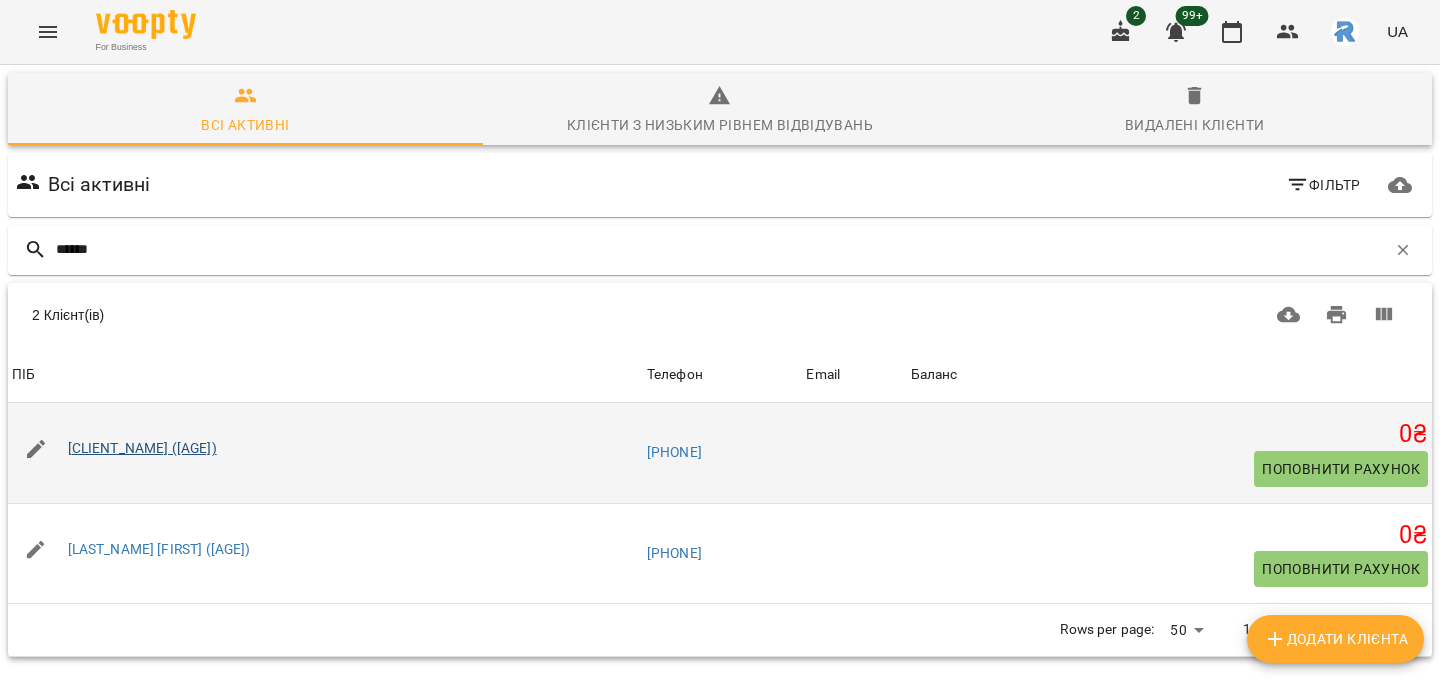 type on "******" 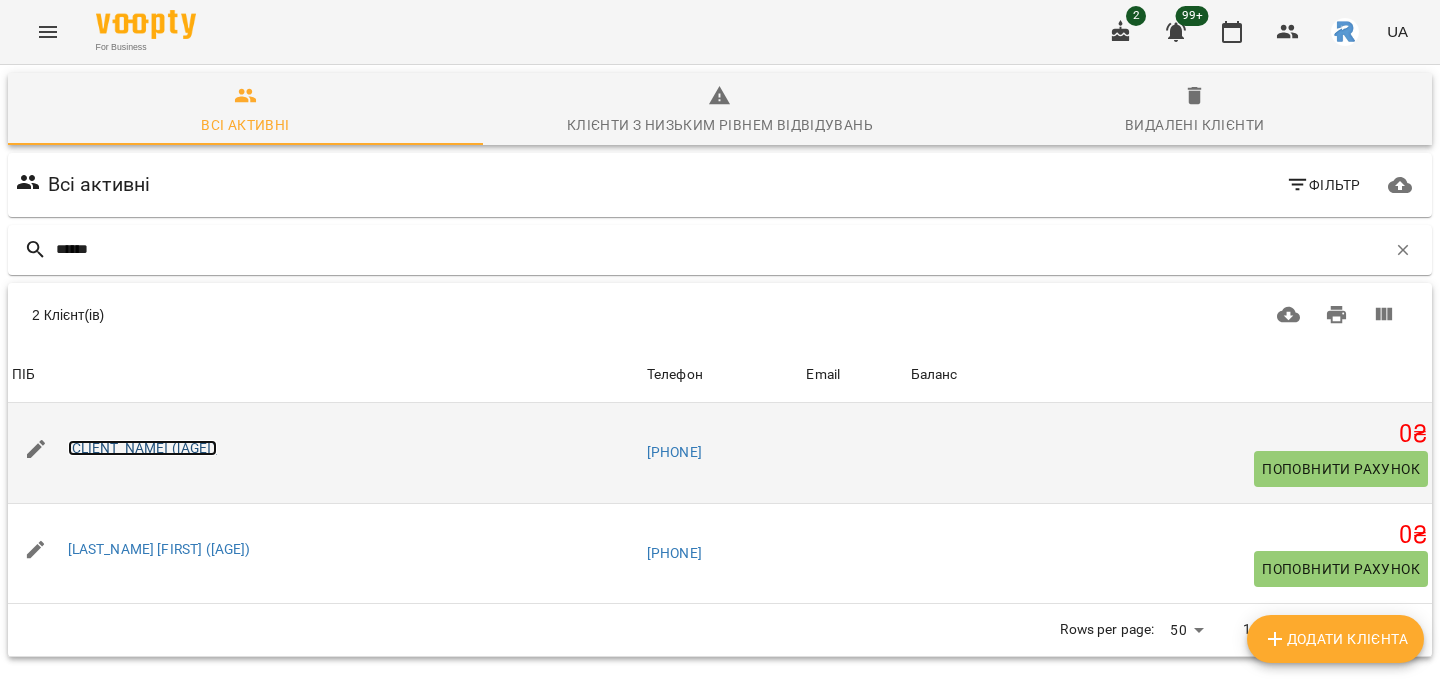 click on "[CLIENT_NAME] ([AGE])" at bounding box center (142, 448) 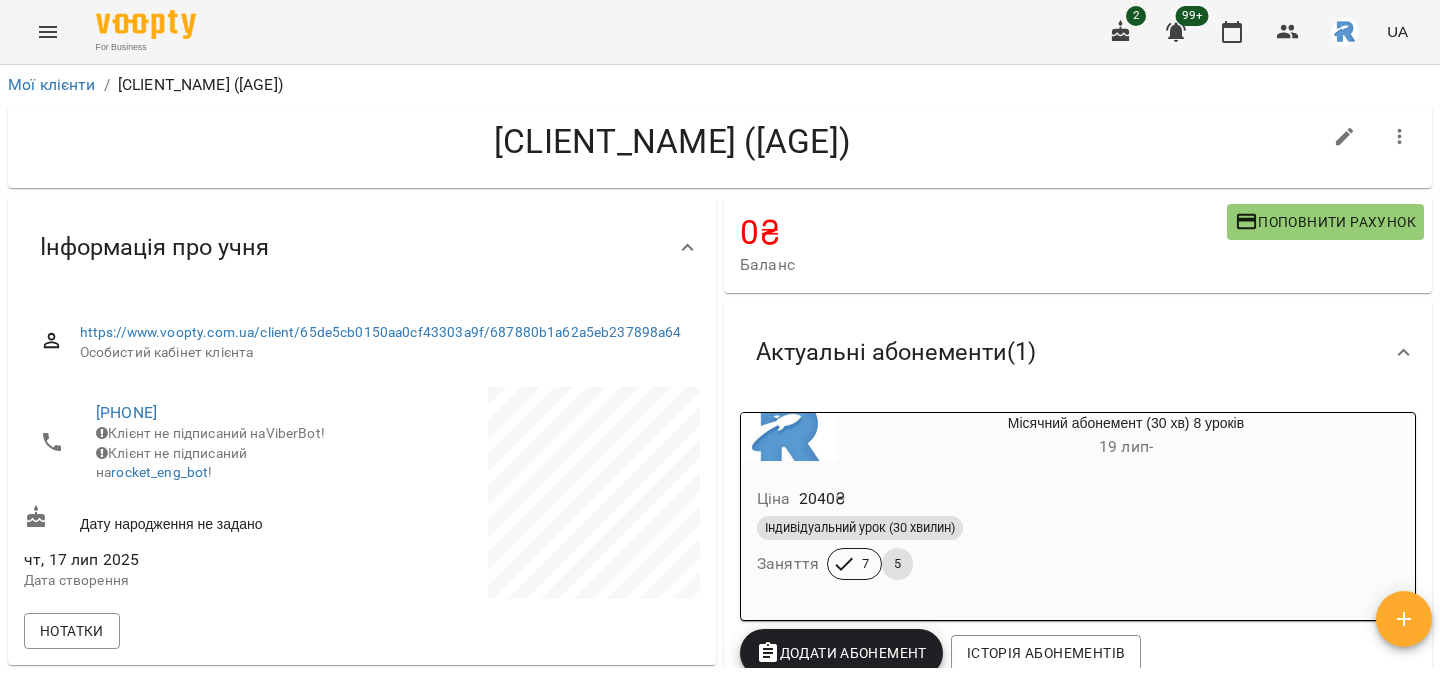 click 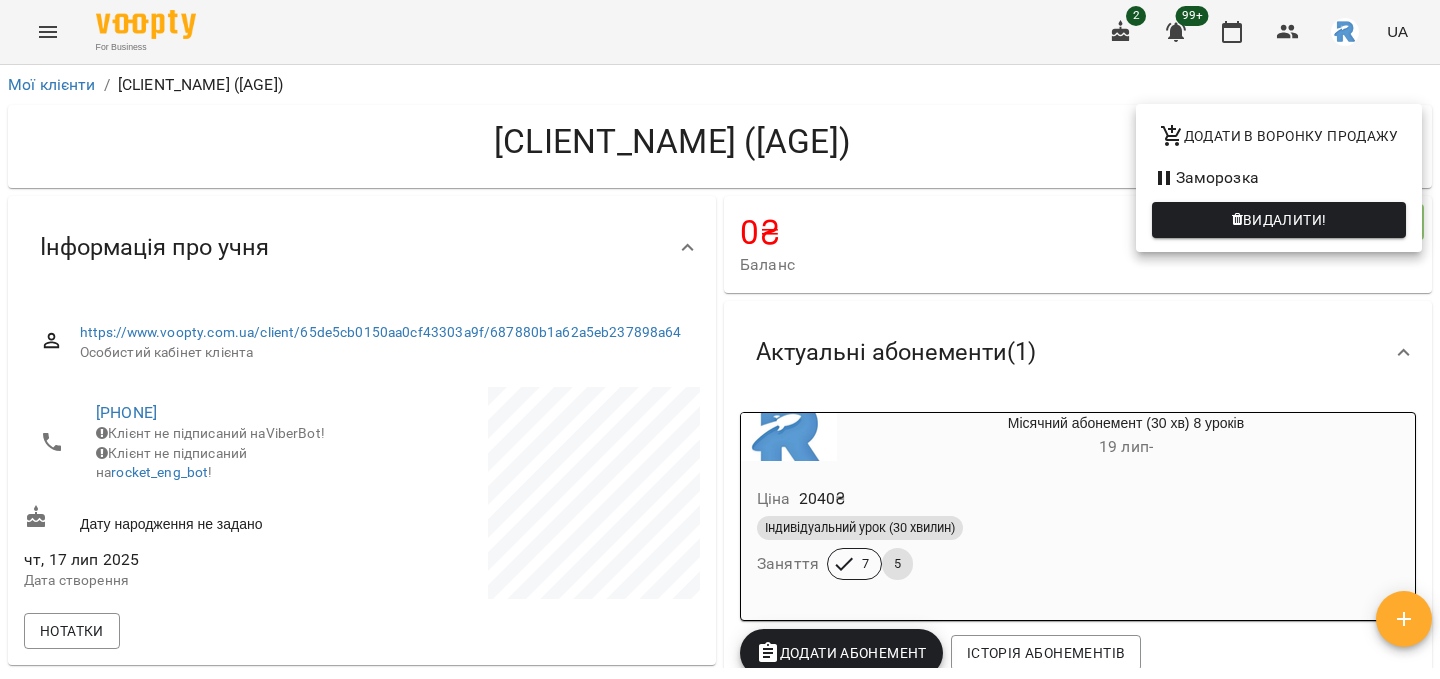click on "Заморозка" at bounding box center (1279, 178) 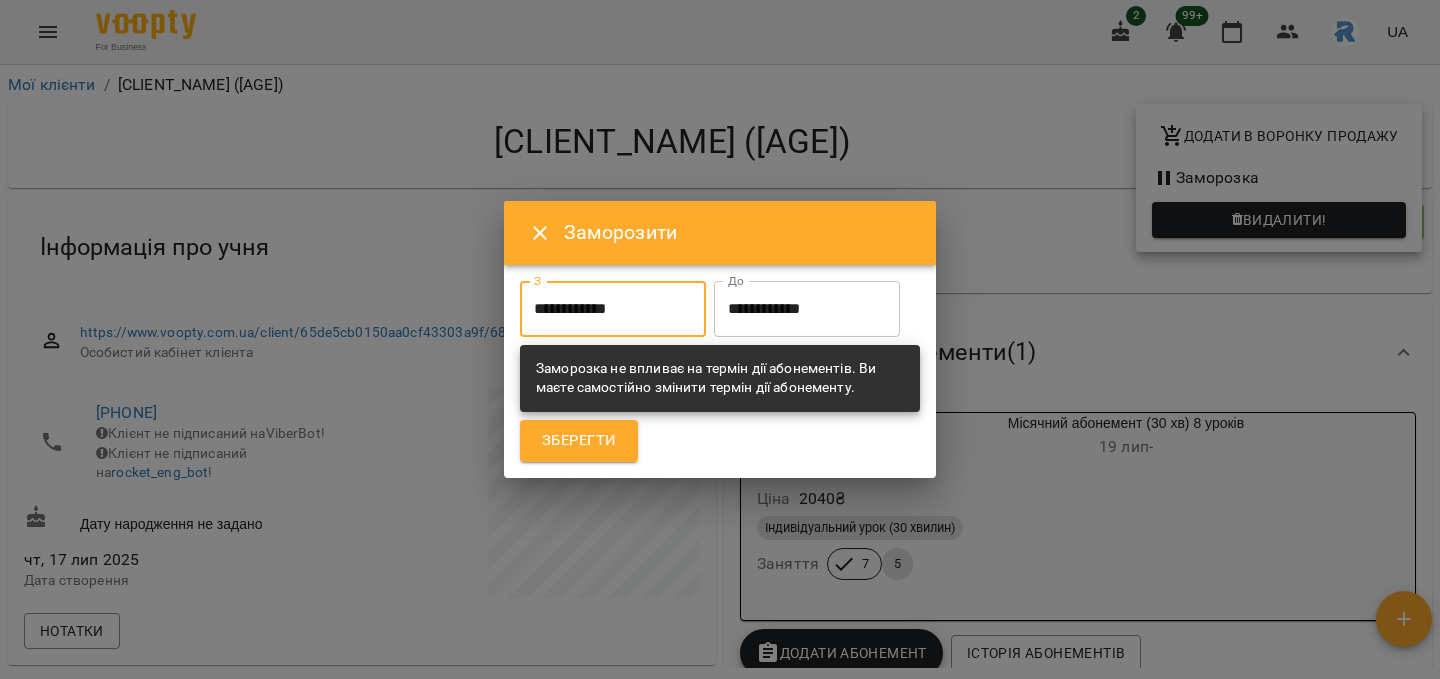 click on "**********" at bounding box center [613, 309] 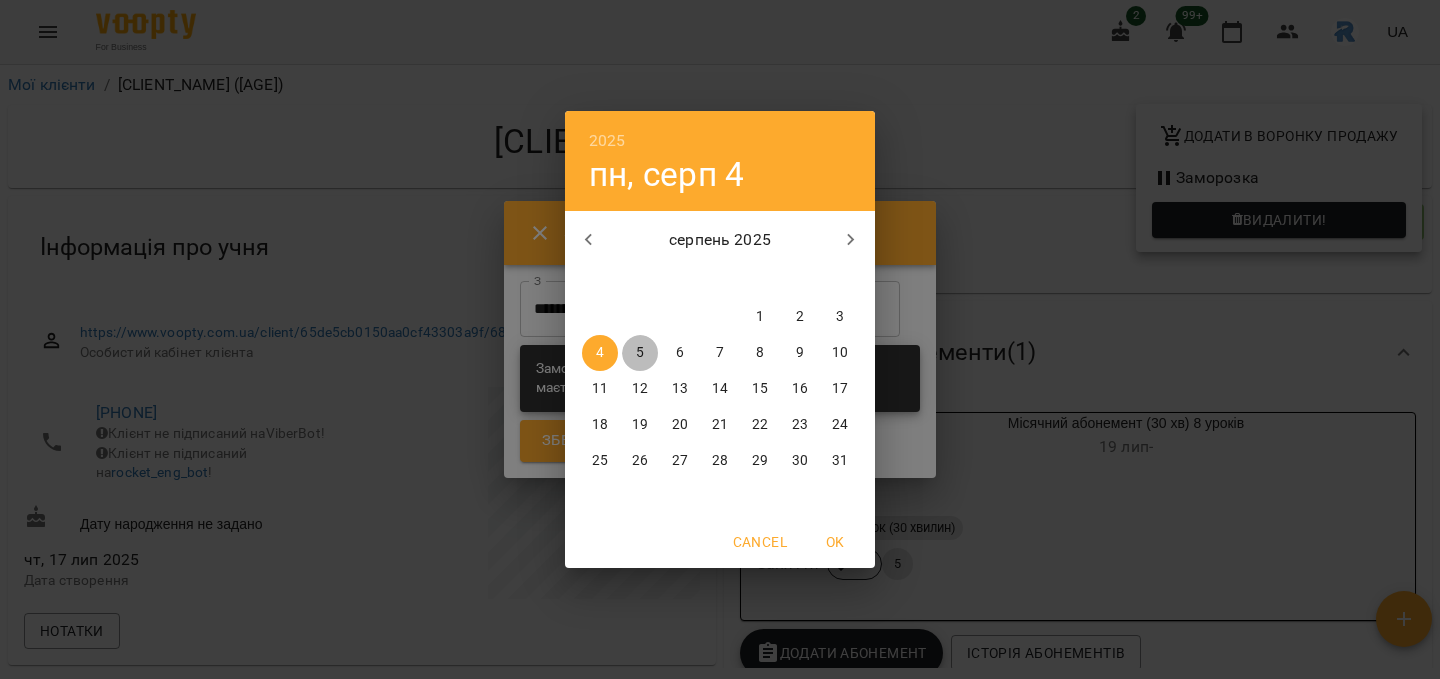 click on "5" at bounding box center (640, 353) 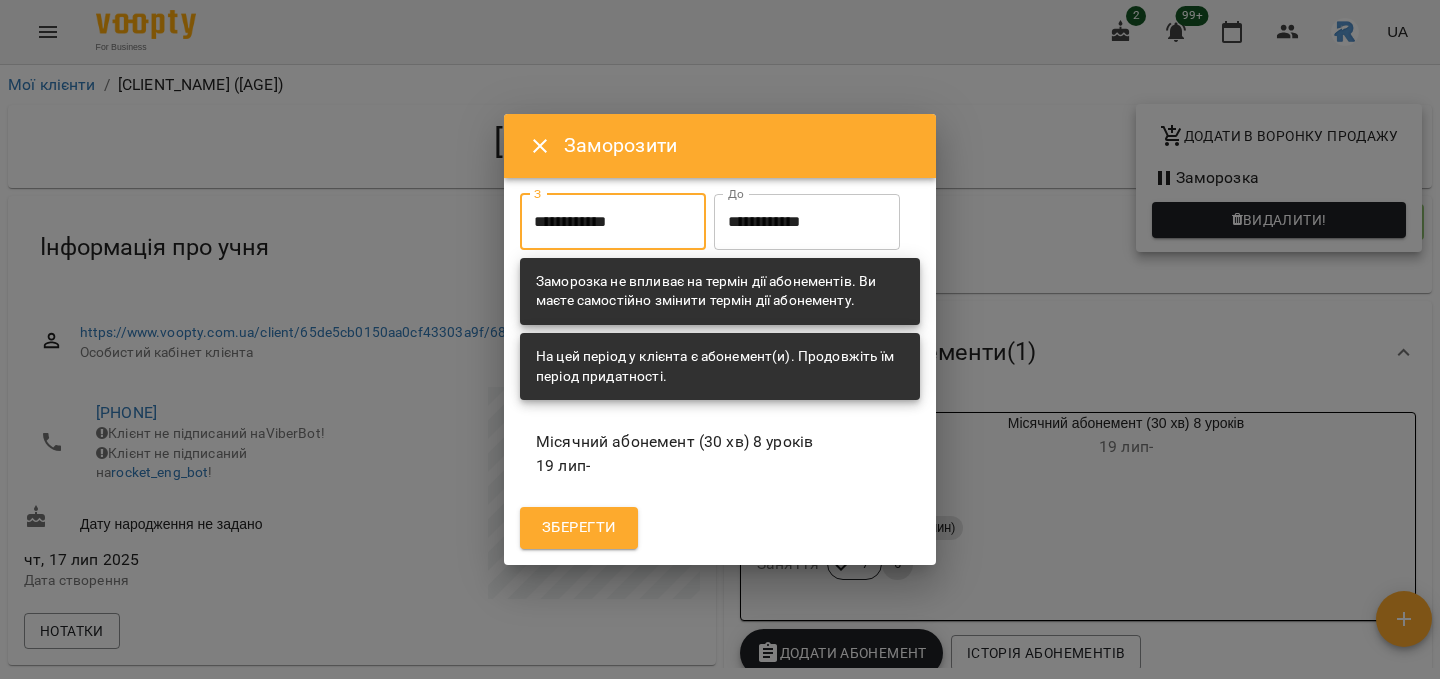 click on "**********" at bounding box center [807, 222] 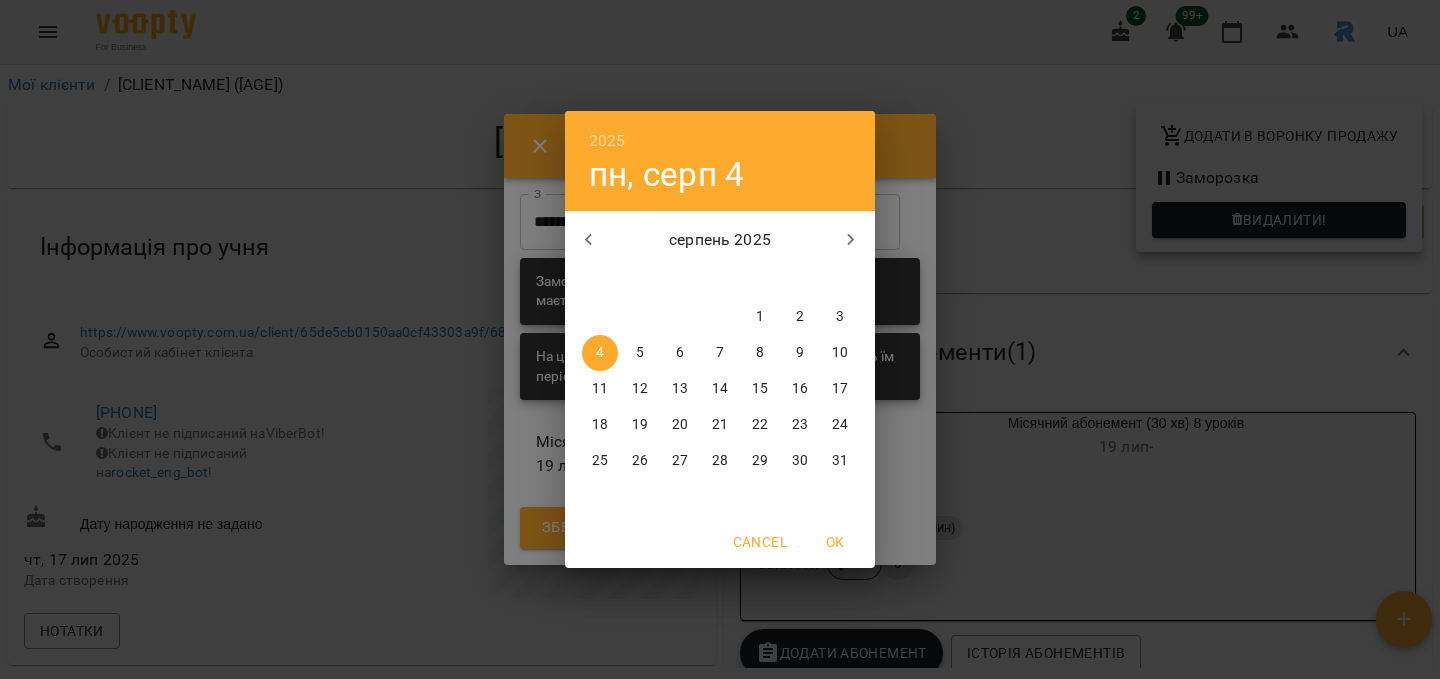 click 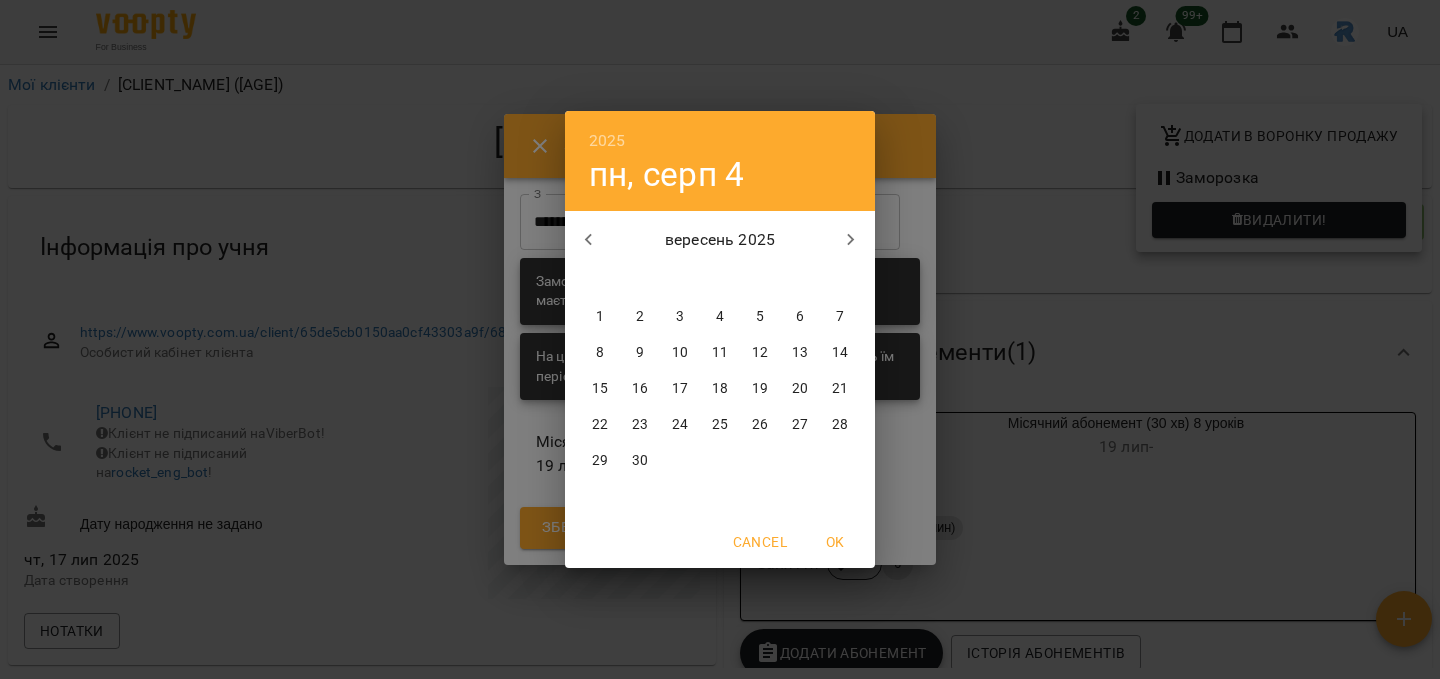 click 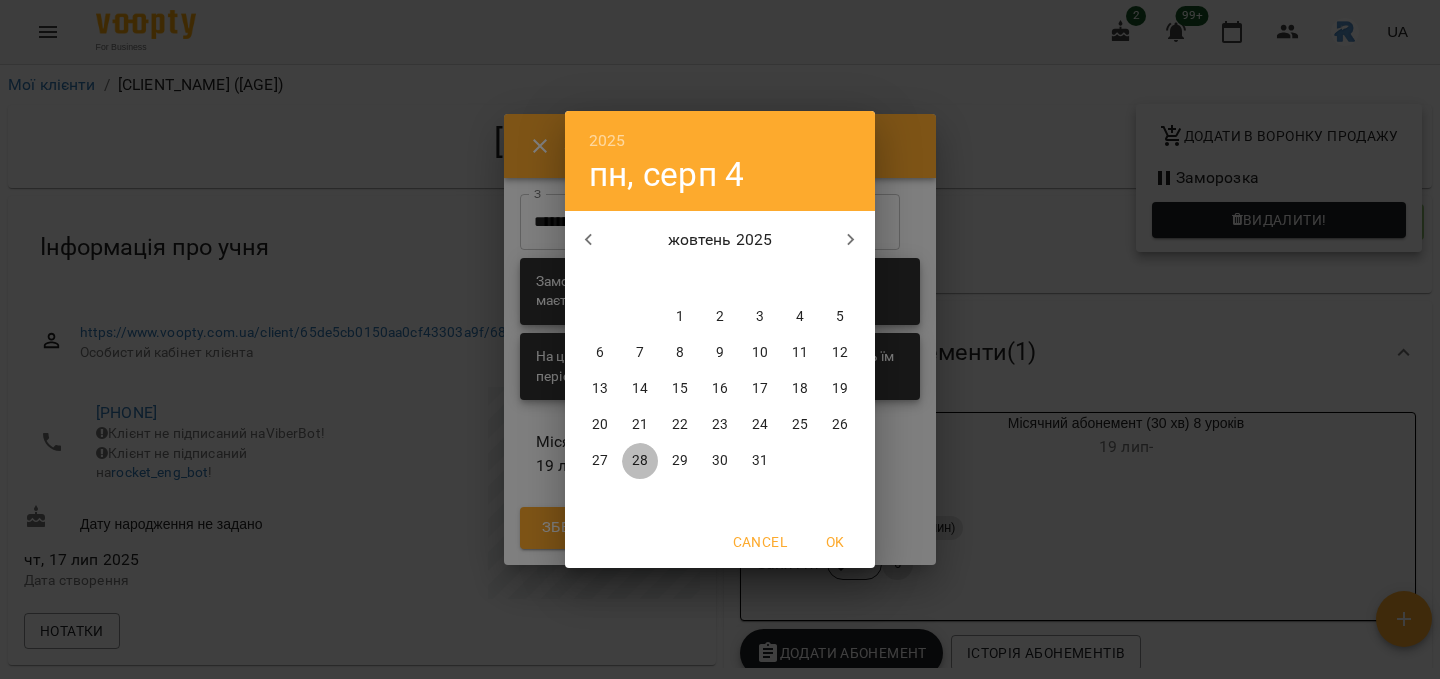 click on "28" at bounding box center [640, 461] 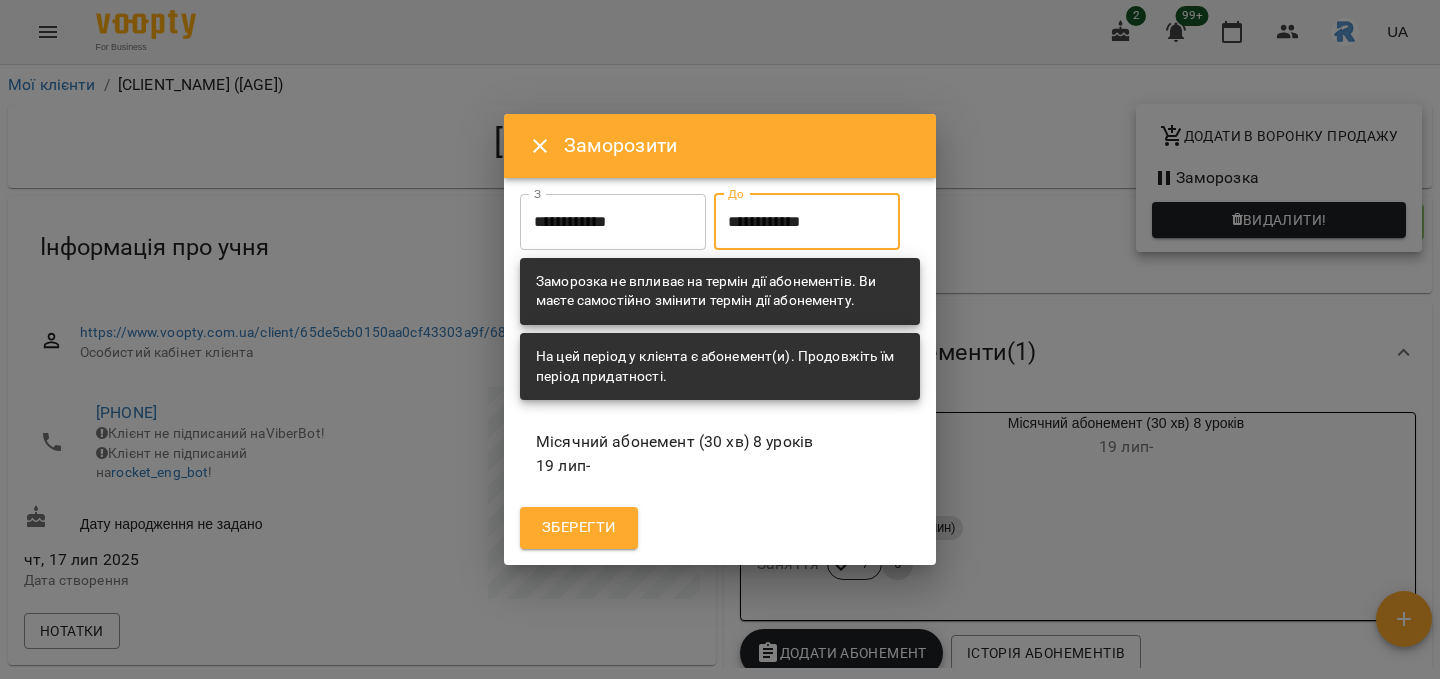 click on "Зберегти" at bounding box center [579, 528] 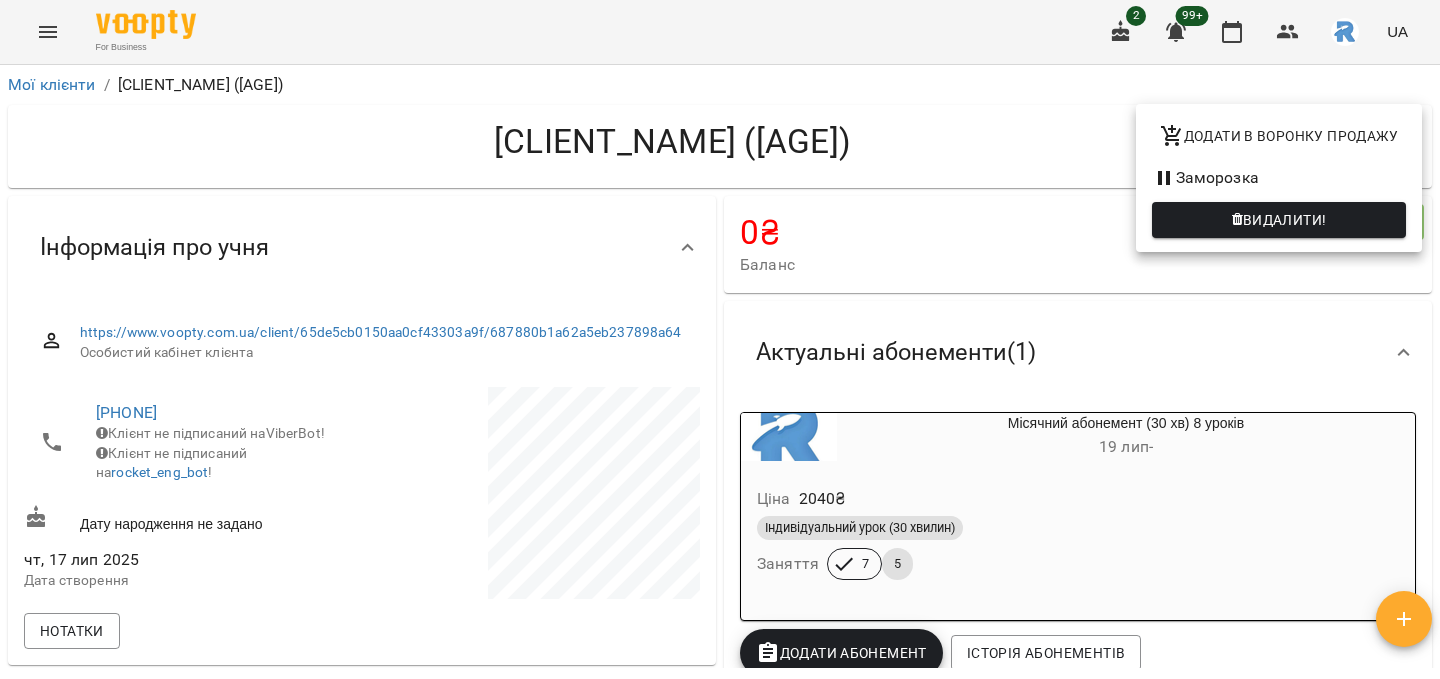 click at bounding box center (720, 339) 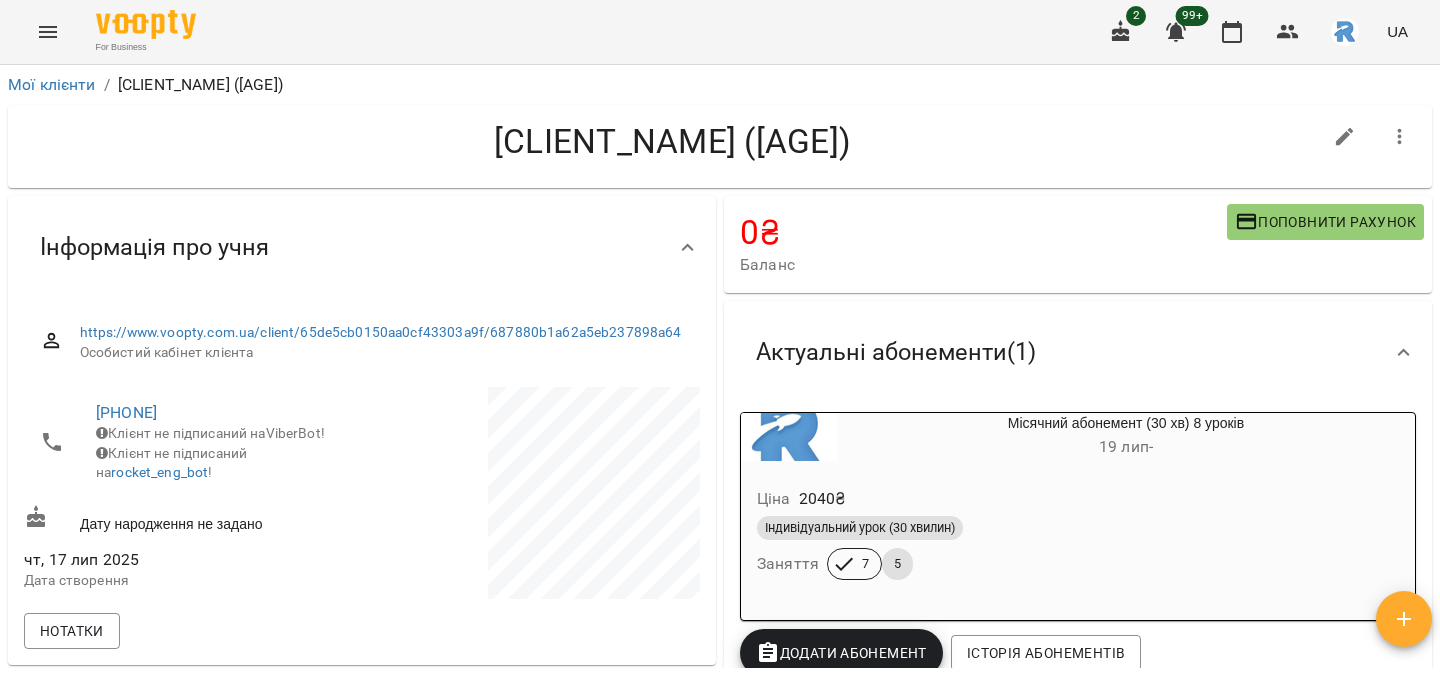 click 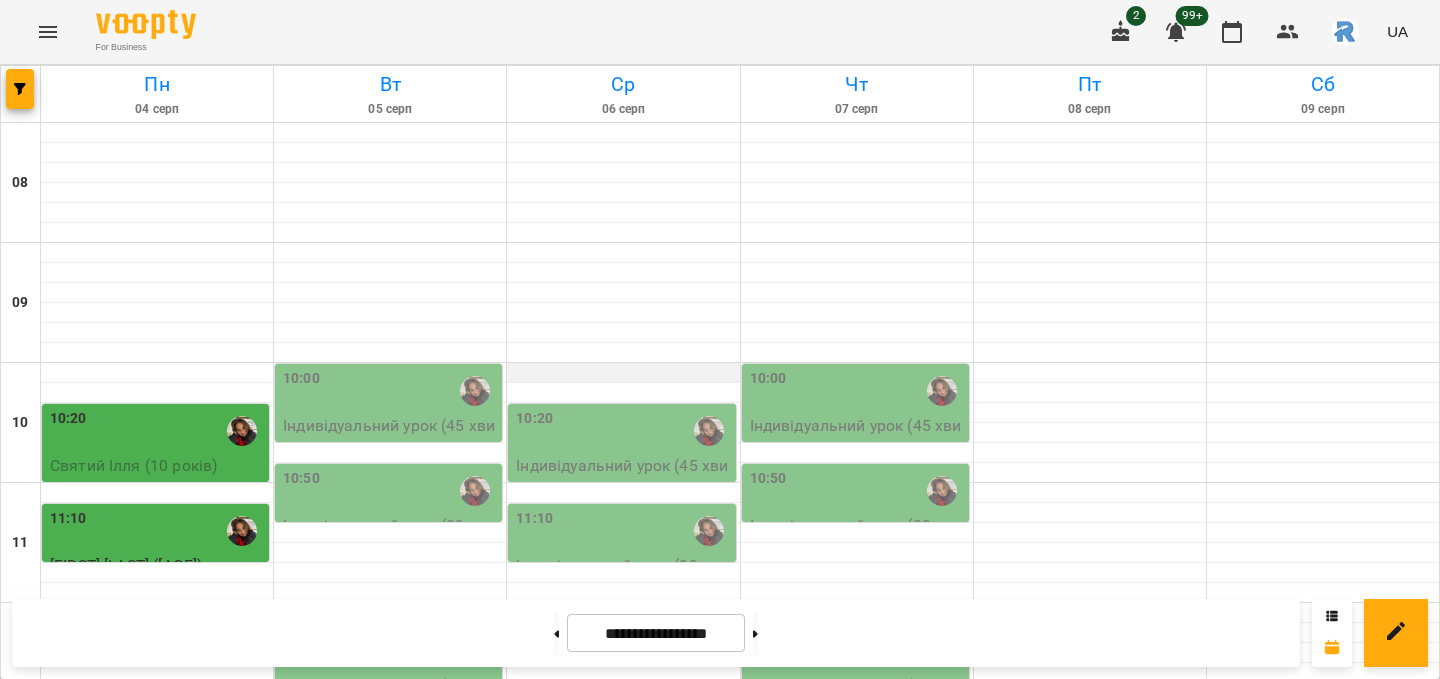 scroll, scrollTop: 221, scrollLeft: 0, axis: vertical 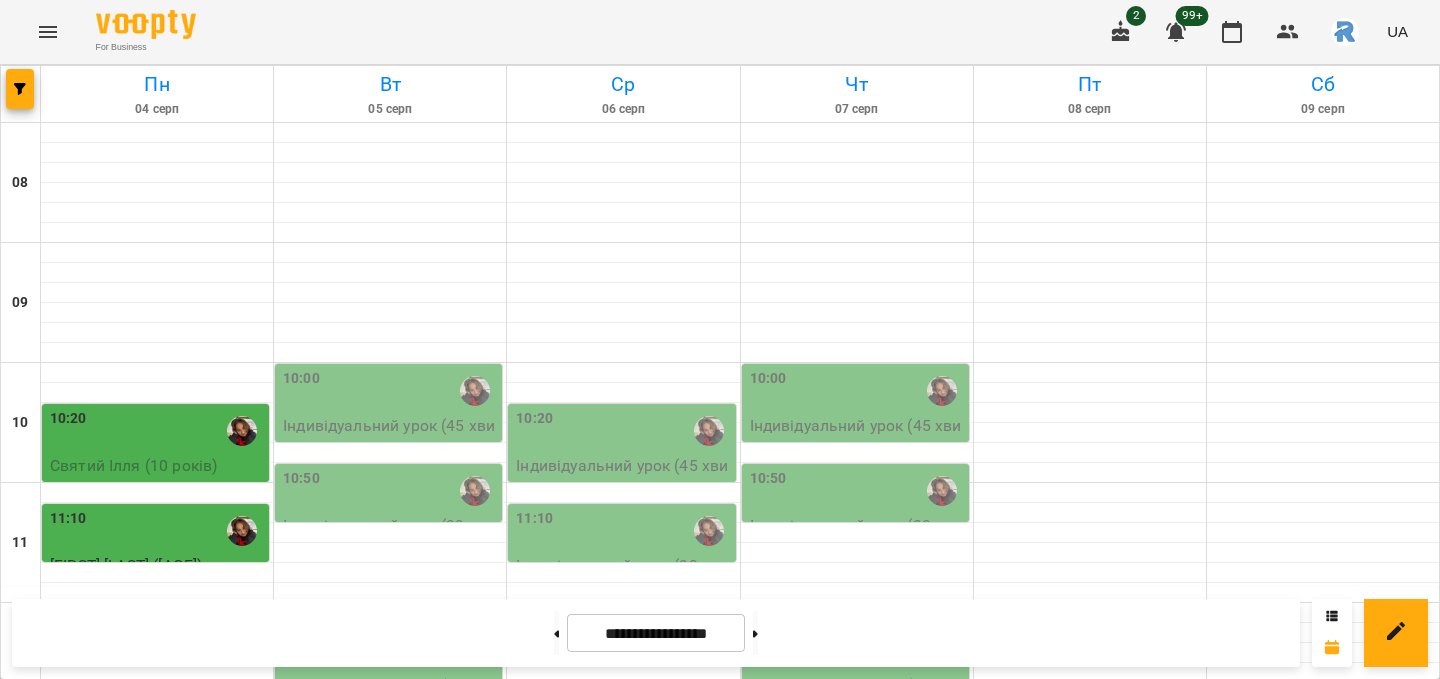 click on "10:00" at bounding box center [390, 391] 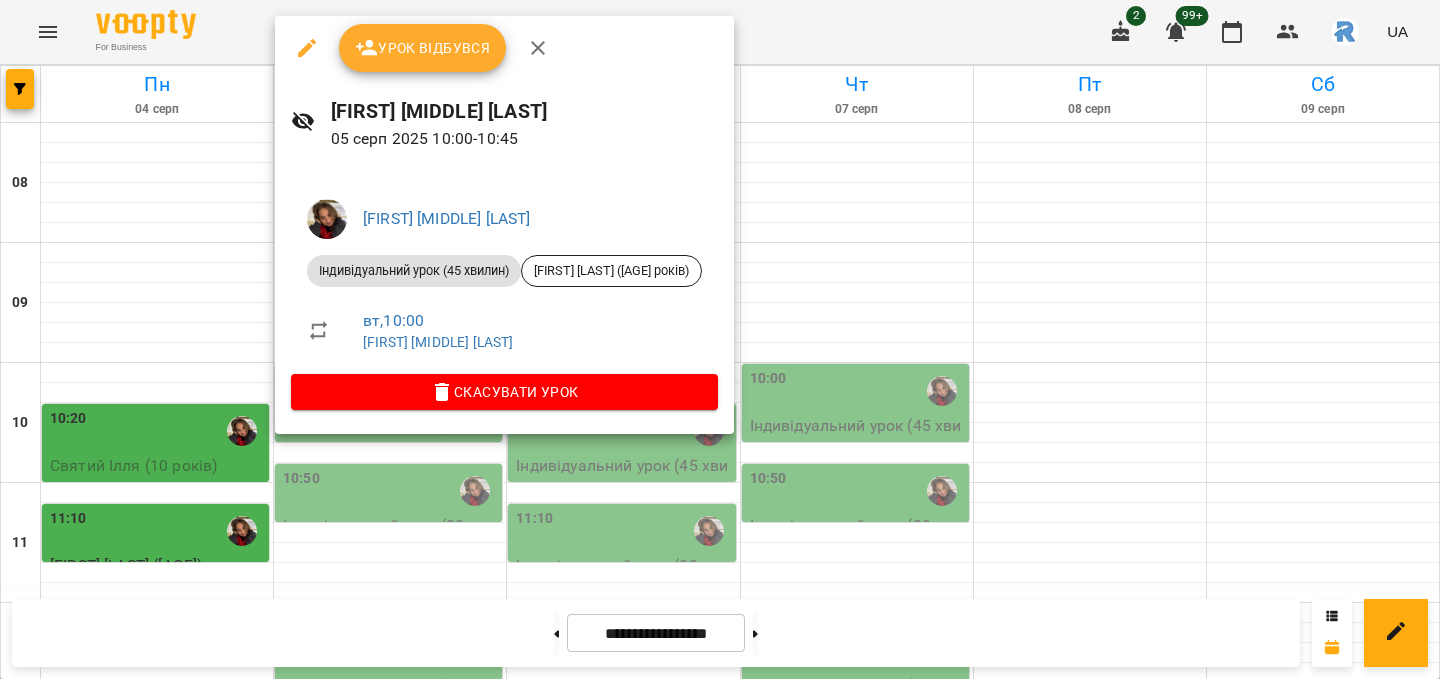 click at bounding box center [720, 339] 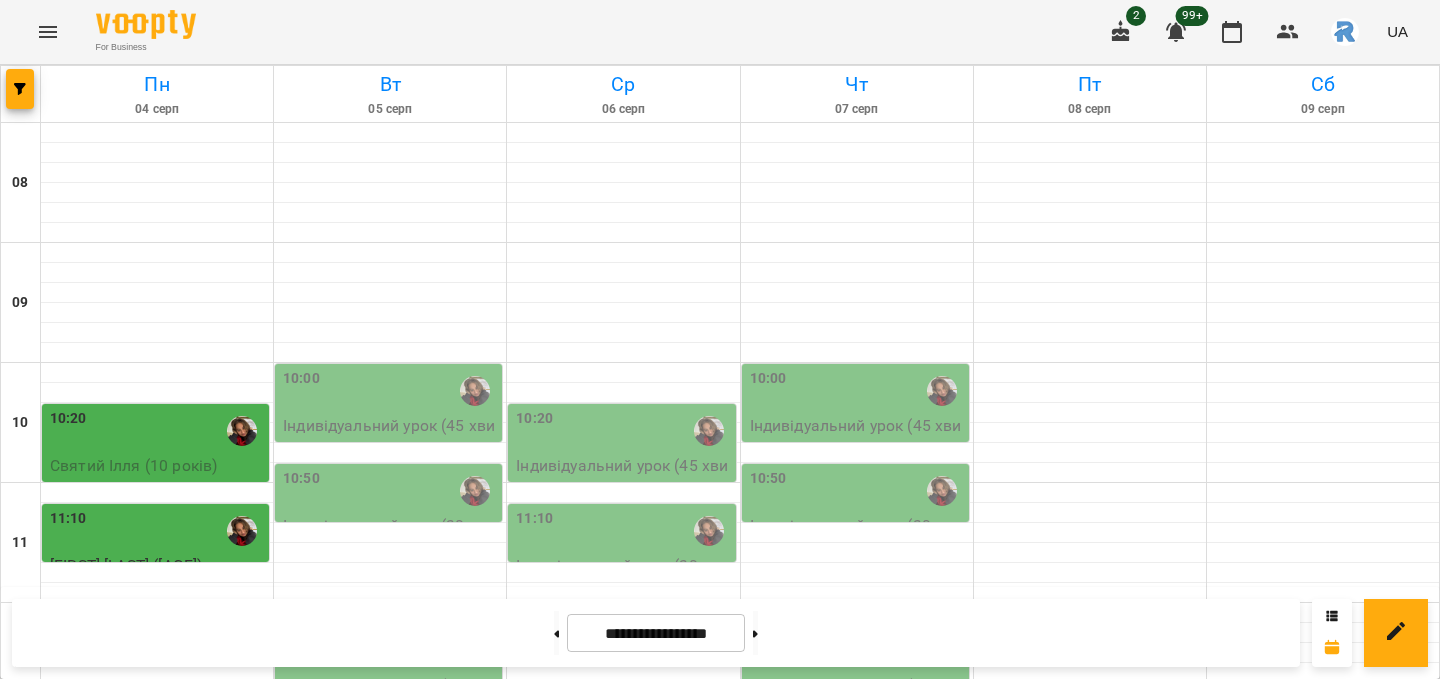 click on "10:50" at bounding box center [390, 491] 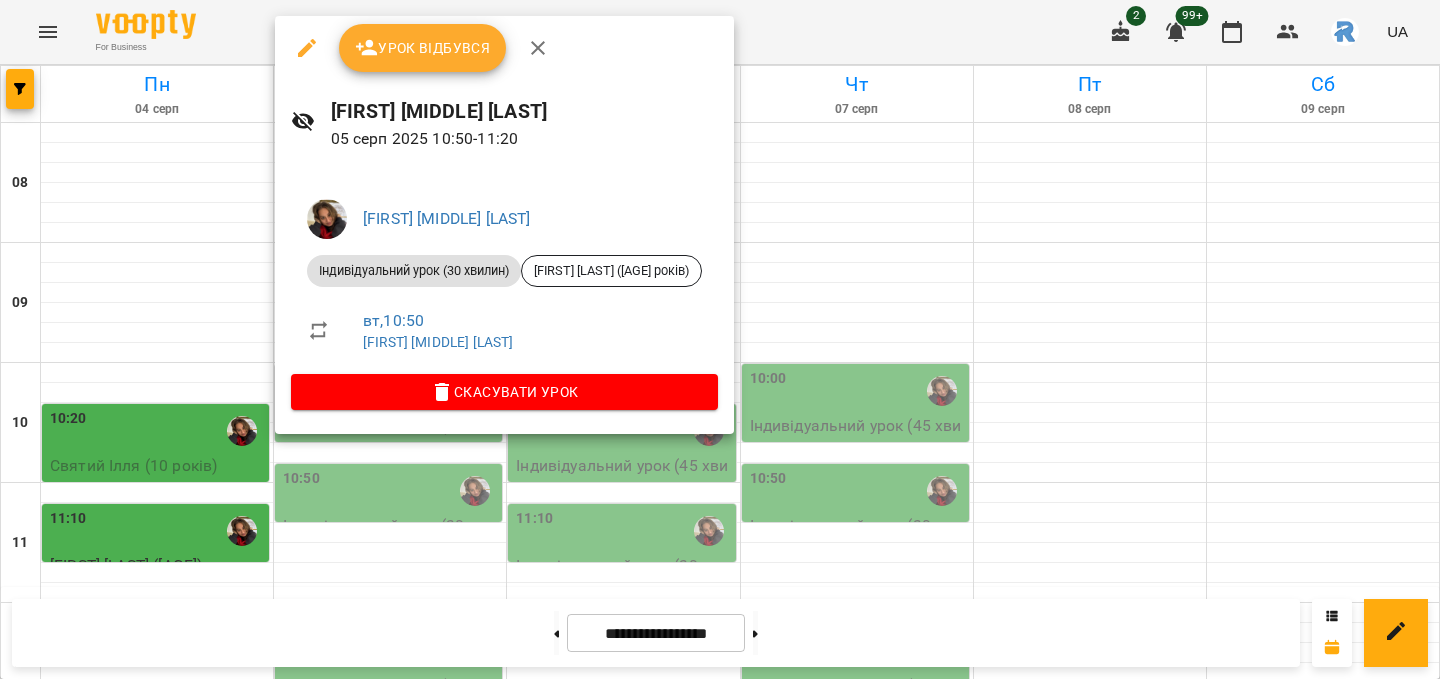 click at bounding box center (720, 339) 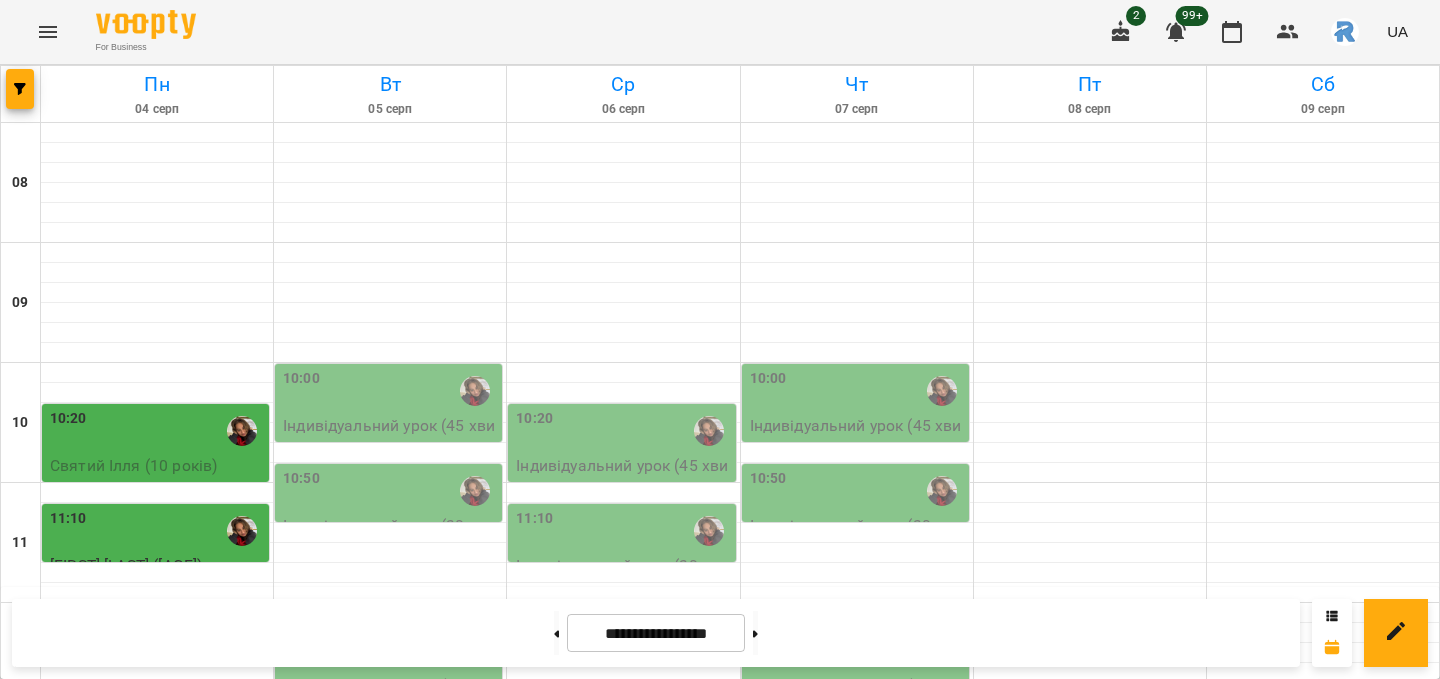 click on "12:10" at bounding box center (390, 651) 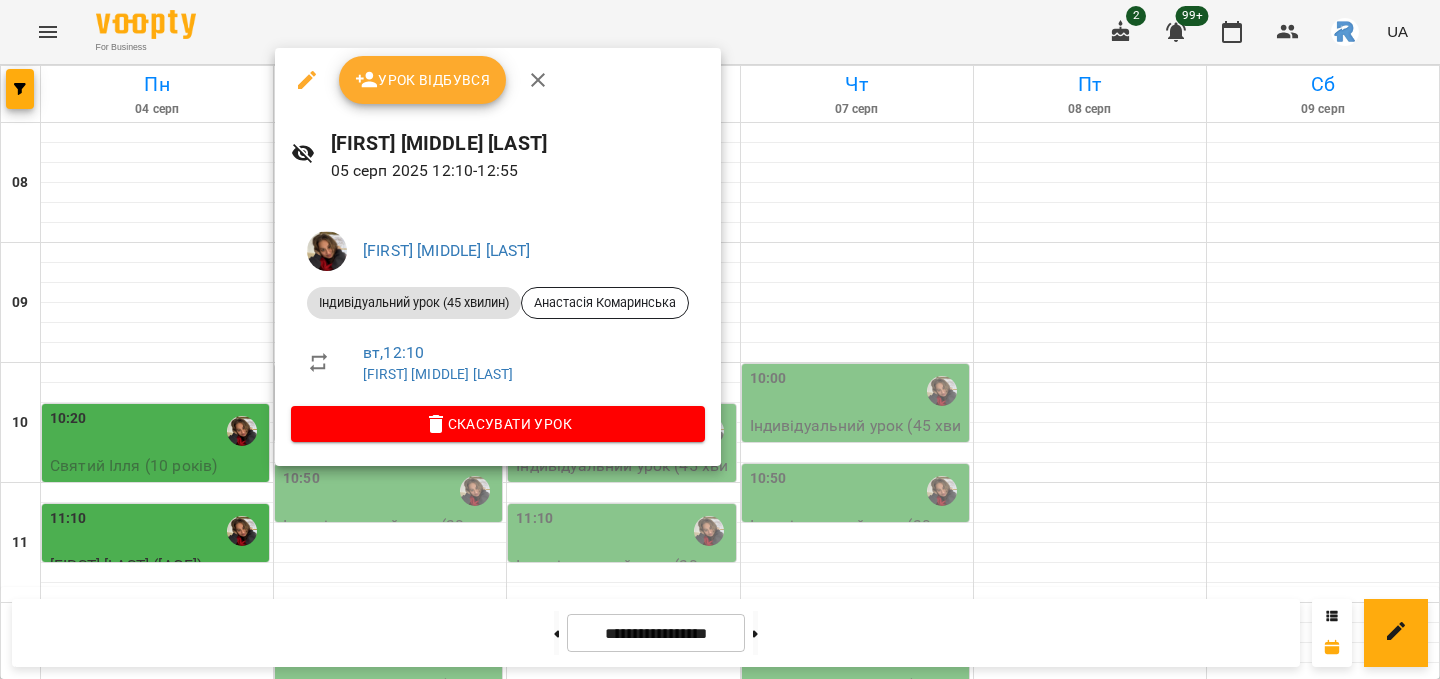 click at bounding box center (720, 339) 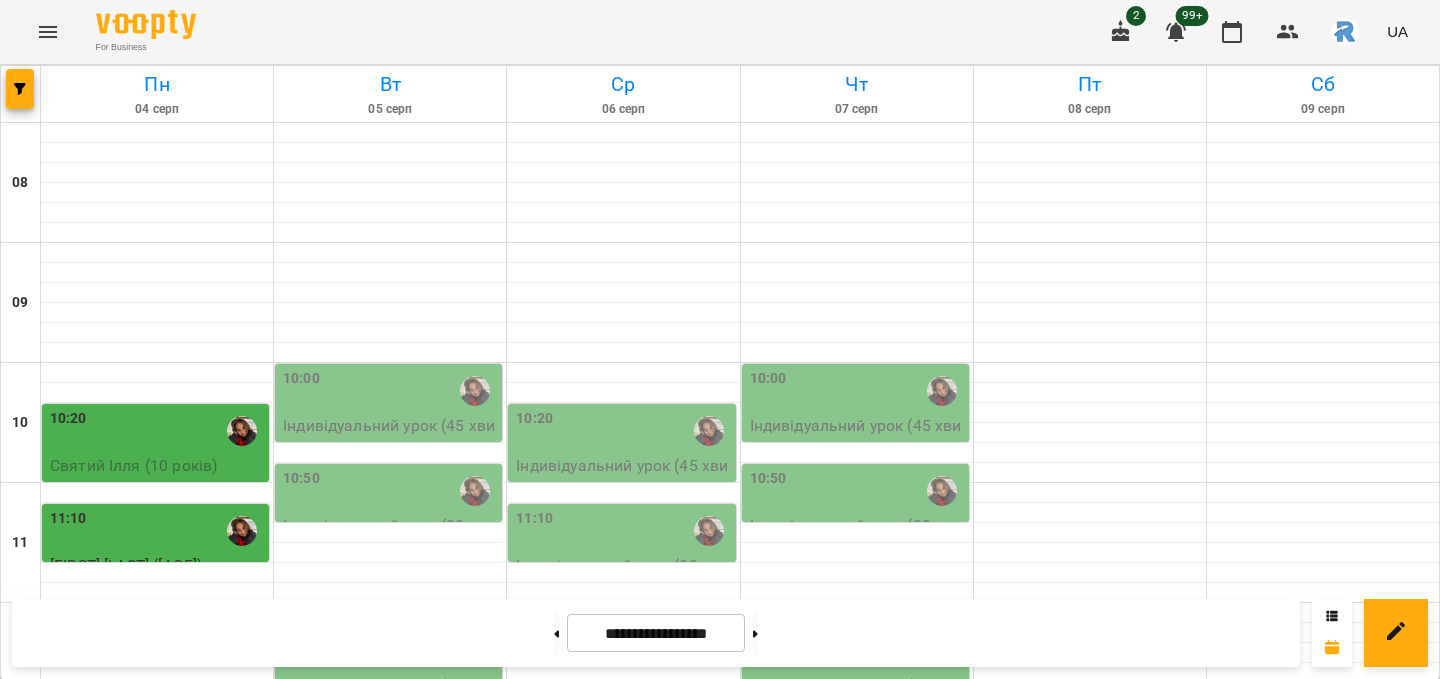 scroll, scrollTop: 369, scrollLeft: 0, axis: vertical 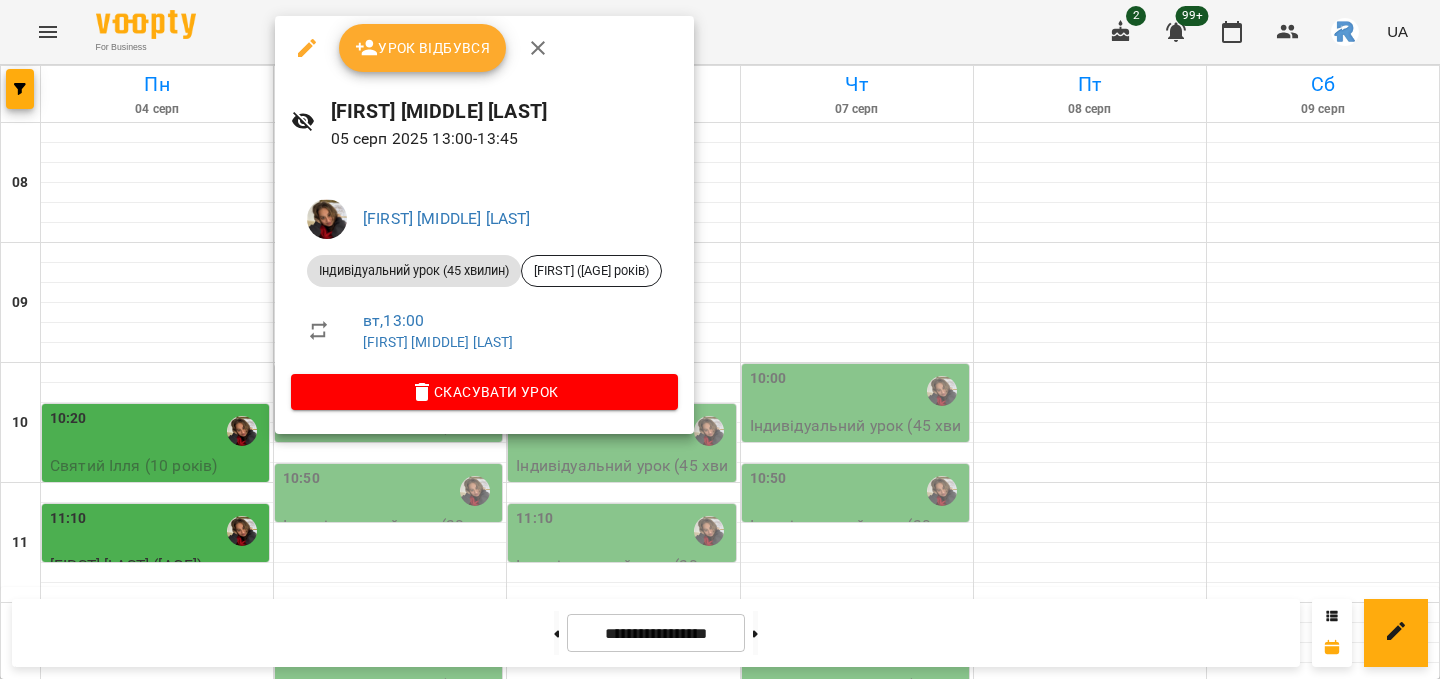 click at bounding box center (720, 339) 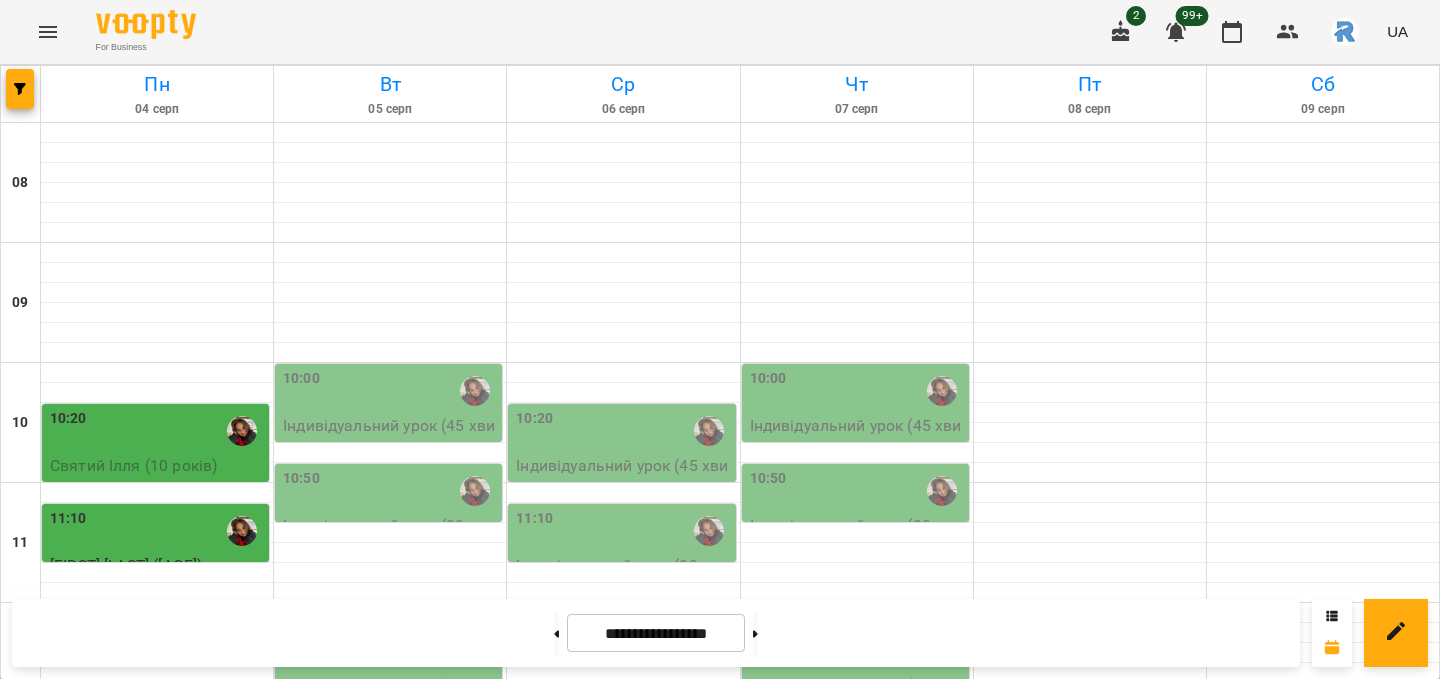 click on "13:50" at bounding box center (390, 851) 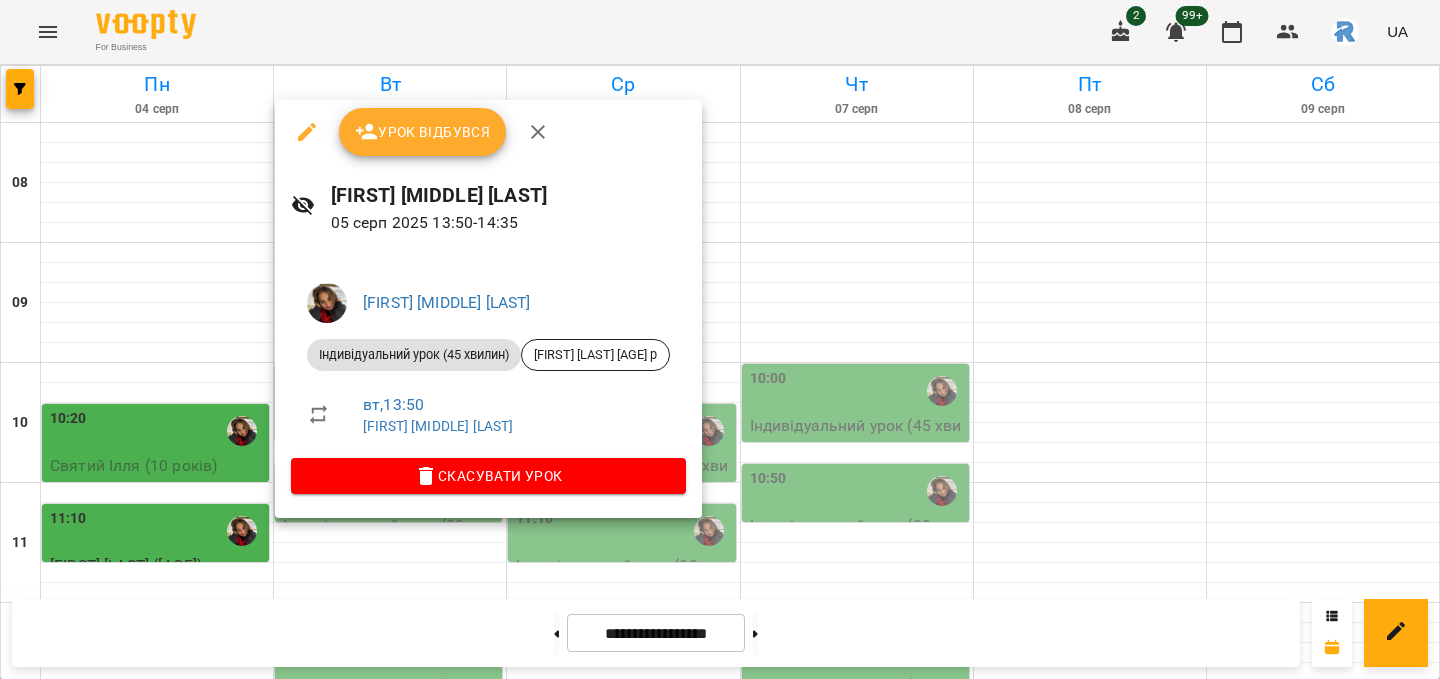 click at bounding box center [720, 339] 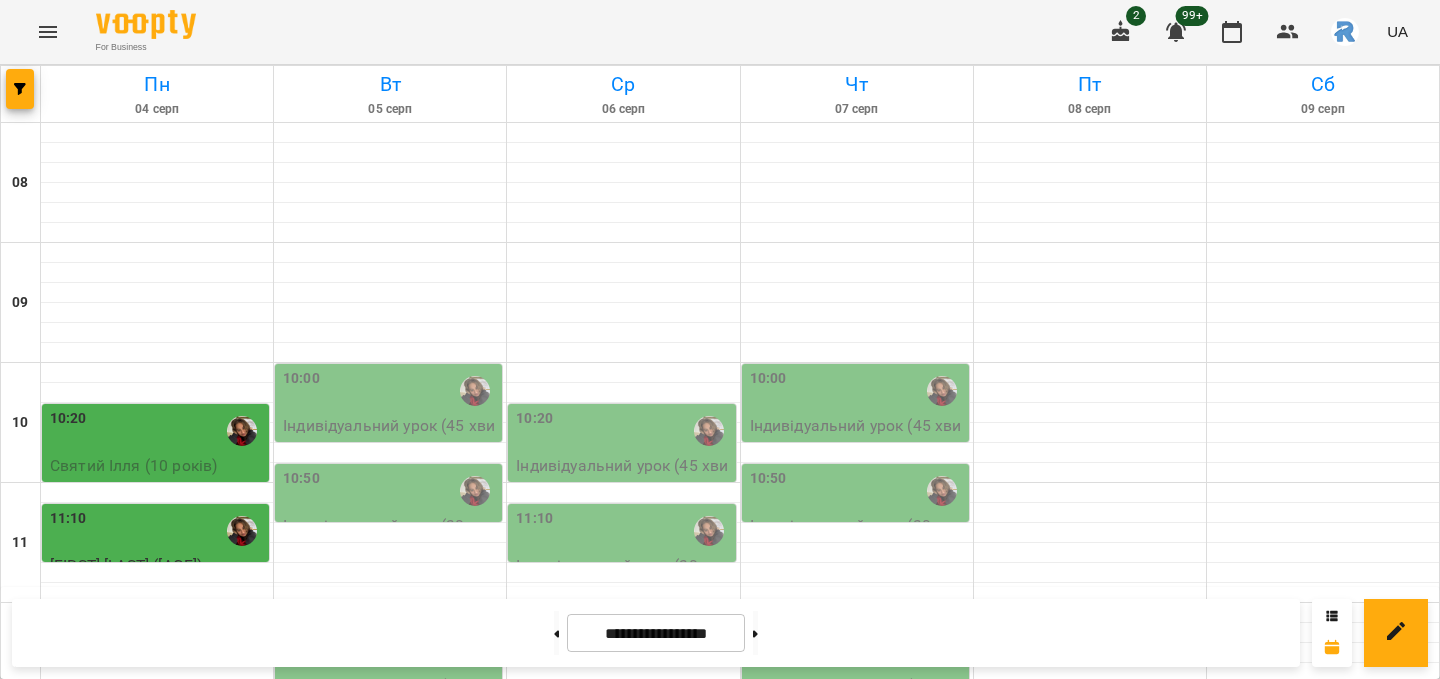 click on "13:00" at bounding box center (390, 751) 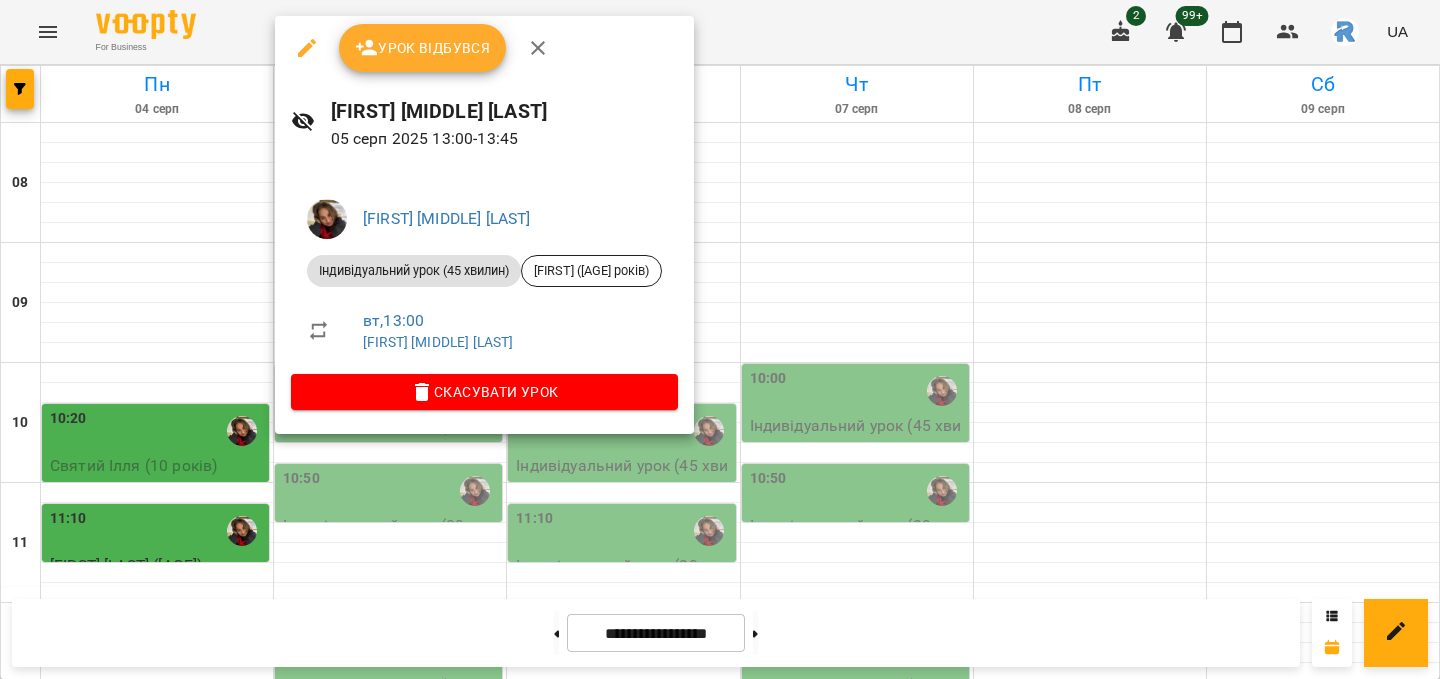 click at bounding box center [720, 339] 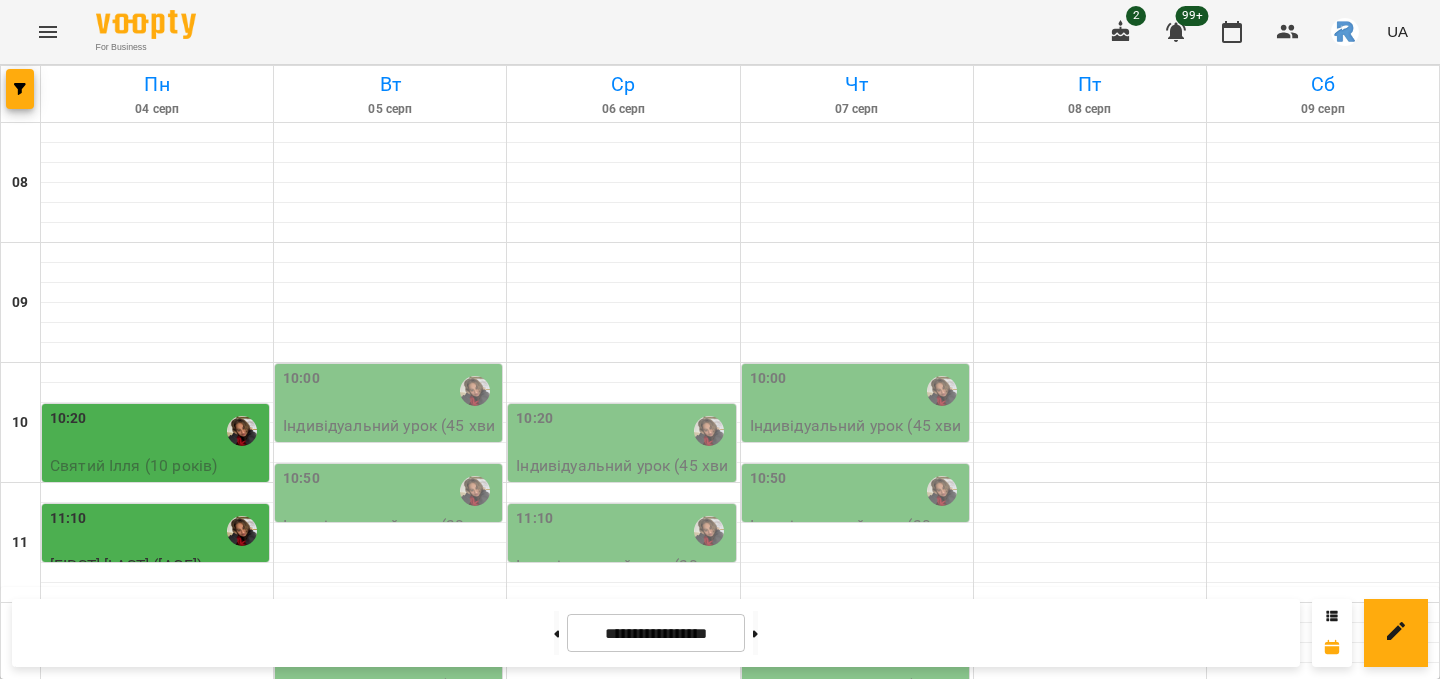 click on "13:00" at bounding box center (390, 751) 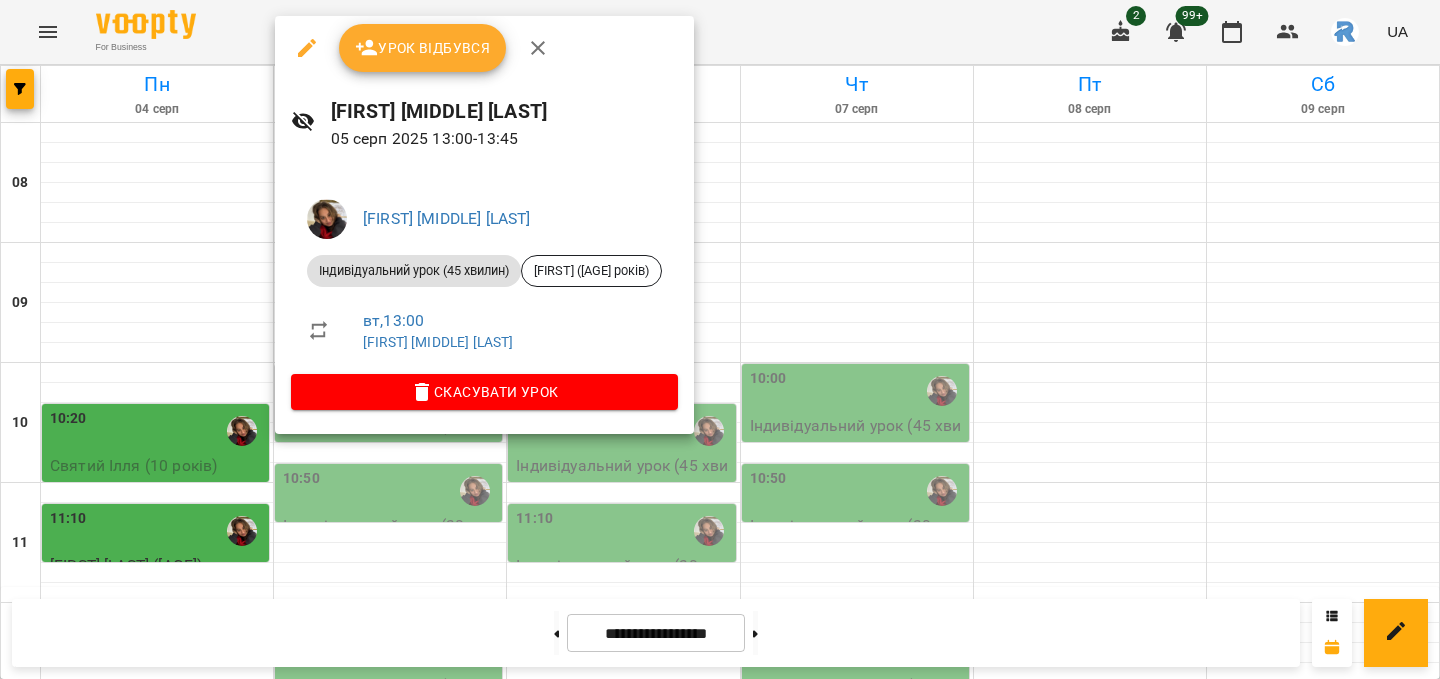 click at bounding box center [720, 339] 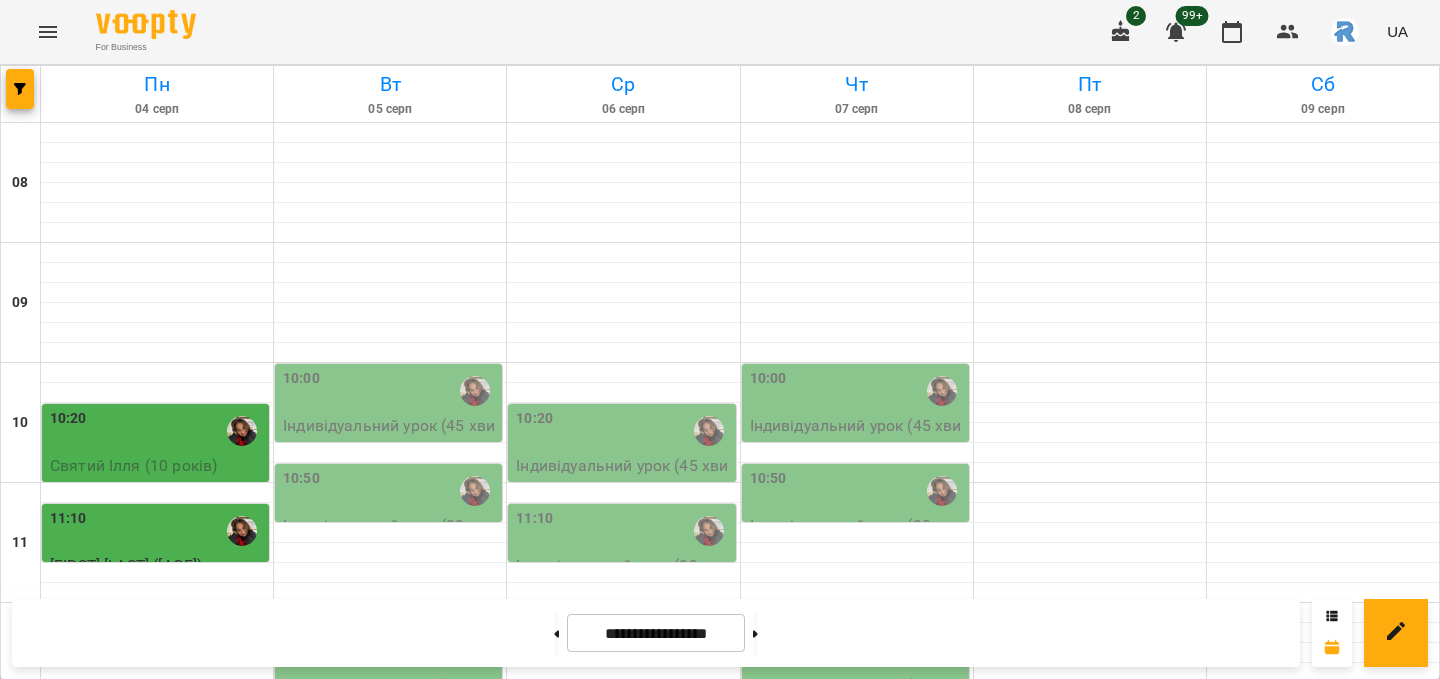 click on "13:50" at bounding box center (390, 851) 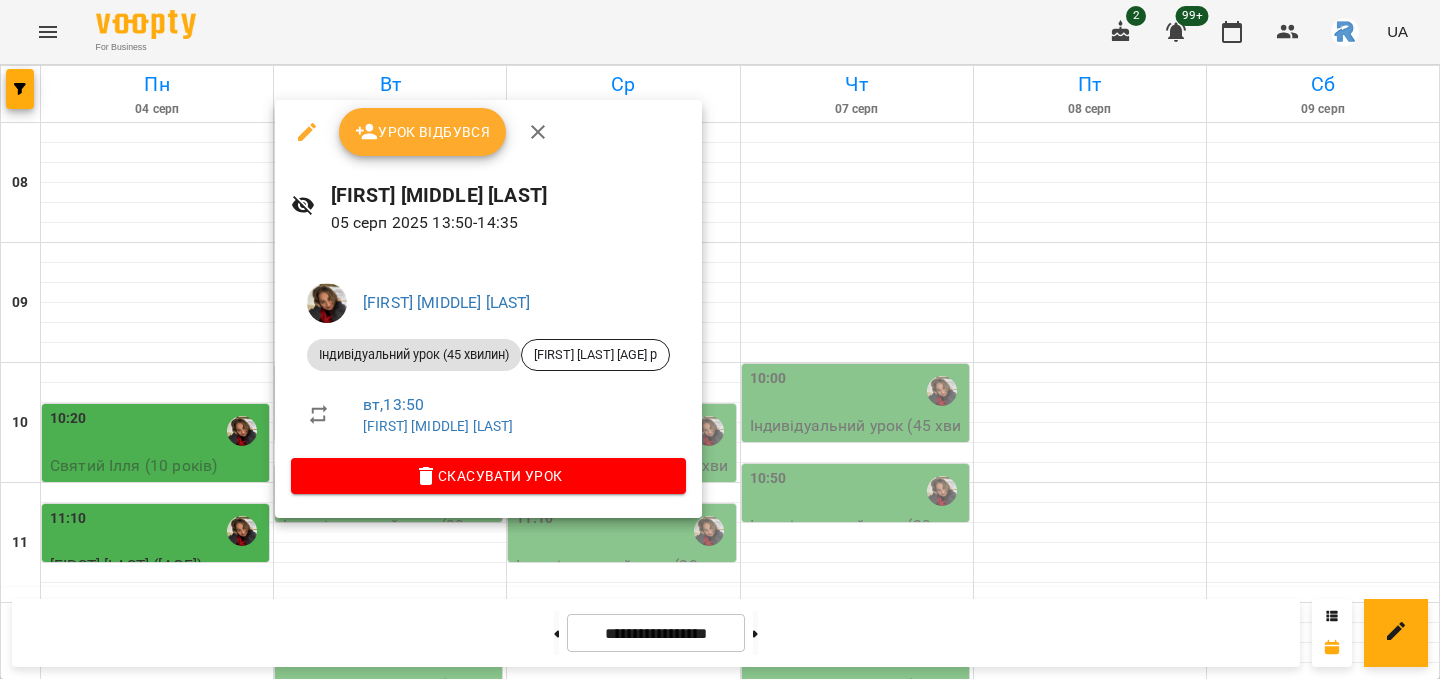 click at bounding box center (720, 339) 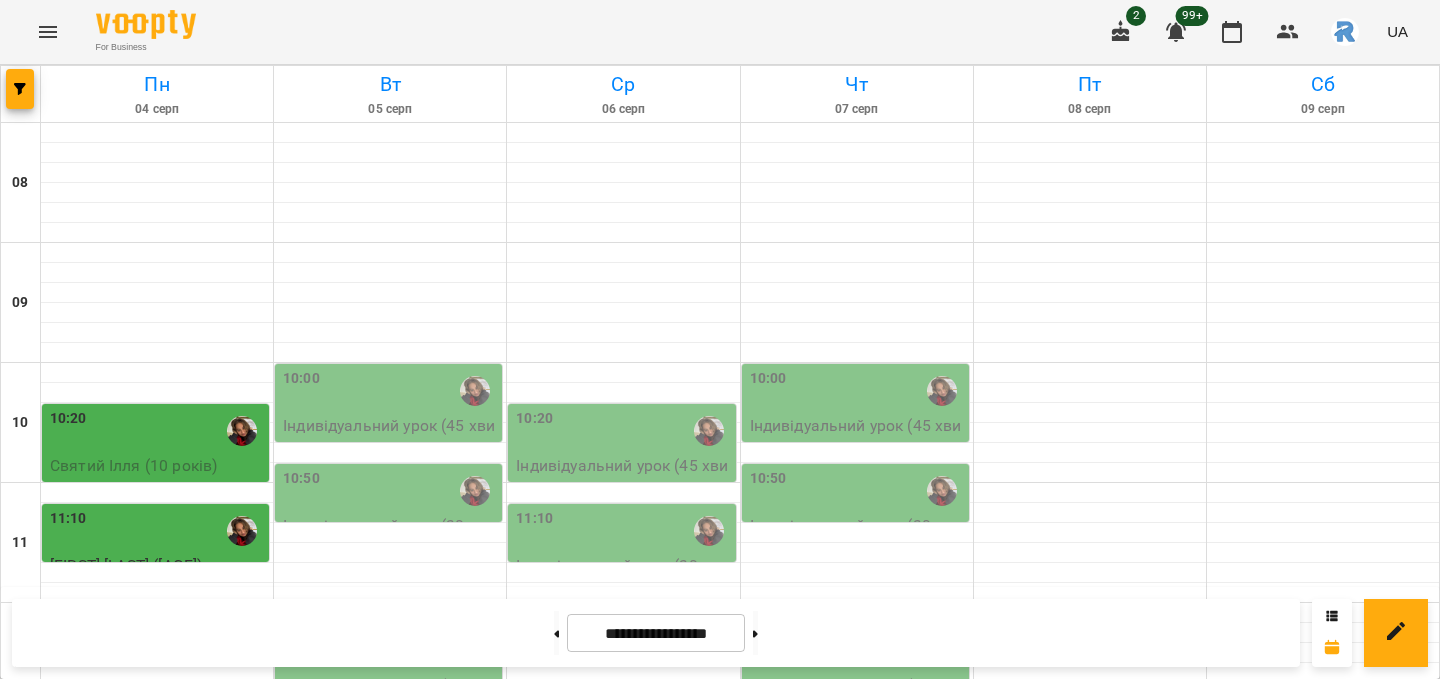 click on "13:00" at bounding box center (390, 751) 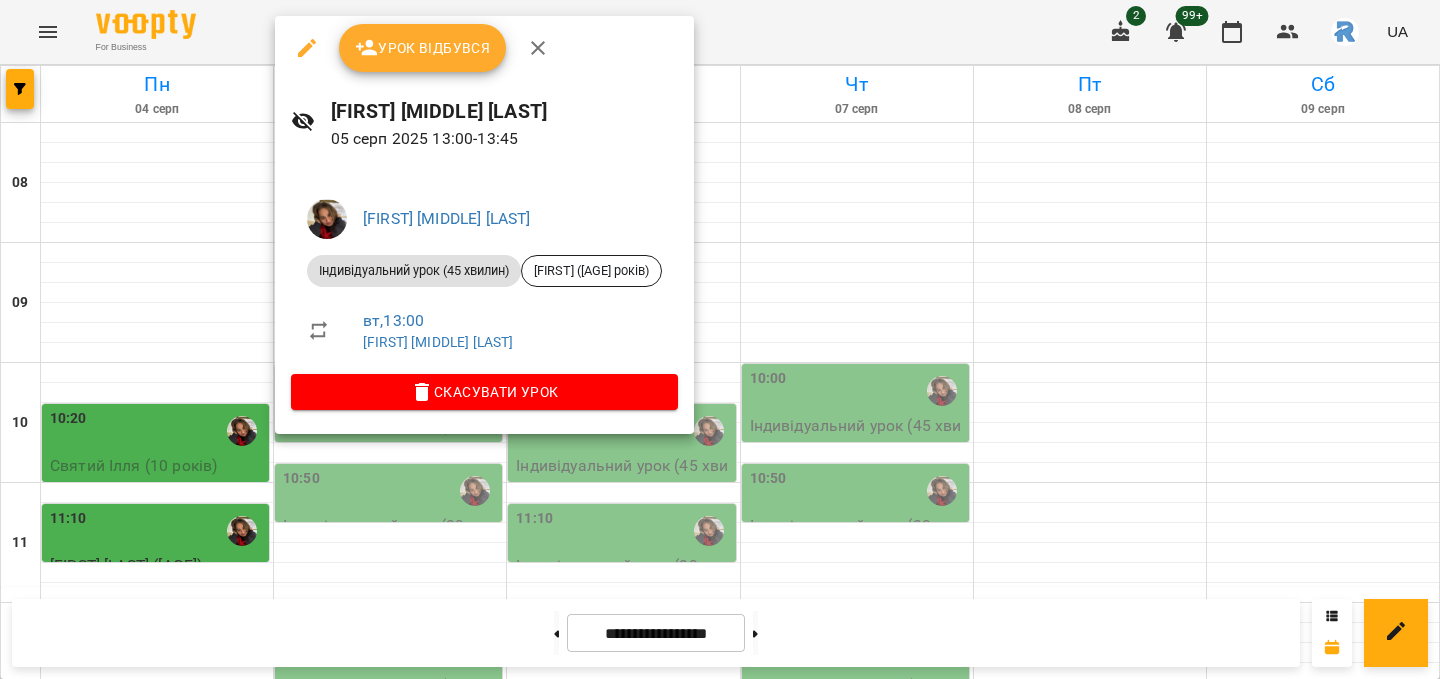 click at bounding box center (720, 339) 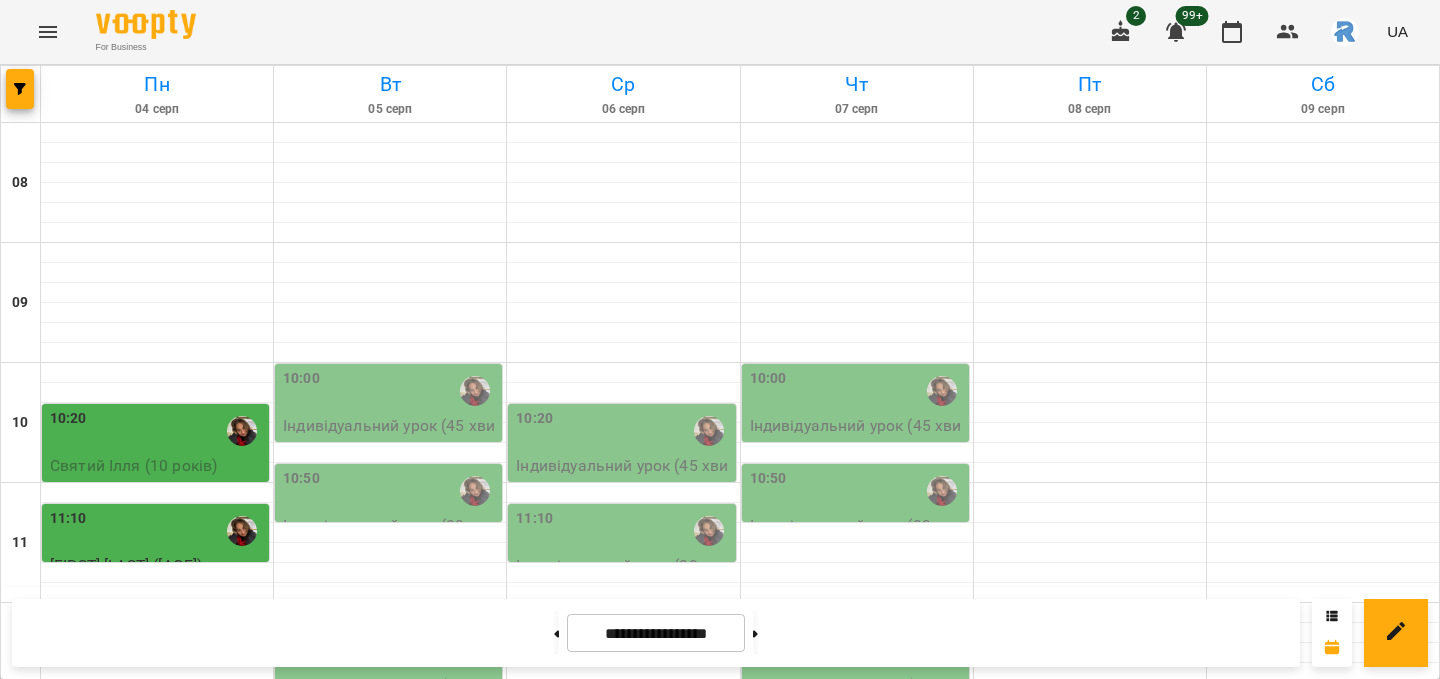 click on "13:50" at bounding box center (390, 851) 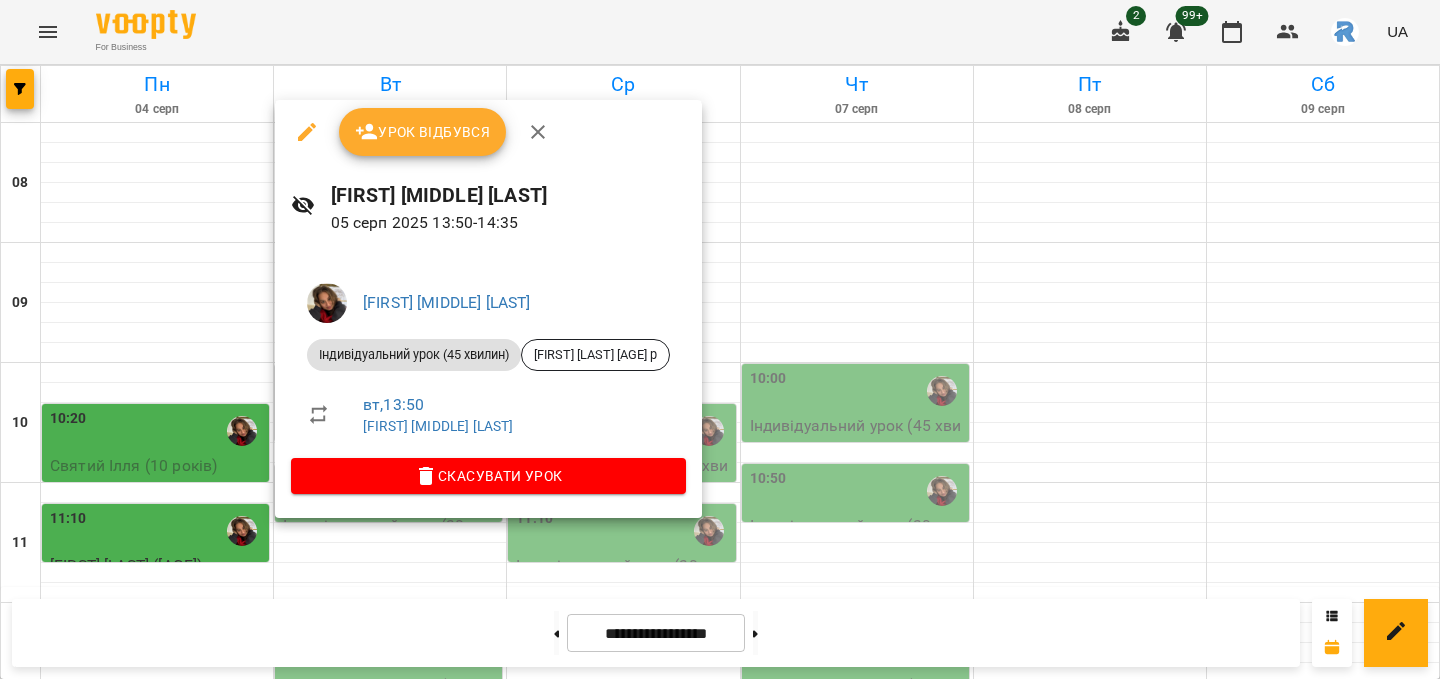 click at bounding box center [720, 339] 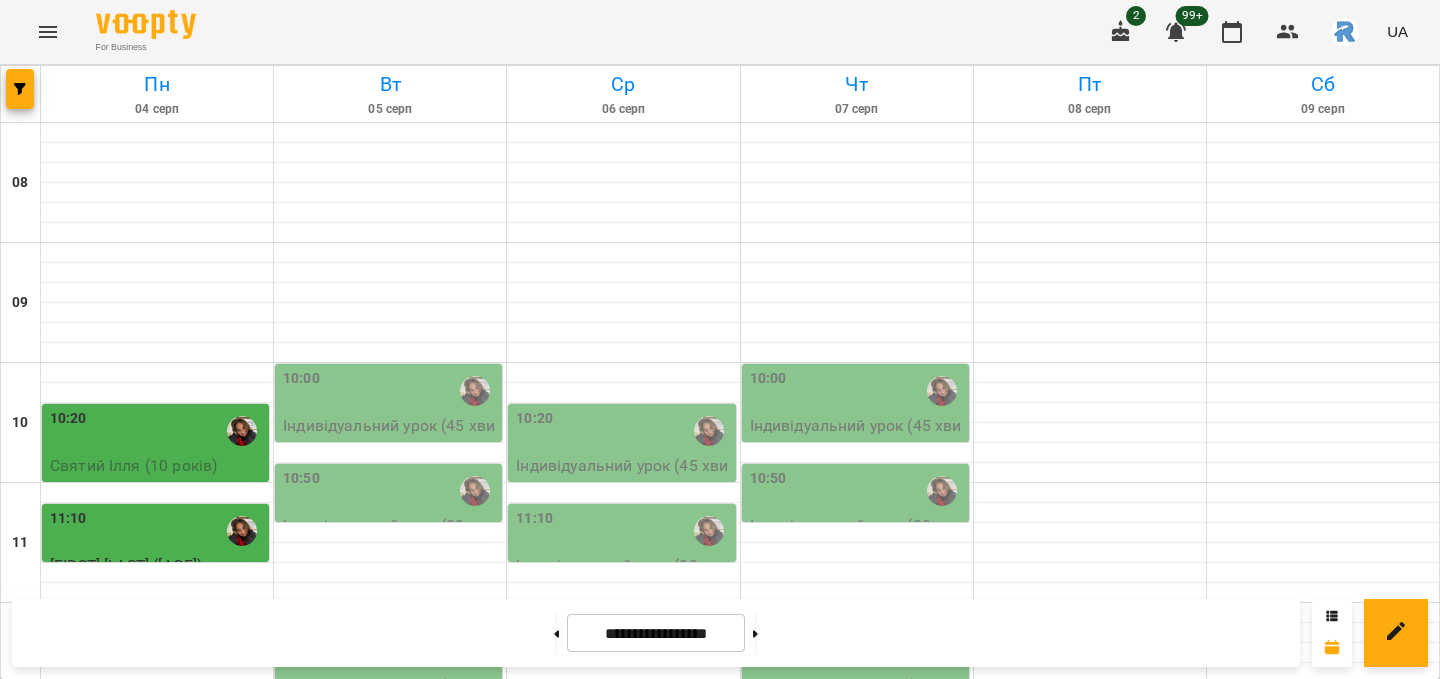 click on "13:50" at bounding box center (390, 851) 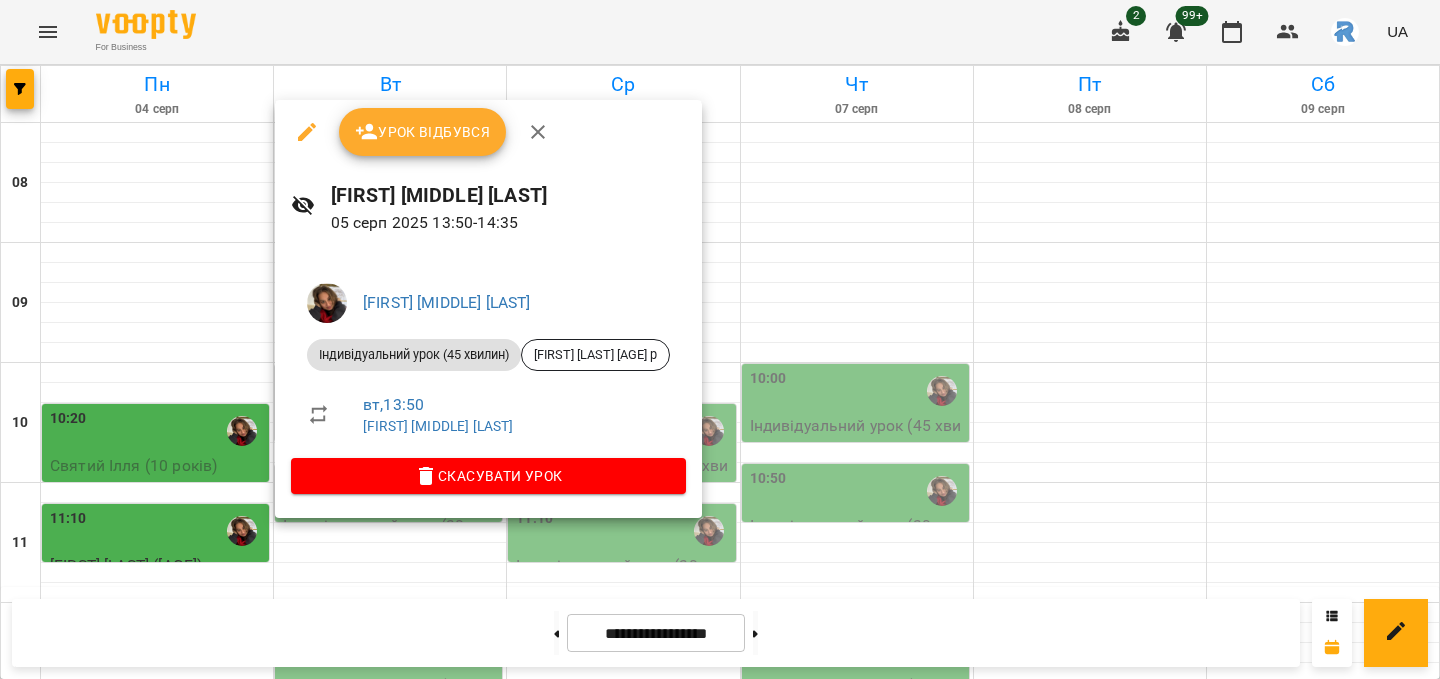 click at bounding box center (720, 339) 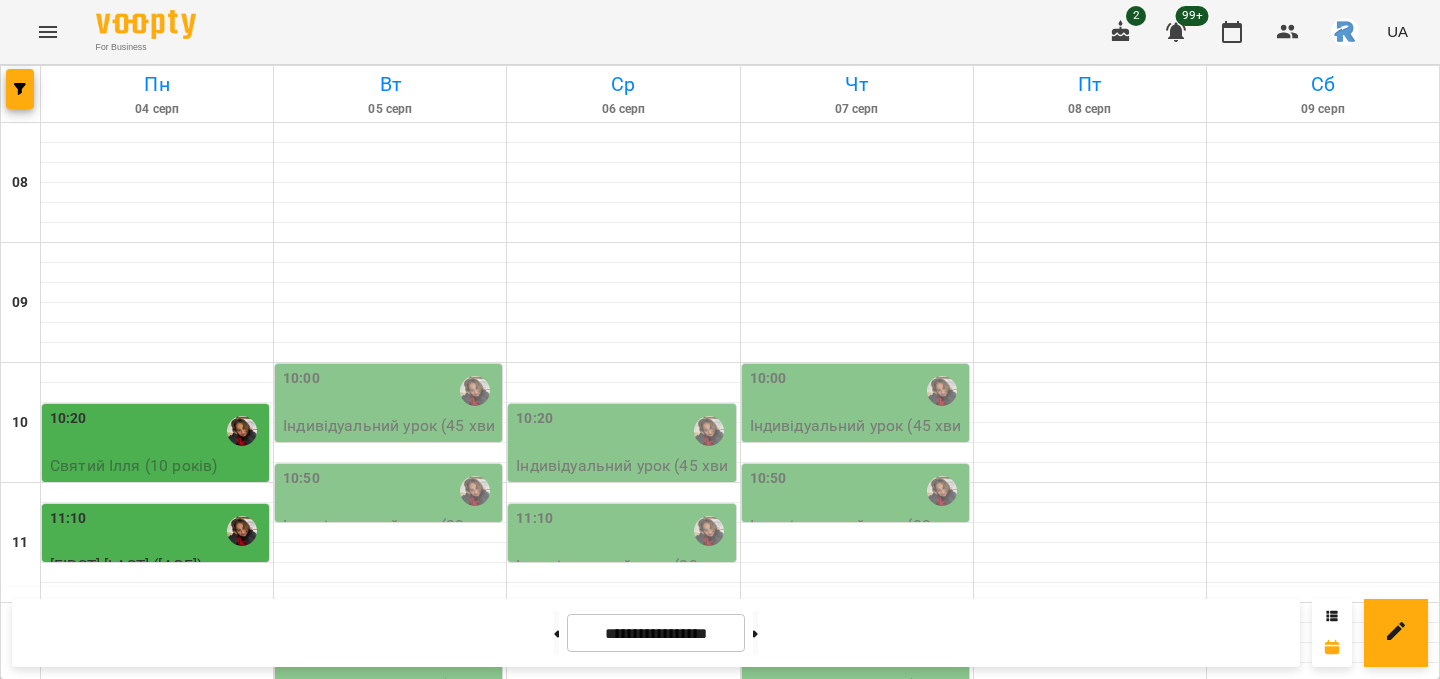 scroll, scrollTop: 177, scrollLeft: 0, axis: vertical 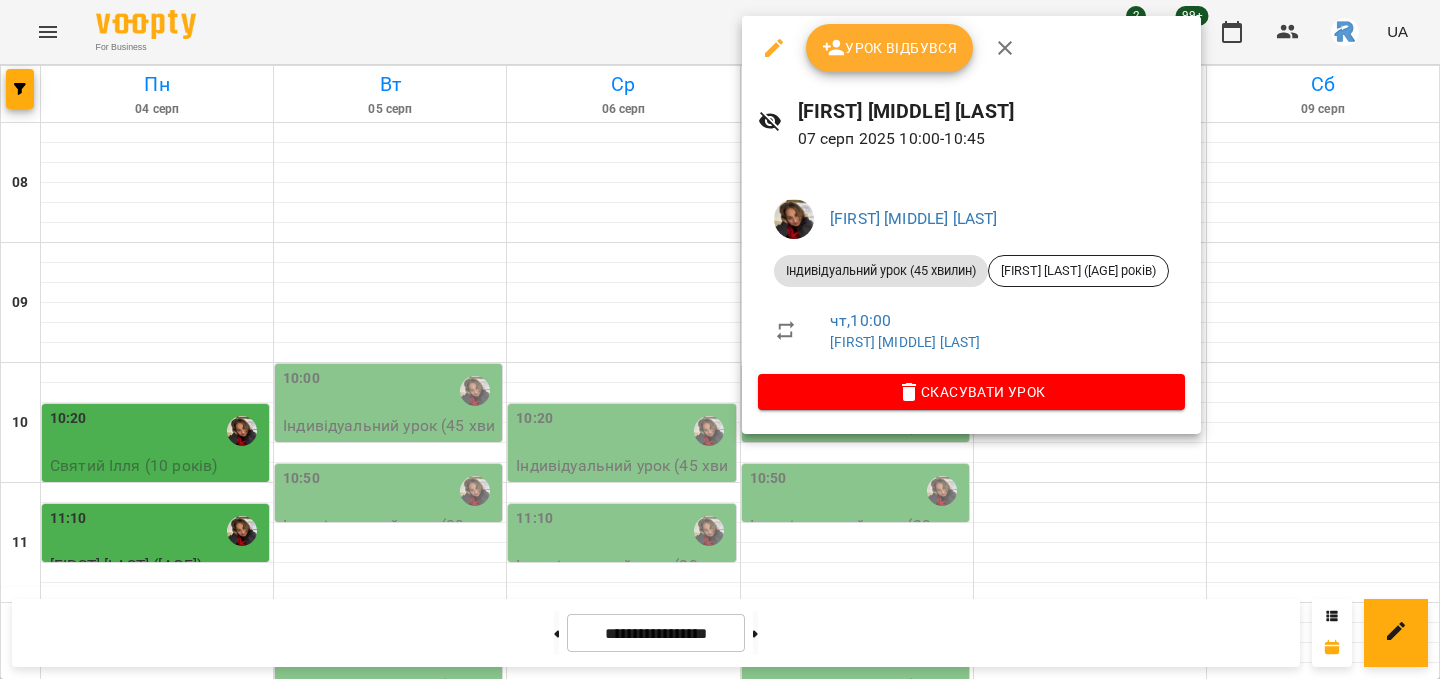 click at bounding box center (720, 339) 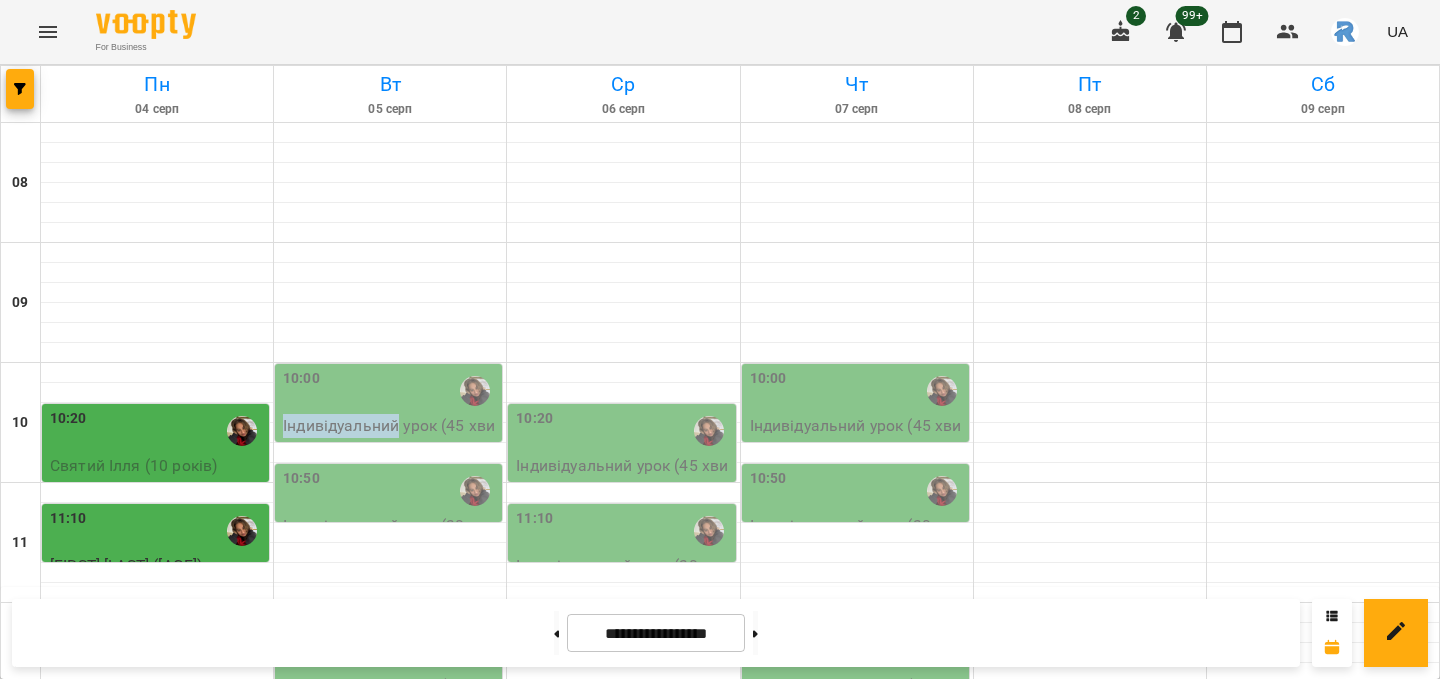 click on "Індивідуальний урок (45 хвилин) - Павлов Ілля (9 років)" at bounding box center (390, 449) 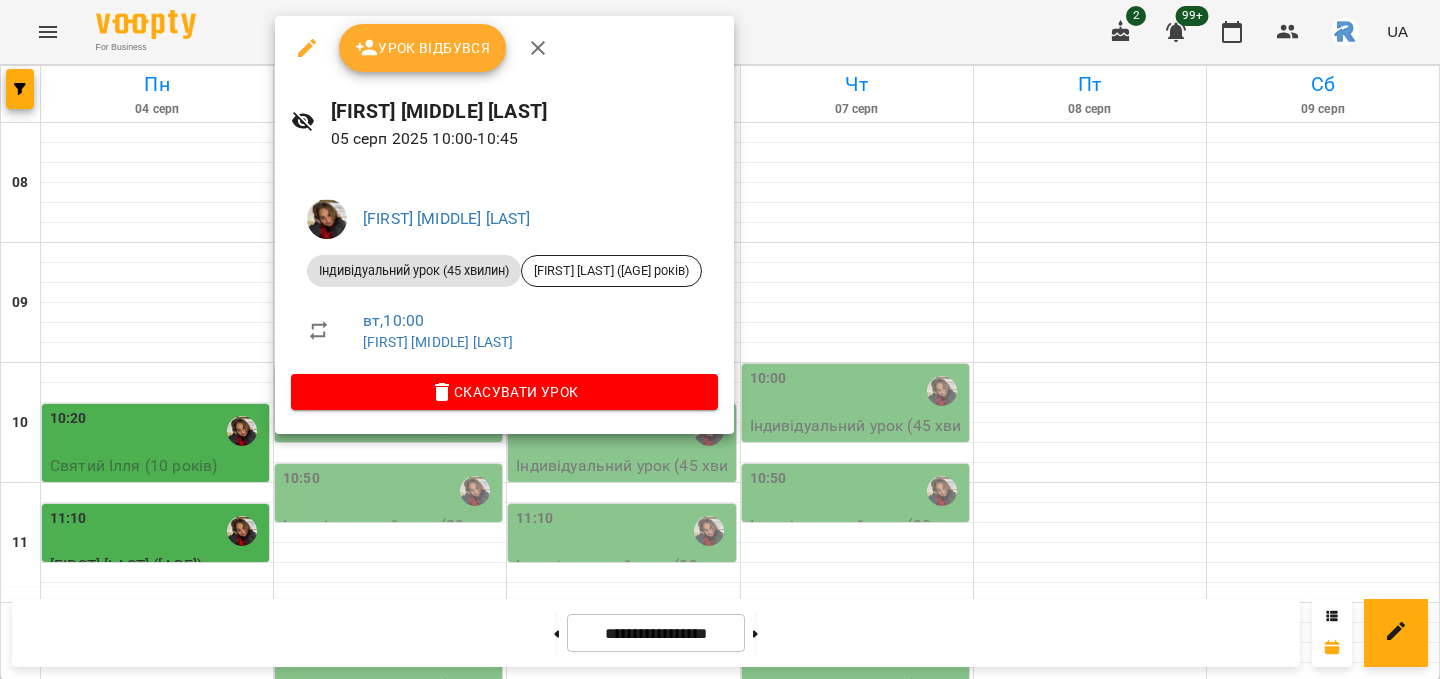click at bounding box center (720, 339) 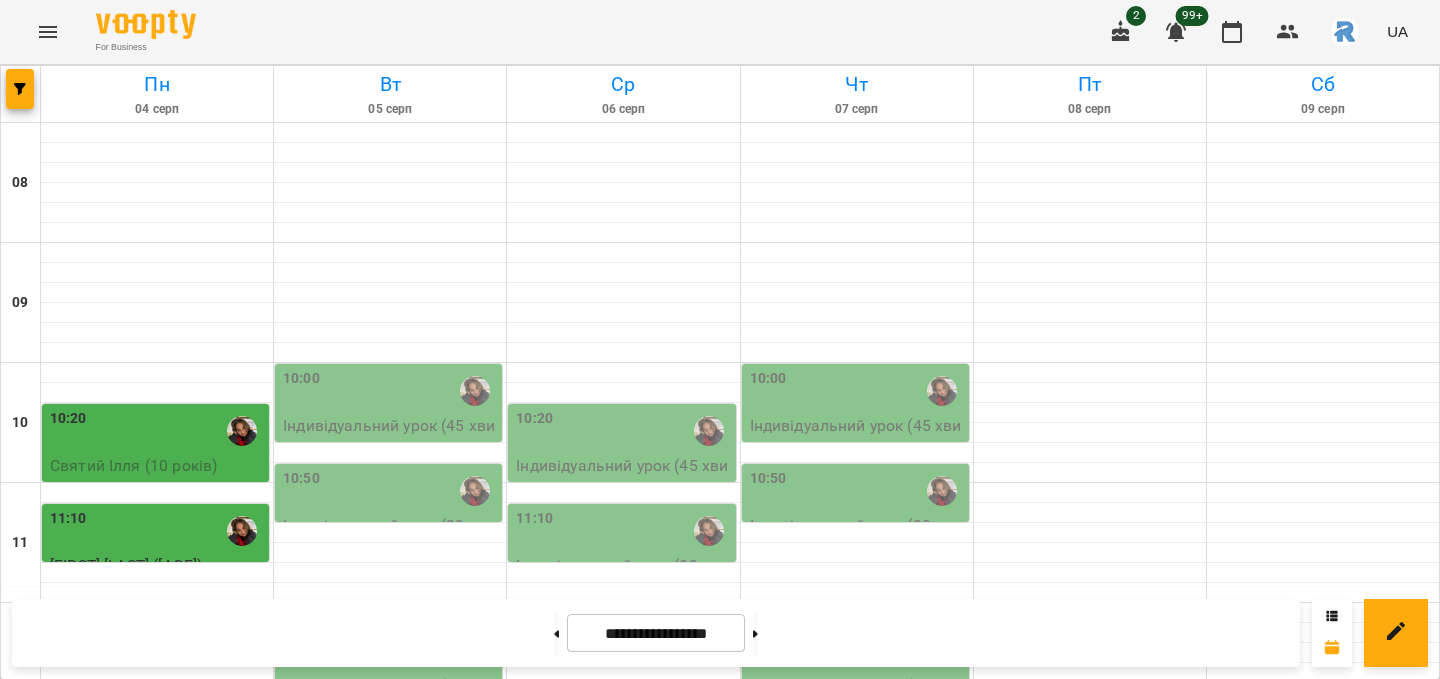 click on "10:50" at bounding box center [390, 491] 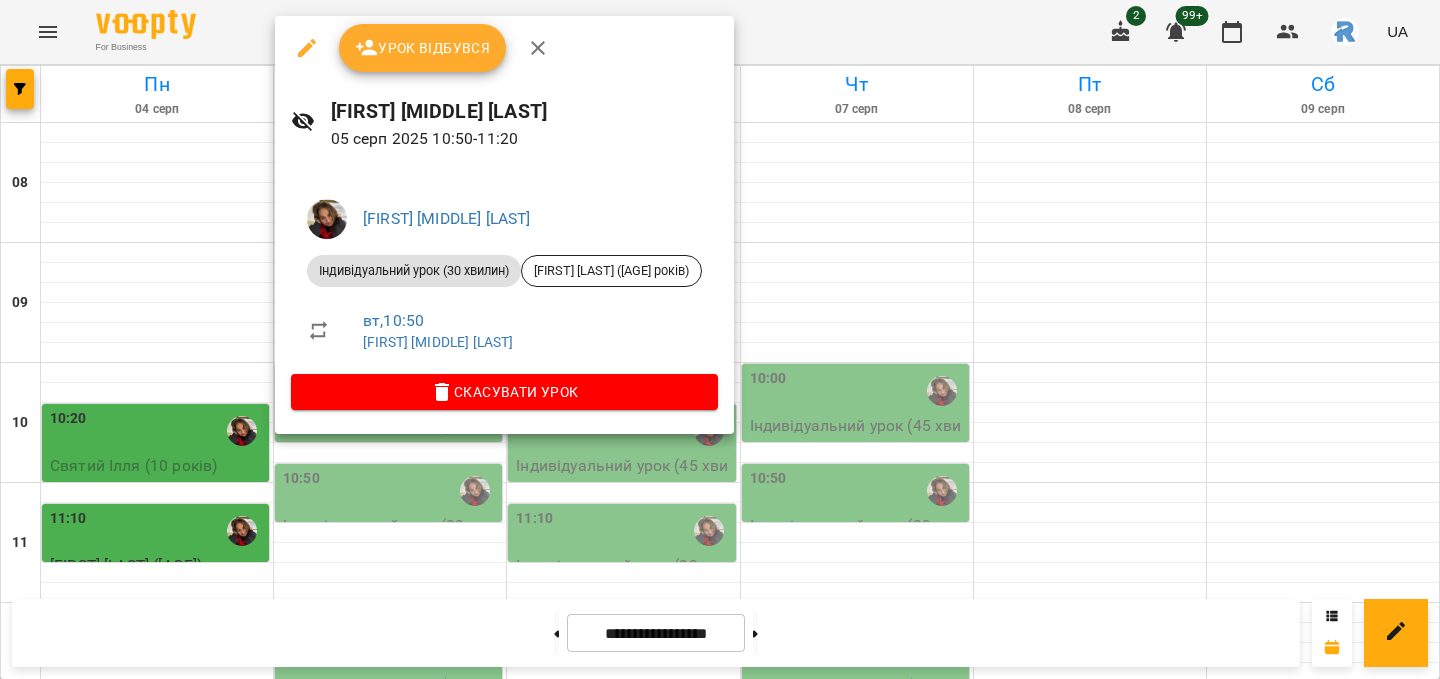 click at bounding box center [720, 339] 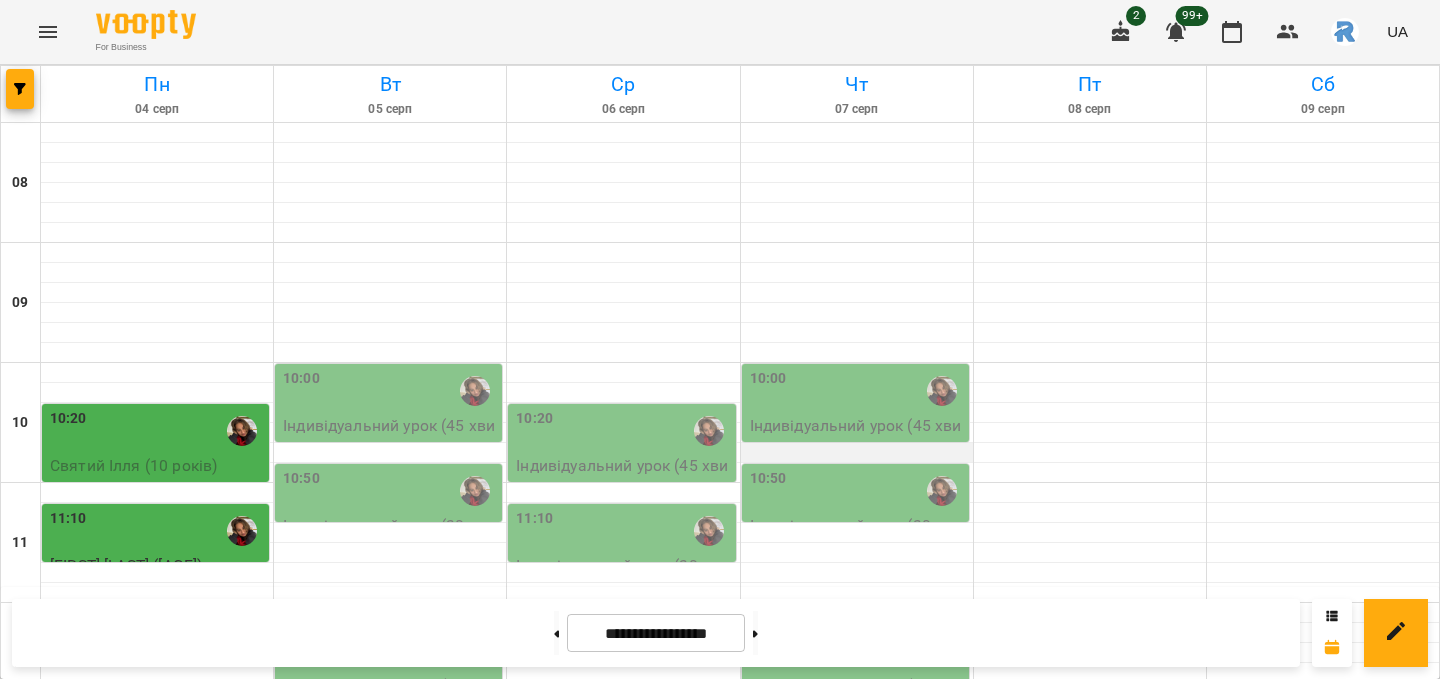click at bounding box center [857, 462] 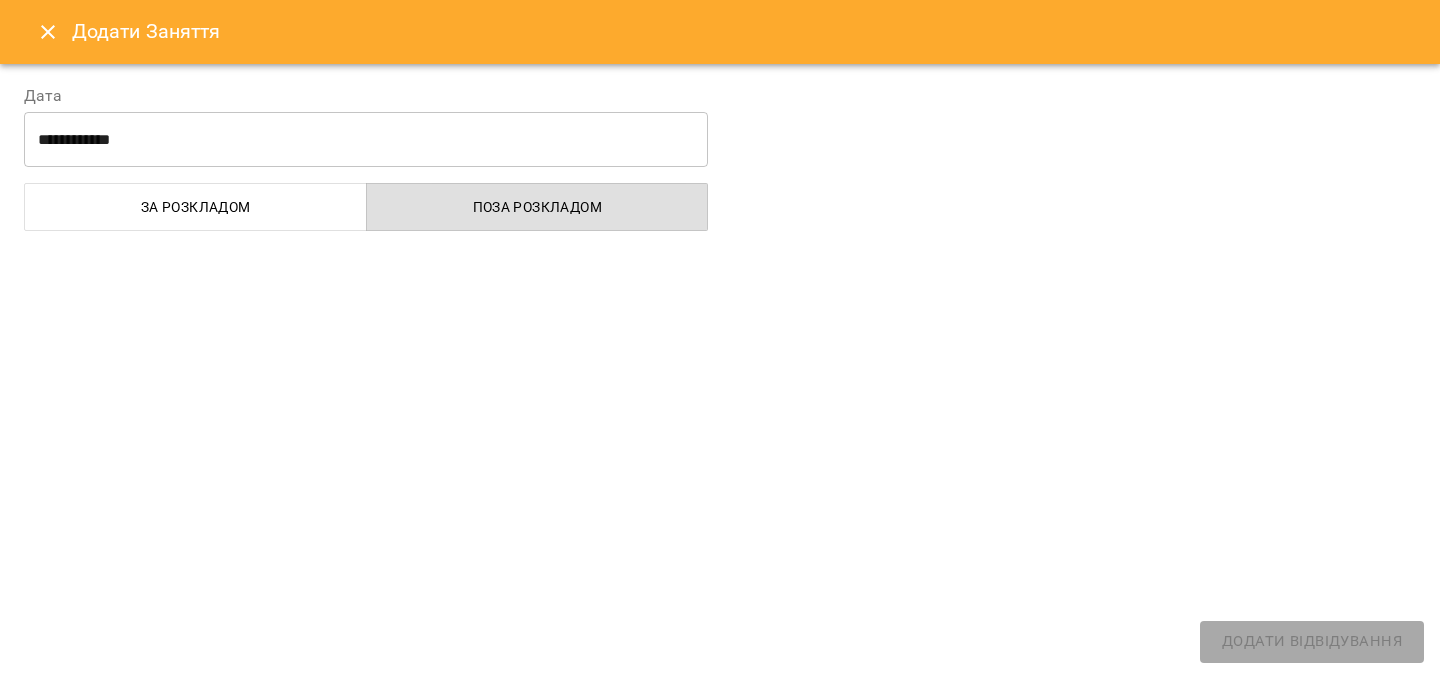 select 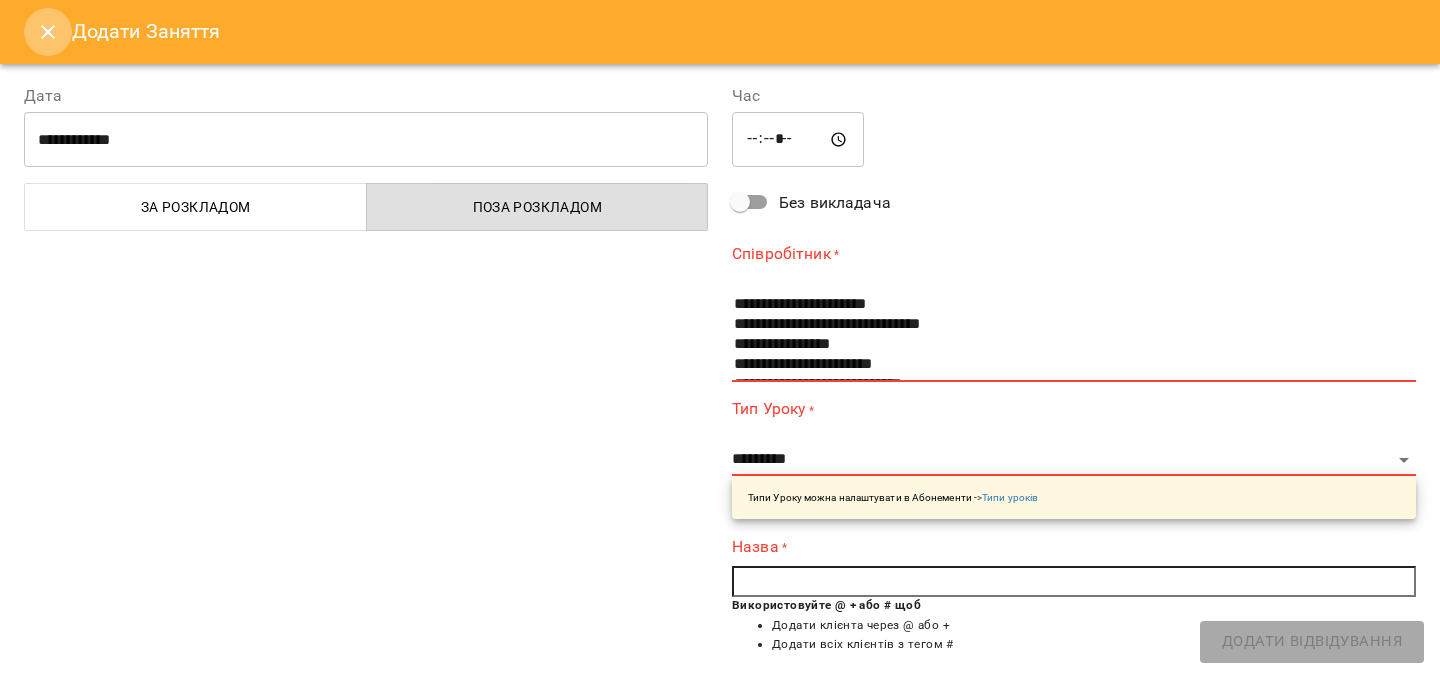 click at bounding box center [48, 32] 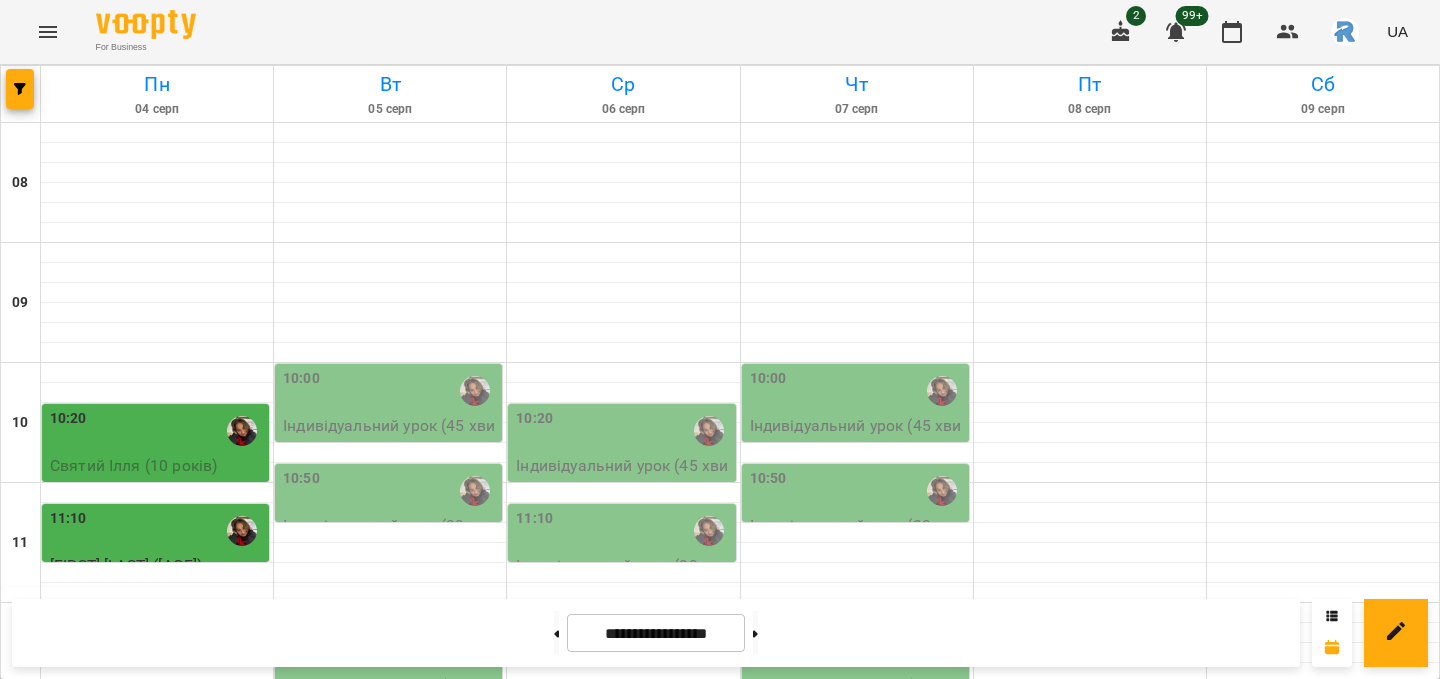 scroll, scrollTop: 300, scrollLeft: 0, axis: vertical 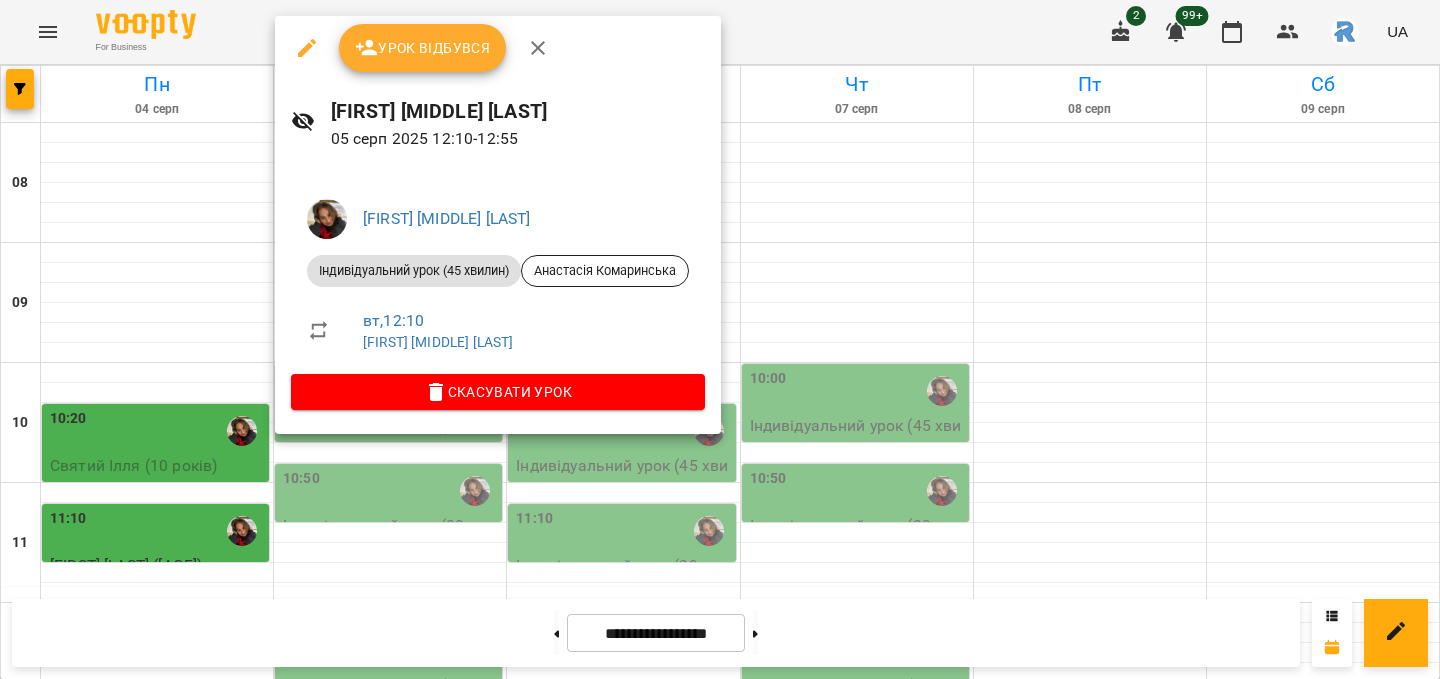 click at bounding box center [720, 339] 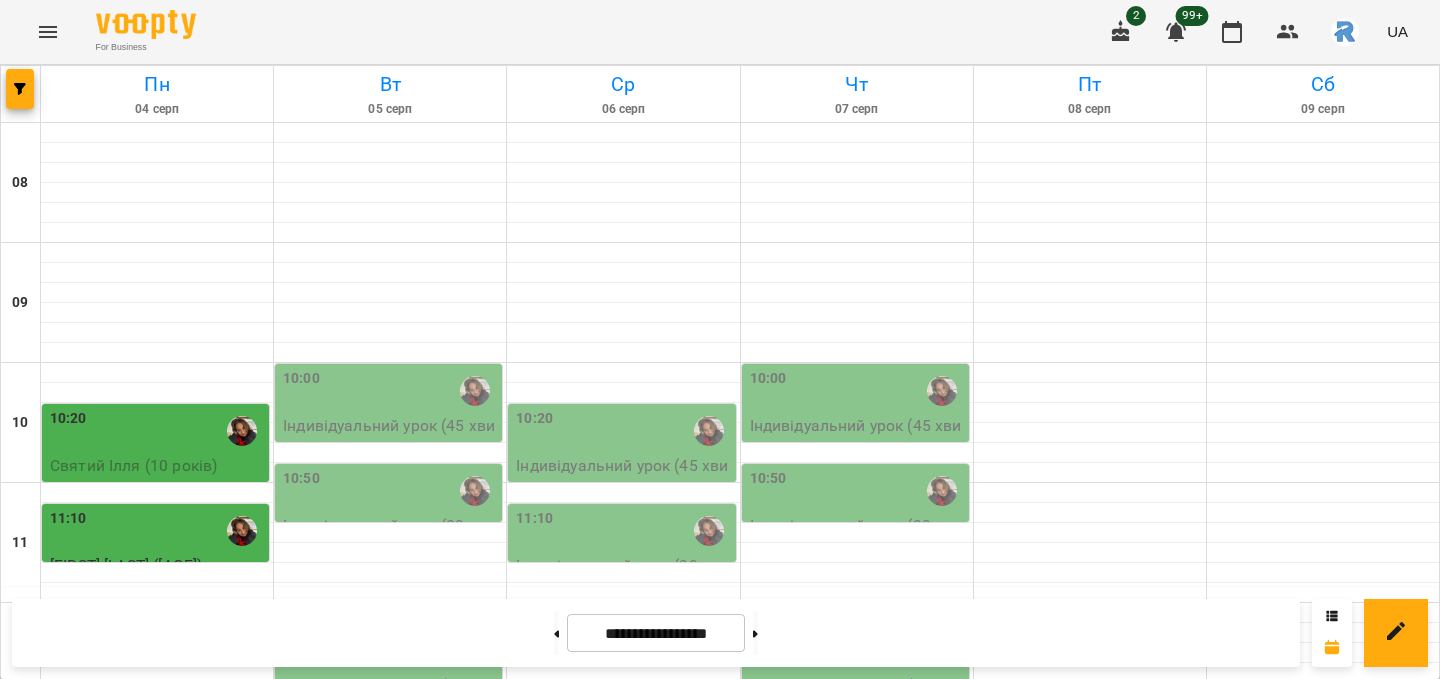 scroll, scrollTop: 172, scrollLeft: 0, axis: vertical 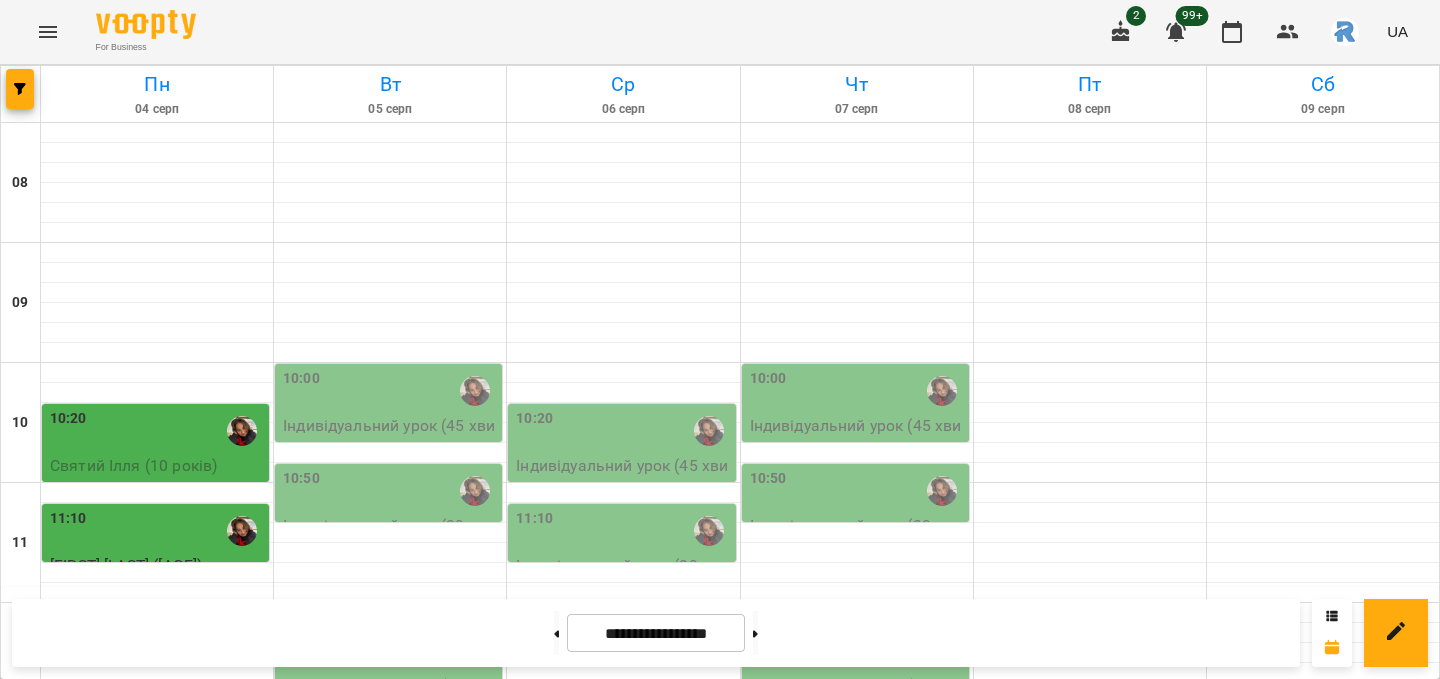 click on "10:20" at bounding box center (623, 431) 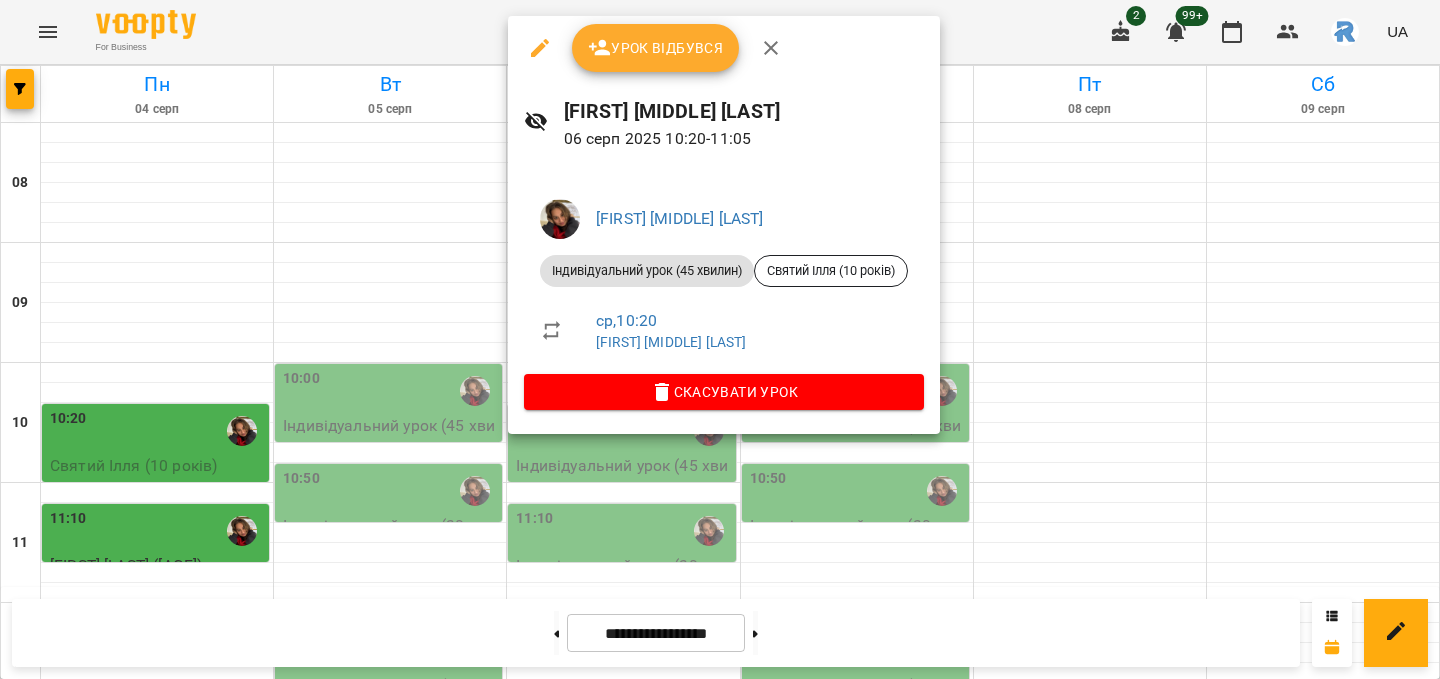 click at bounding box center [720, 339] 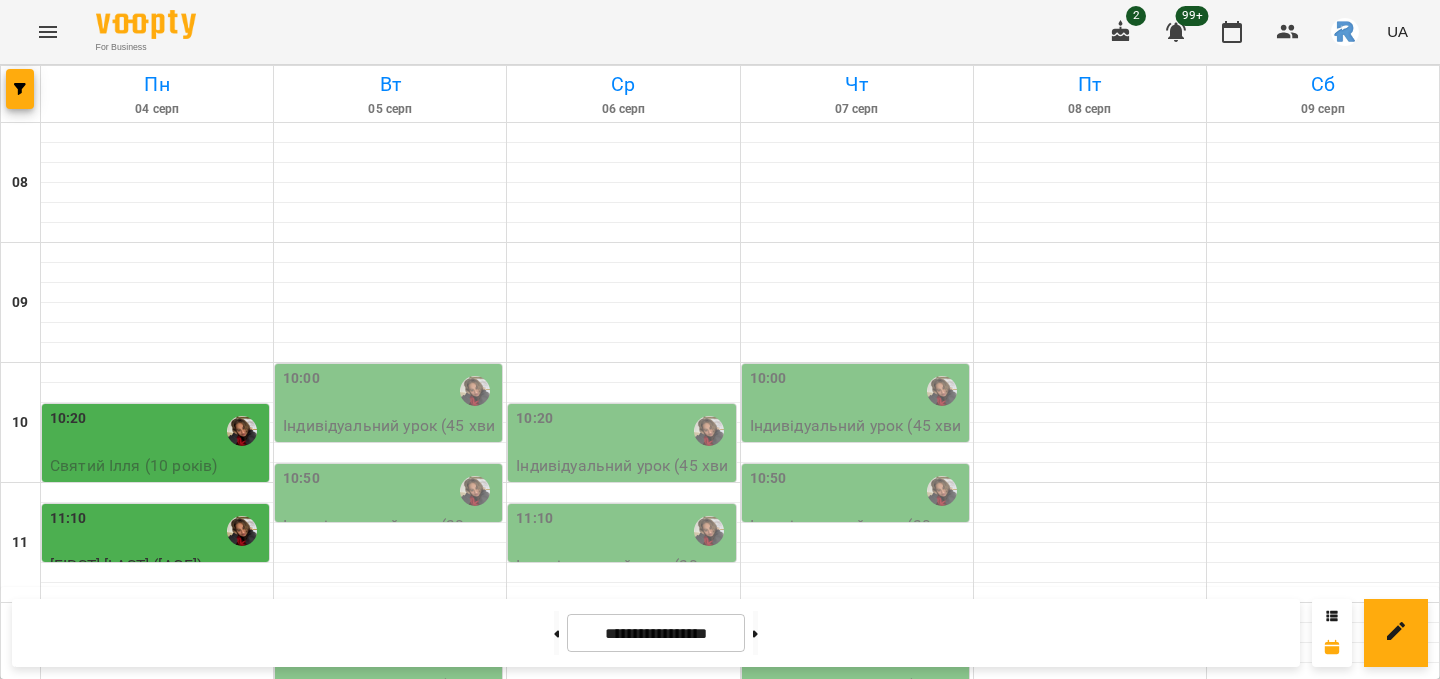 click on "11:10" at bounding box center (623, 531) 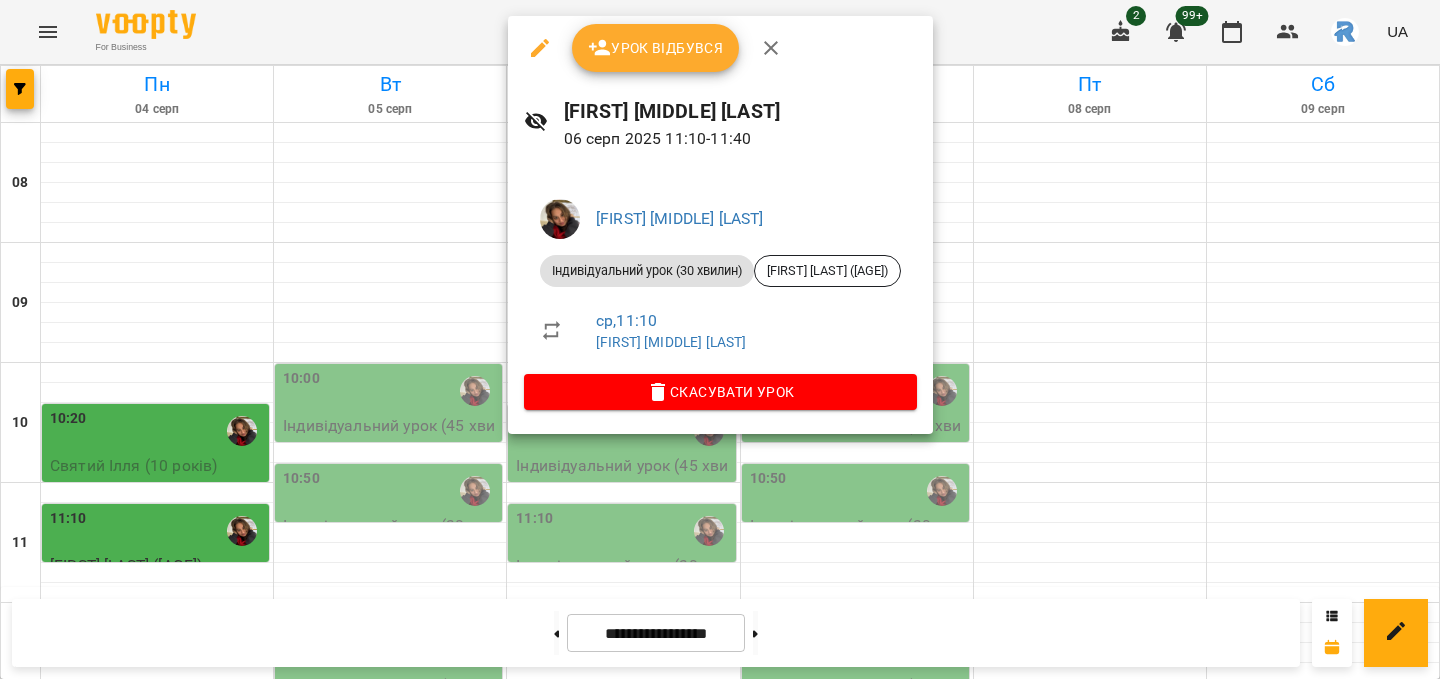 click at bounding box center (720, 339) 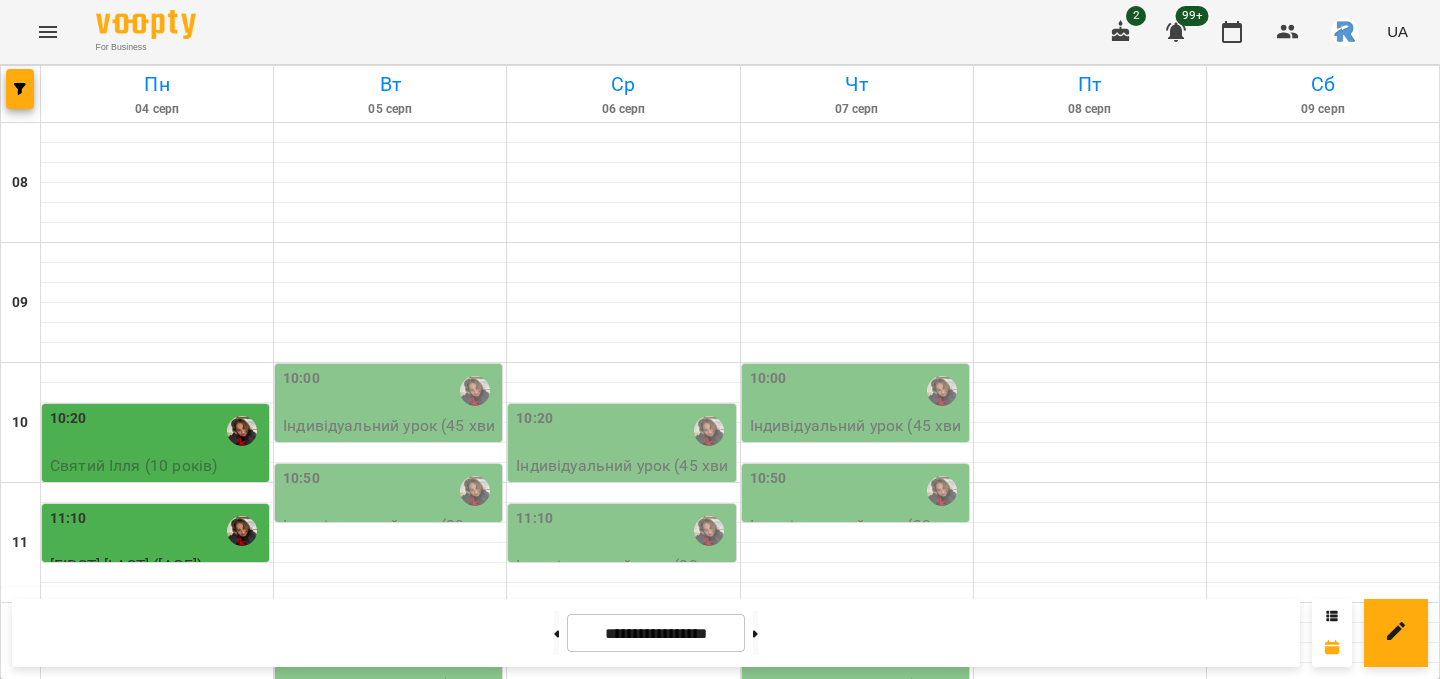 click on "12:00" at bounding box center (623, 631) 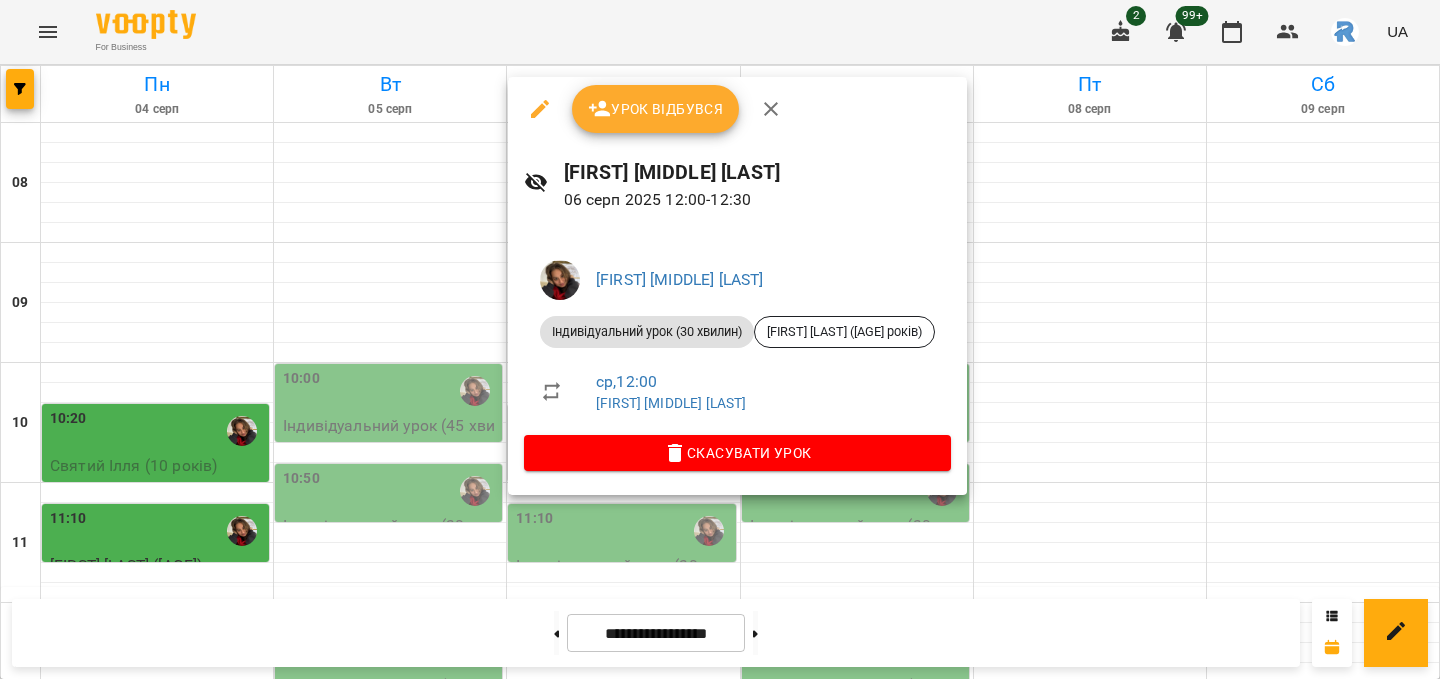 click at bounding box center [720, 339] 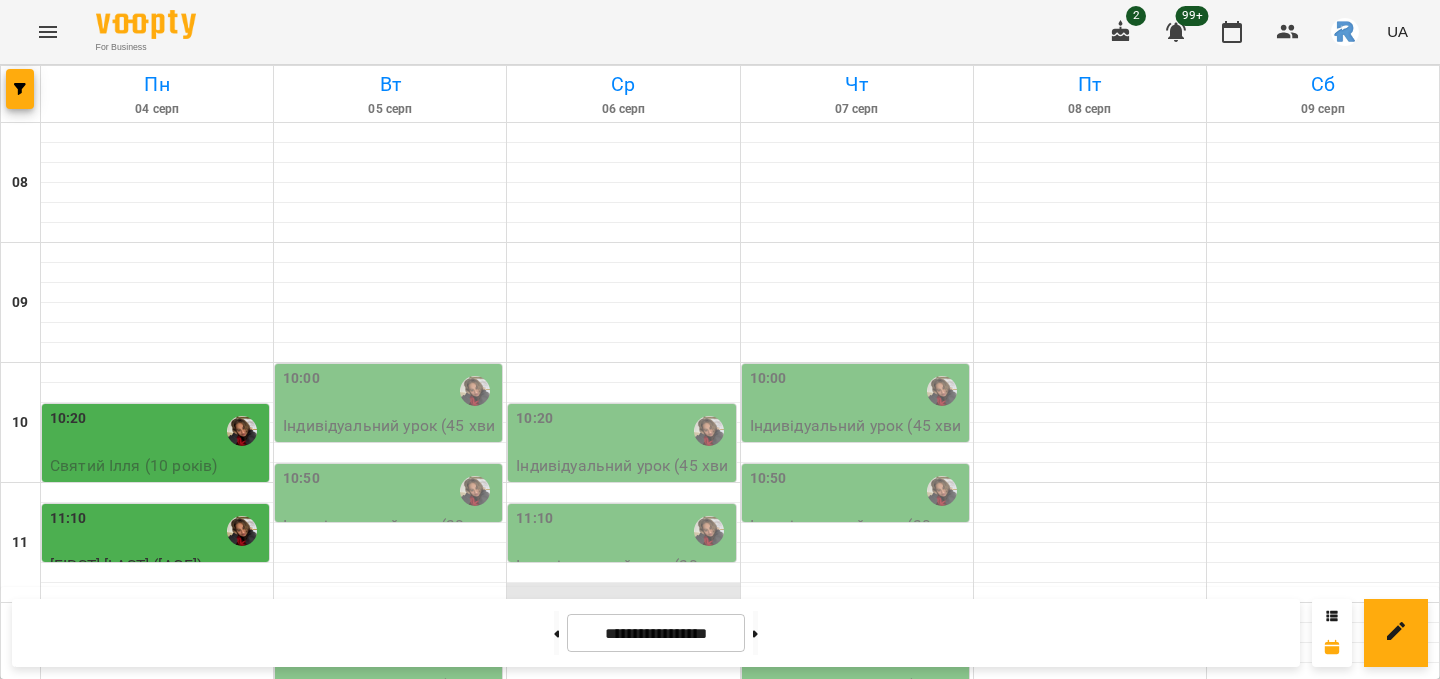 scroll, scrollTop: 343, scrollLeft: 0, axis: vertical 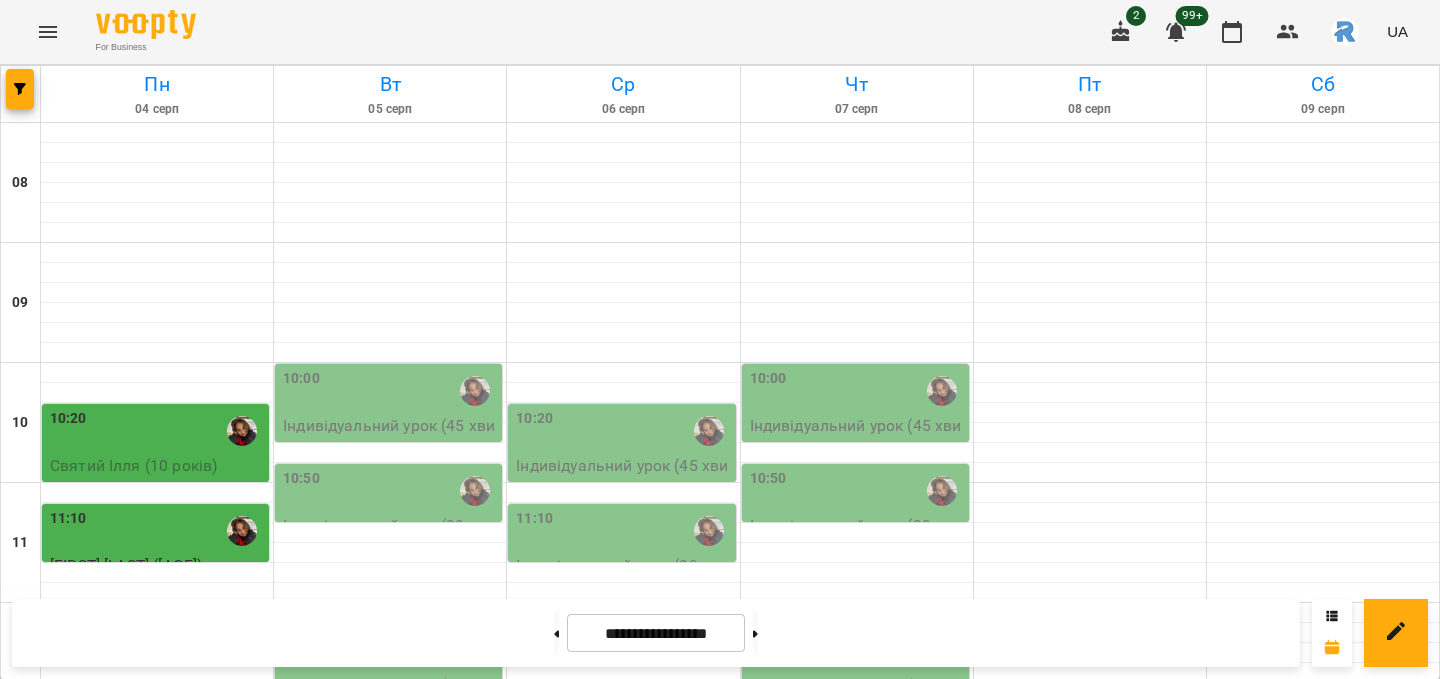 click on "12:40" at bounding box center (623, 711) 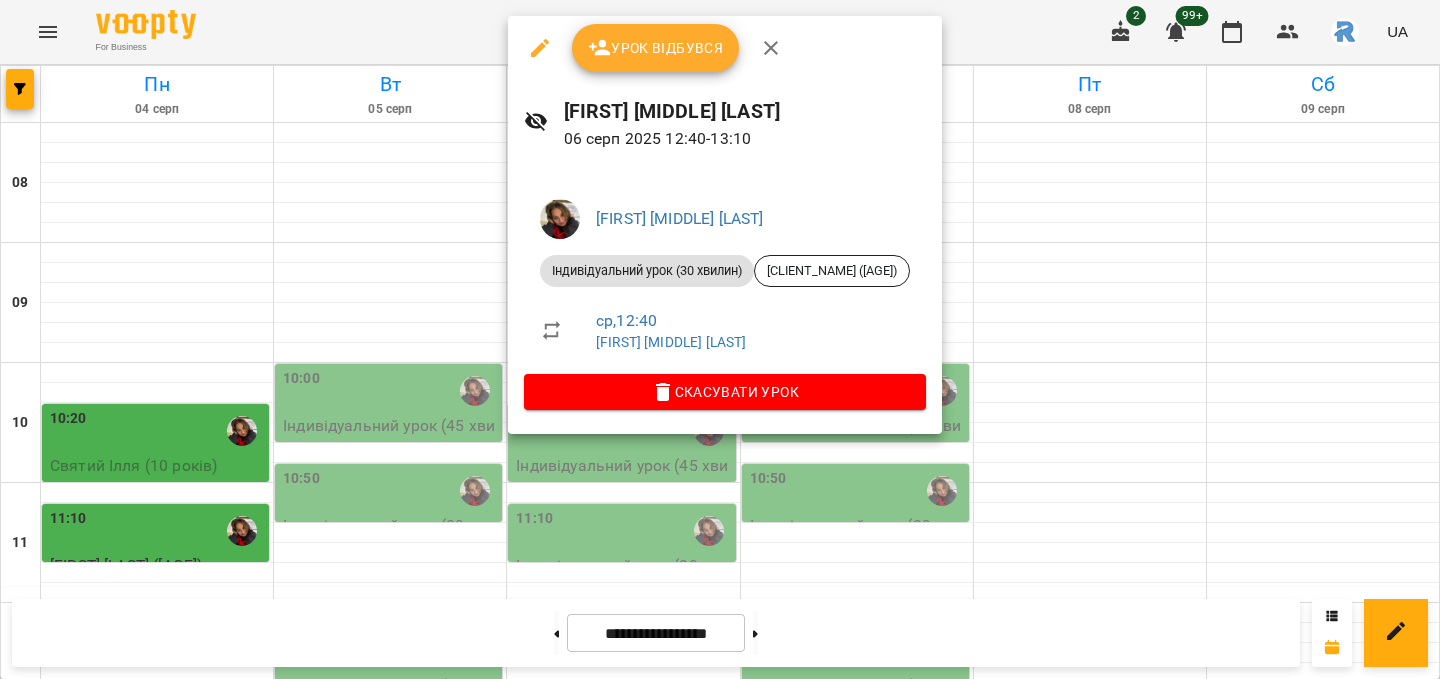 click at bounding box center (720, 339) 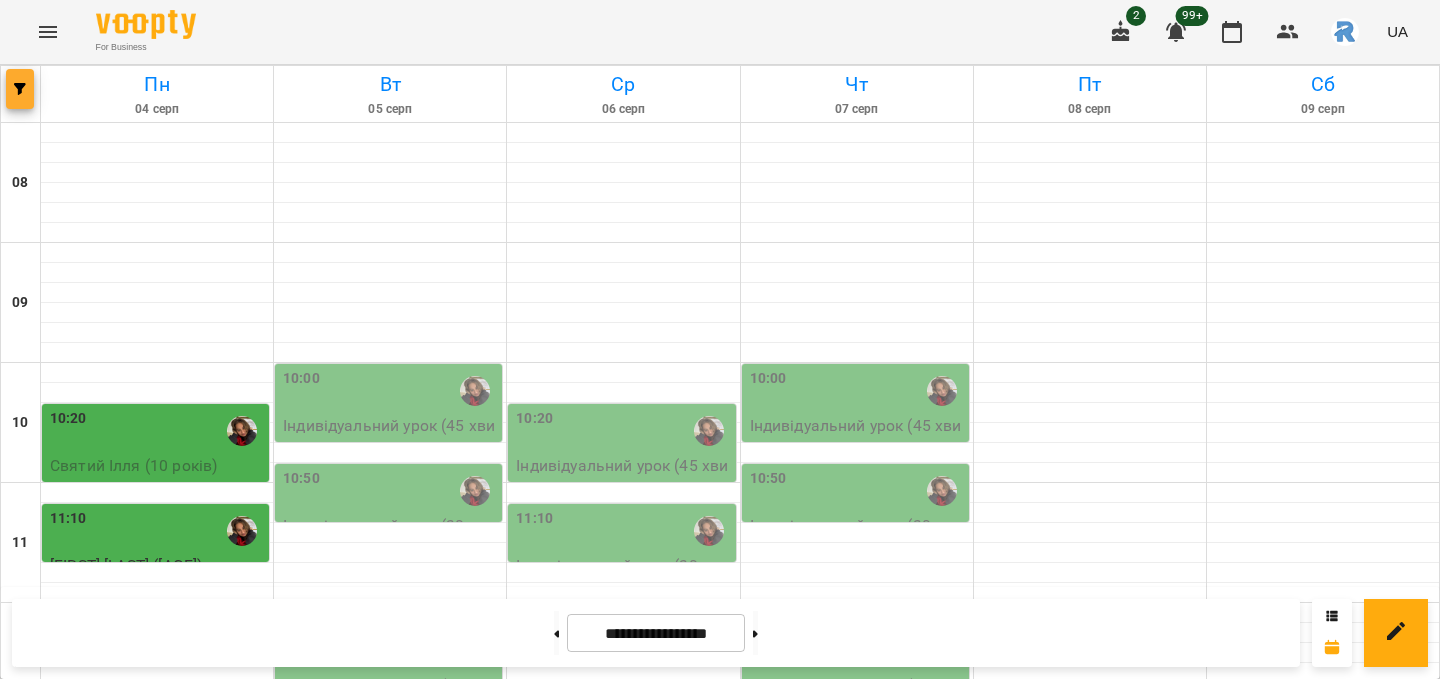 click 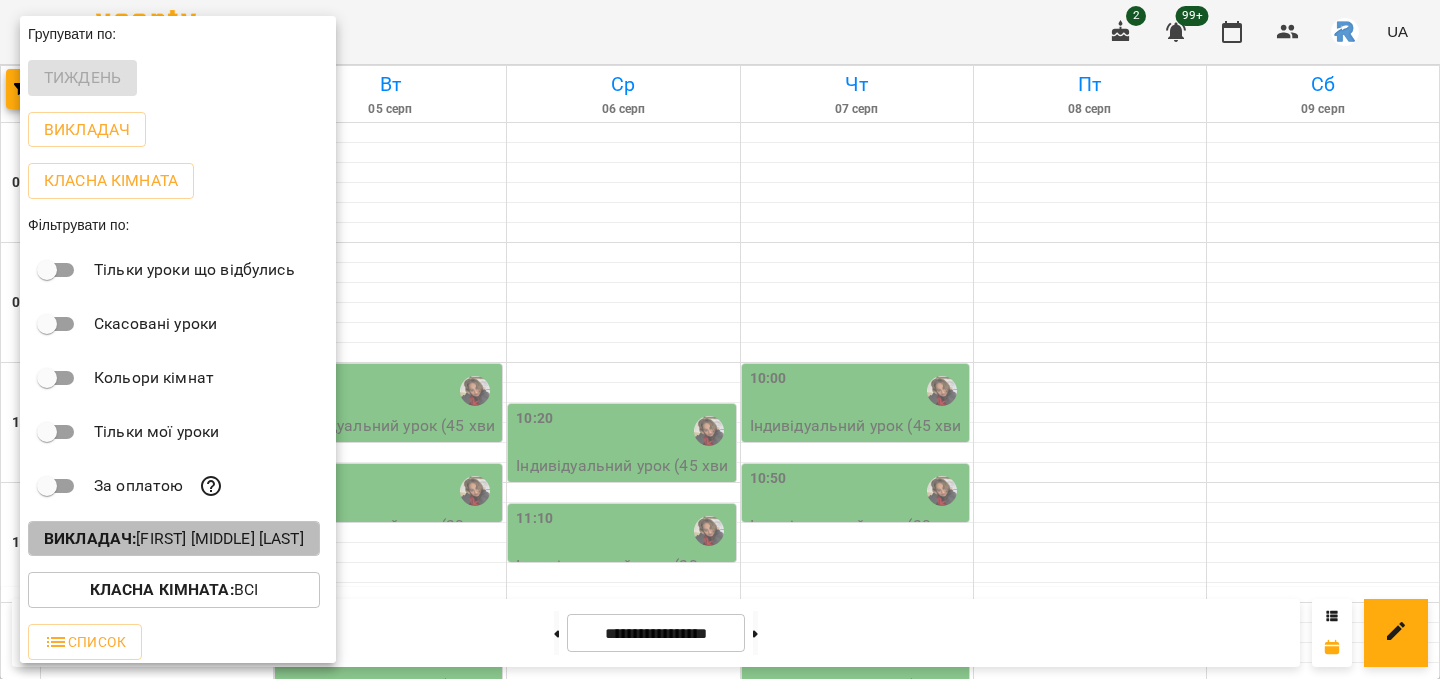 click on "Викладач :  Бондар Влада Сергіївна" at bounding box center [174, 539] 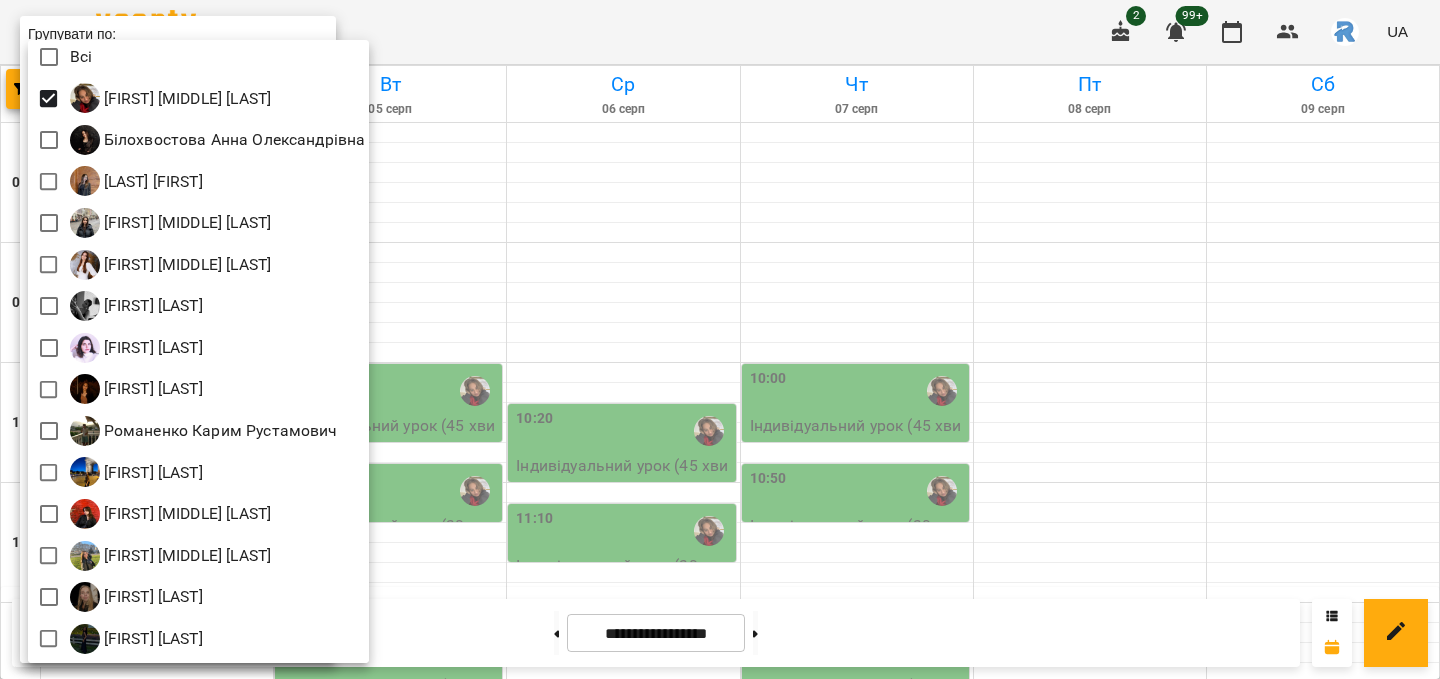scroll, scrollTop: 0, scrollLeft: 0, axis: both 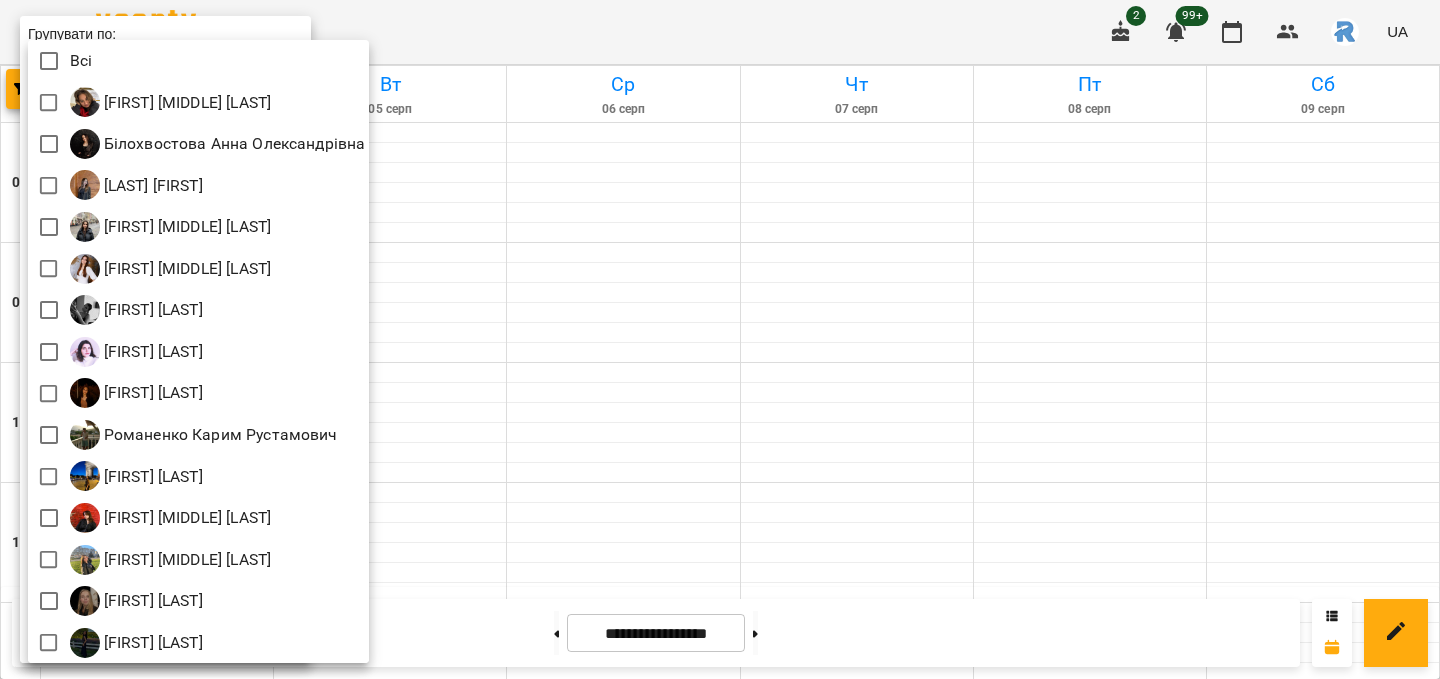 click at bounding box center (720, 339) 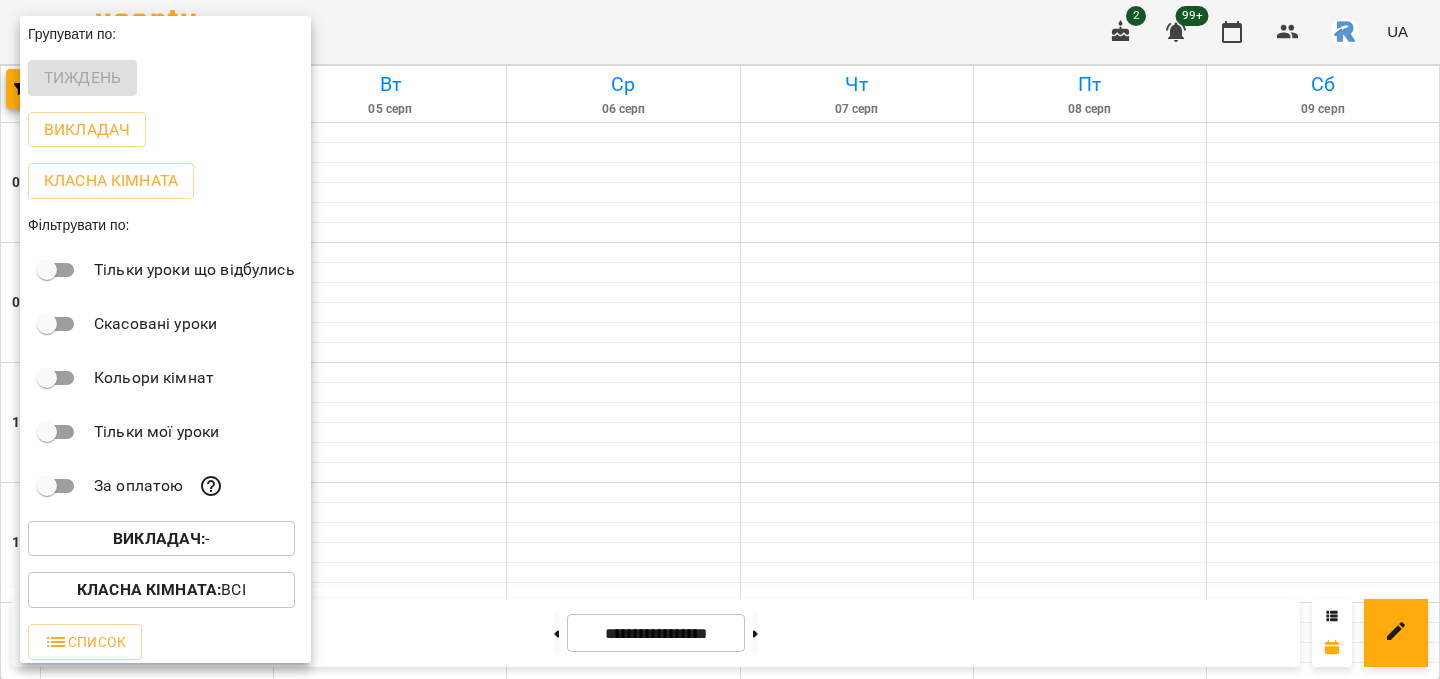 click at bounding box center [720, 339] 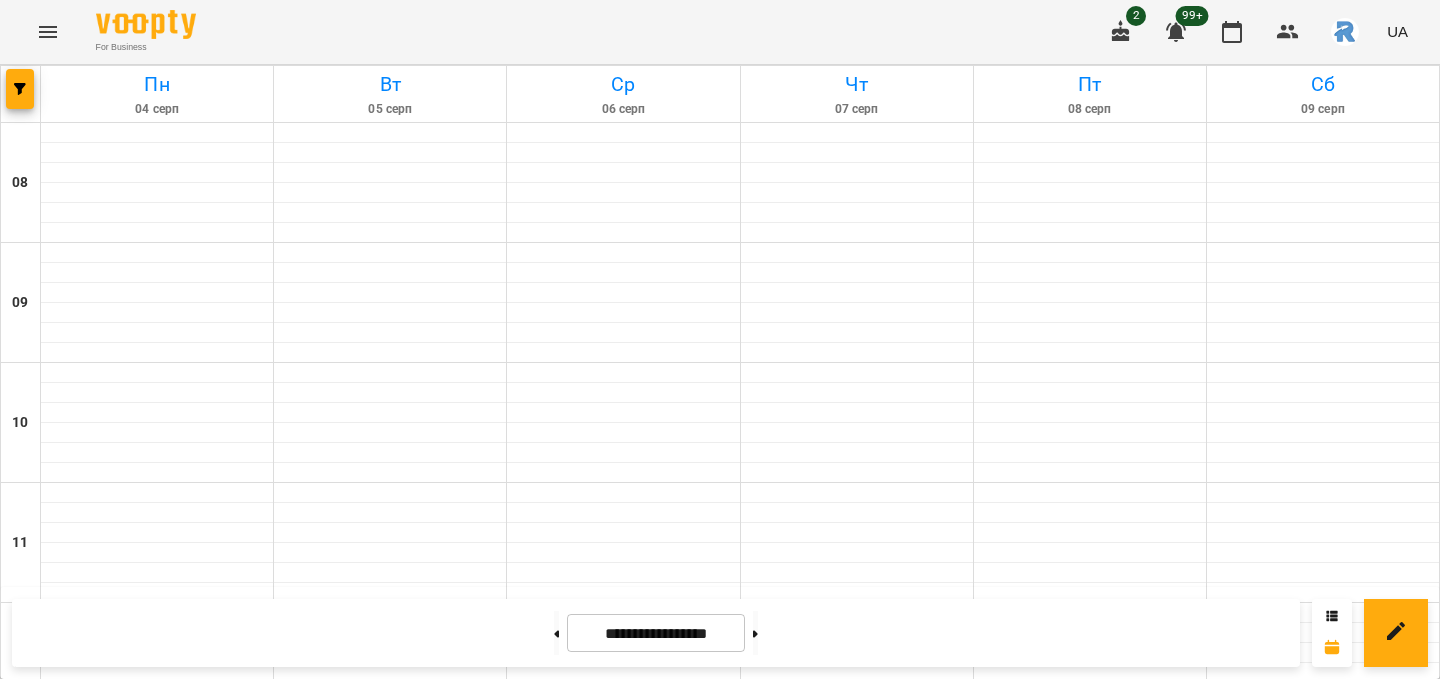 click 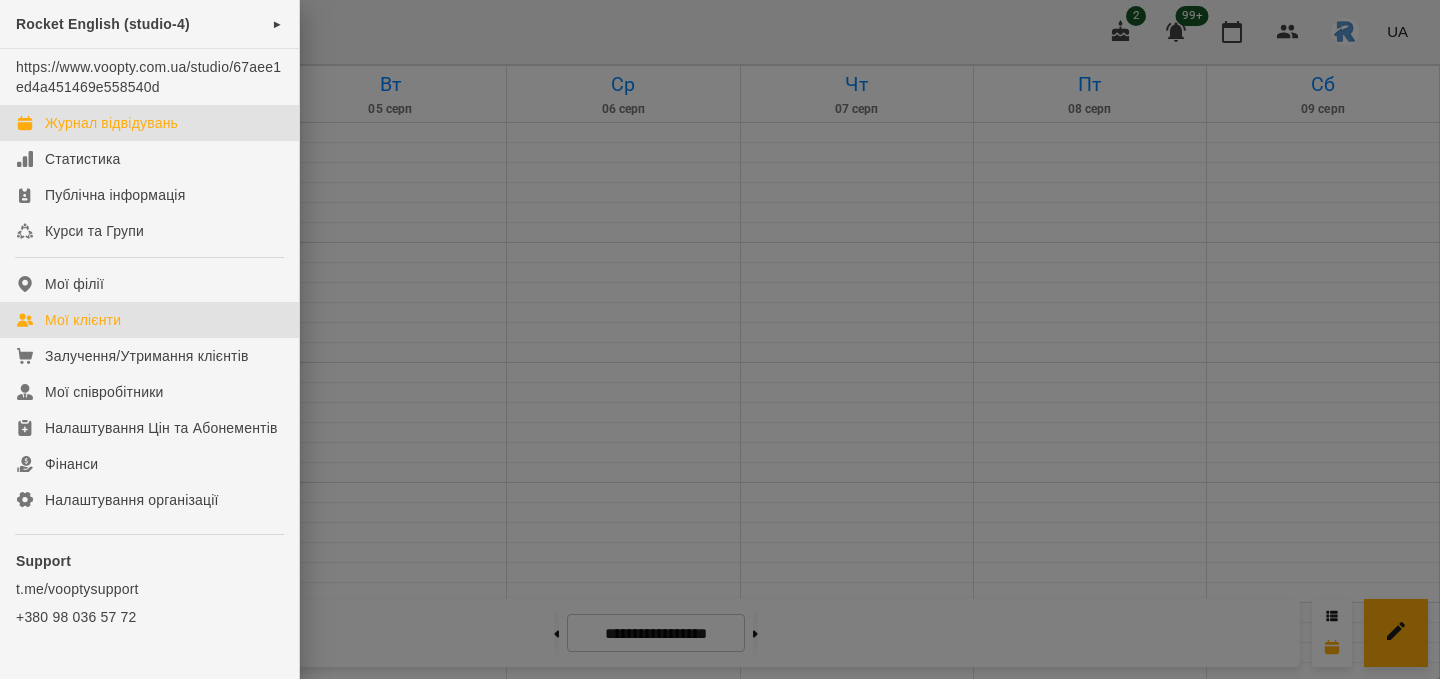 click on "Мої клієнти" at bounding box center [83, 320] 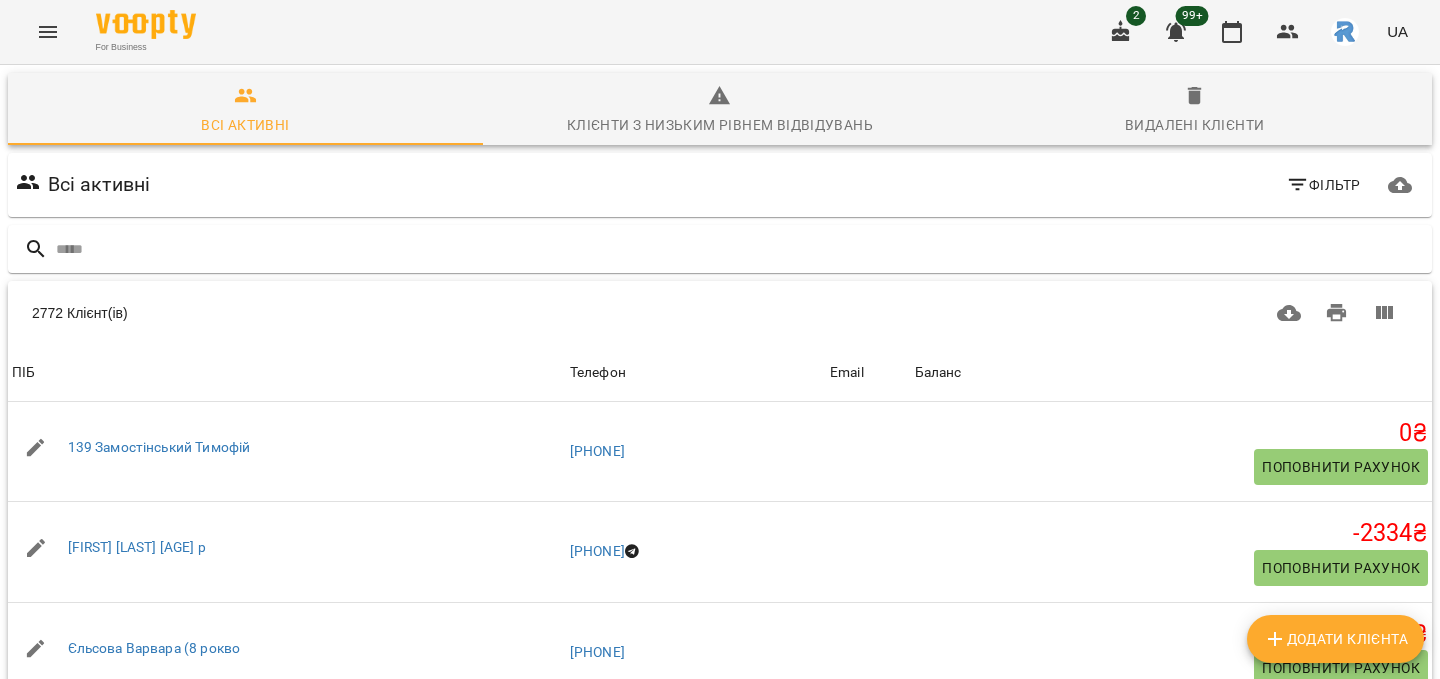 scroll, scrollTop: 0, scrollLeft: 0, axis: both 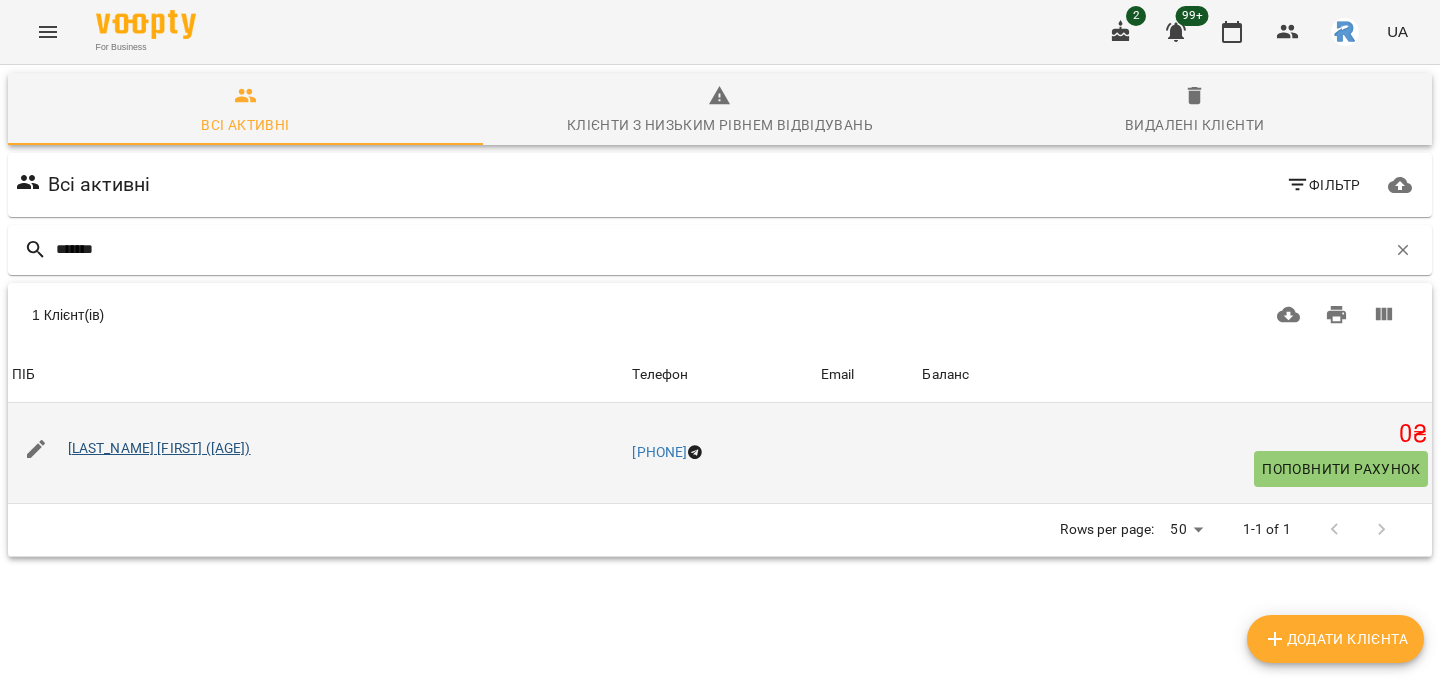 type on "******" 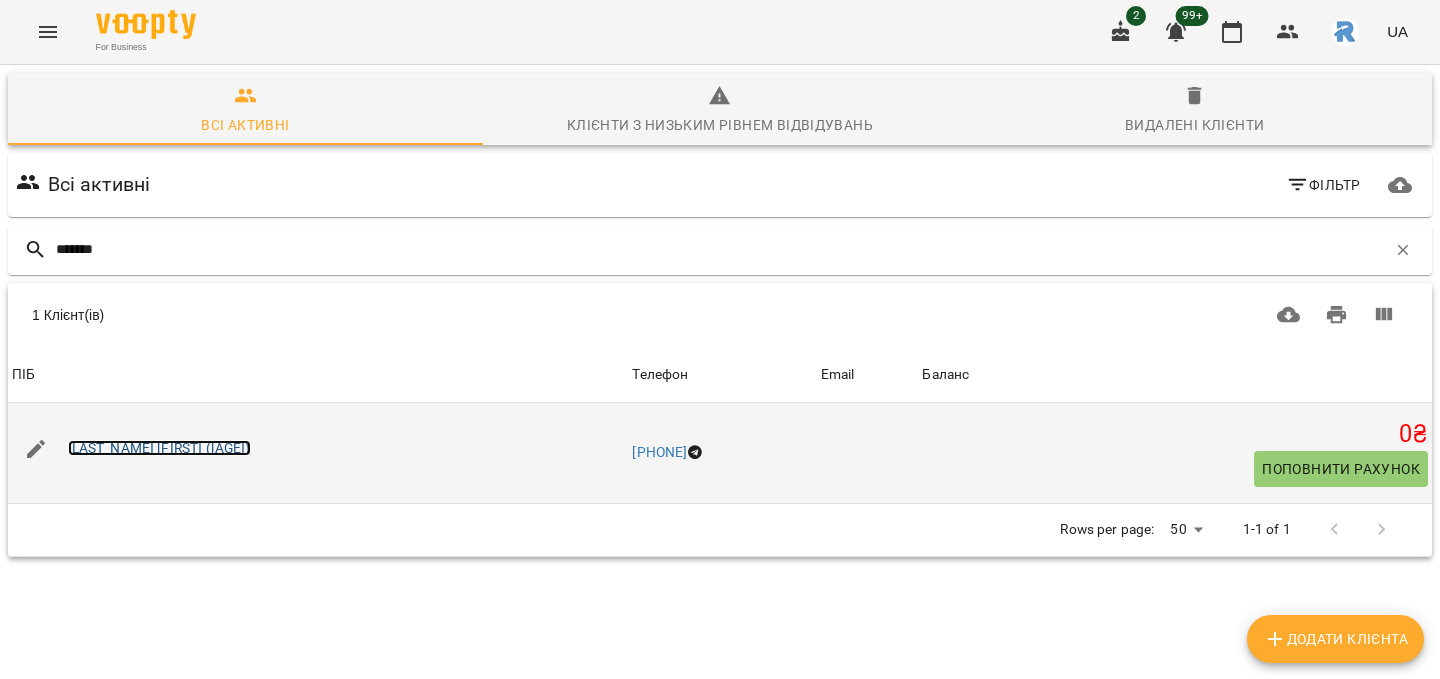 click on "[LAST] [FIRST] ([AGE] років)" at bounding box center (159, 448) 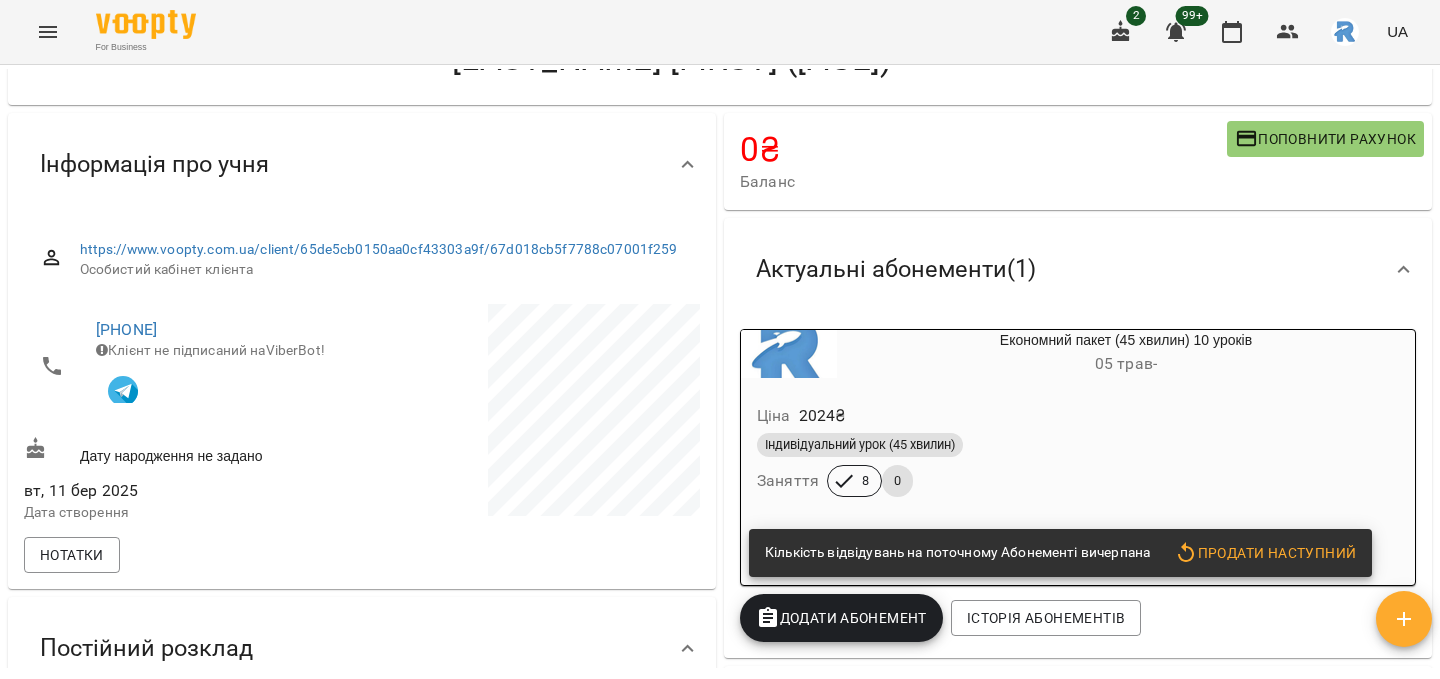 scroll, scrollTop: 0, scrollLeft: 0, axis: both 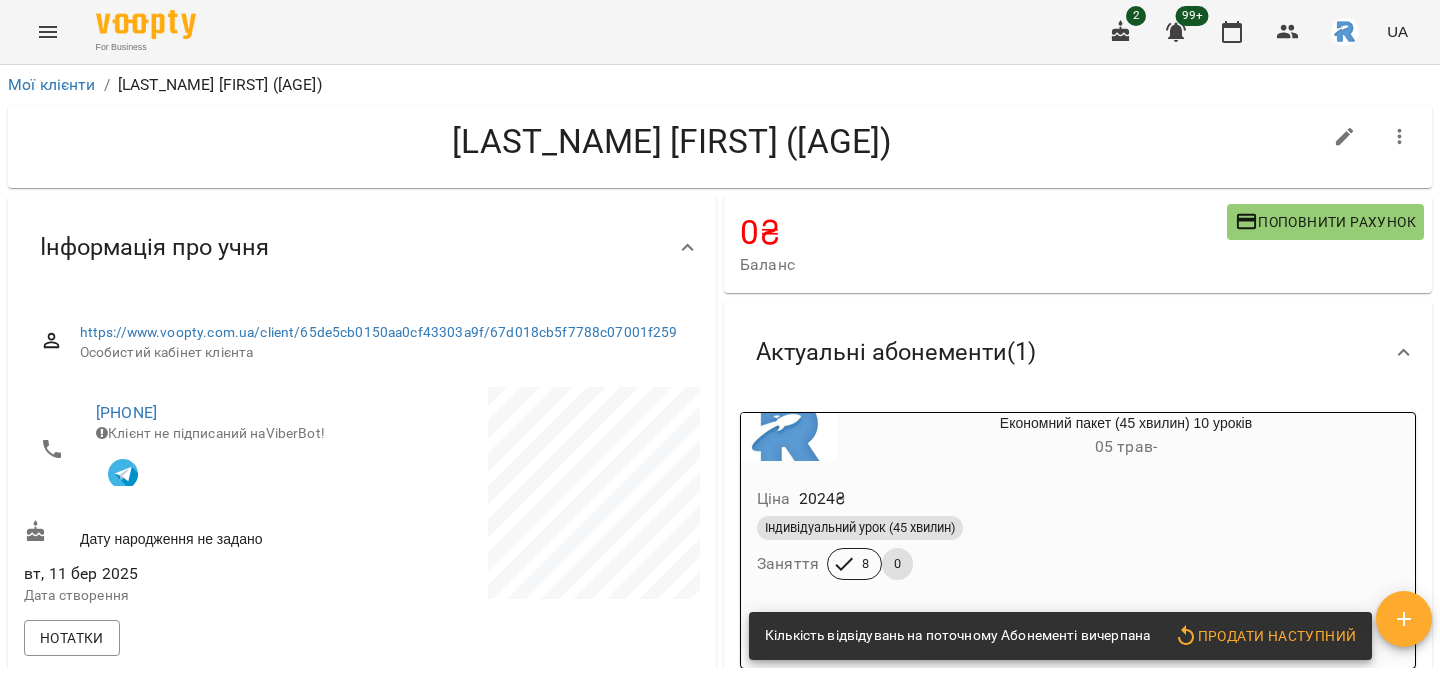 click 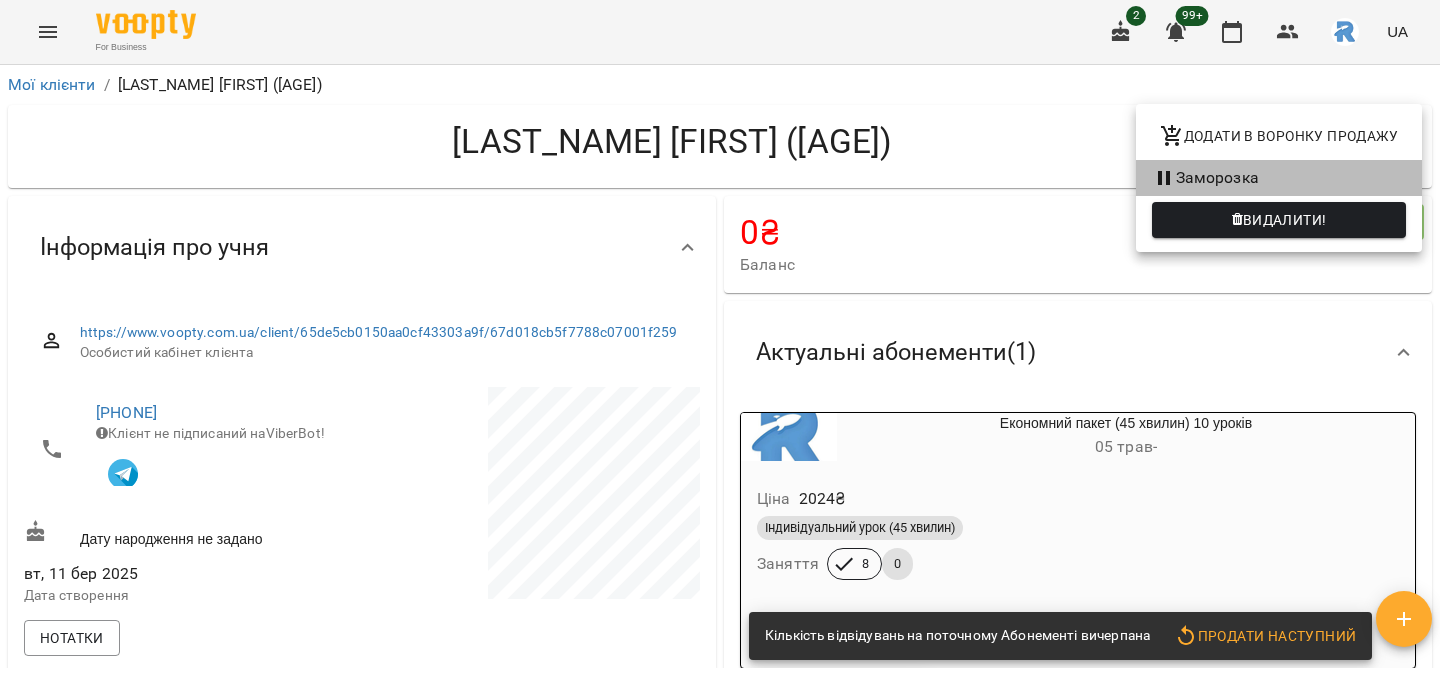click on "Заморозка" at bounding box center (1279, 178) 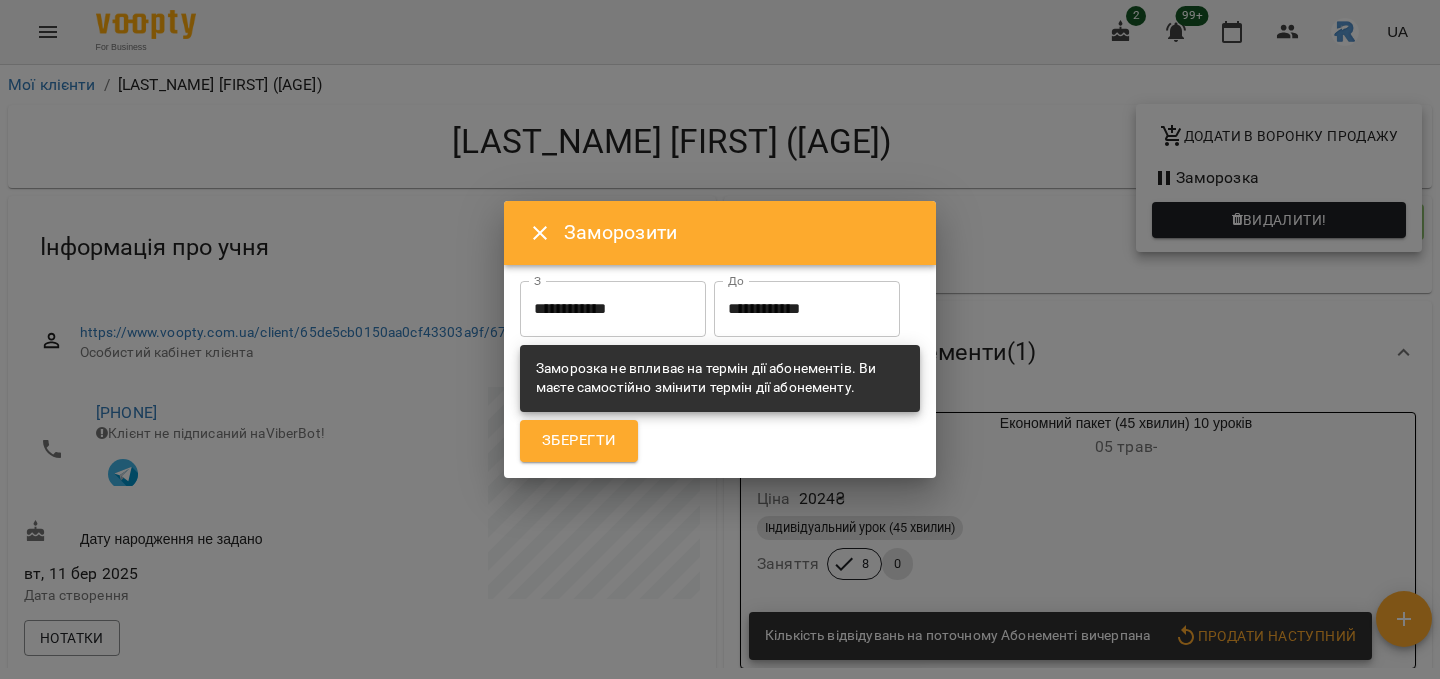 click on "**********" at bounding box center (613, 309) 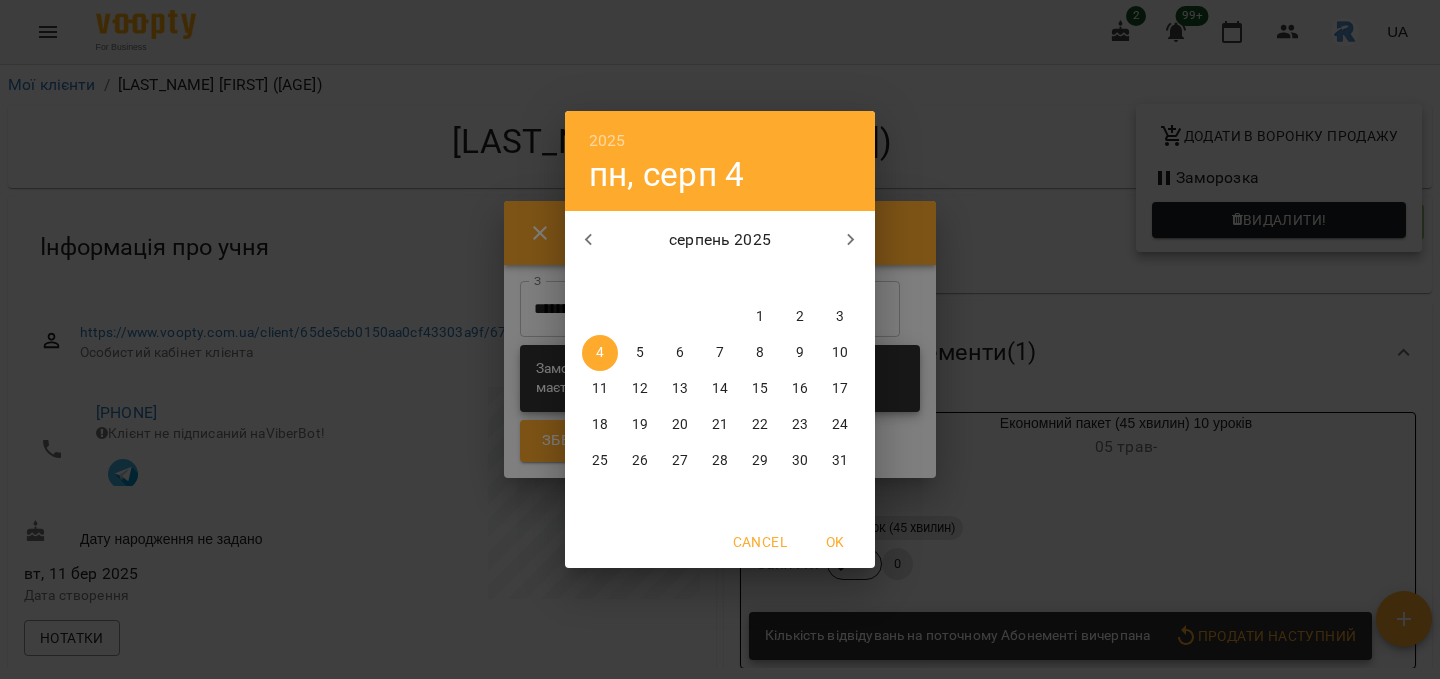 click on "2025 пн, серп 4 серпень 2025 пн вт ср чт пт сб нд 28 29 30 31 1 2 3 4 5 6 7 8 9 10 11 12 13 14 15 16 17 18 19 20 21 22 23 24 25 26 27 28 29 30 31 Cancel OK" at bounding box center [720, 339] 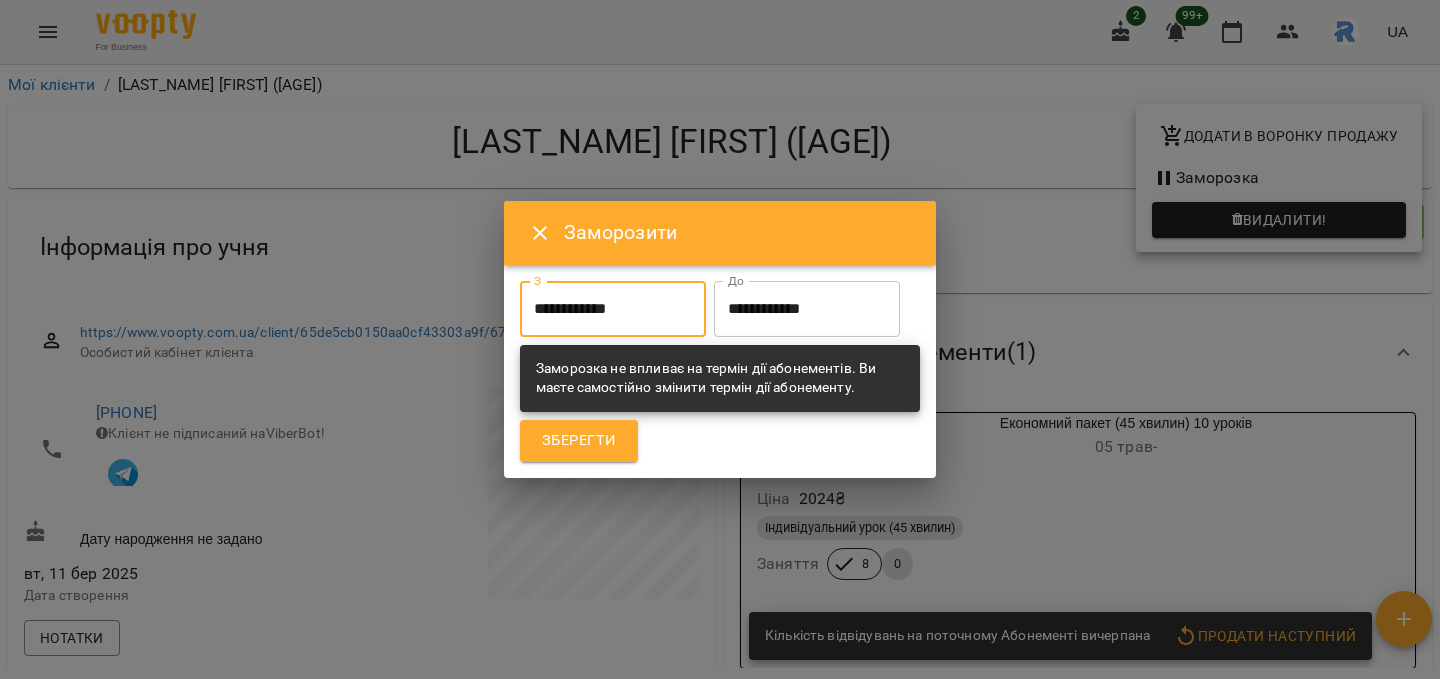 click on "**********" at bounding box center (807, 309) 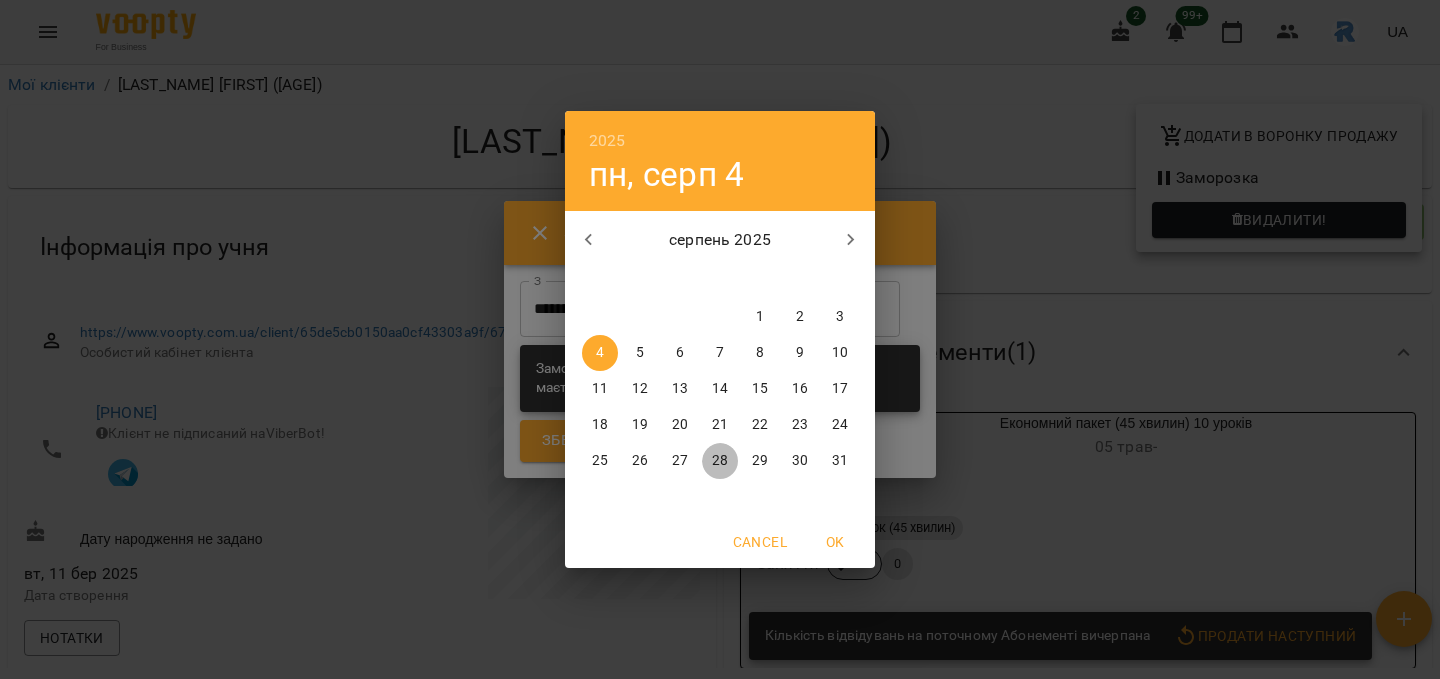 click on "28" at bounding box center (720, 461) 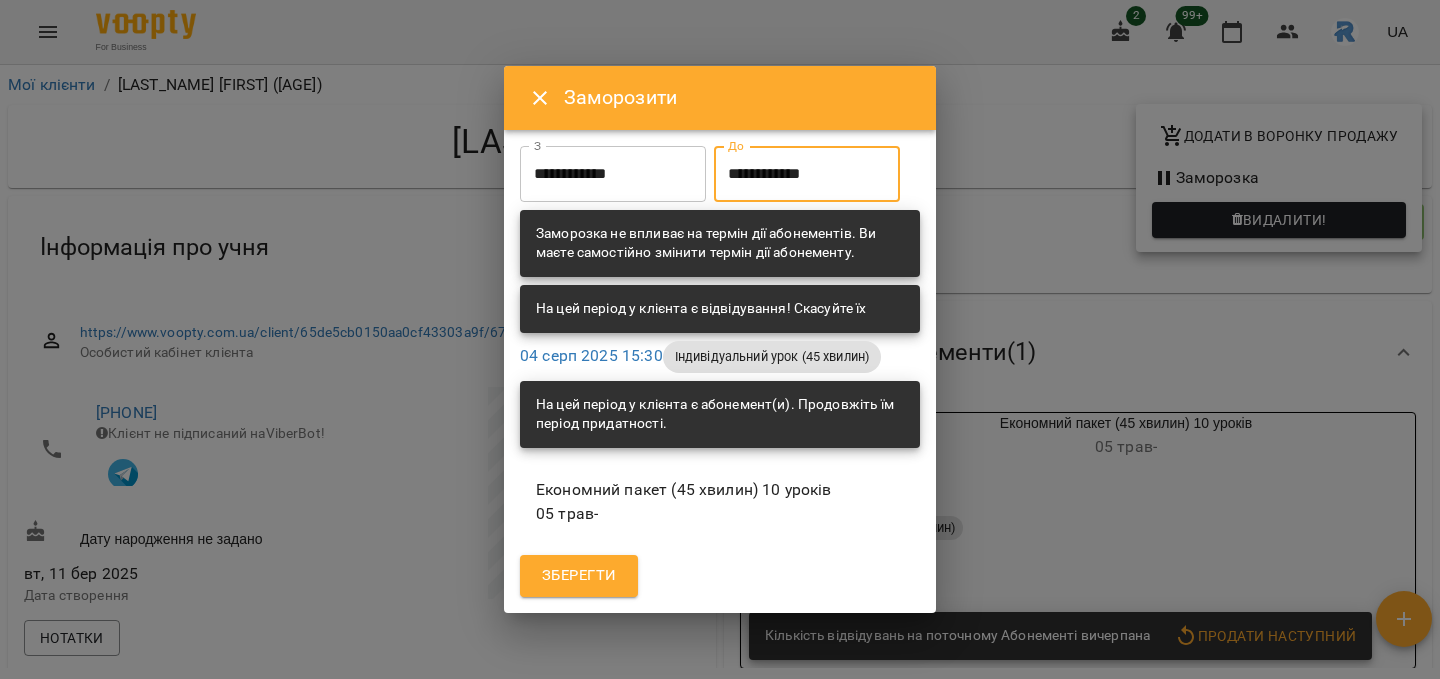 click on "Зберегти" at bounding box center [579, 576] 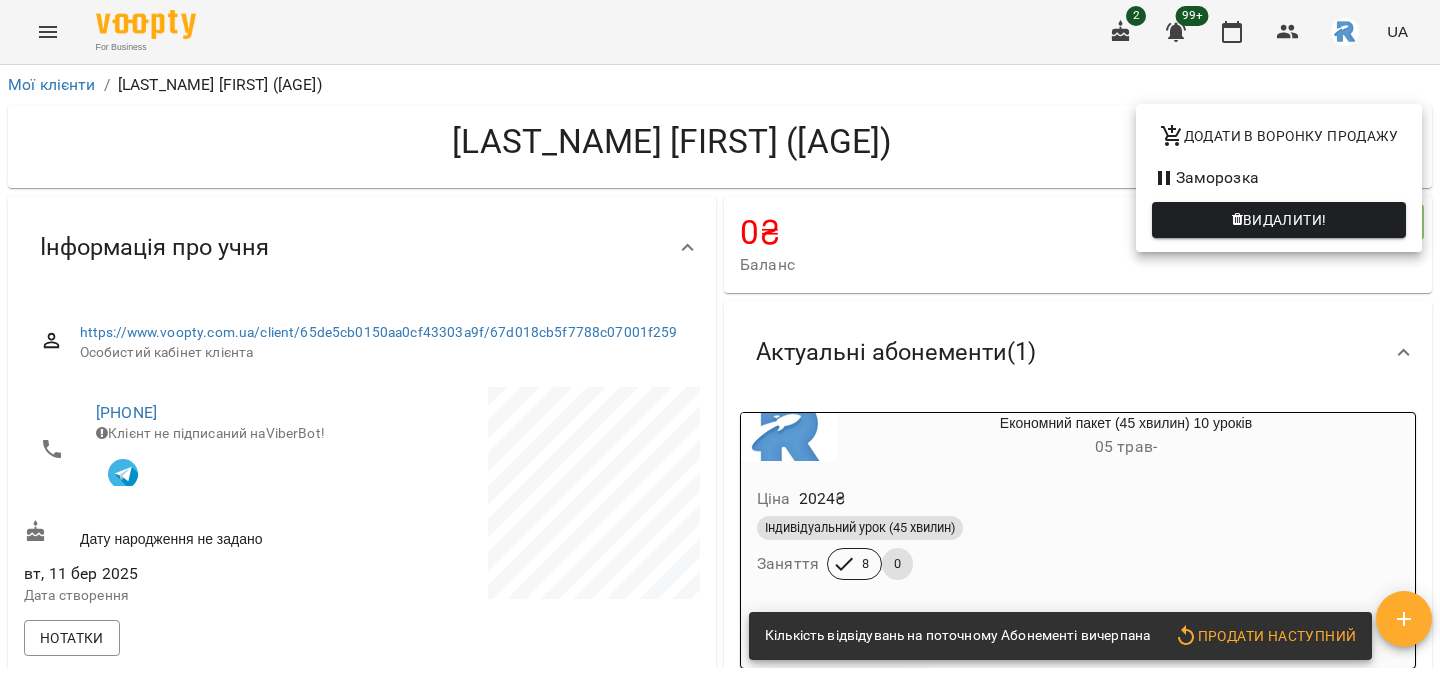click at bounding box center [720, 339] 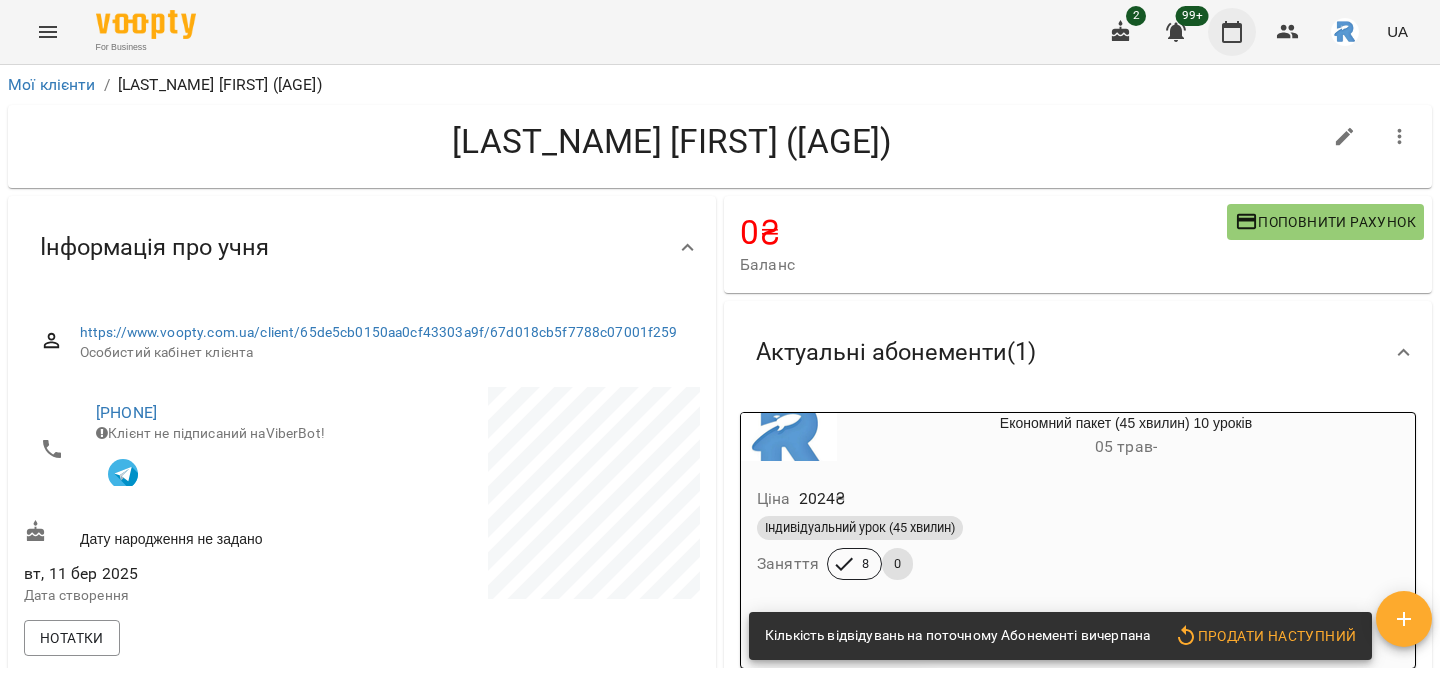 click 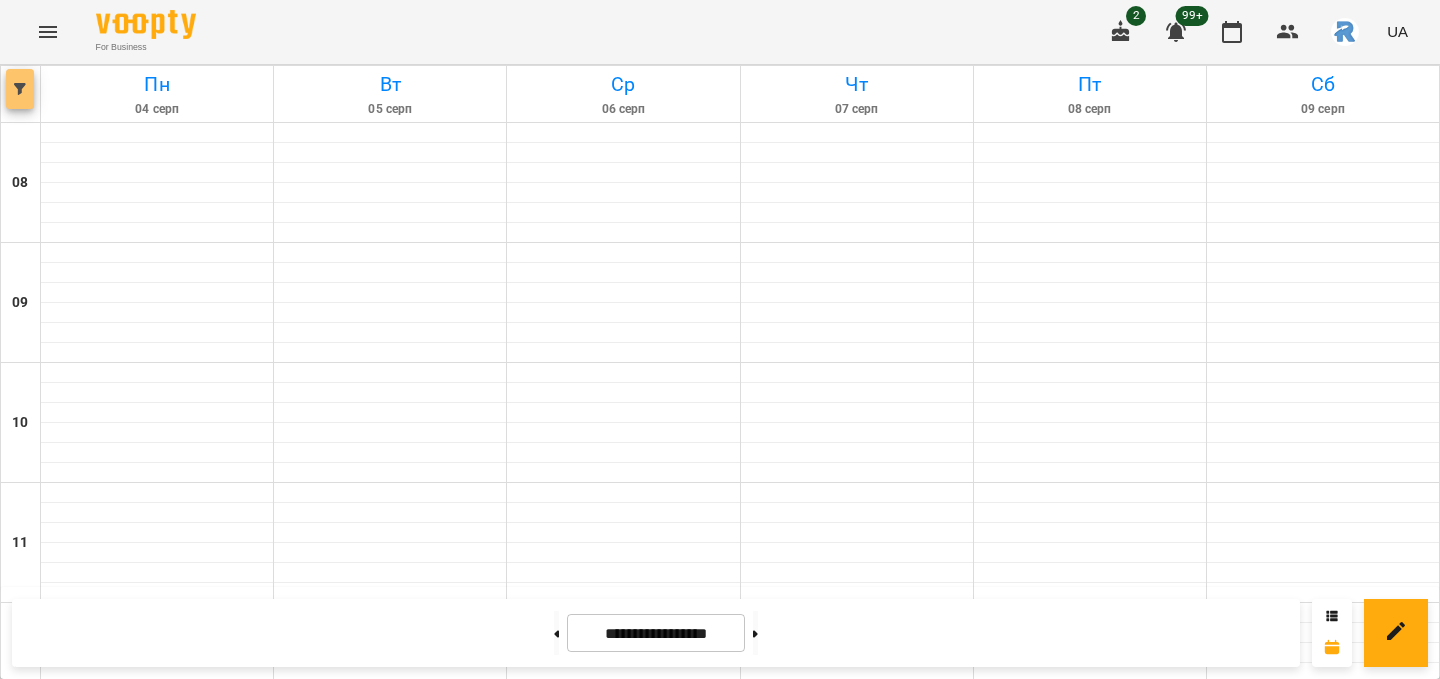 click at bounding box center [20, 89] 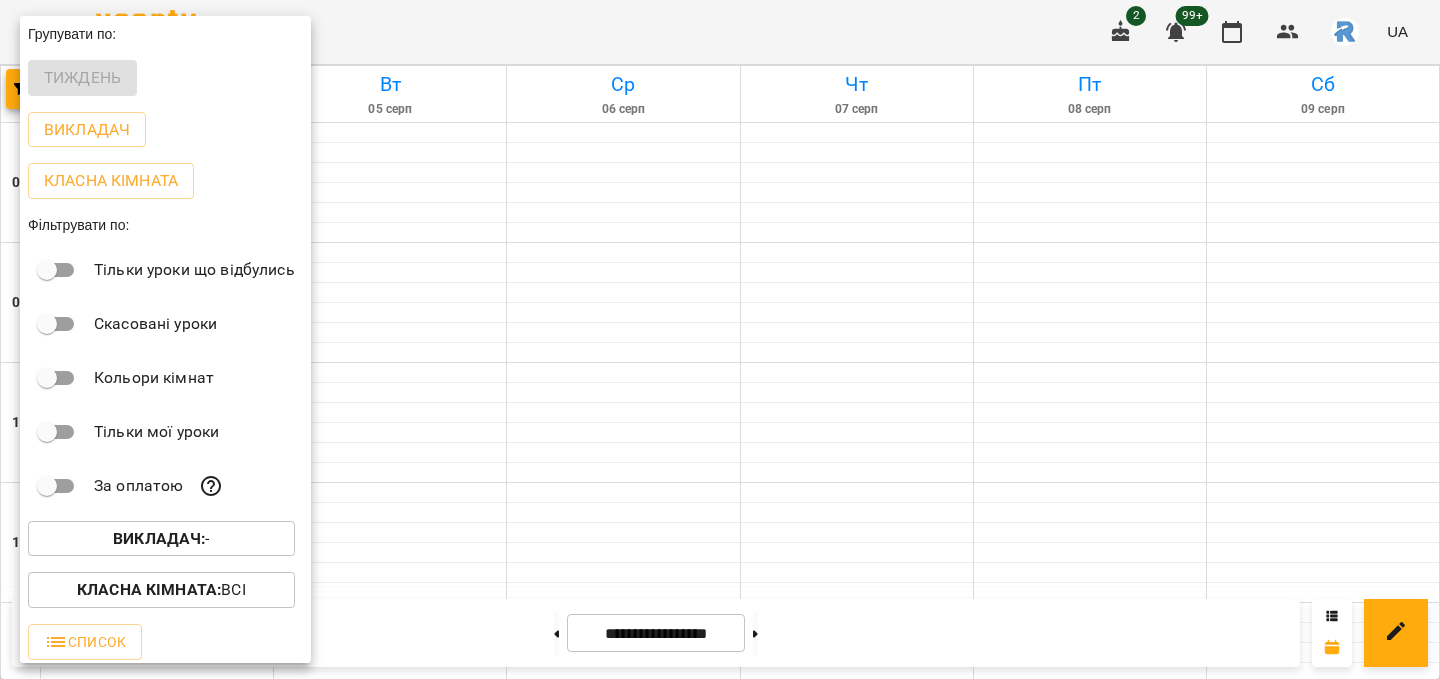 click on "Викладач :  -" at bounding box center [165, 539] 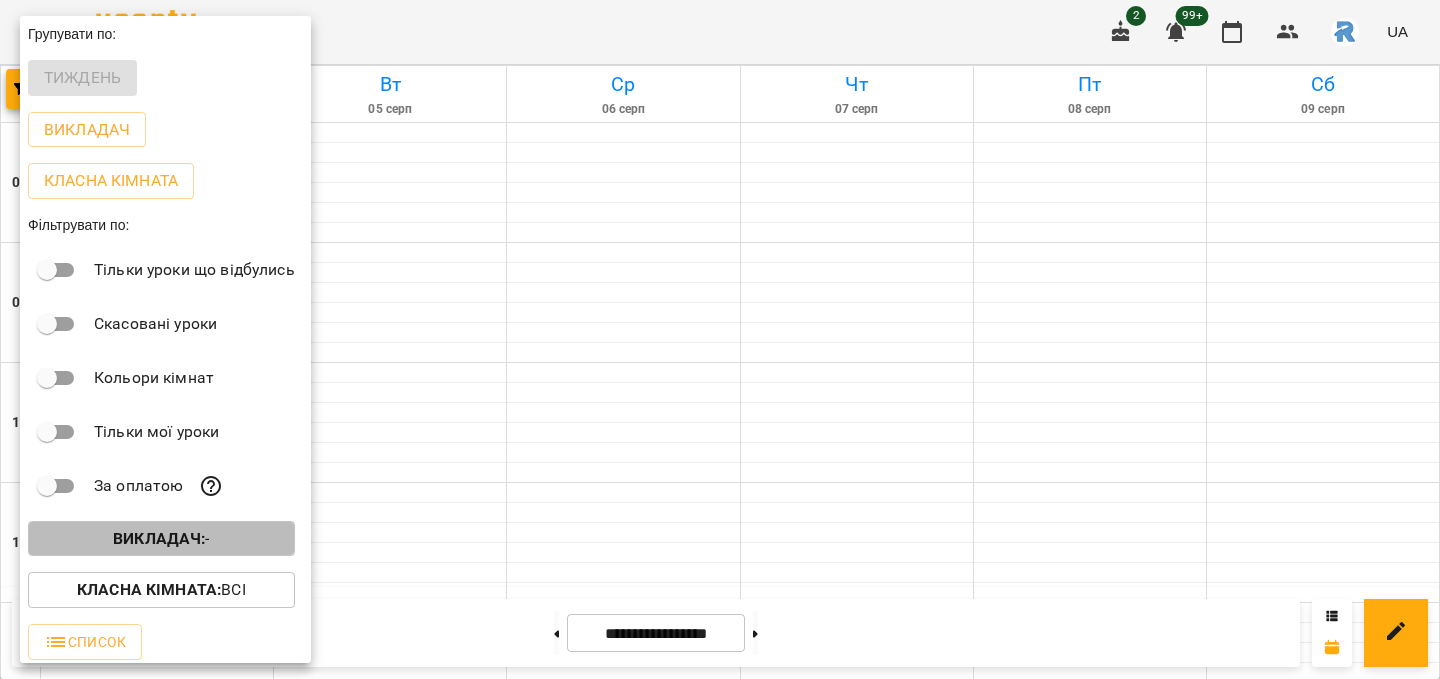 click on "Викладач :  -" at bounding box center (161, 539) 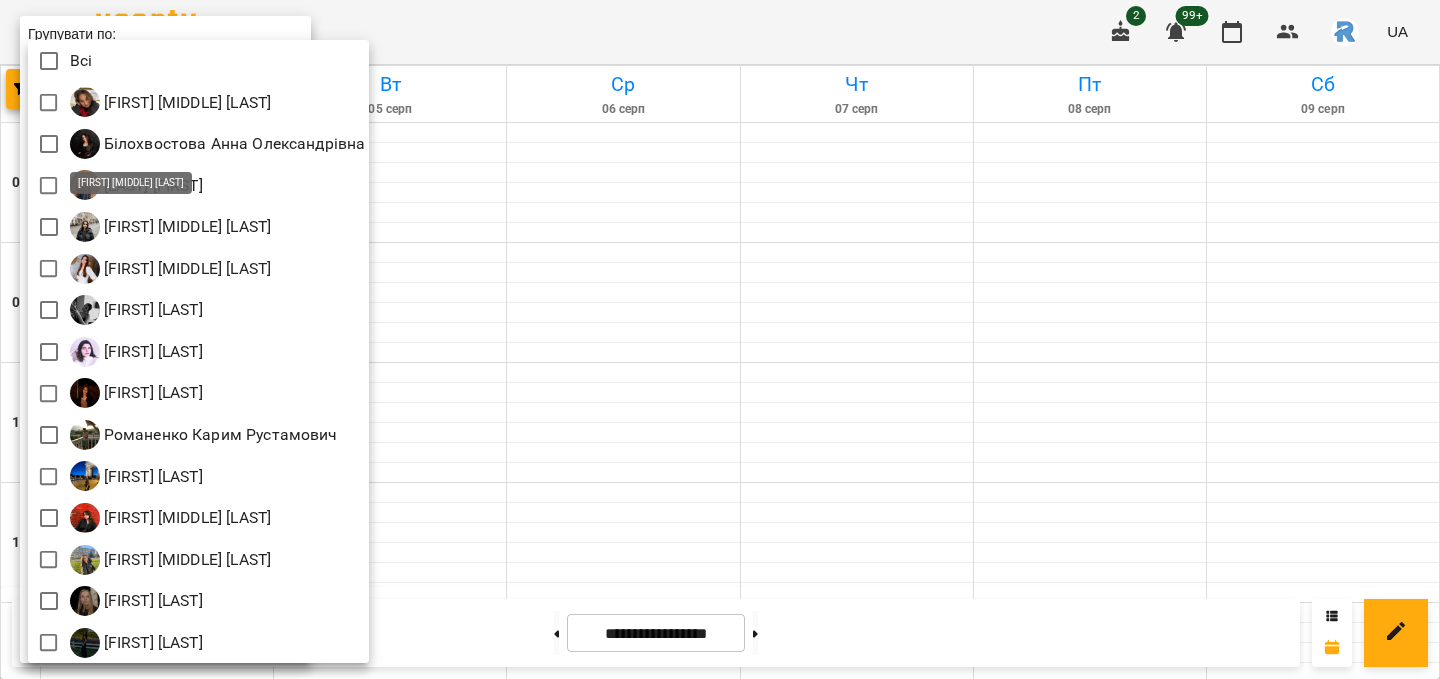 scroll, scrollTop: 4, scrollLeft: 0, axis: vertical 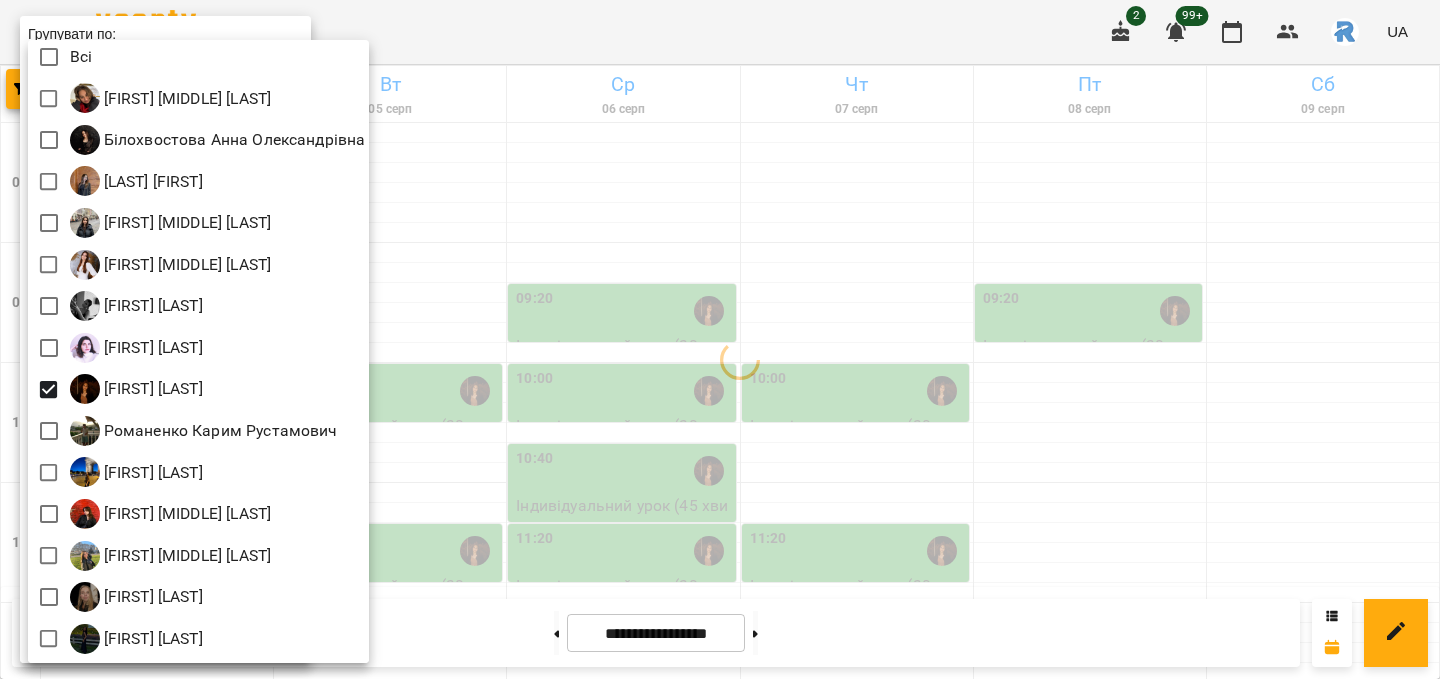 click at bounding box center (720, 339) 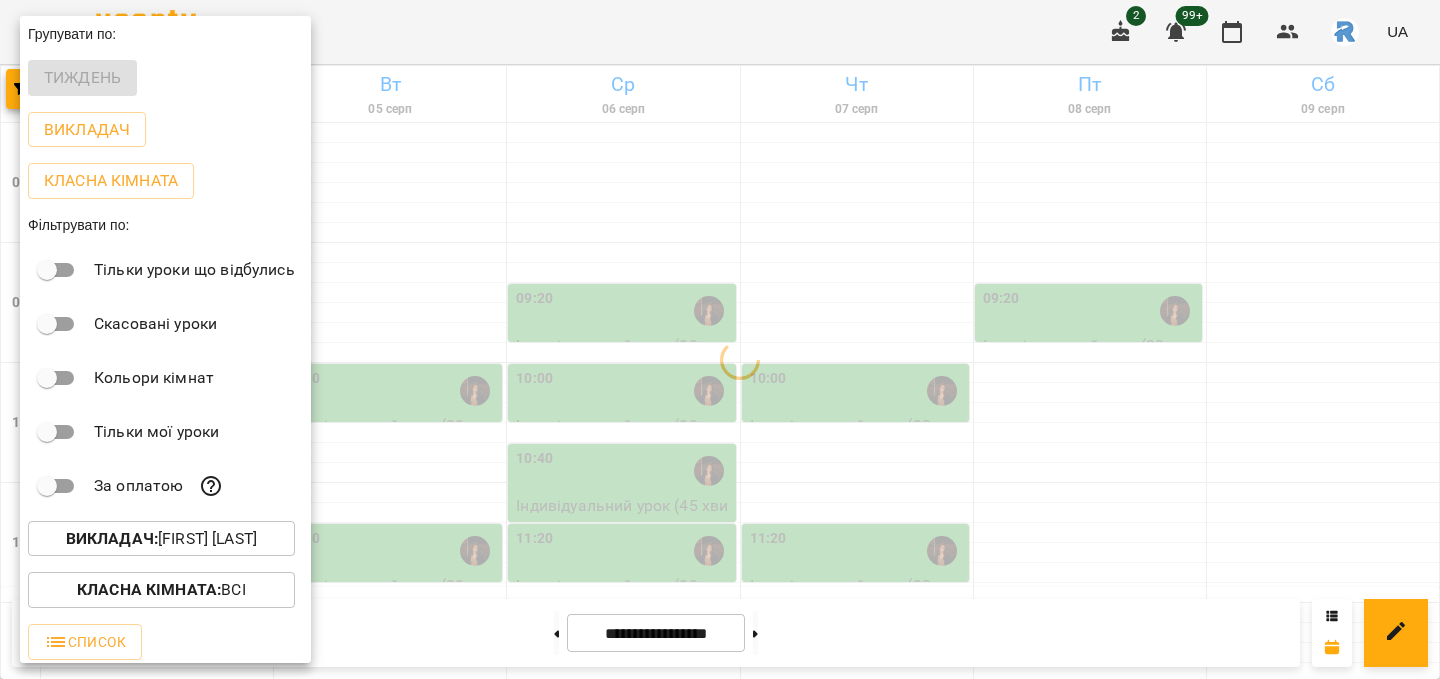 click at bounding box center (720, 339) 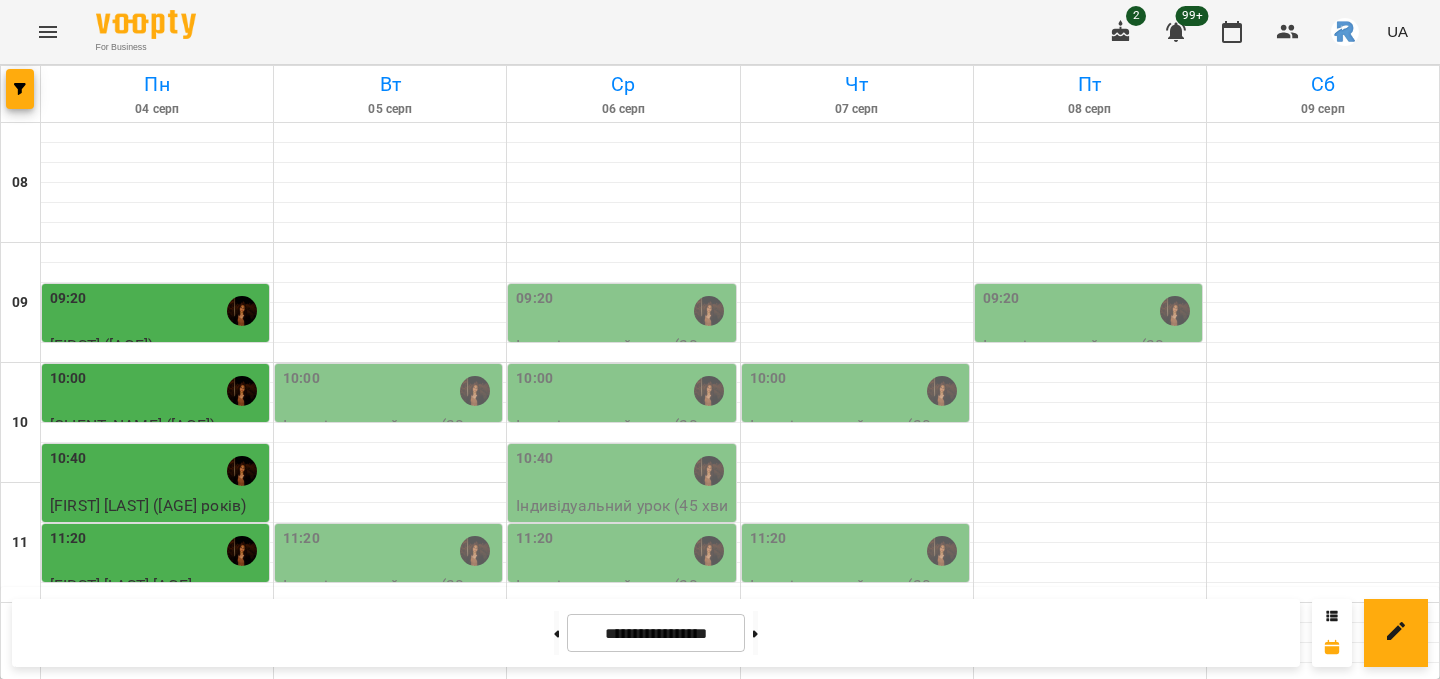 scroll, scrollTop: 96, scrollLeft: 0, axis: vertical 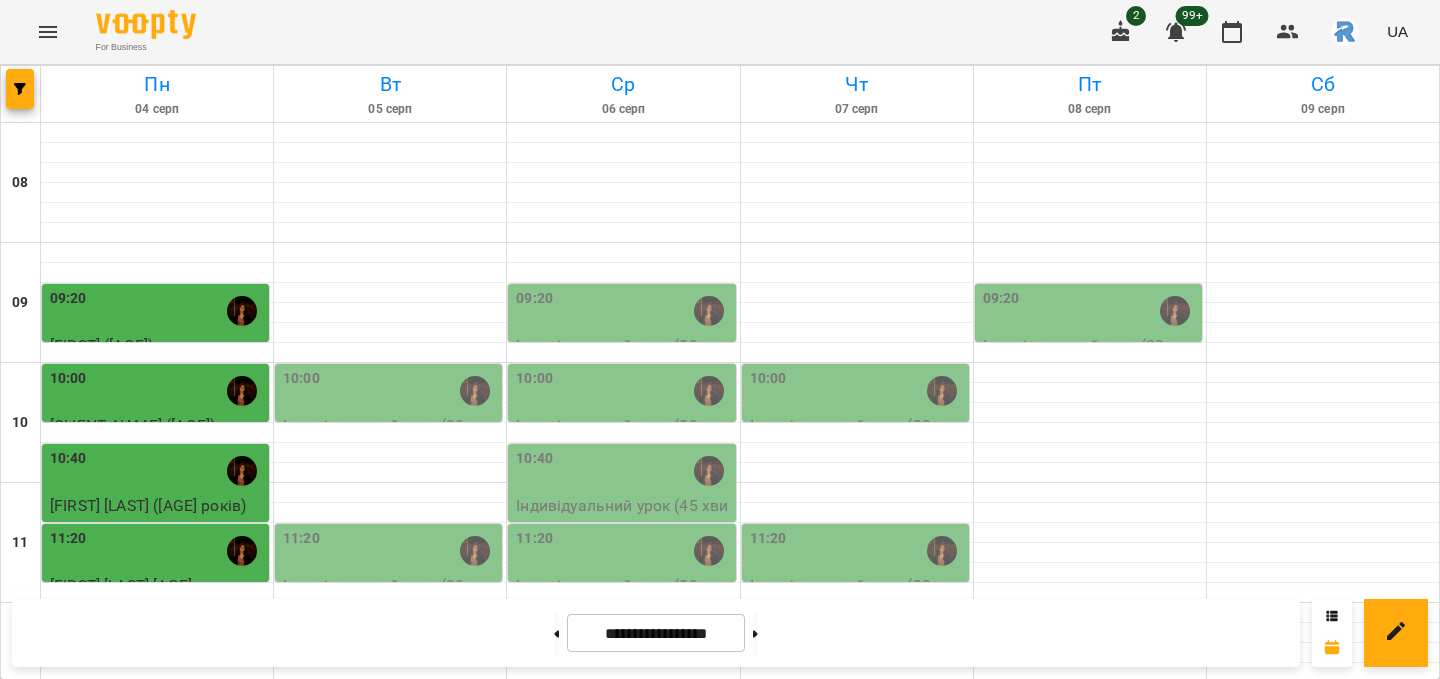 click on "[LAST] [FIRST] ([AGE] років)" at bounding box center [148, 505] 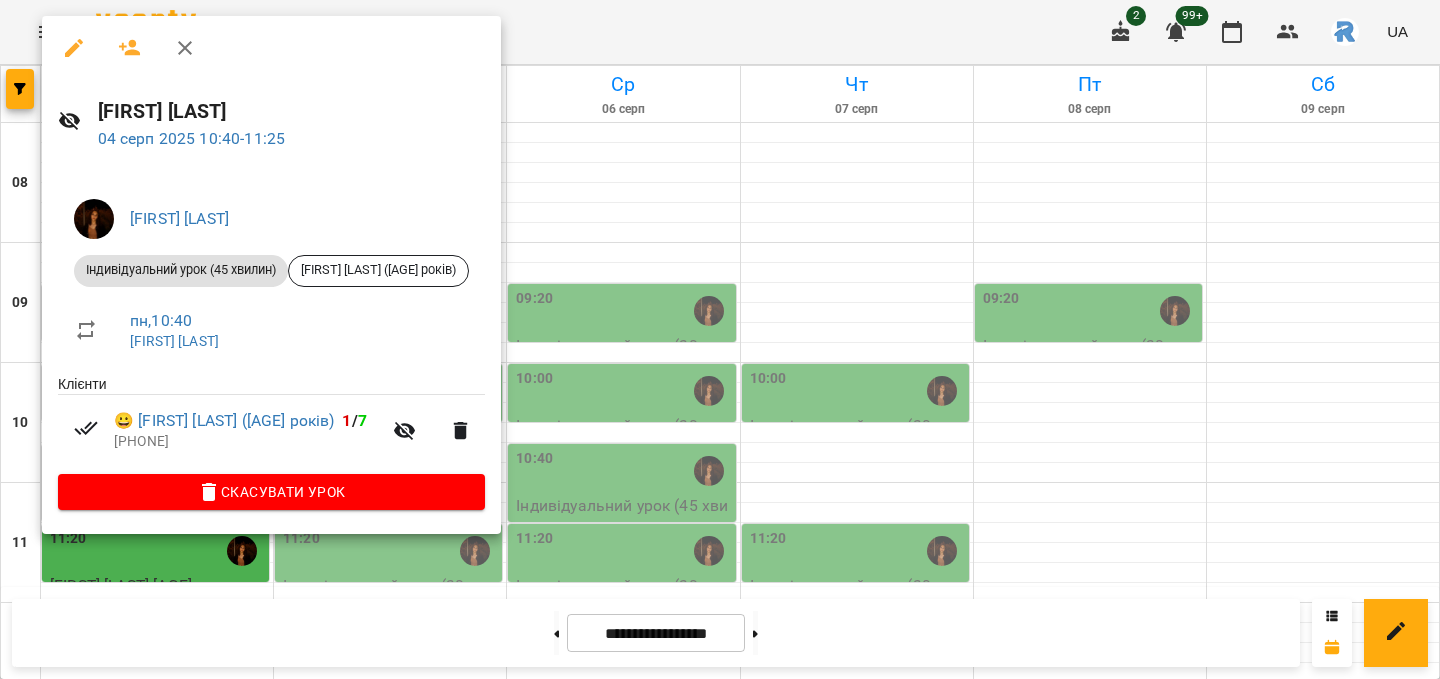 click at bounding box center [720, 339] 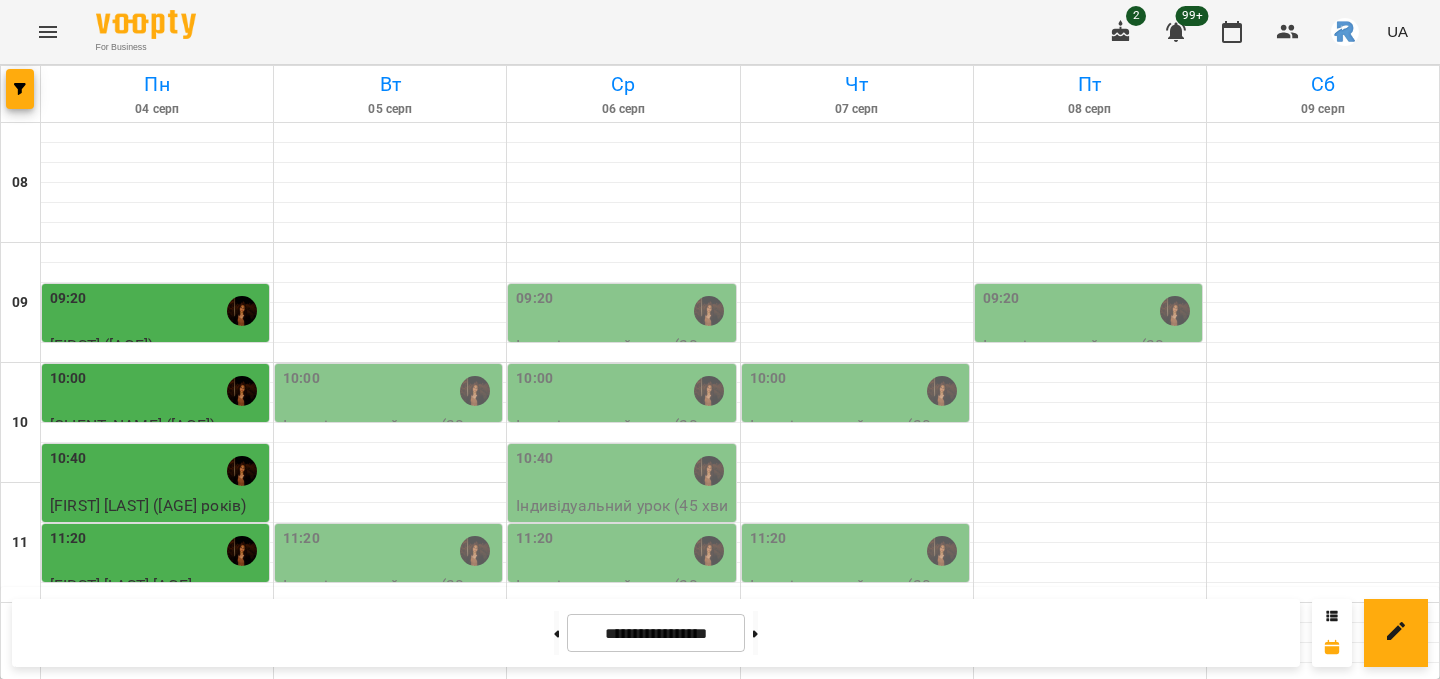 scroll, scrollTop: 258, scrollLeft: 0, axis: vertical 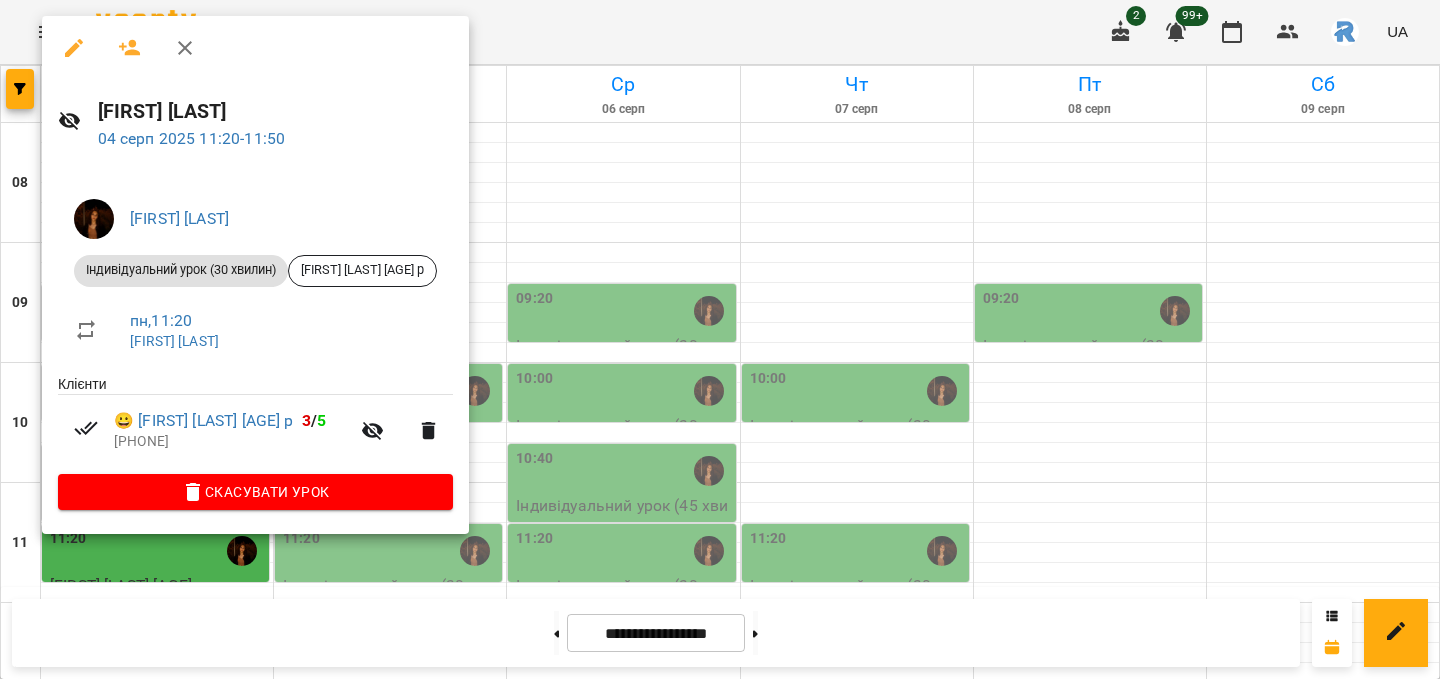 click at bounding box center [720, 339] 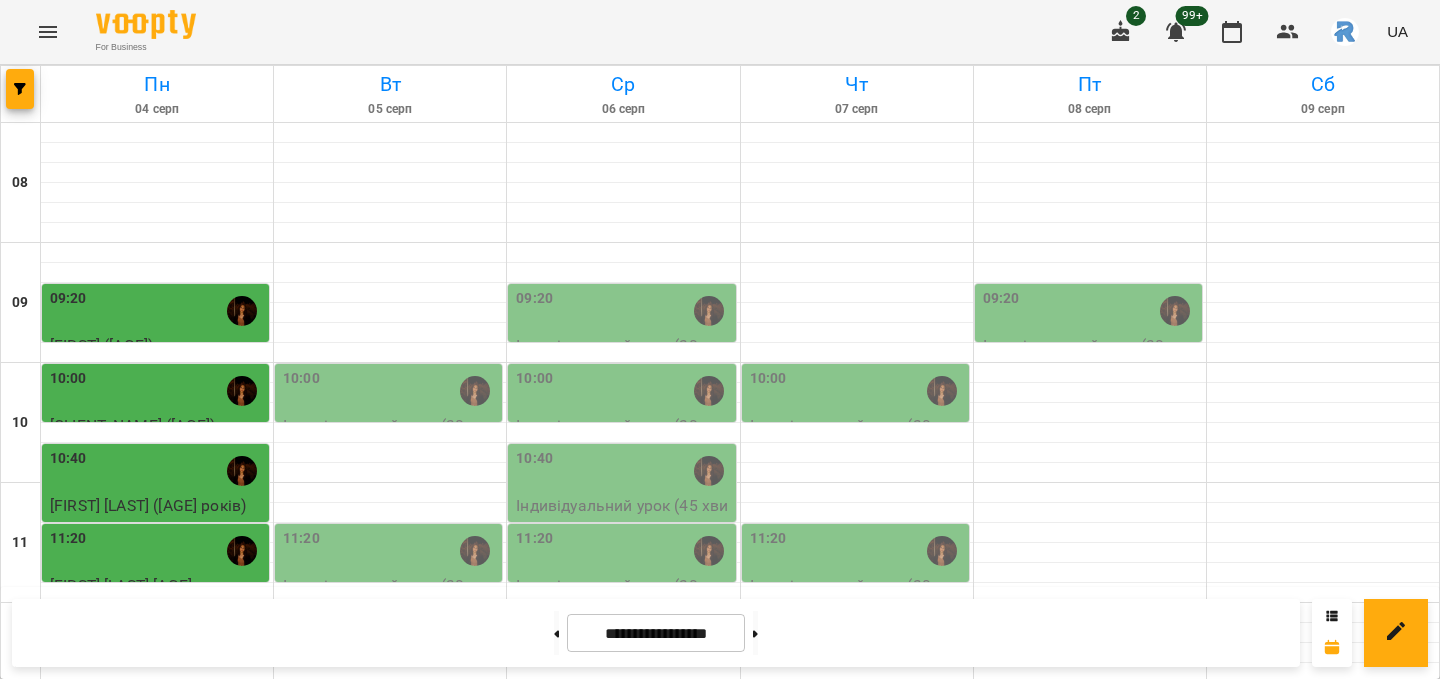 click on "11:20" at bounding box center (157, 551) 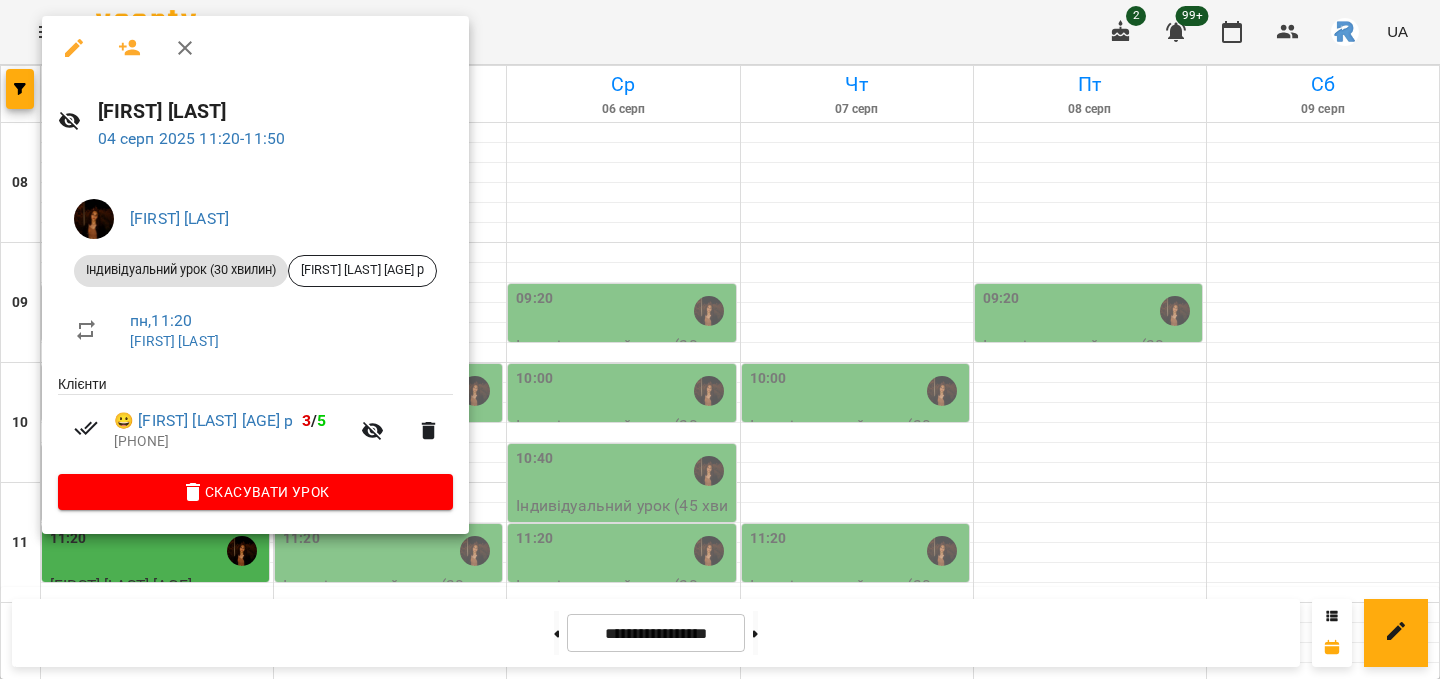 click at bounding box center (720, 339) 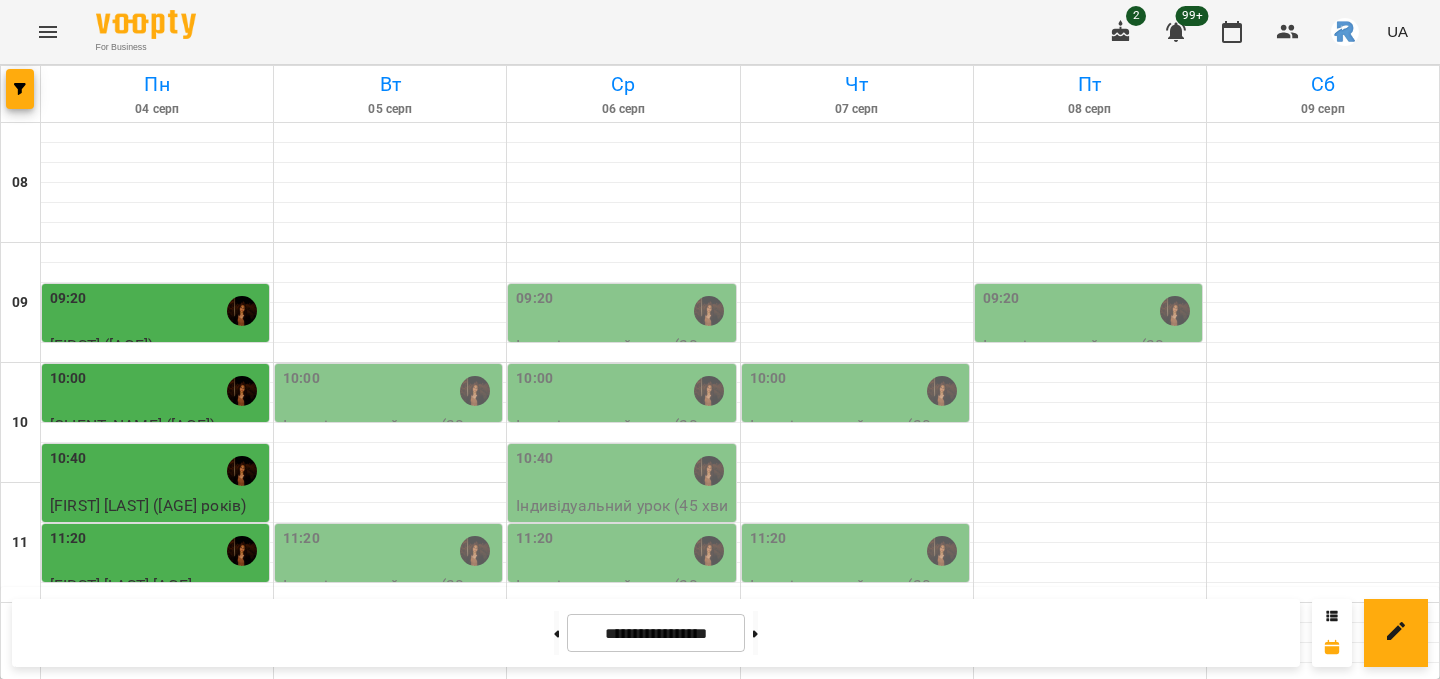 click on "11:20" at bounding box center (623, 551) 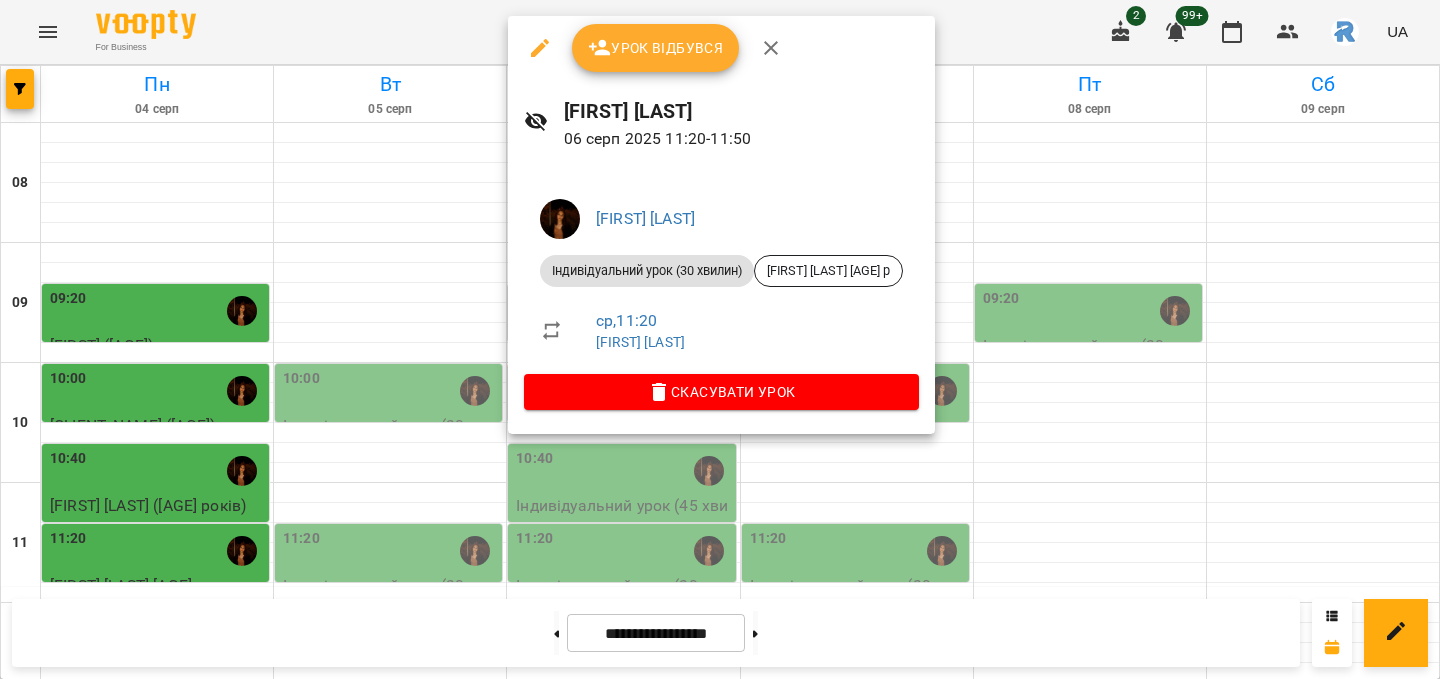 click at bounding box center [720, 339] 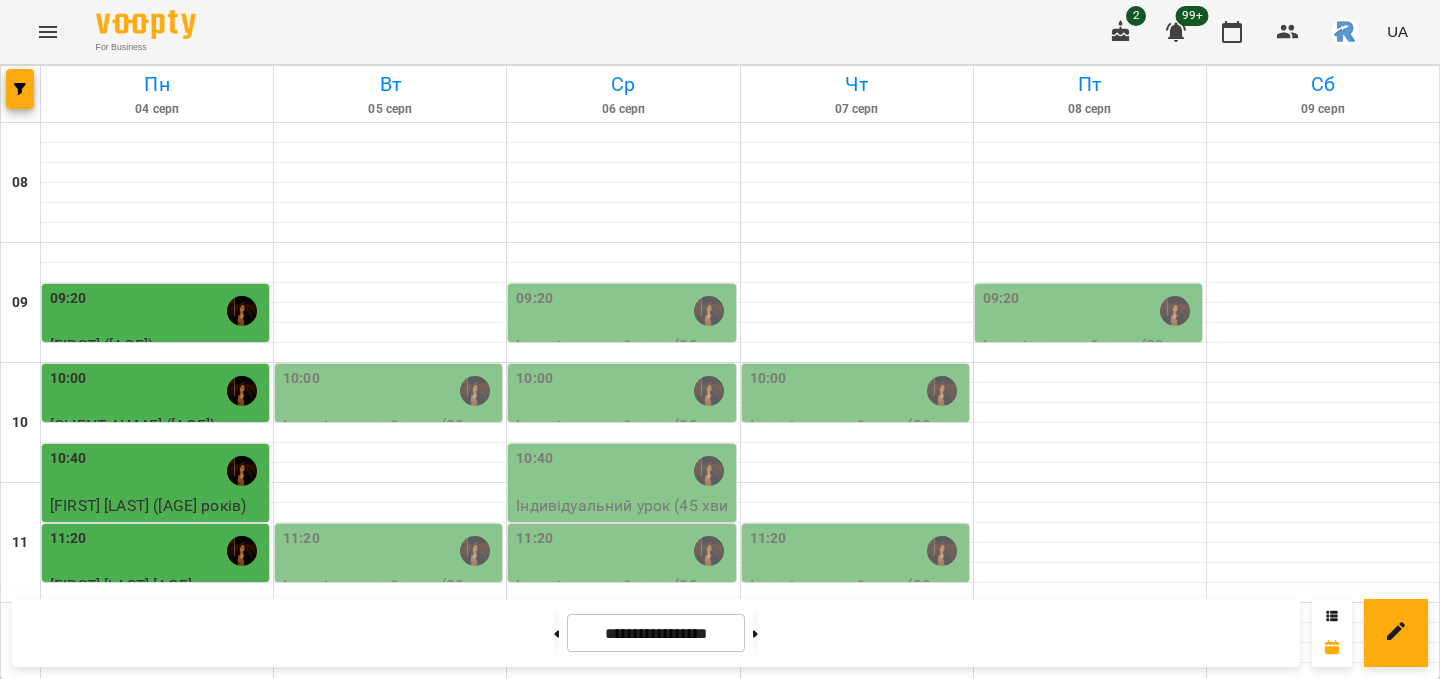 click on "10:40" at bounding box center [623, 471] 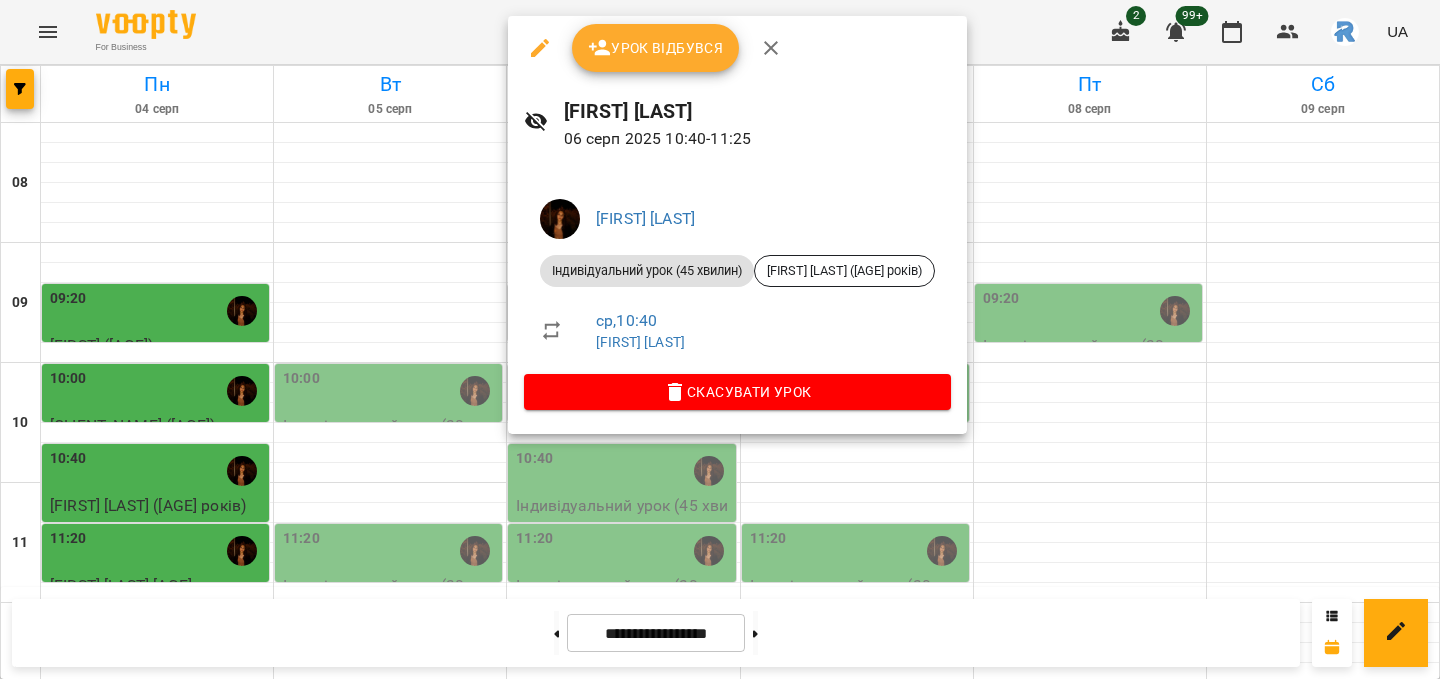 click at bounding box center (720, 339) 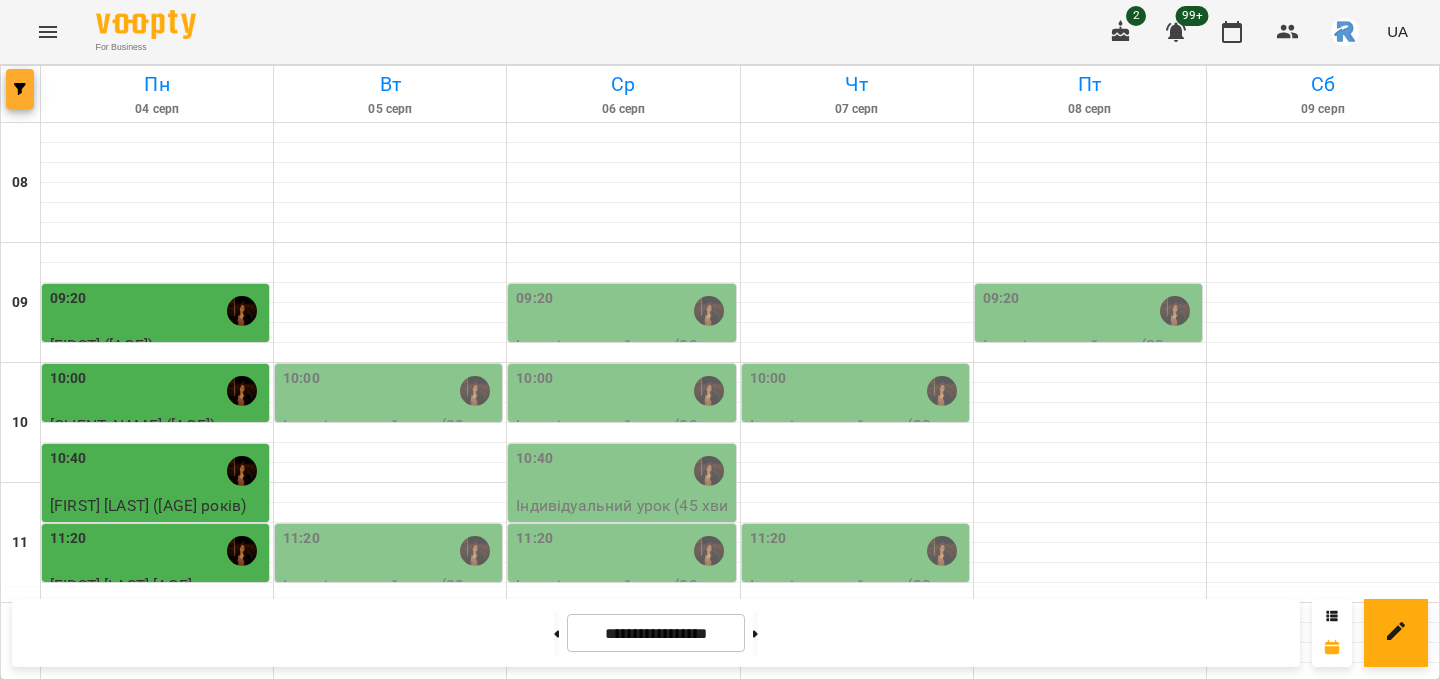 click 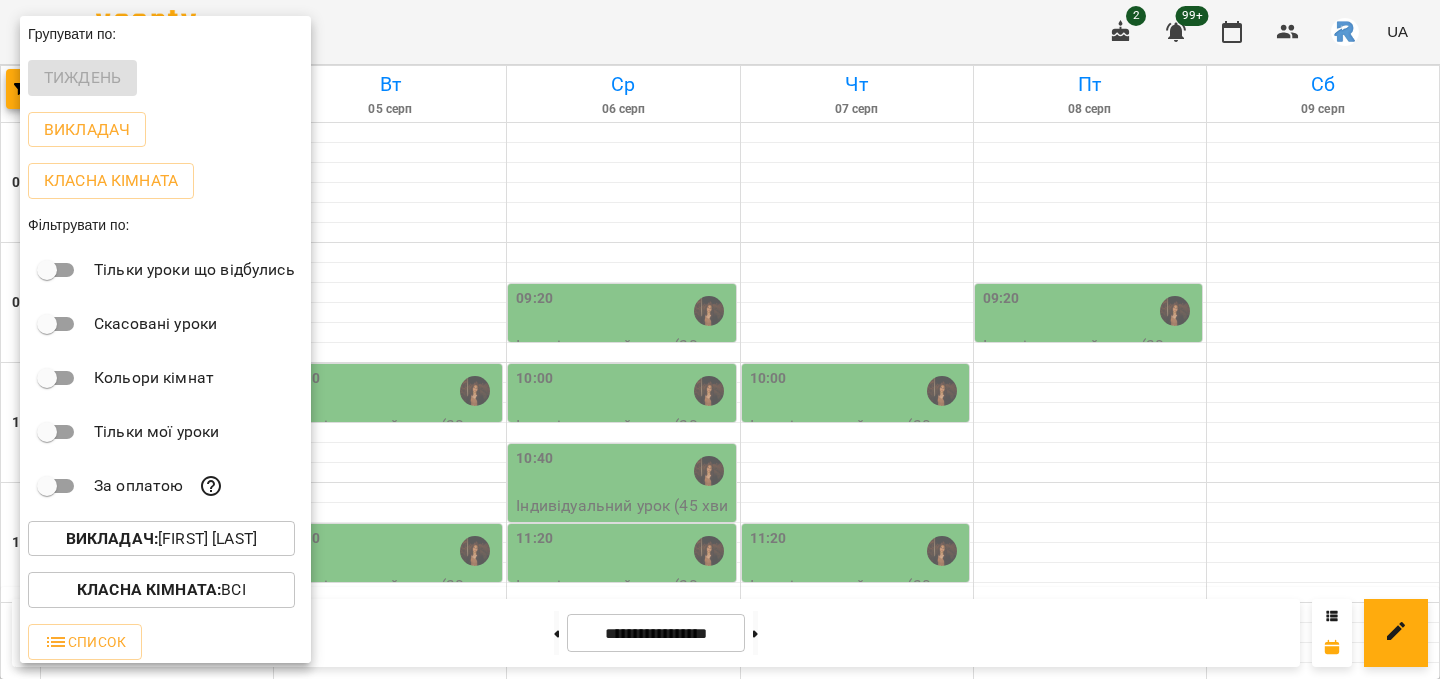 click on "Викладач :  [FIRST] [LAST] [LAST]" at bounding box center (161, 539) 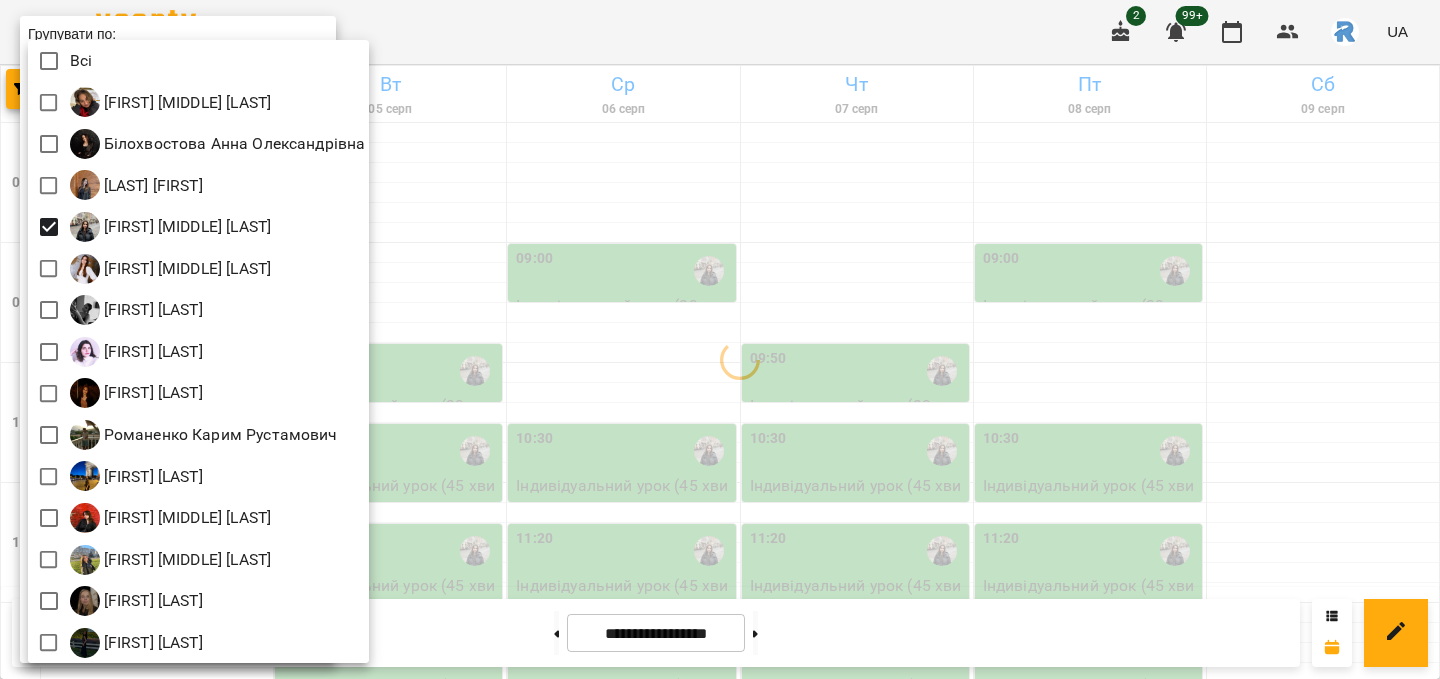 click at bounding box center [720, 339] 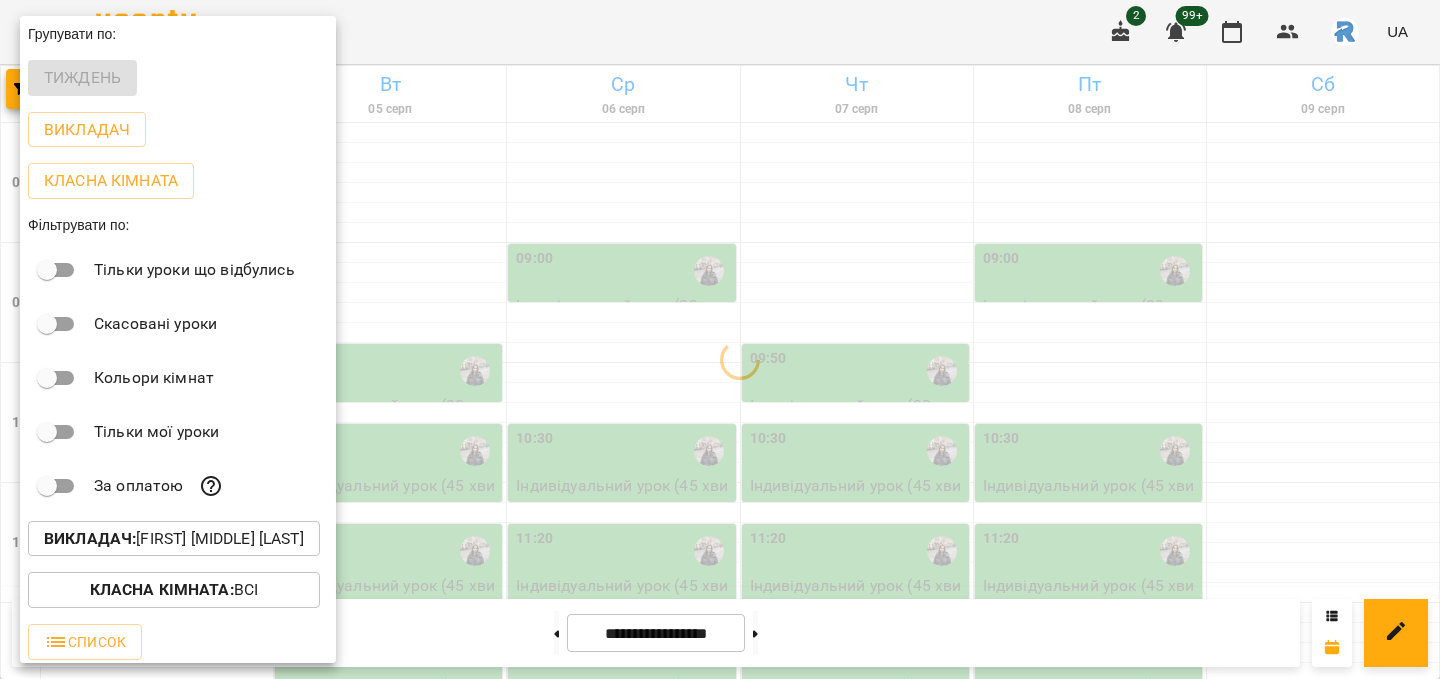 click at bounding box center [720, 339] 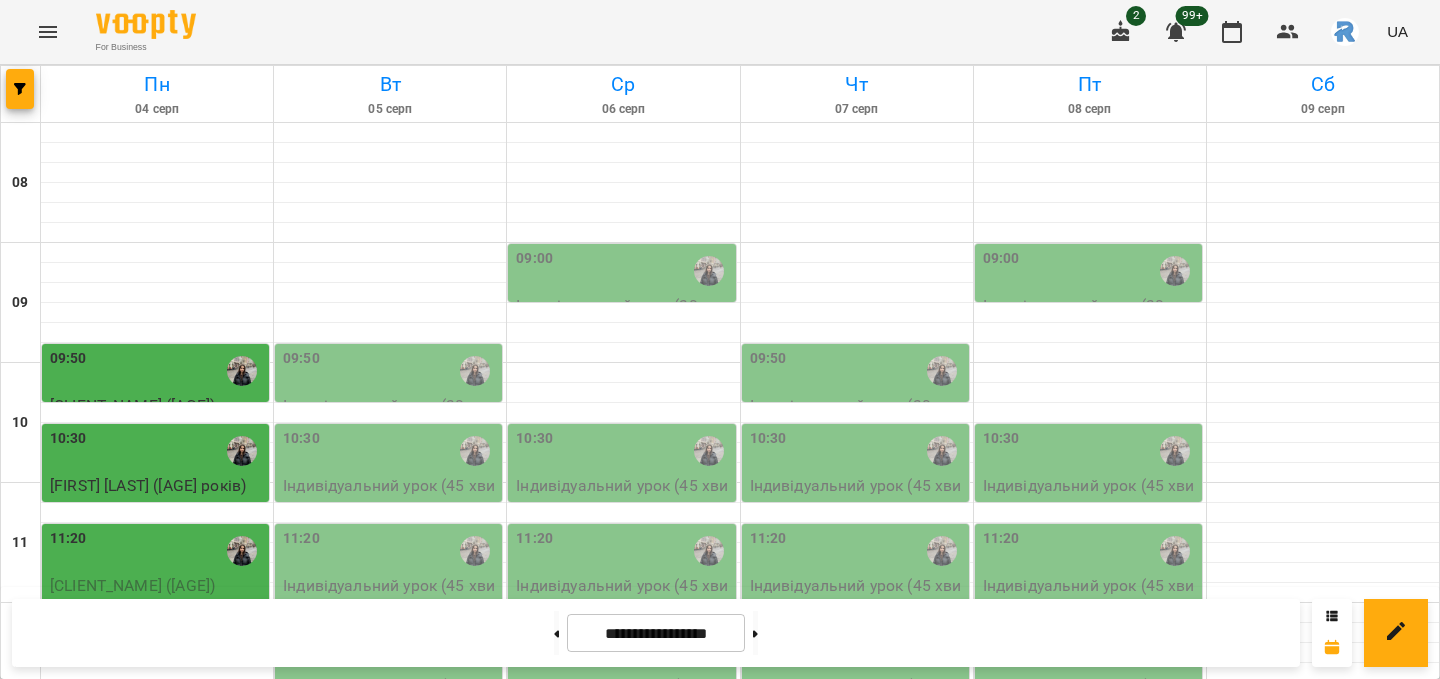 scroll, scrollTop: 118, scrollLeft: 0, axis: vertical 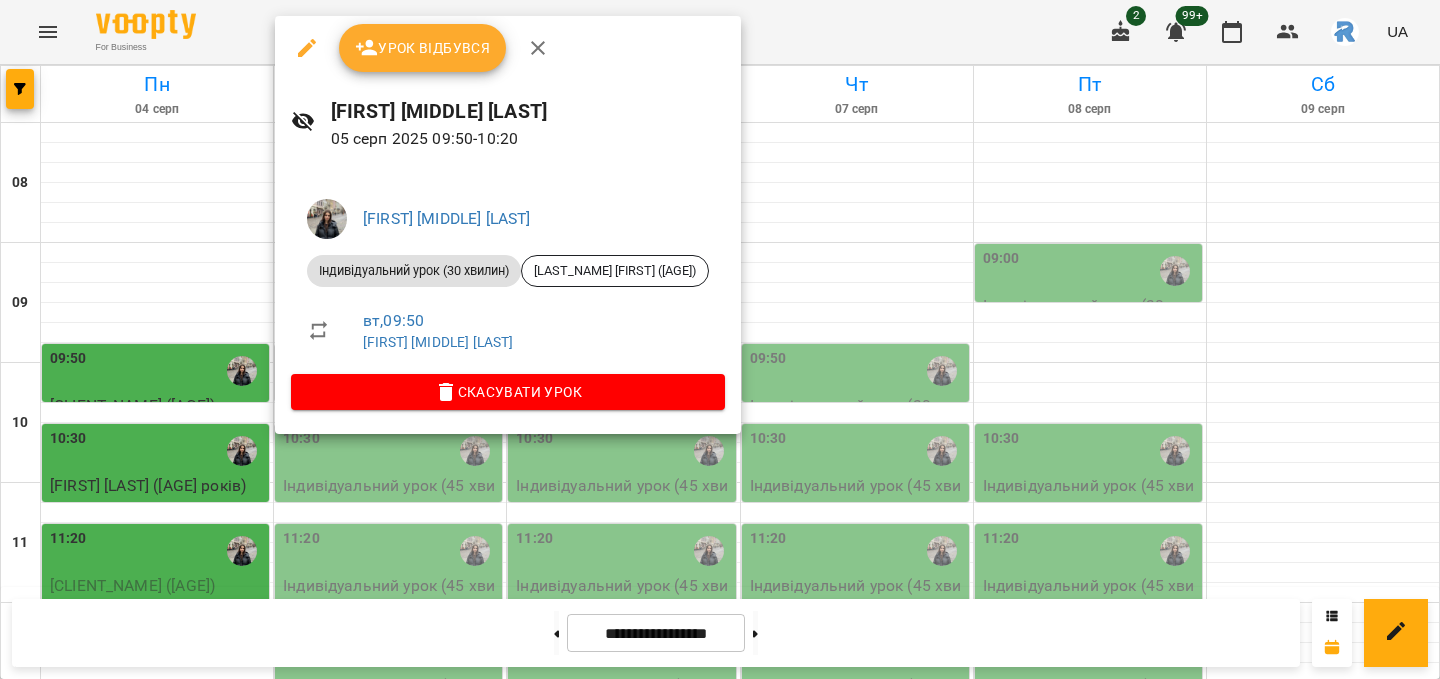 click at bounding box center (720, 339) 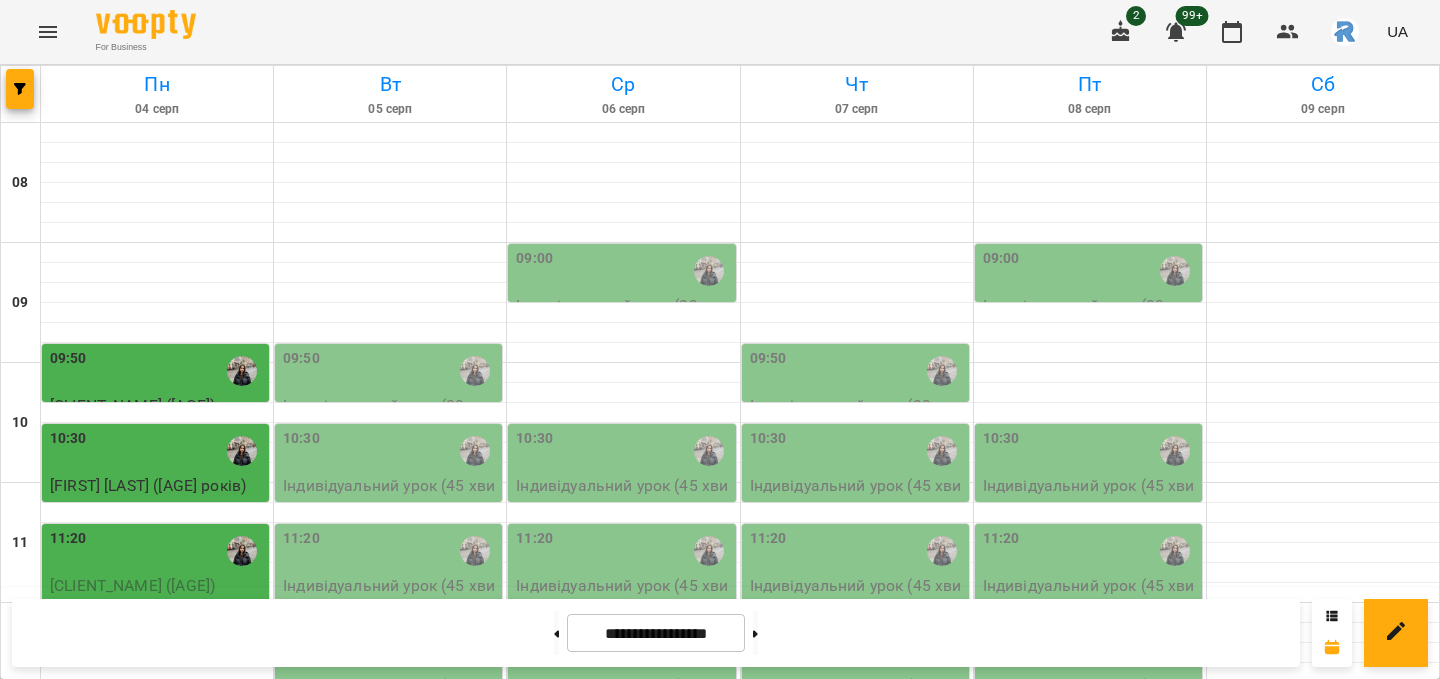 click on "10:30" at bounding box center (390, 451) 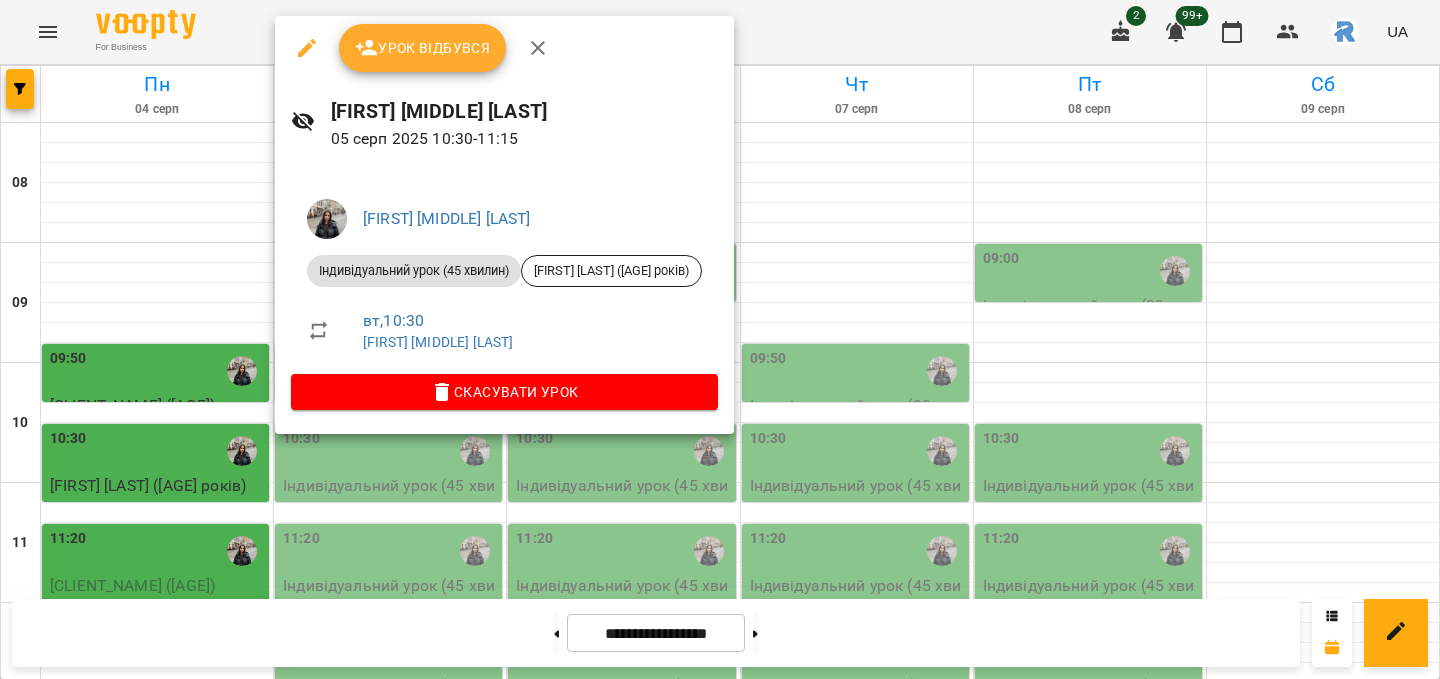 click at bounding box center (720, 339) 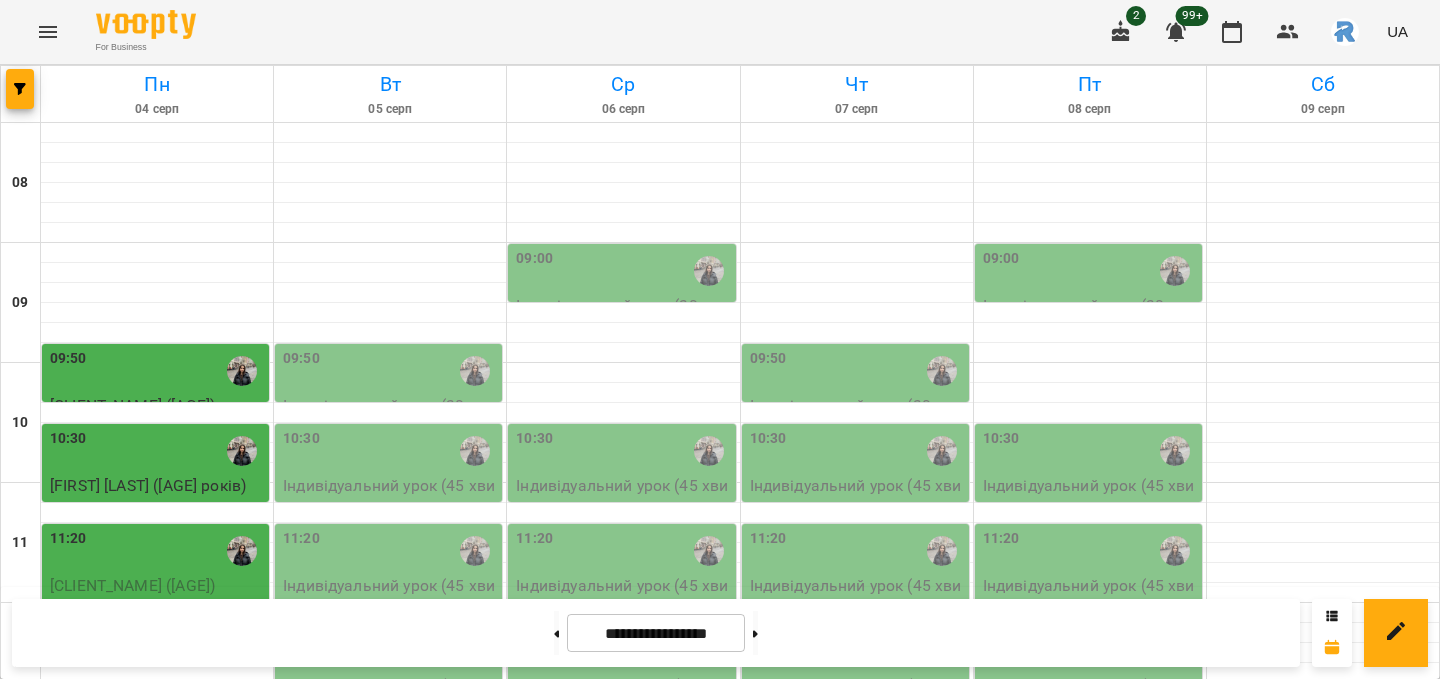 scroll, scrollTop: 73, scrollLeft: 0, axis: vertical 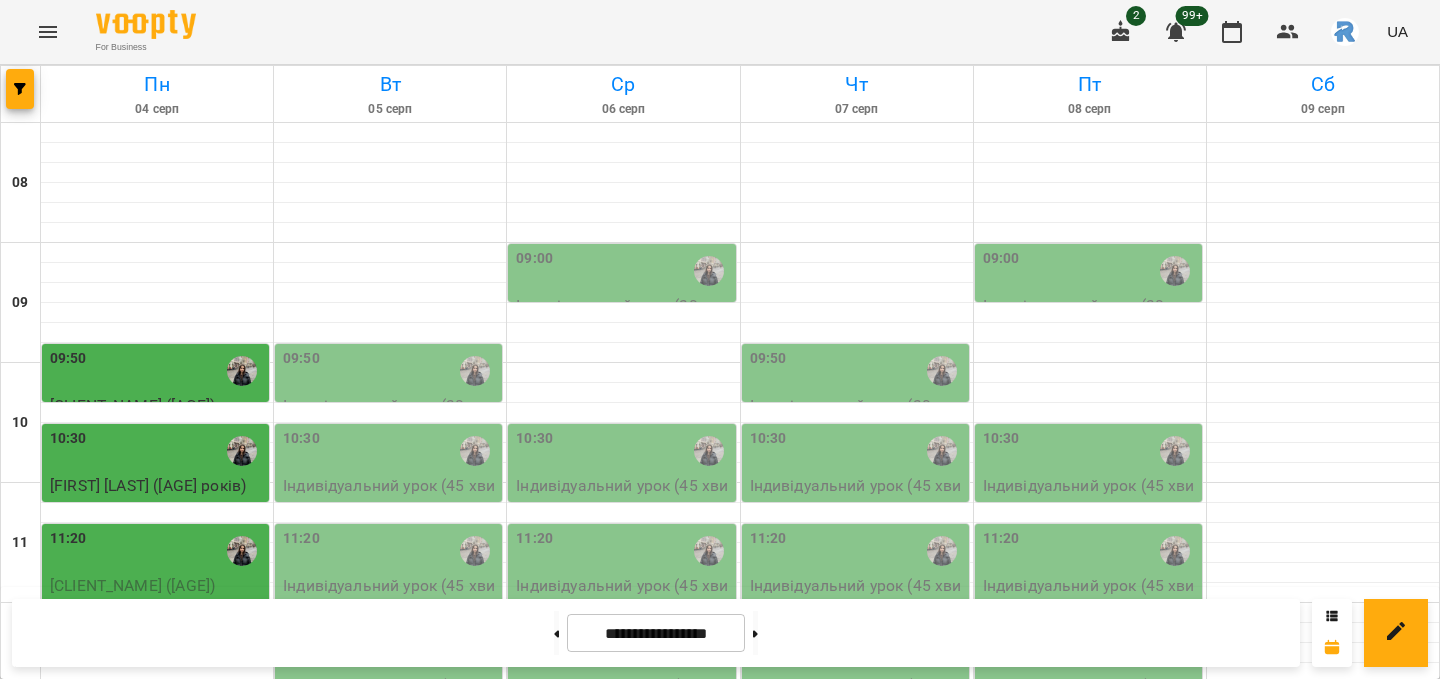 click on "09:50" at bounding box center (157, 371) 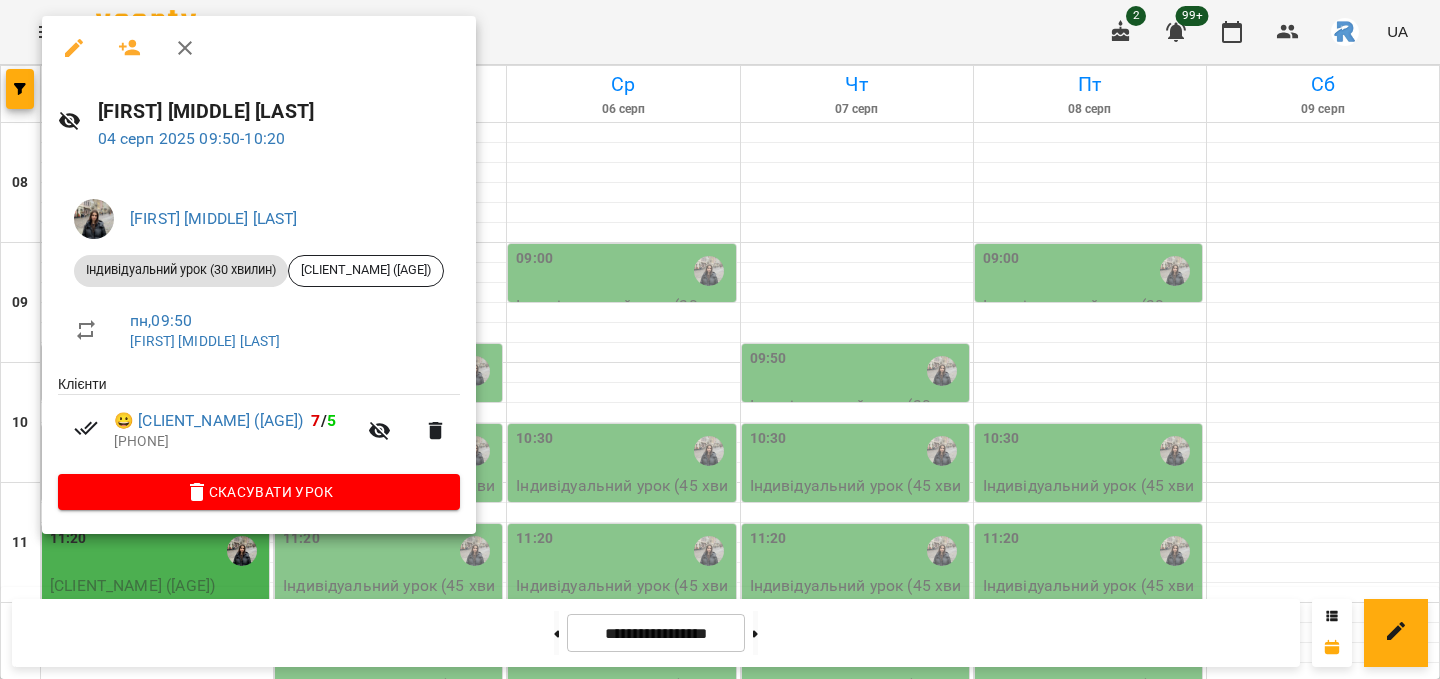 click at bounding box center [720, 339] 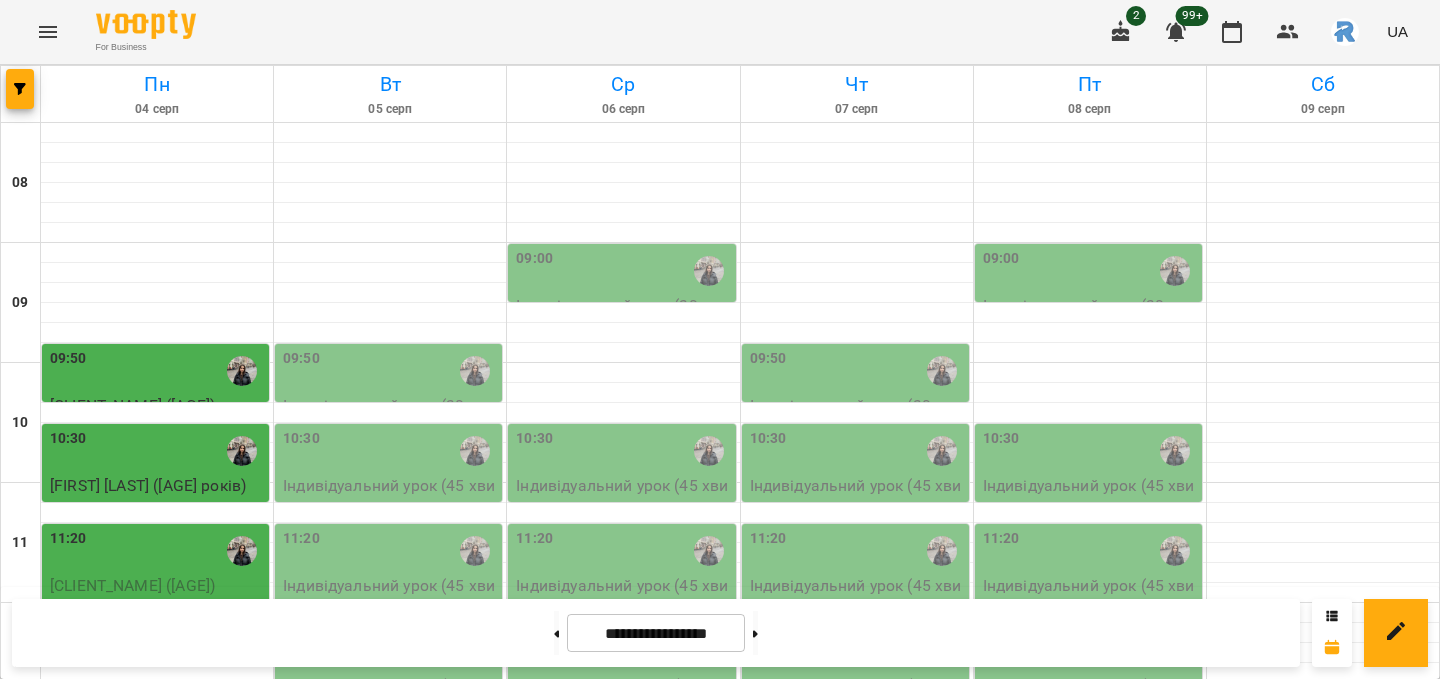 scroll, scrollTop: 0, scrollLeft: 0, axis: both 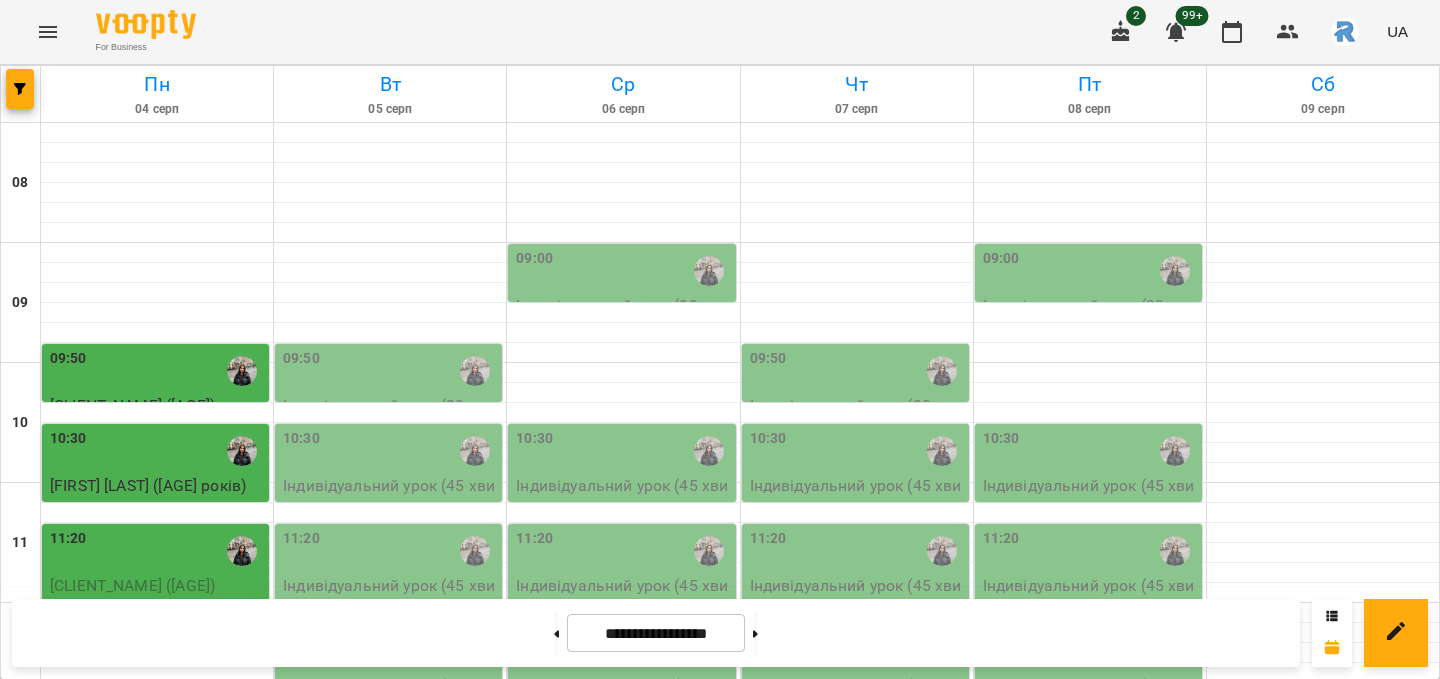 click on "Індивідуальний урок (30 хвилин) - Горобей Броніслав (9 років)" at bounding box center [623, 329] 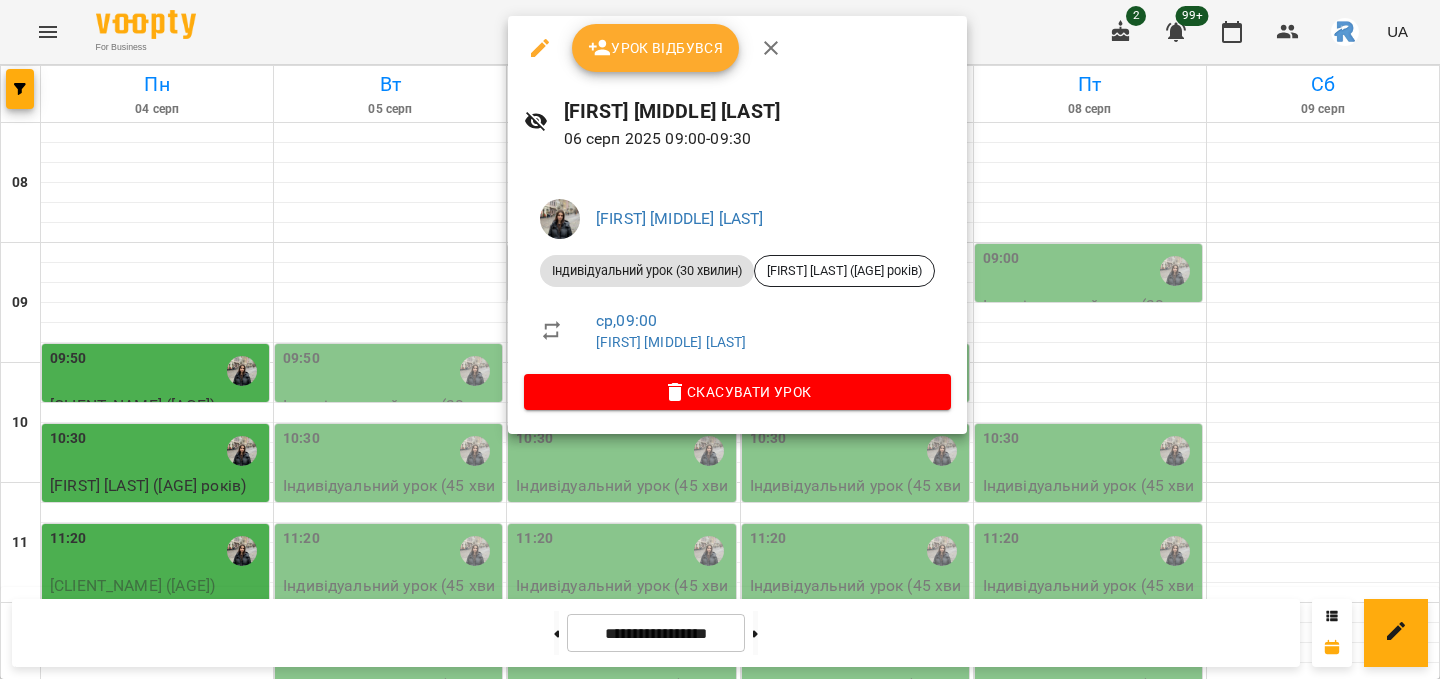 click at bounding box center [720, 339] 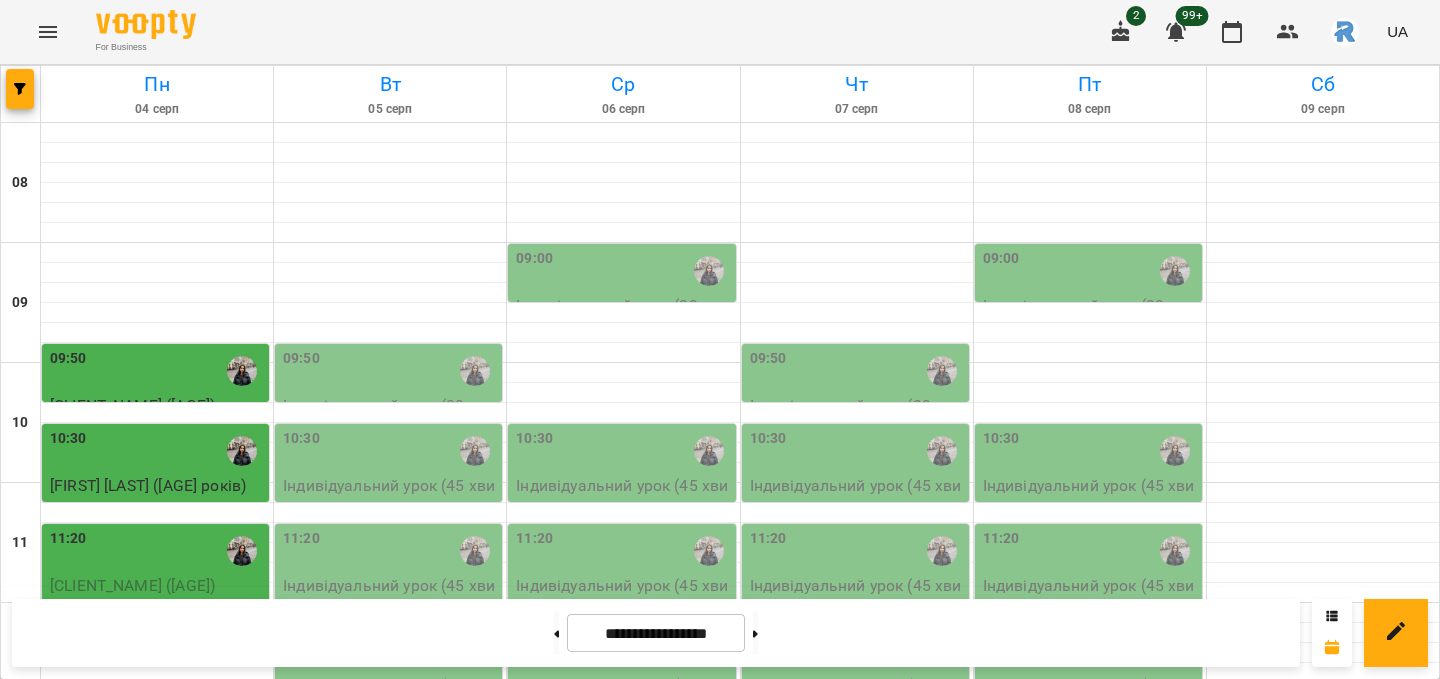 click on "09:00" at bounding box center (1090, 271) 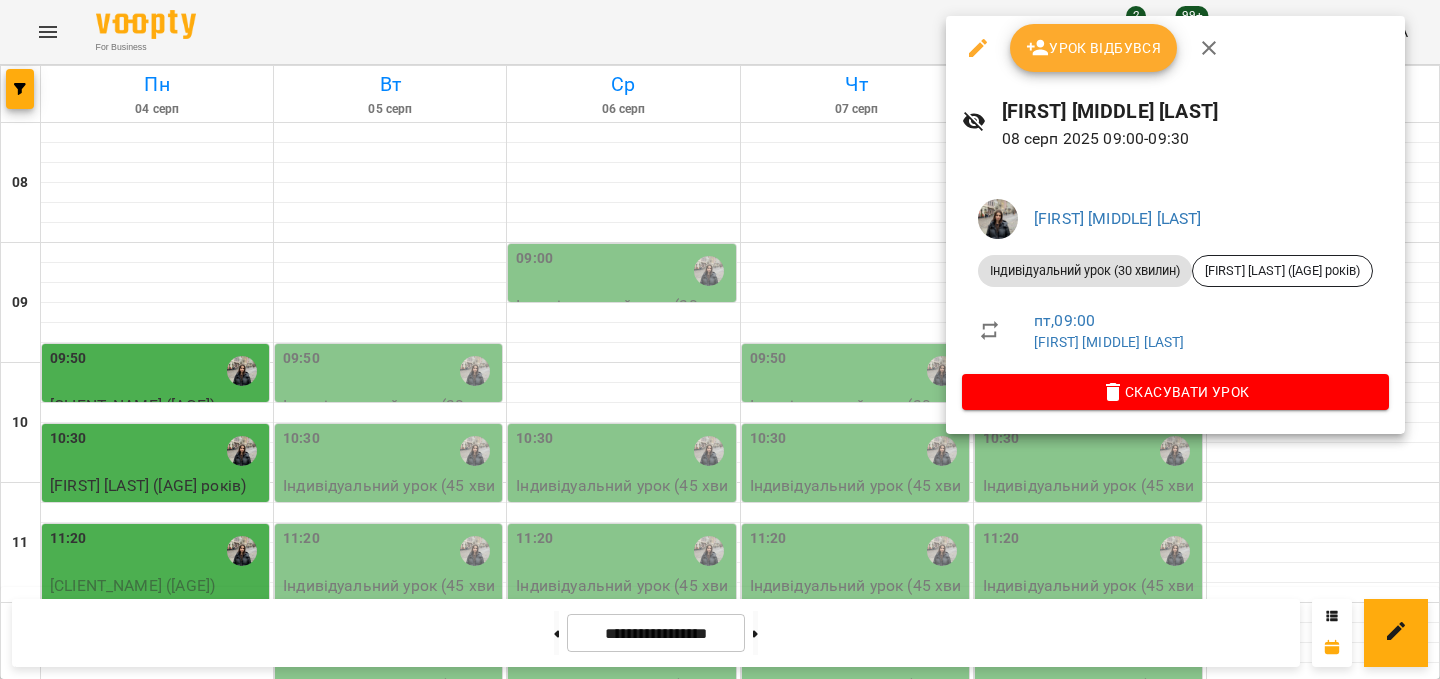 click at bounding box center (720, 339) 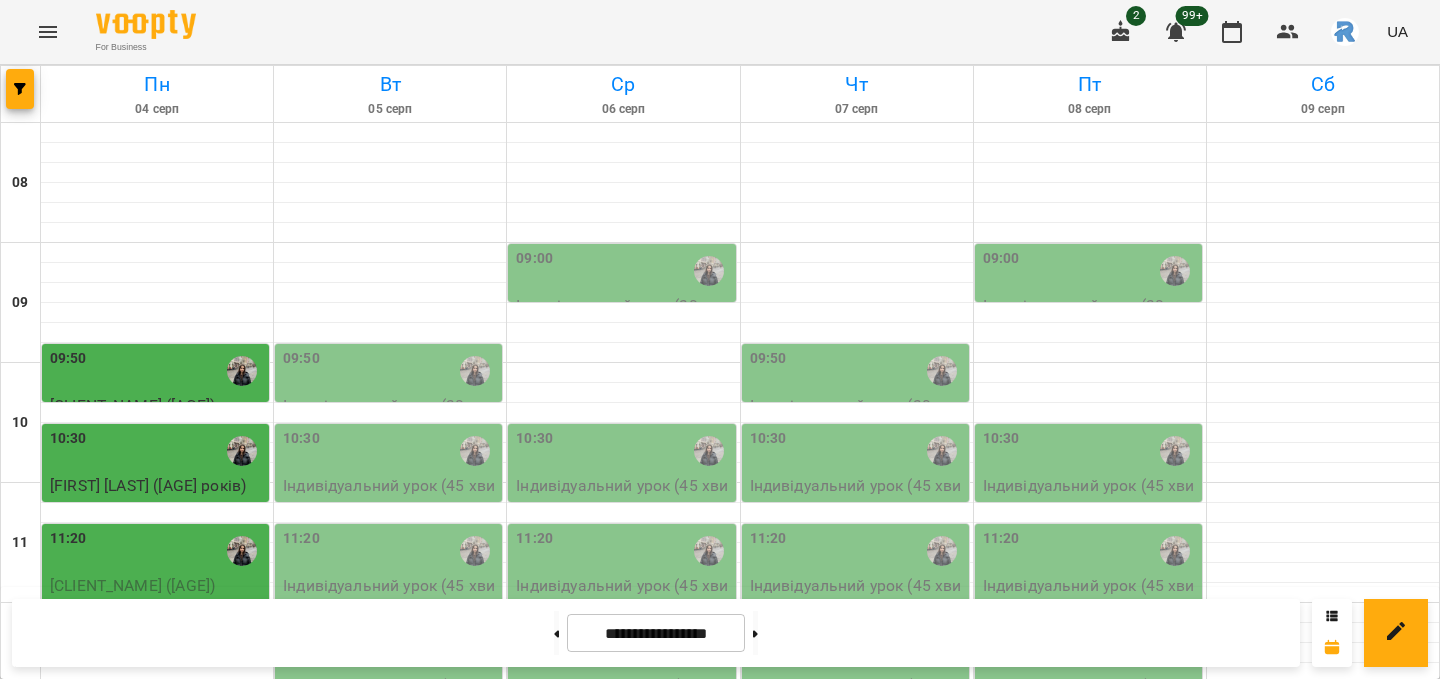 click on "09:00" at bounding box center (1090, 271) 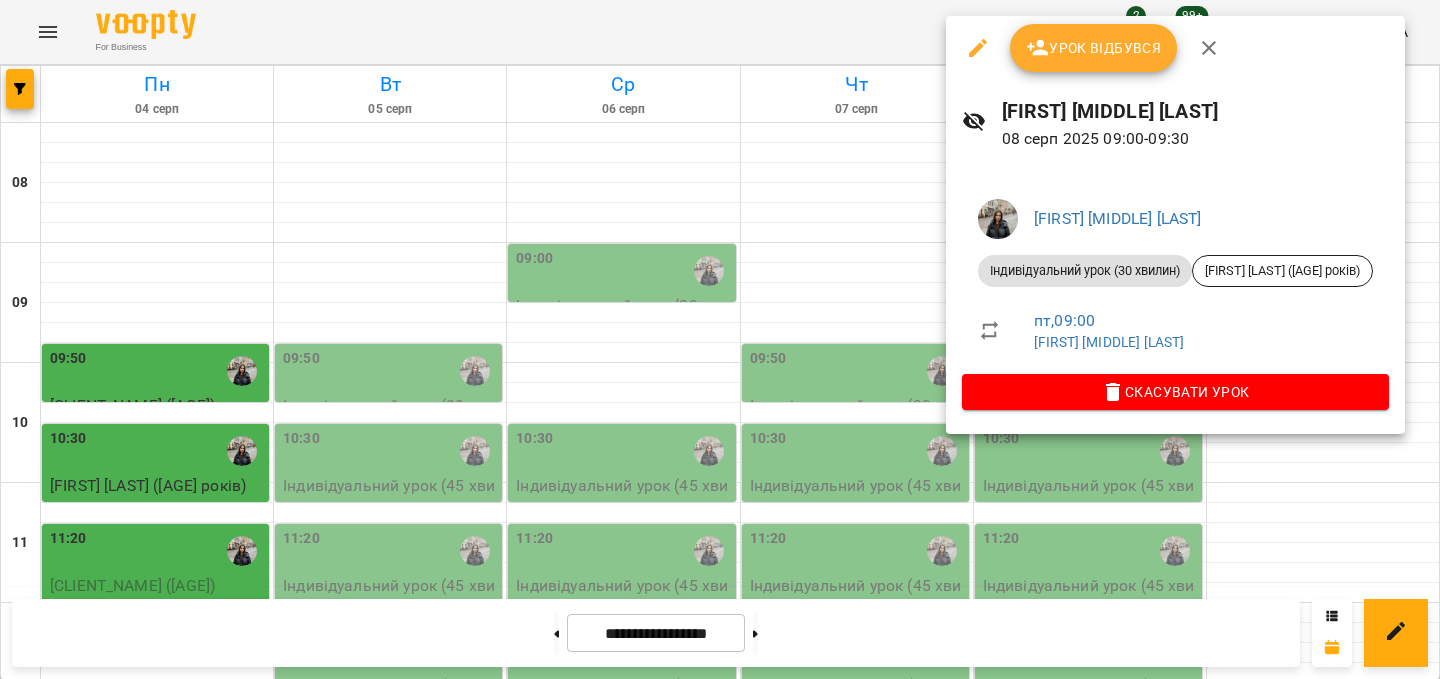 click at bounding box center (720, 339) 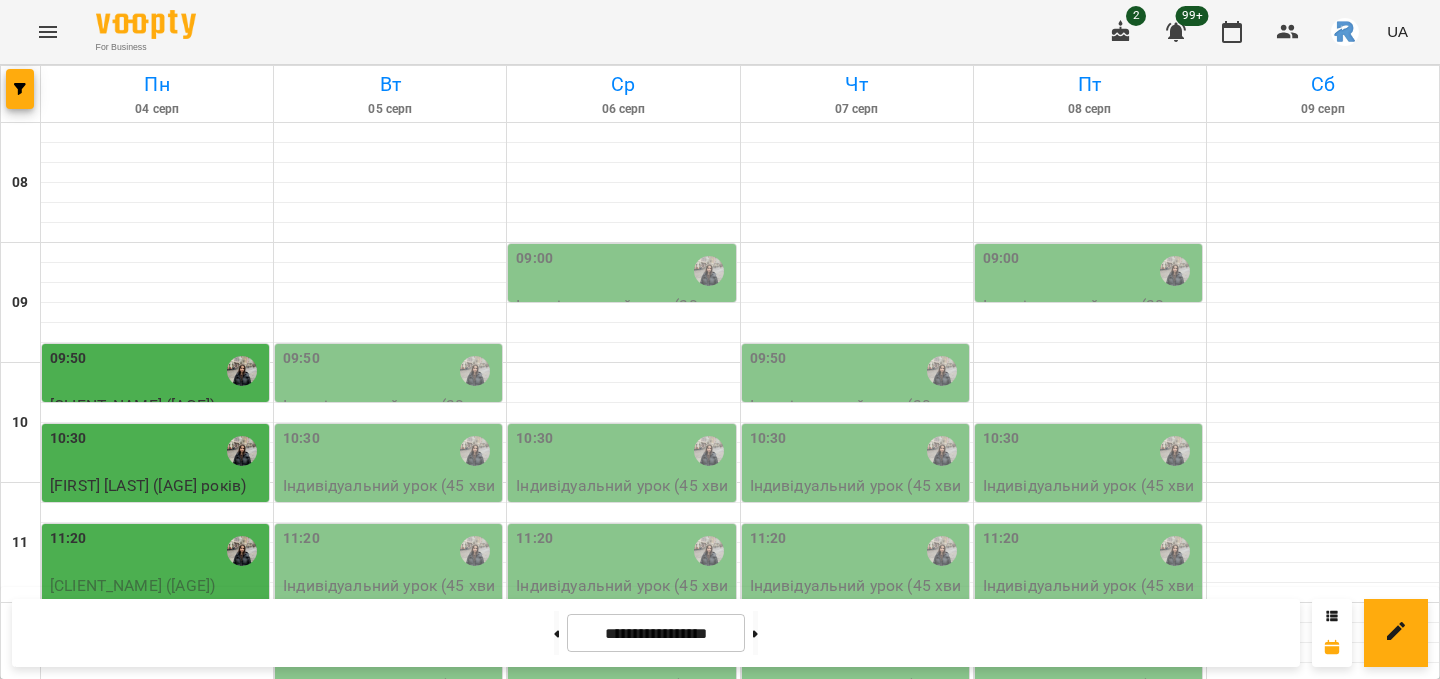 click on "09:00" at bounding box center [623, 271] 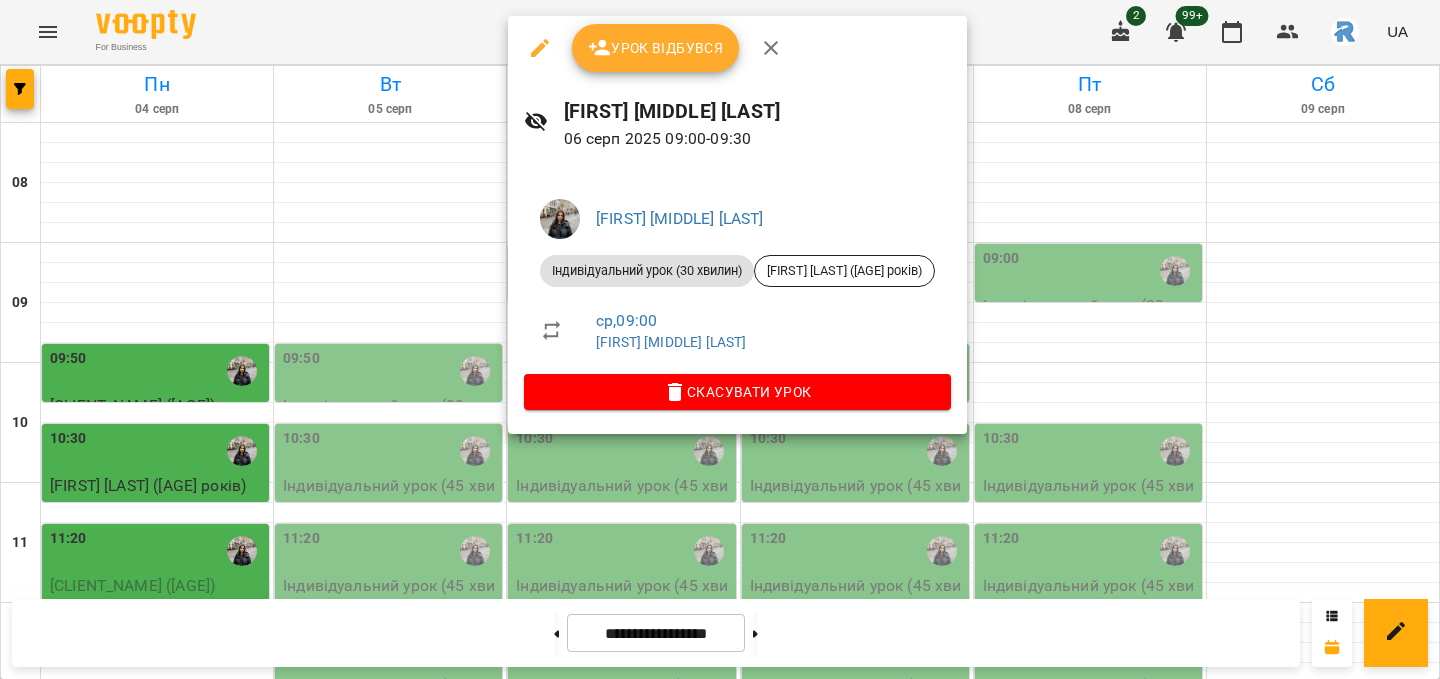 click 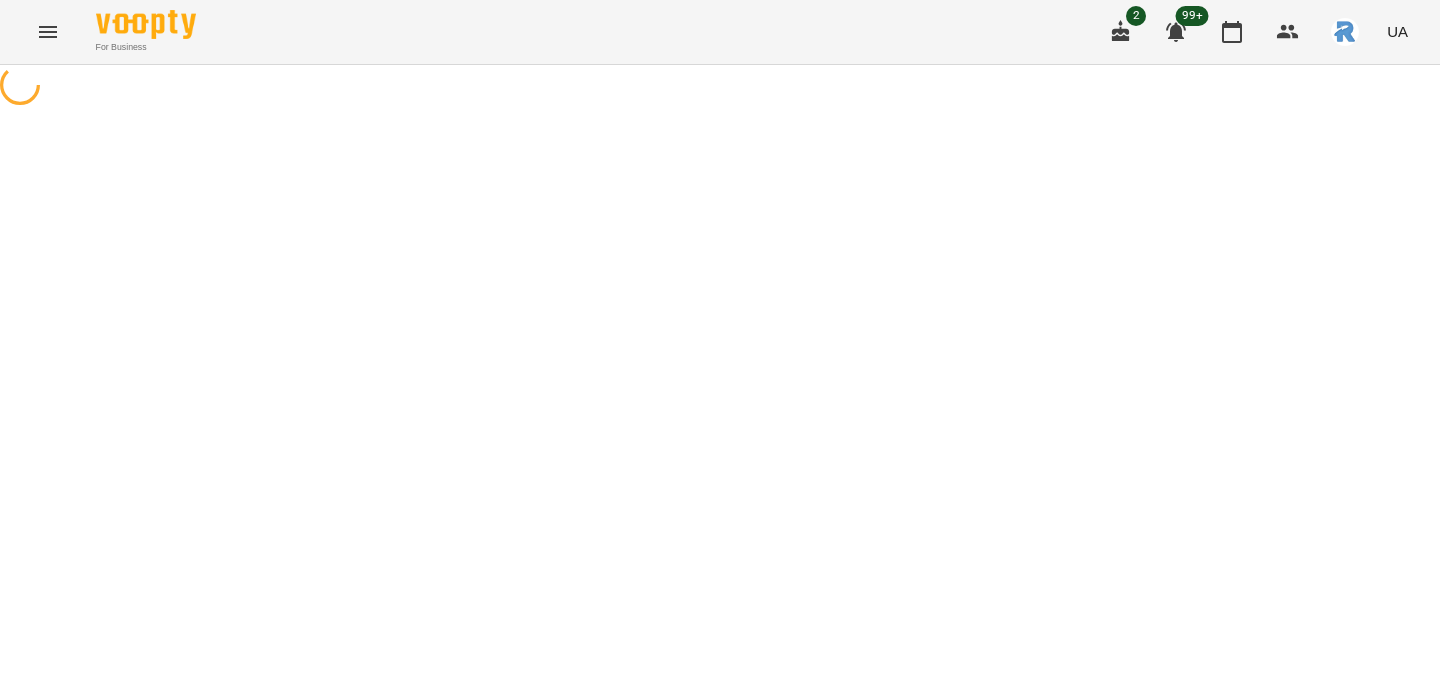 select on "**********" 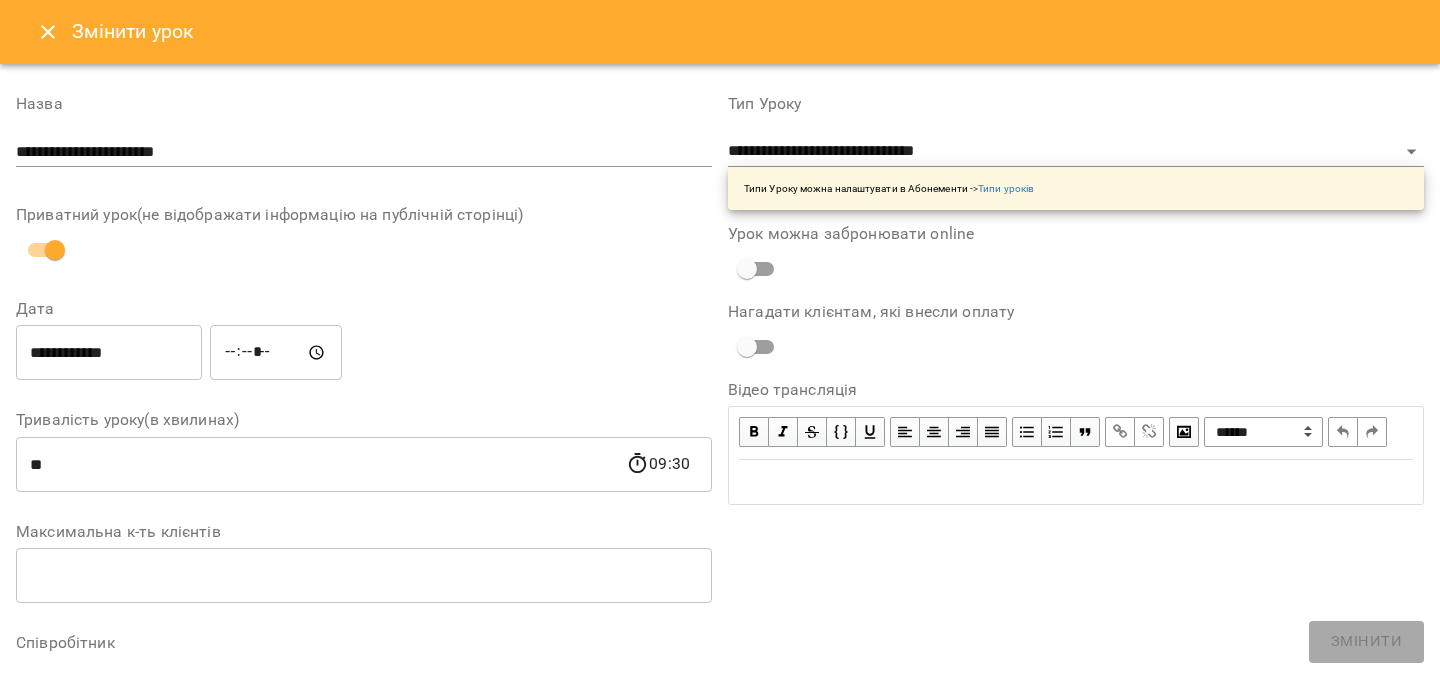 click on "*****" at bounding box center [276, 353] 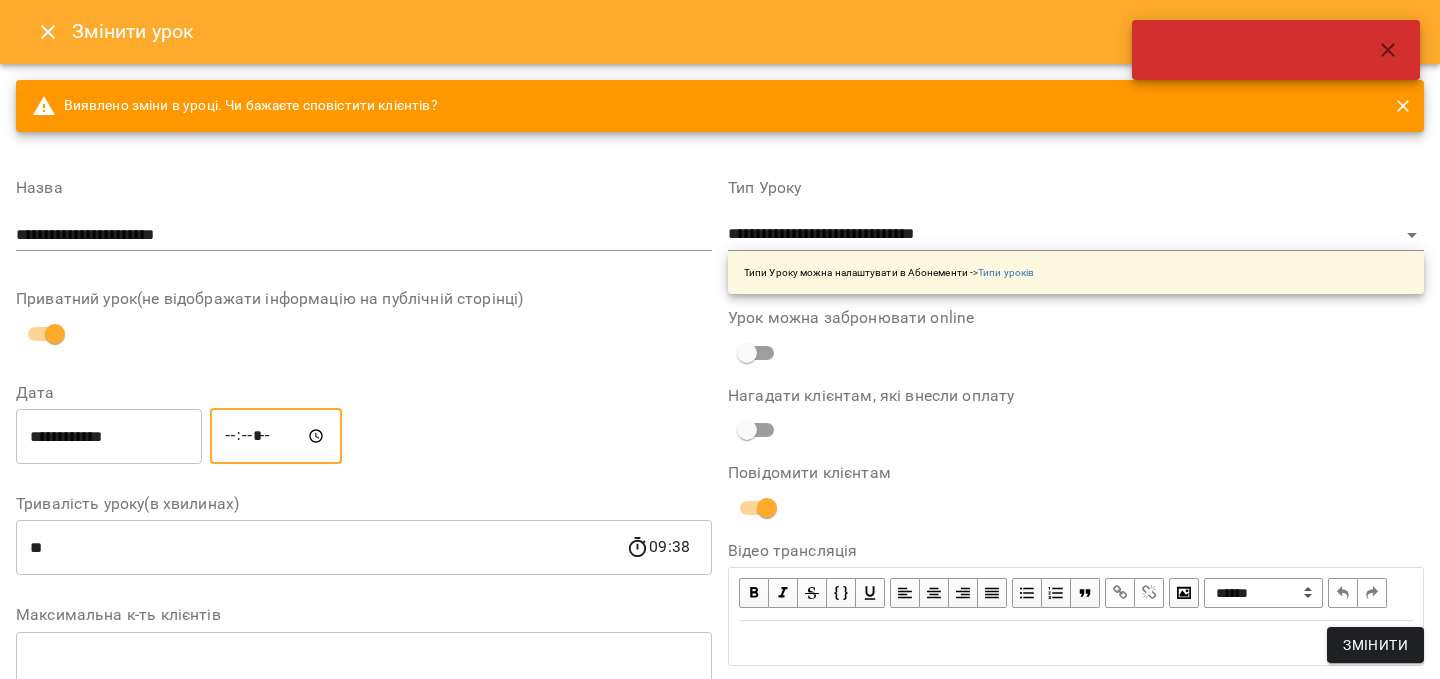 click on "*****" at bounding box center (276, 436) 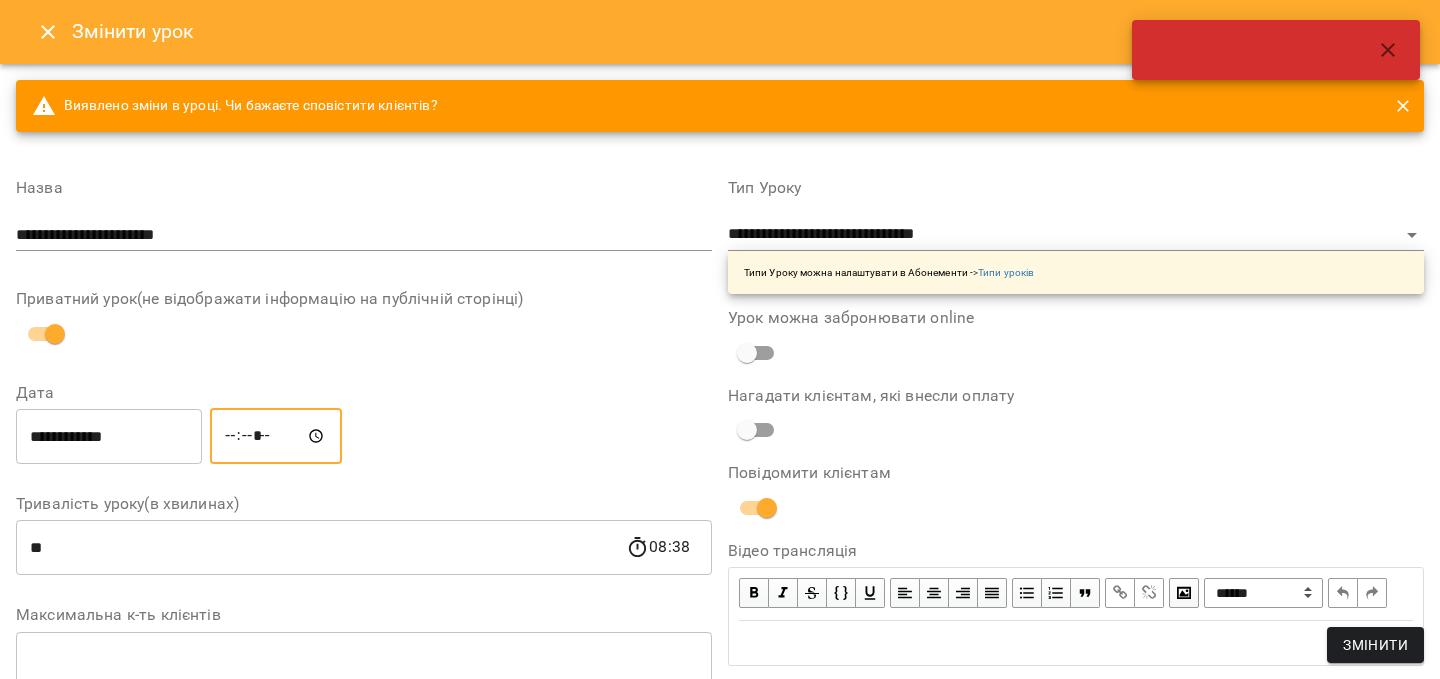type on "*****" 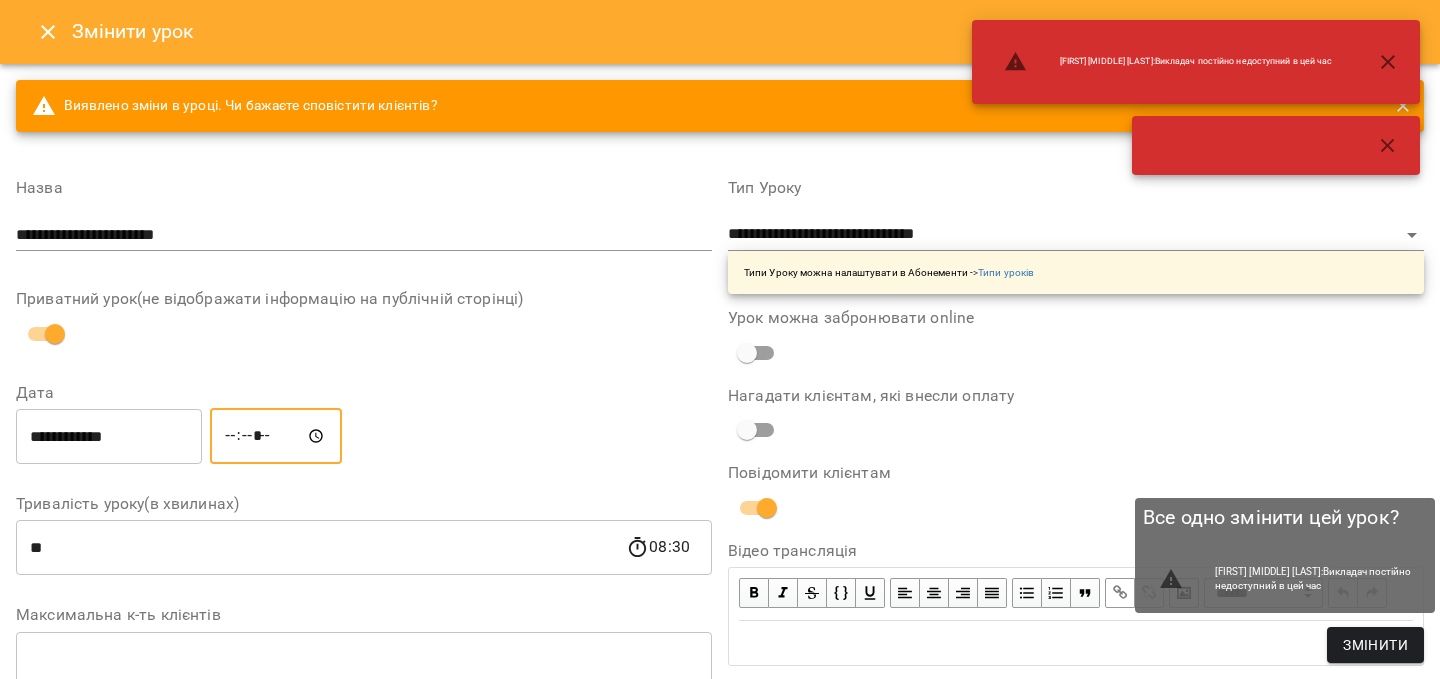 click on "Змінити" at bounding box center [1375, 645] 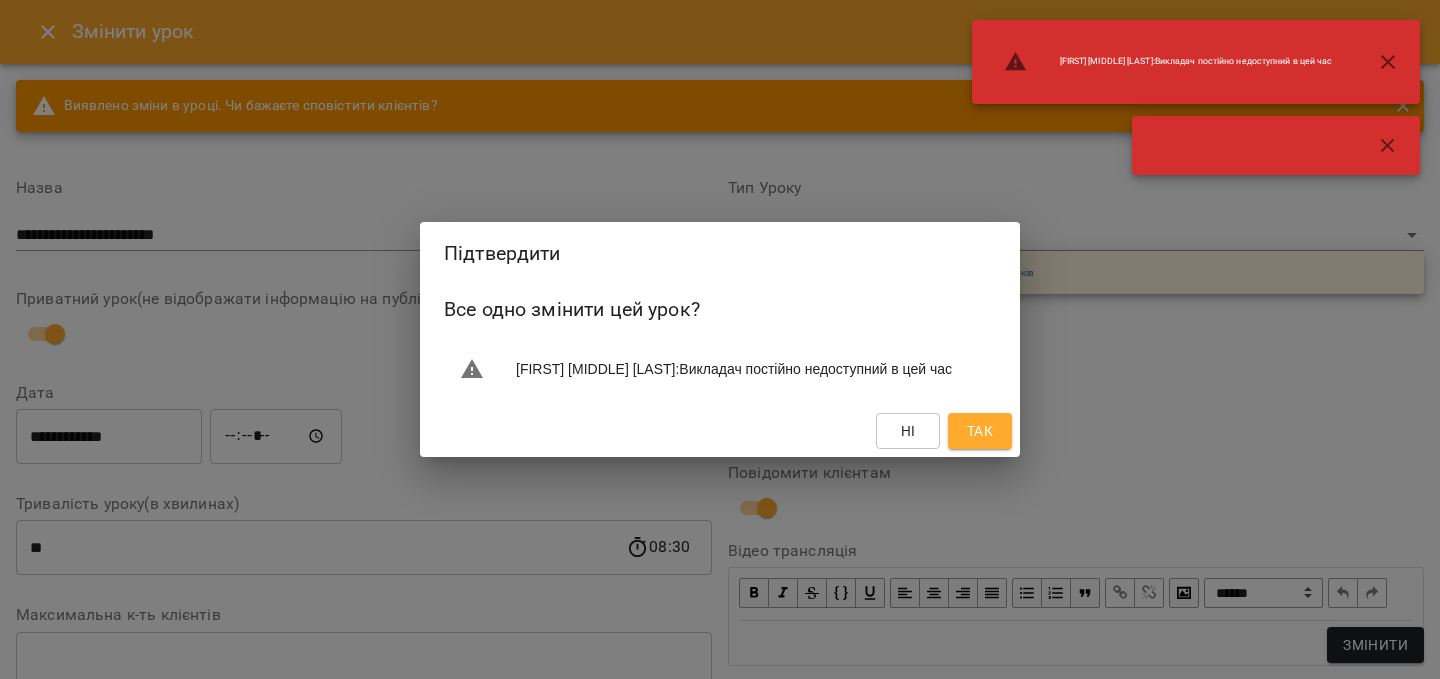 click on "Так" at bounding box center (980, 431) 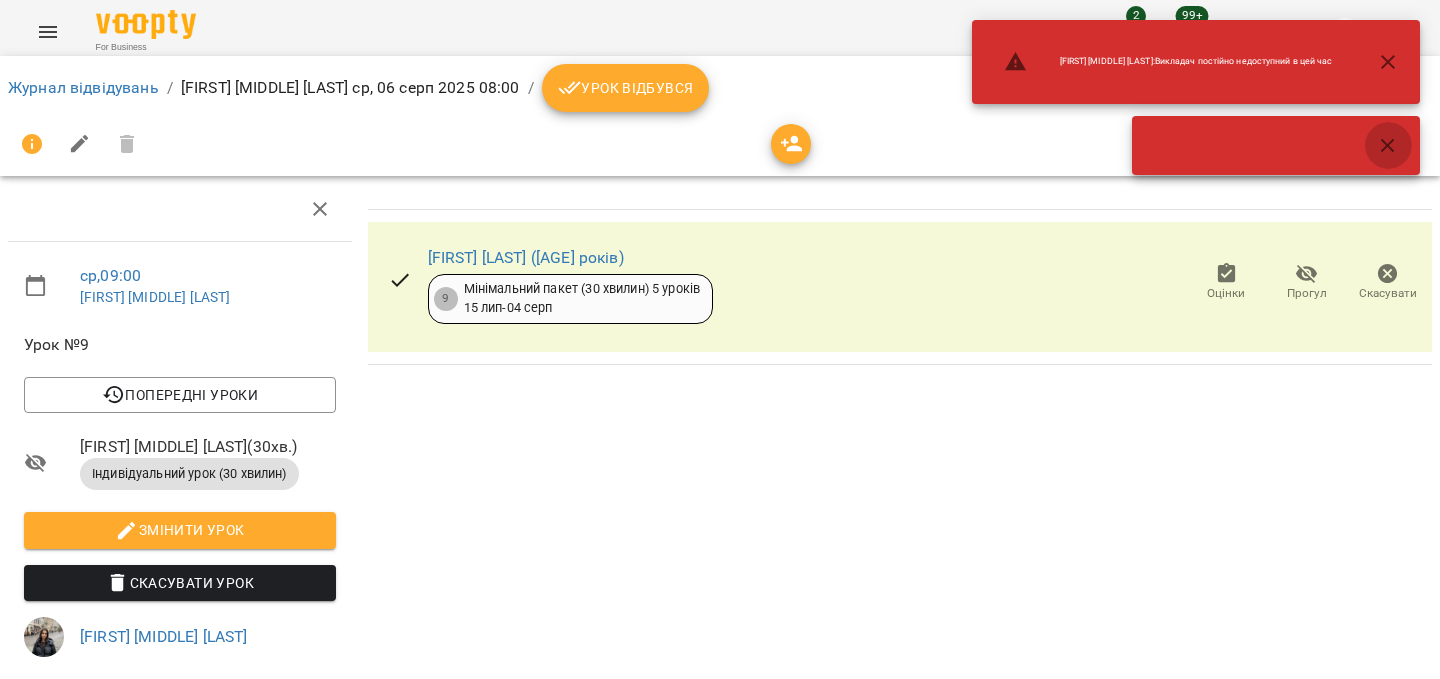 click at bounding box center [1388, 146] 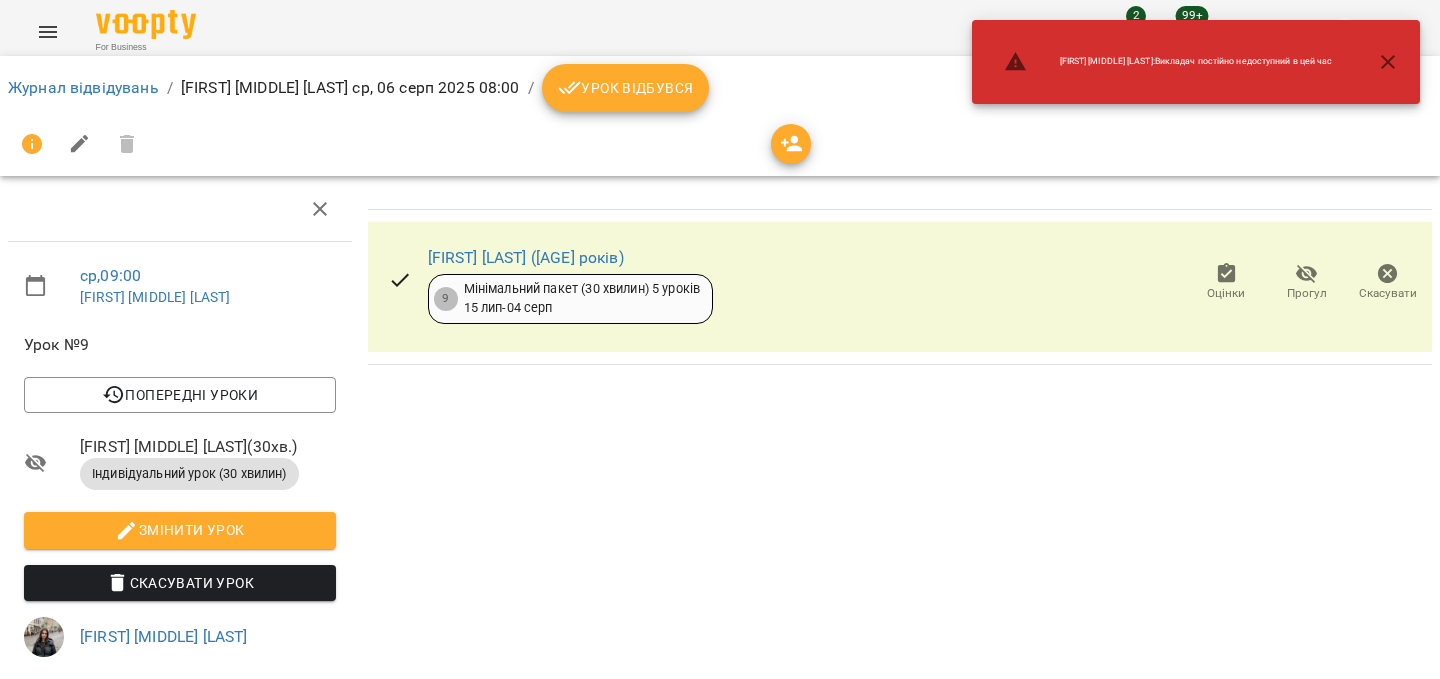 click at bounding box center [1388, 62] 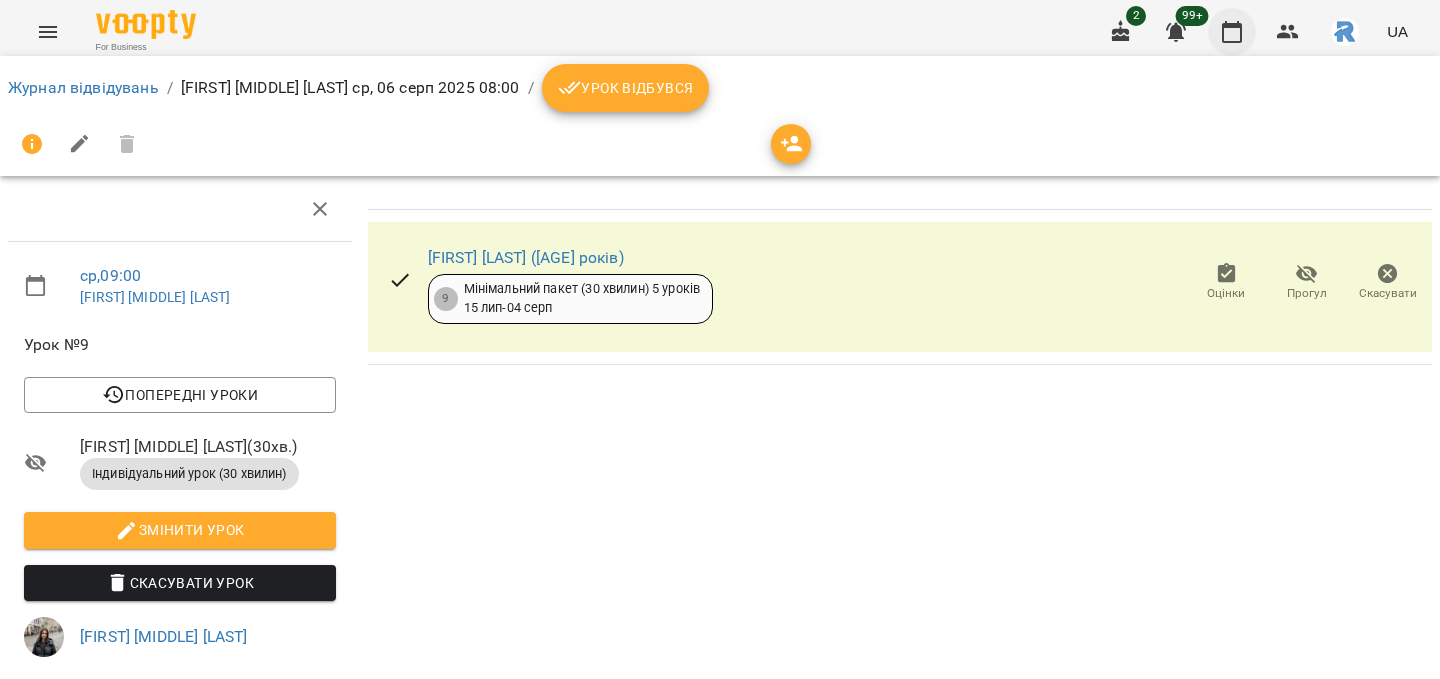 click 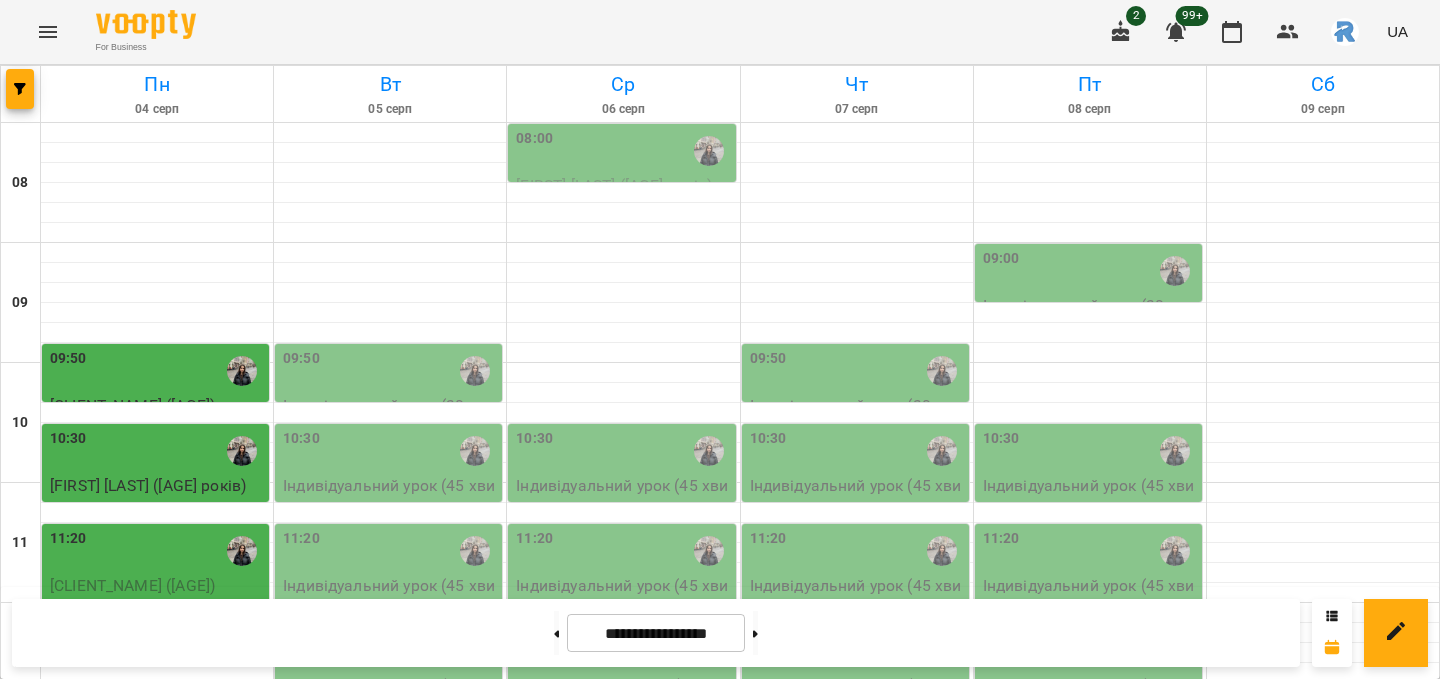click on "09:00" at bounding box center (1090, 271) 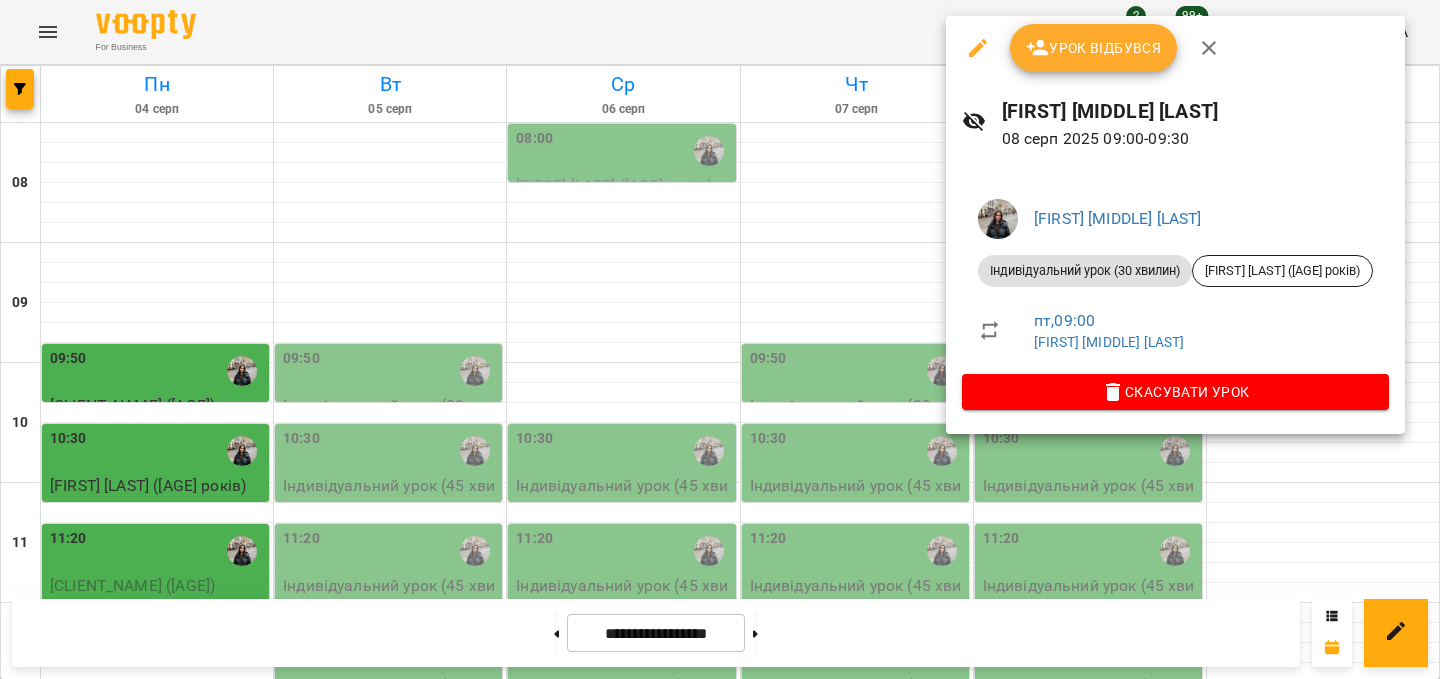 click 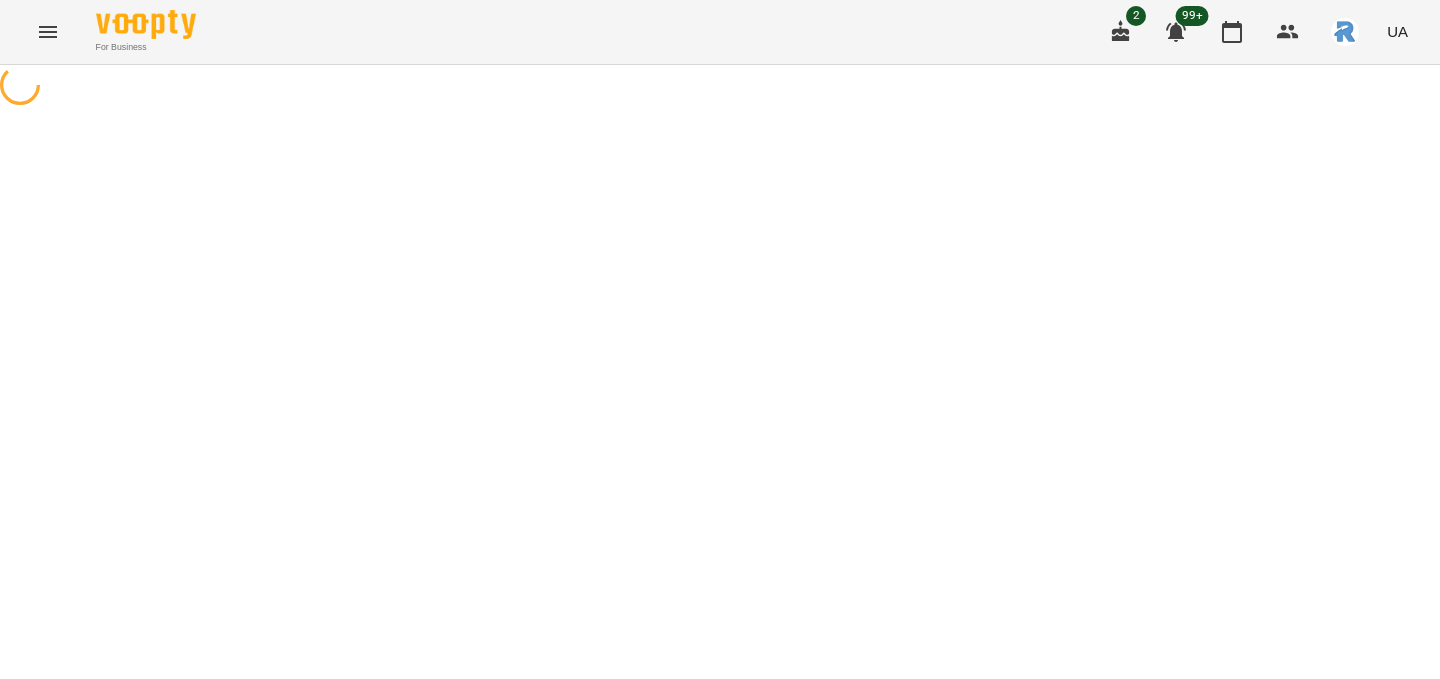 select on "**********" 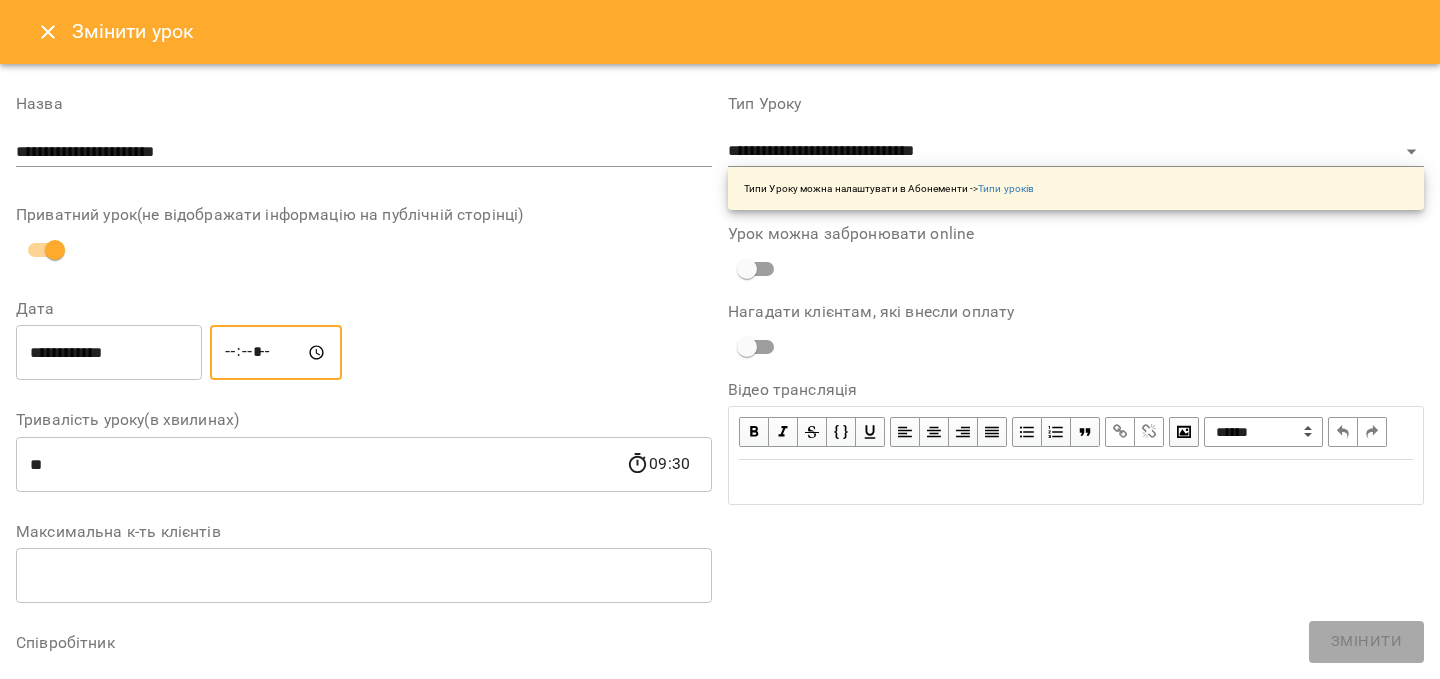 click on "*****" at bounding box center [276, 353] 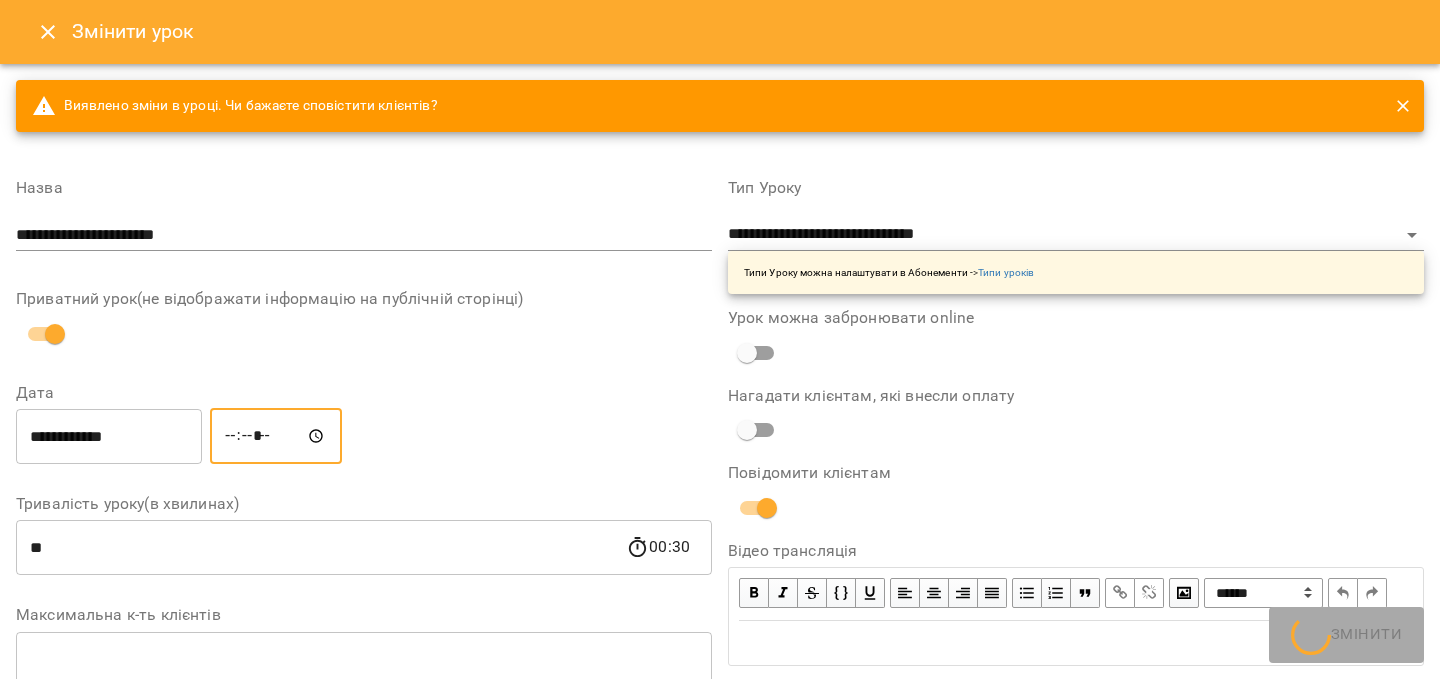 type on "*****" 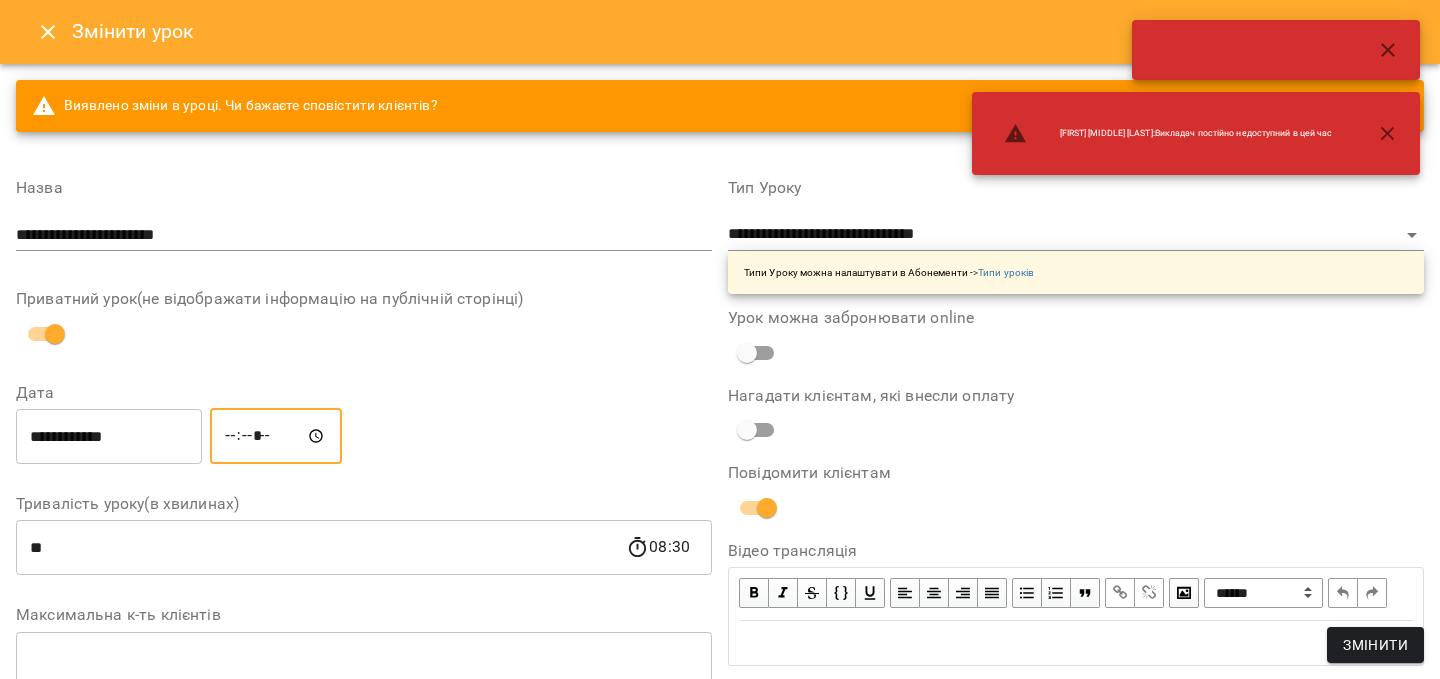 click on "**********" at bounding box center [109, 436] 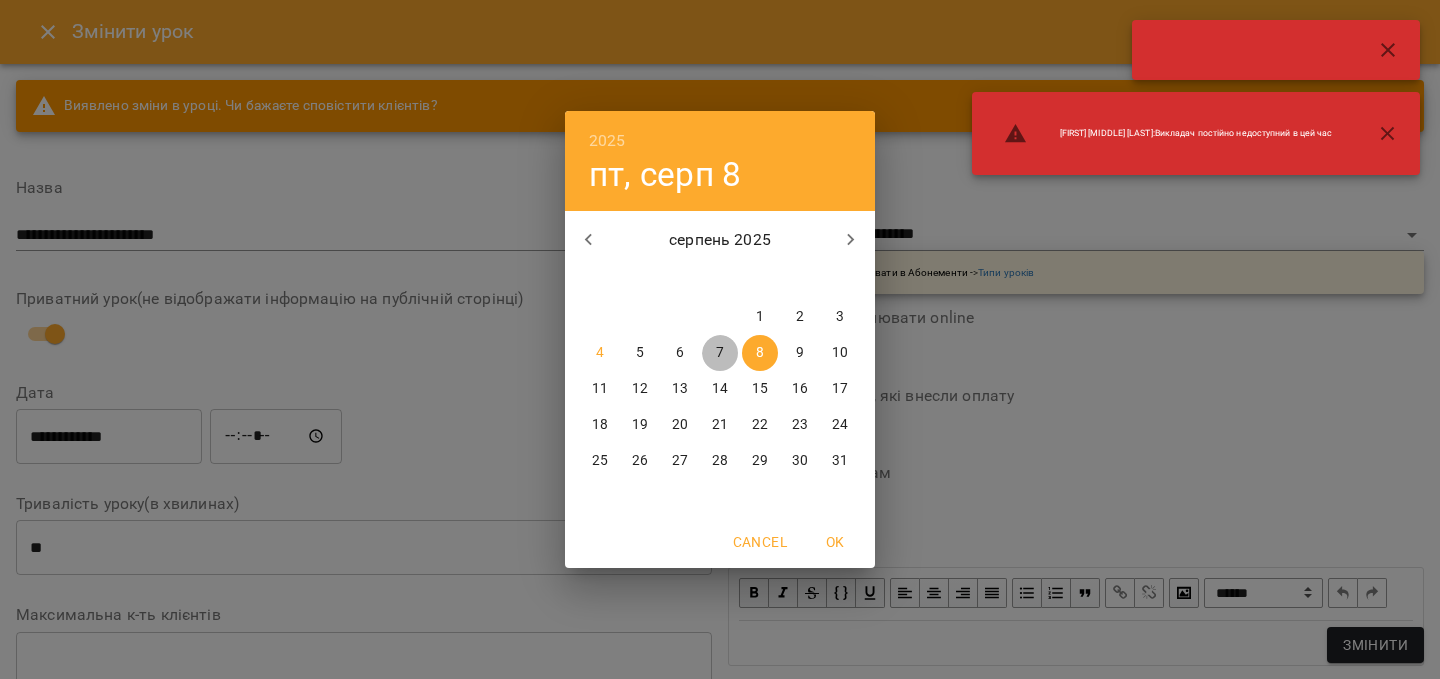 click on "7" at bounding box center [720, 353] 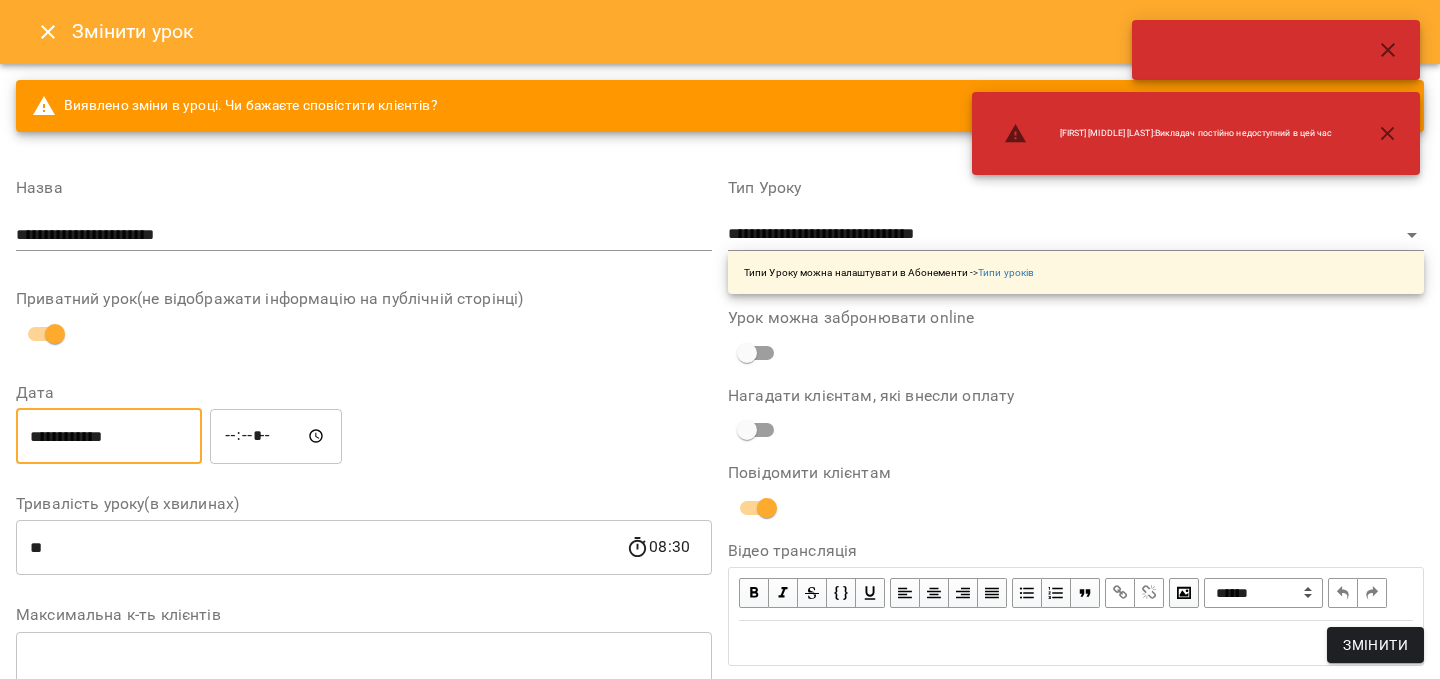 click on "Змінити" at bounding box center [1375, 645] 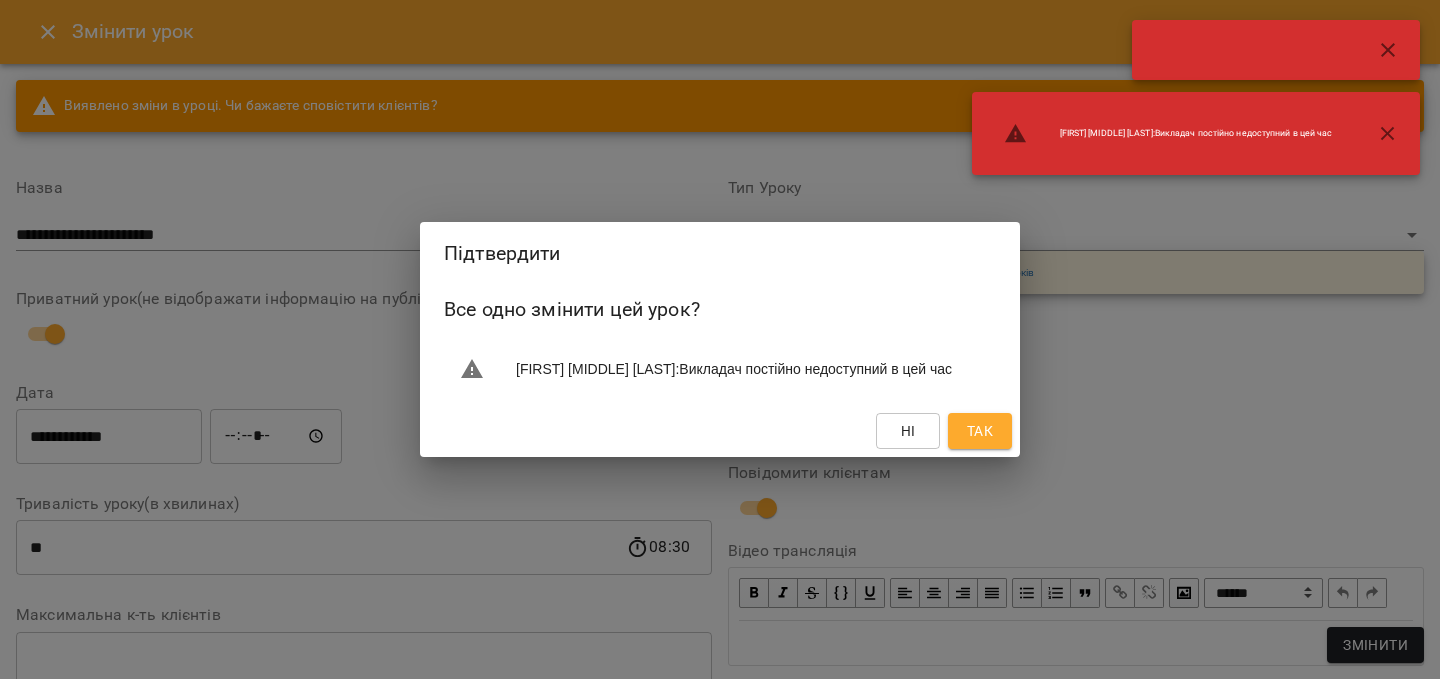 click on "Так" at bounding box center [980, 431] 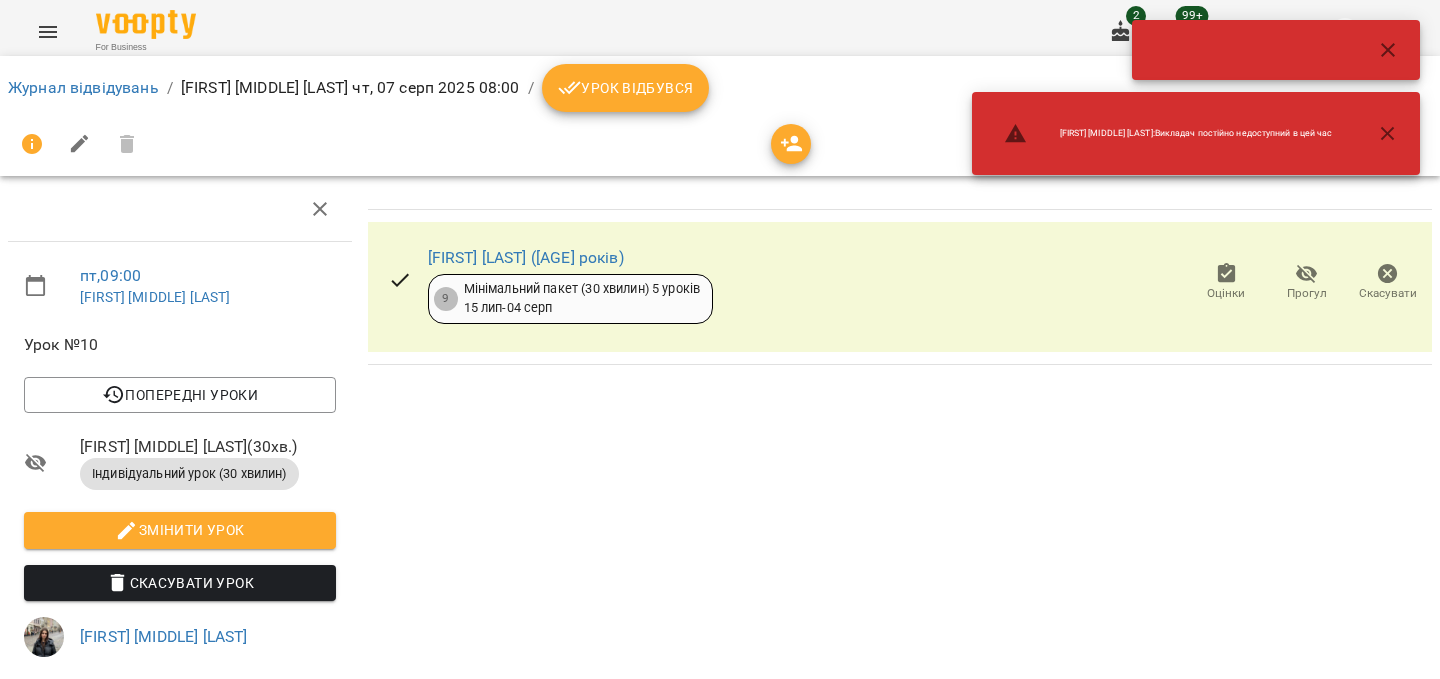 click 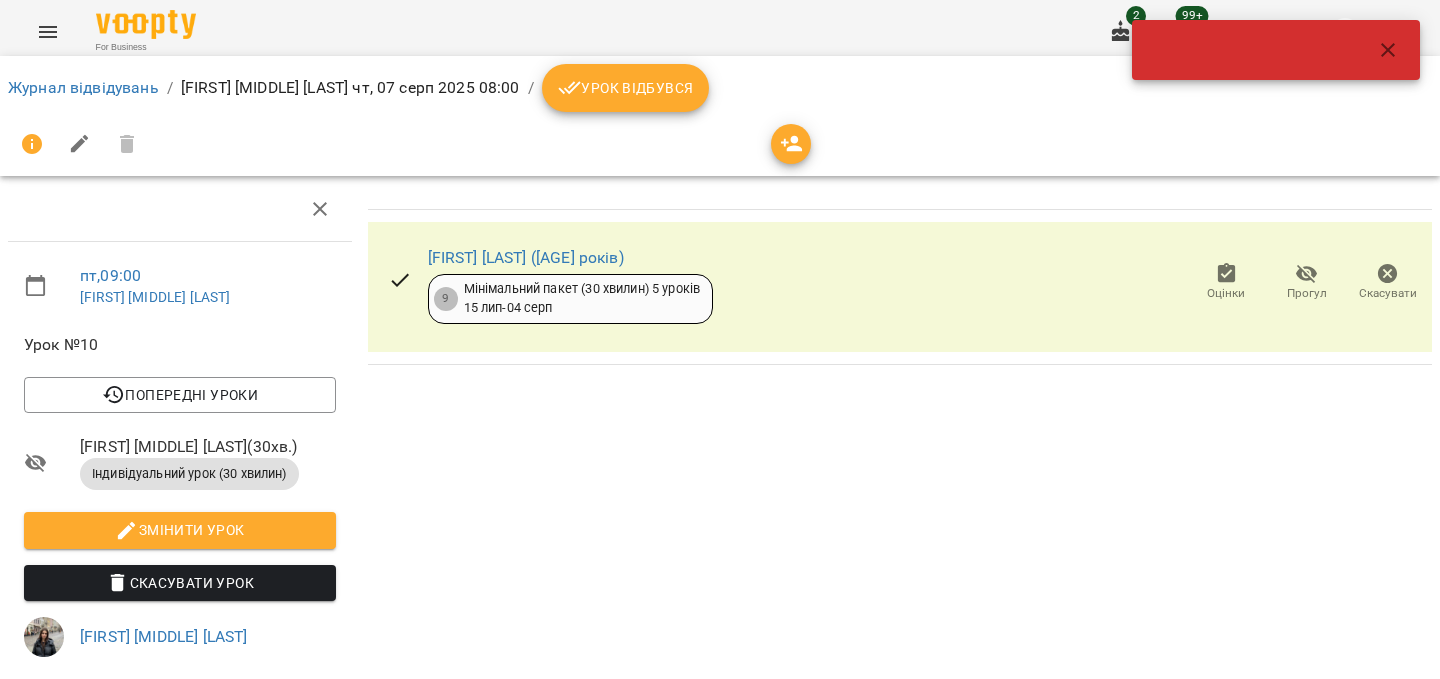 click 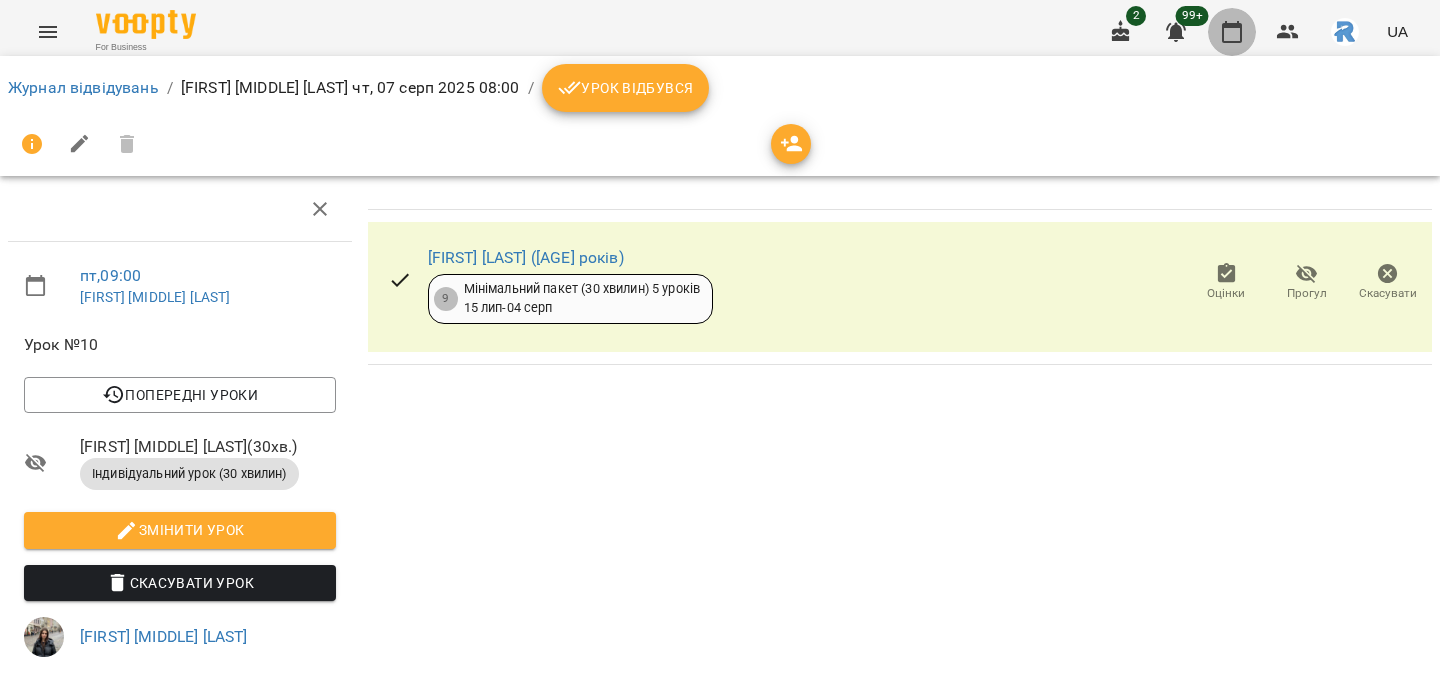 click 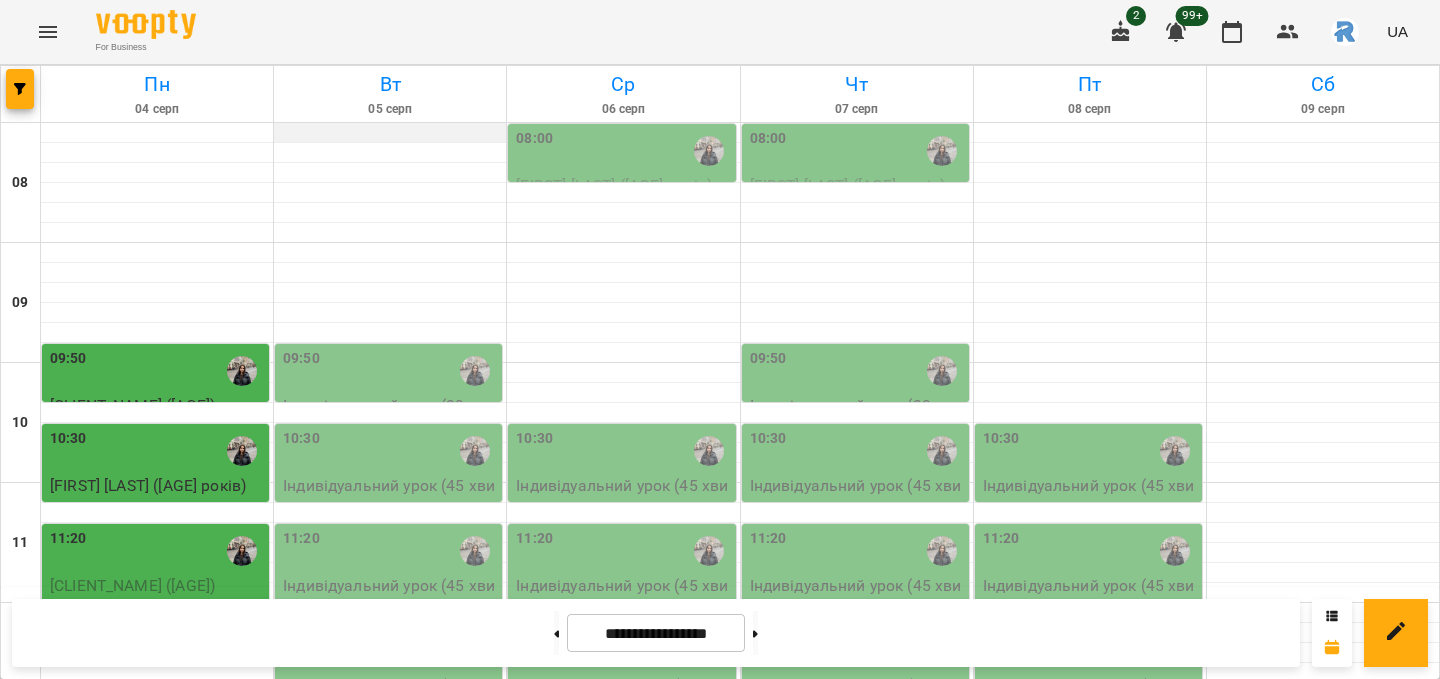 click at bounding box center (390, 133) 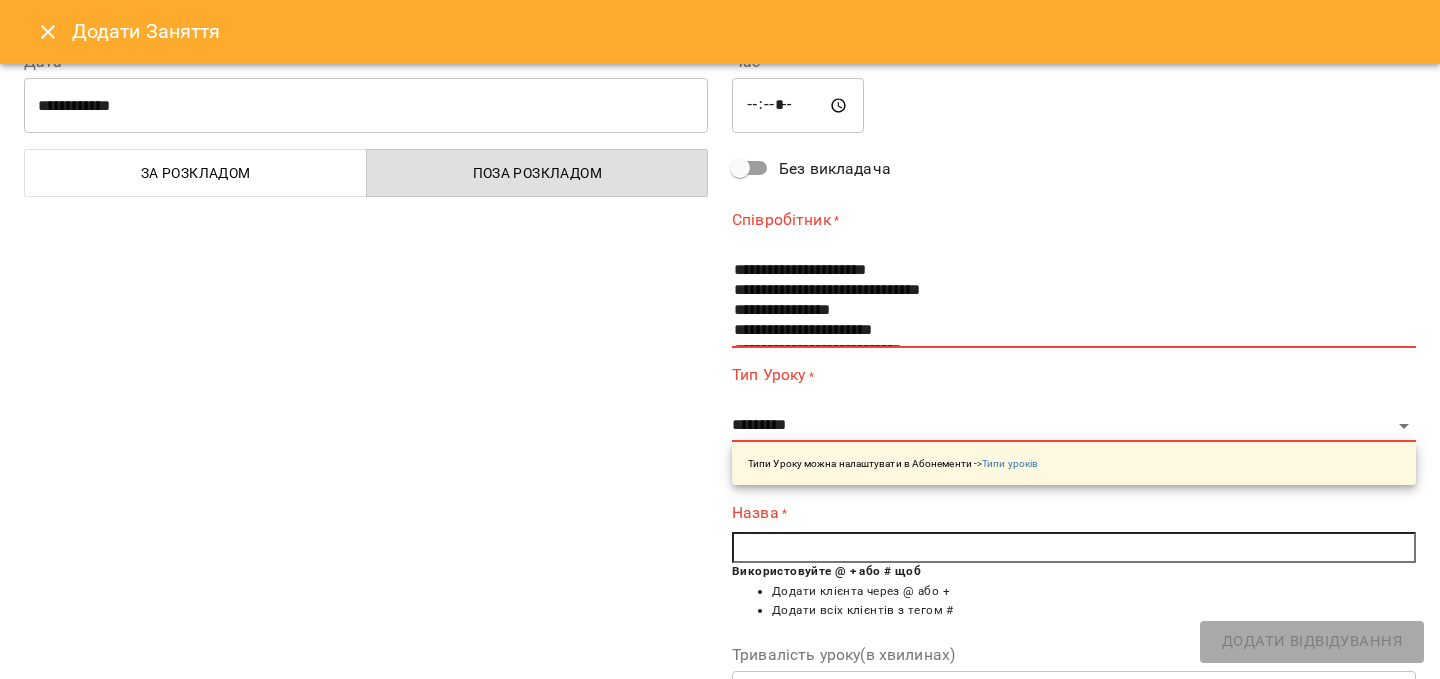 scroll, scrollTop: 45, scrollLeft: 0, axis: vertical 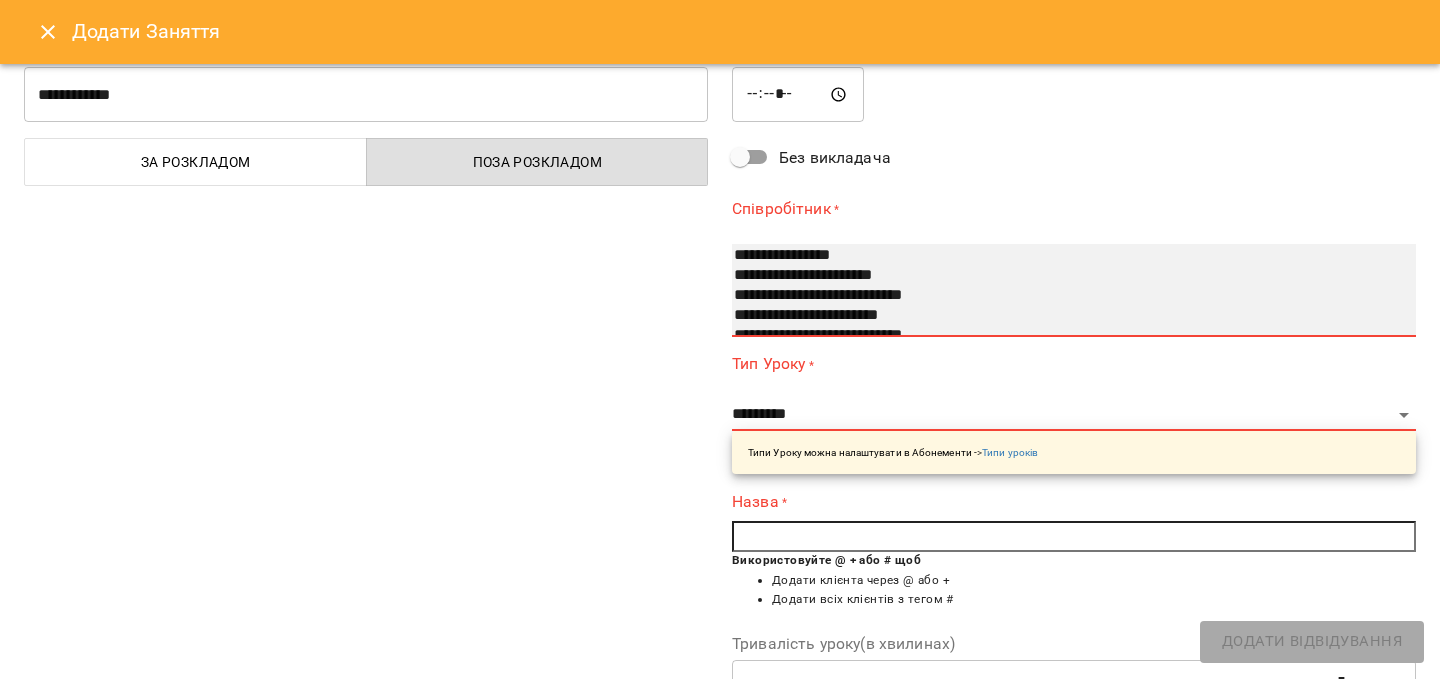 select on "**********" 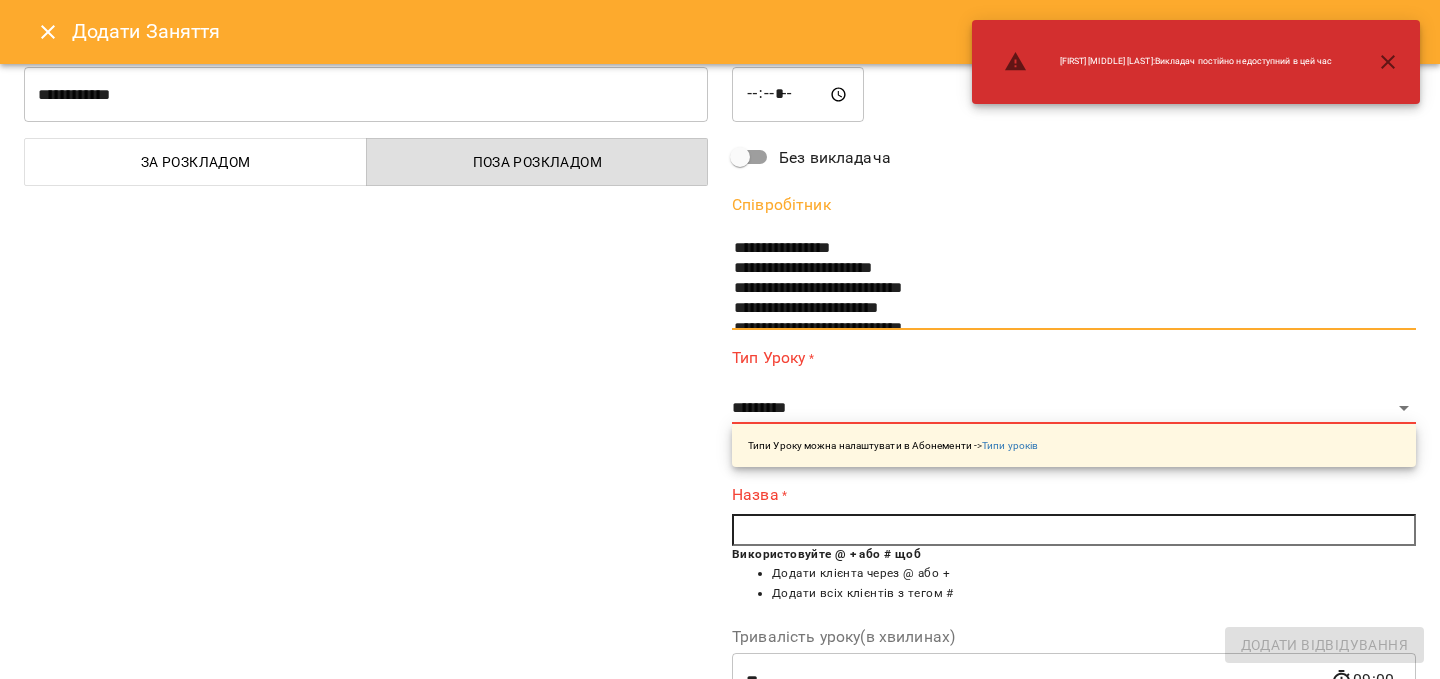 click on "**********" at bounding box center (1074, 406) 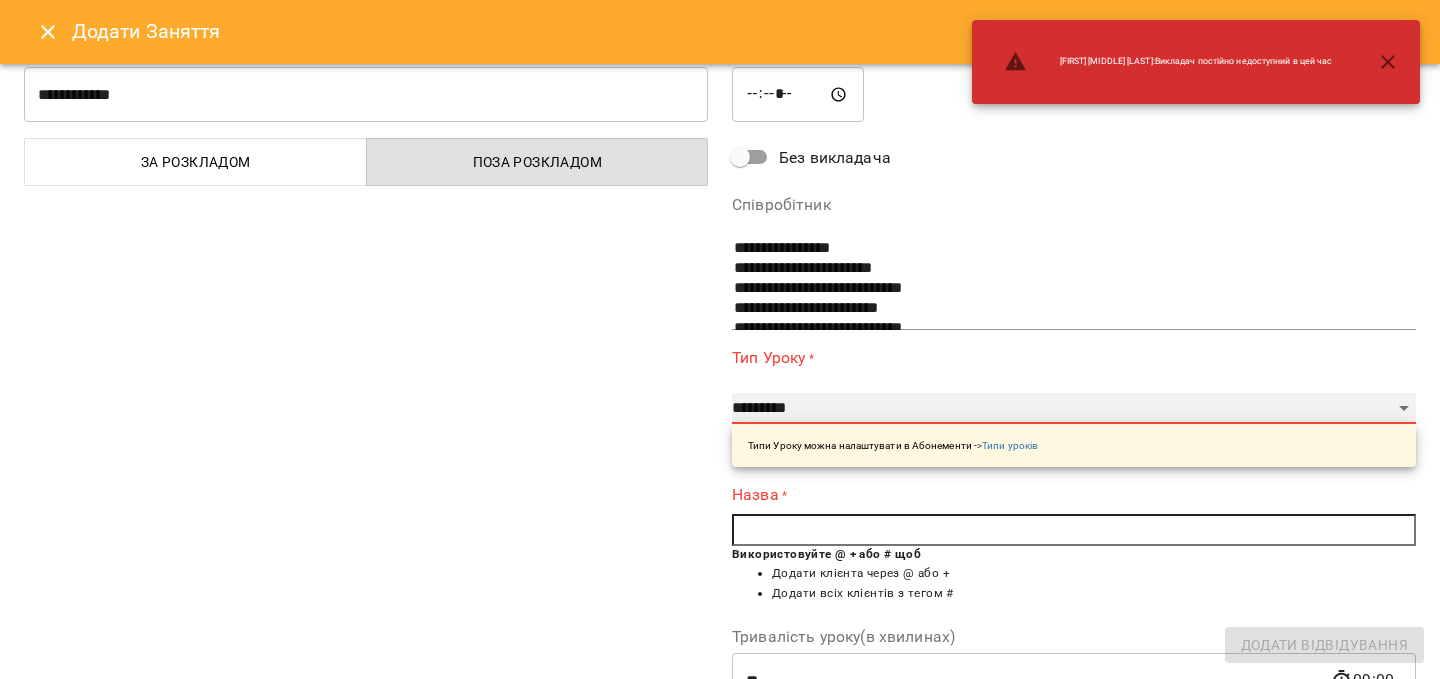 click on "**********" at bounding box center [1074, 409] 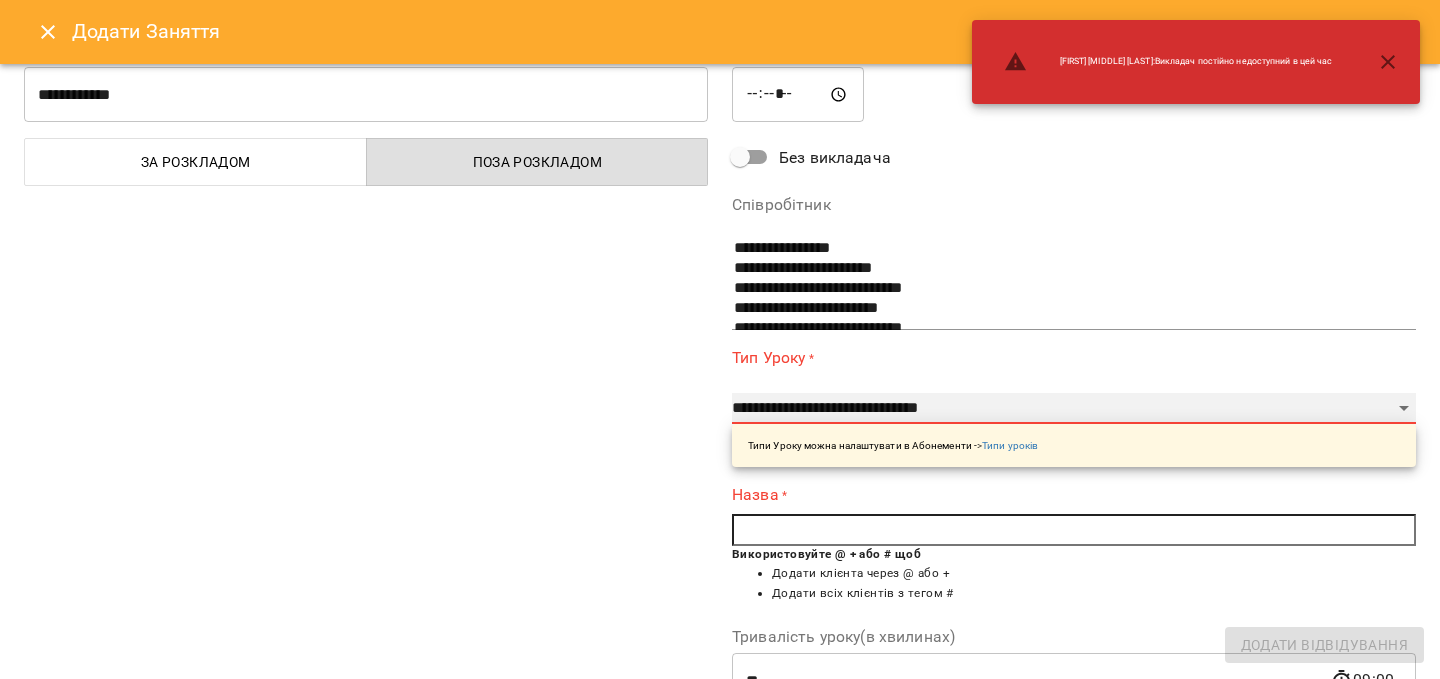 type on "**" 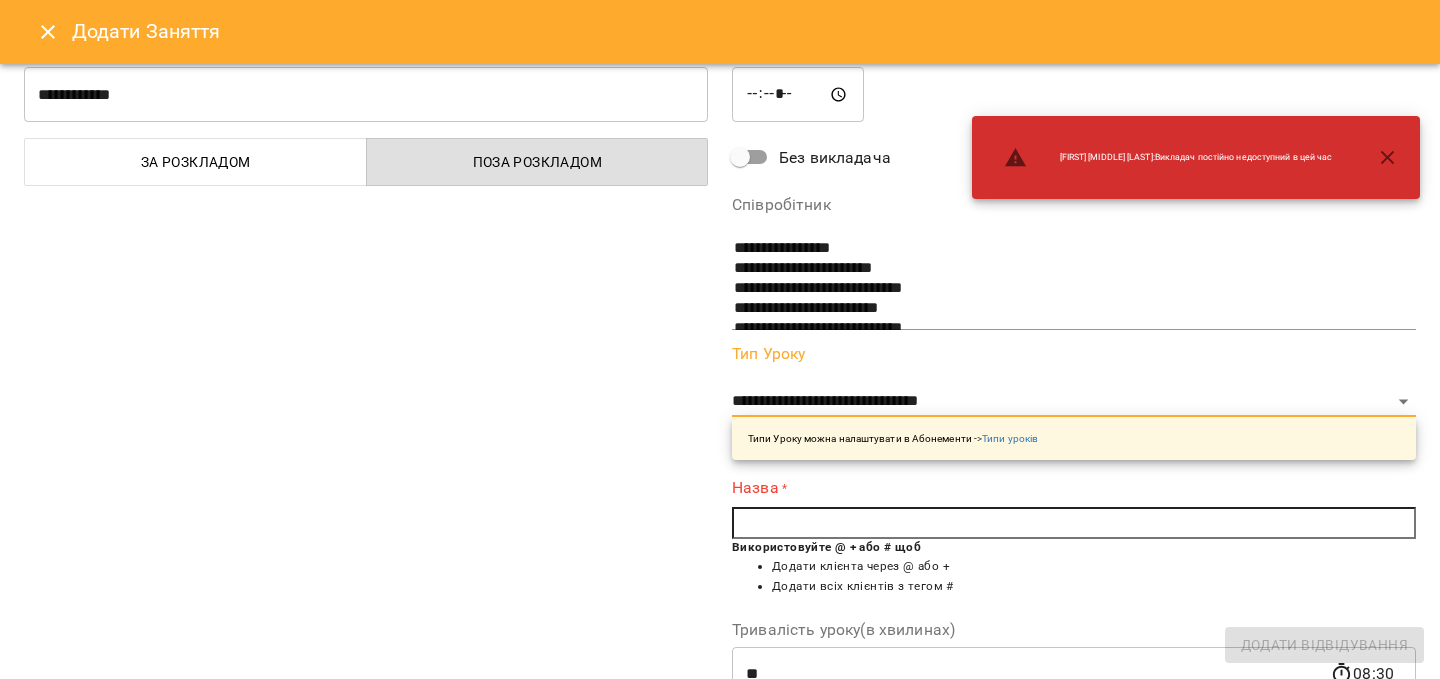 click on "Використовуйте @ + або # щоб" at bounding box center (826, 547) 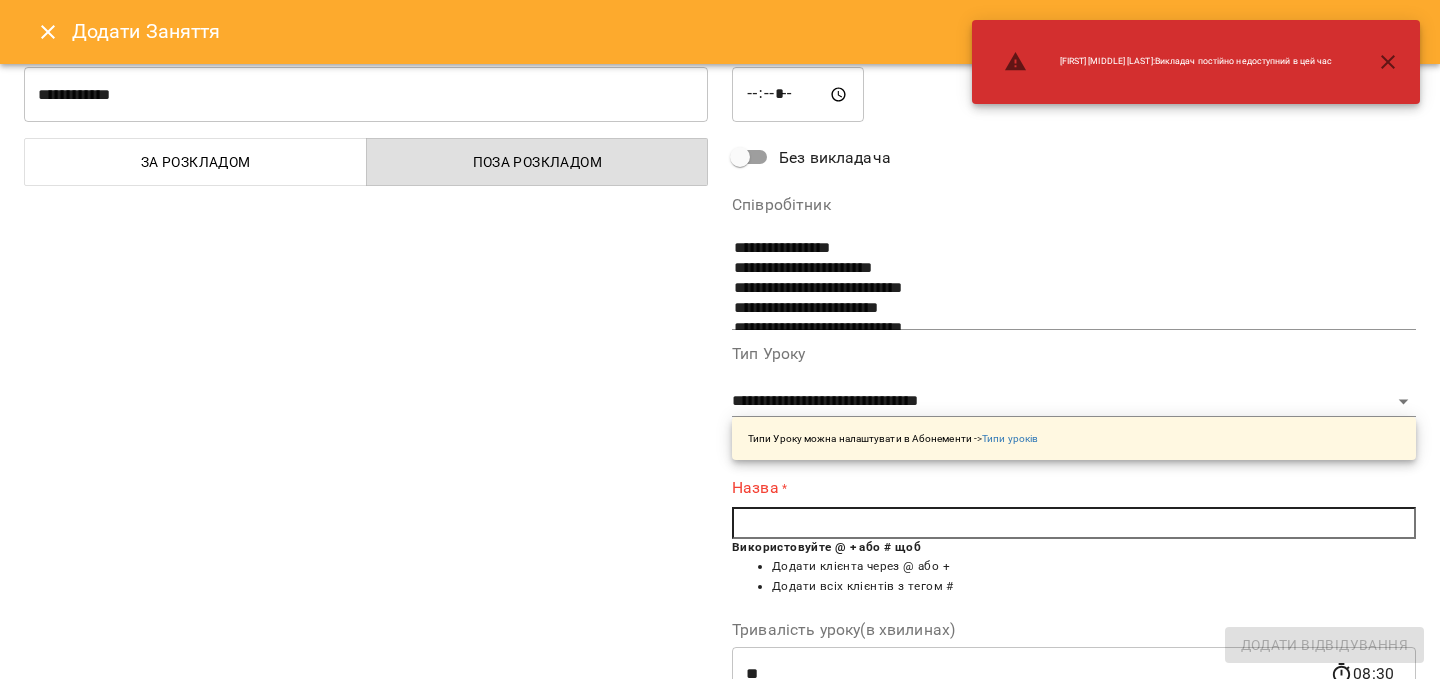 click at bounding box center [1074, 523] 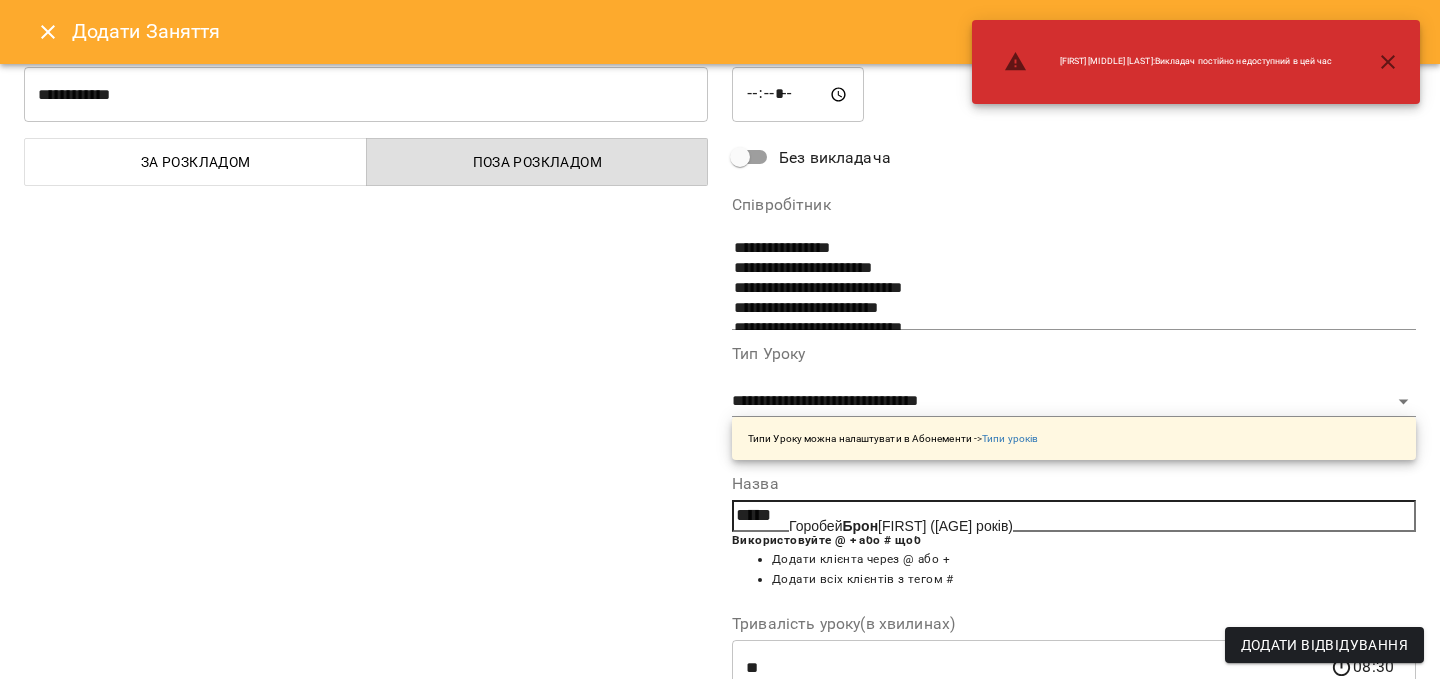 click on "Горобей  Брон іслав (9 років)" at bounding box center (901, 526) 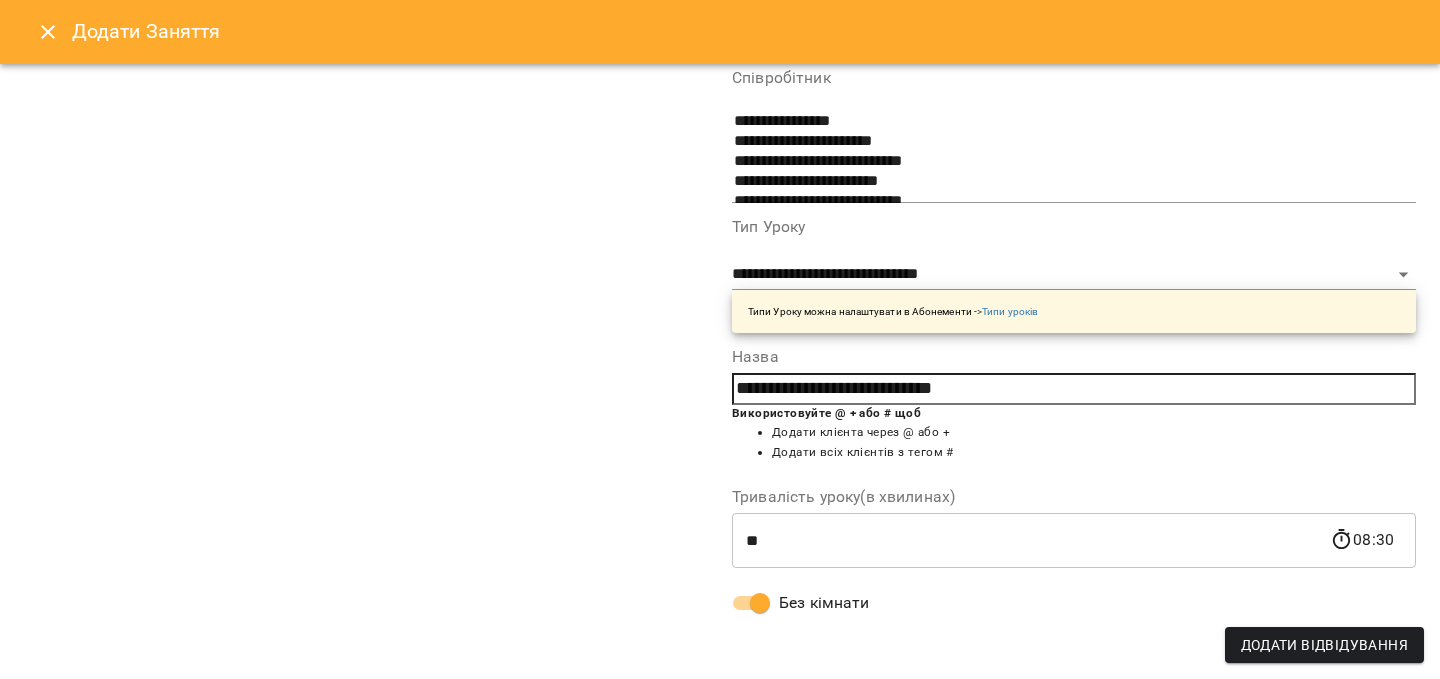 scroll, scrollTop: 0, scrollLeft: 0, axis: both 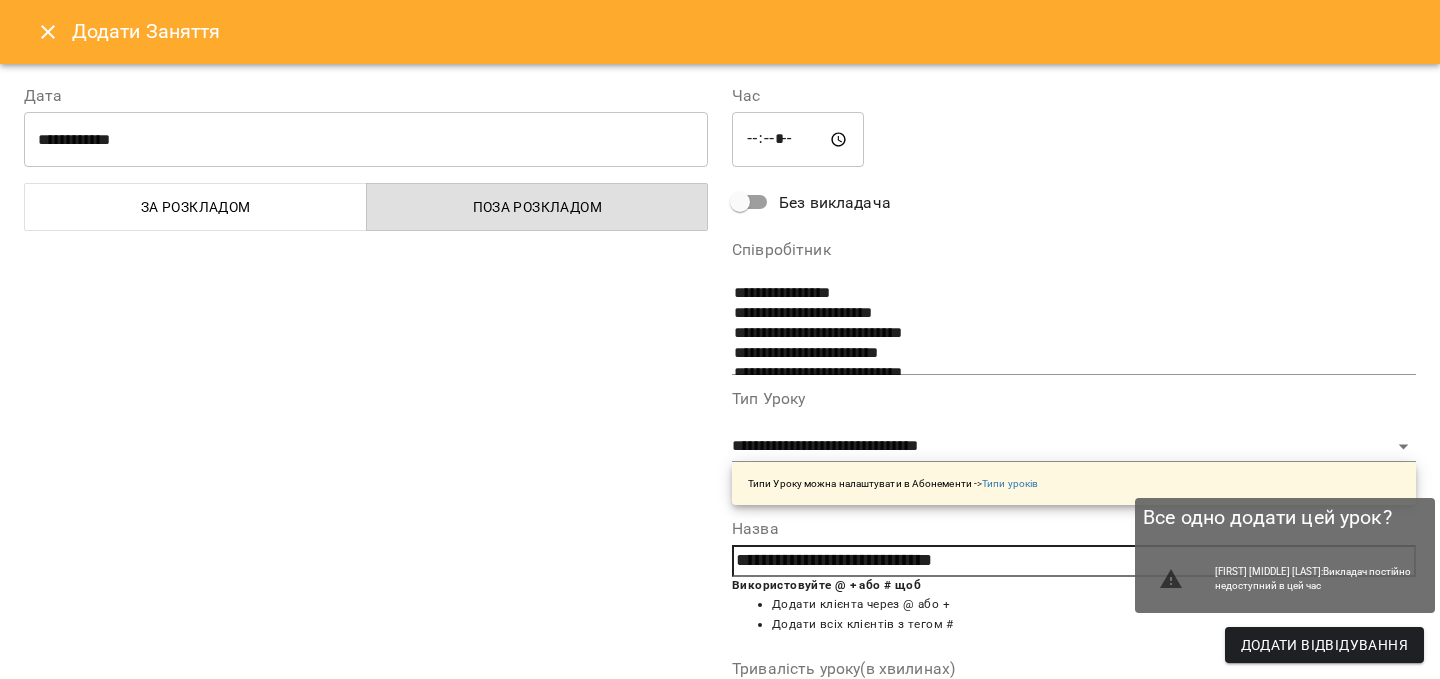 click on "Додати Відвідування" at bounding box center (1324, 645) 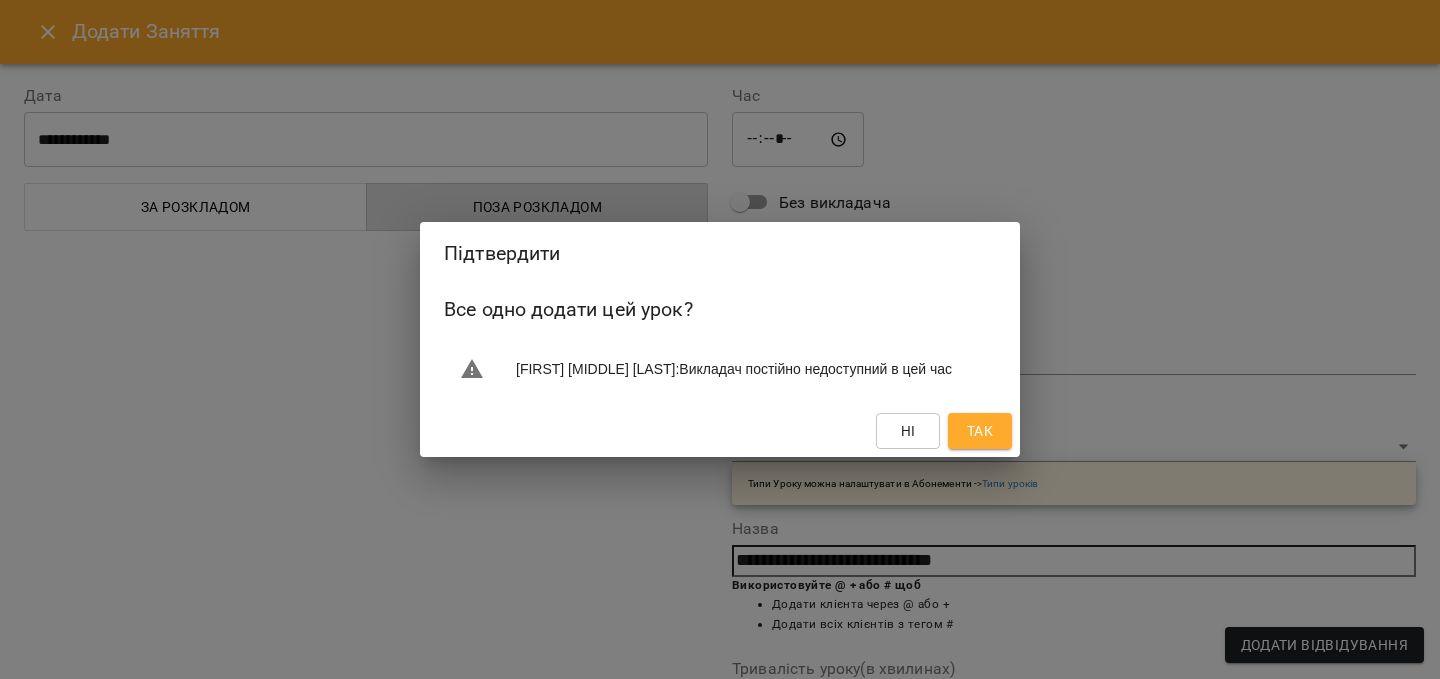 click on "Так" at bounding box center [980, 431] 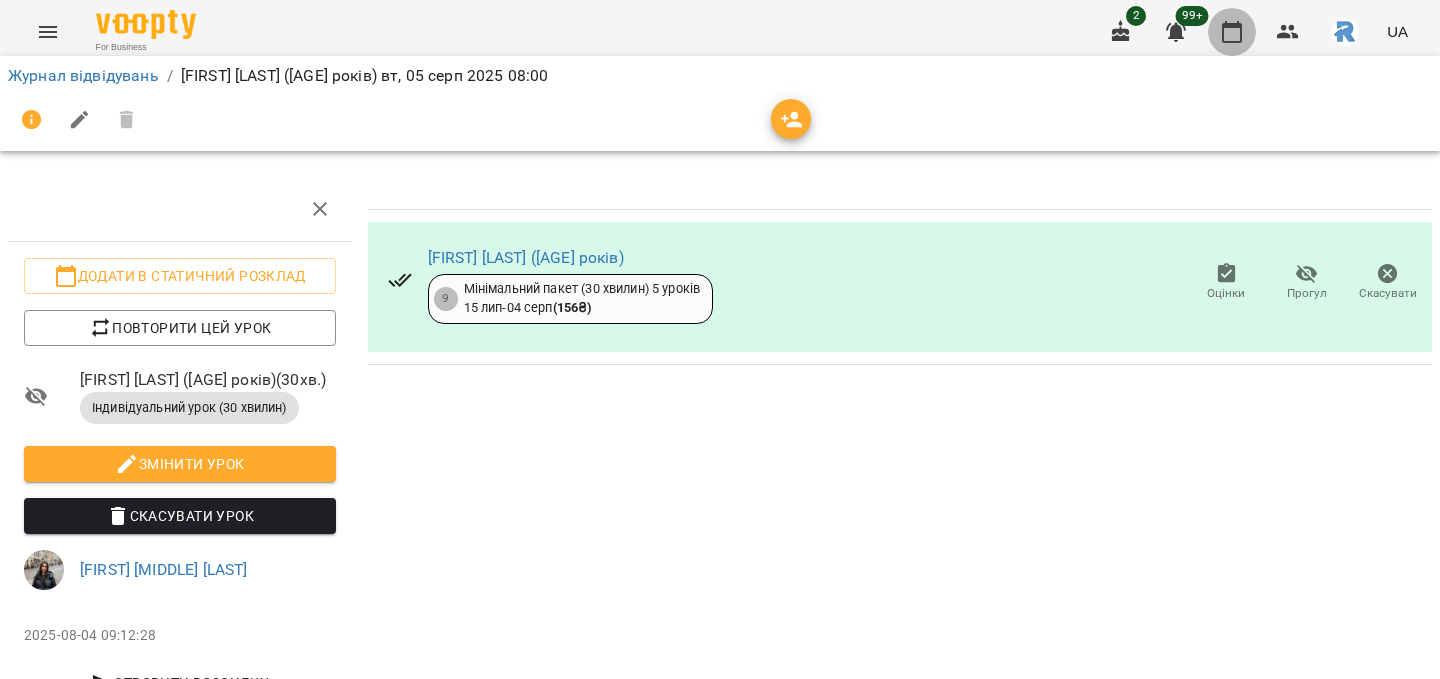 click 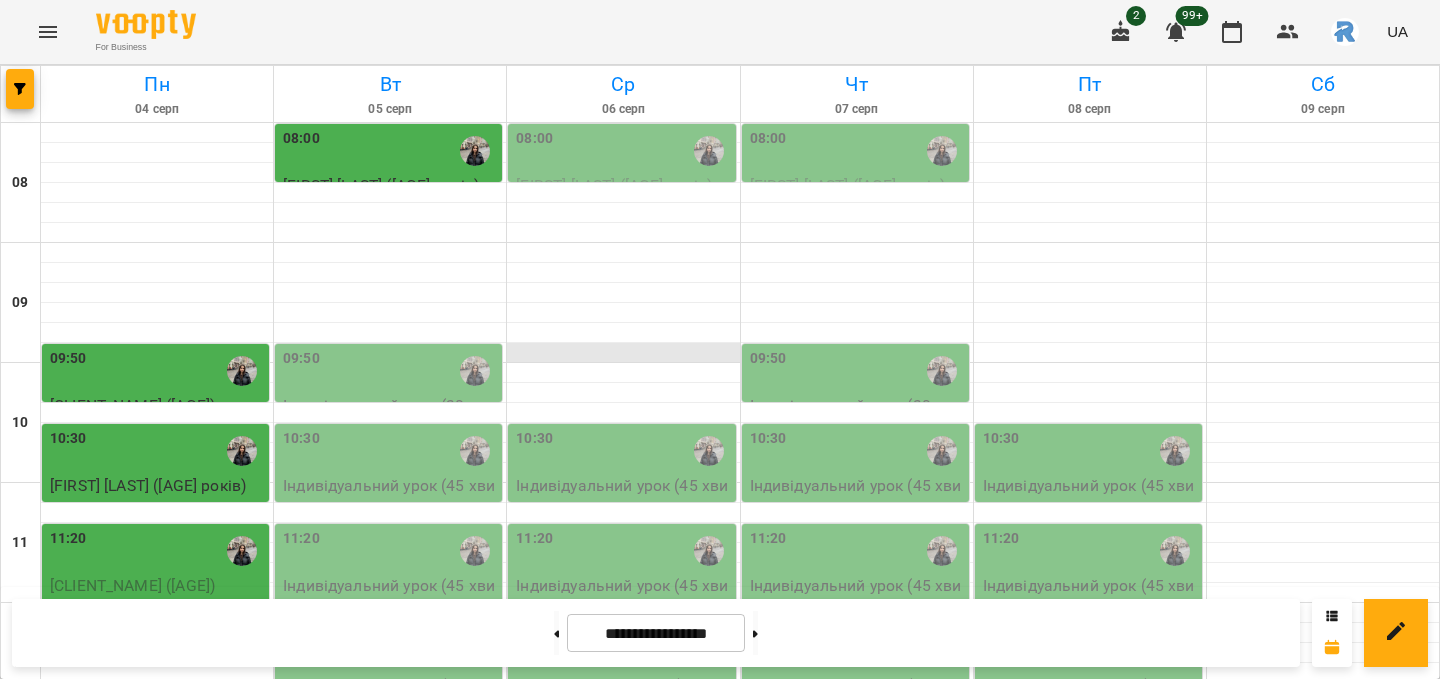 scroll, scrollTop: 0, scrollLeft: 0, axis: both 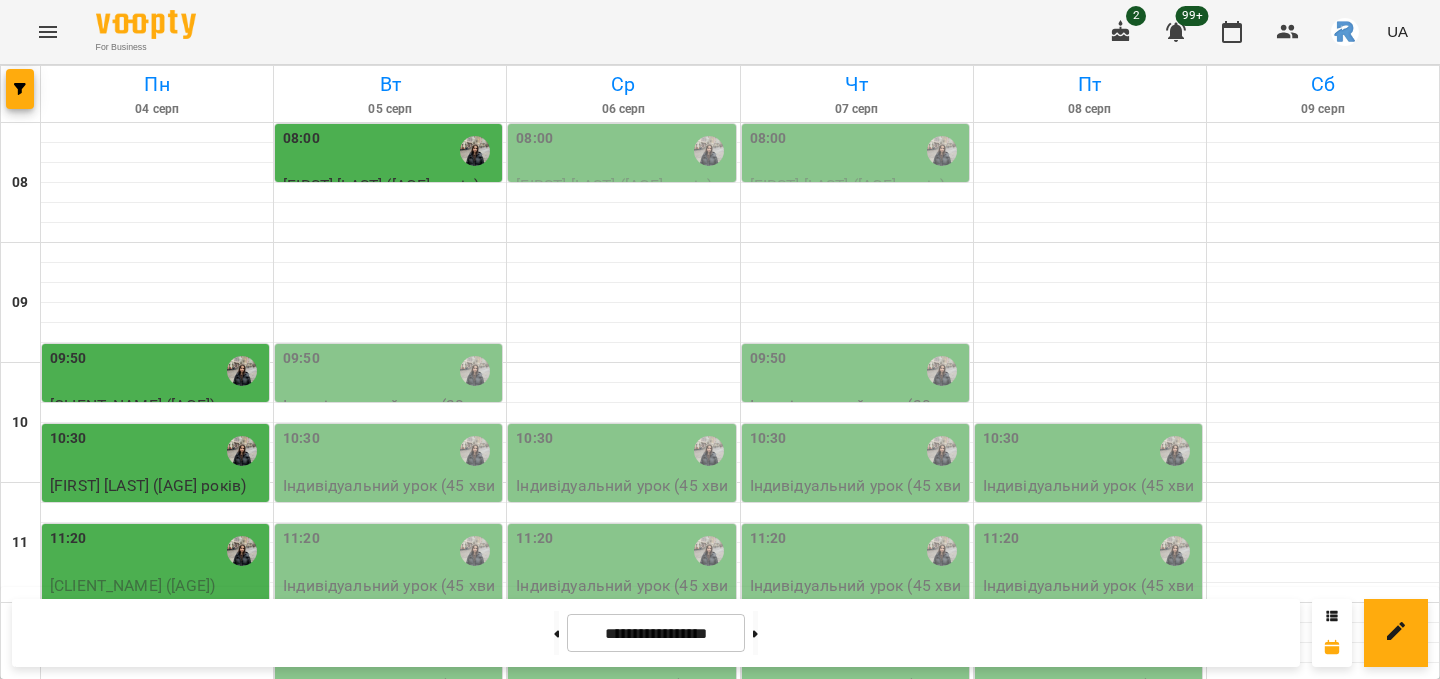 click on "08:00" at bounding box center [390, 151] 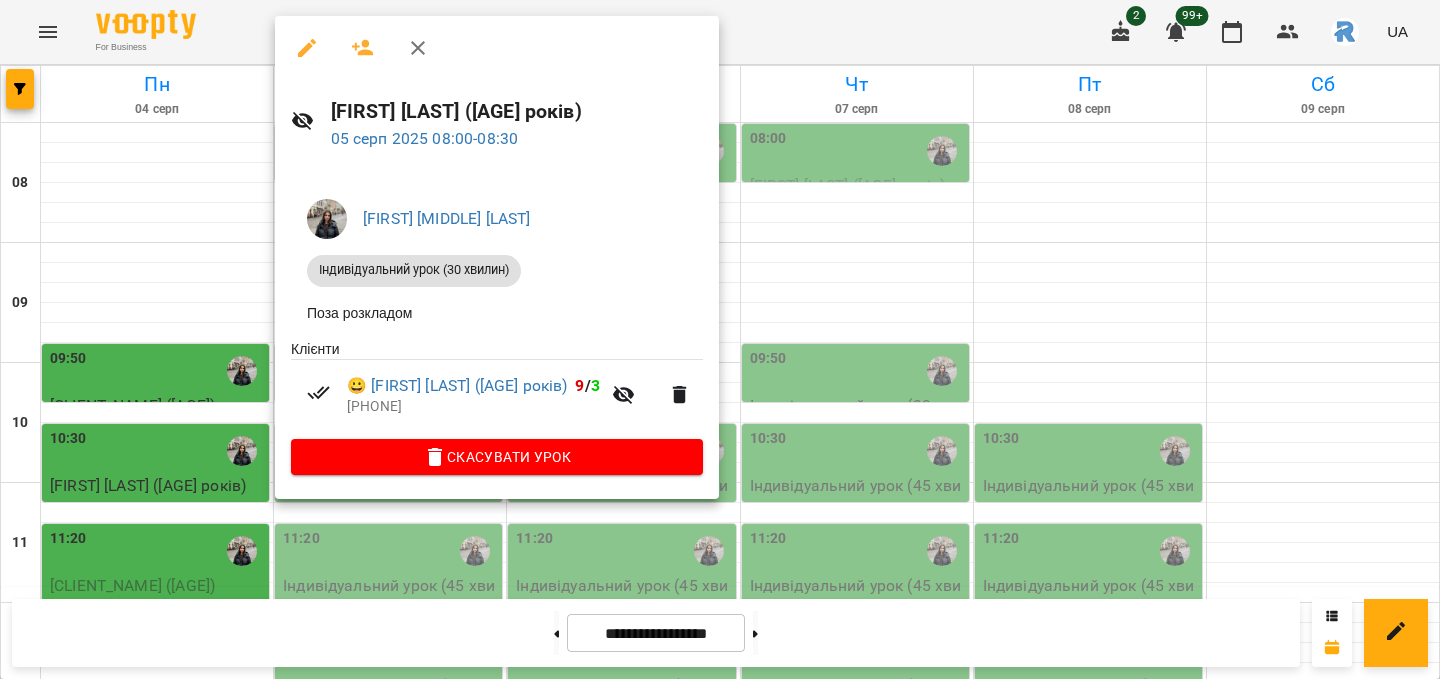 click at bounding box center [720, 339] 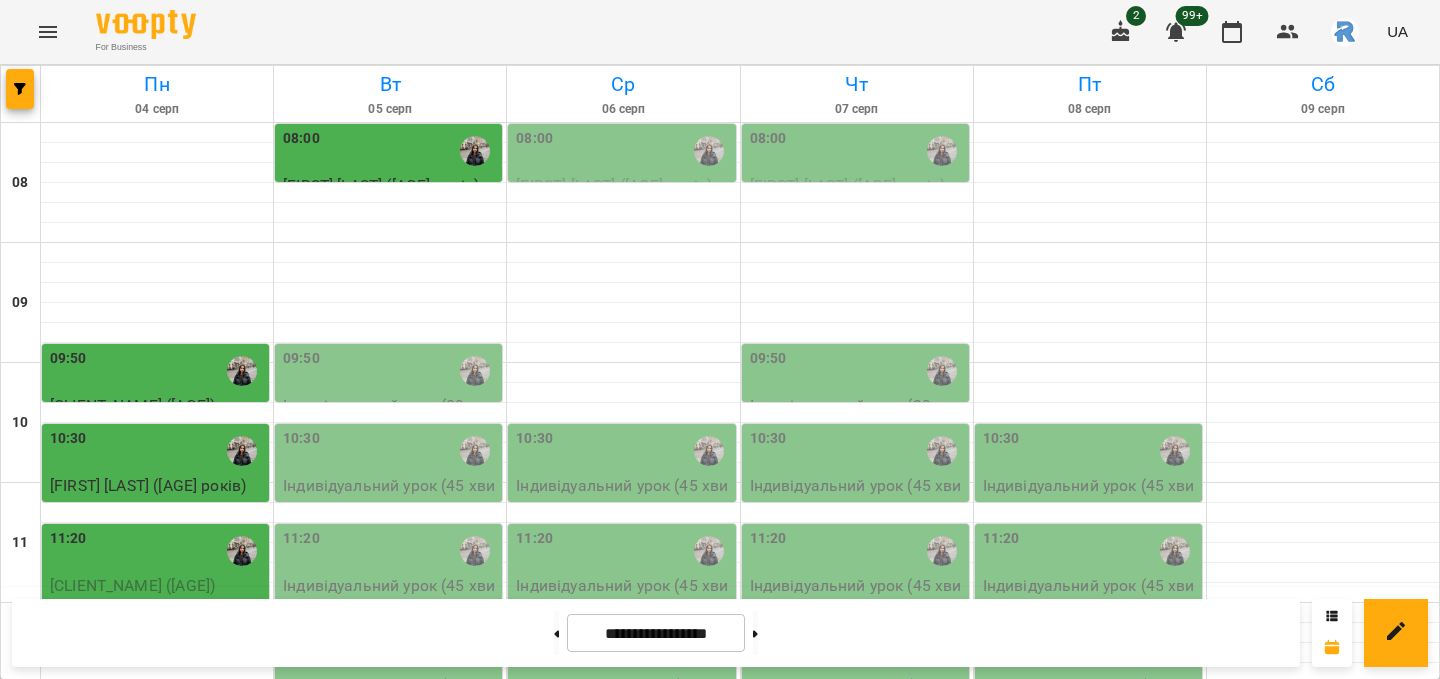 click at bounding box center (709, 151) 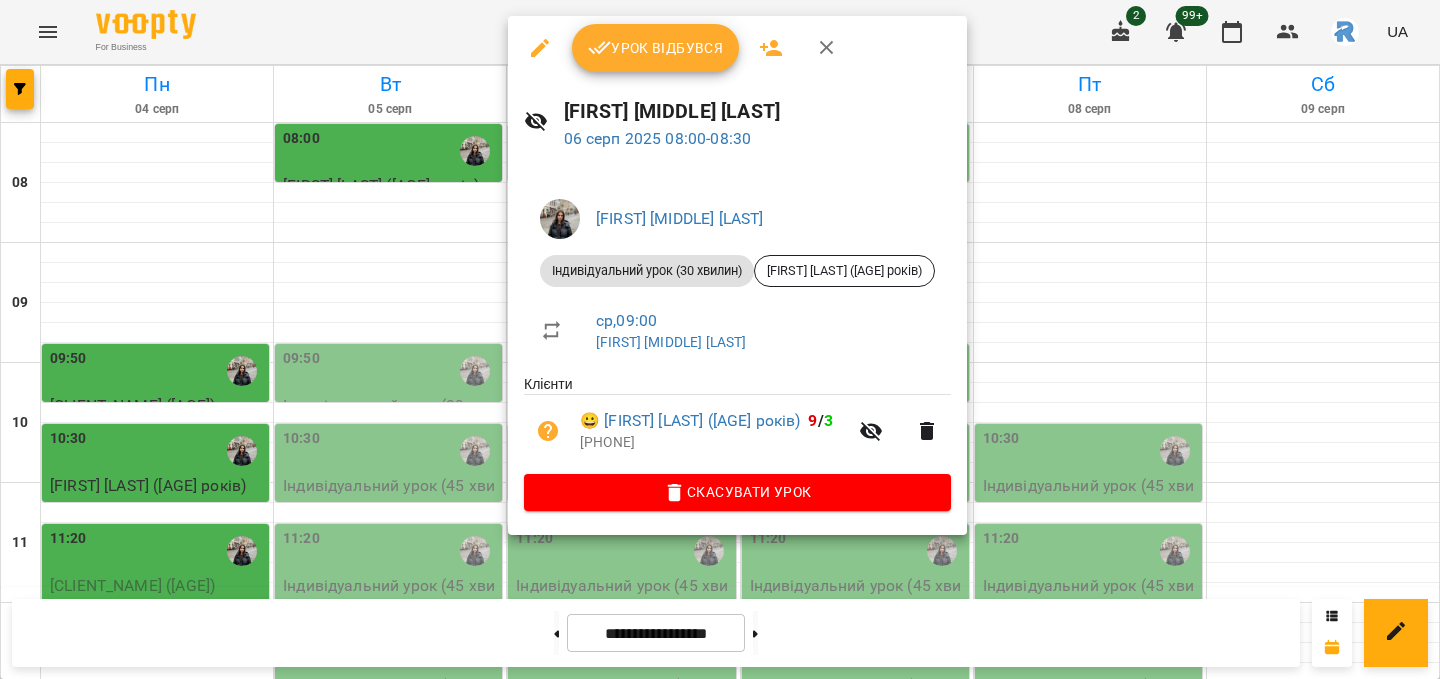 click at bounding box center (720, 339) 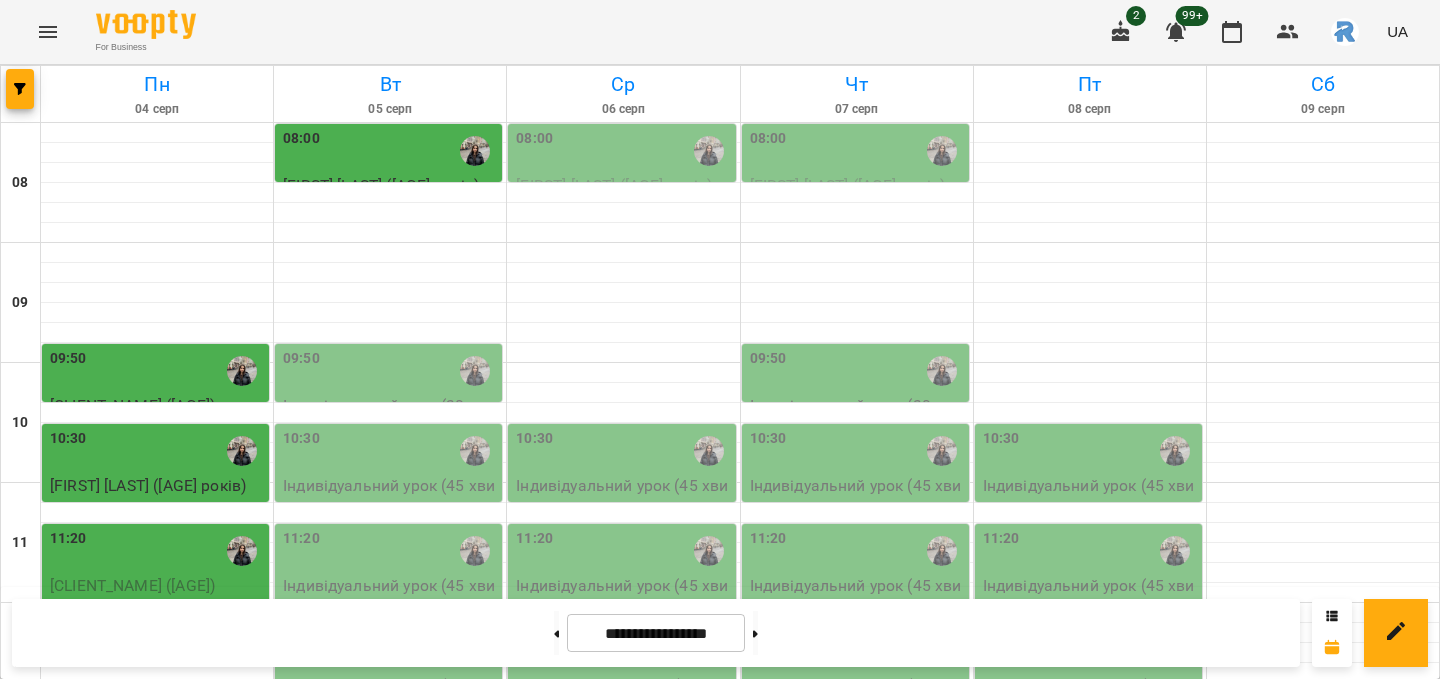 click on "08:00" at bounding box center (857, 151) 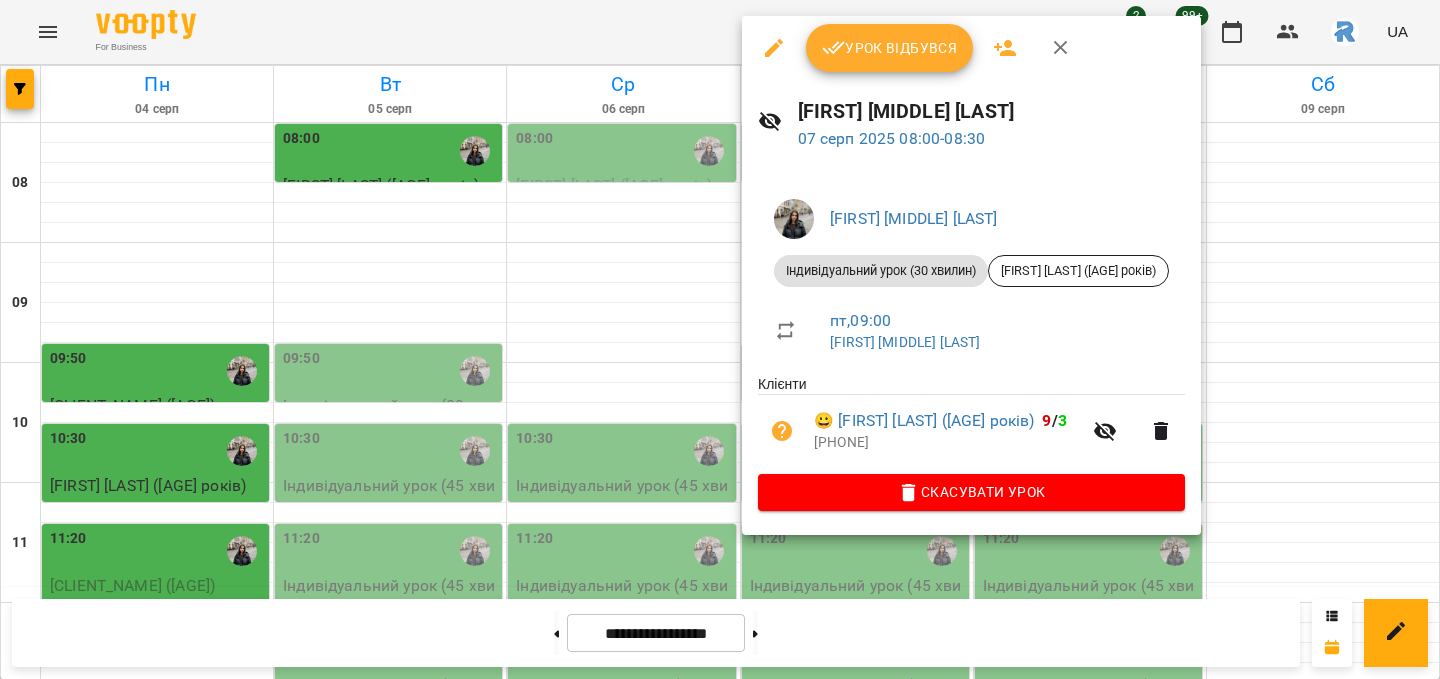click at bounding box center (720, 339) 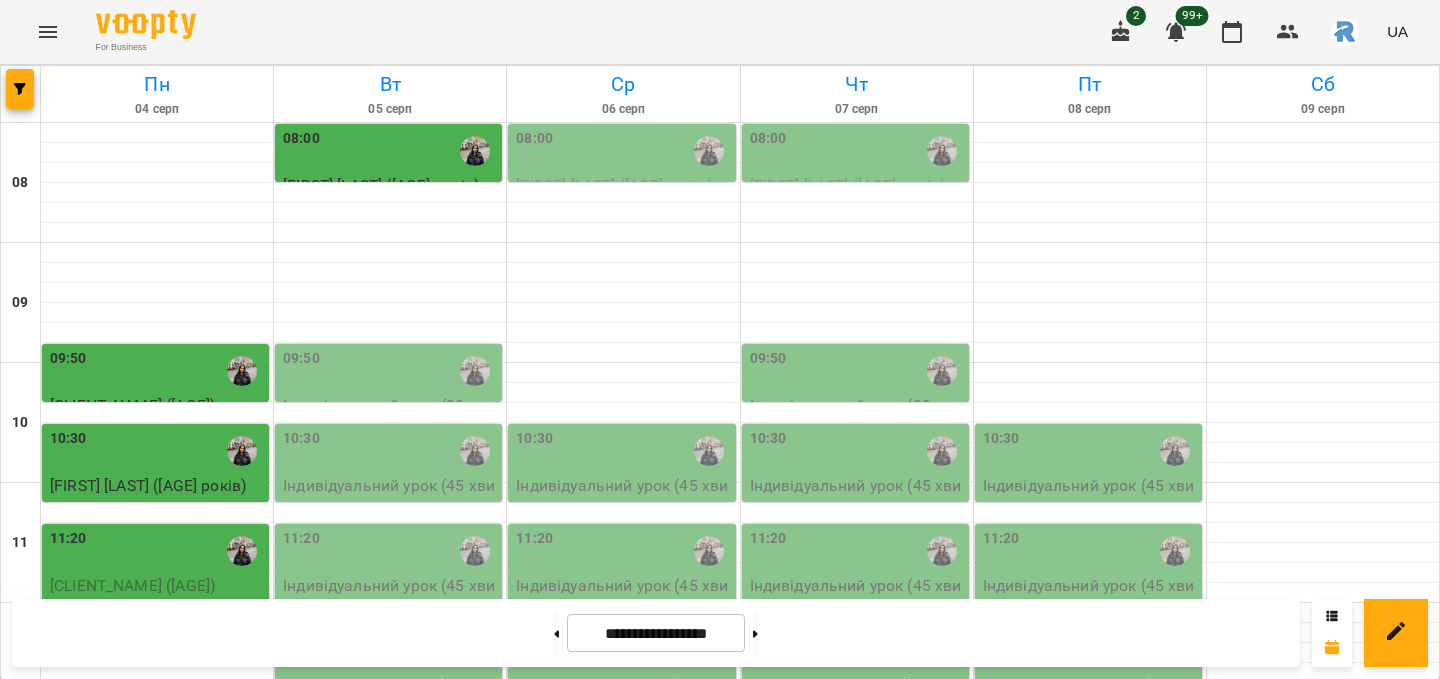 scroll, scrollTop: 0, scrollLeft: 0, axis: both 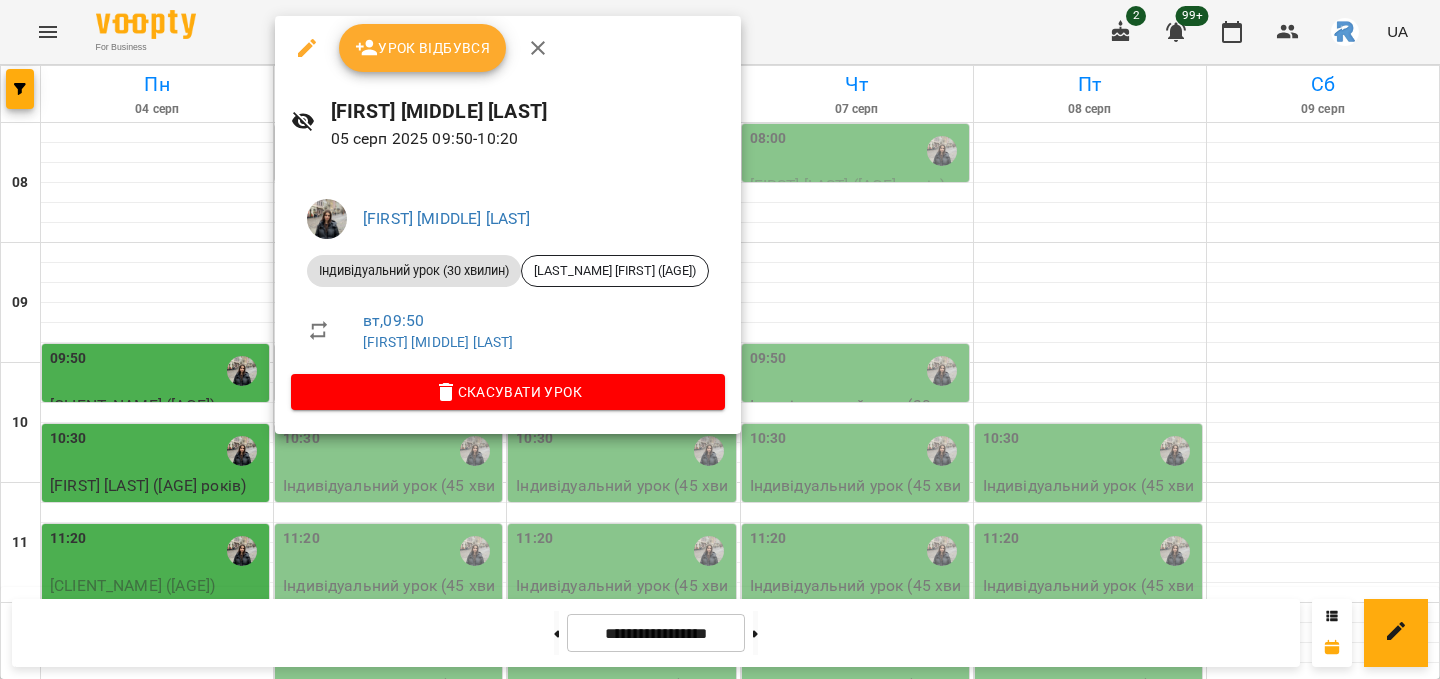 click at bounding box center (720, 339) 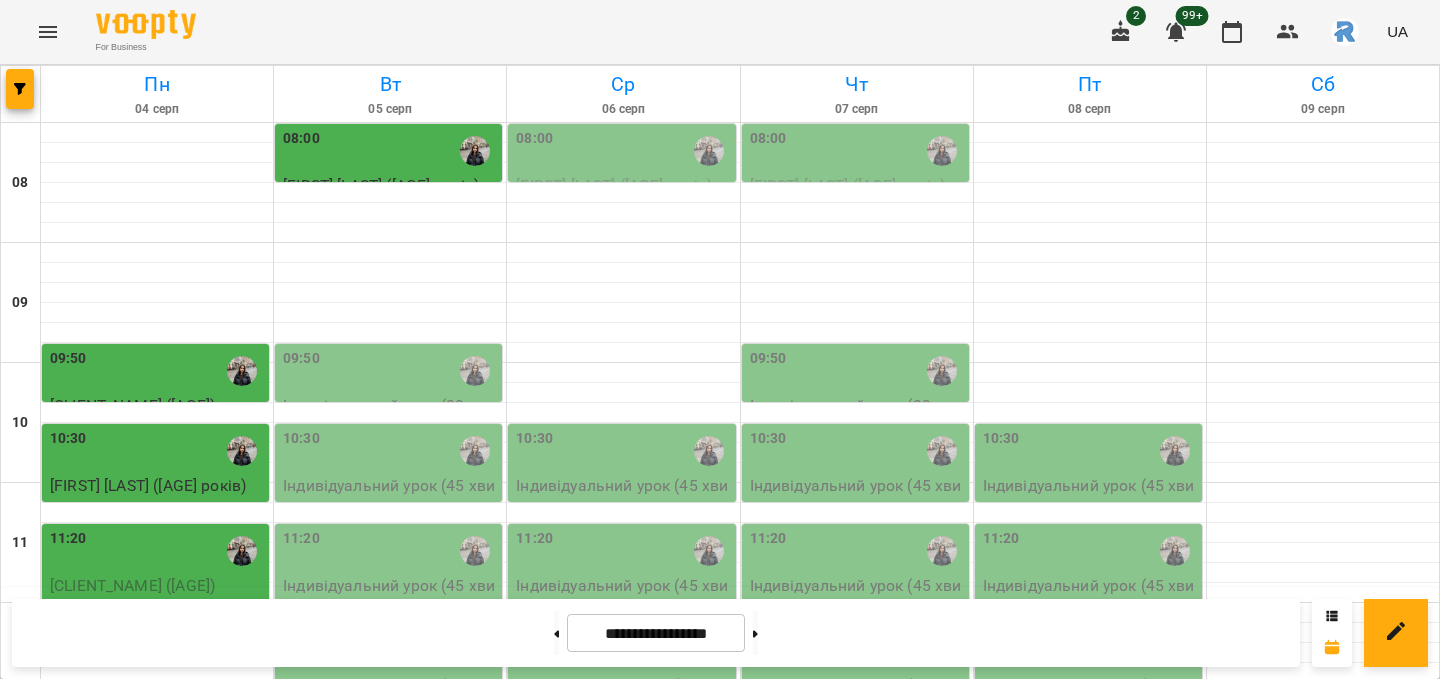 click on "09:50" at bounding box center [157, 371] 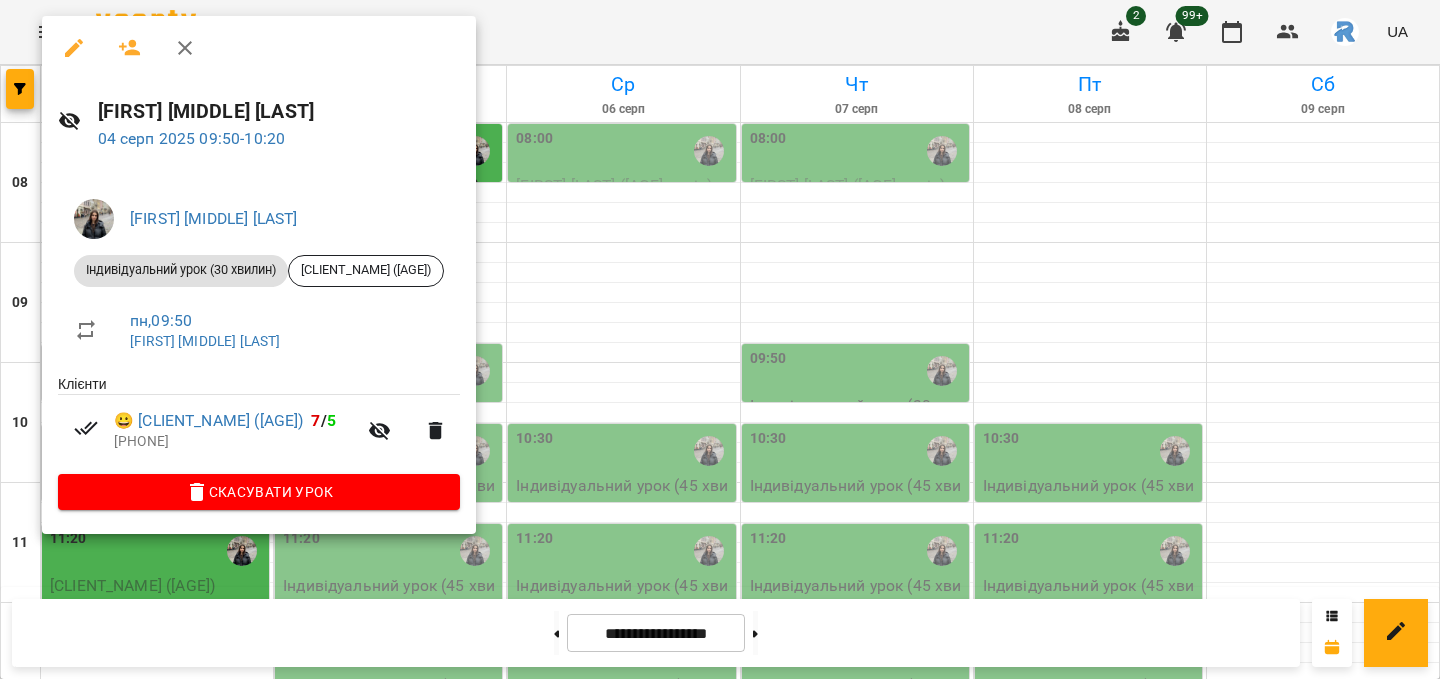 click at bounding box center (720, 339) 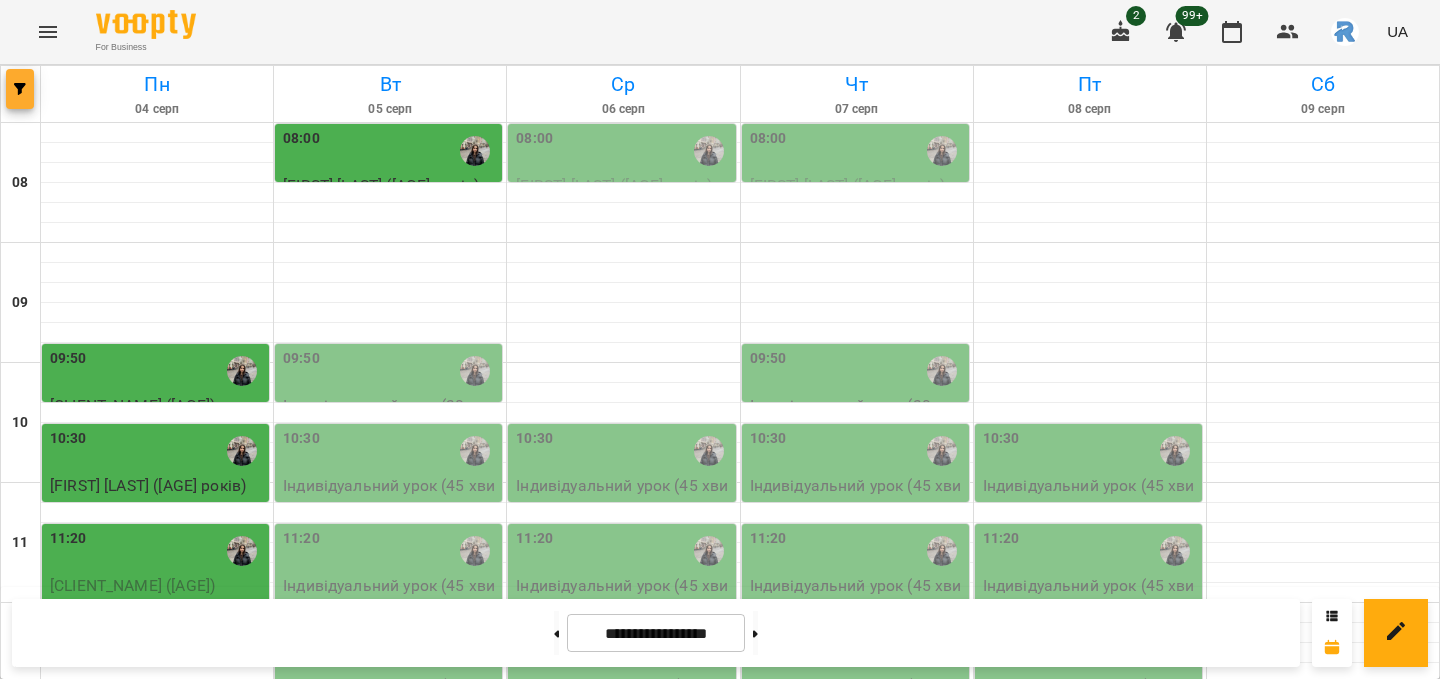 click at bounding box center [20, 89] 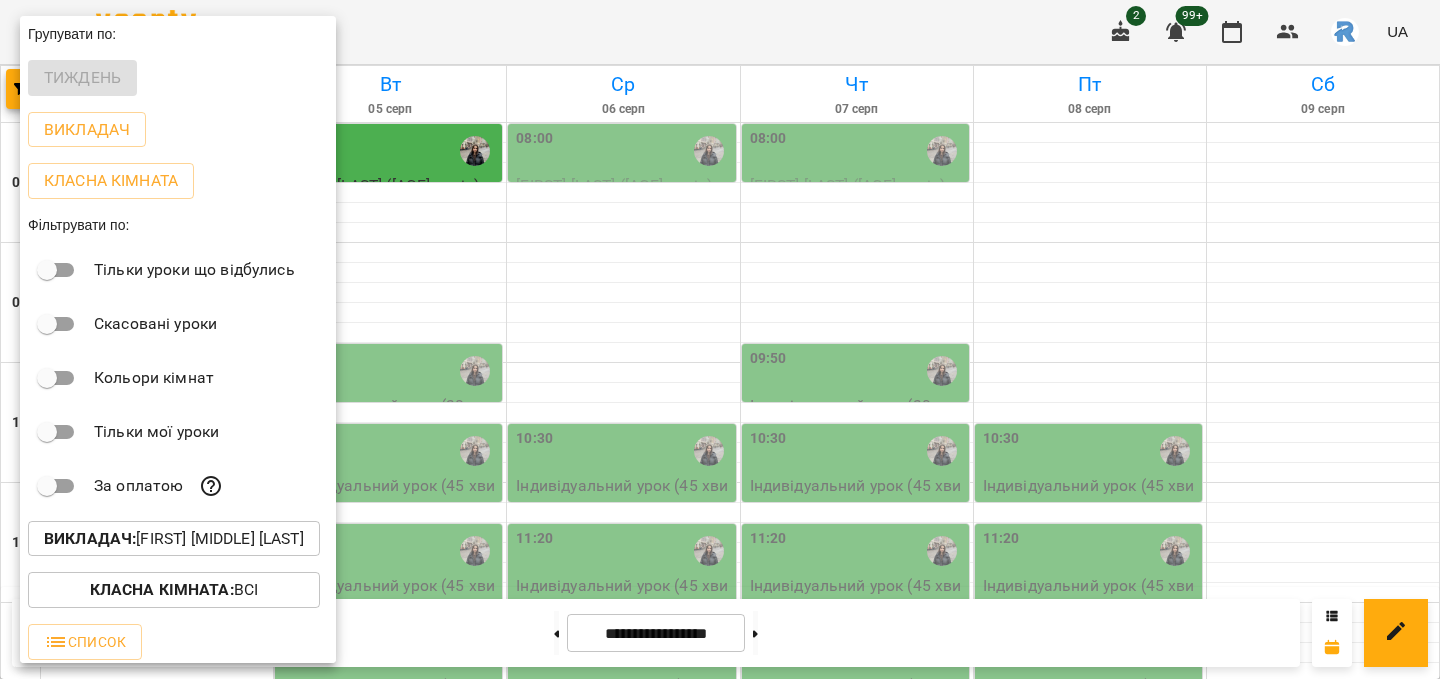 click on "Викладач : [LAST] [FIRST] [PATRONYMIC]" at bounding box center [174, 539] 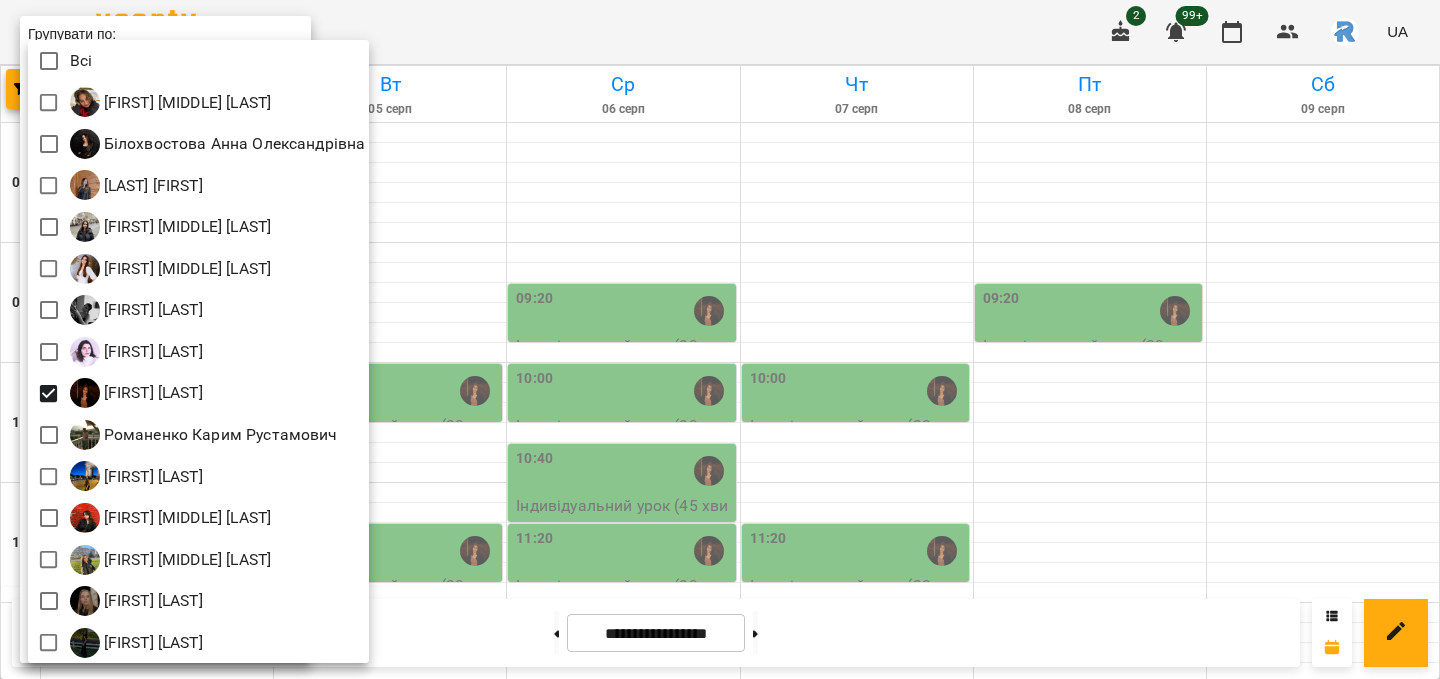 click at bounding box center [720, 339] 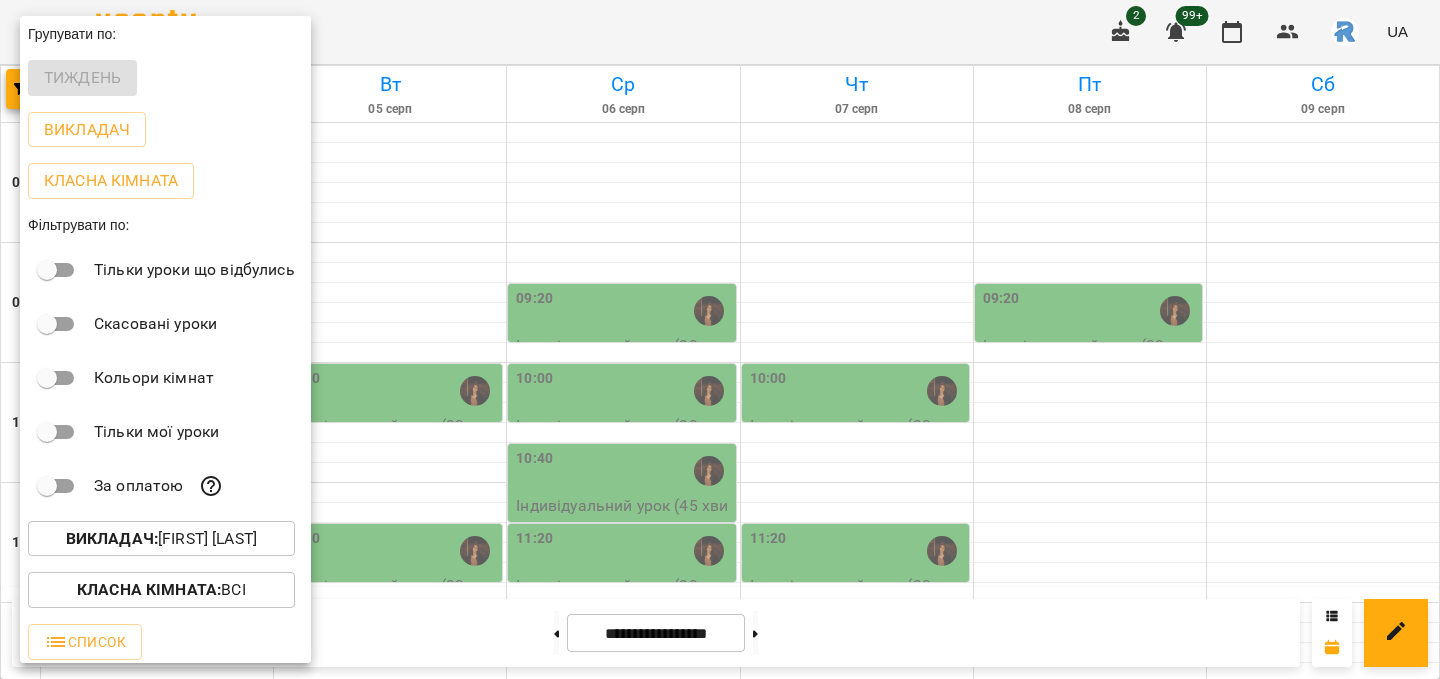 click at bounding box center (720, 339) 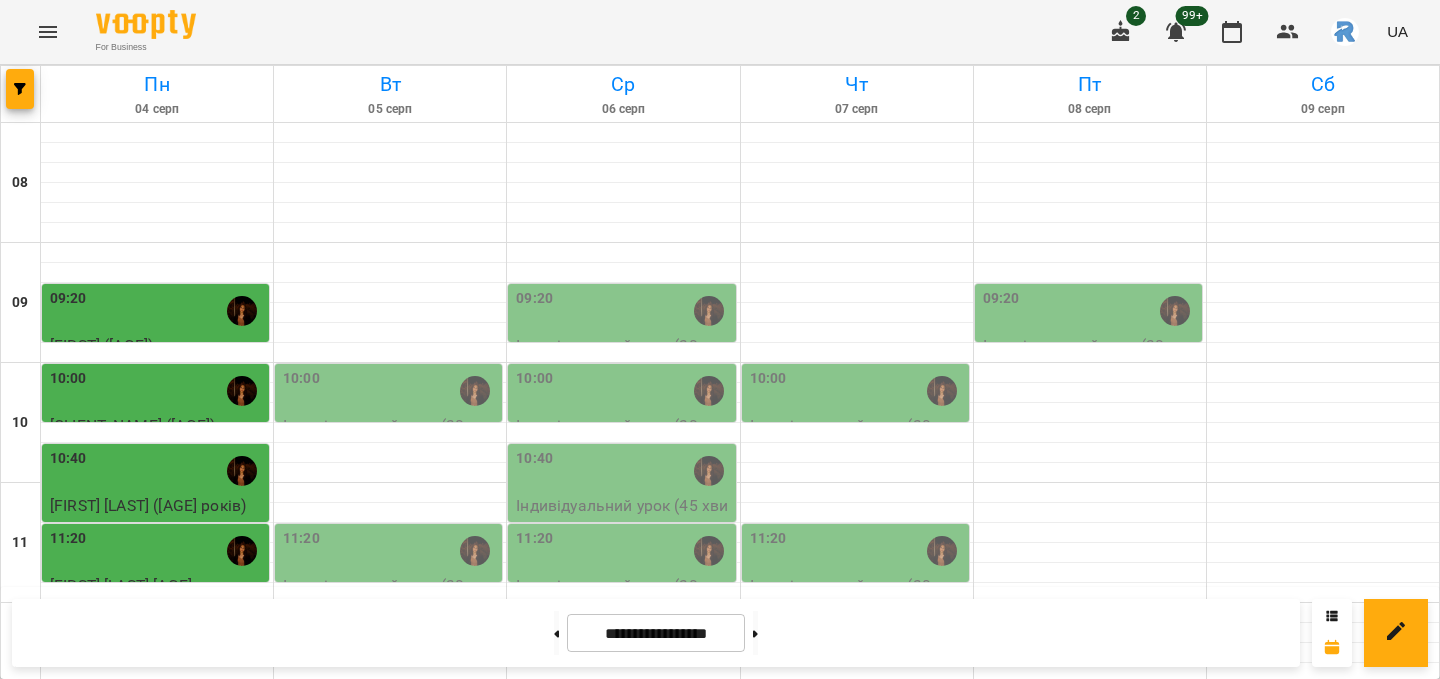 scroll, scrollTop: 156, scrollLeft: 0, axis: vertical 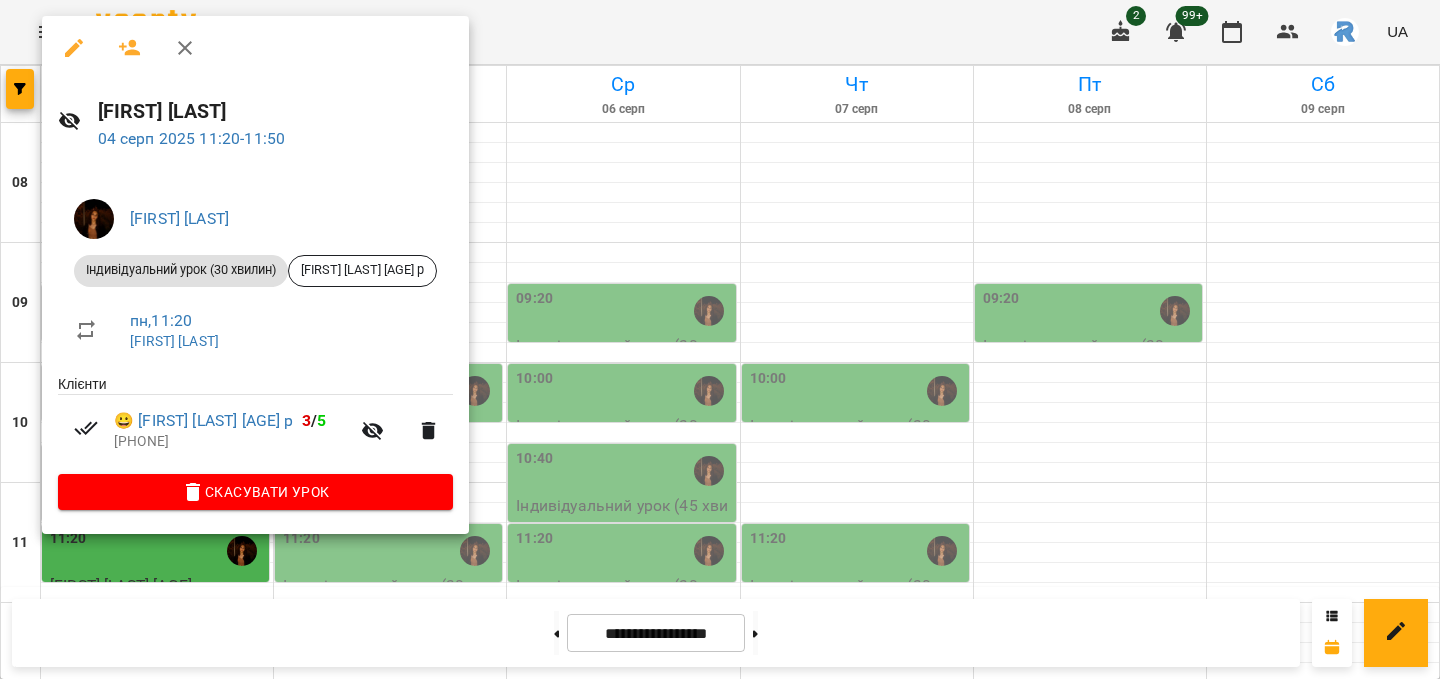 click at bounding box center [720, 339] 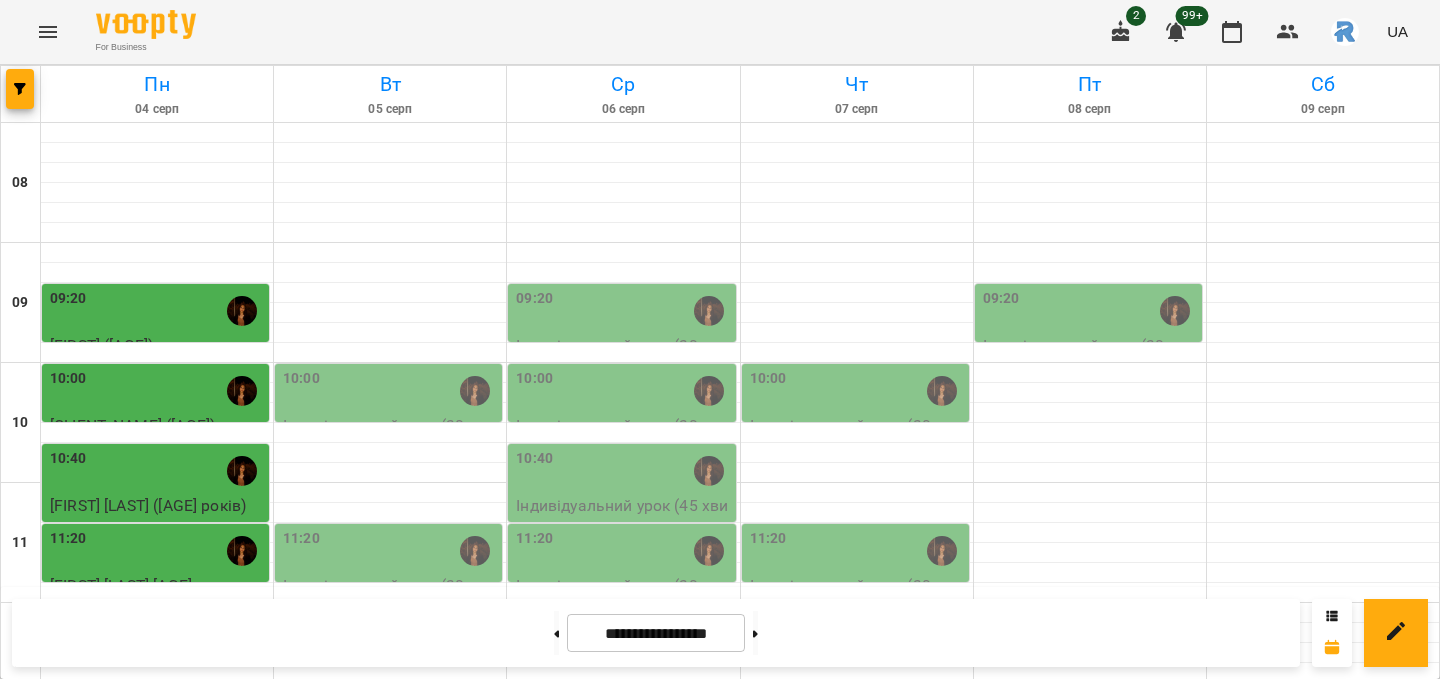click on "11:20" at bounding box center (157, 551) 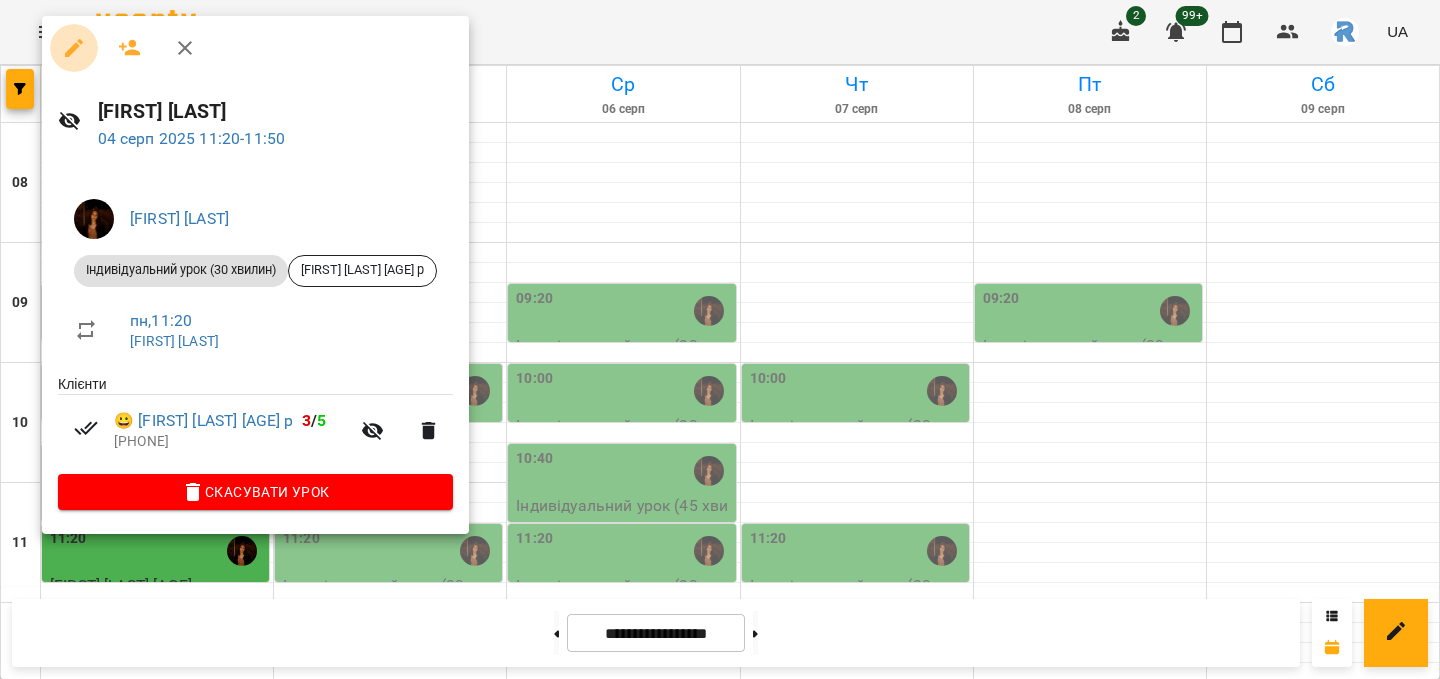 click at bounding box center (74, 48) 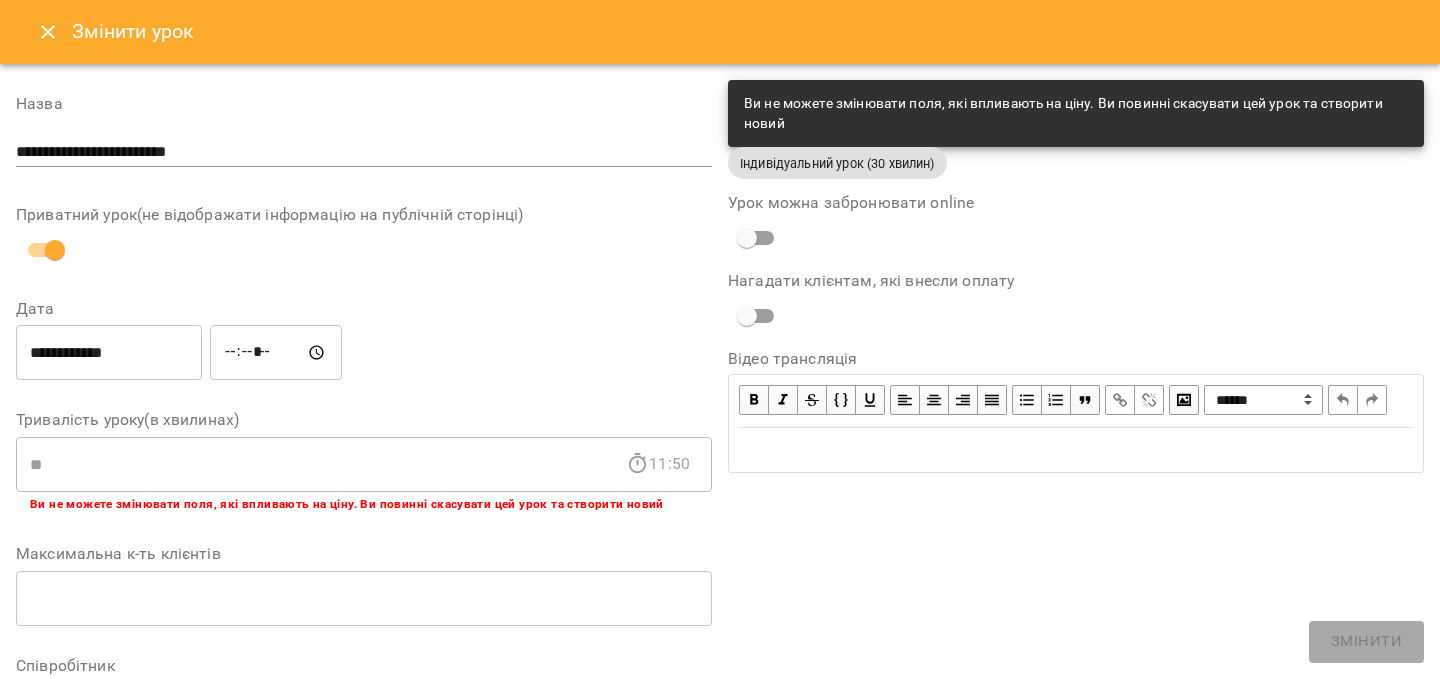 click on "*****" at bounding box center [276, 353] 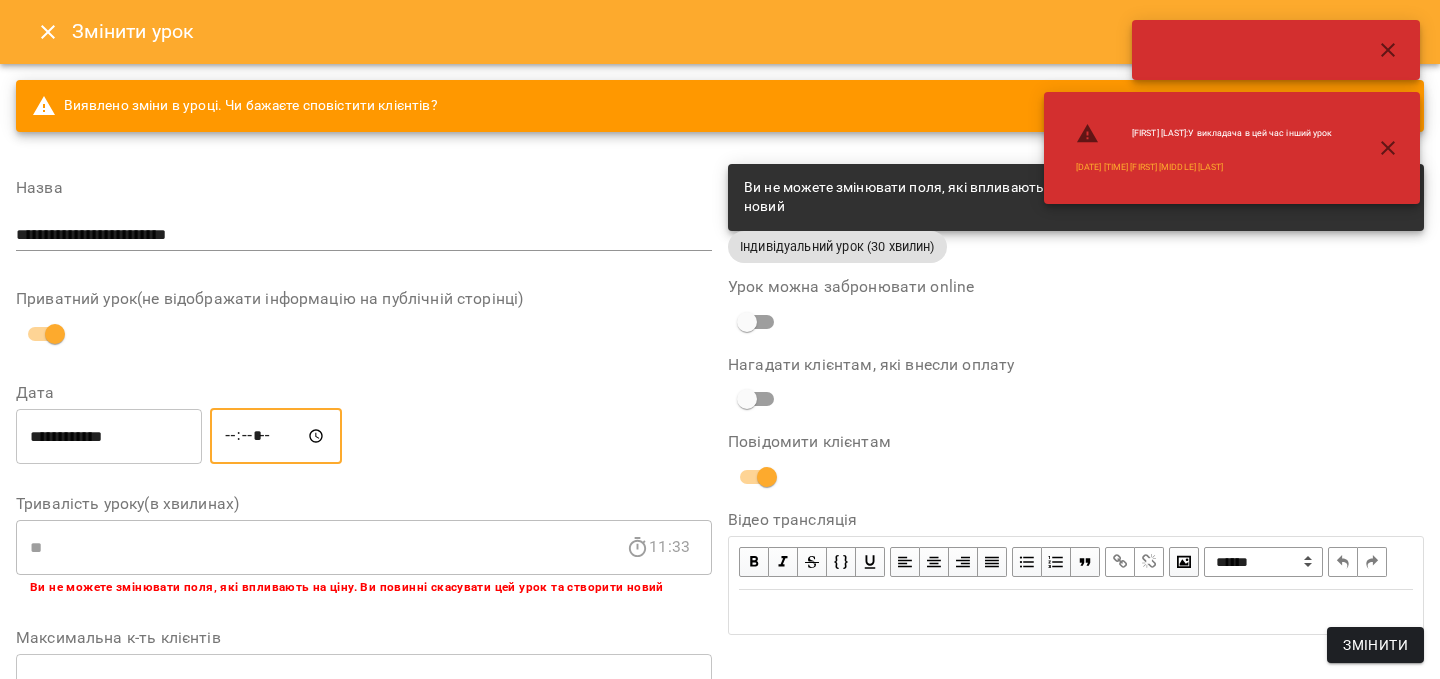 type on "*****" 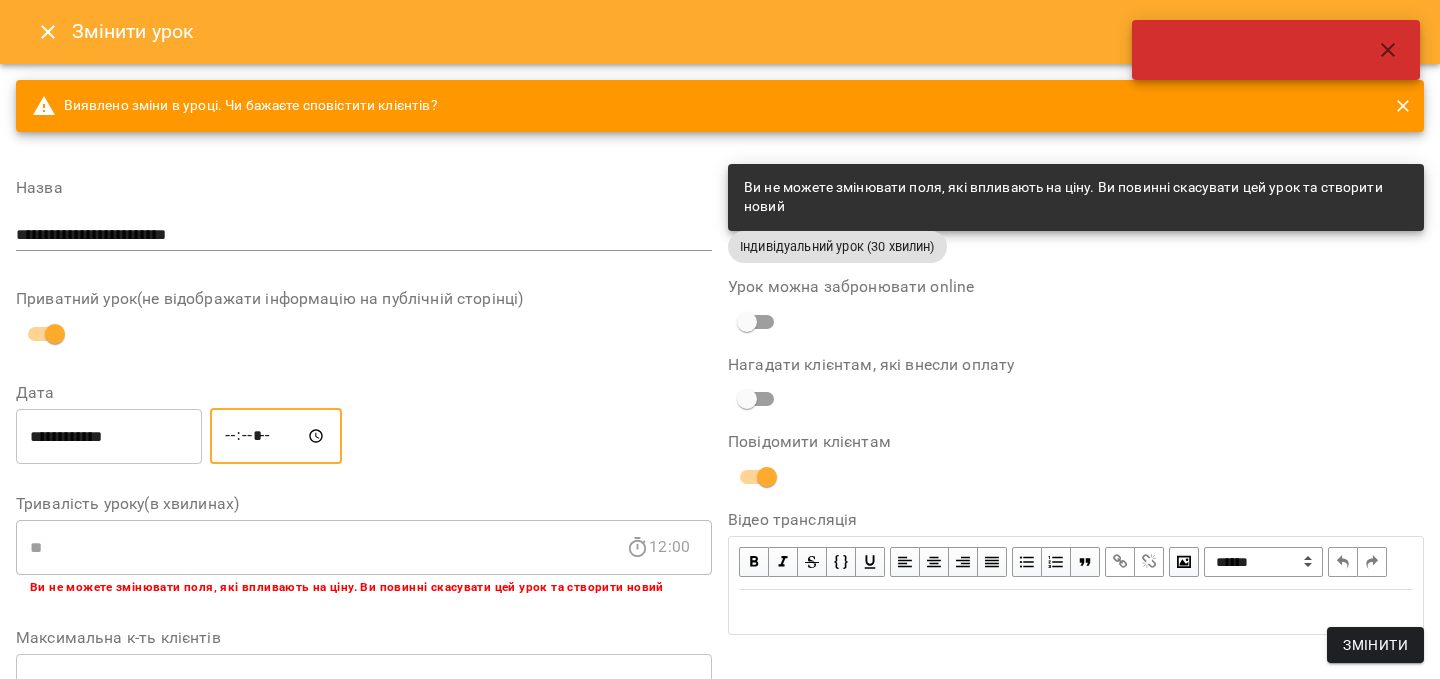 click on "Змінити" at bounding box center (1375, 645) 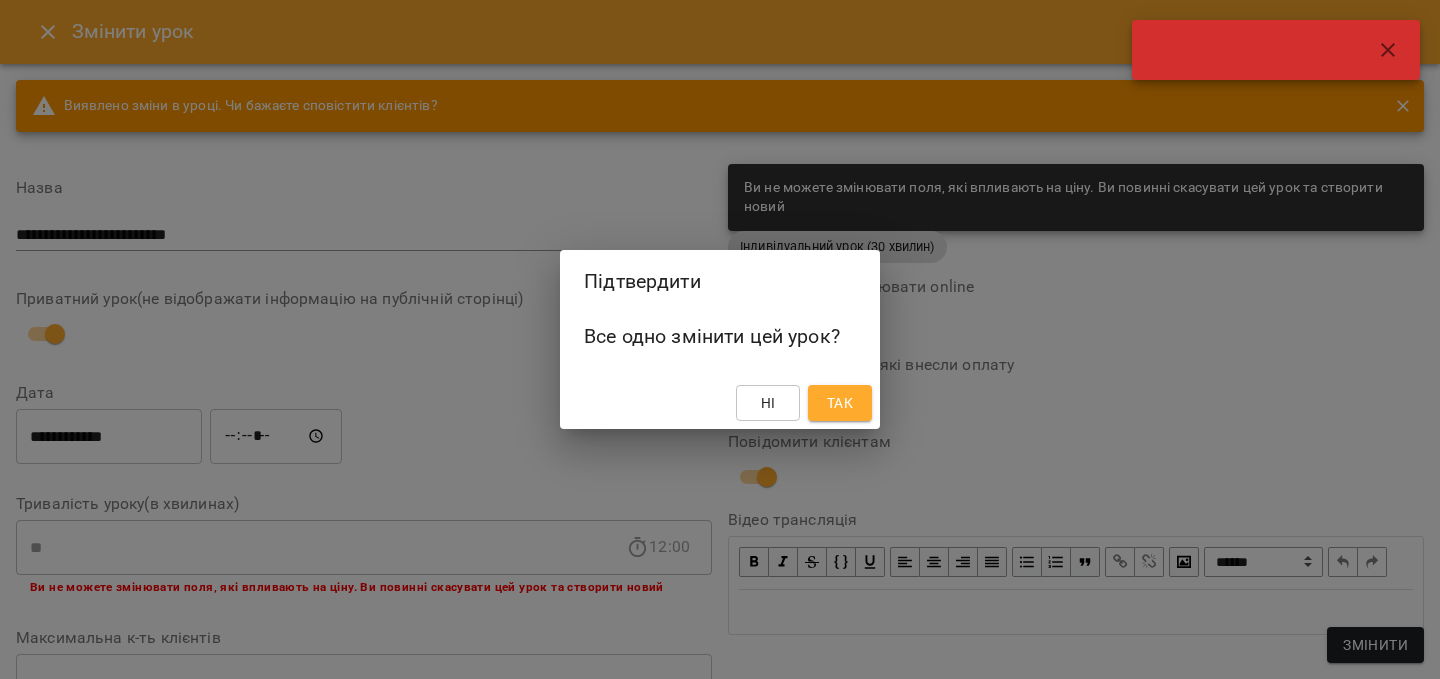 click on "Так" at bounding box center [840, 403] 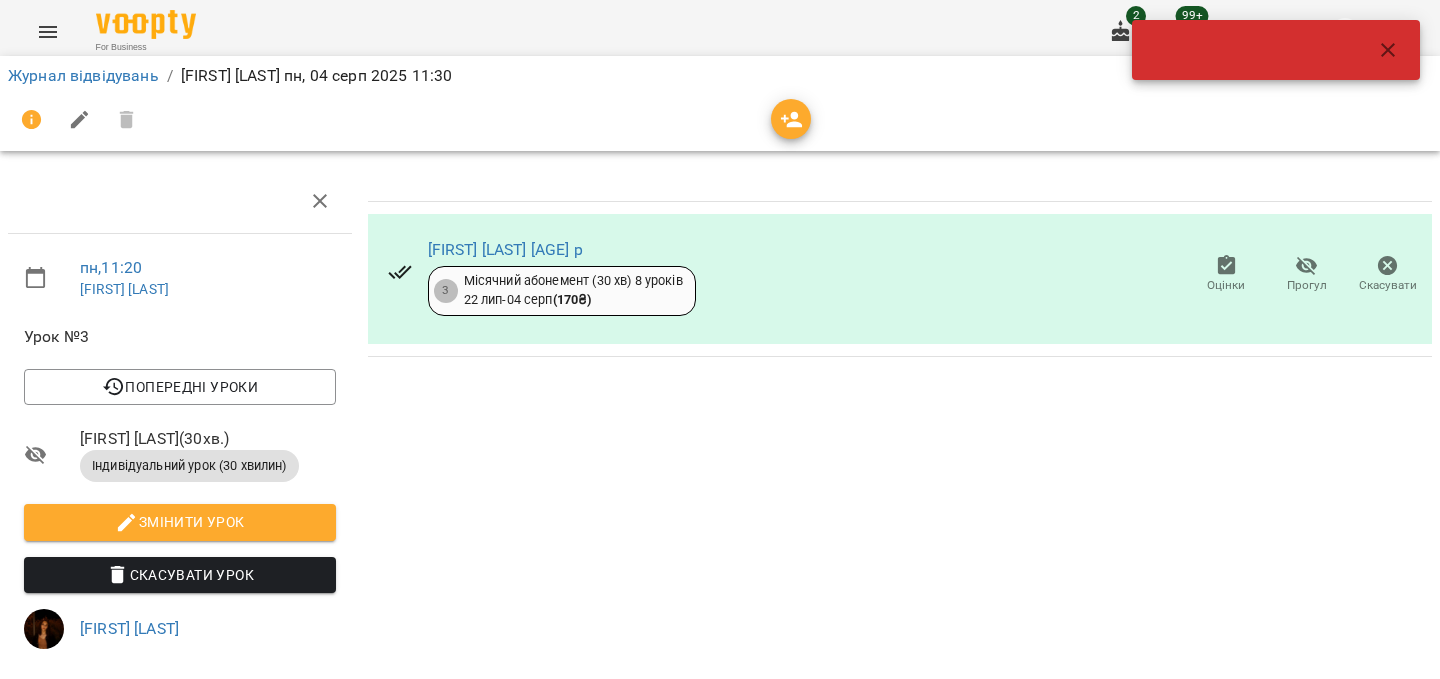 scroll, scrollTop: 87, scrollLeft: 0, axis: vertical 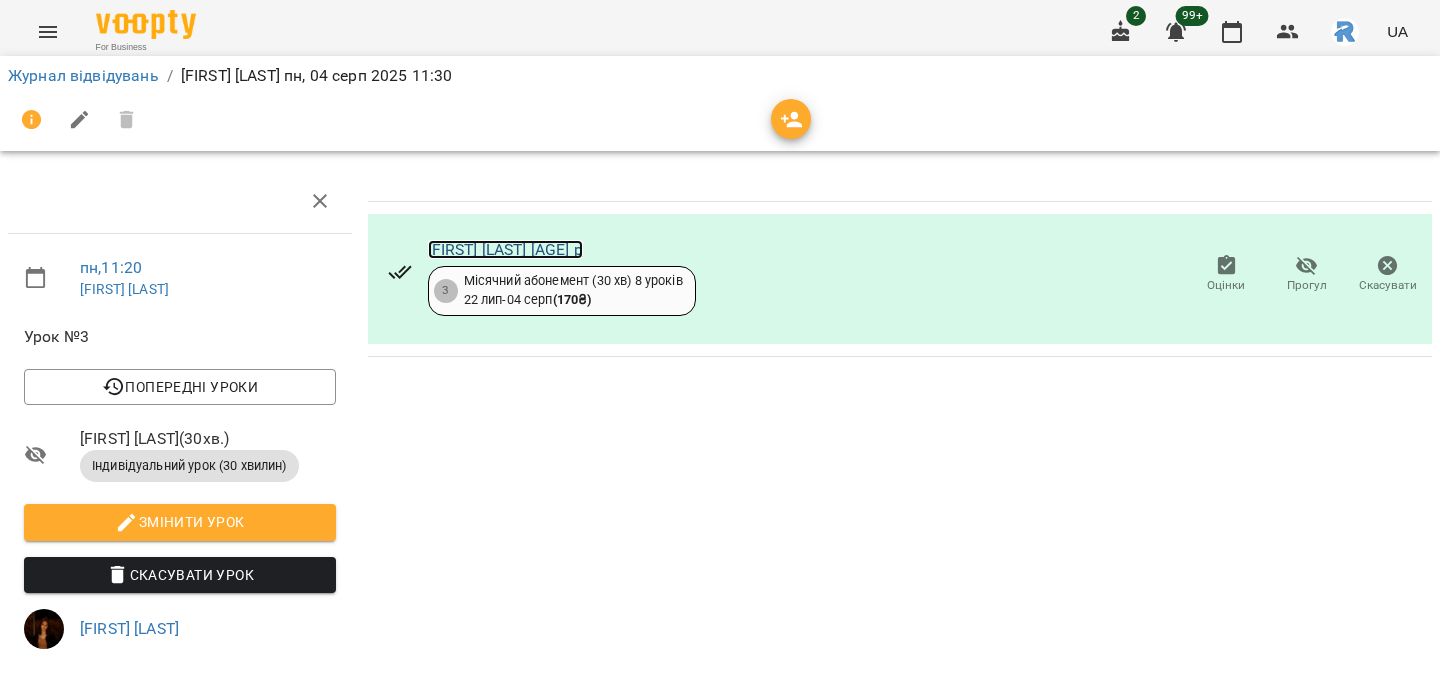 click on "[LAST] [FIRST] [AGE] р" at bounding box center [505, 249] 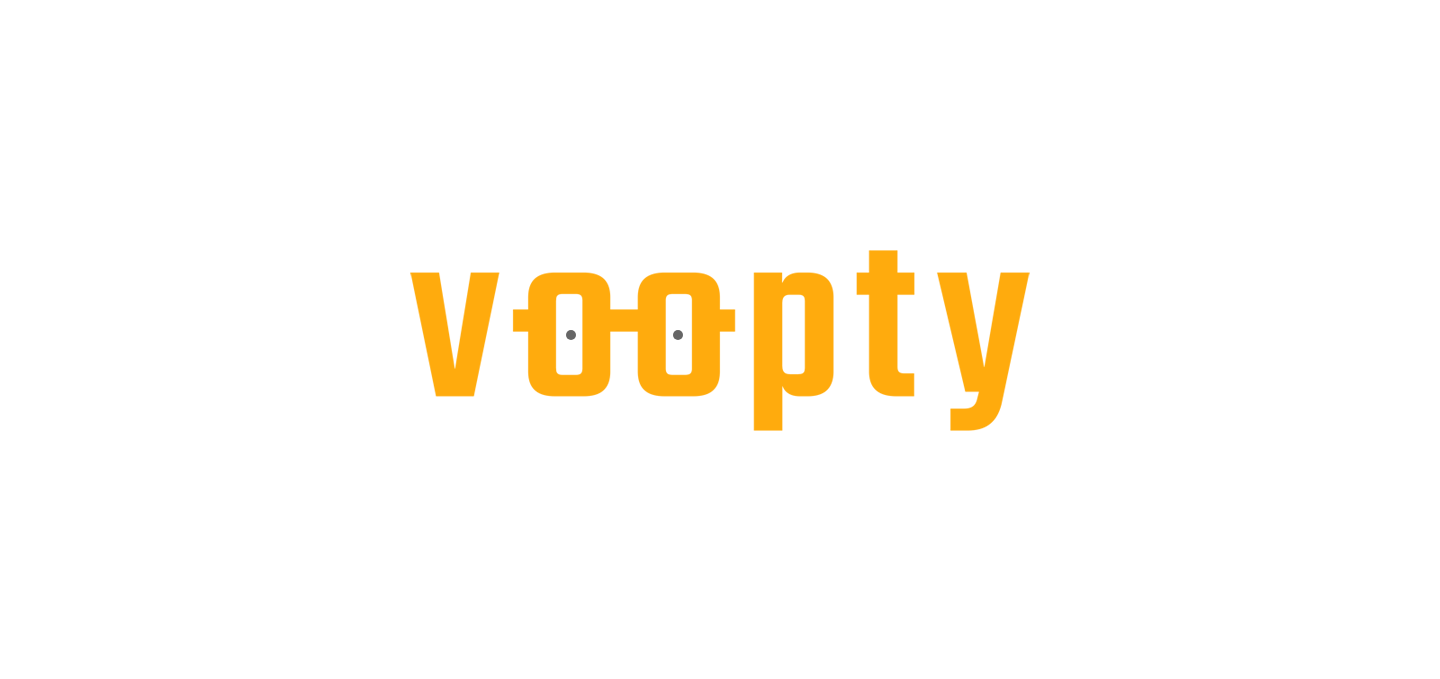scroll, scrollTop: 0, scrollLeft: 0, axis: both 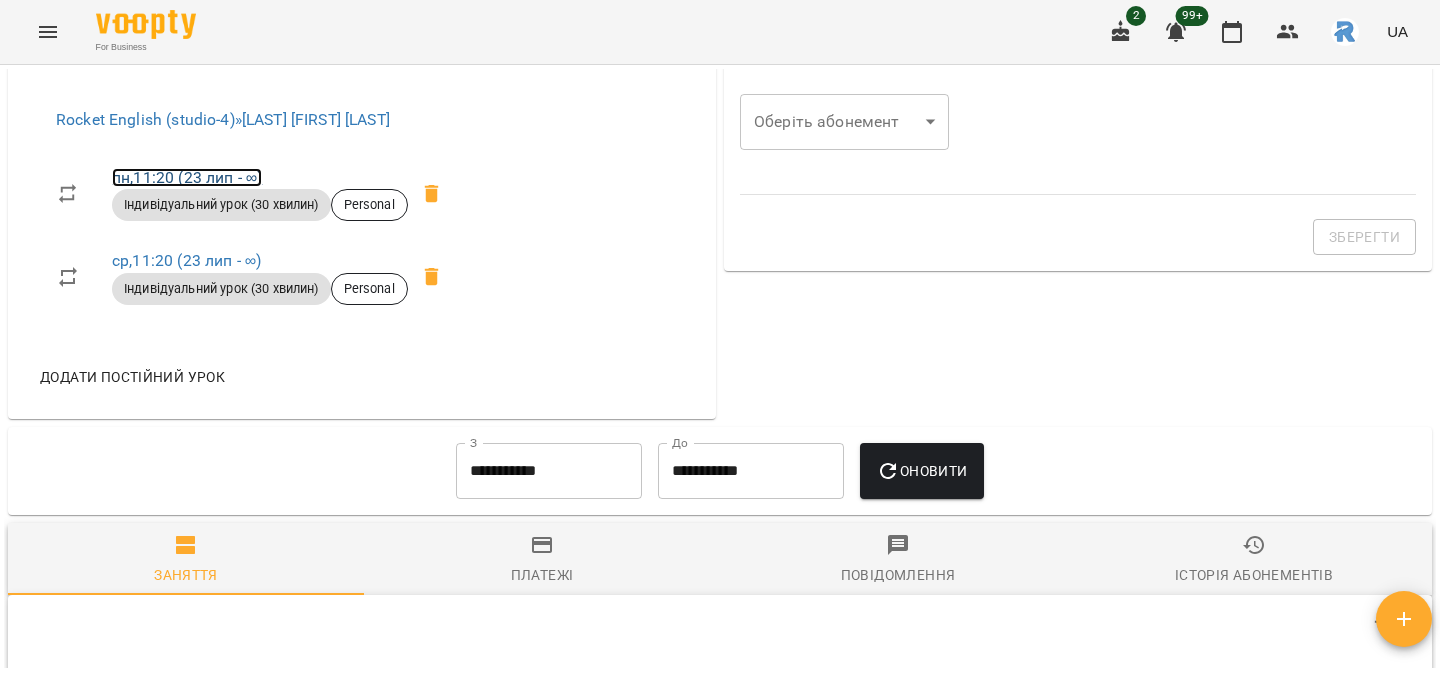 click on "[DAY], [TIME] ([DATE] - ∞)" at bounding box center (187, 177) 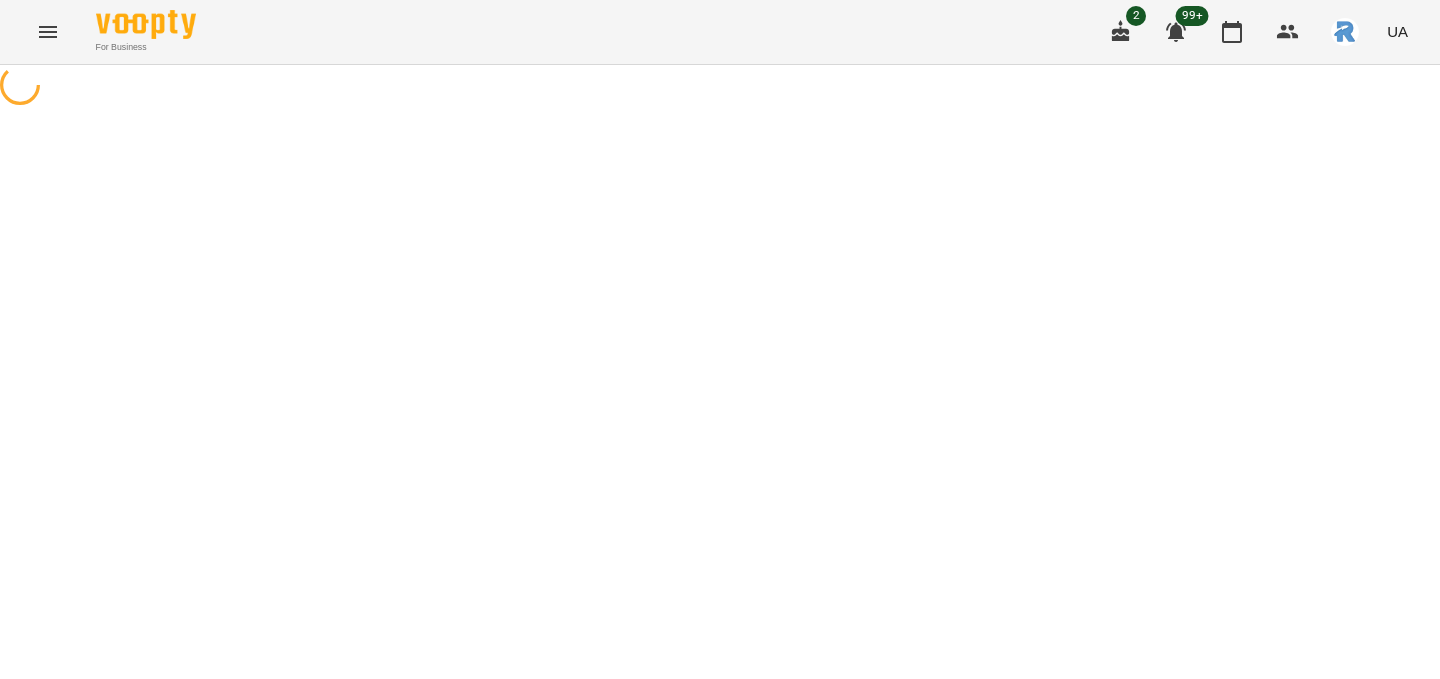 select on "*" 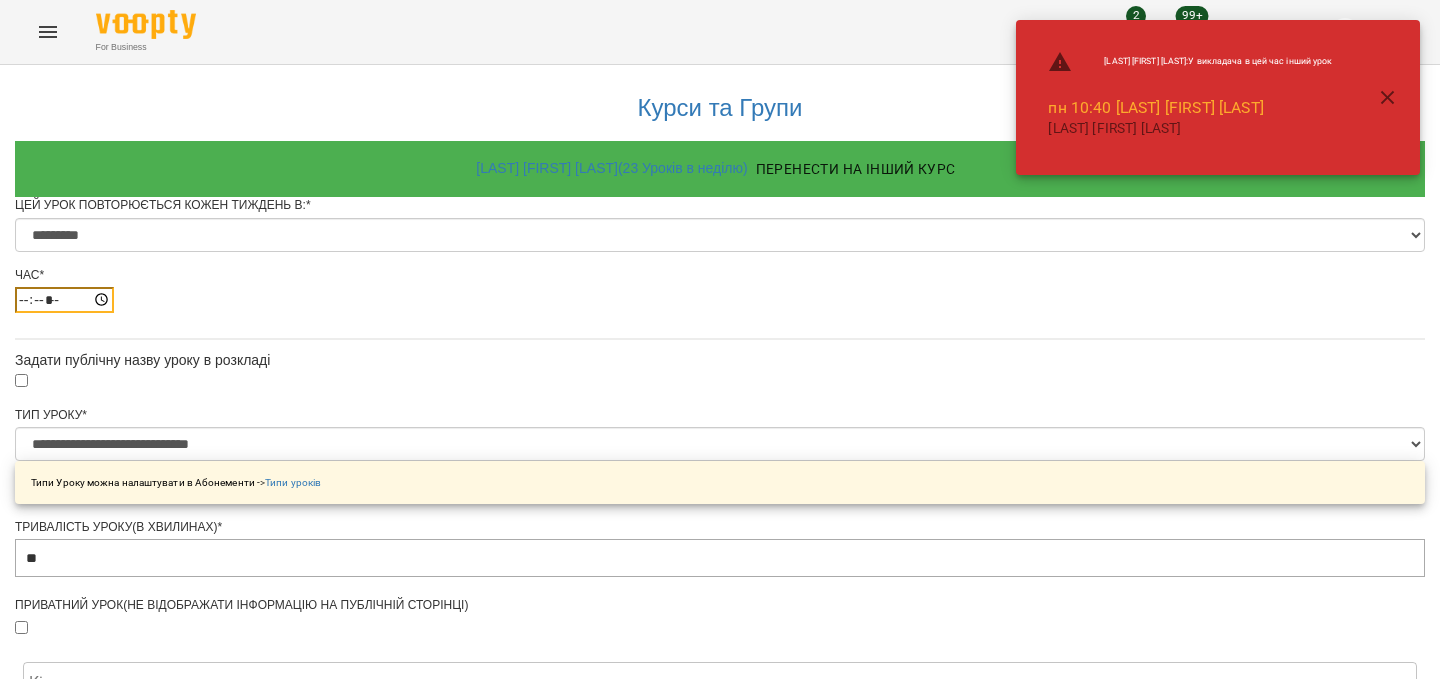 click on "*****" at bounding box center (64, 300) 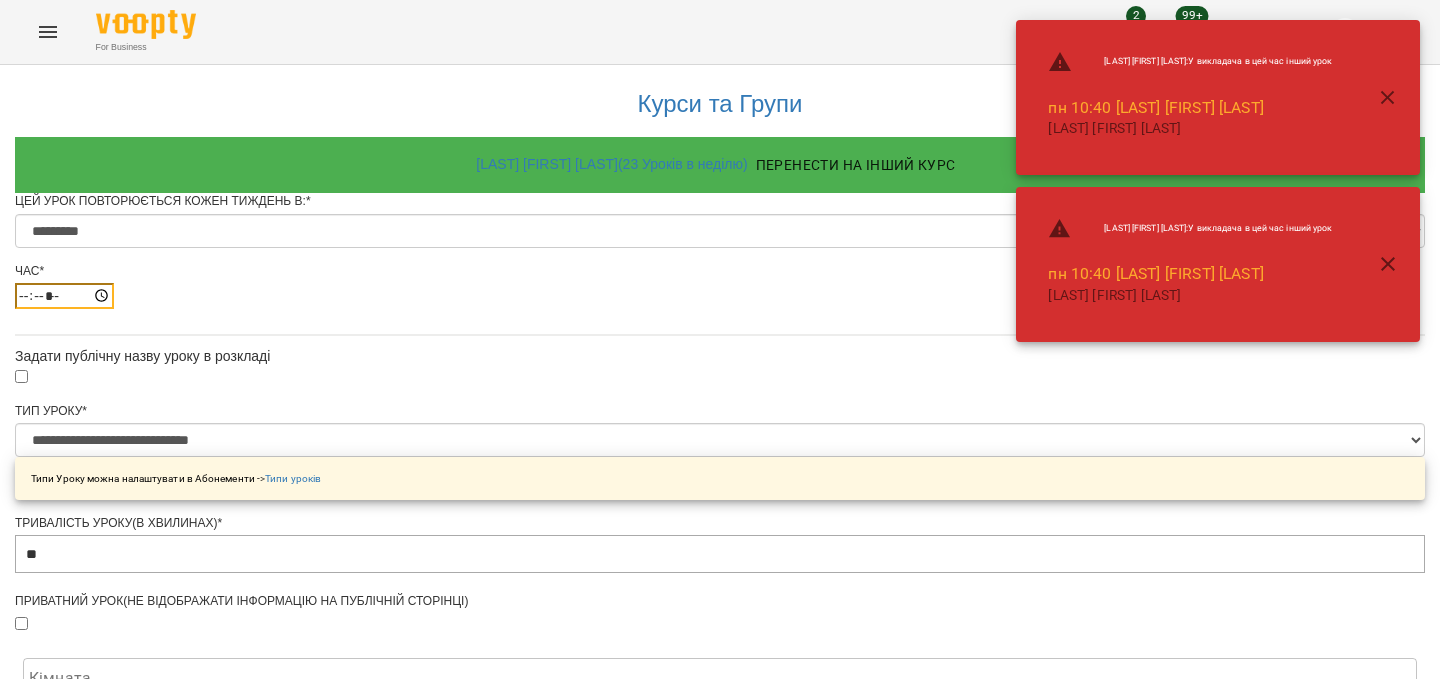 scroll, scrollTop: 937, scrollLeft: 0, axis: vertical 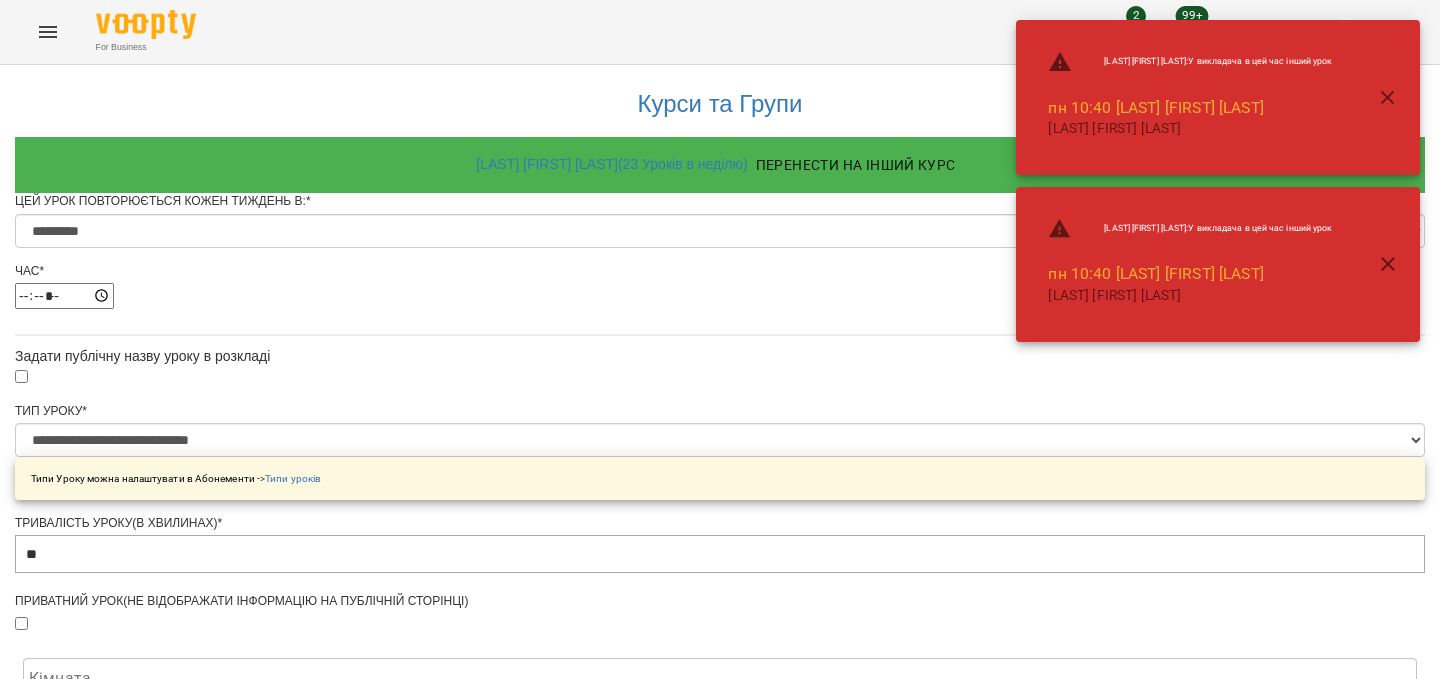 click on "Зберегти" at bounding box center (720, 1359) 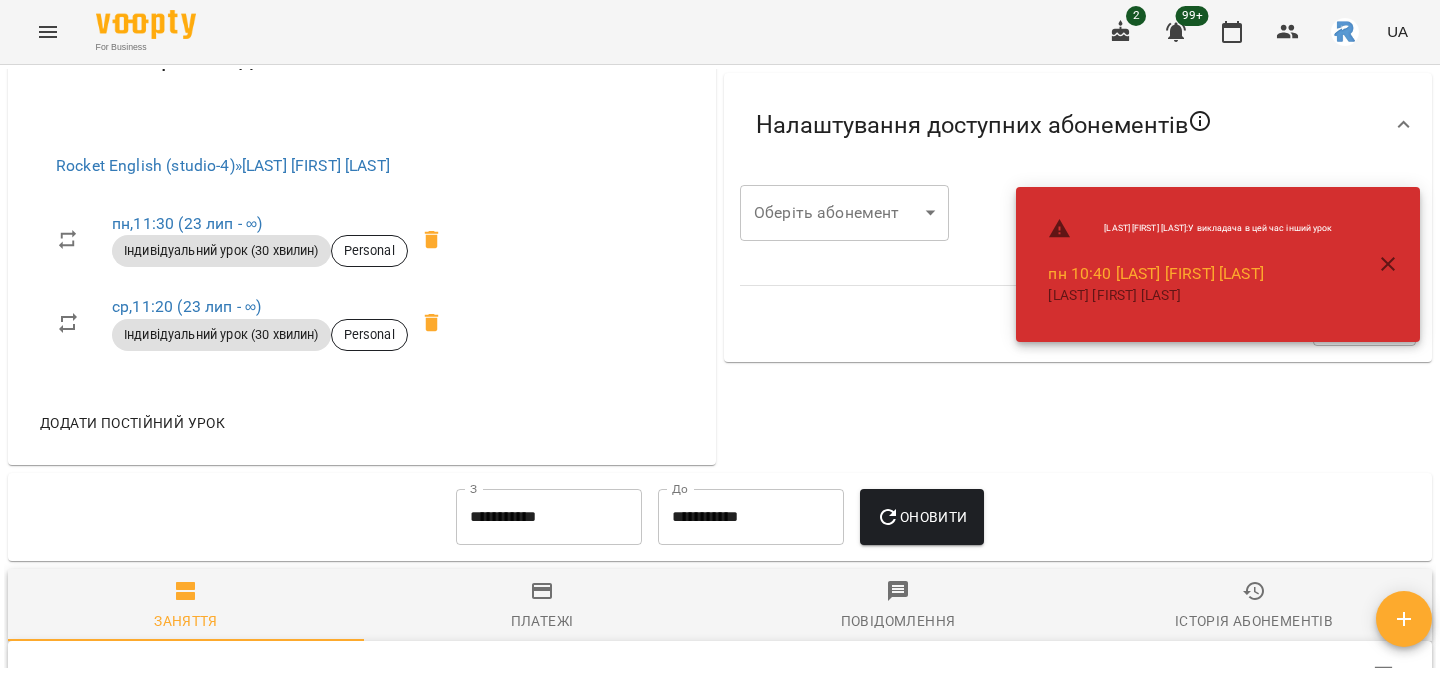 scroll, scrollTop: 685, scrollLeft: 0, axis: vertical 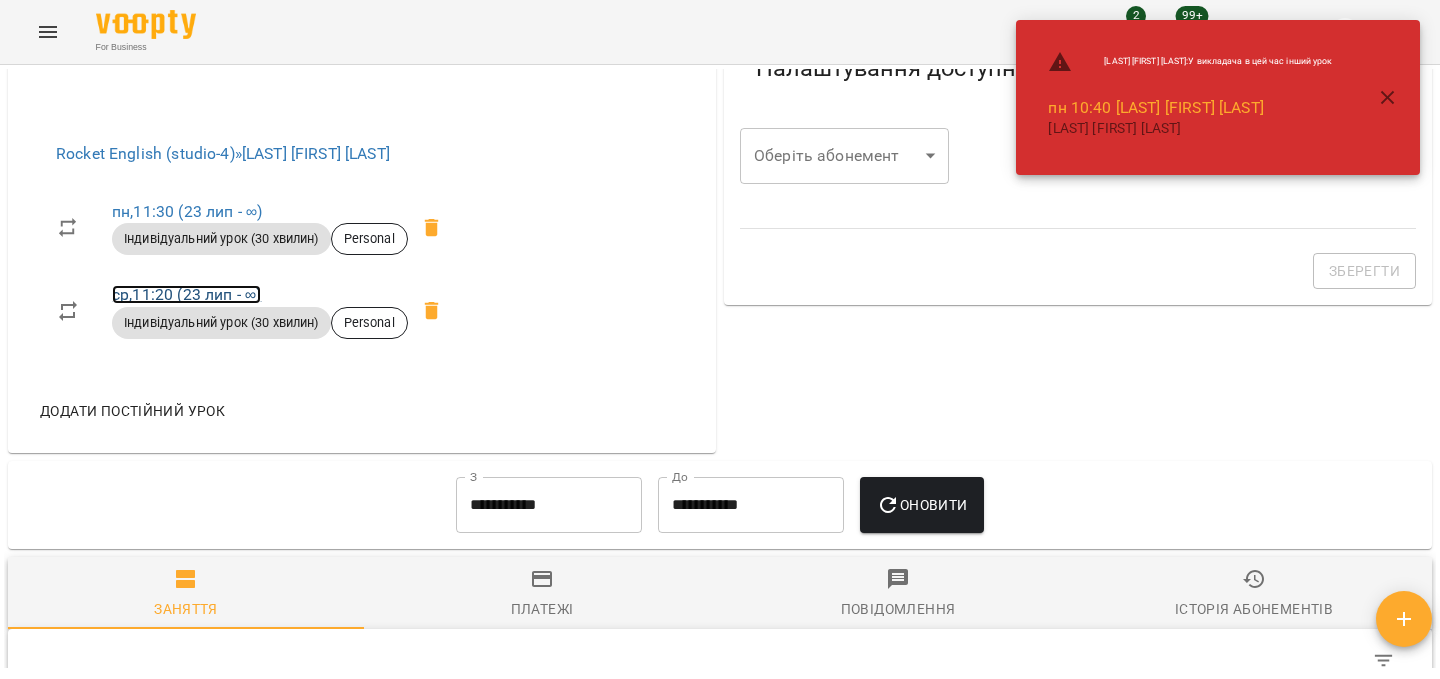 click on "[TIME] ([DATE] - ∞)" at bounding box center [186, 294] 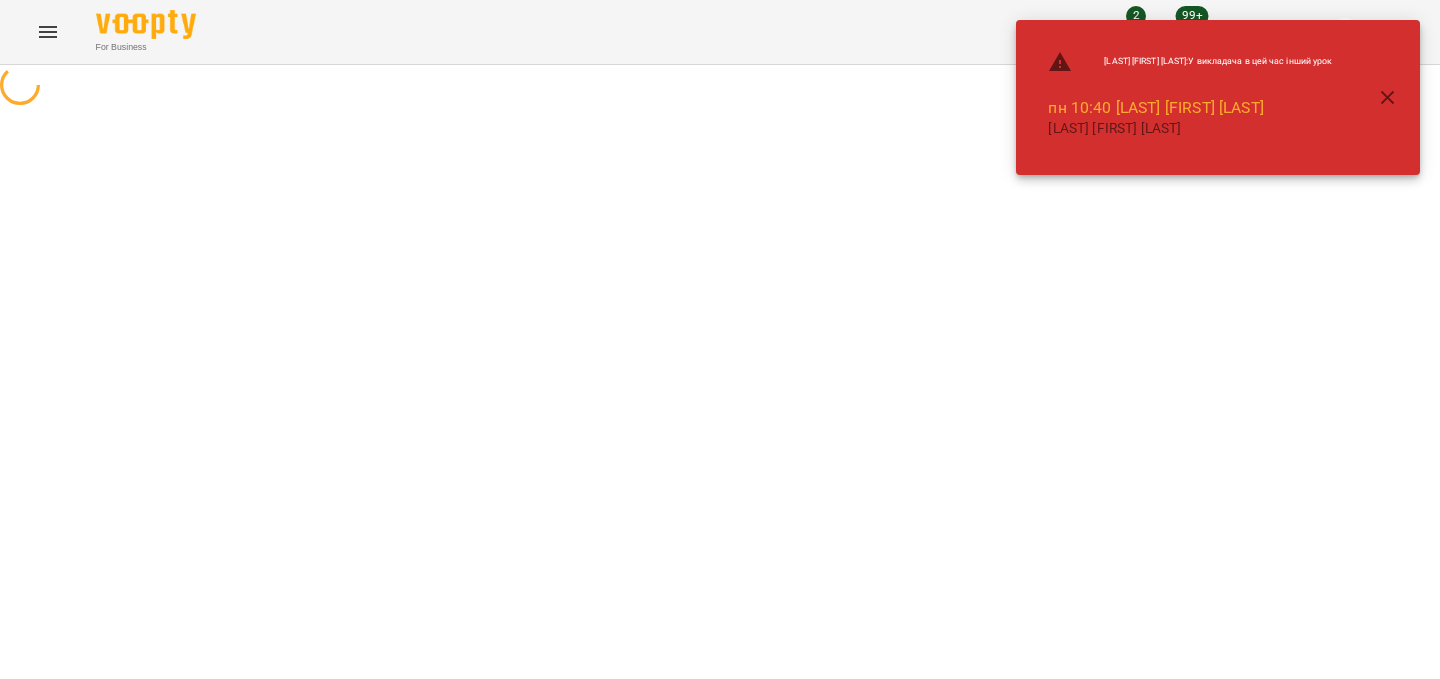 scroll, scrollTop: 0, scrollLeft: 0, axis: both 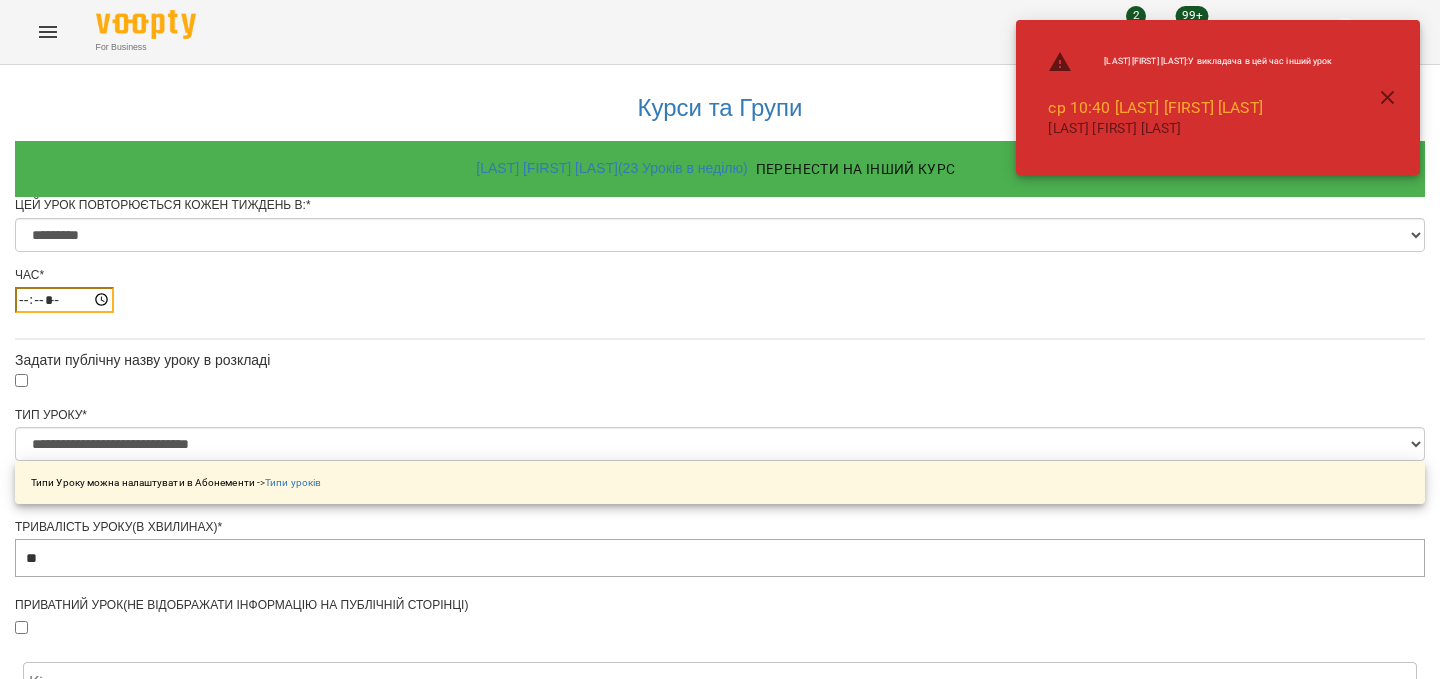 click on "*****" at bounding box center (64, 300) 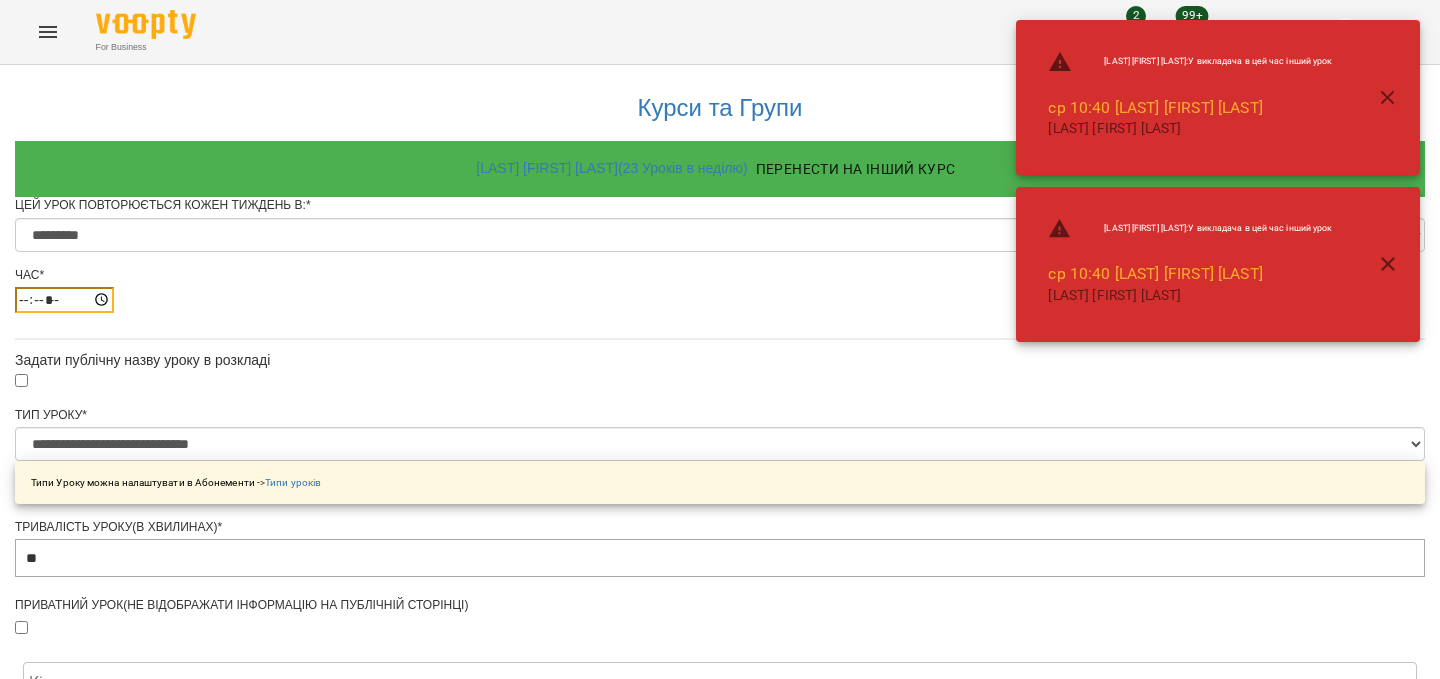 type on "*****" 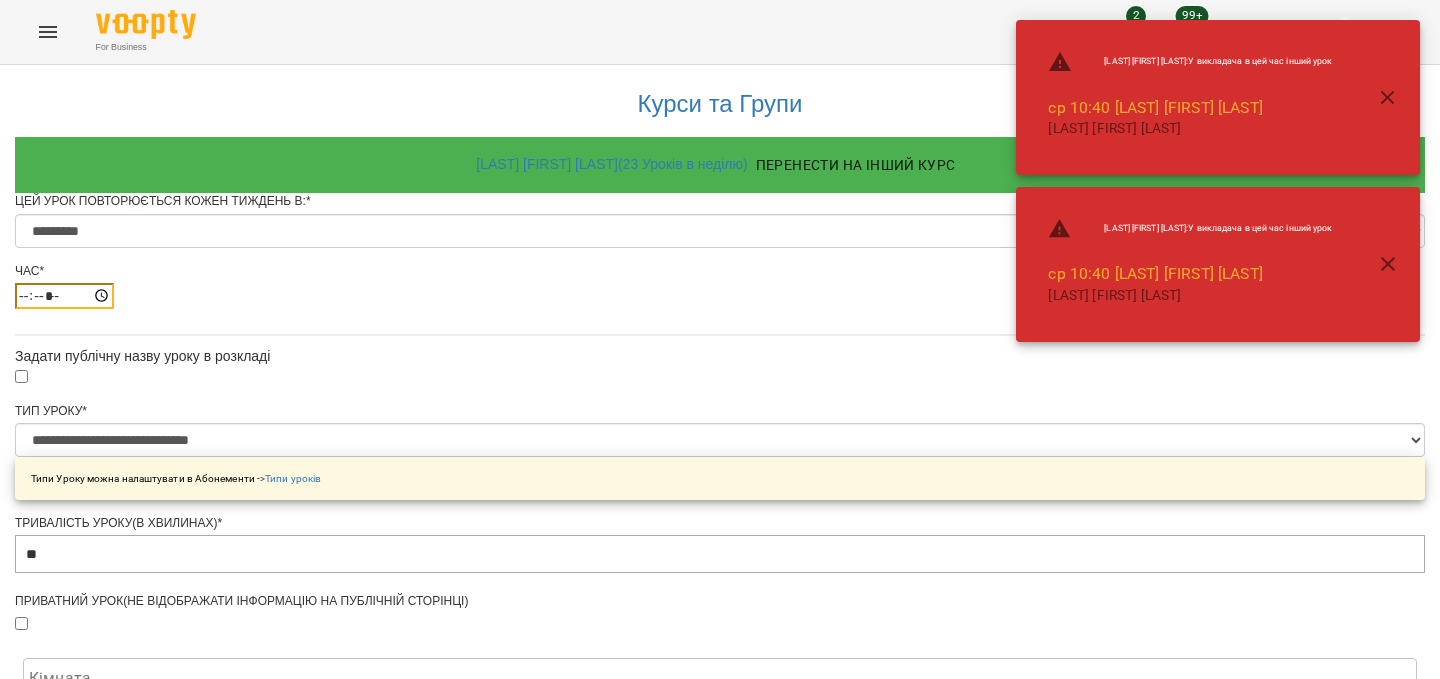 scroll, scrollTop: 937, scrollLeft: 0, axis: vertical 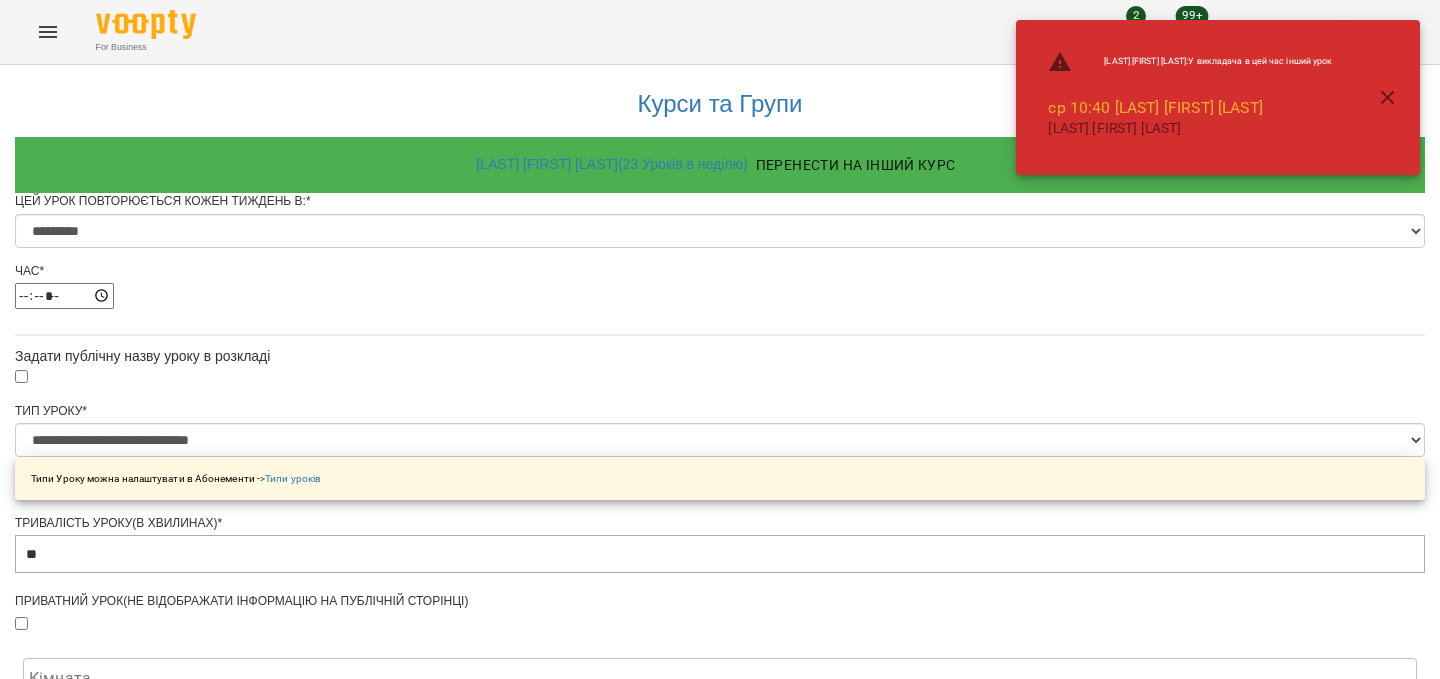 click on "Зберегти" at bounding box center (720, 1359) 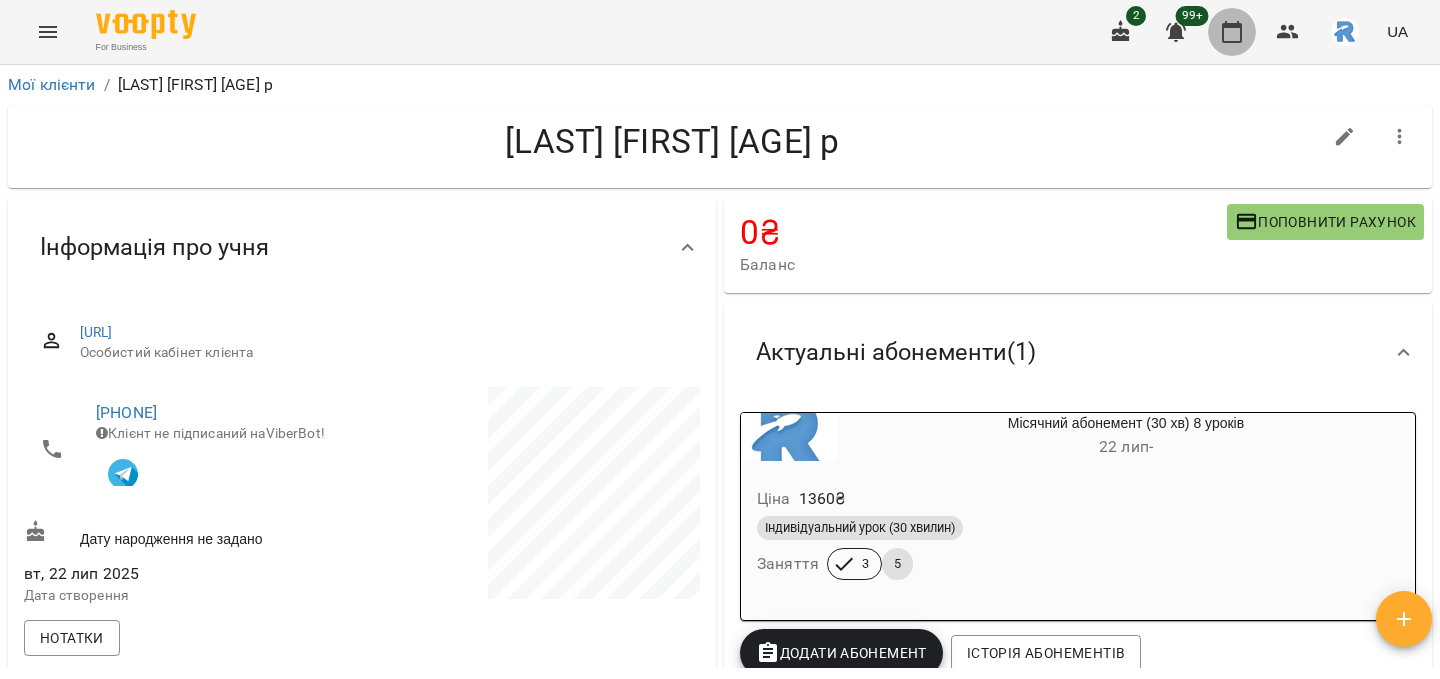 click 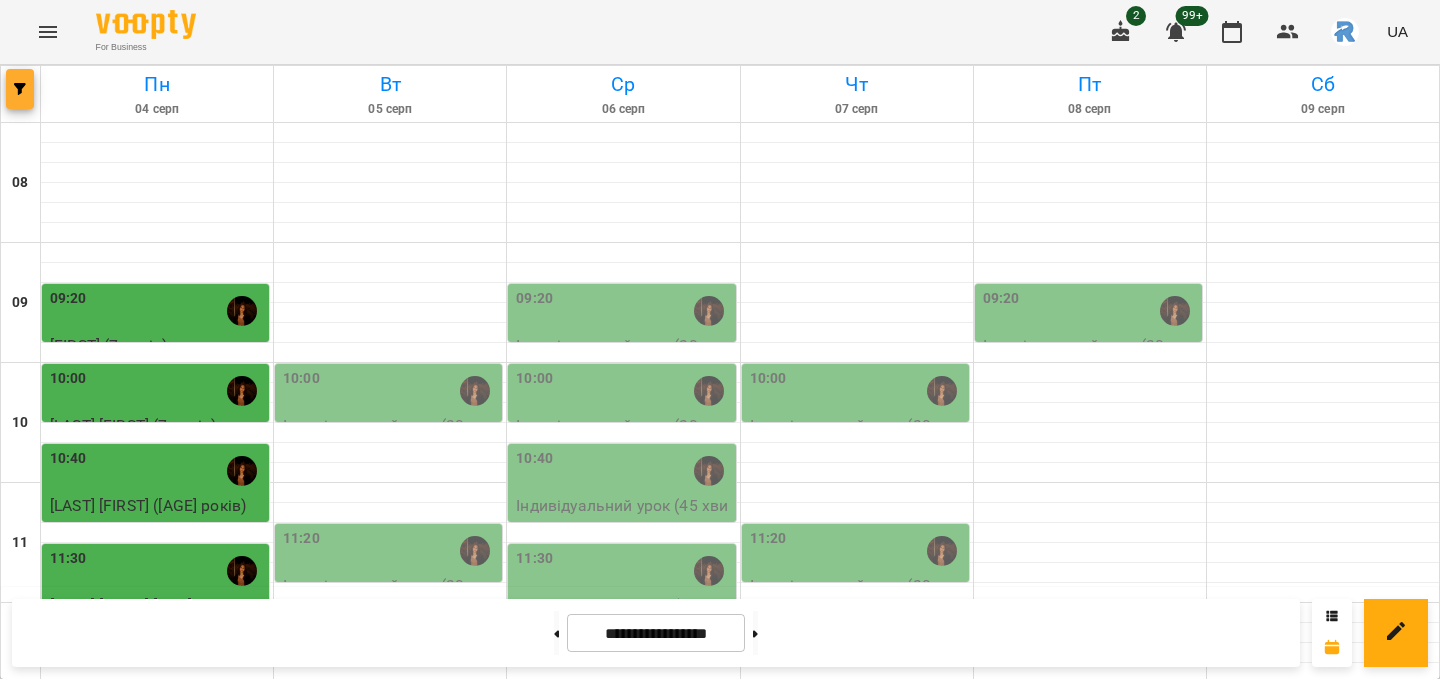 click at bounding box center [20, 89] 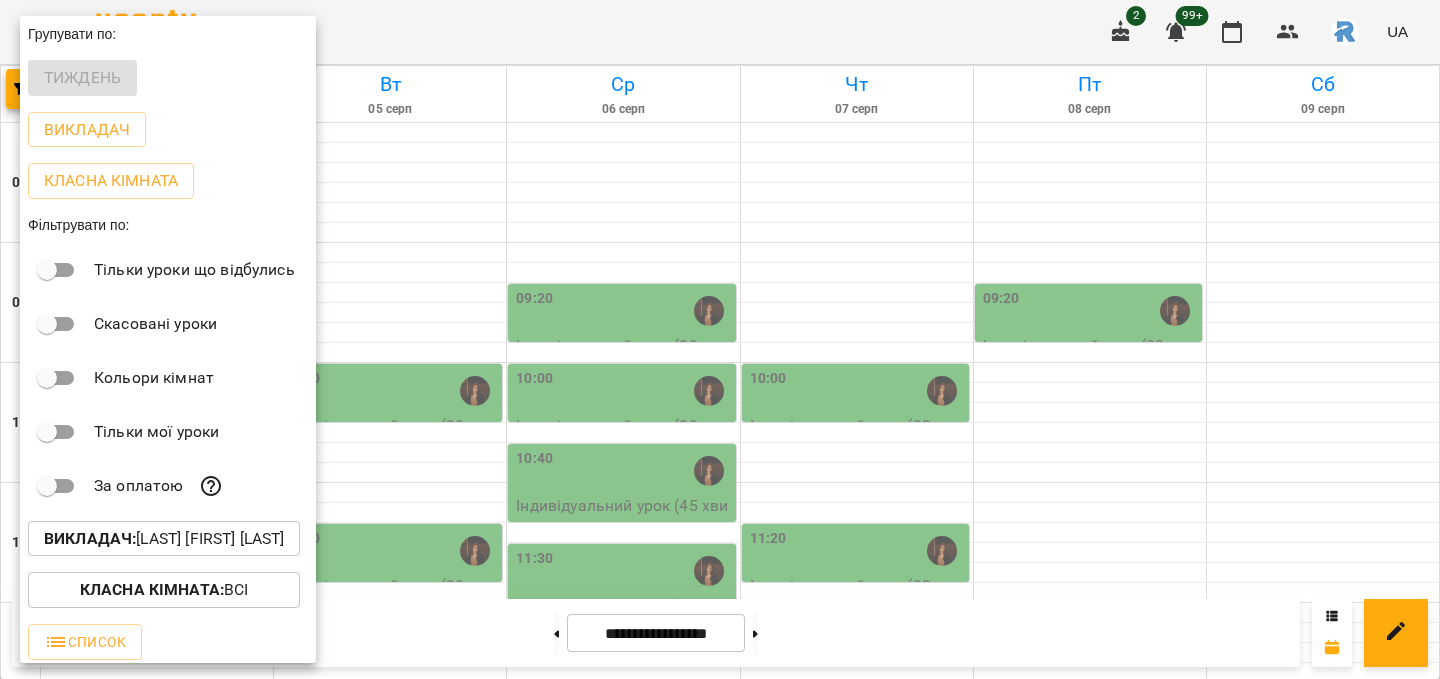click on "Викладач :  [FIRST] [LAST] [LAST]" at bounding box center (164, 539) 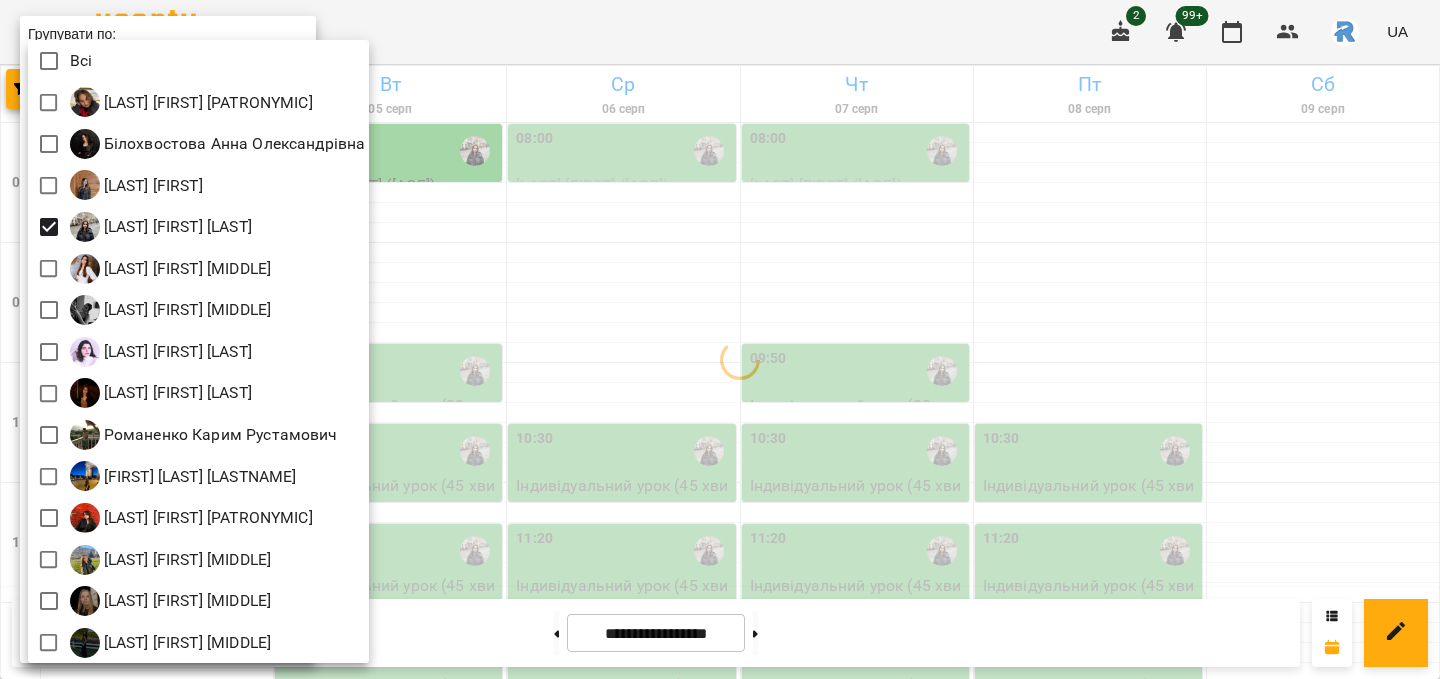 click at bounding box center [720, 339] 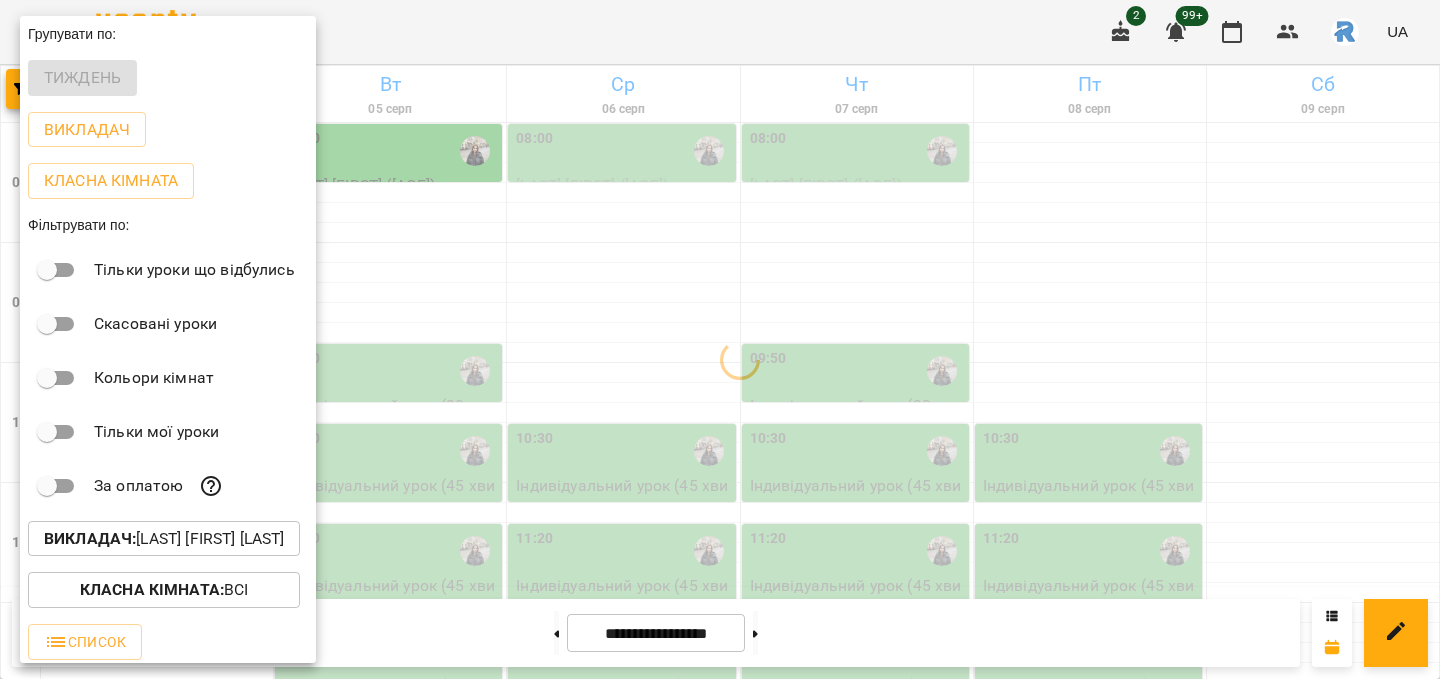 click at bounding box center [720, 339] 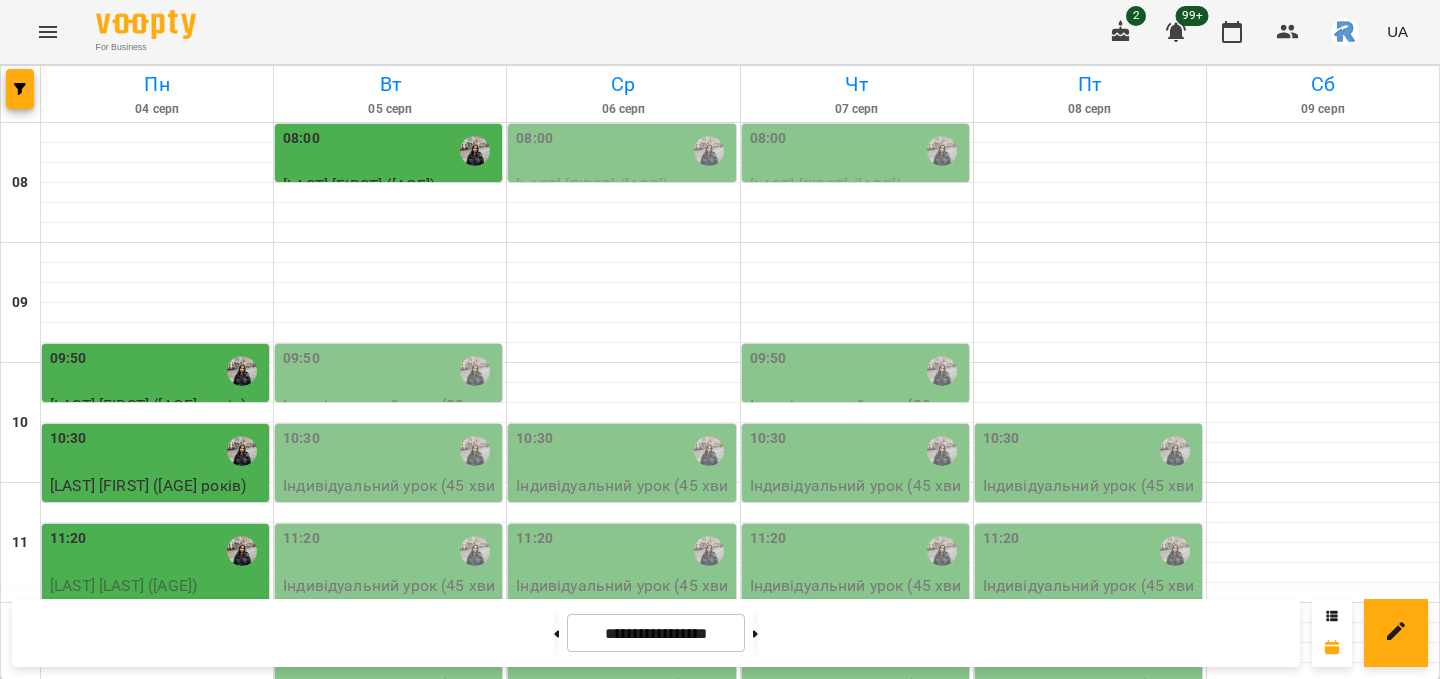 scroll, scrollTop: 212, scrollLeft: 0, axis: vertical 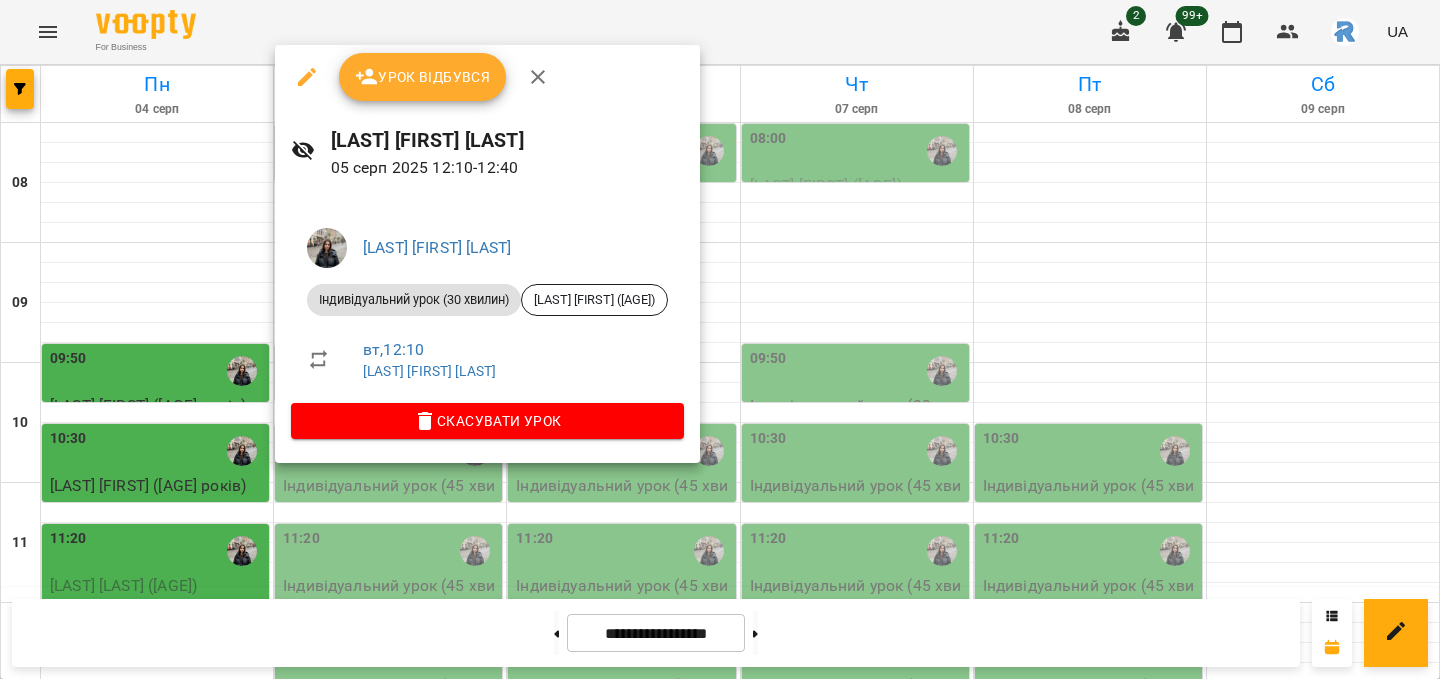 click at bounding box center [720, 339] 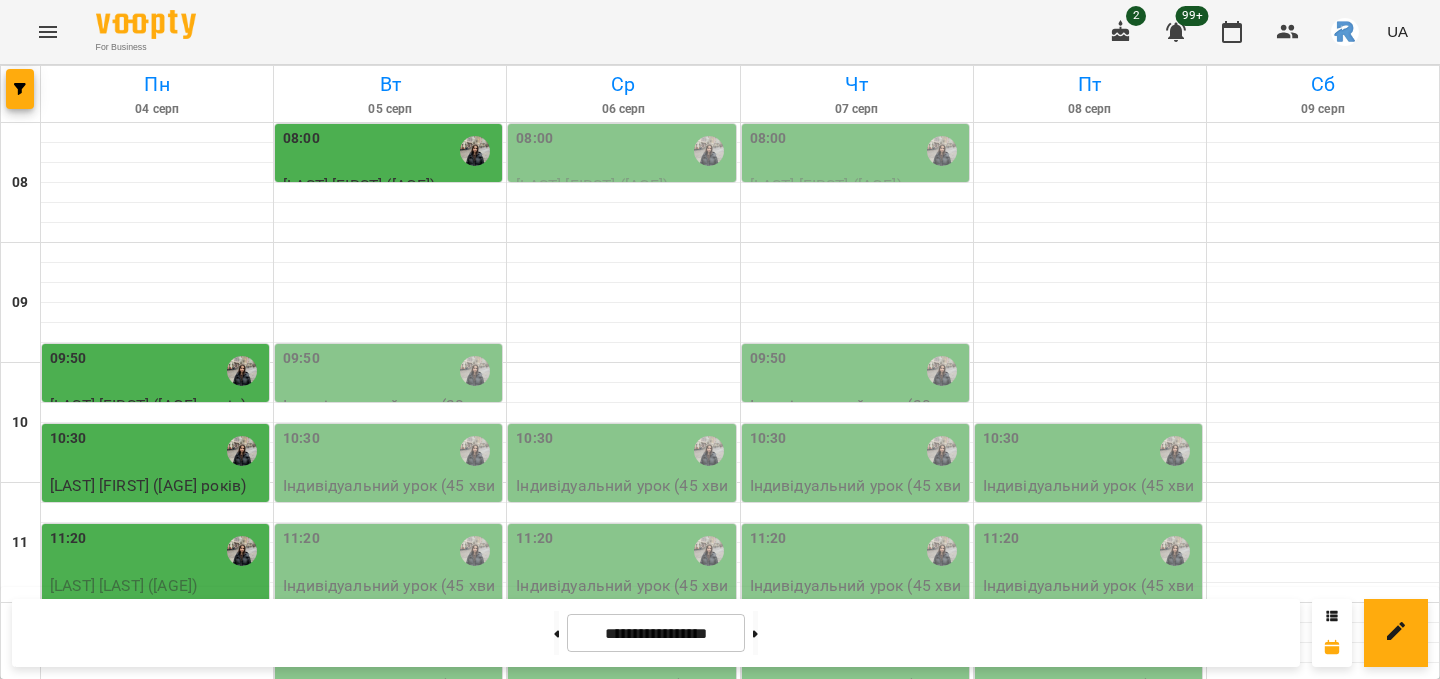 click on "Індивідуальний урок ([AGE] хвилин) - [FIRST] [LAST] ([AGE] років)" at bounding box center (390, 597) 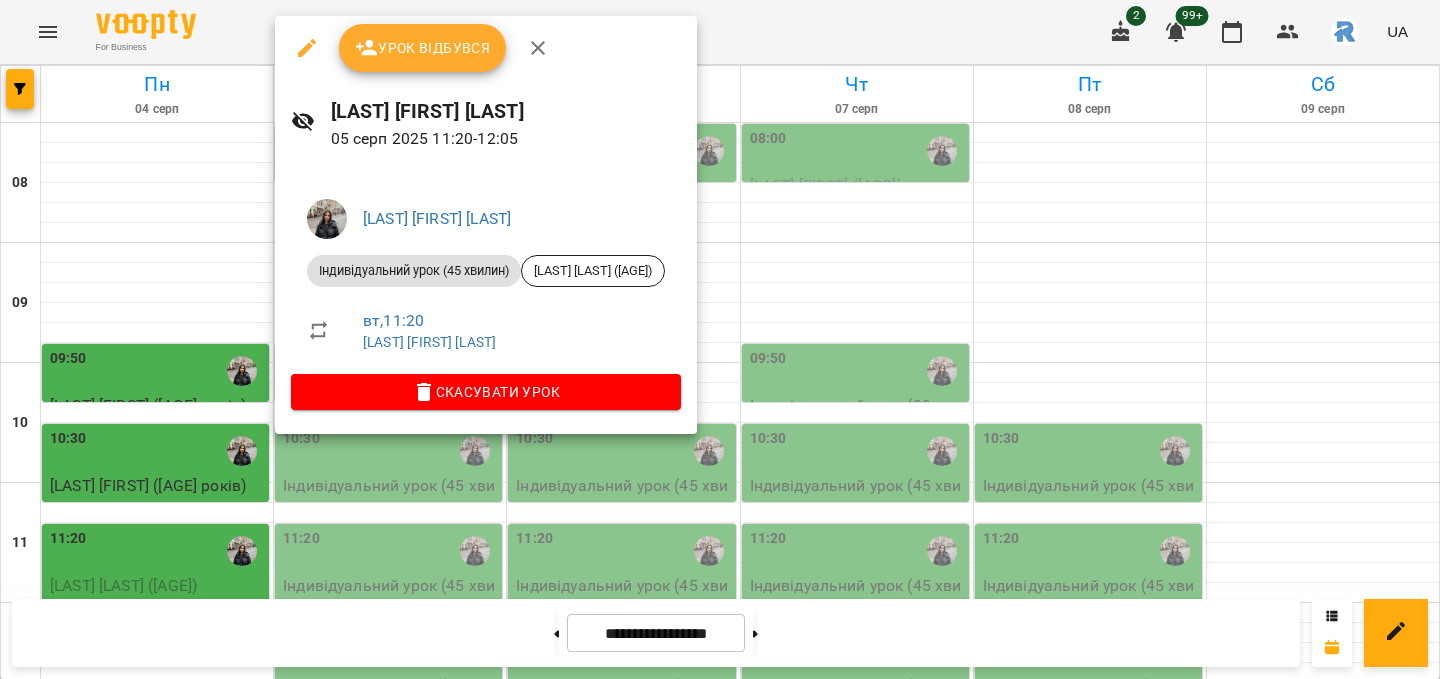 click at bounding box center [720, 339] 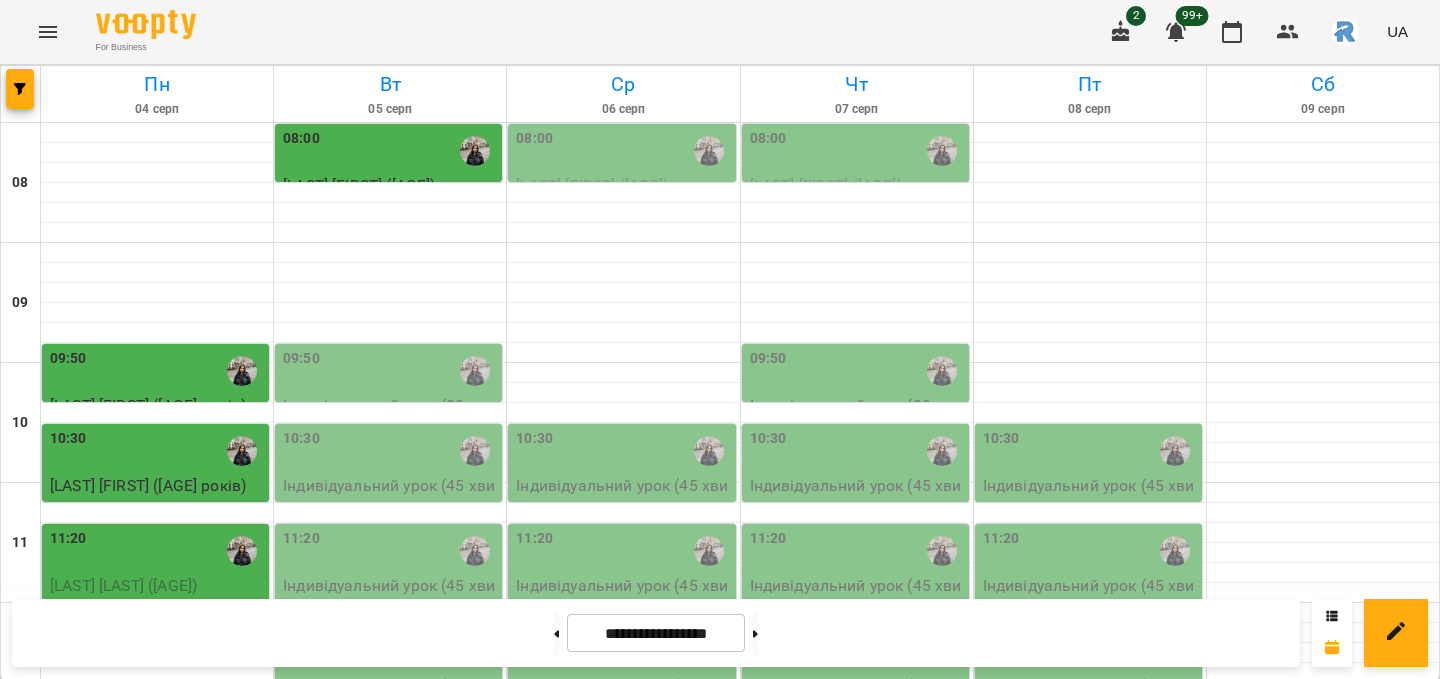 click on "11:20" at bounding box center (390, 551) 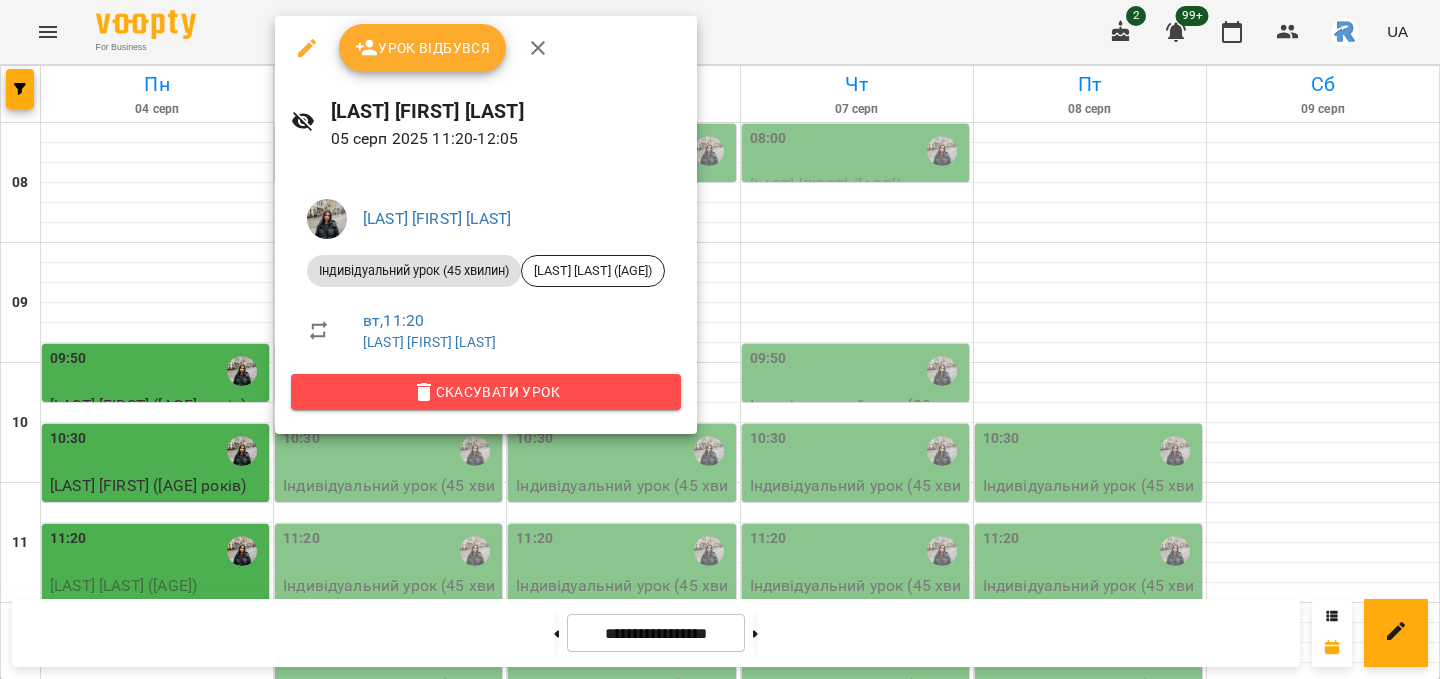 click 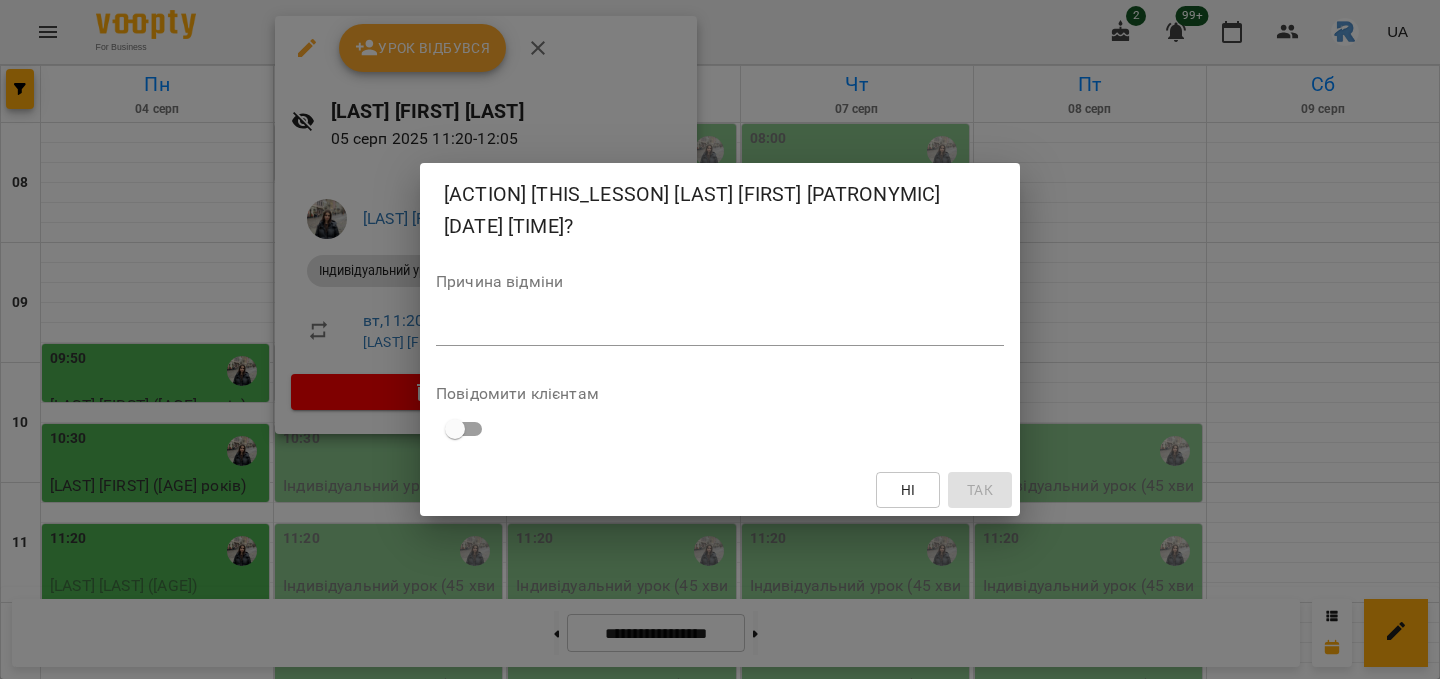click at bounding box center (720, 329) 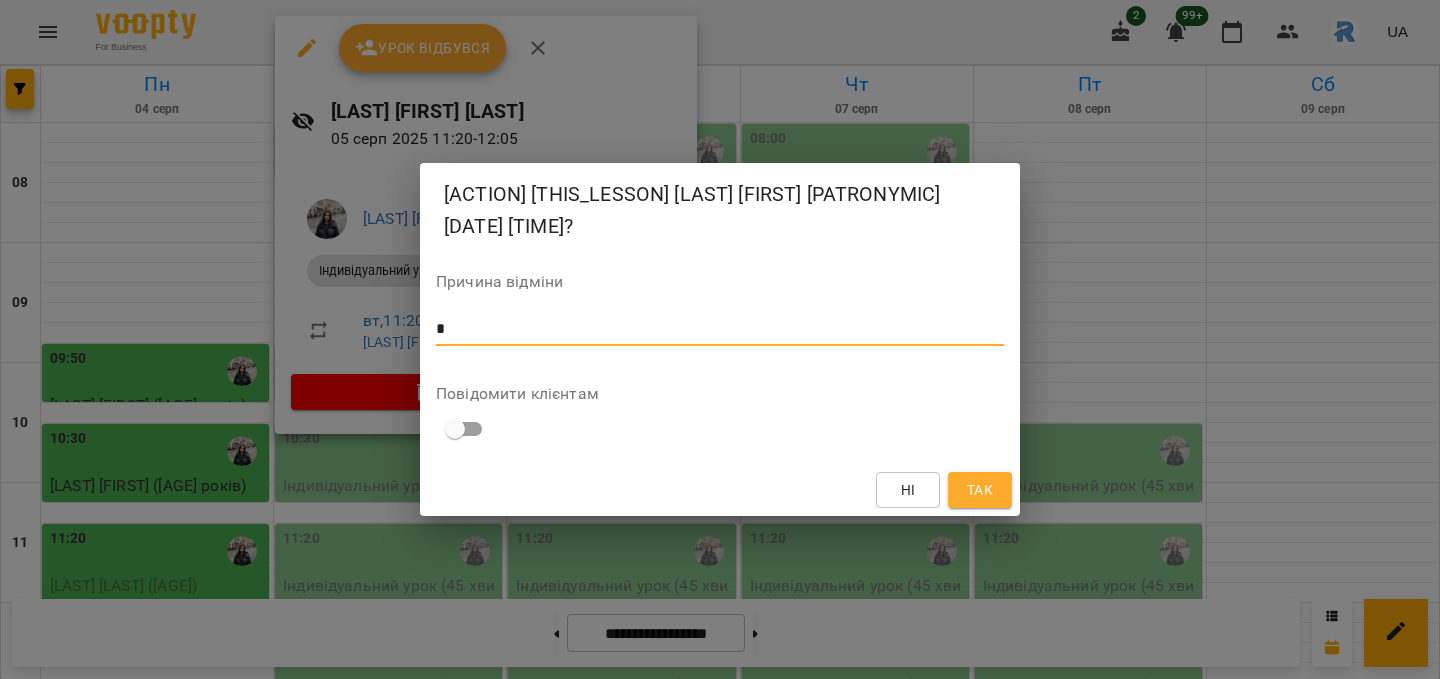 type on "*" 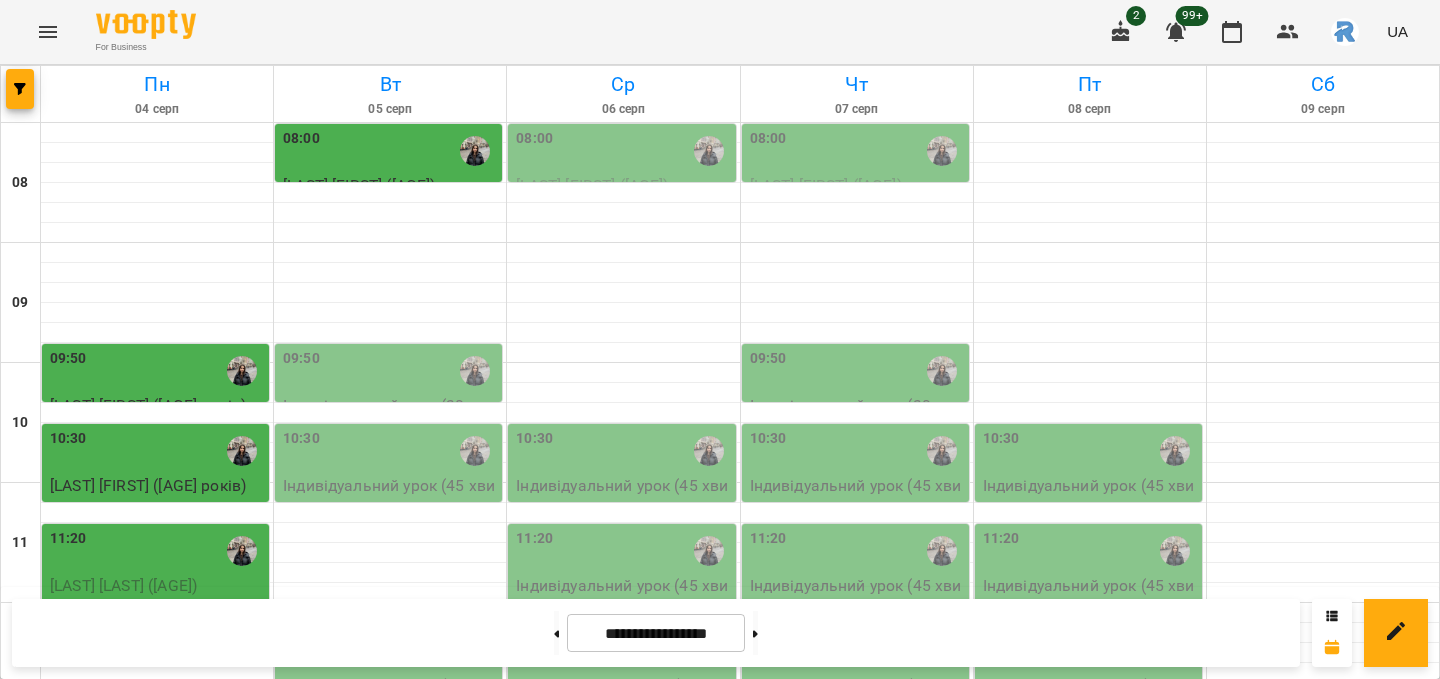 scroll, scrollTop: 936, scrollLeft: 0, axis: vertical 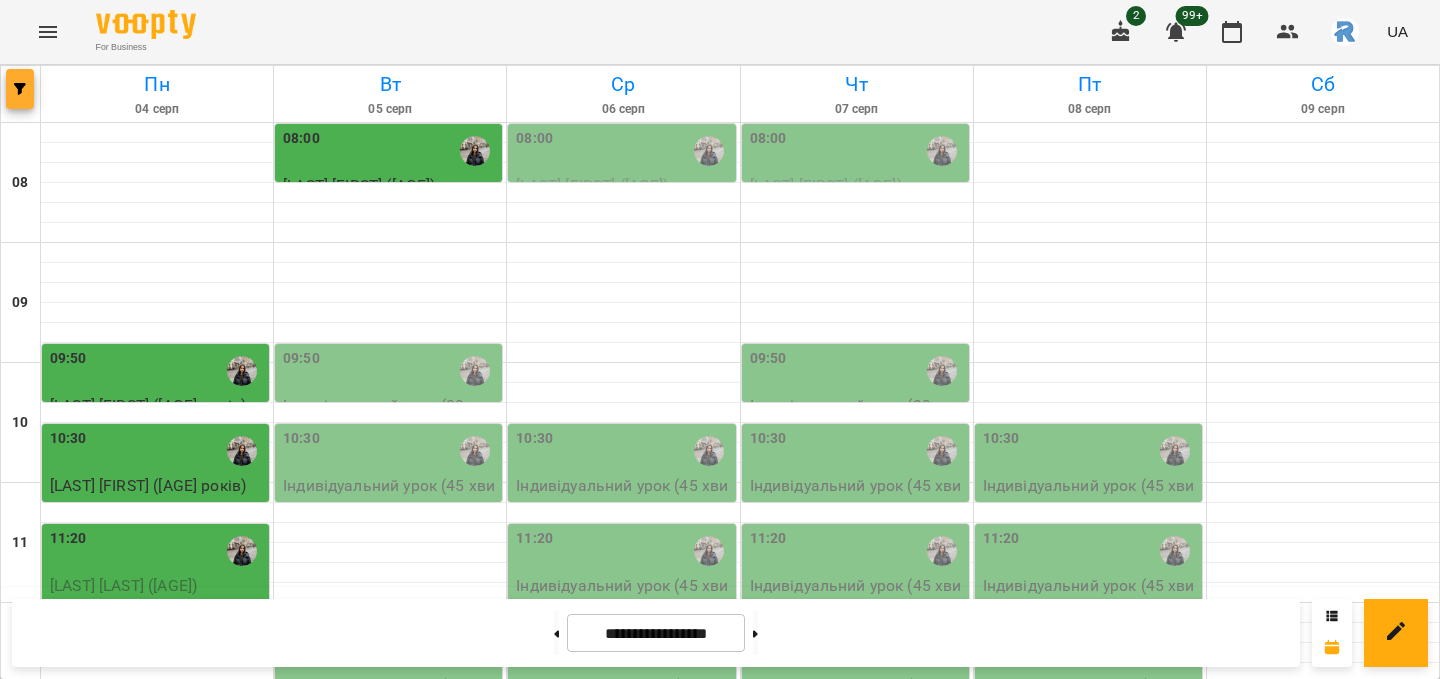 click at bounding box center [20, 89] 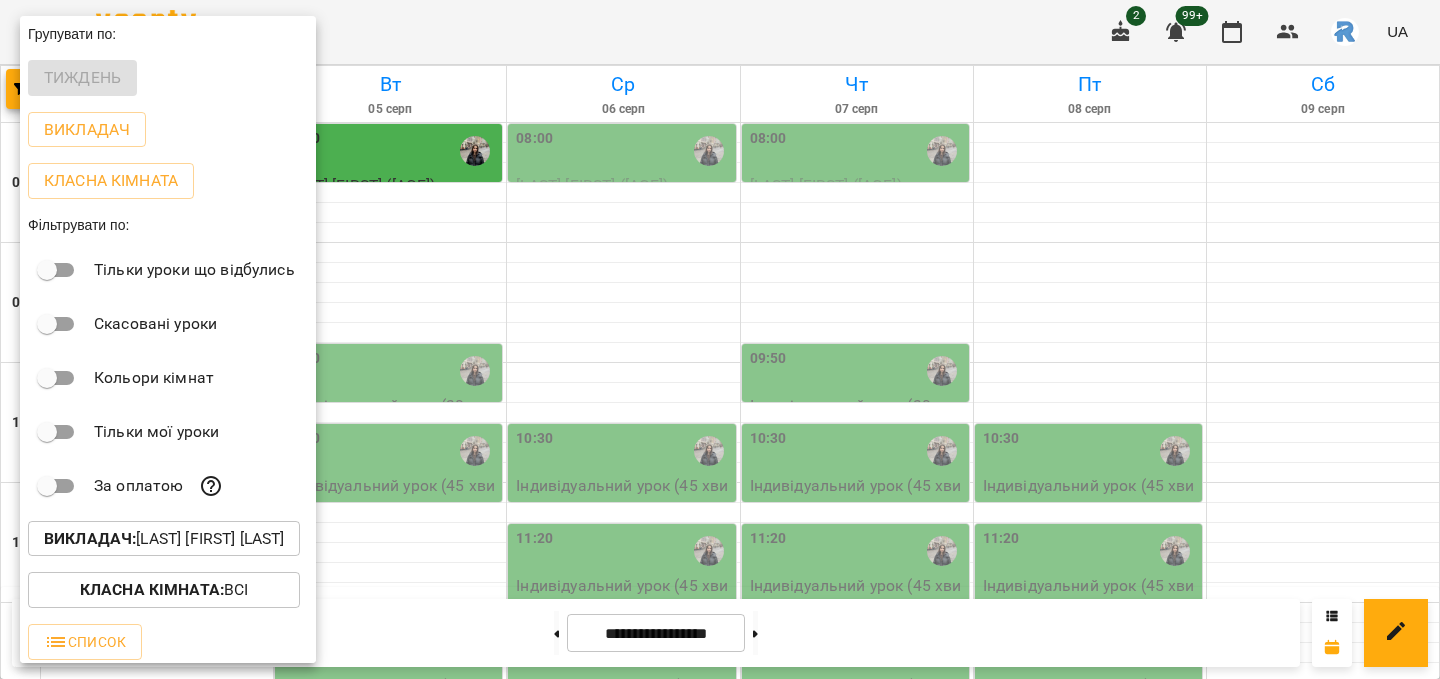 click on "Викладач : [LAST] [FIRST] [PATRONYMIC]" at bounding box center (164, 539) 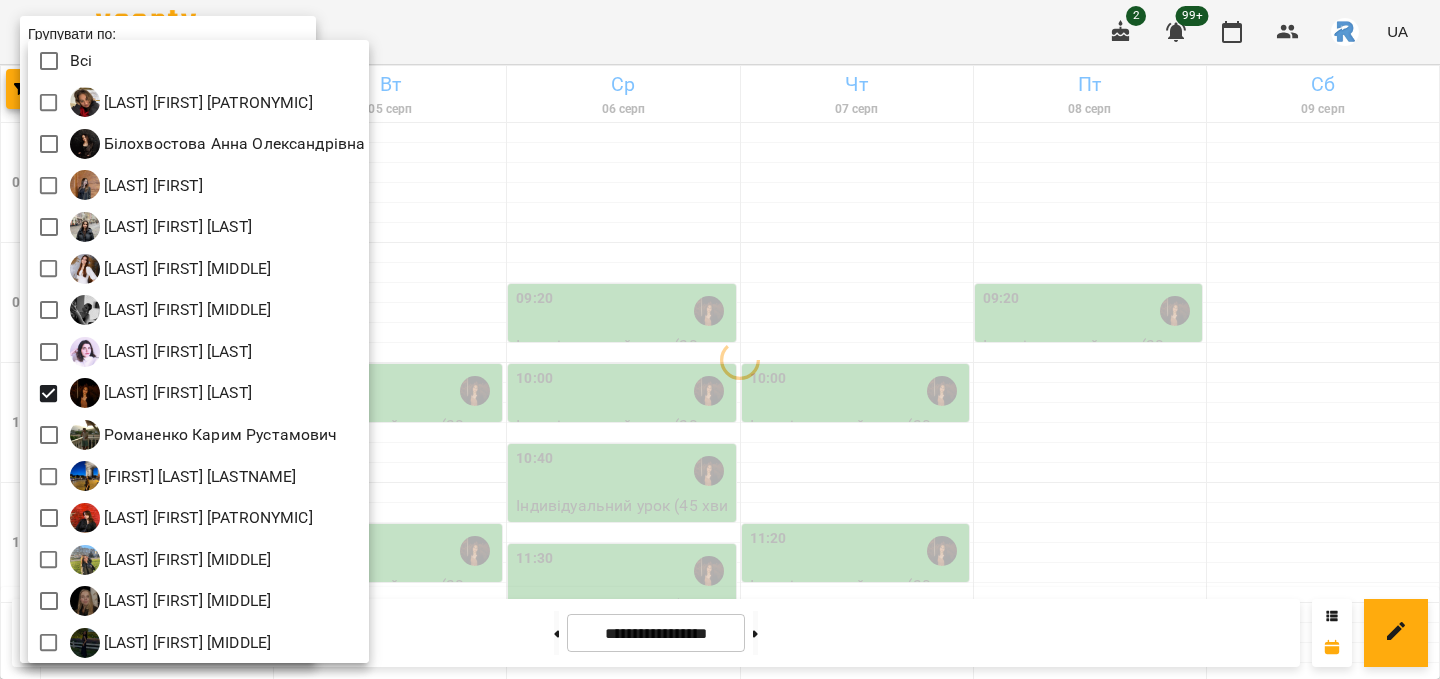 click at bounding box center (720, 339) 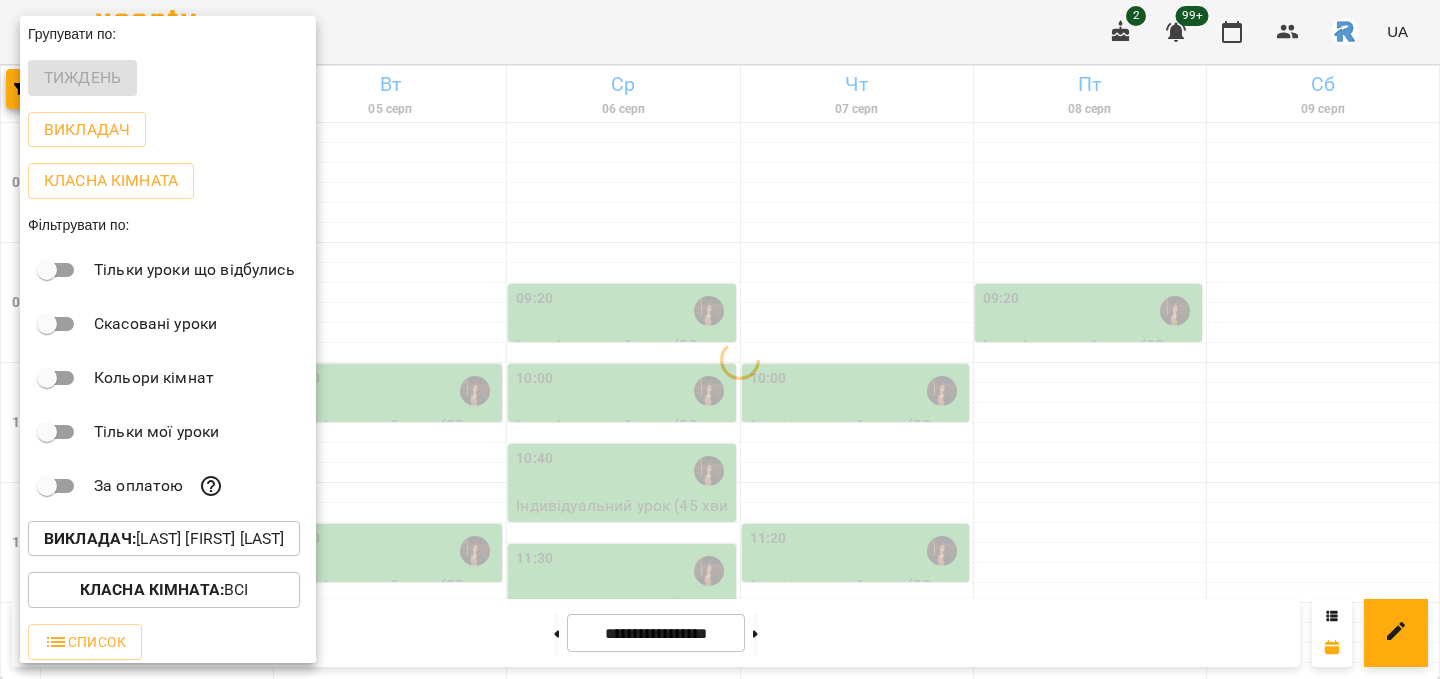 click at bounding box center [720, 339] 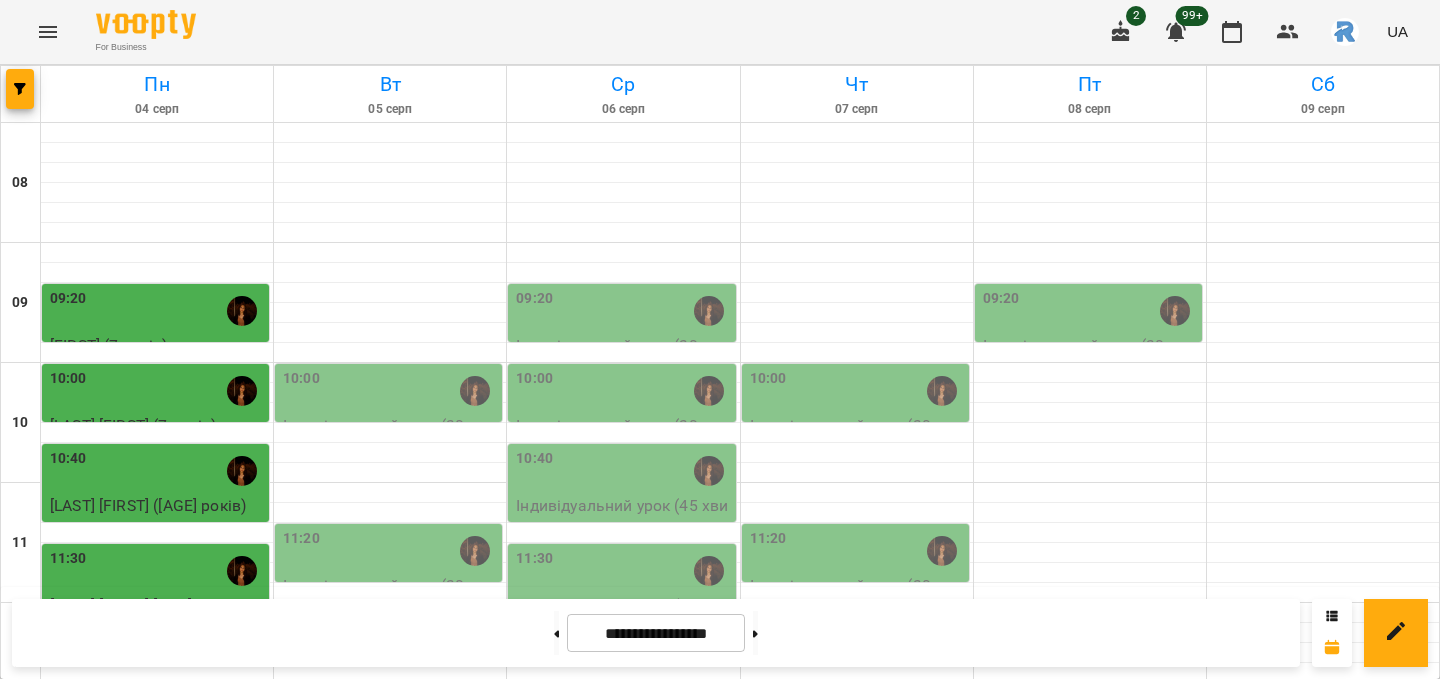 scroll, scrollTop: 93, scrollLeft: 0, axis: vertical 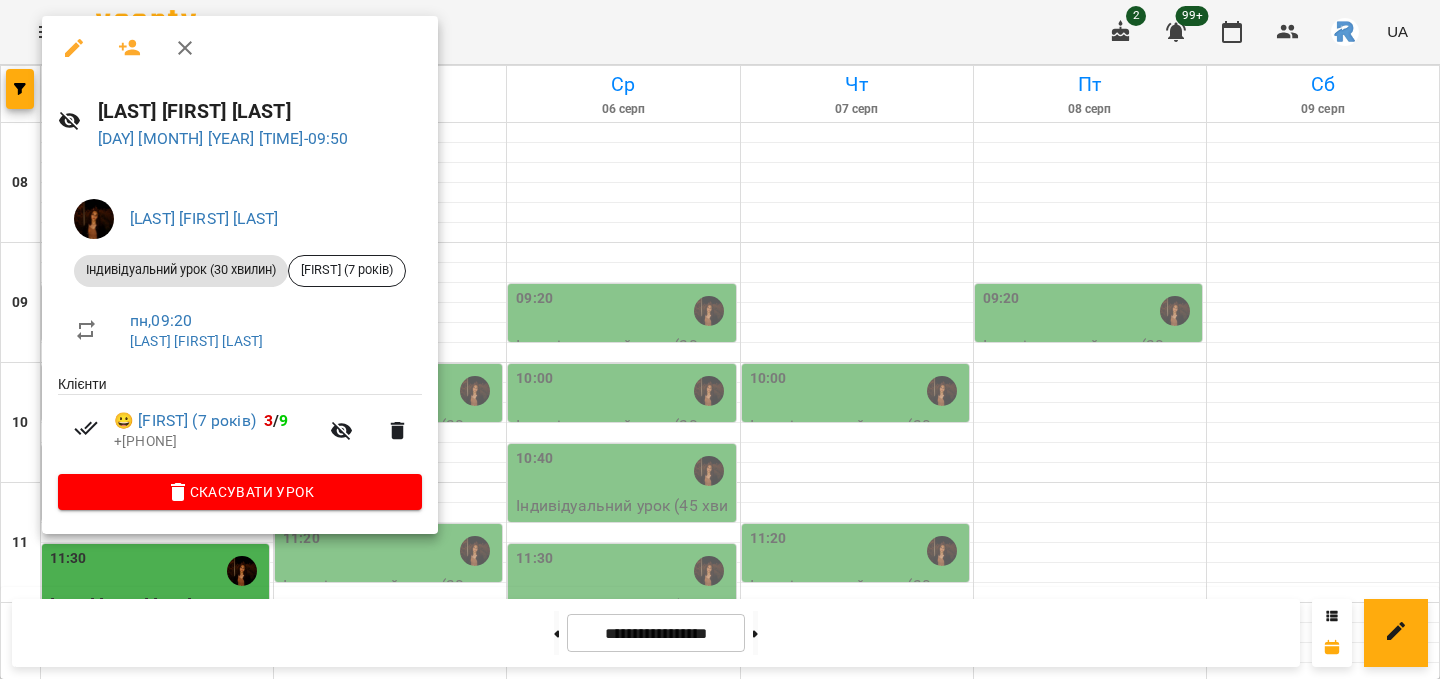 click at bounding box center [720, 339] 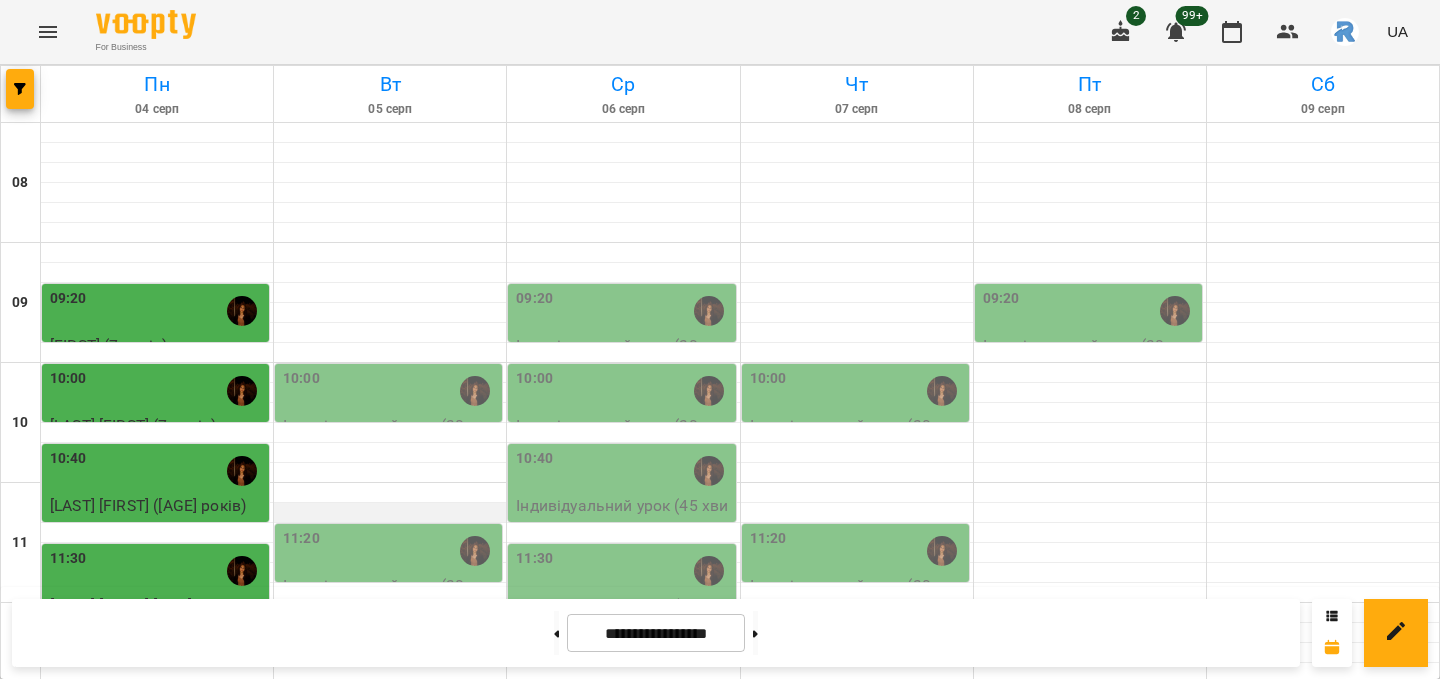 scroll, scrollTop: 0, scrollLeft: 0, axis: both 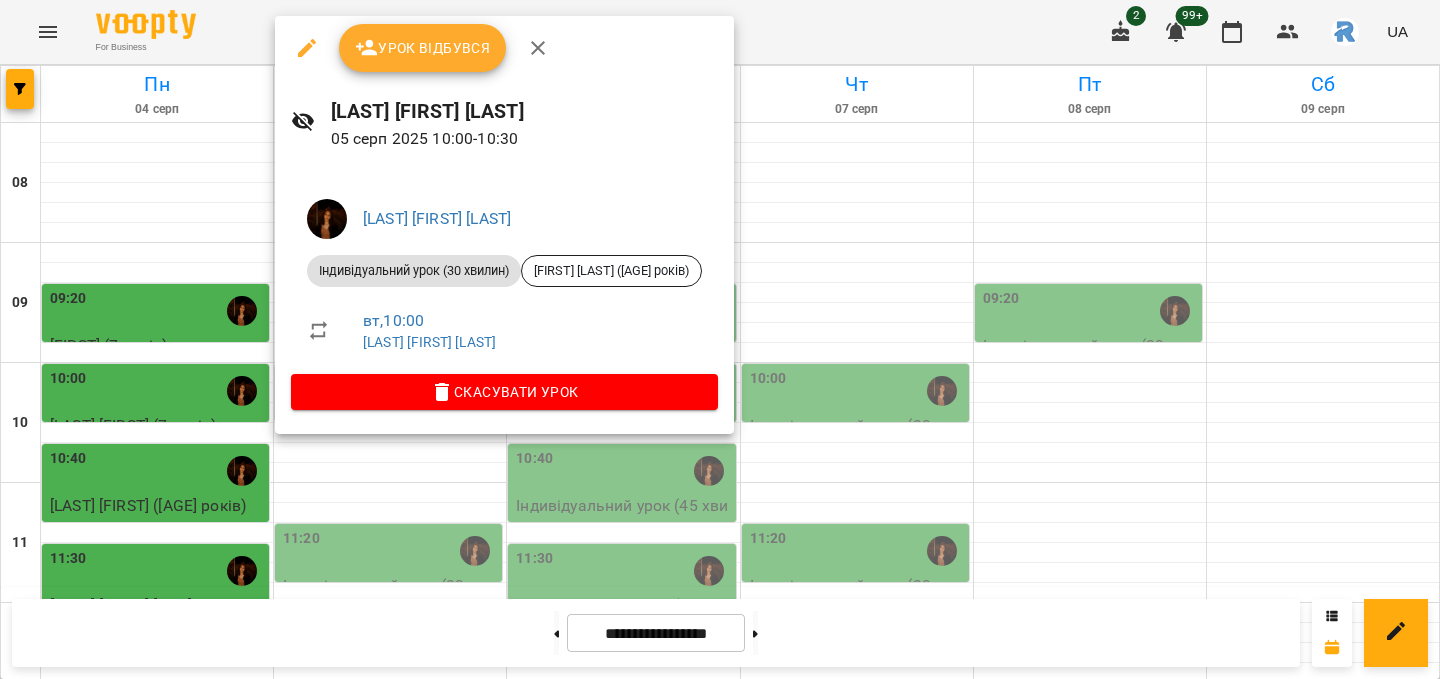 click at bounding box center (720, 339) 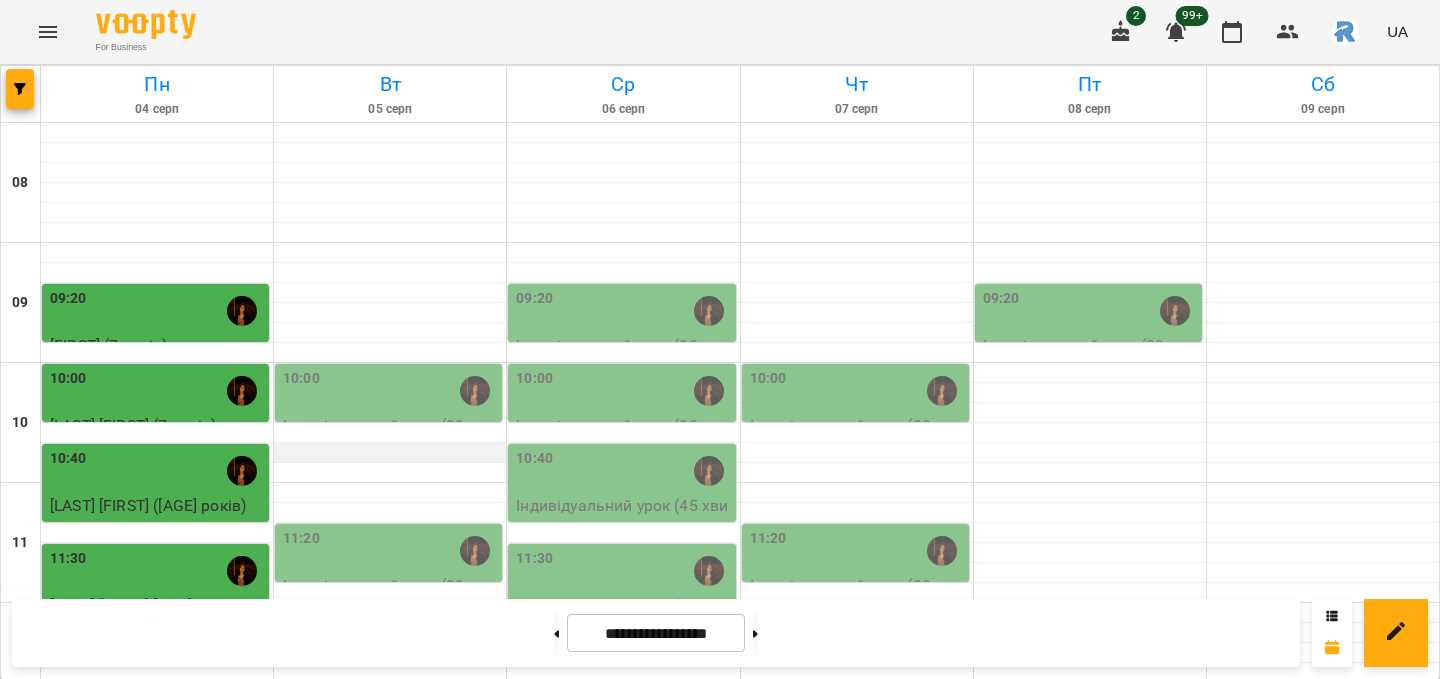 click at bounding box center (390, 453) 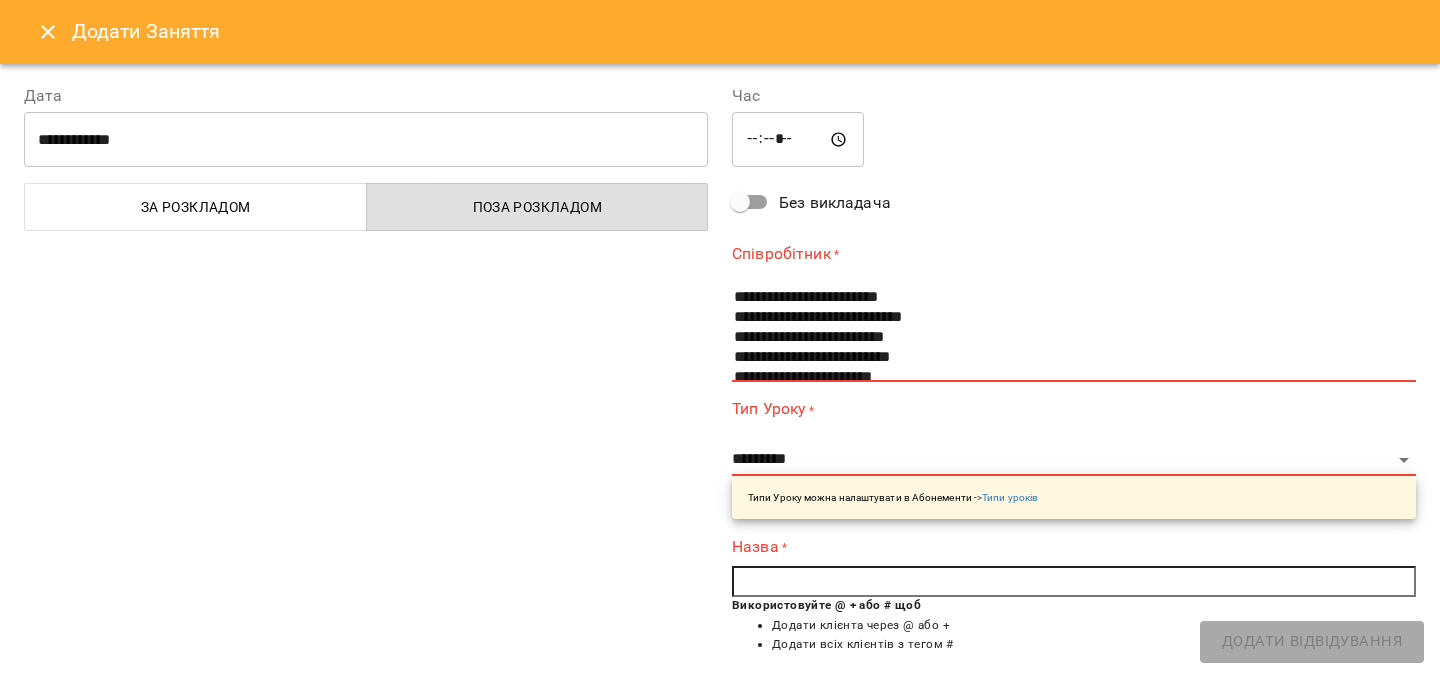 scroll, scrollTop: 112, scrollLeft: 0, axis: vertical 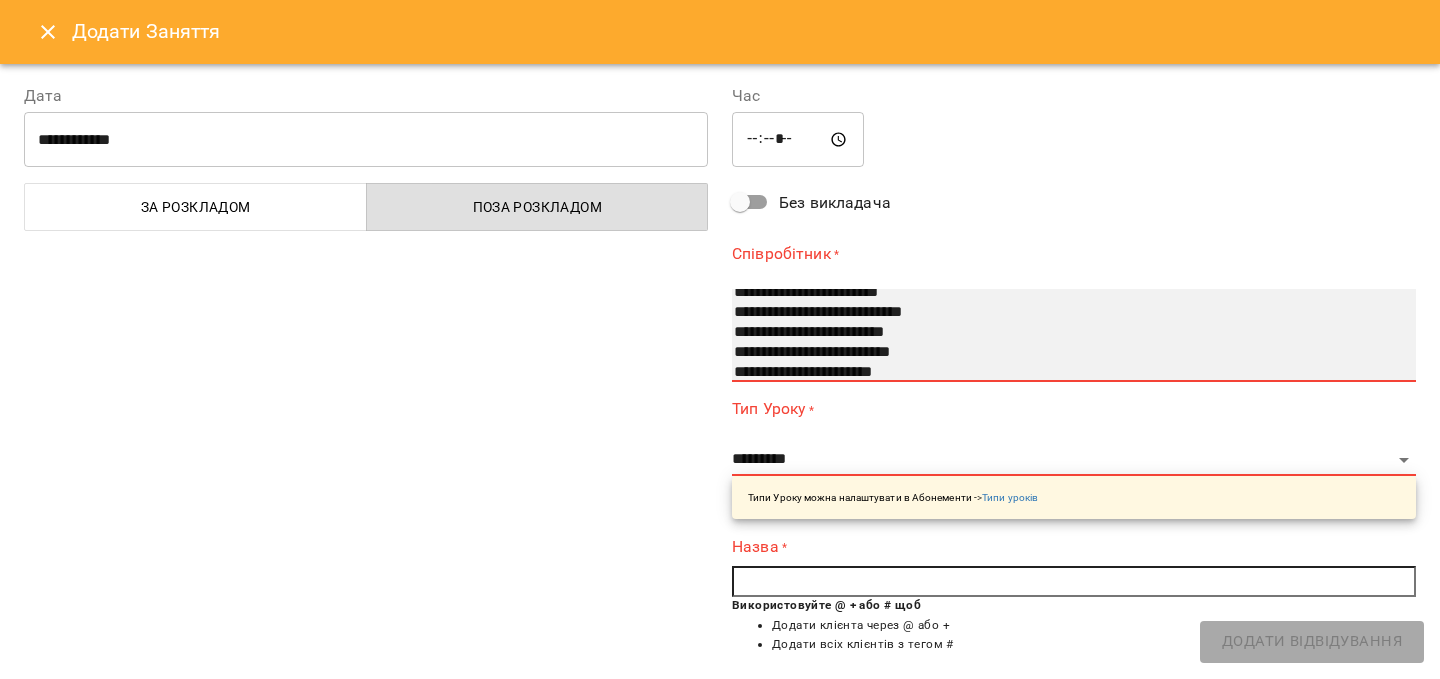 select on "**********" 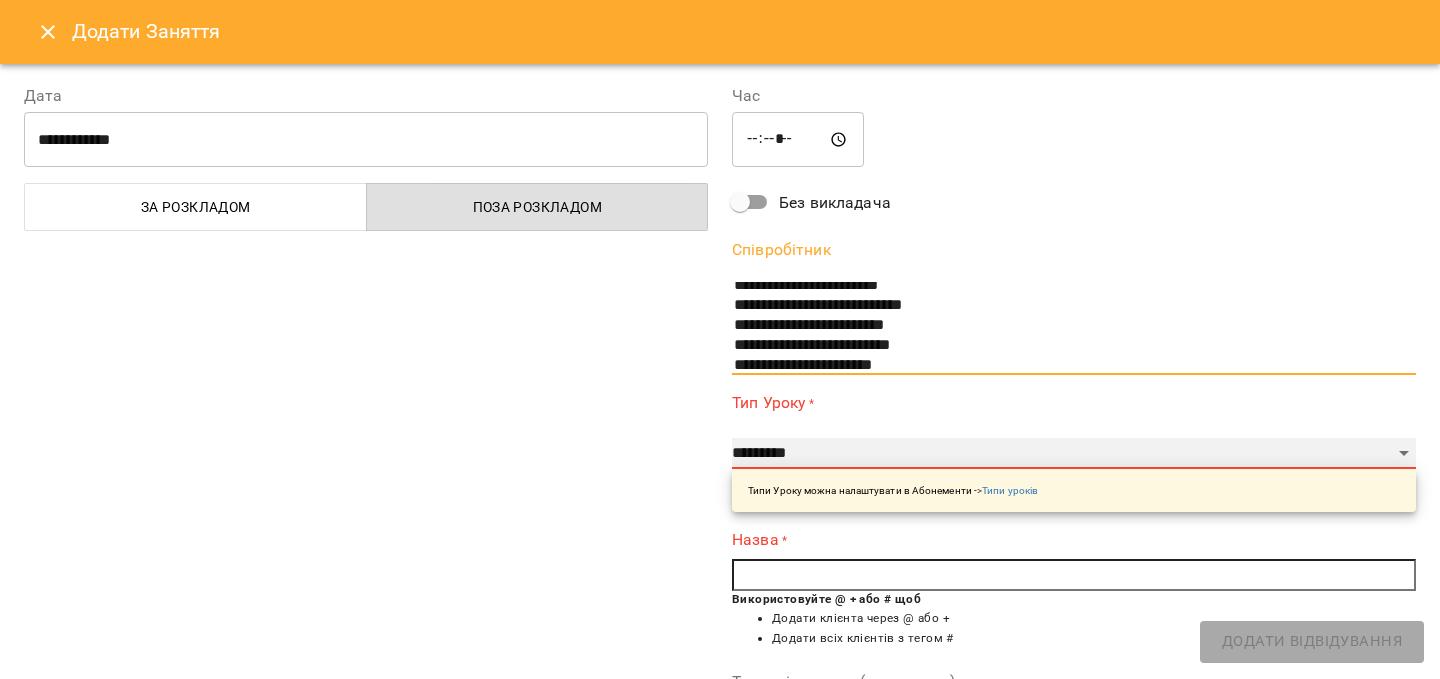 click on "**********" at bounding box center (1074, 454) 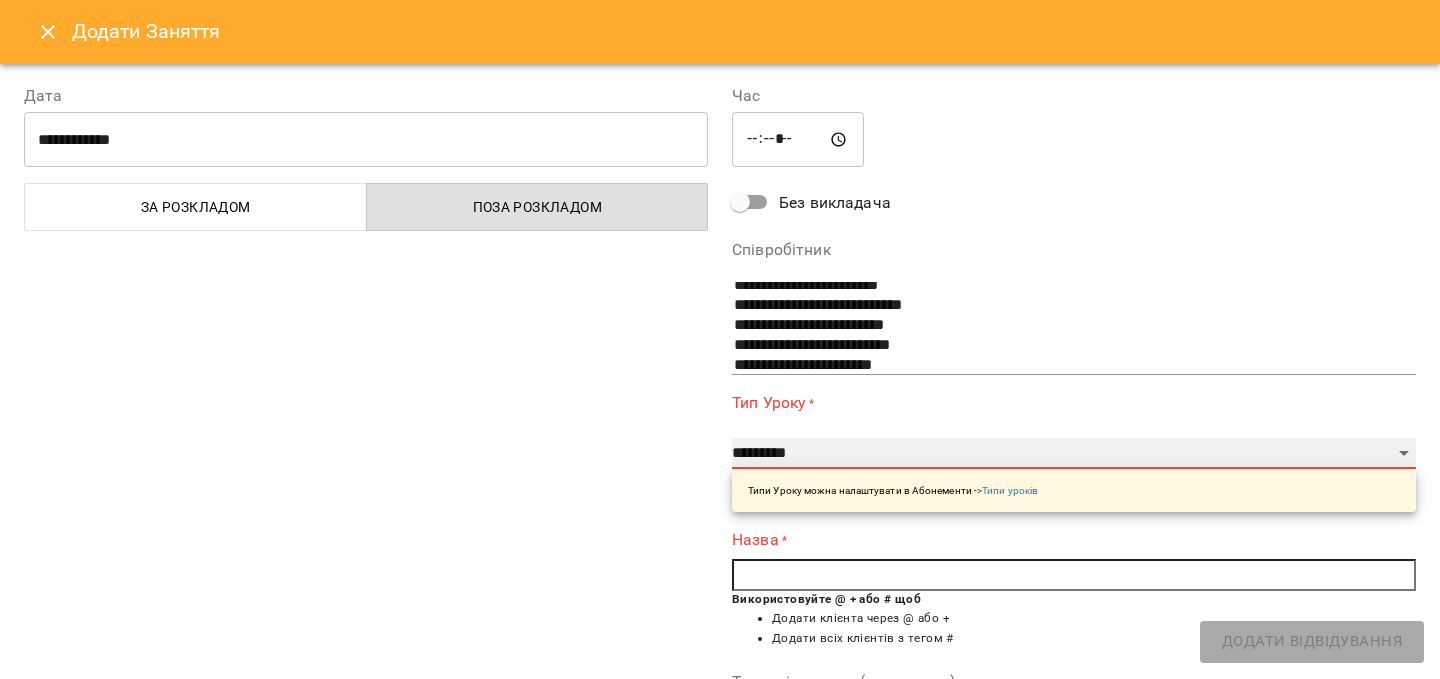 select on "**********" 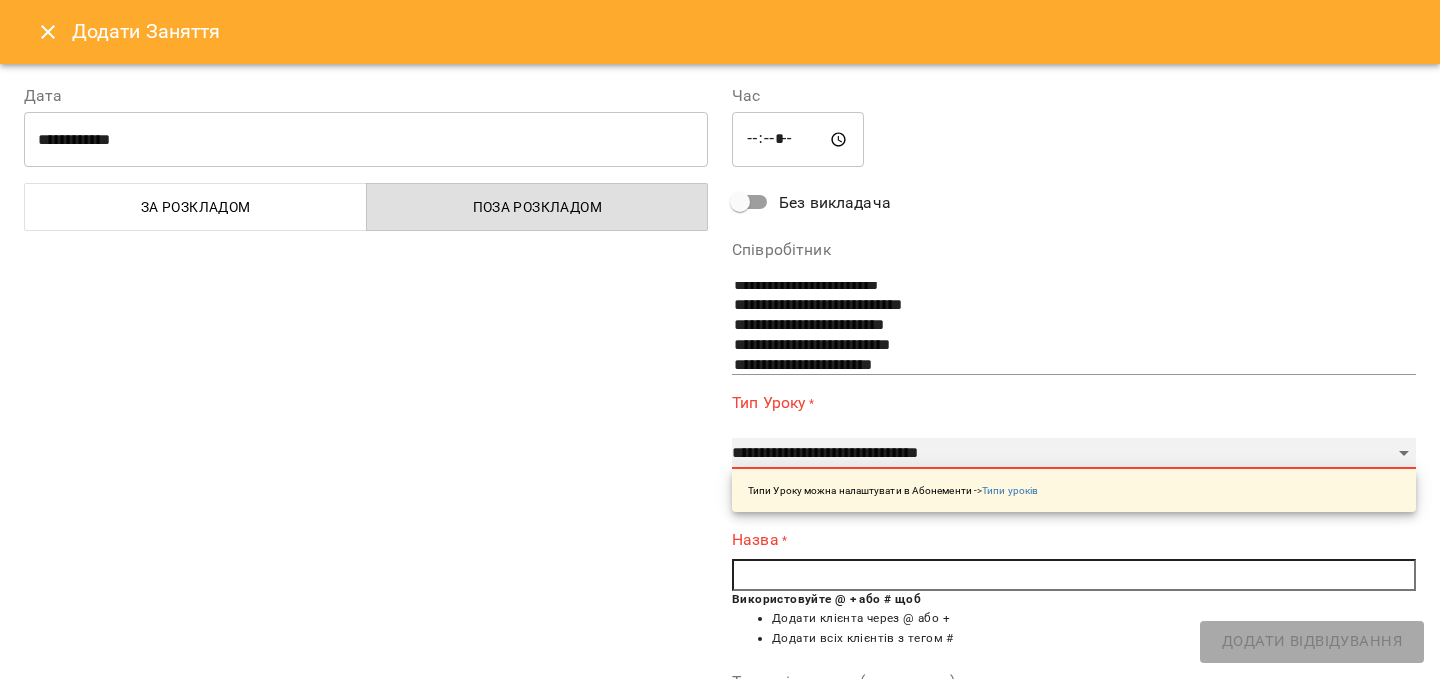 type on "**" 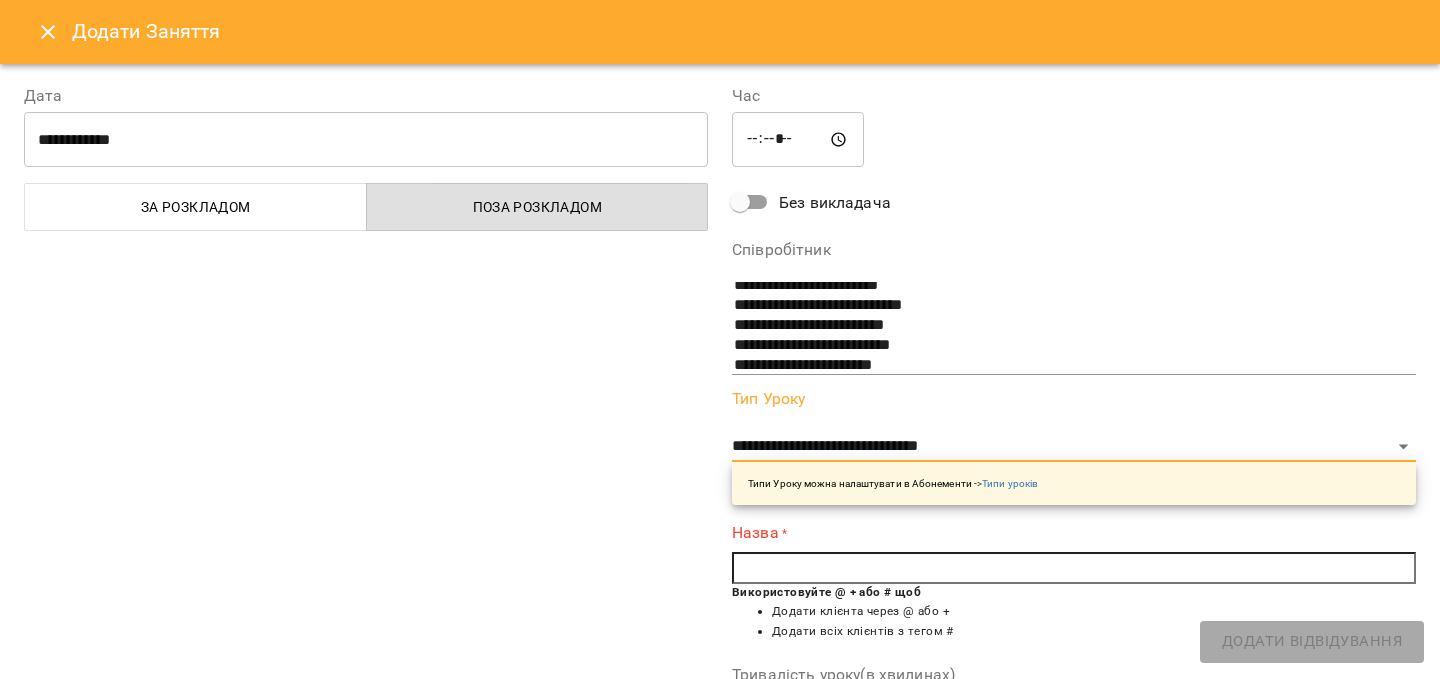 click at bounding box center [1074, 568] 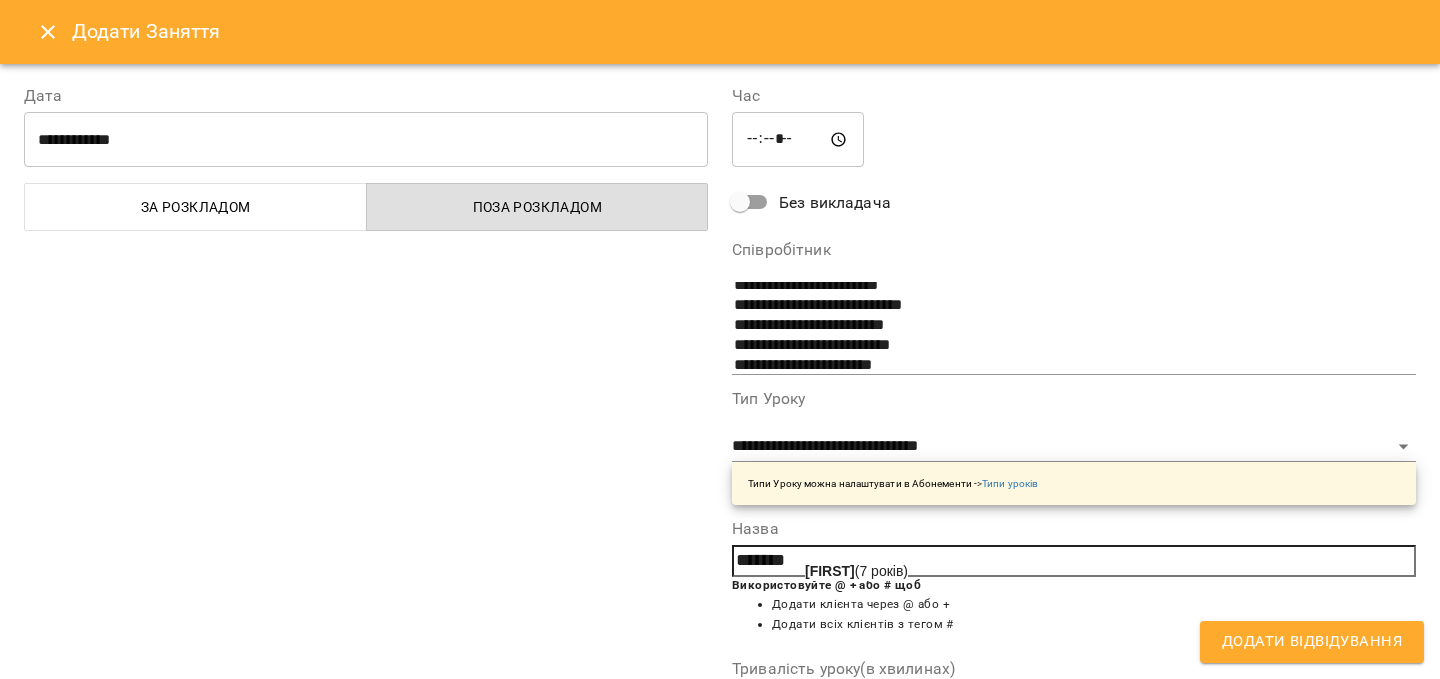 click on "[FIRST]  ([AGE] років)" at bounding box center [856, 571] 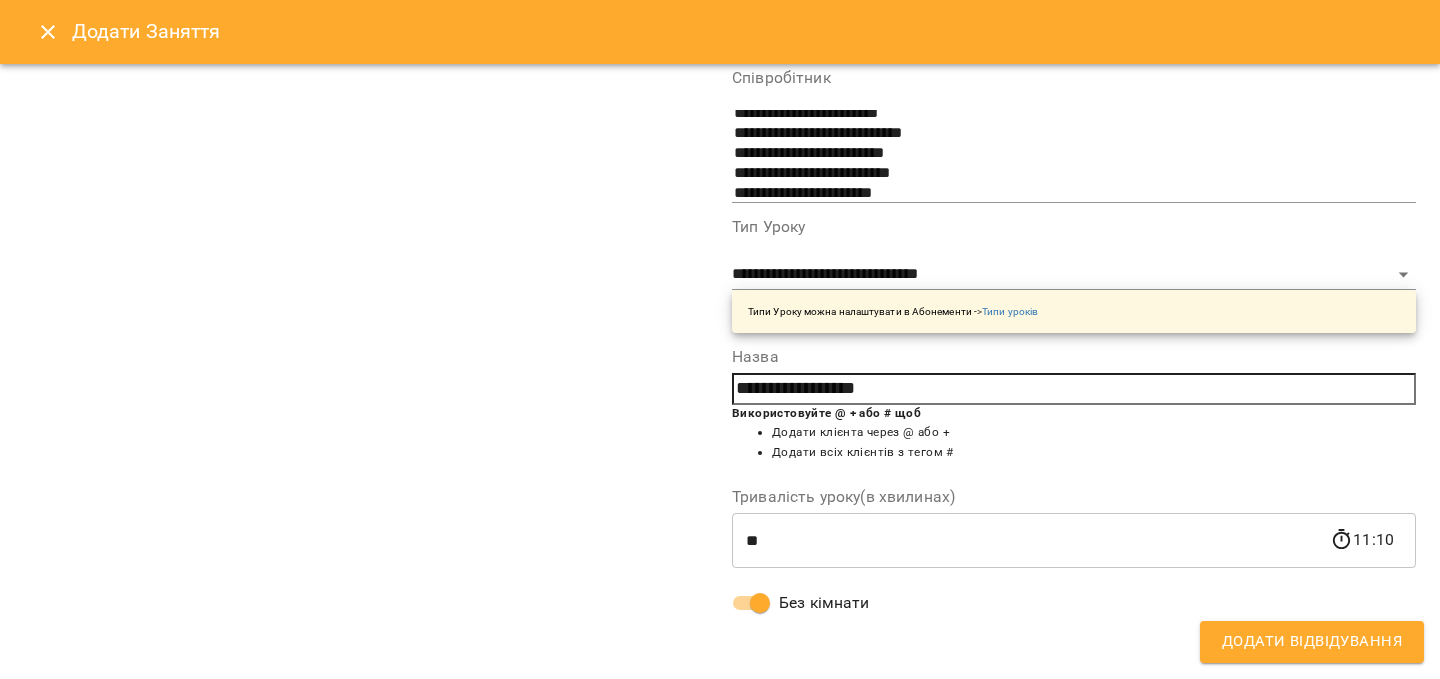 scroll, scrollTop: 0, scrollLeft: 0, axis: both 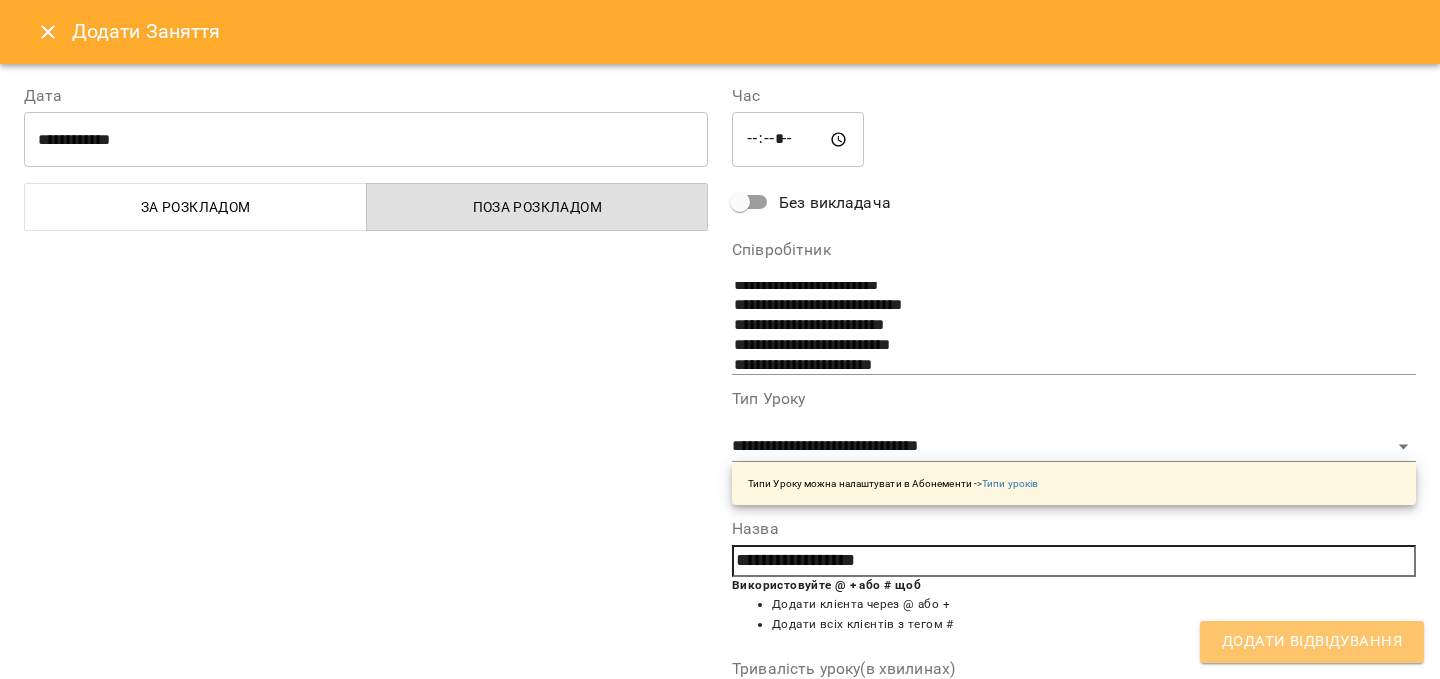 click on "Додати Відвідування" at bounding box center (1312, 642) 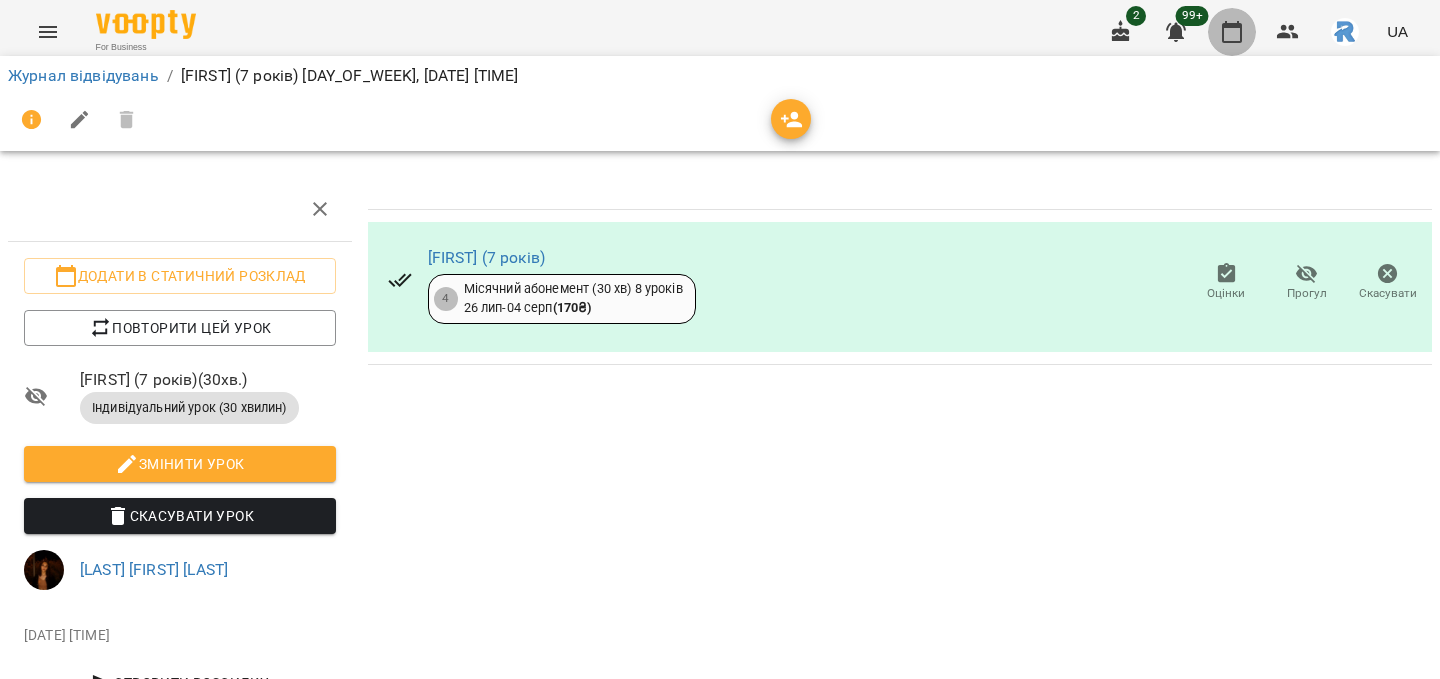 click 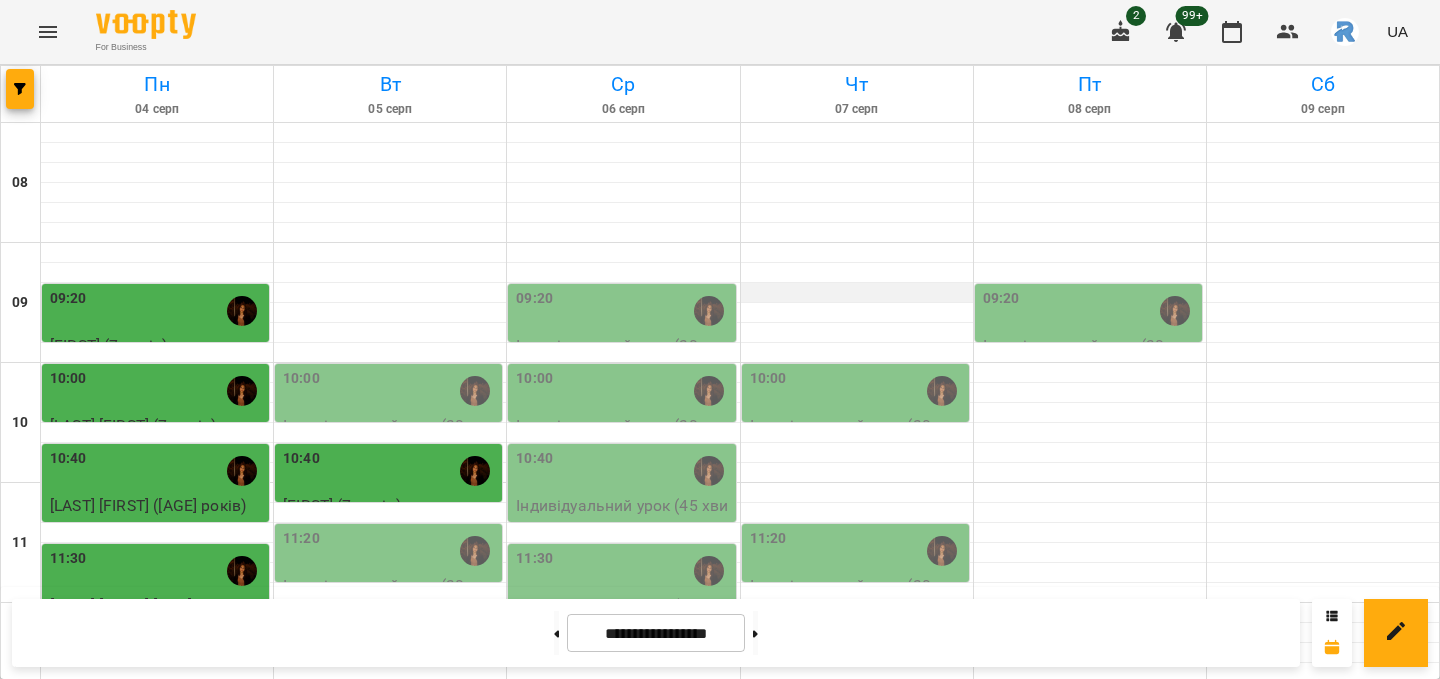 scroll, scrollTop: 475, scrollLeft: 0, axis: vertical 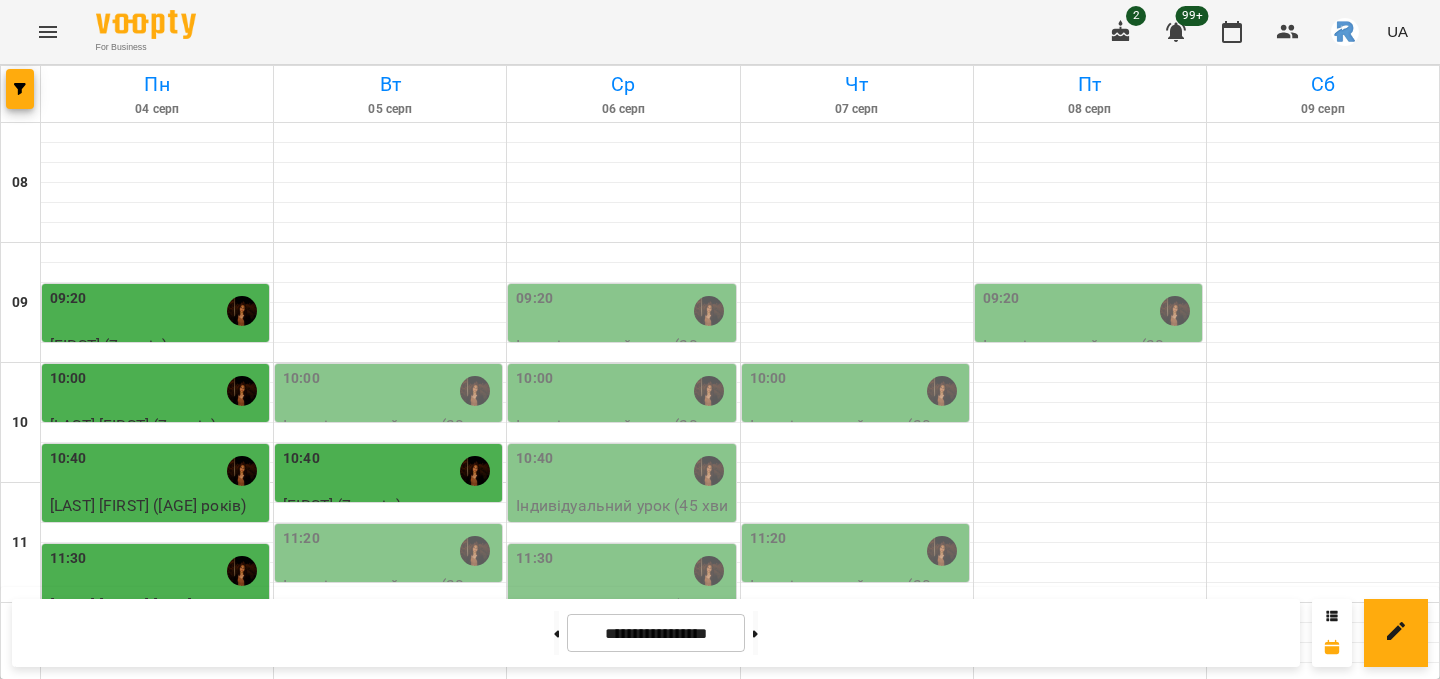 click at bounding box center [48, 32] 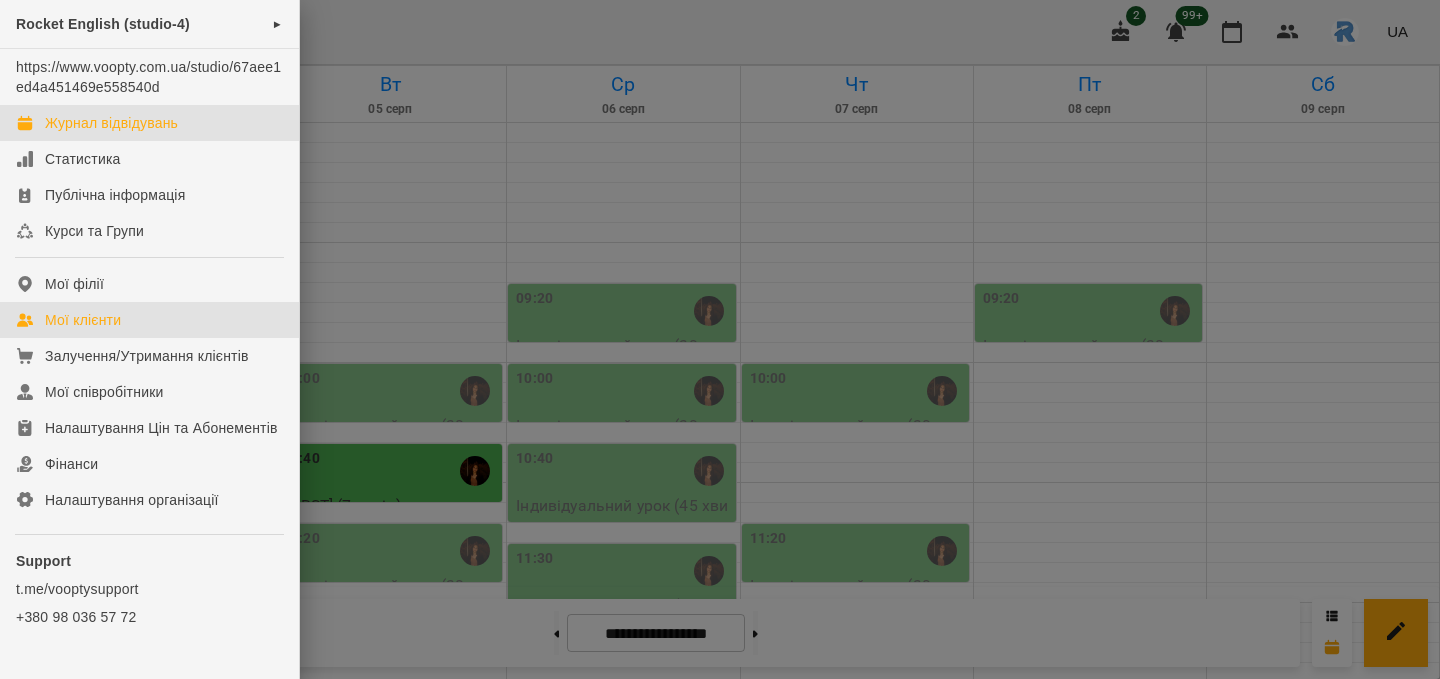 click on "Мої клієнти" at bounding box center [83, 320] 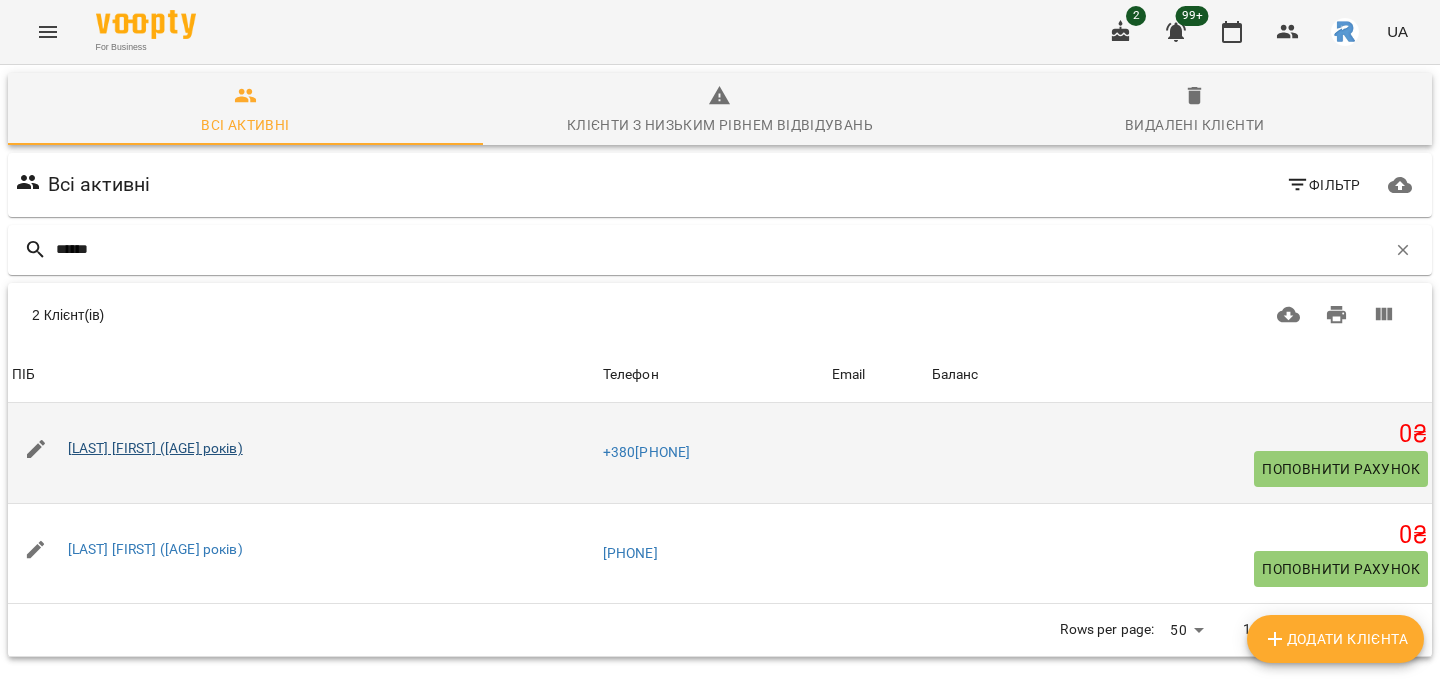 type on "******" 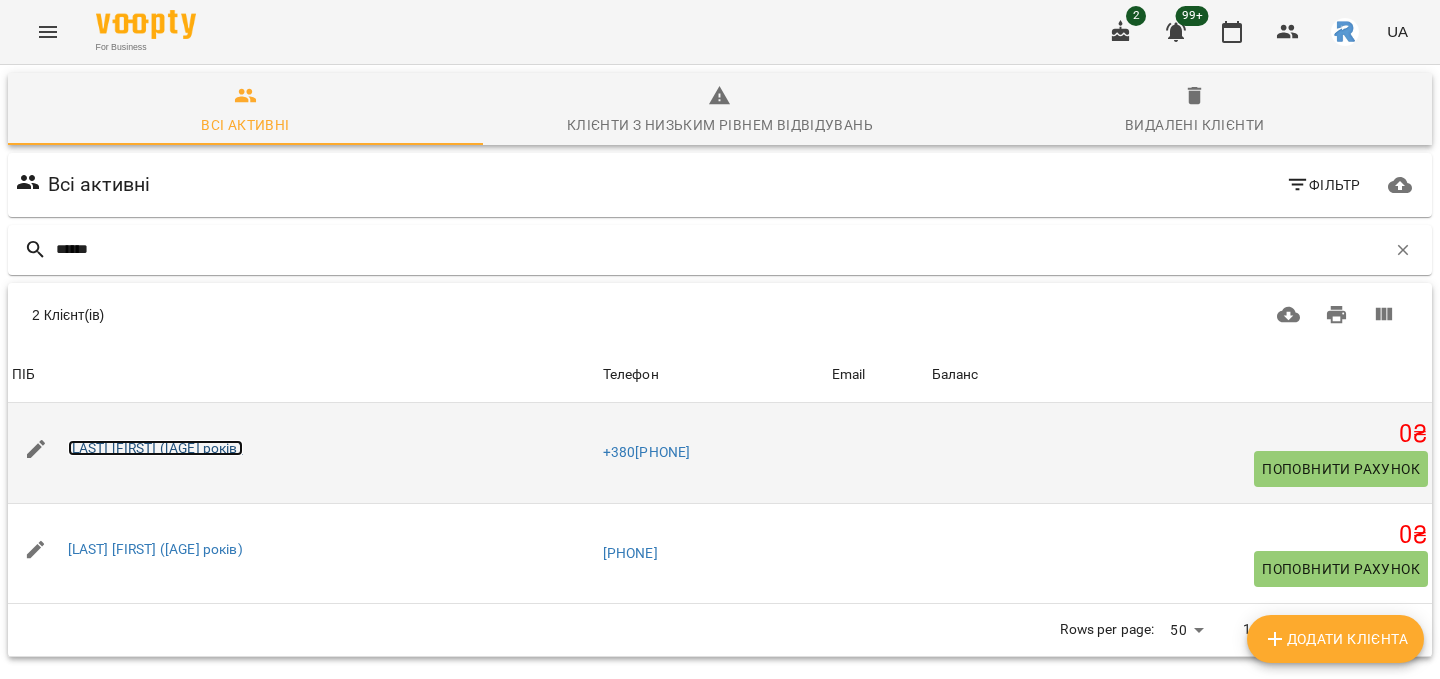 click on "[LAST] [FIRST] ([AGE] років)" at bounding box center [155, 448] 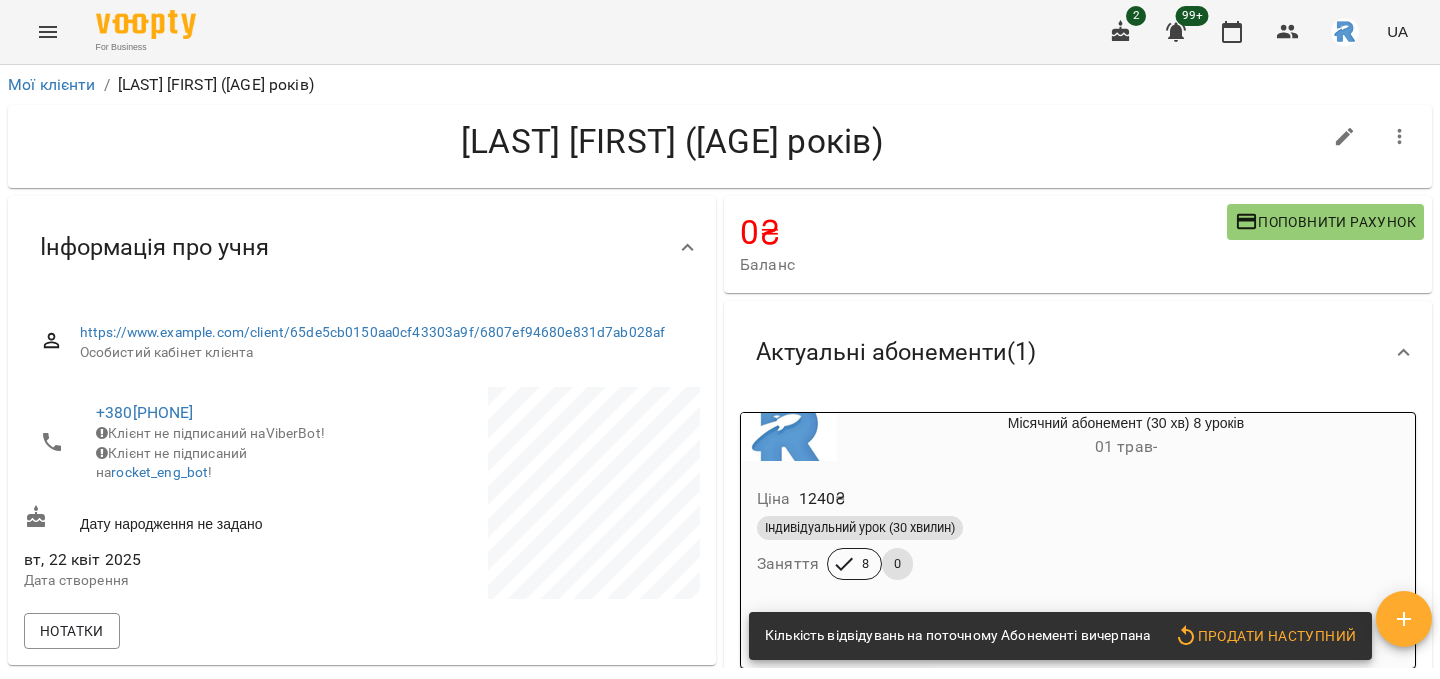 click 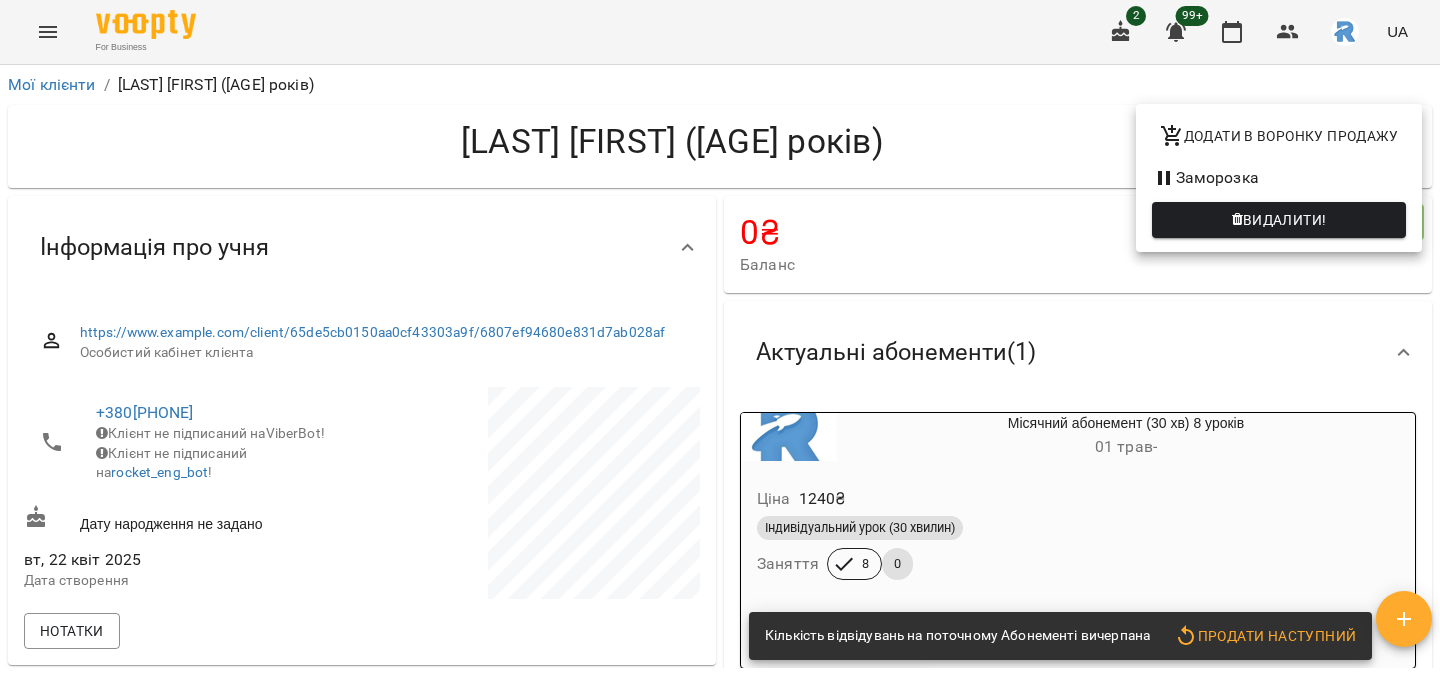 click on "Заморозка" at bounding box center [1279, 178] 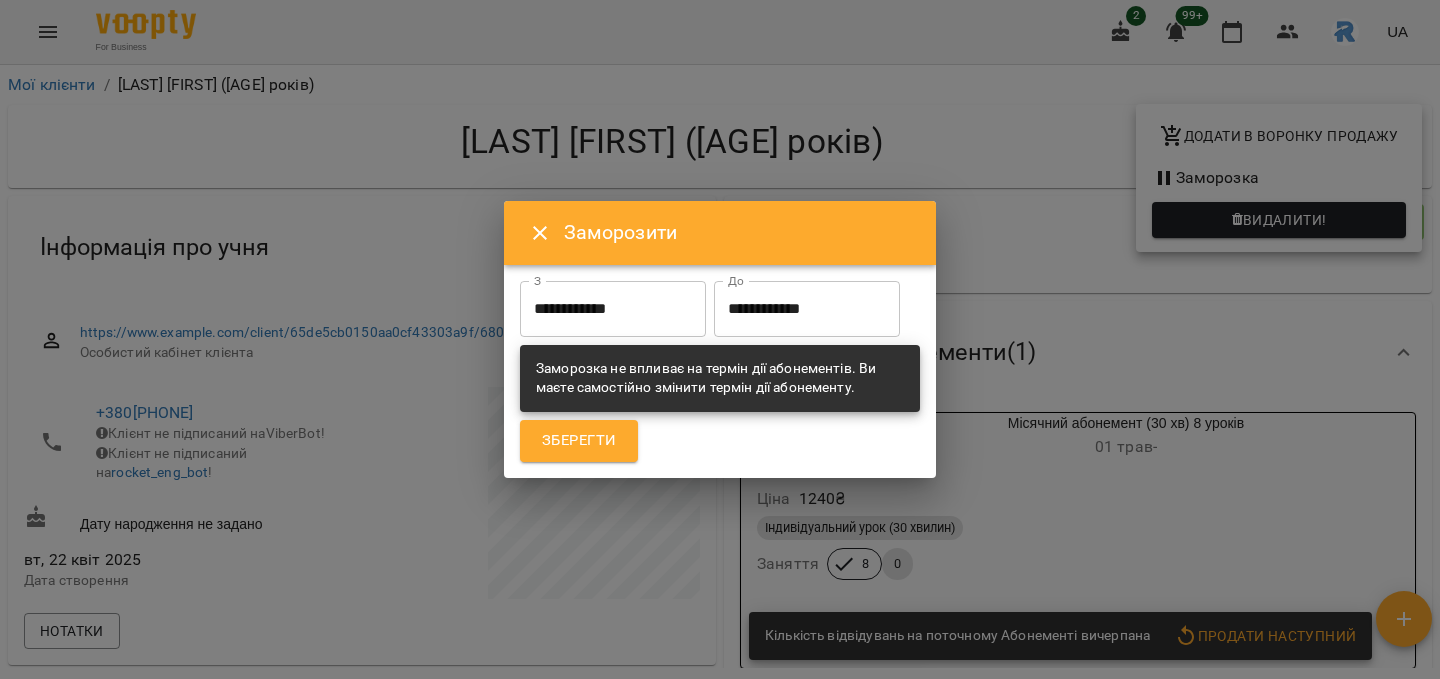 click on "**********" at bounding box center [807, 309] 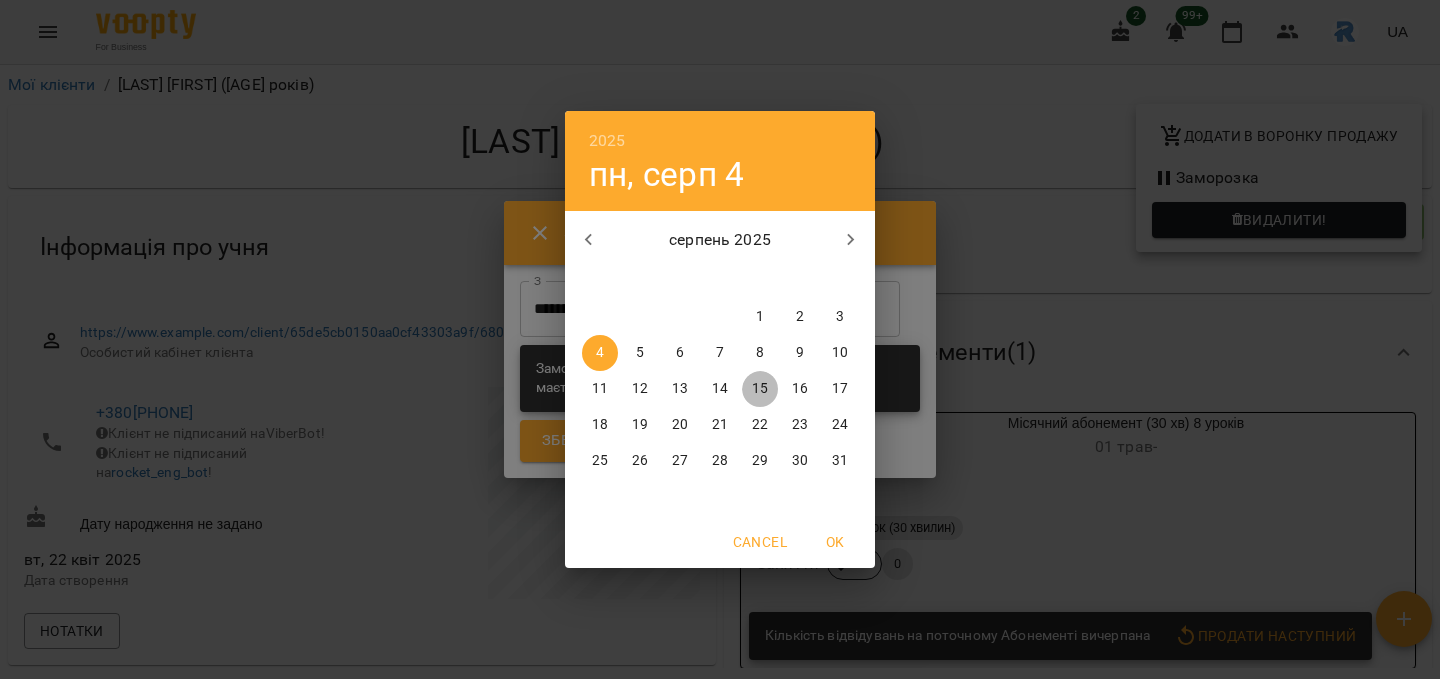 click on "15" at bounding box center (760, 389) 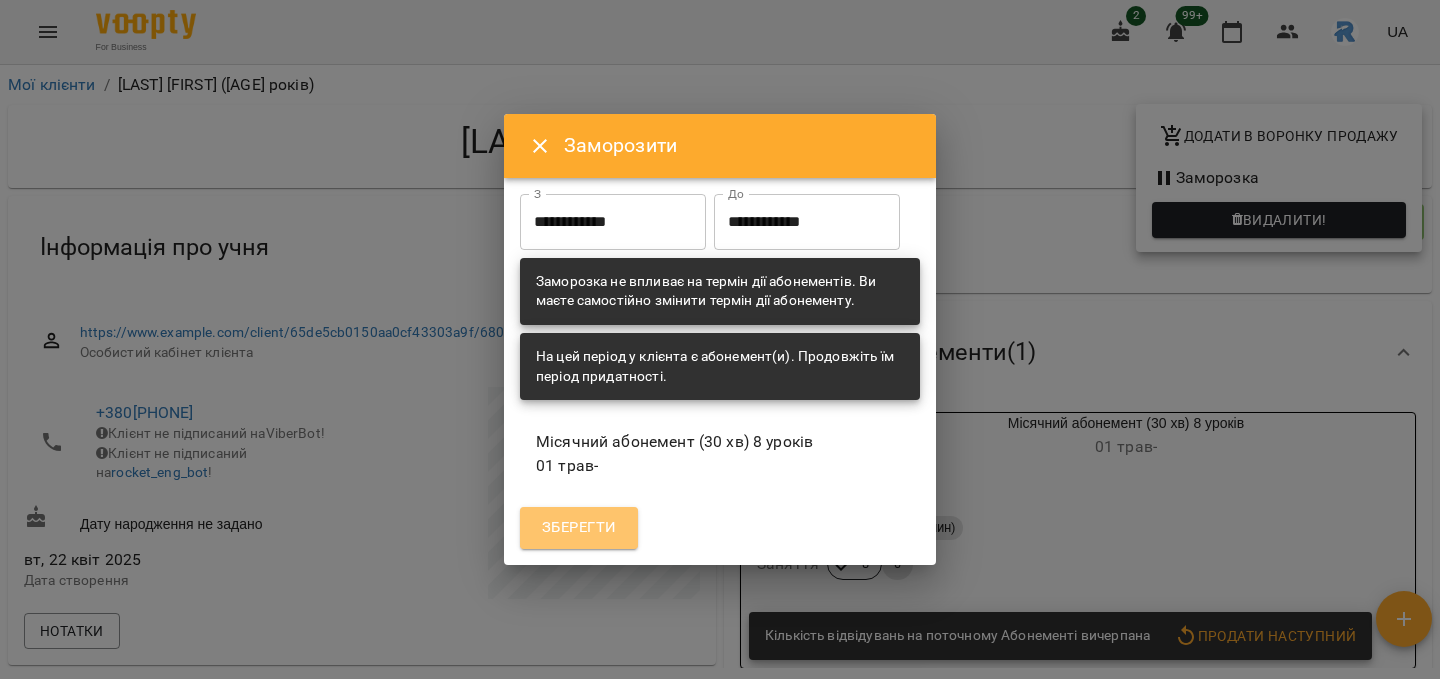click on "Зберегти" at bounding box center (579, 528) 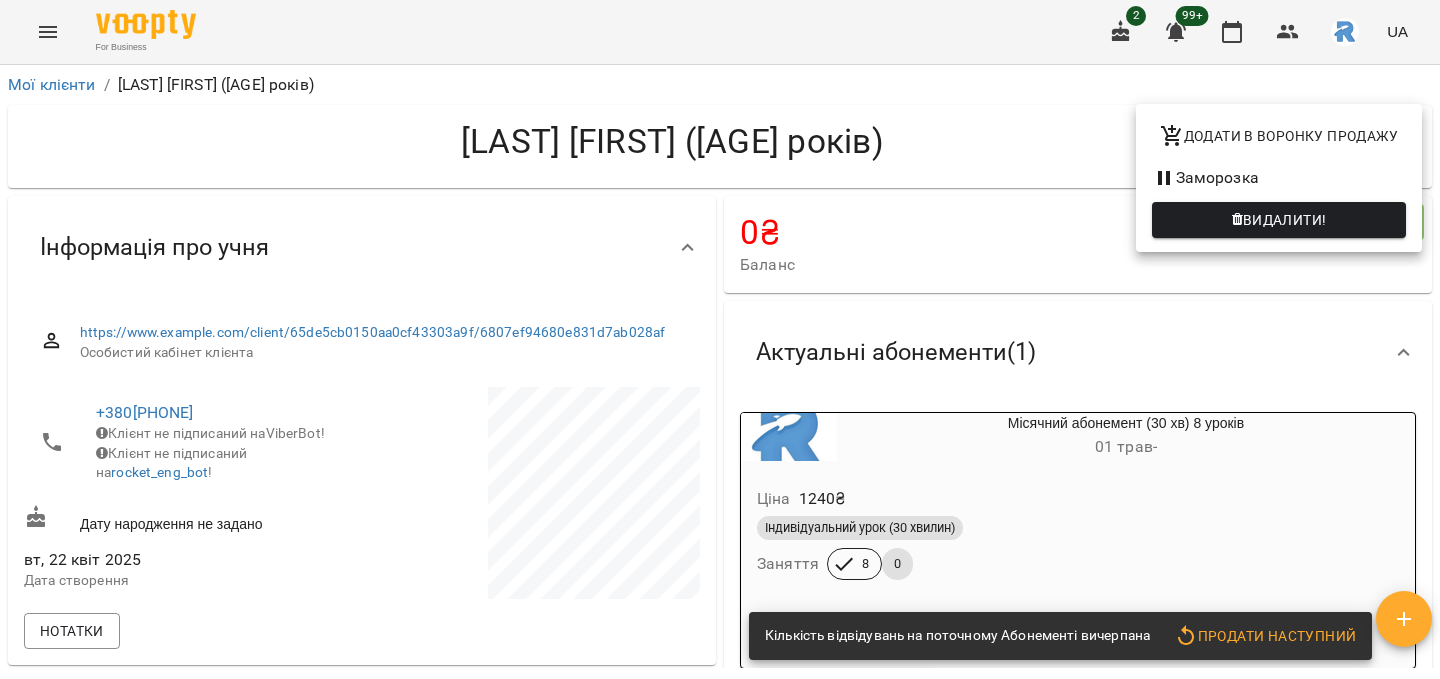 click at bounding box center [720, 339] 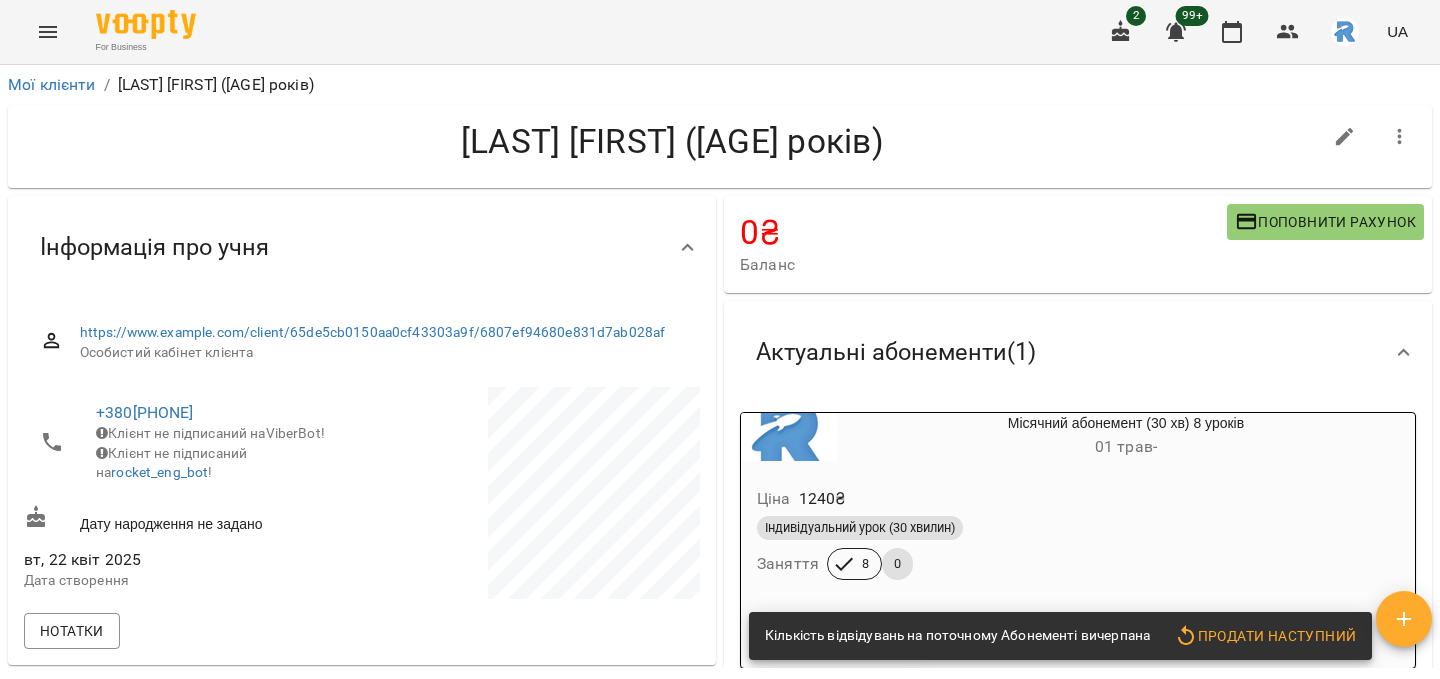 click 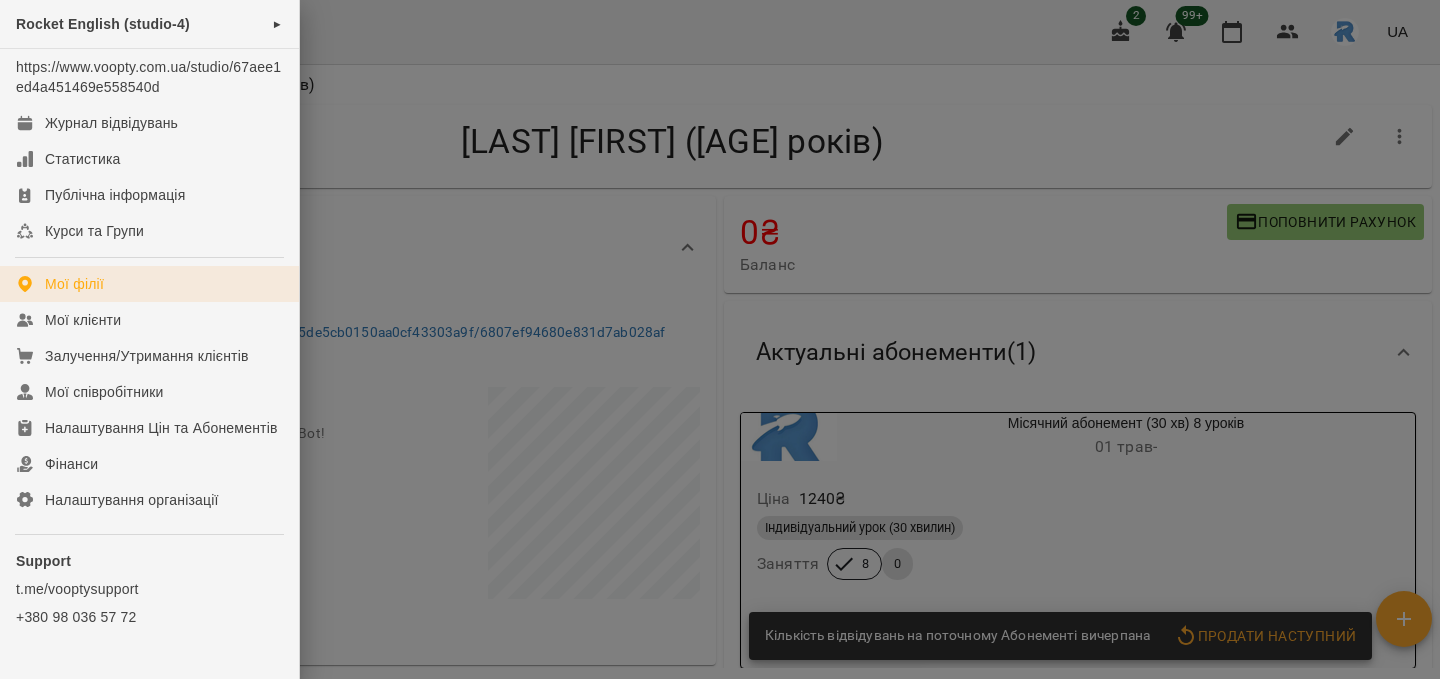 click on "Мої філії" at bounding box center [149, 284] 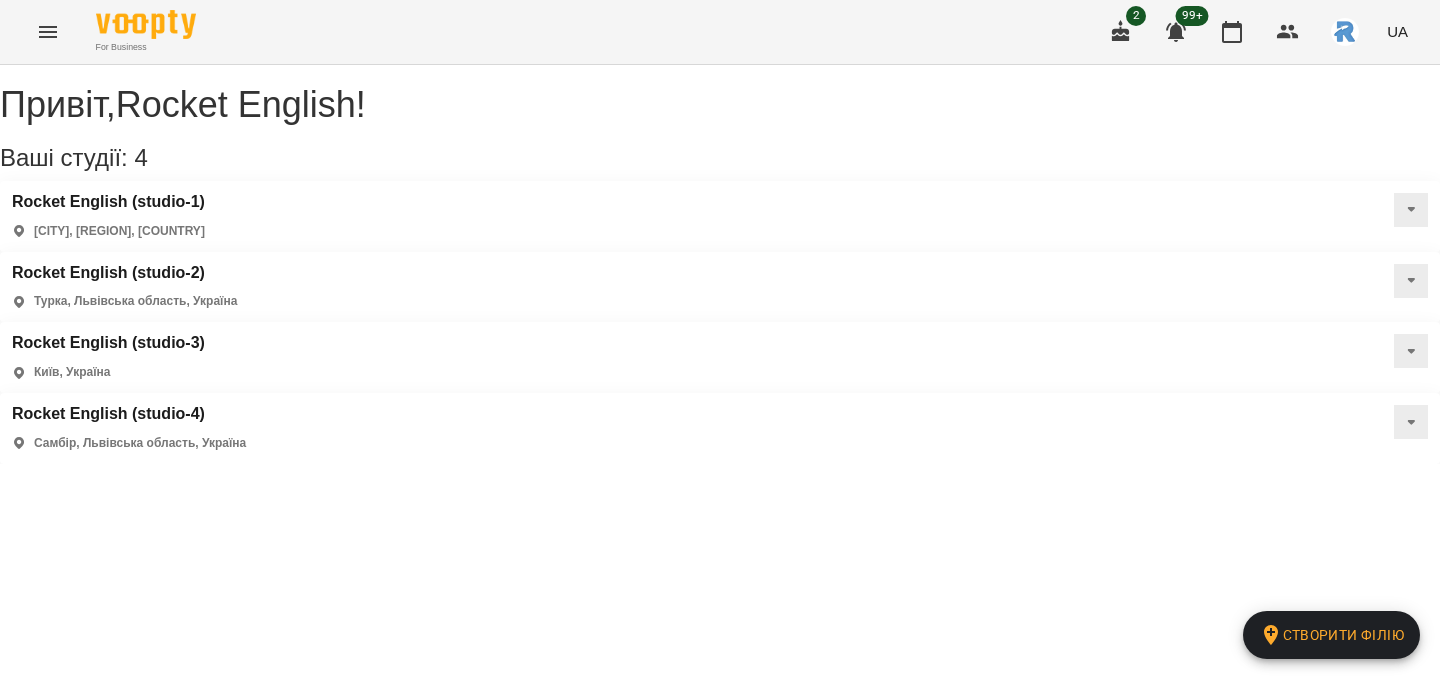 click on "Rocket English (studio-4) Самбір, Львівська область, Україна" at bounding box center (129, 428) 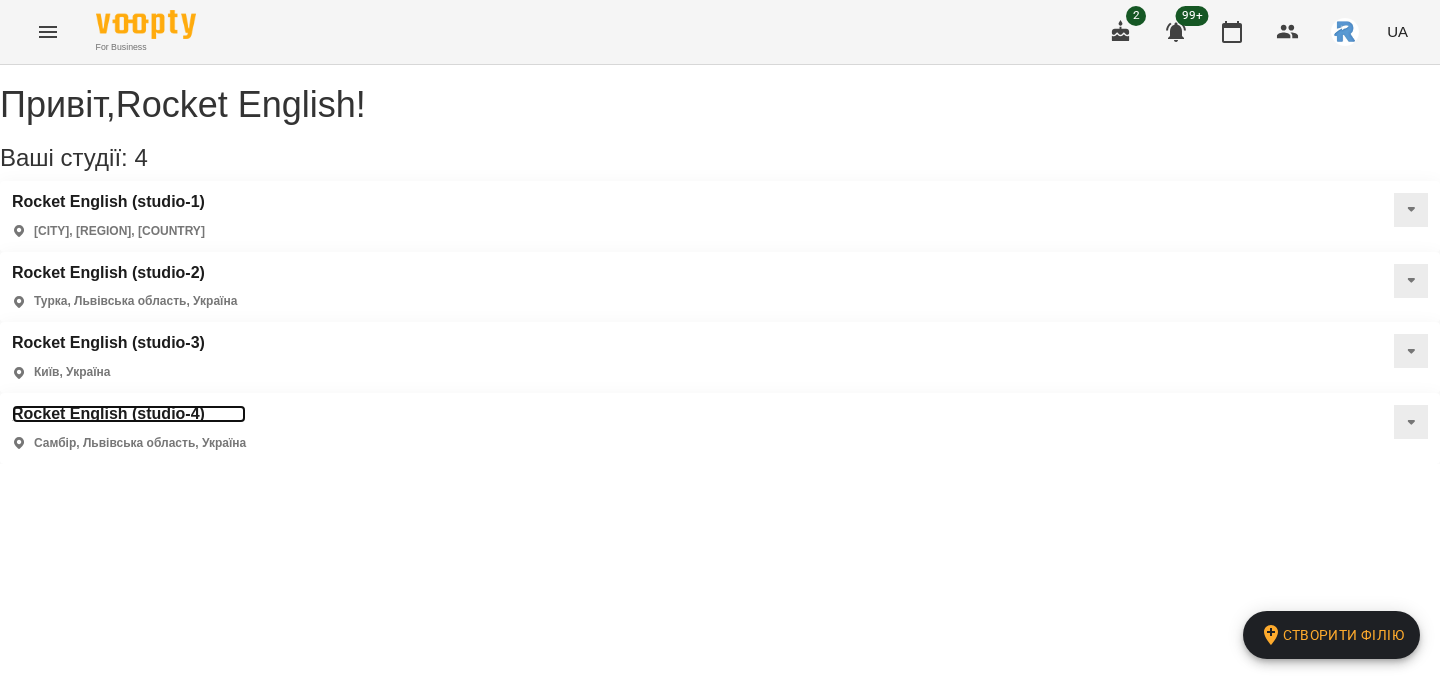 click on "Rocket English (studio-4)" at bounding box center (129, 414) 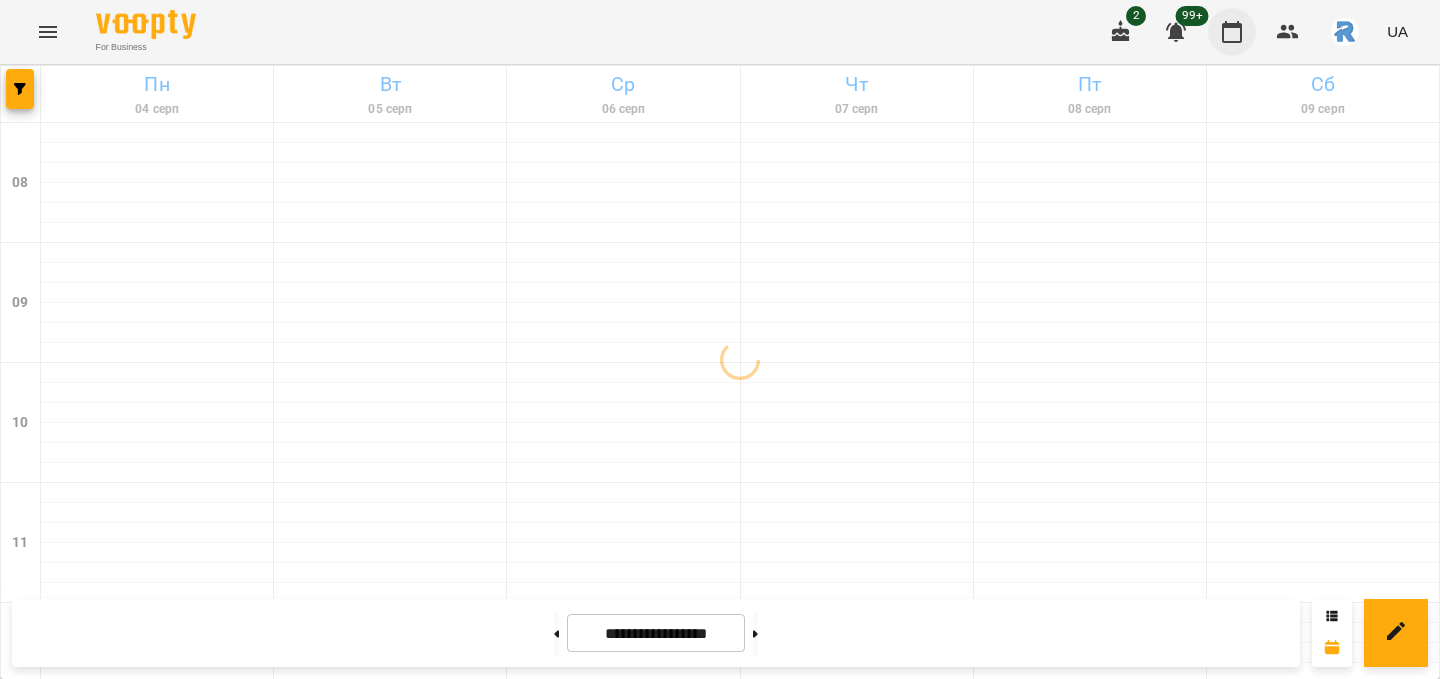 click 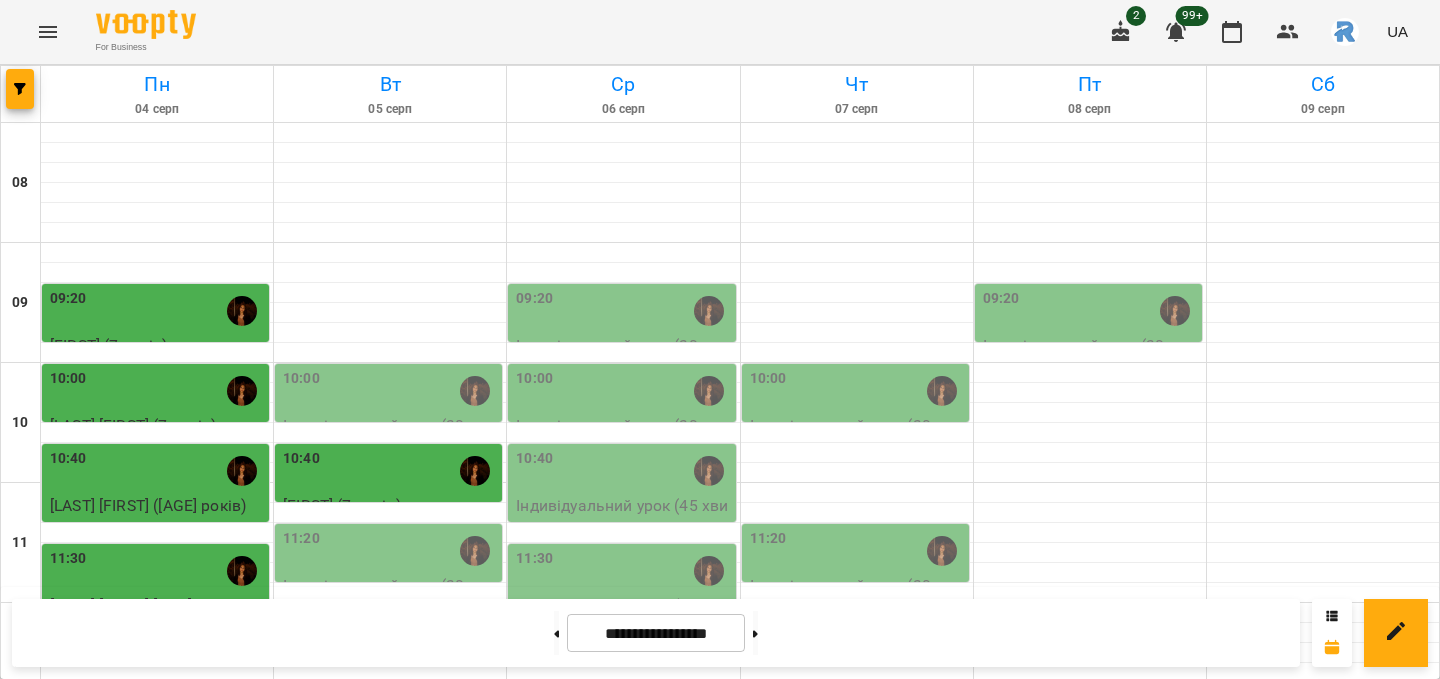 scroll, scrollTop: 377, scrollLeft: 0, axis: vertical 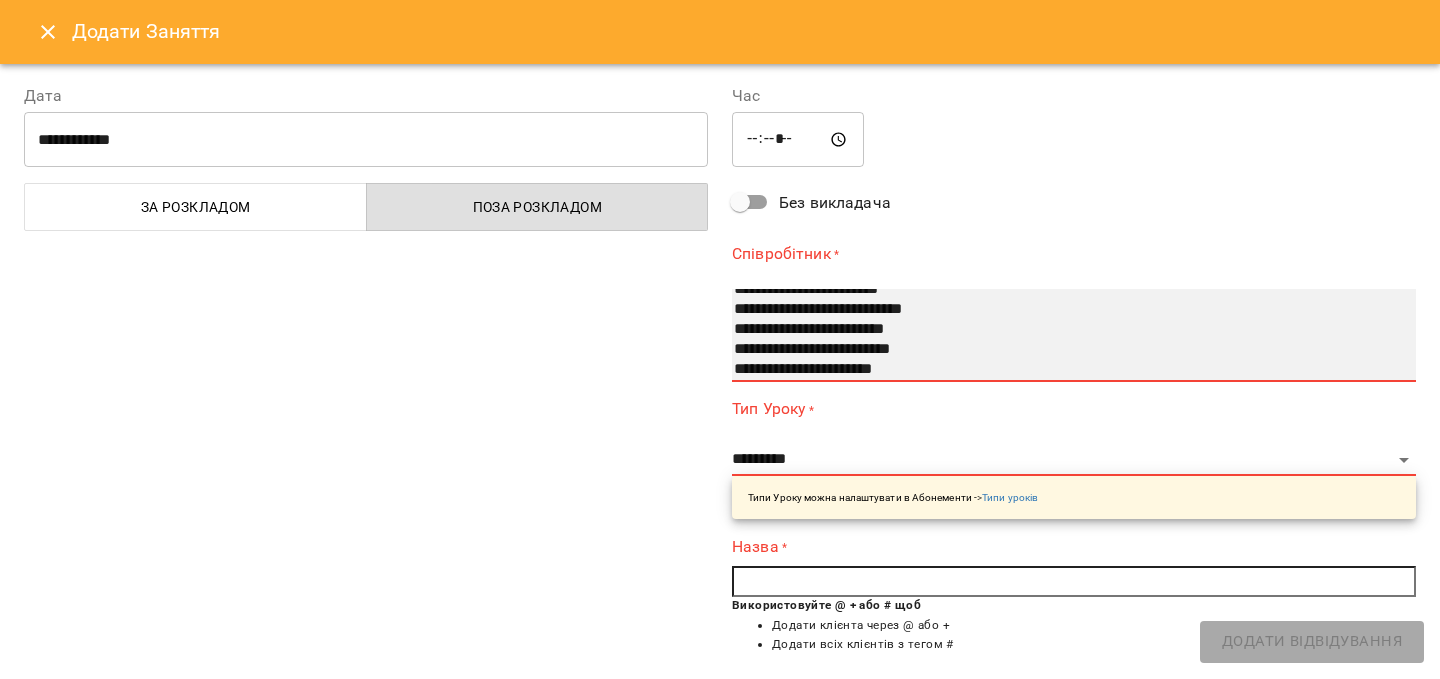 select on "**********" 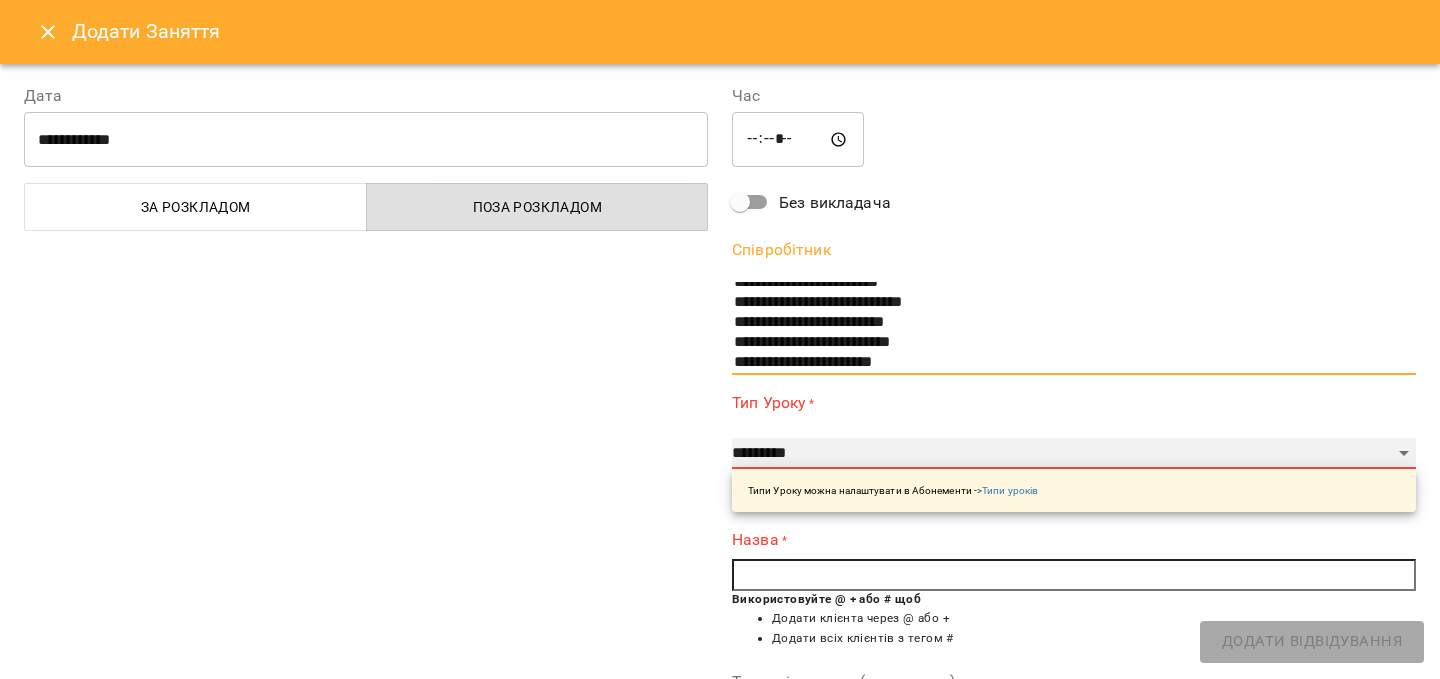 click on "**********" at bounding box center (1074, 454) 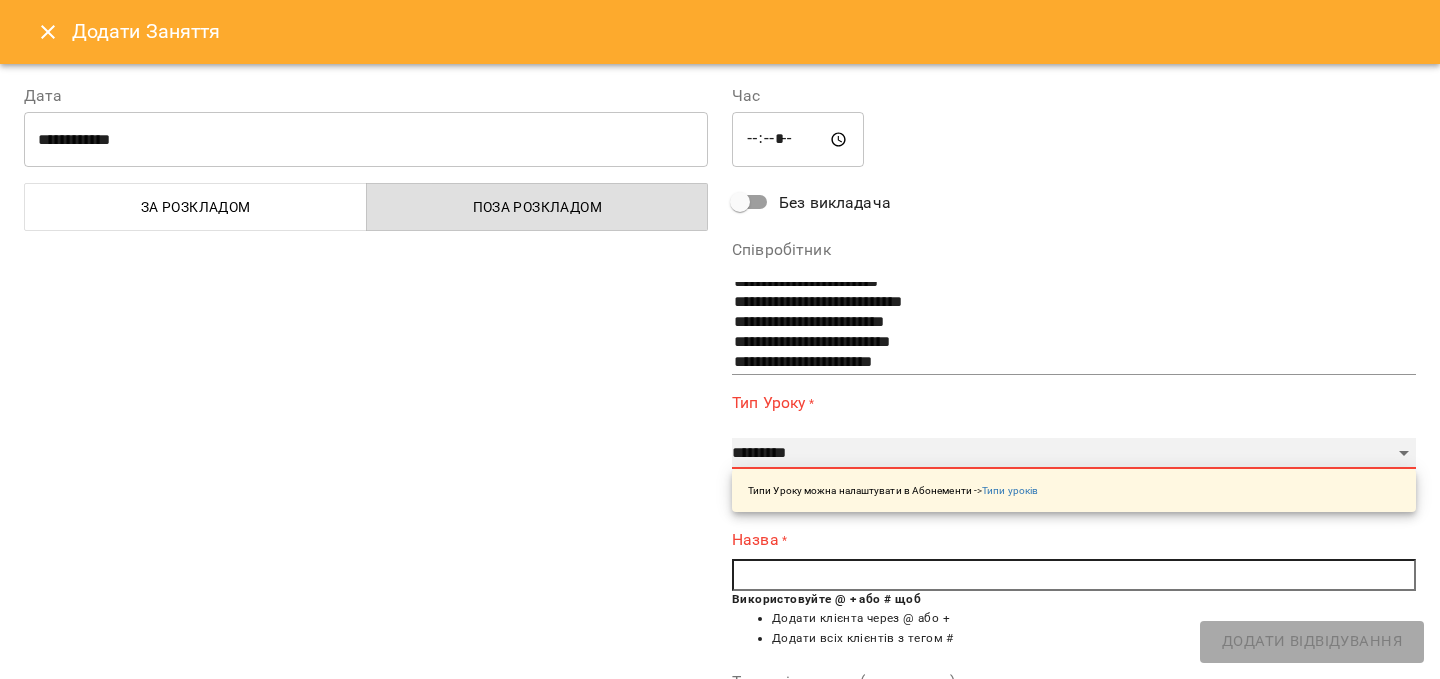 select on "**********" 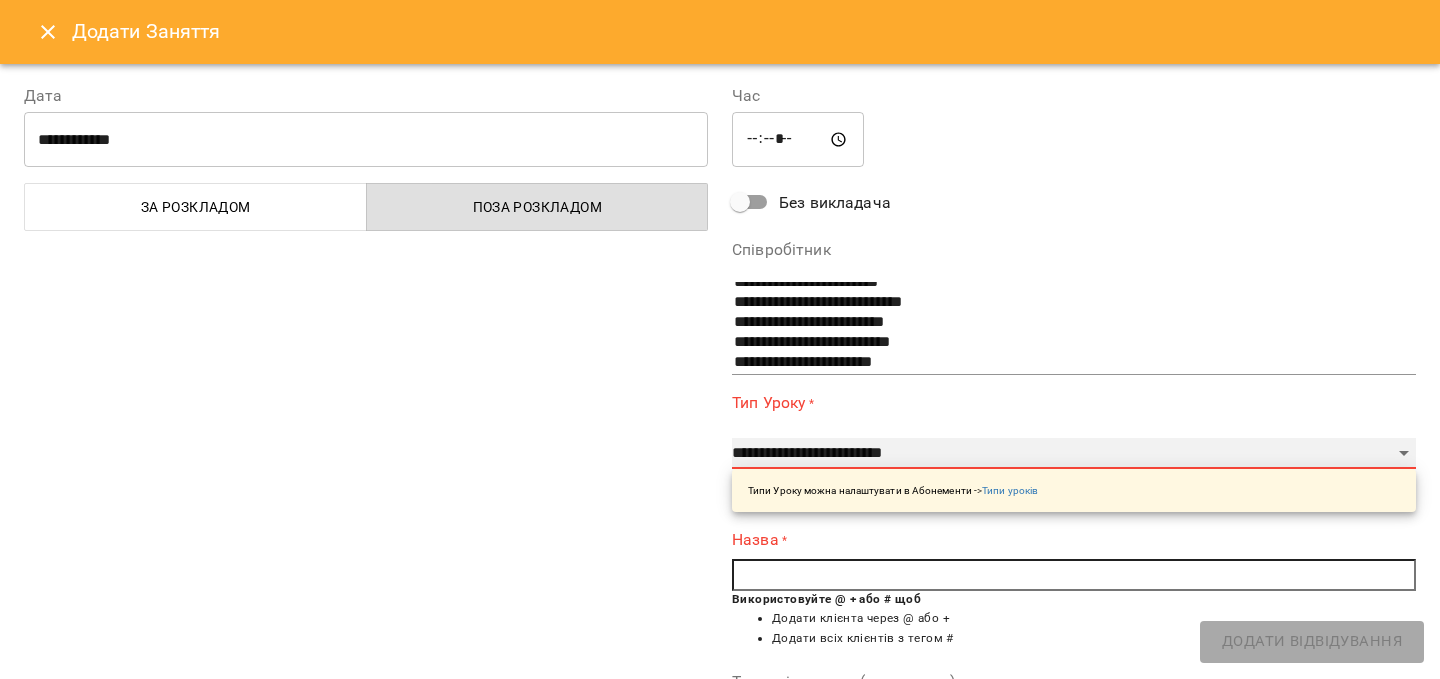 type on "**" 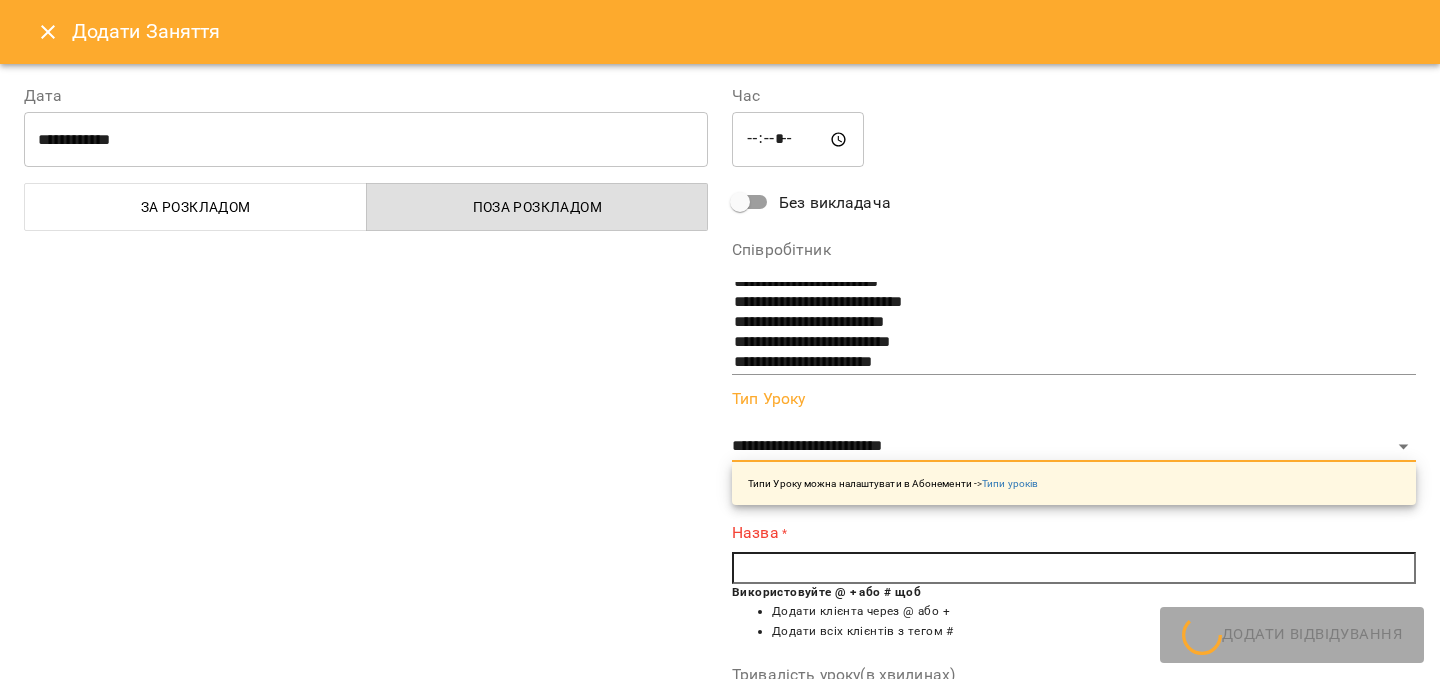 click at bounding box center (1074, 568) 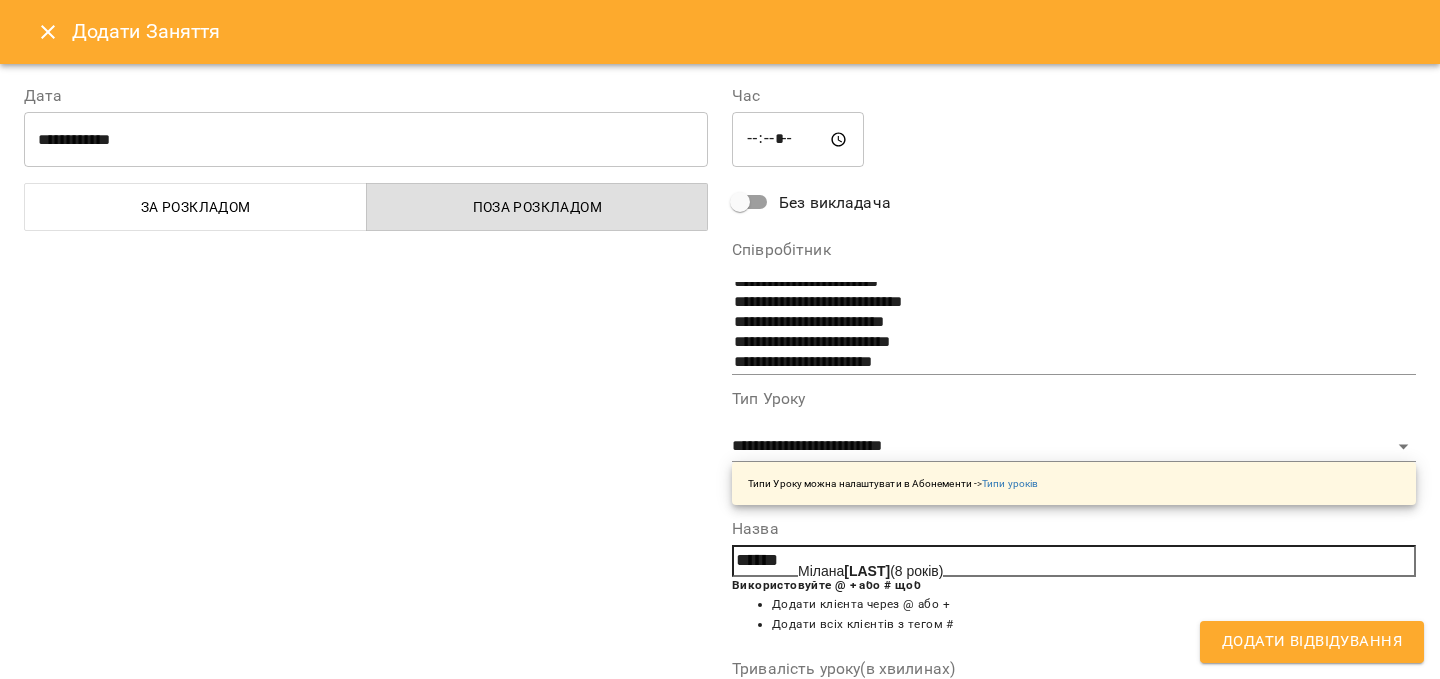 click on "[LAST]" at bounding box center (867, 571) 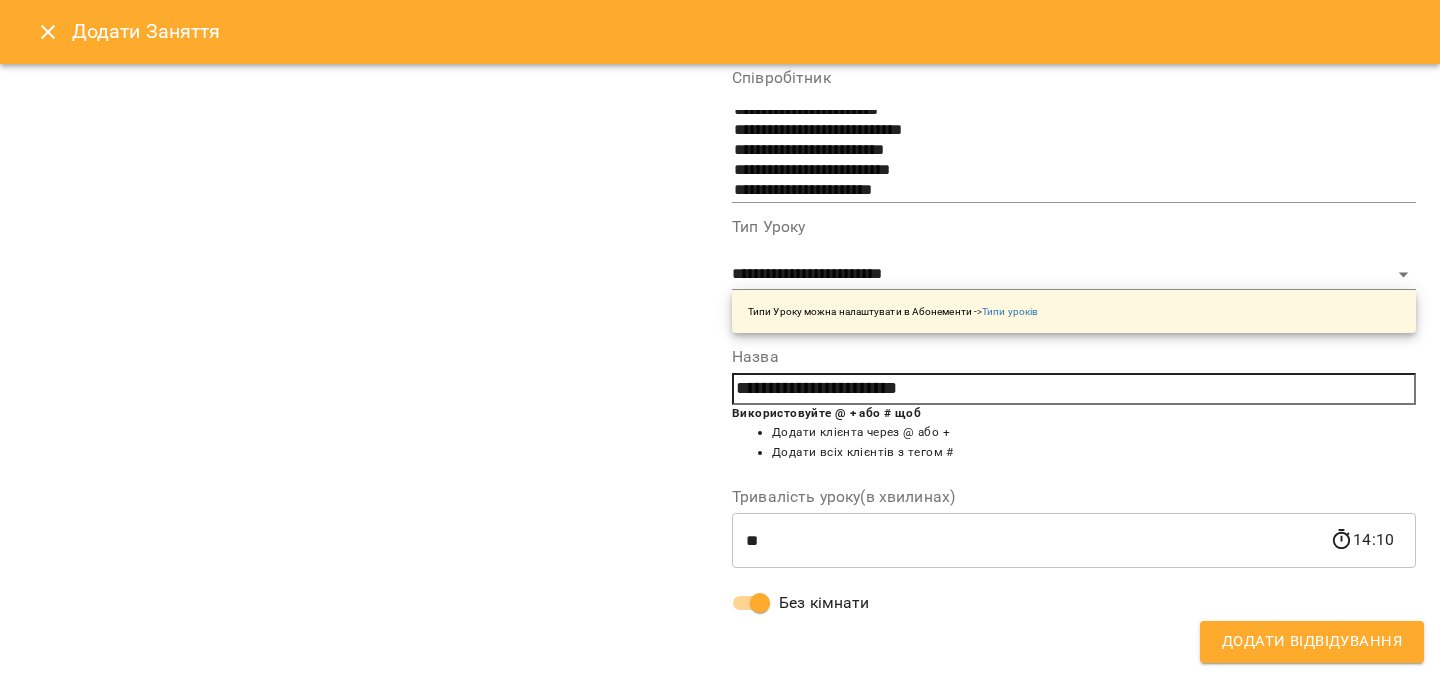 scroll, scrollTop: 0, scrollLeft: 0, axis: both 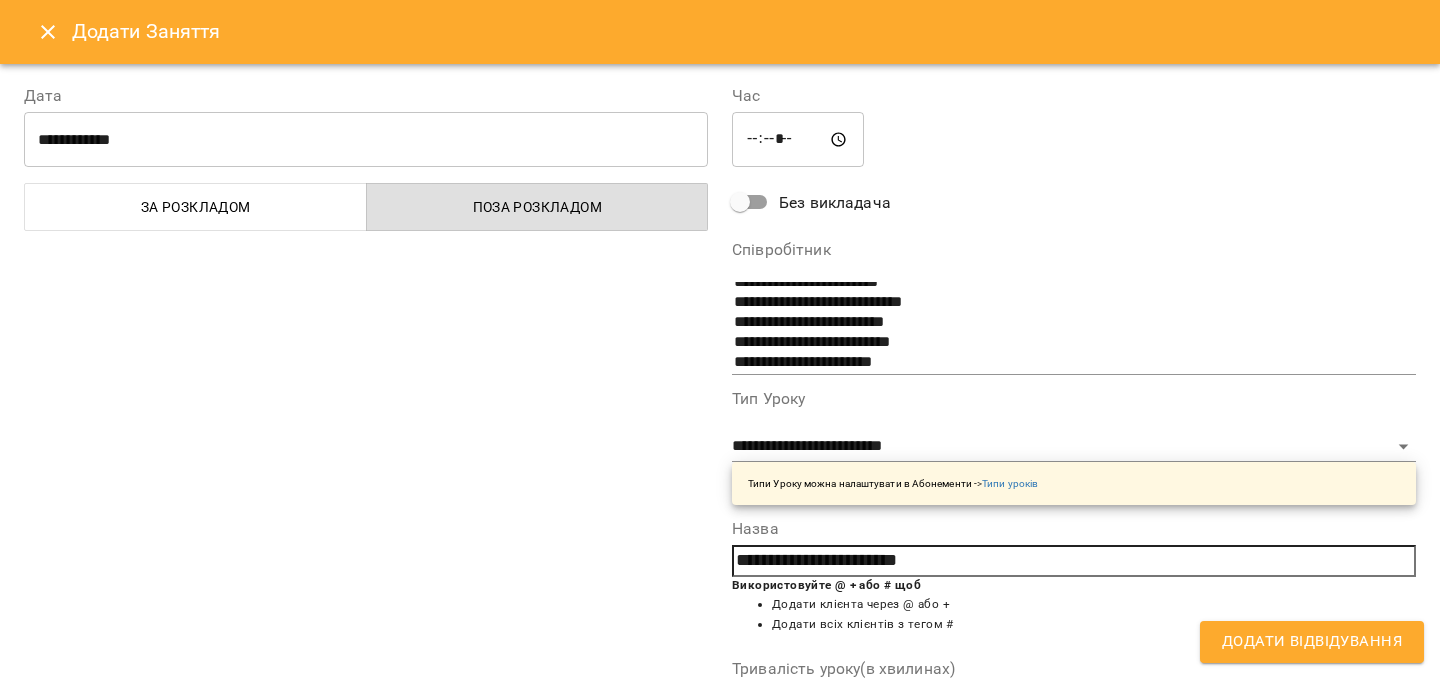 click on "Додати Відвідування" at bounding box center (1312, 642) 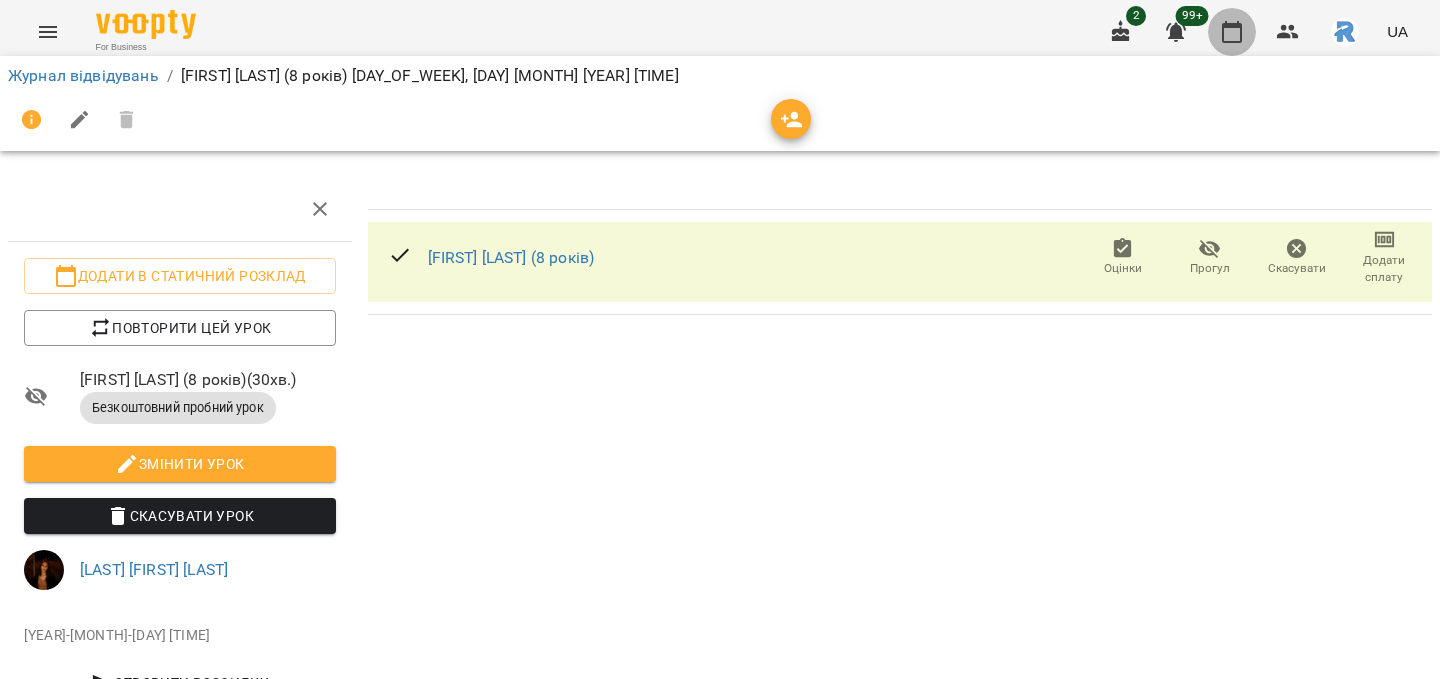 click at bounding box center [1232, 32] 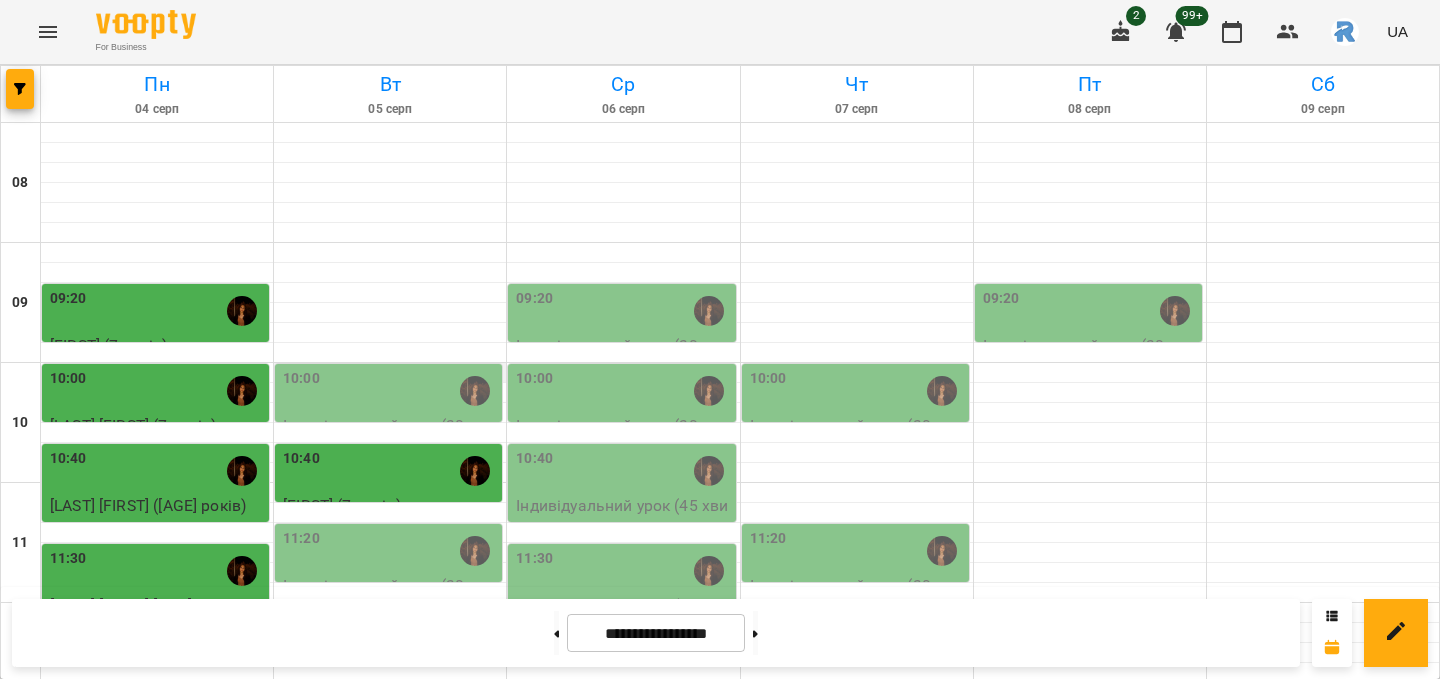 scroll, scrollTop: 590, scrollLeft: 0, axis: vertical 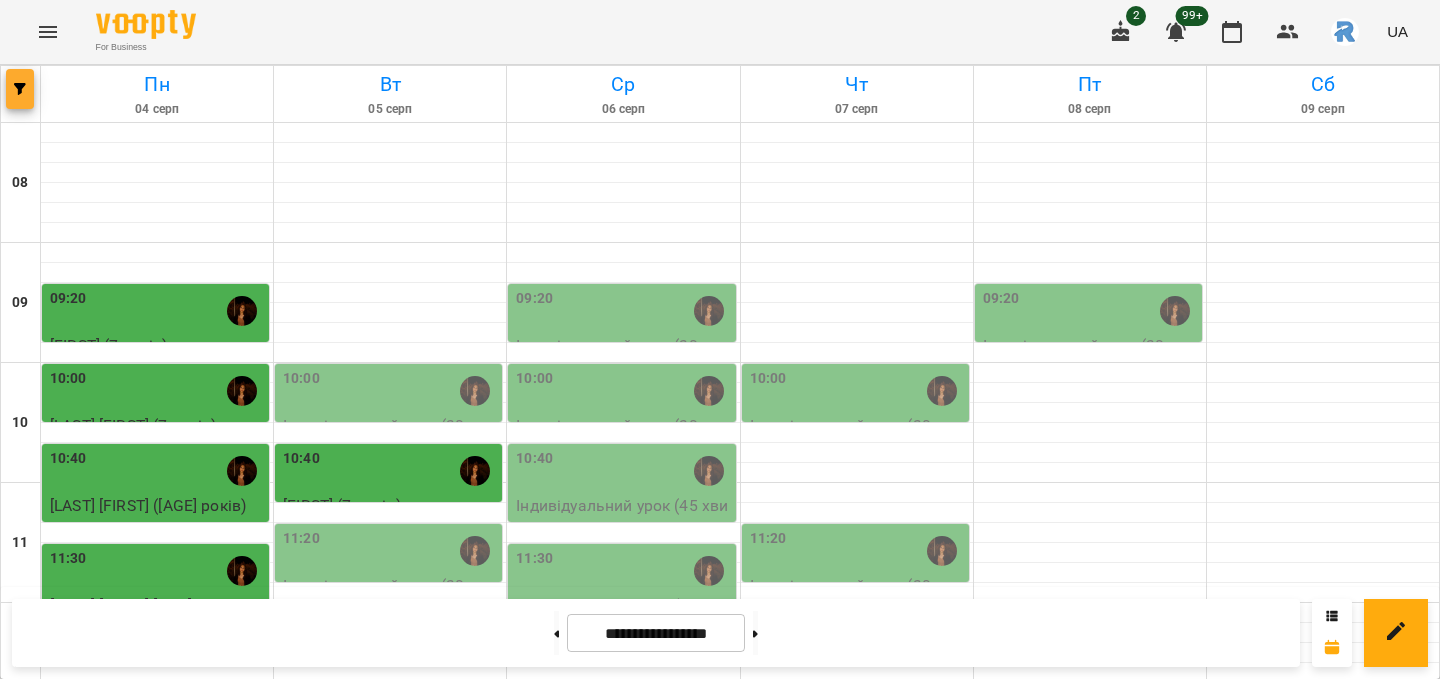 click at bounding box center (20, 89) 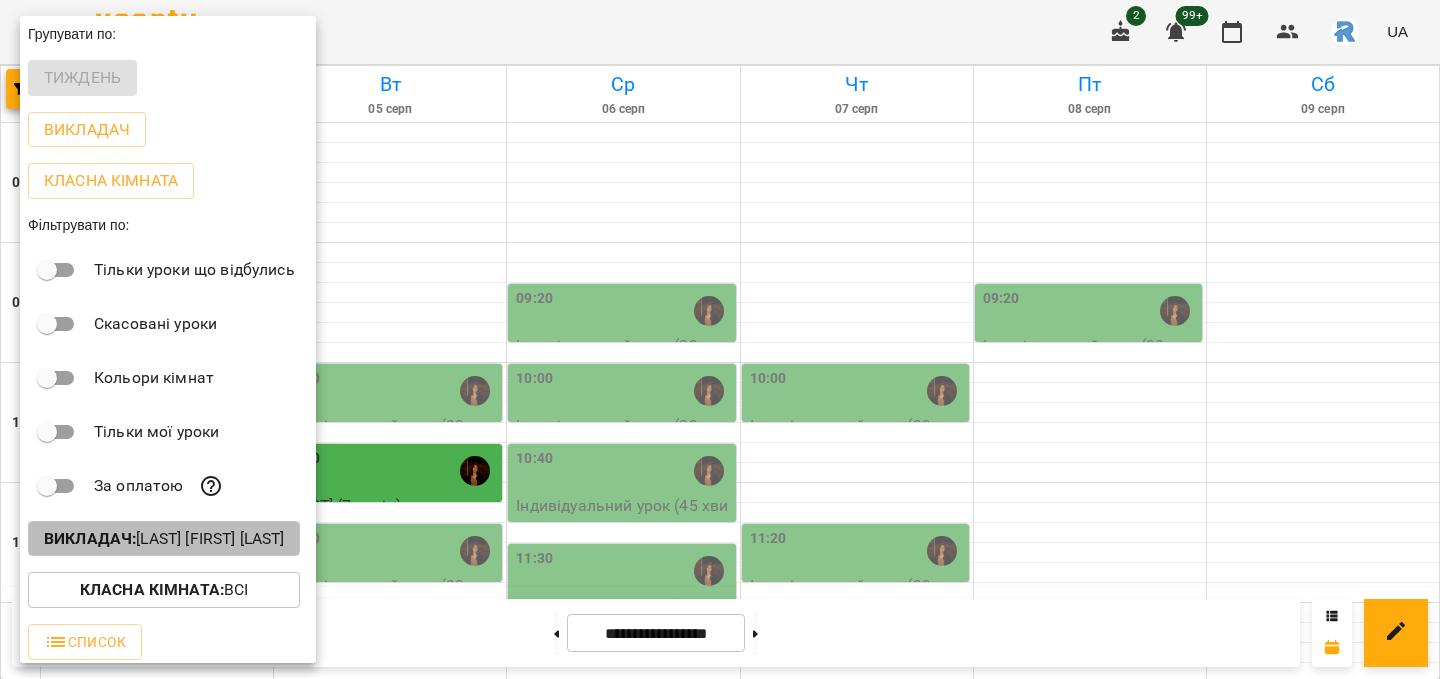 click on "Викладач :  [FIRST] [LAST] [LAST]" at bounding box center [164, 539] 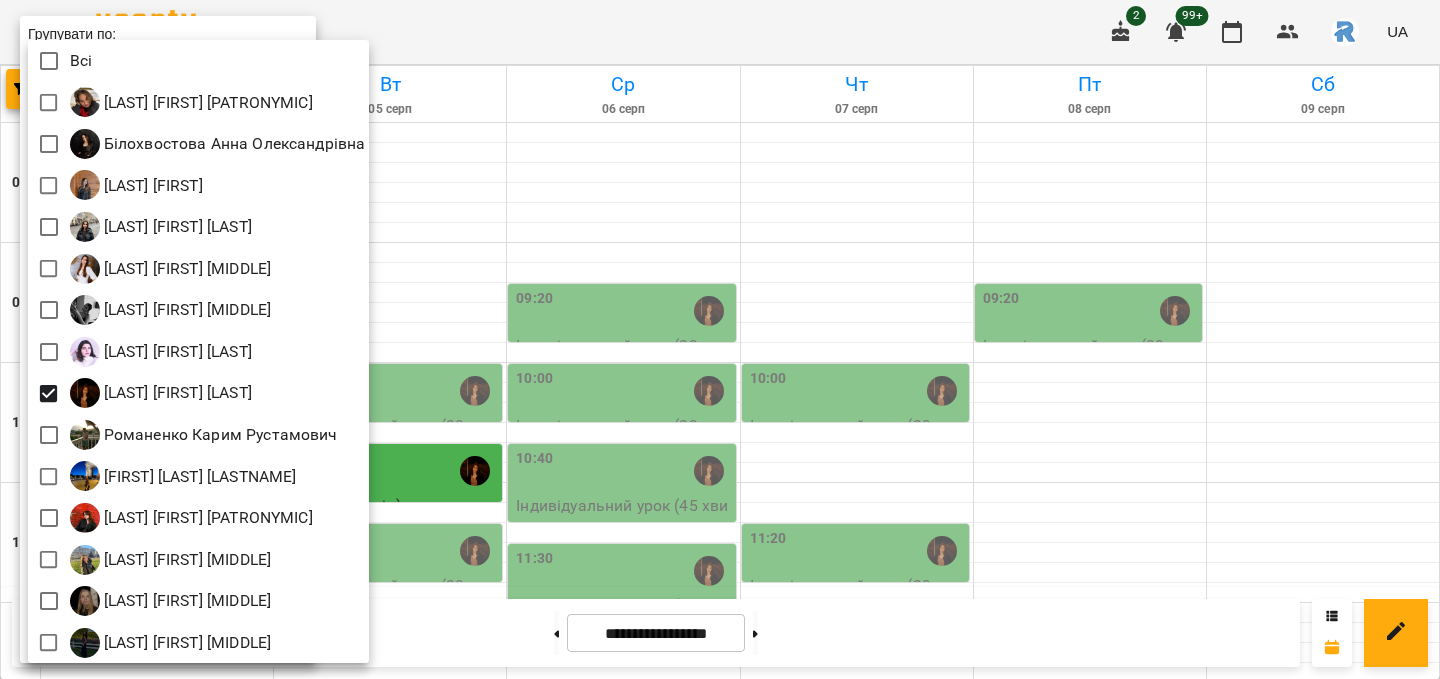 scroll, scrollTop: 4, scrollLeft: 0, axis: vertical 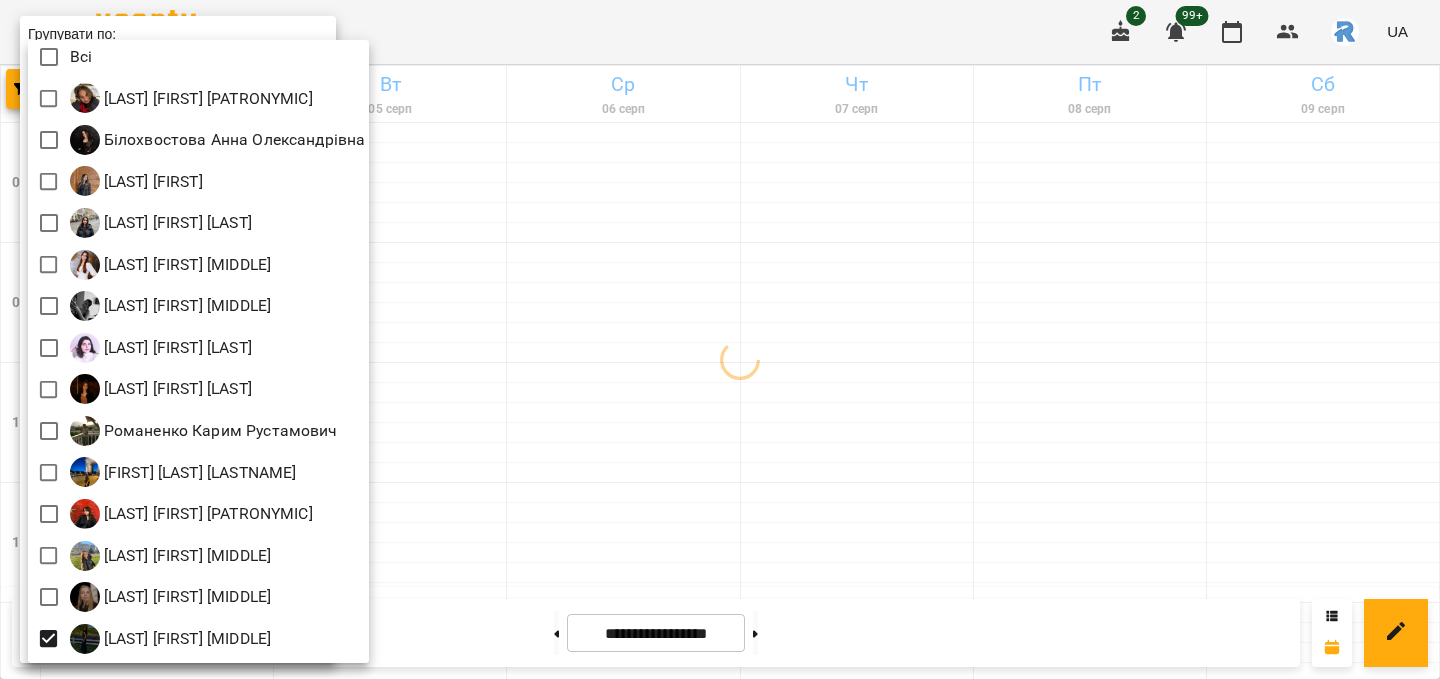 click at bounding box center (720, 339) 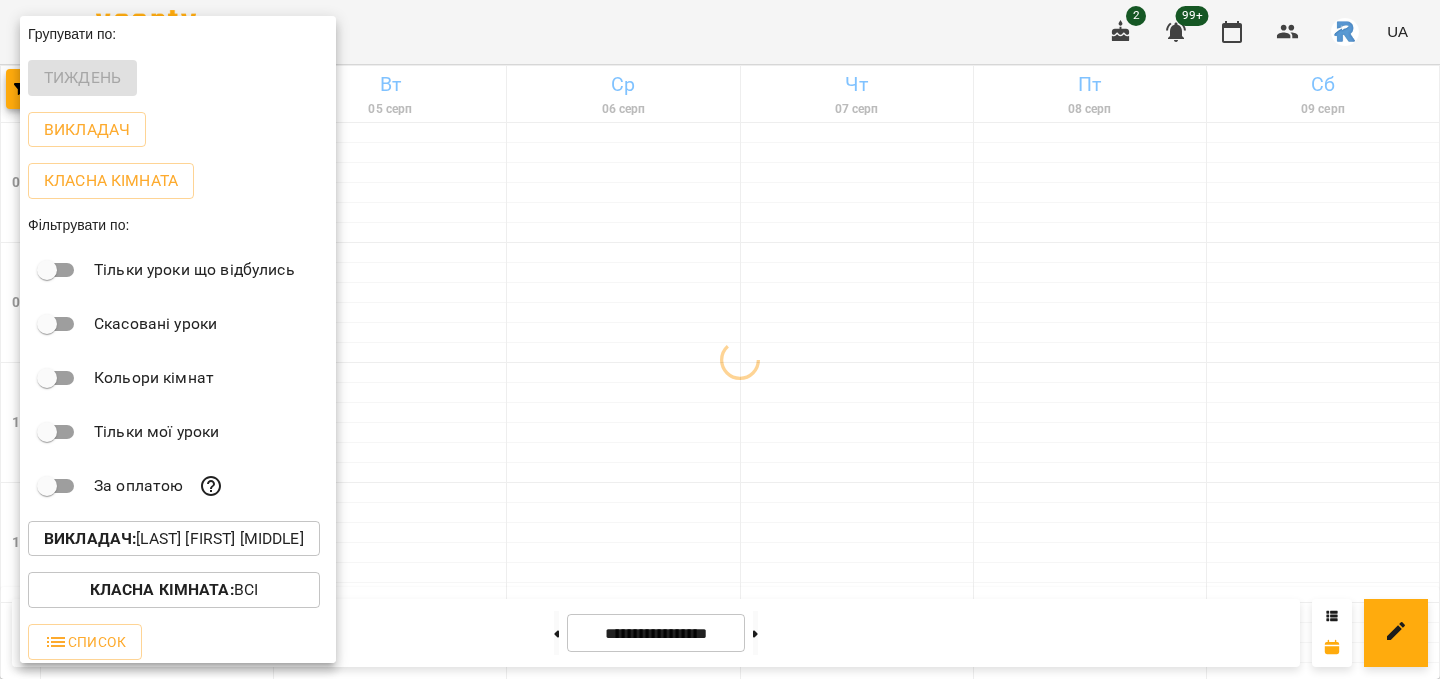 click at bounding box center [720, 339] 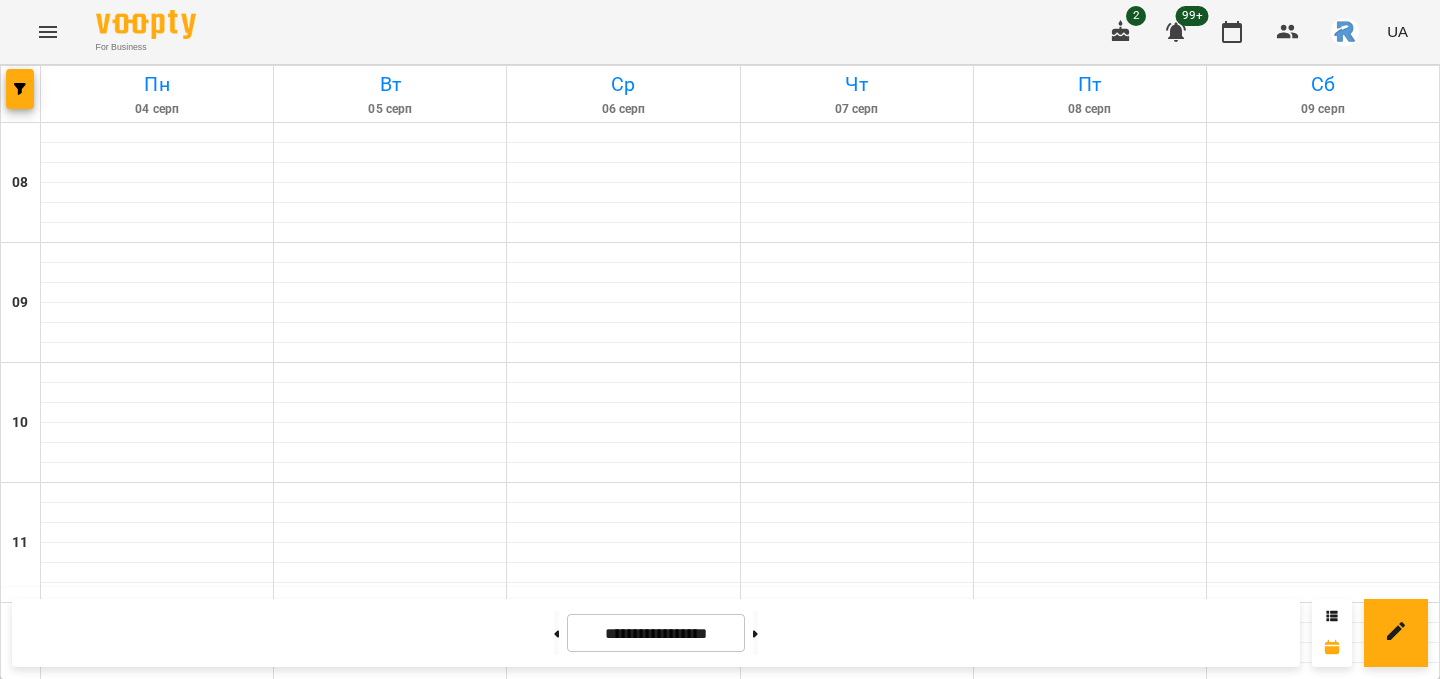 scroll, scrollTop: 399, scrollLeft: 0, axis: vertical 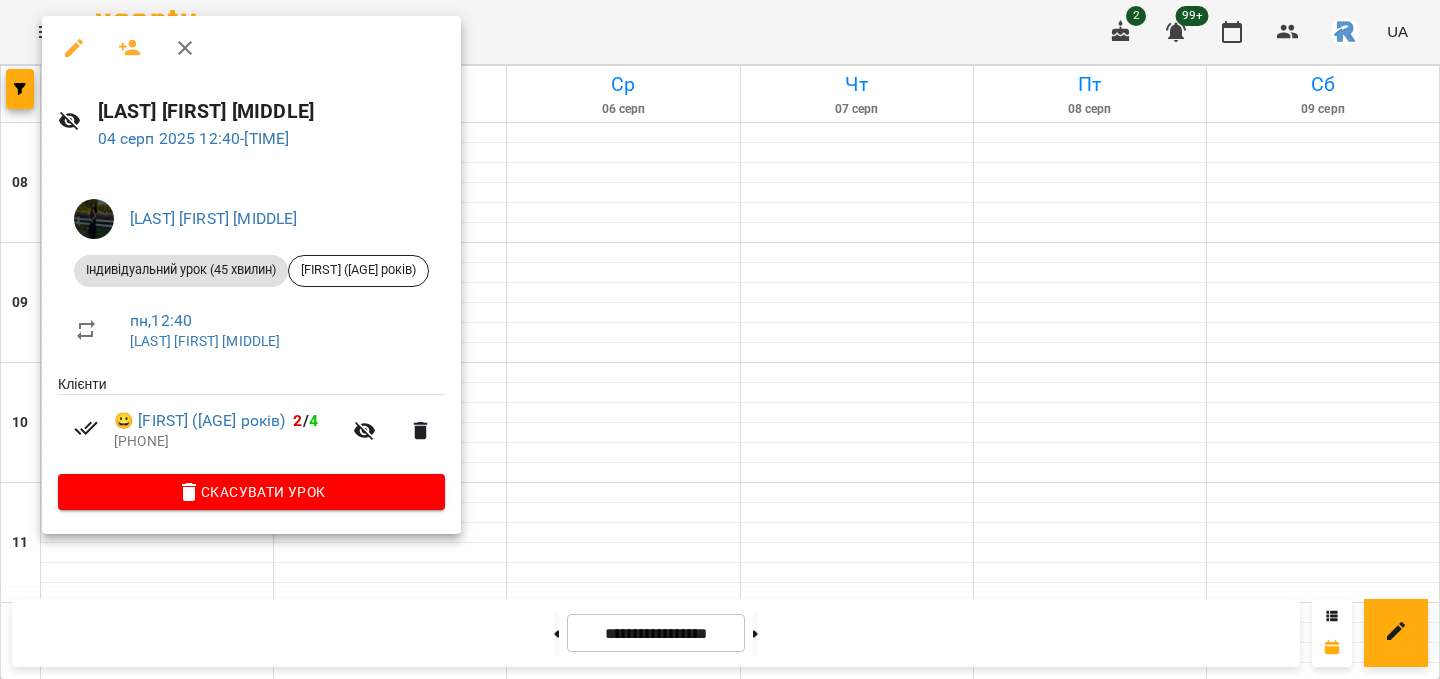 click at bounding box center [720, 339] 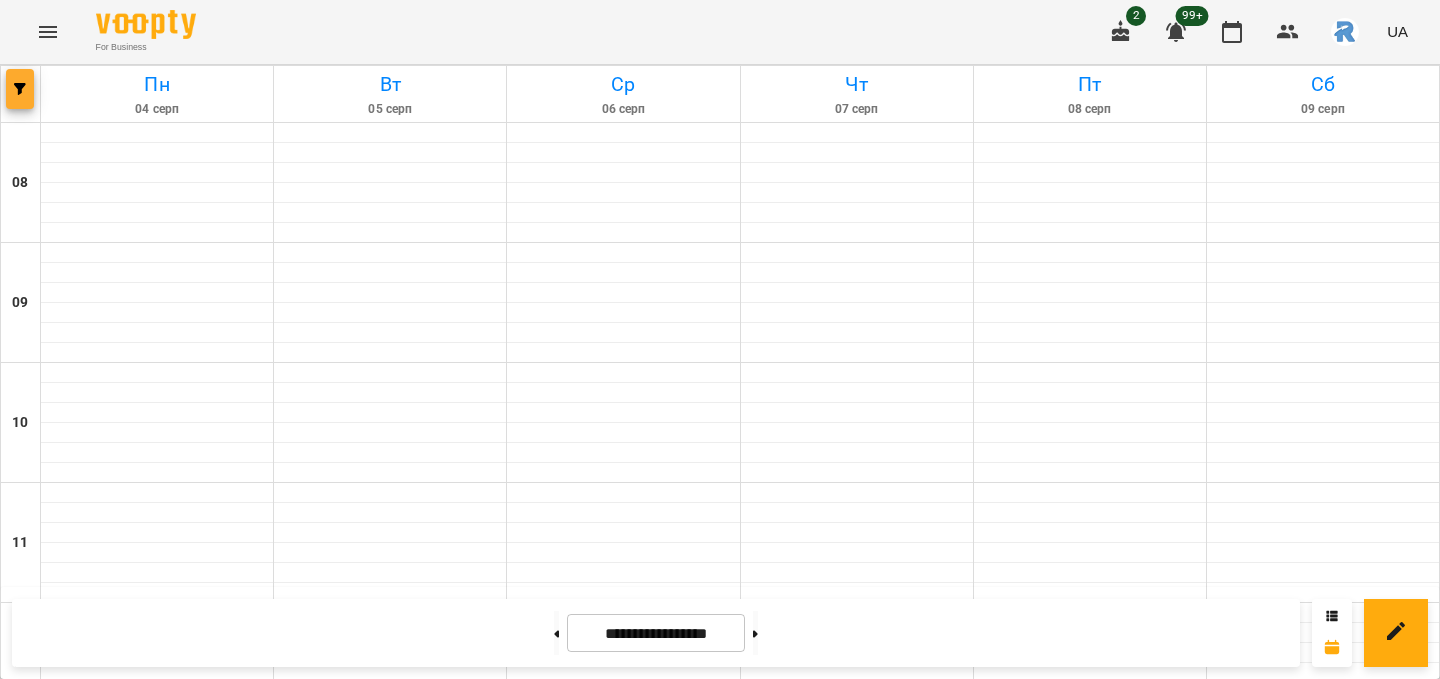 click 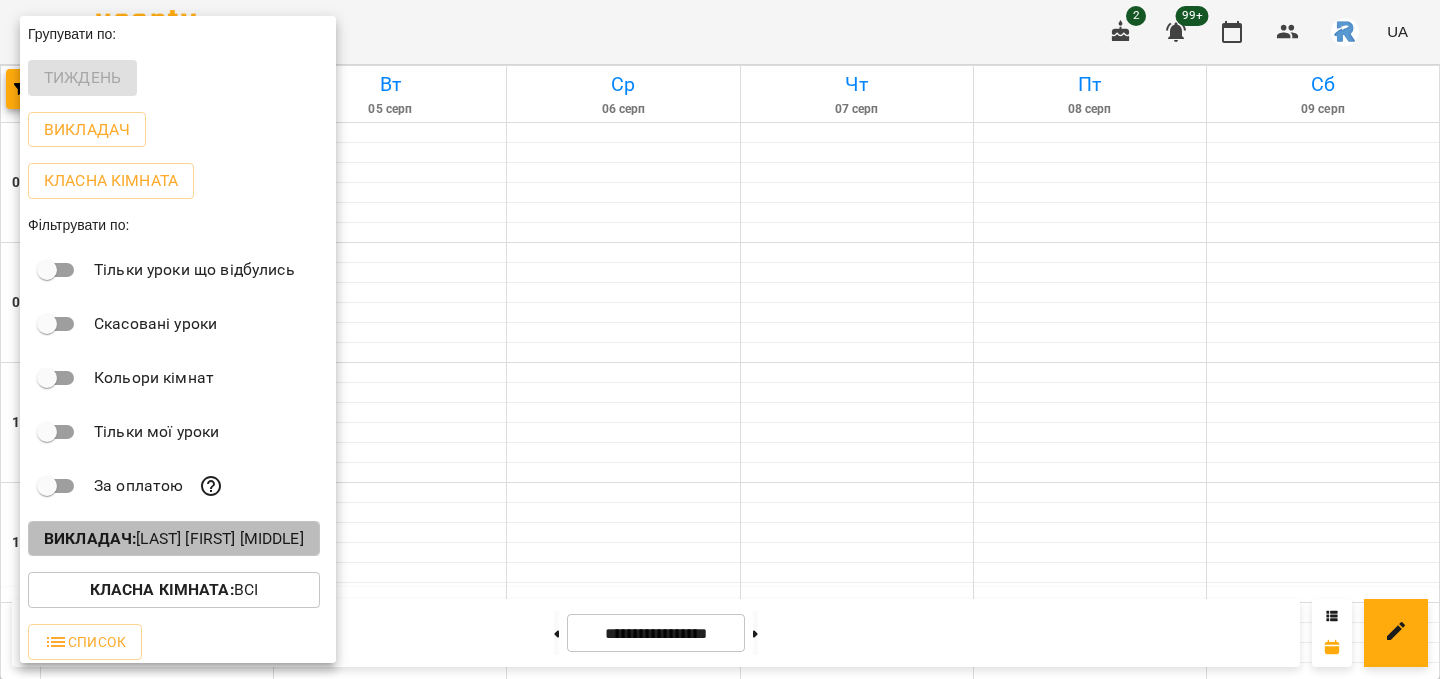 click on "Викладач :  [LAST] [LAST] [LAST]" at bounding box center [174, 539] 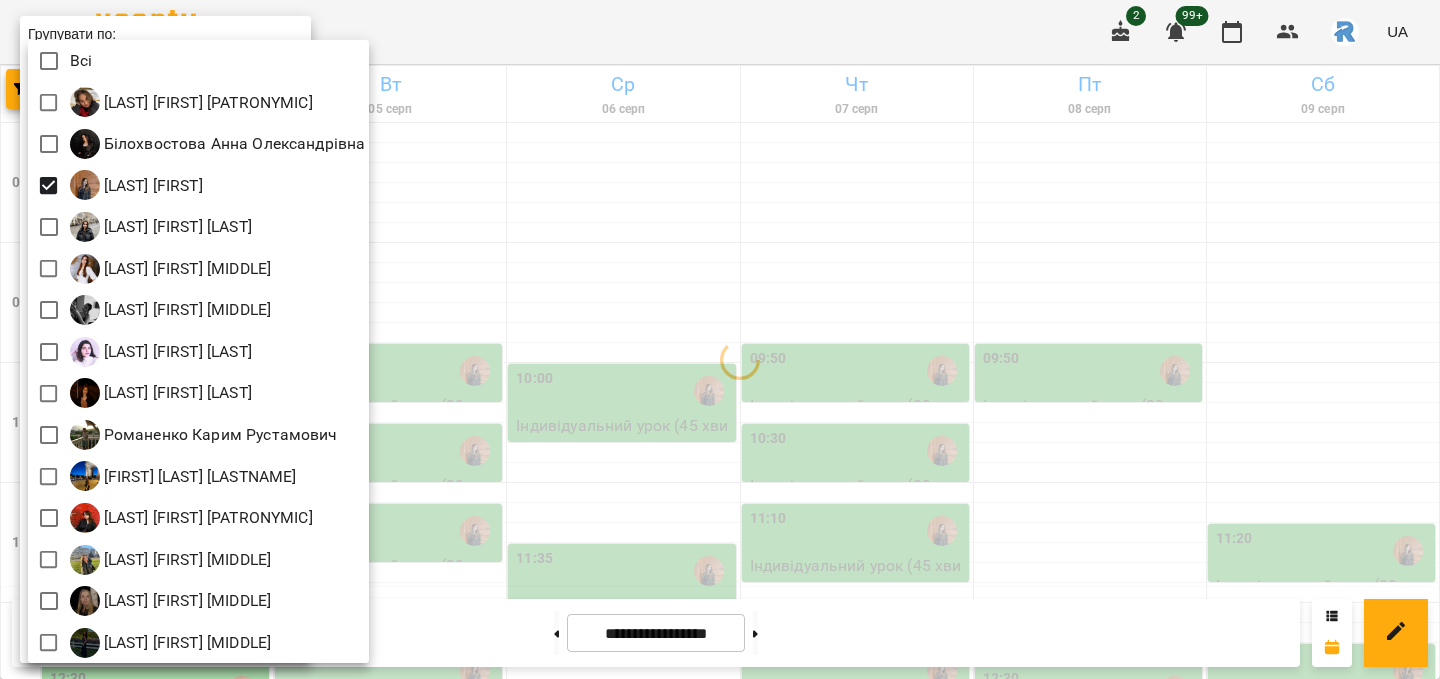 click at bounding box center [720, 339] 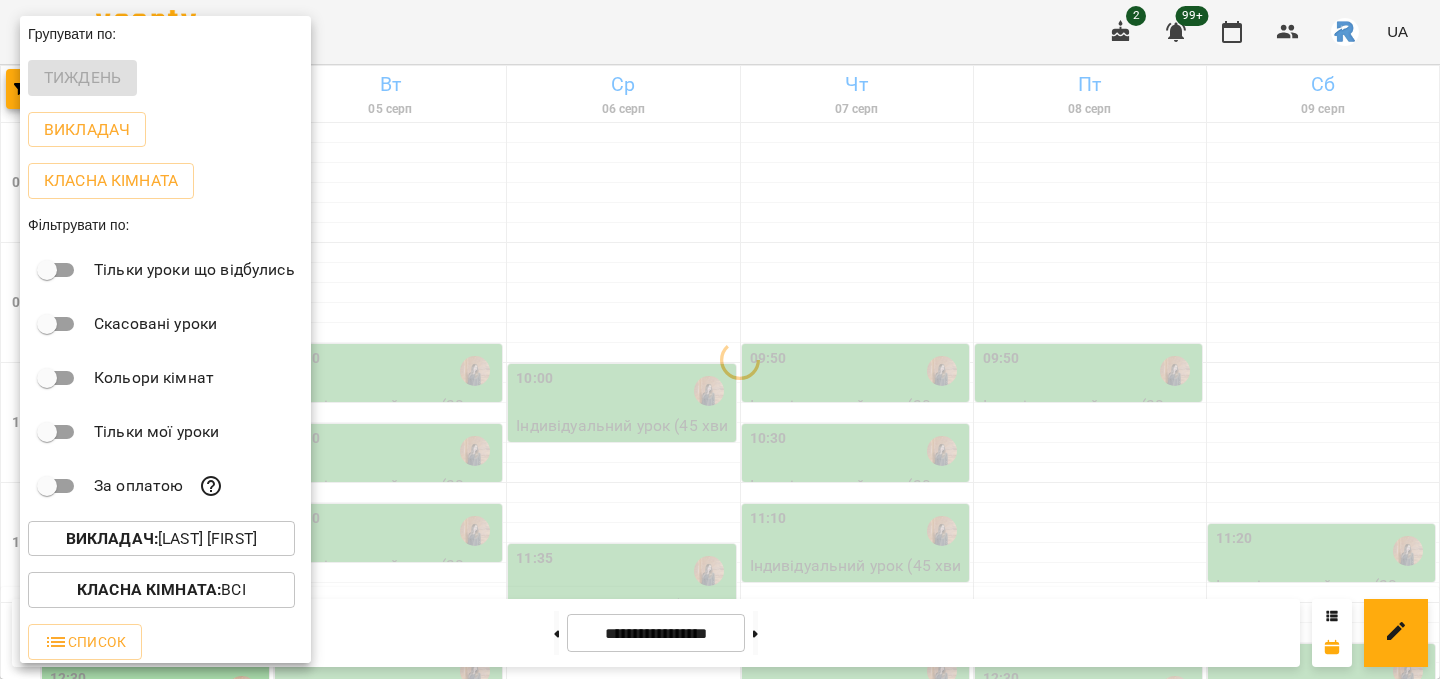 click at bounding box center [720, 339] 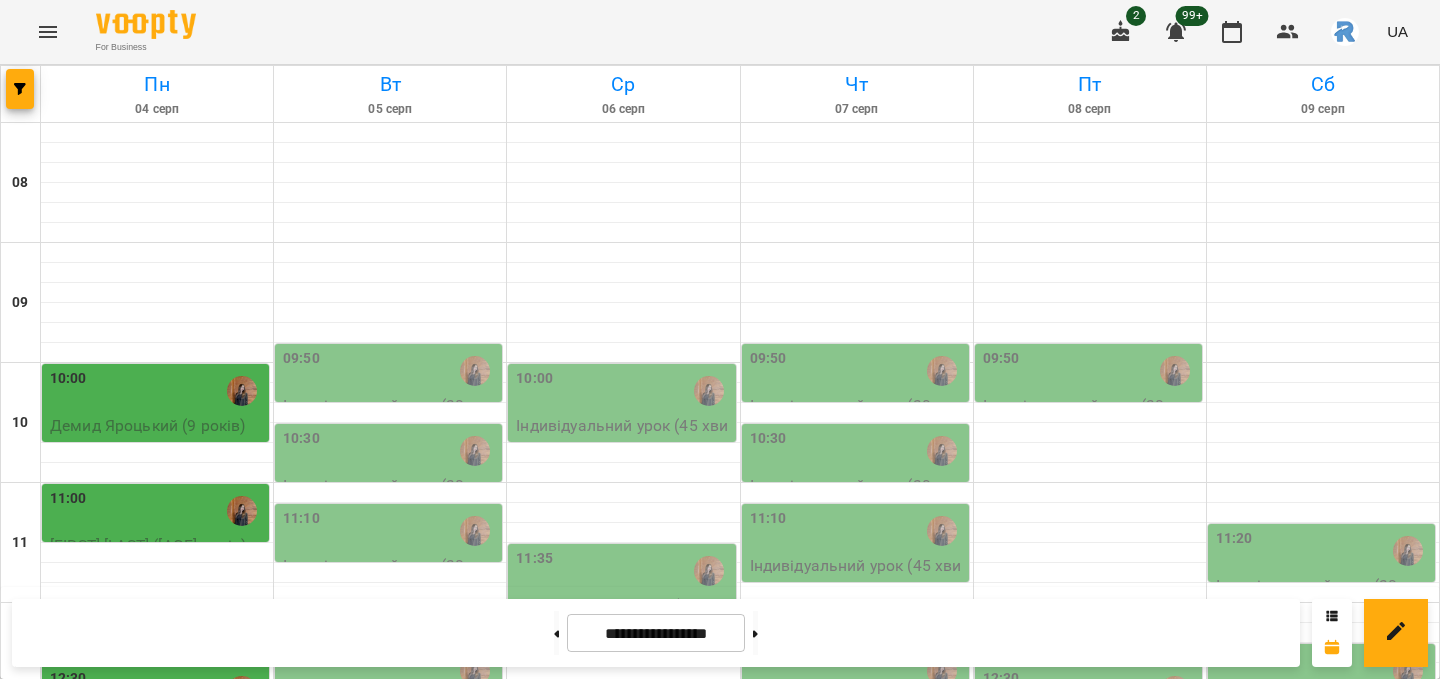 scroll, scrollTop: 121, scrollLeft: 0, axis: vertical 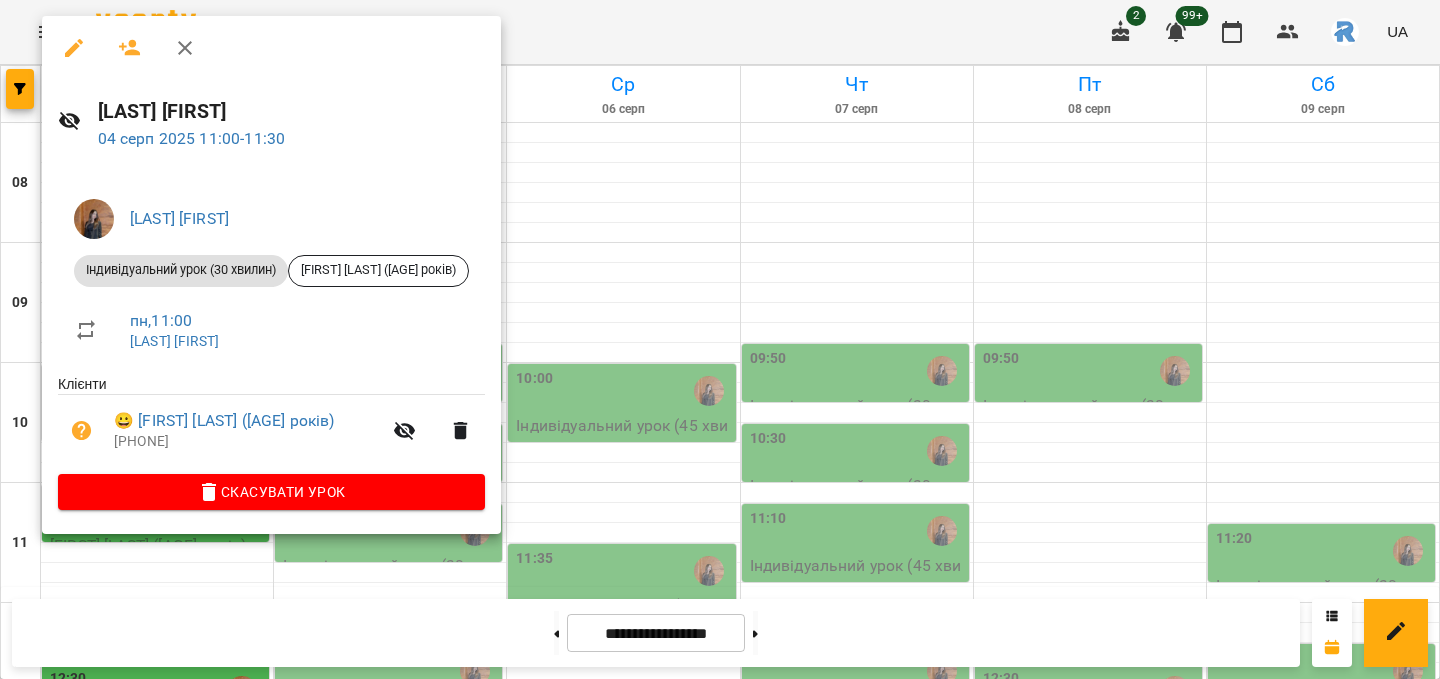 click at bounding box center (720, 339) 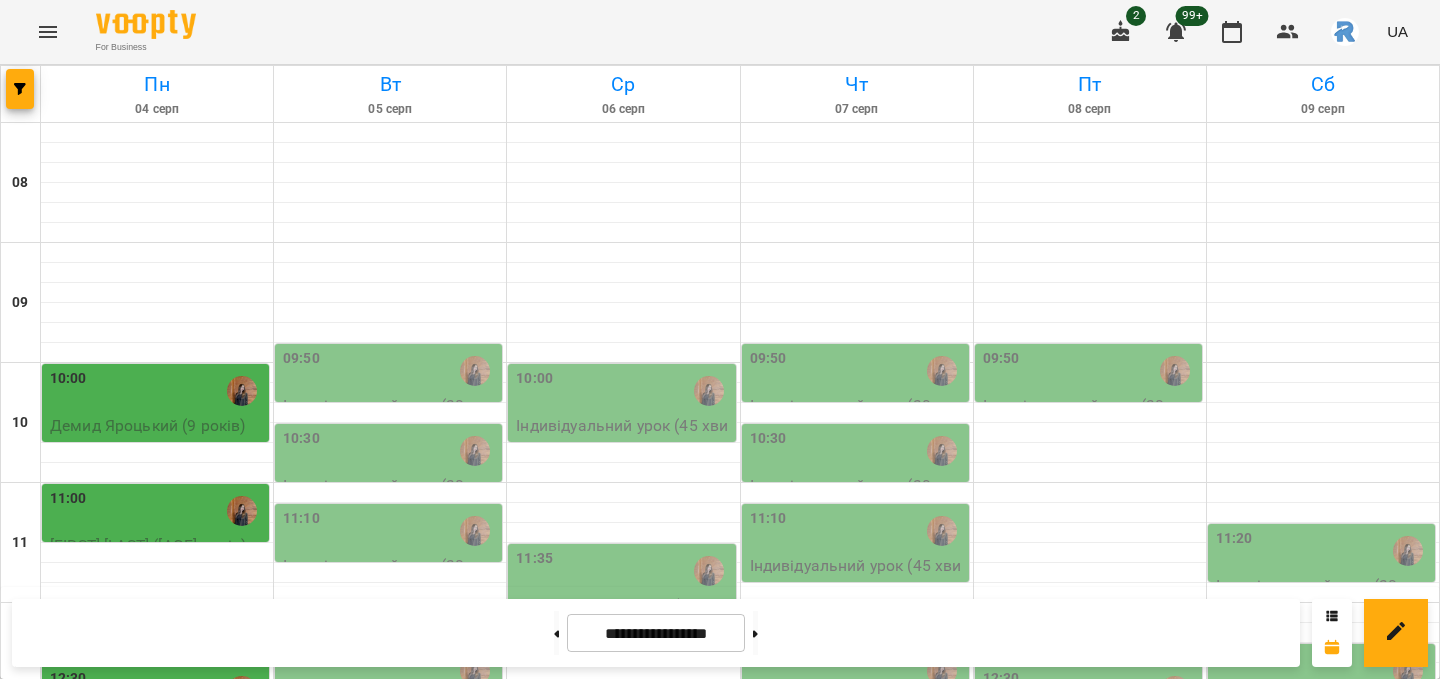 scroll, scrollTop: 184, scrollLeft: 0, axis: vertical 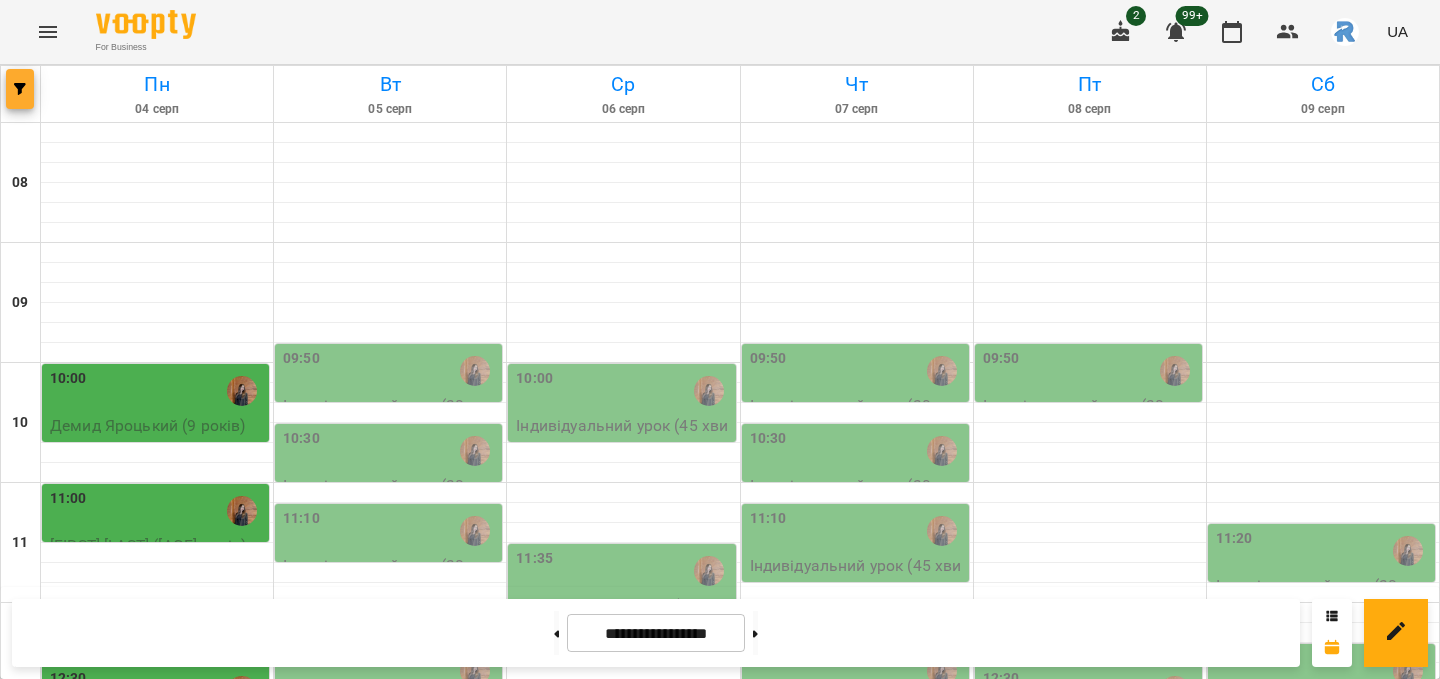 click 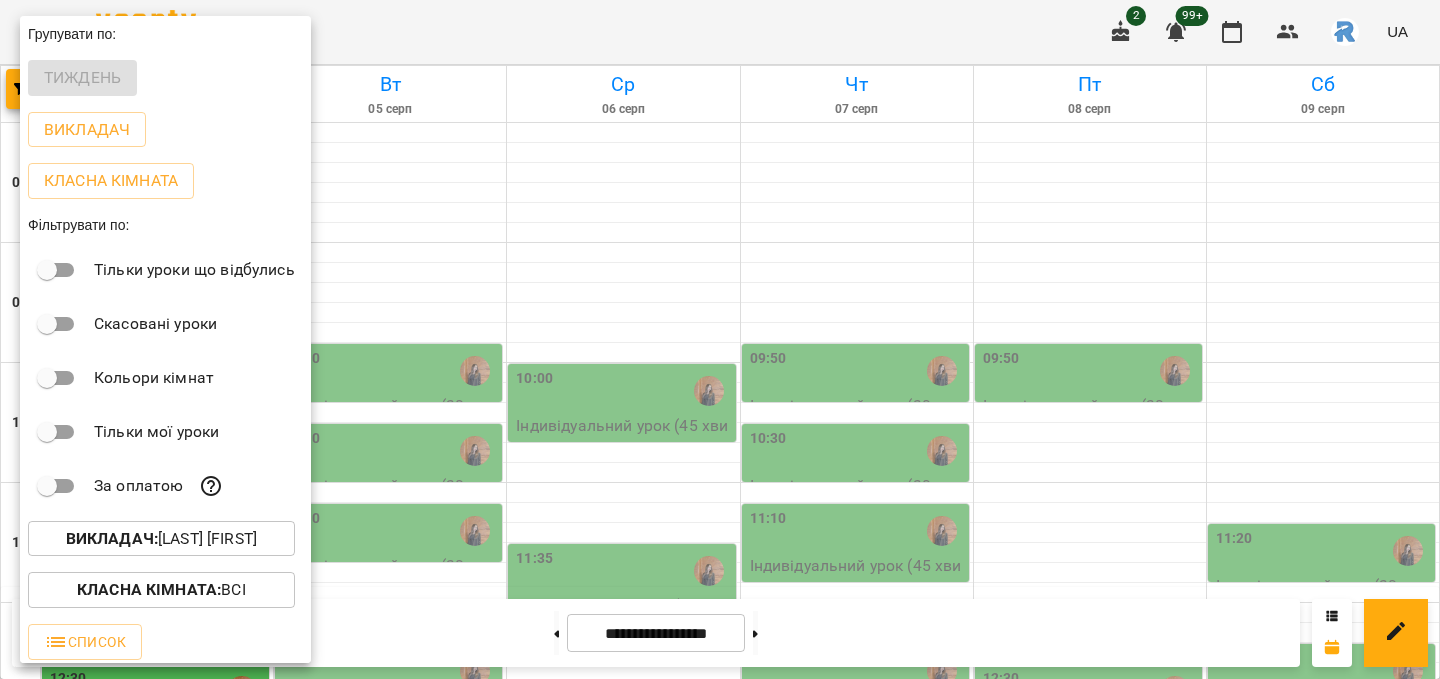 click on "Викладач :  Гаджієва Мельтем" at bounding box center (161, 539) 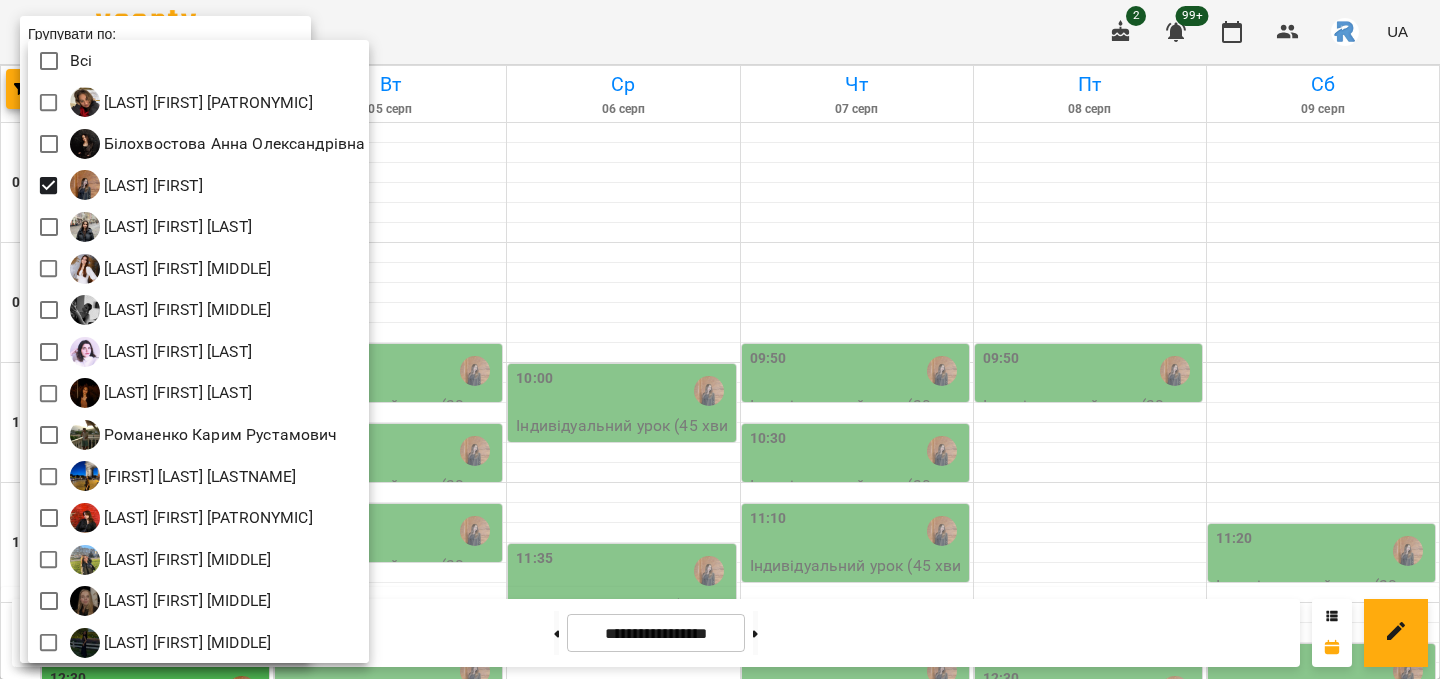 click at bounding box center (720, 339) 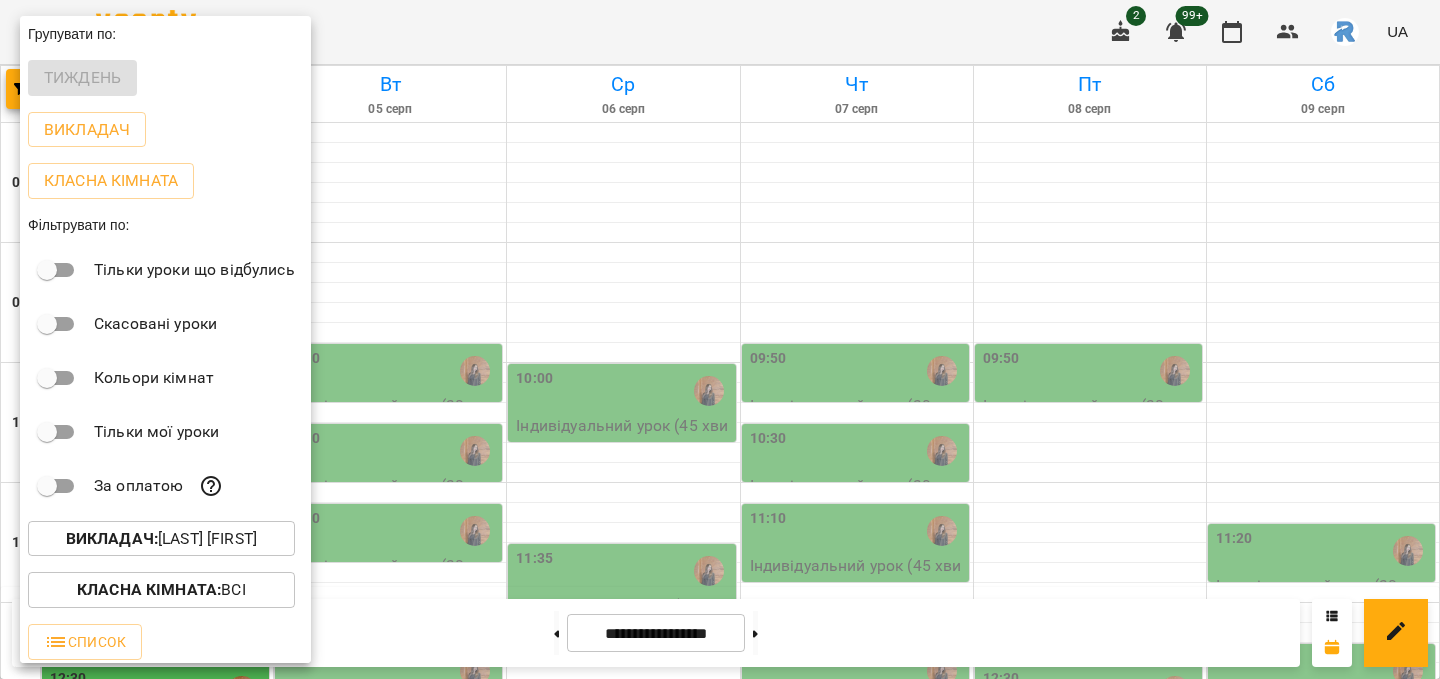 click at bounding box center (720, 339) 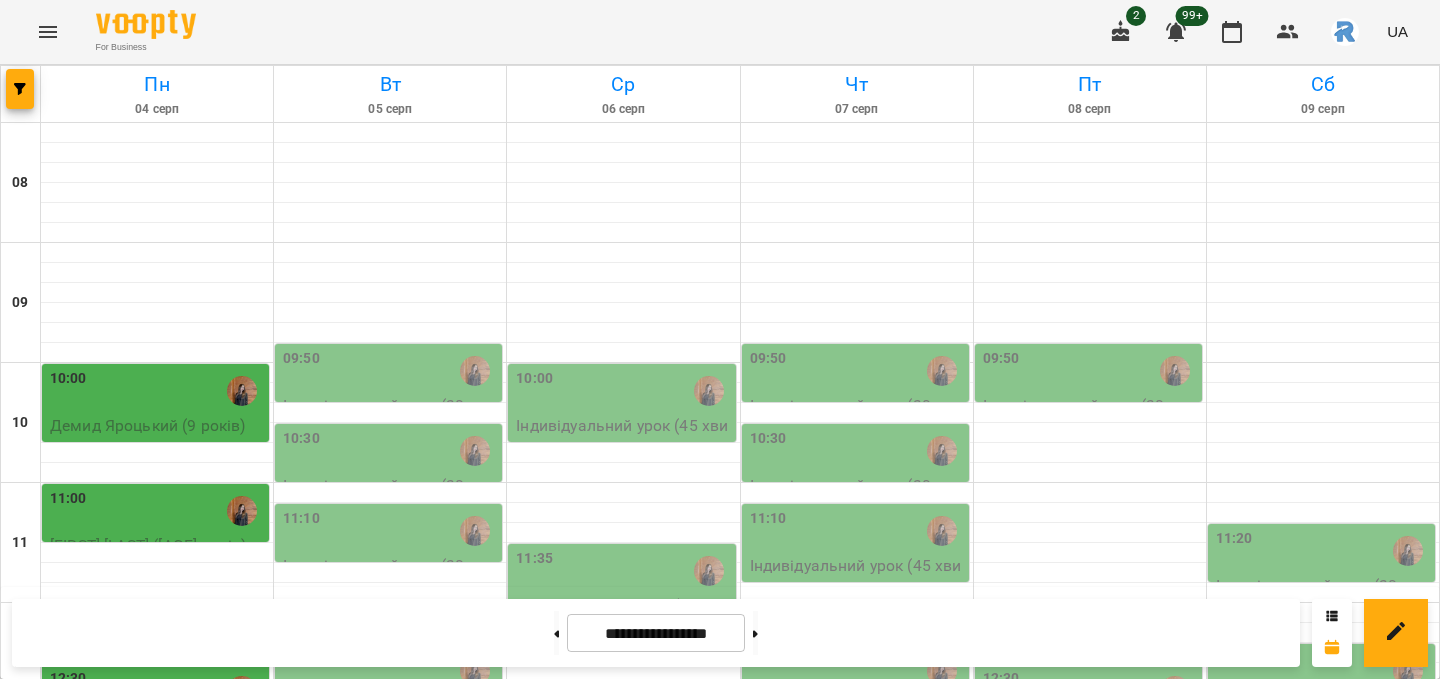 scroll, scrollTop: 556, scrollLeft: 0, axis: vertical 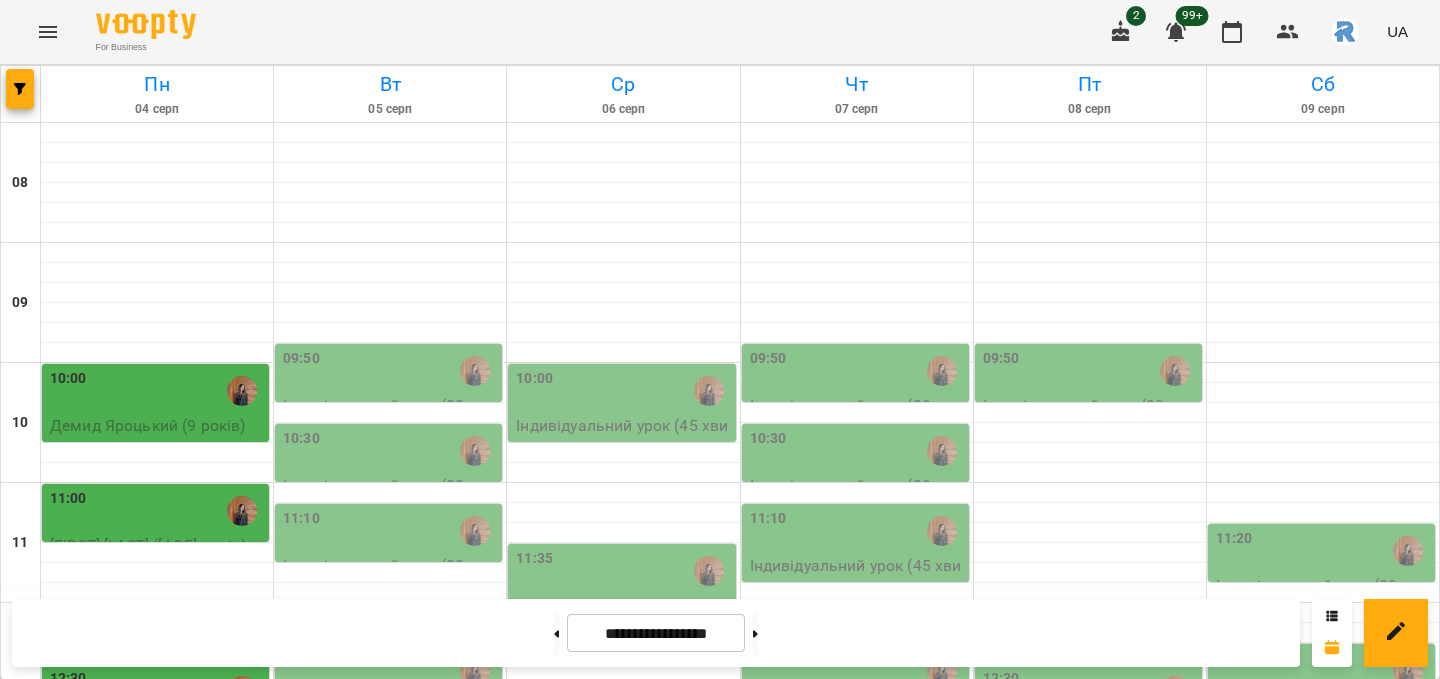 click on "13:50" at bounding box center [157, 851] 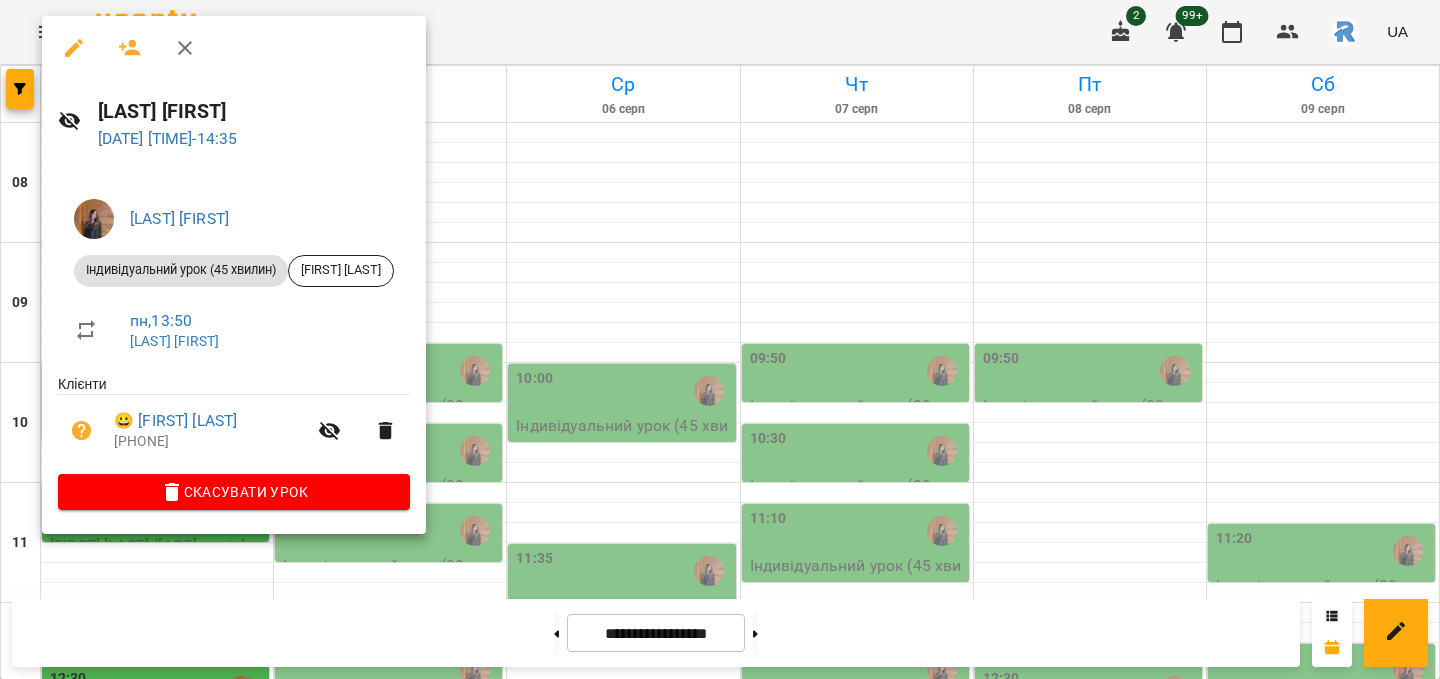 click at bounding box center (720, 339) 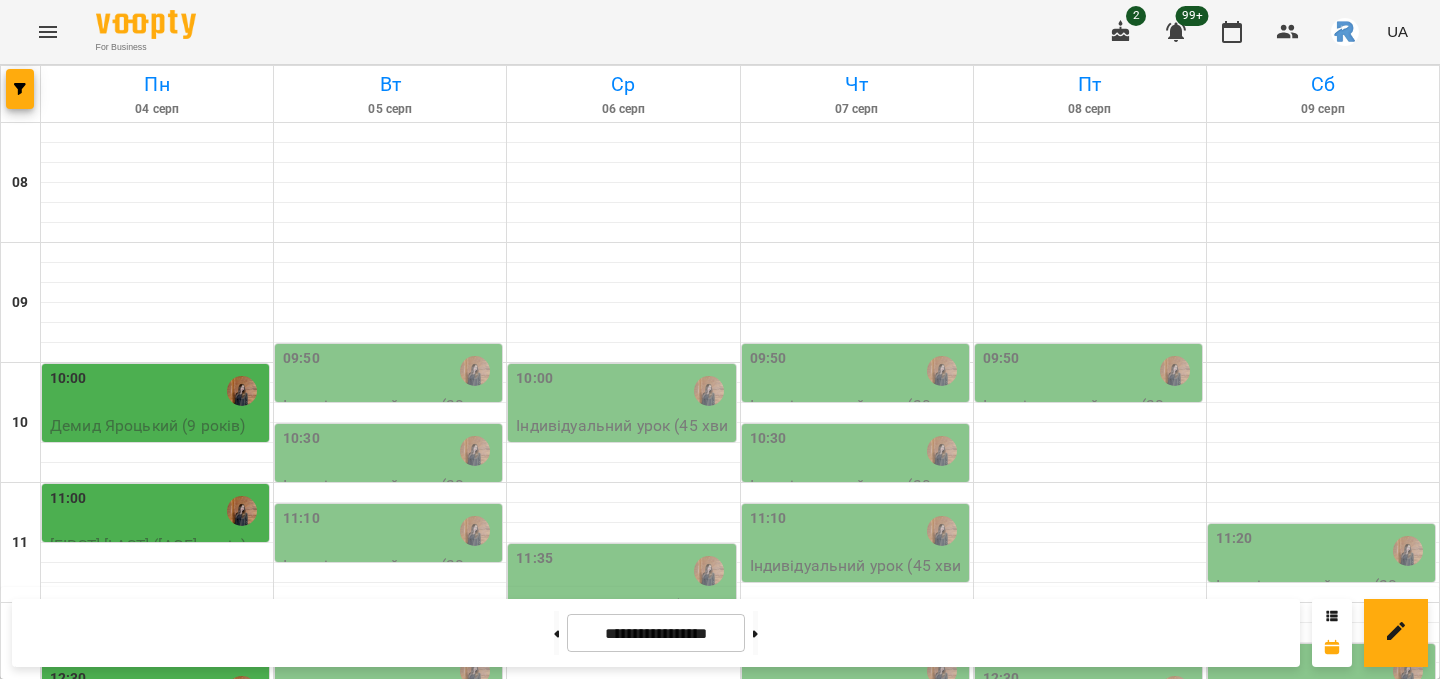 scroll, scrollTop: 116, scrollLeft: 0, axis: vertical 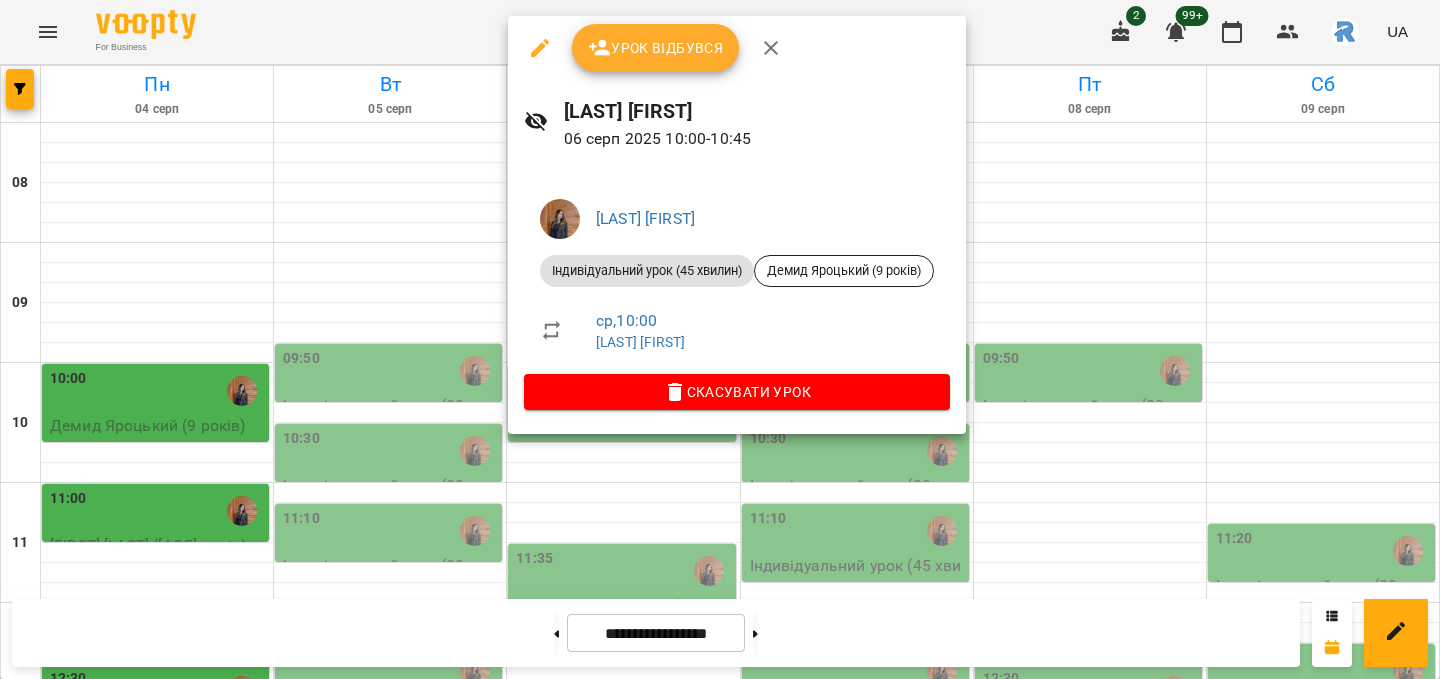 click at bounding box center [720, 339] 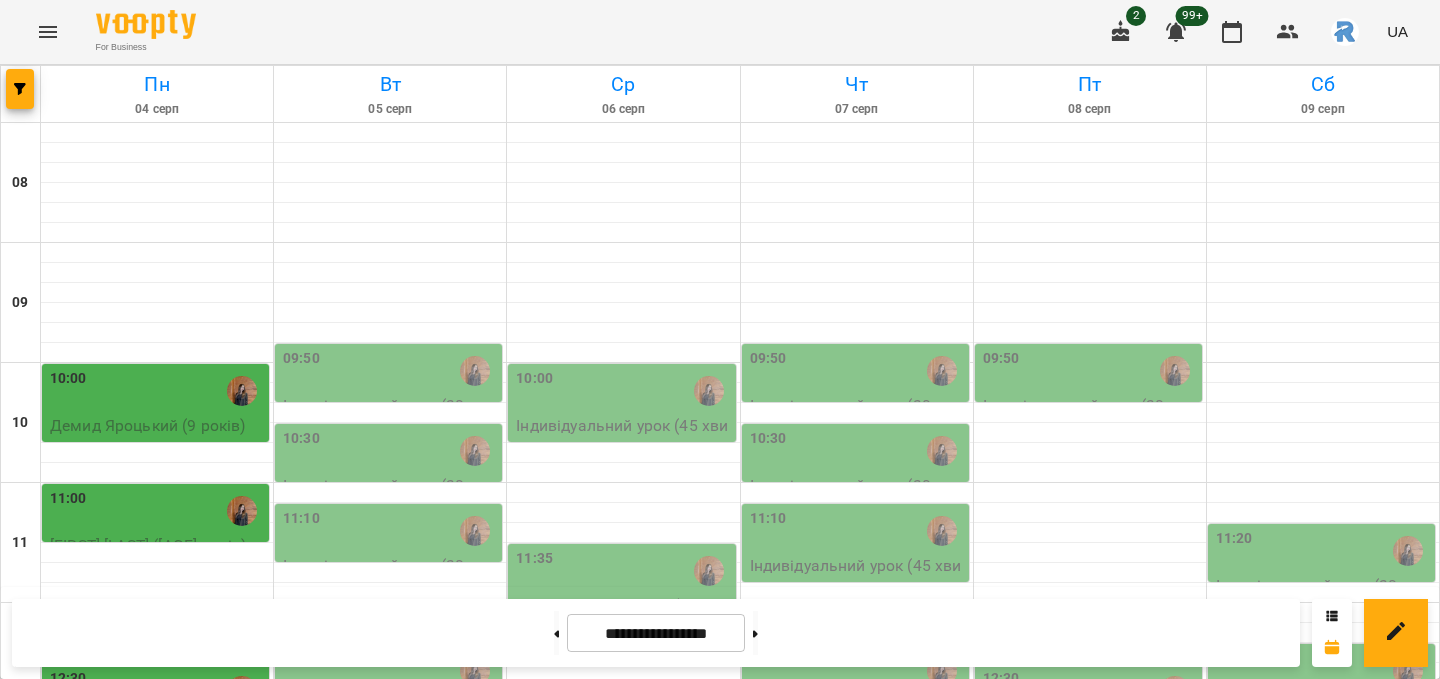 scroll, scrollTop: 169, scrollLeft: 0, axis: vertical 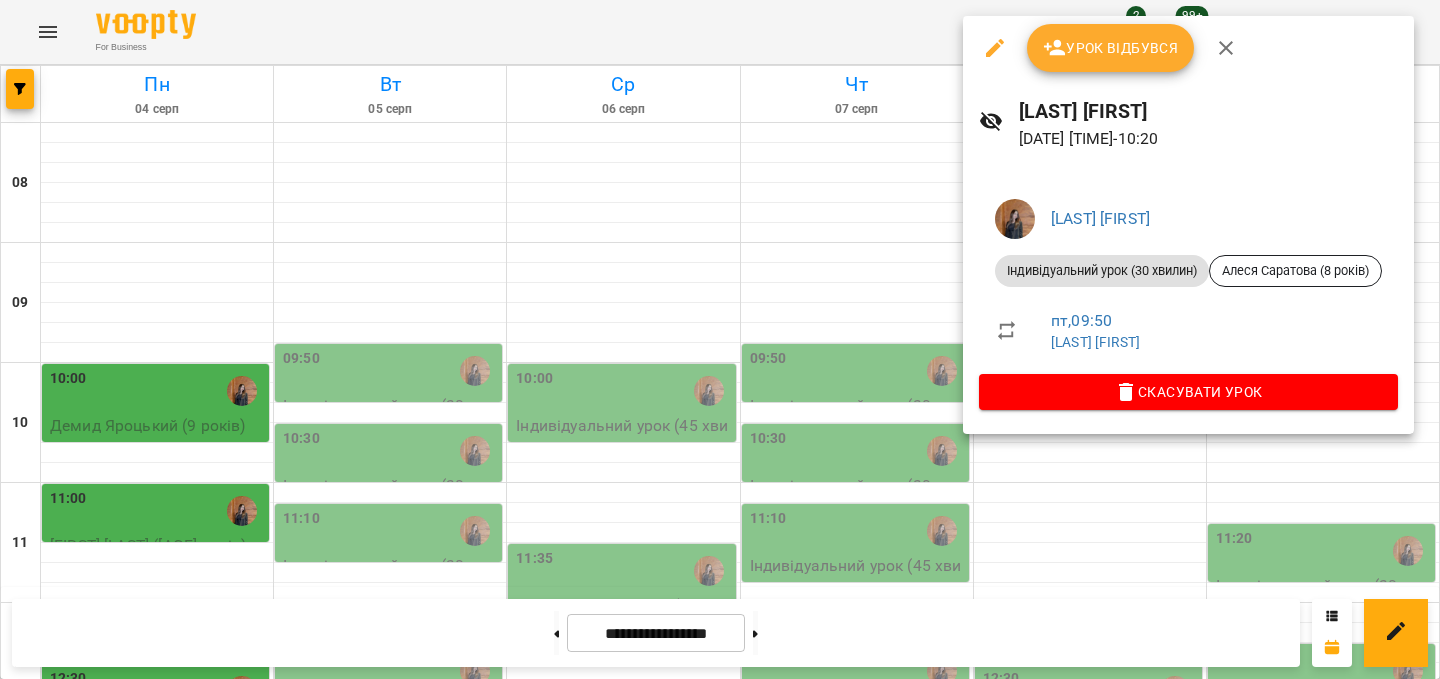 click at bounding box center [720, 339] 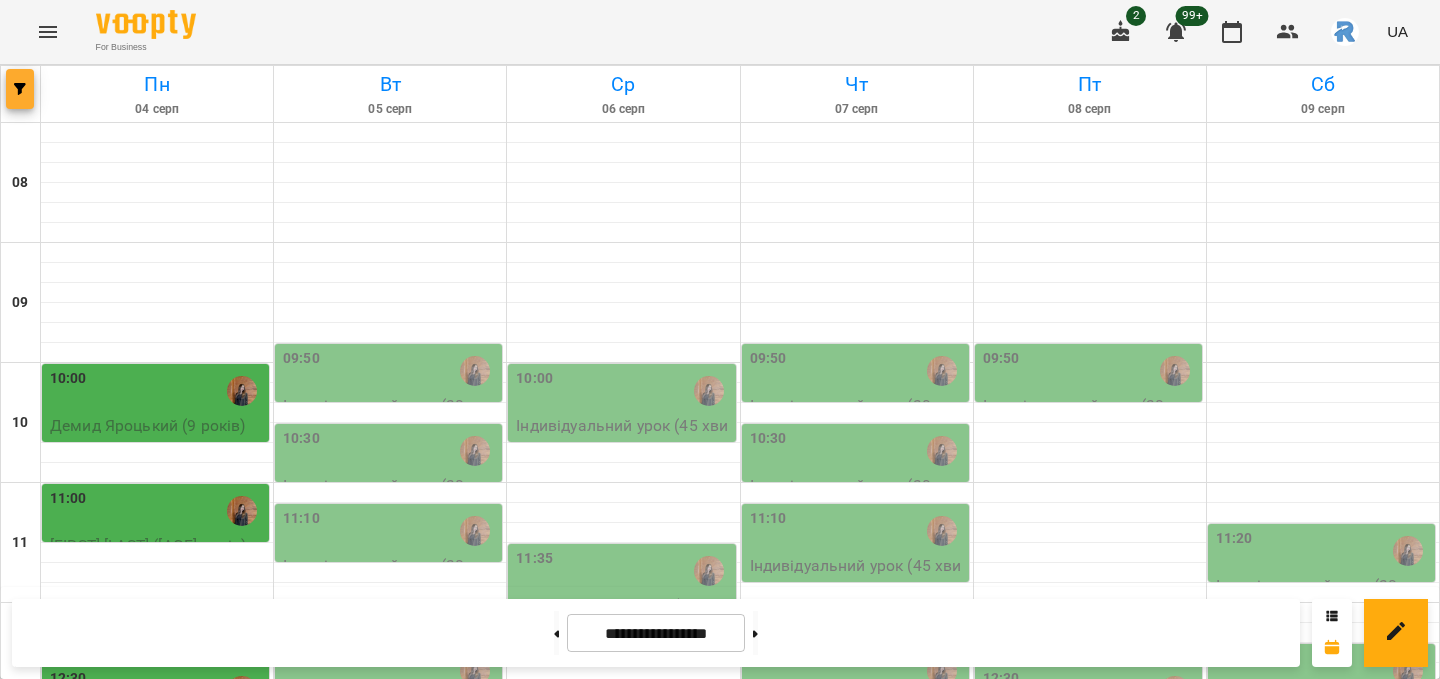 click 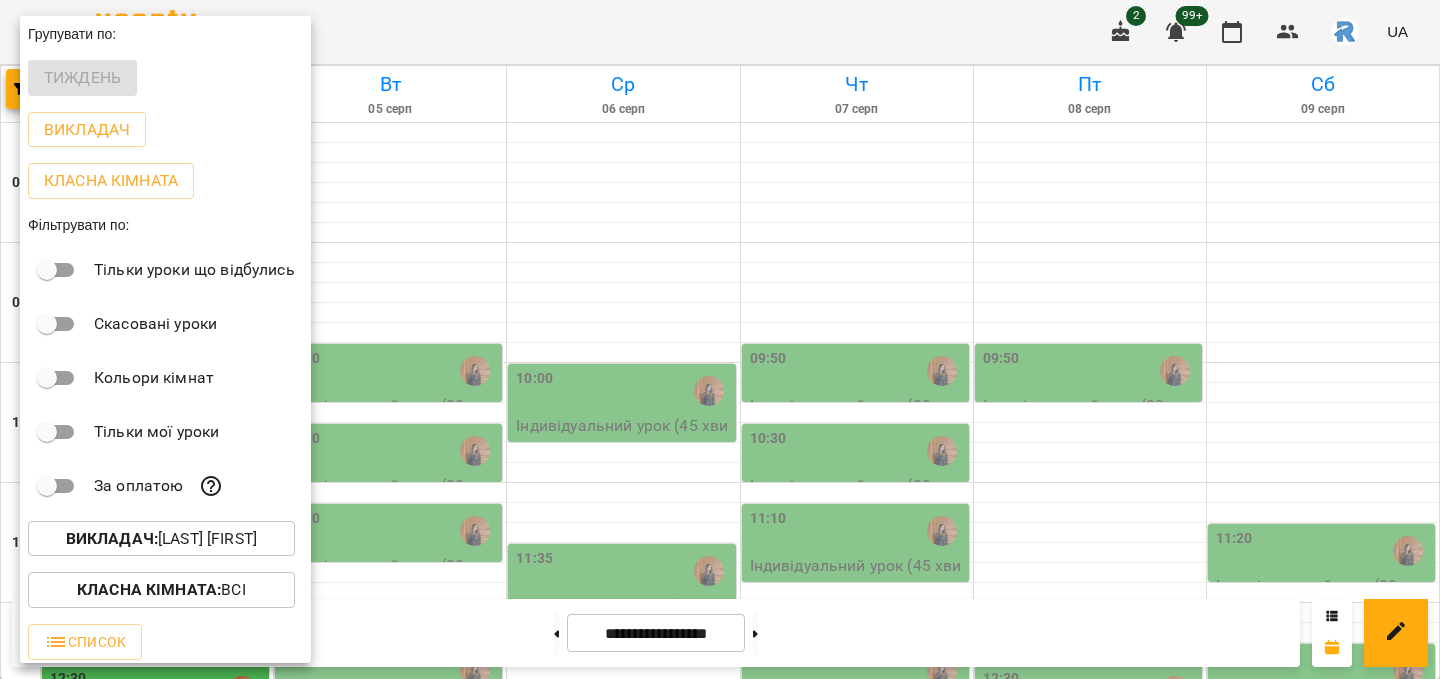 click on "Викладач :  Гаджієва Мельтем" at bounding box center (165, 539) 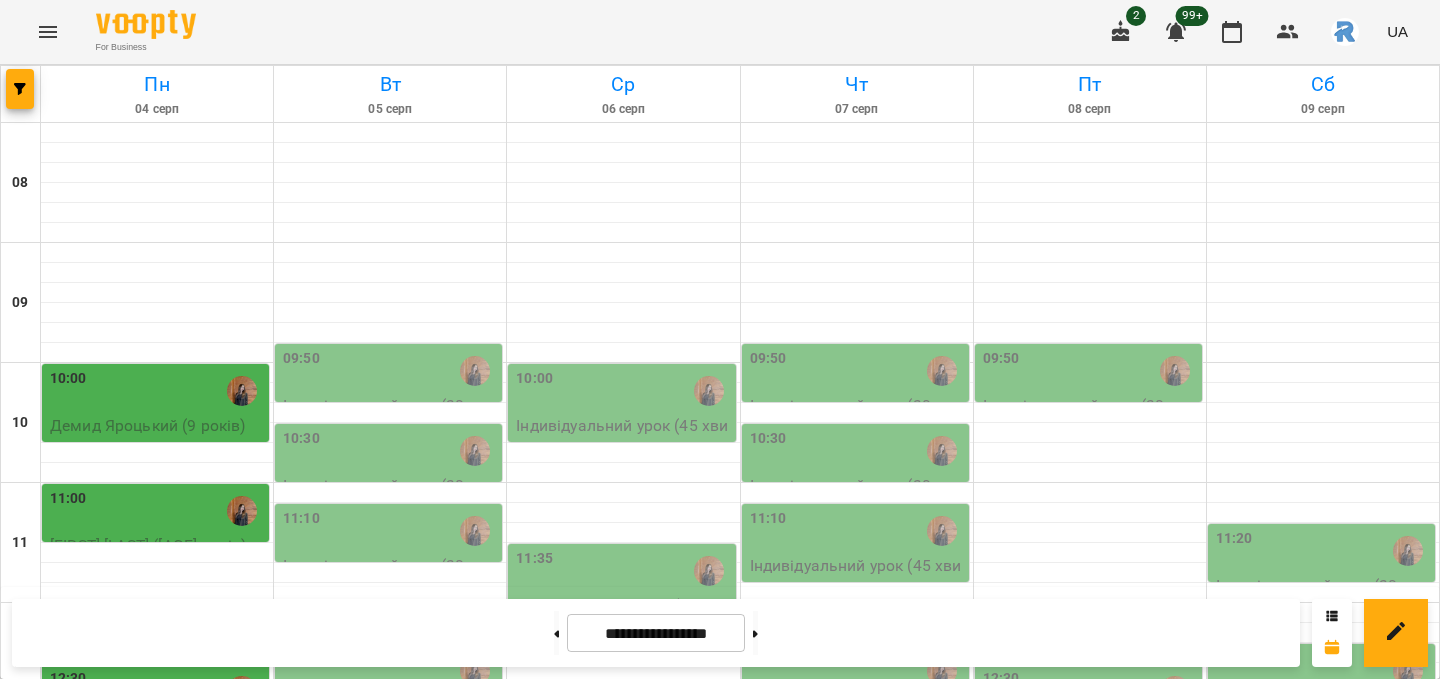 scroll, scrollTop: 0, scrollLeft: 0, axis: both 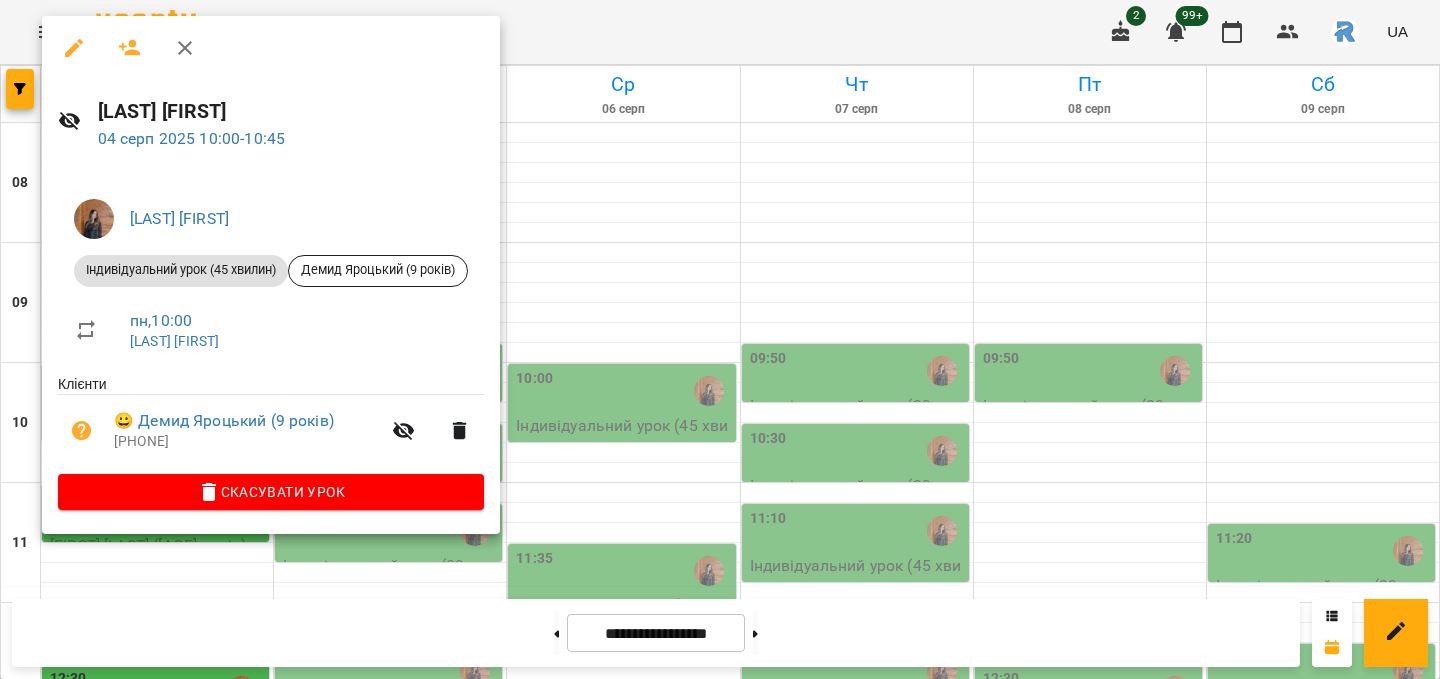 click on "Скасувати Урок" at bounding box center (271, 492) 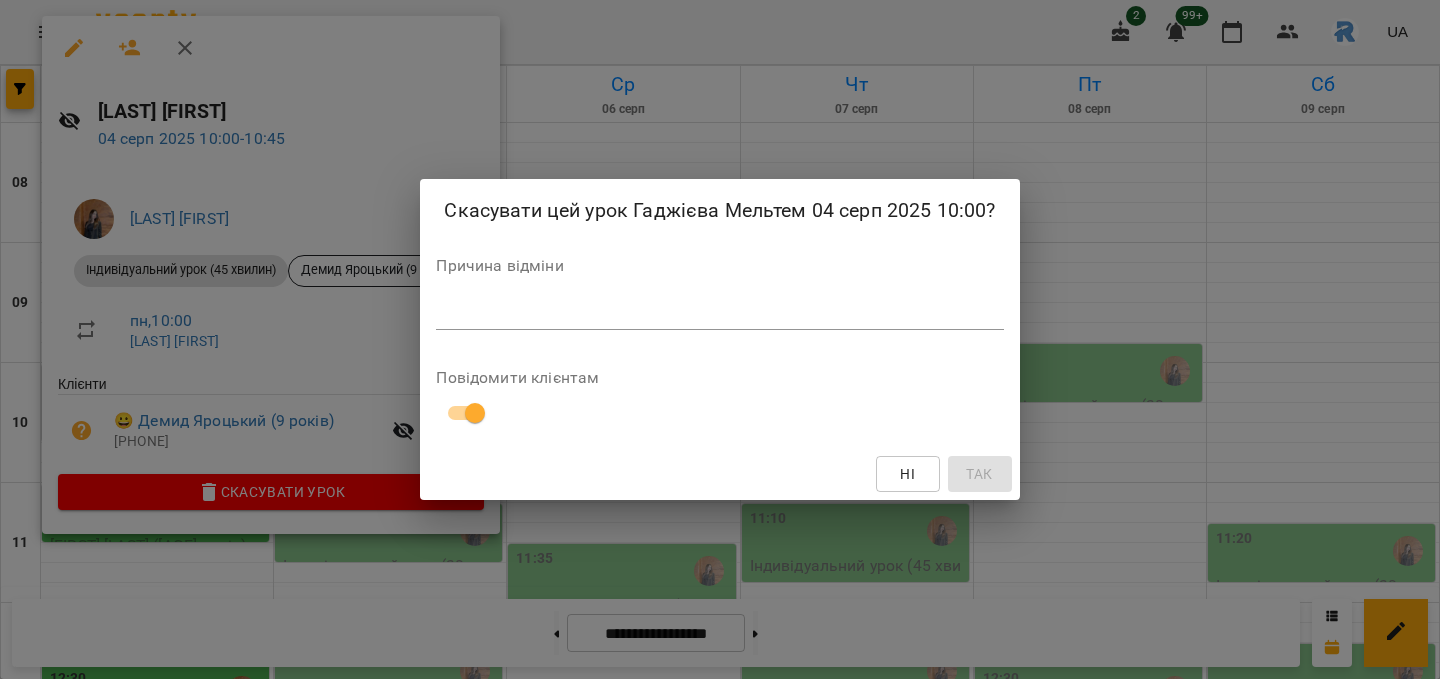 click on "Причина відміни *" at bounding box center (719, 298) 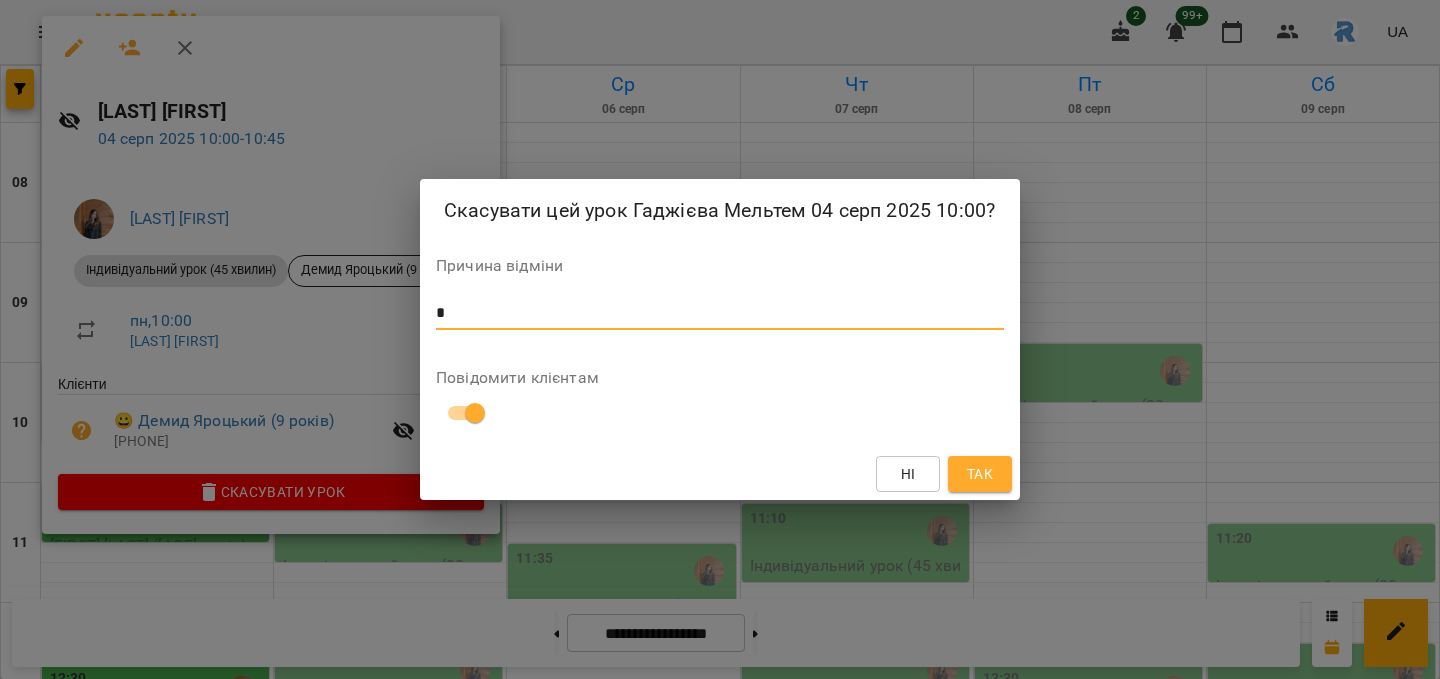 type on "*" 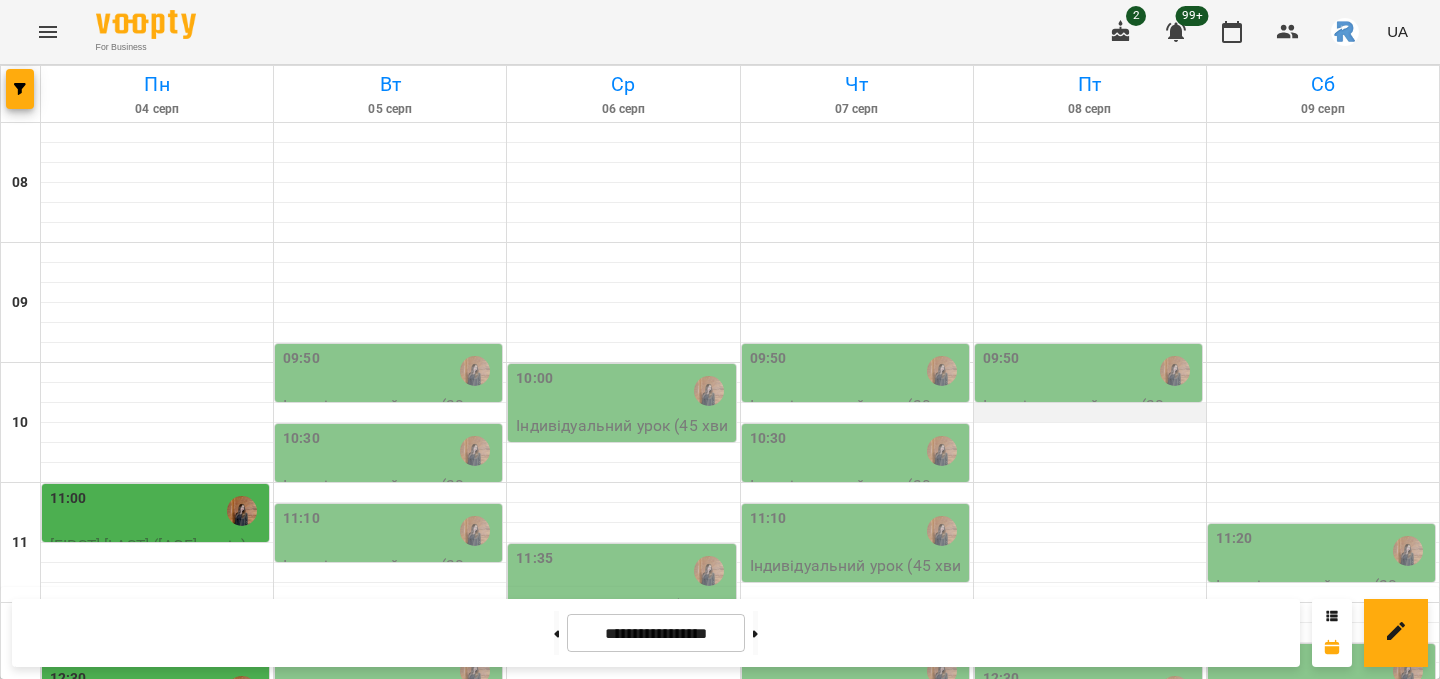 scroll, scrollTop: 134, scrollLeft: 0, axis: vertical 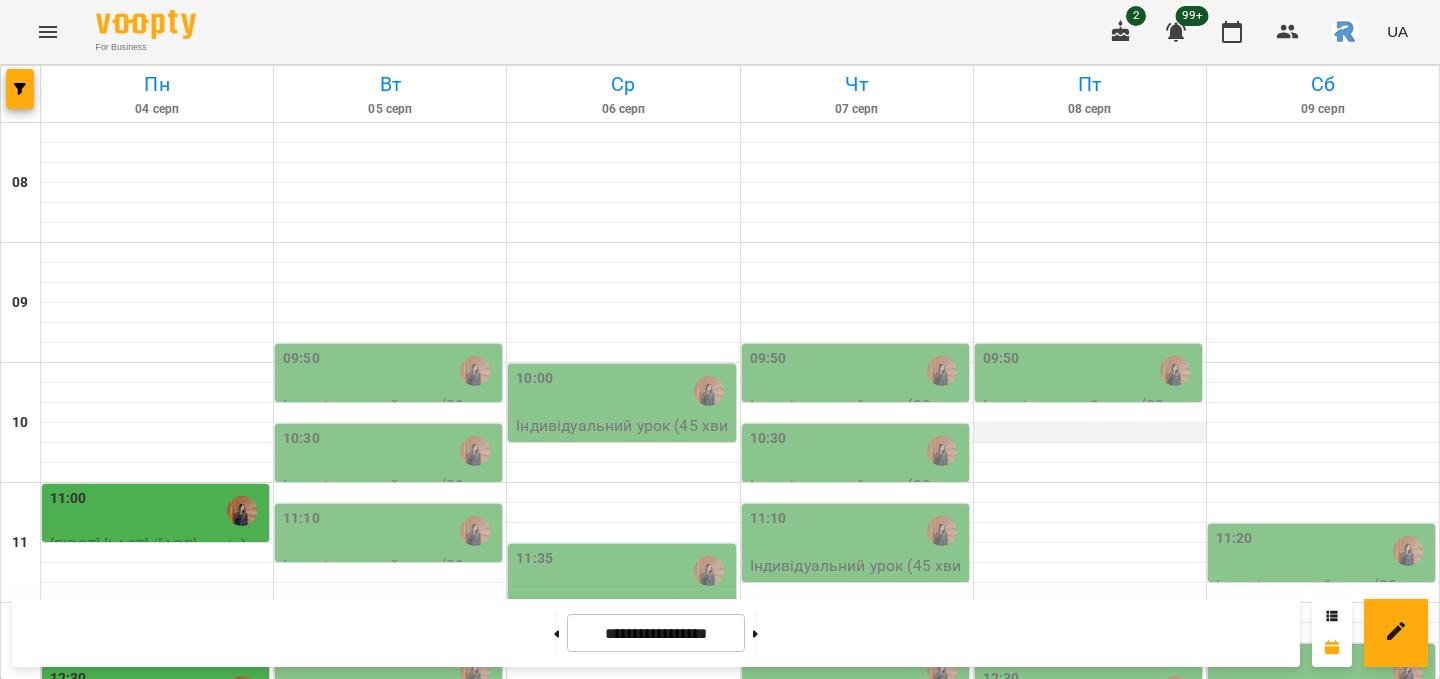 click at bounding box center (1090, 433) 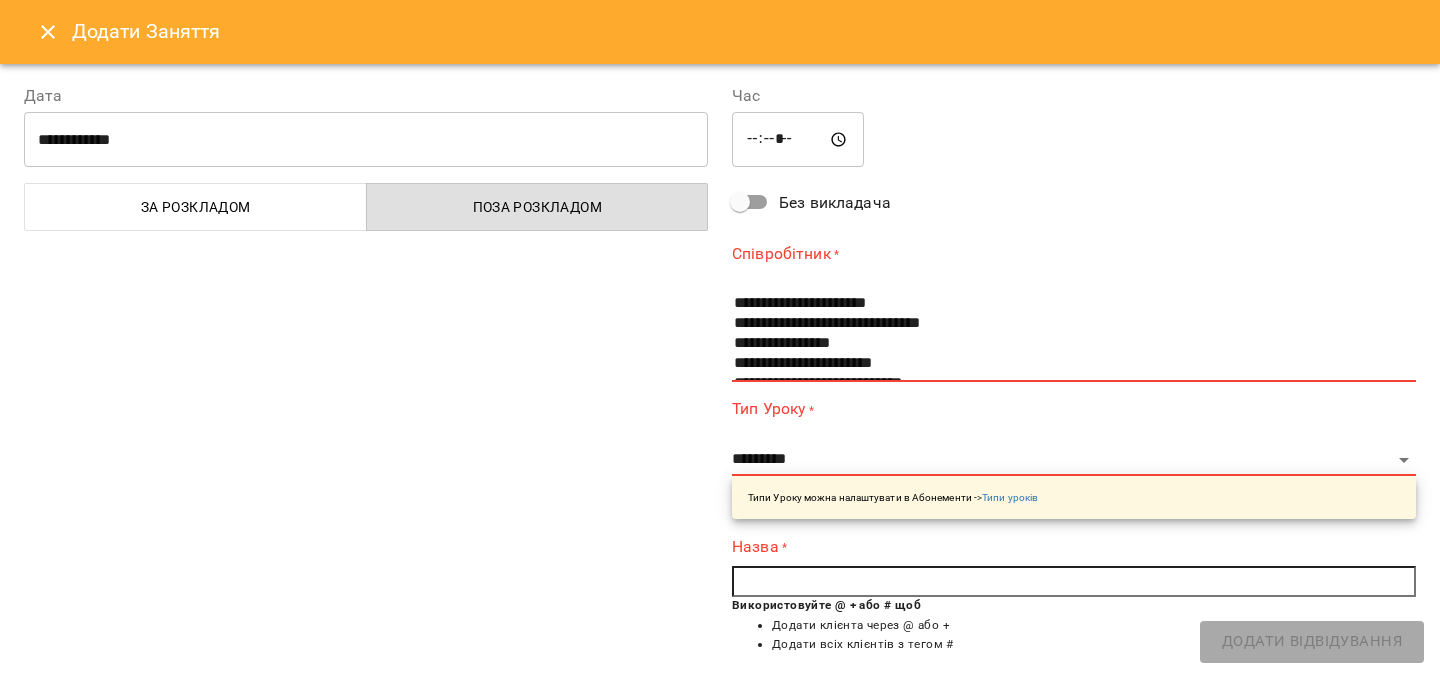 scroll, scrollTop: 0, scrollLeft: 0, axis: both 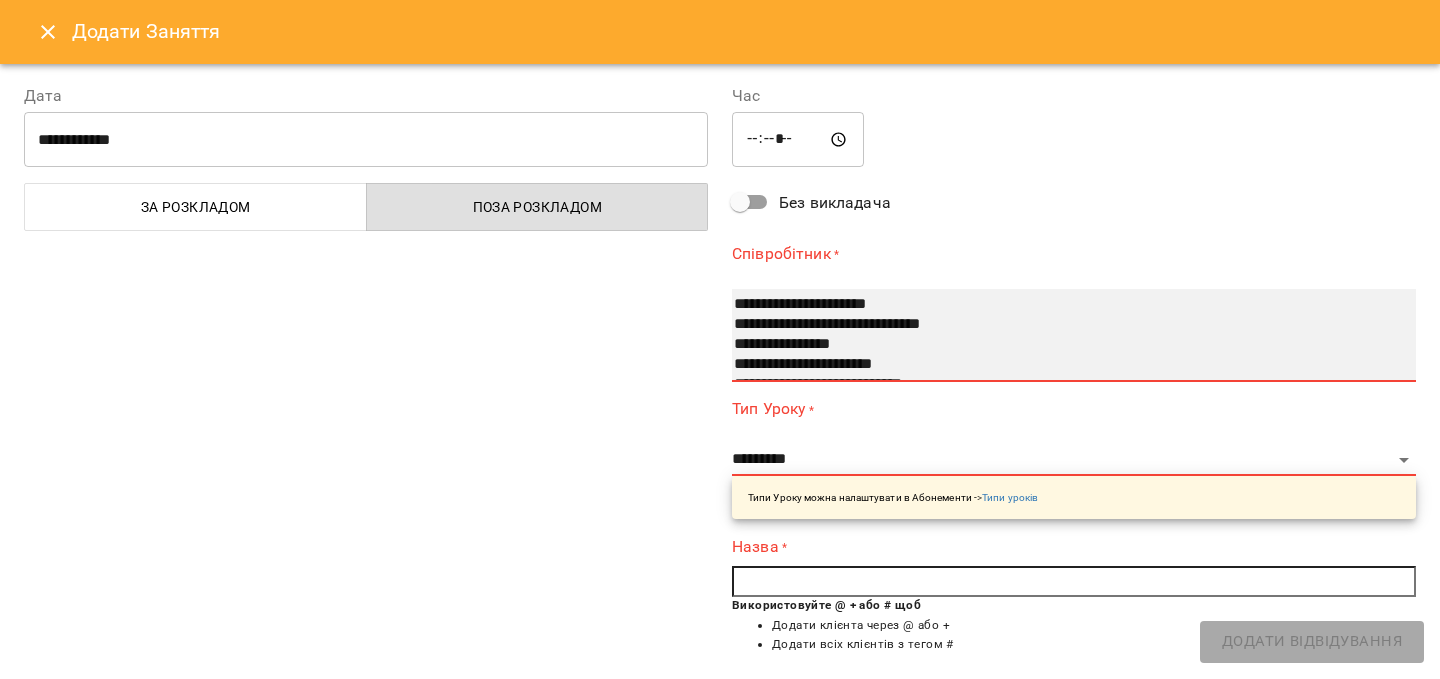 select on "**********" 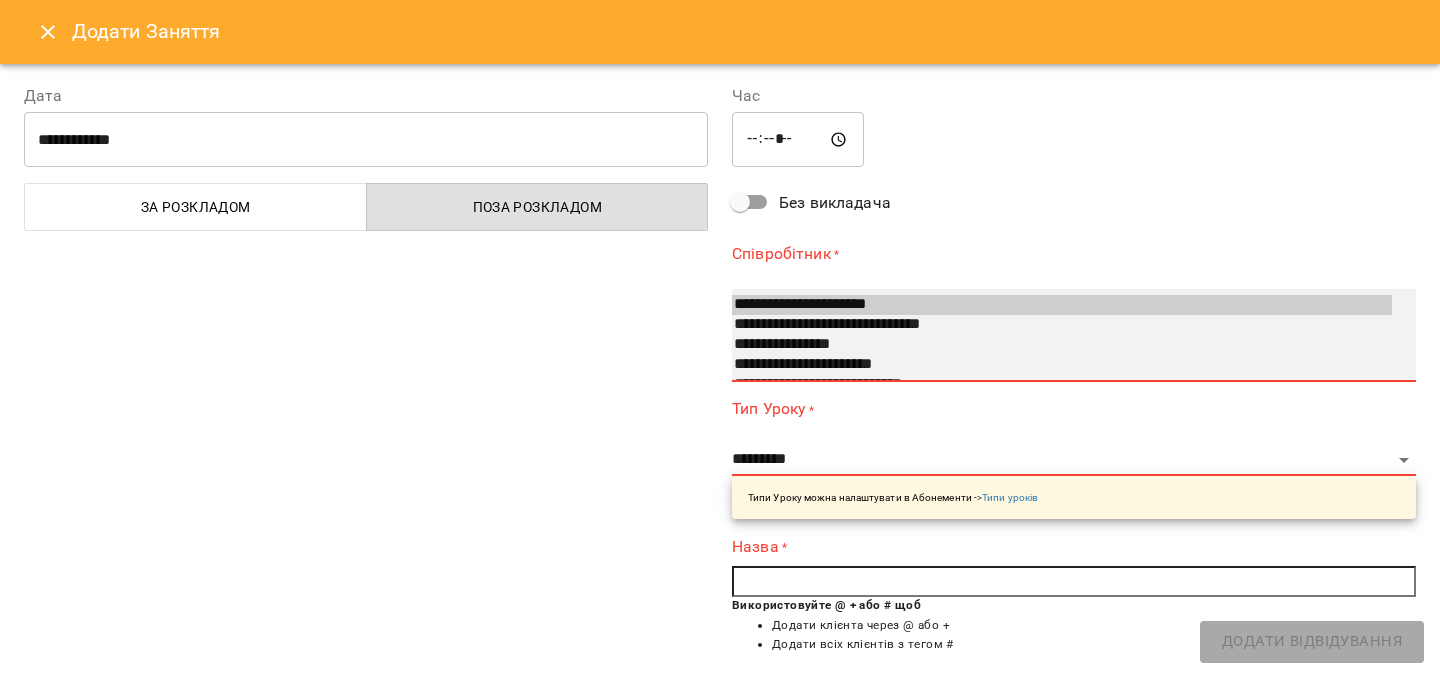 click on "**********" at bounding box center [1062, 345] 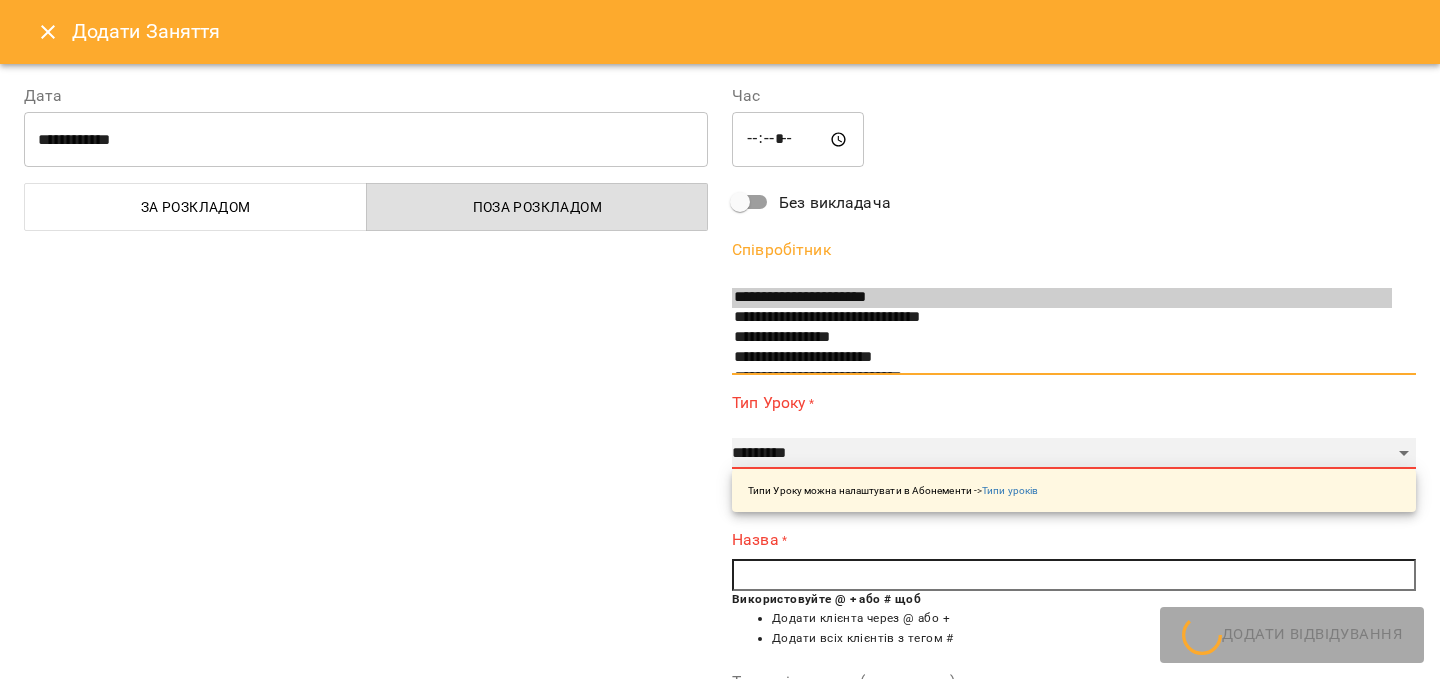click on "**********" at bounding box center [1074, 454] 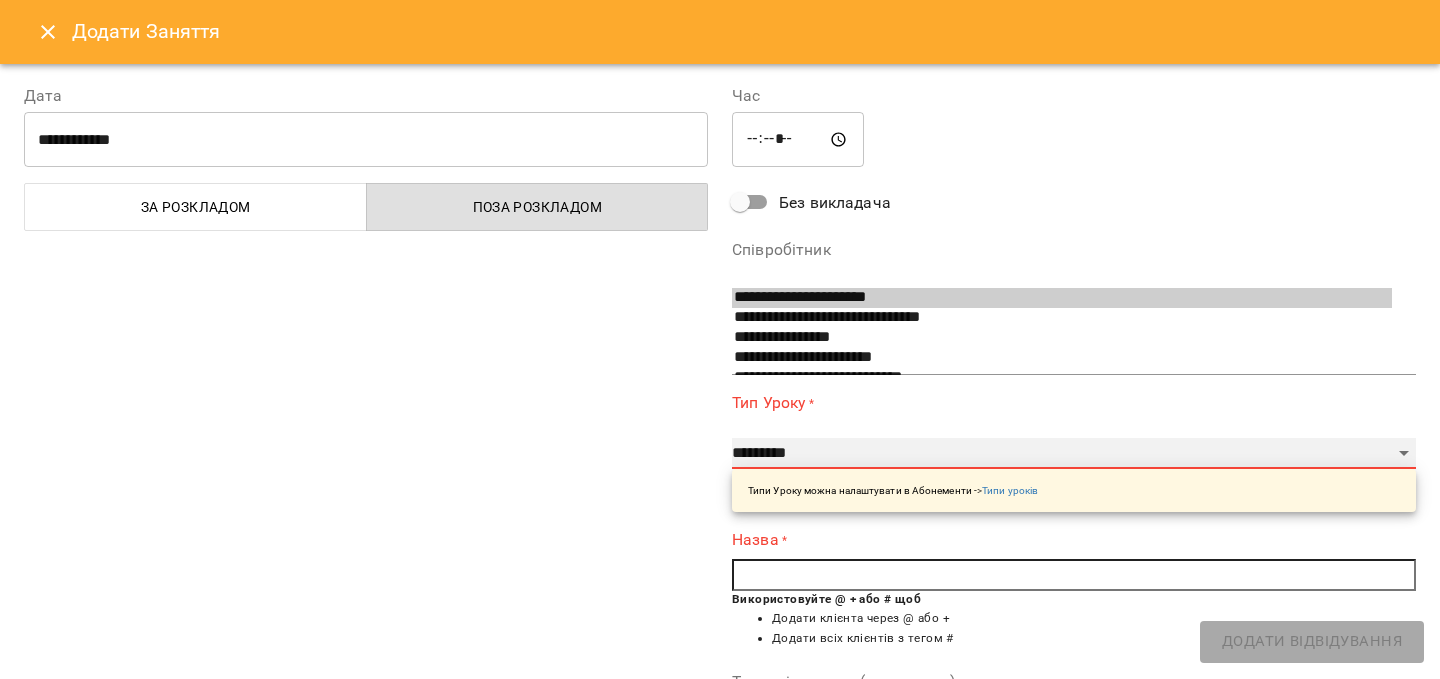 select on "**********" 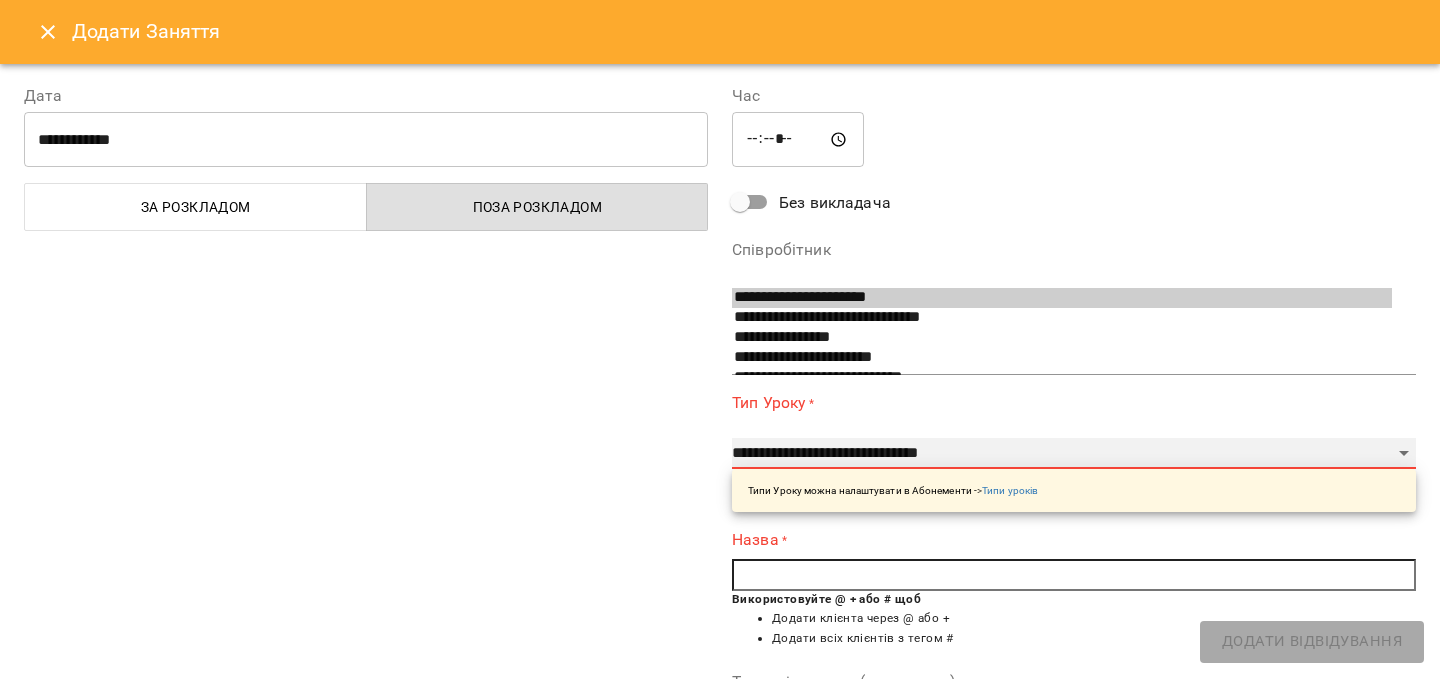 type on "**" 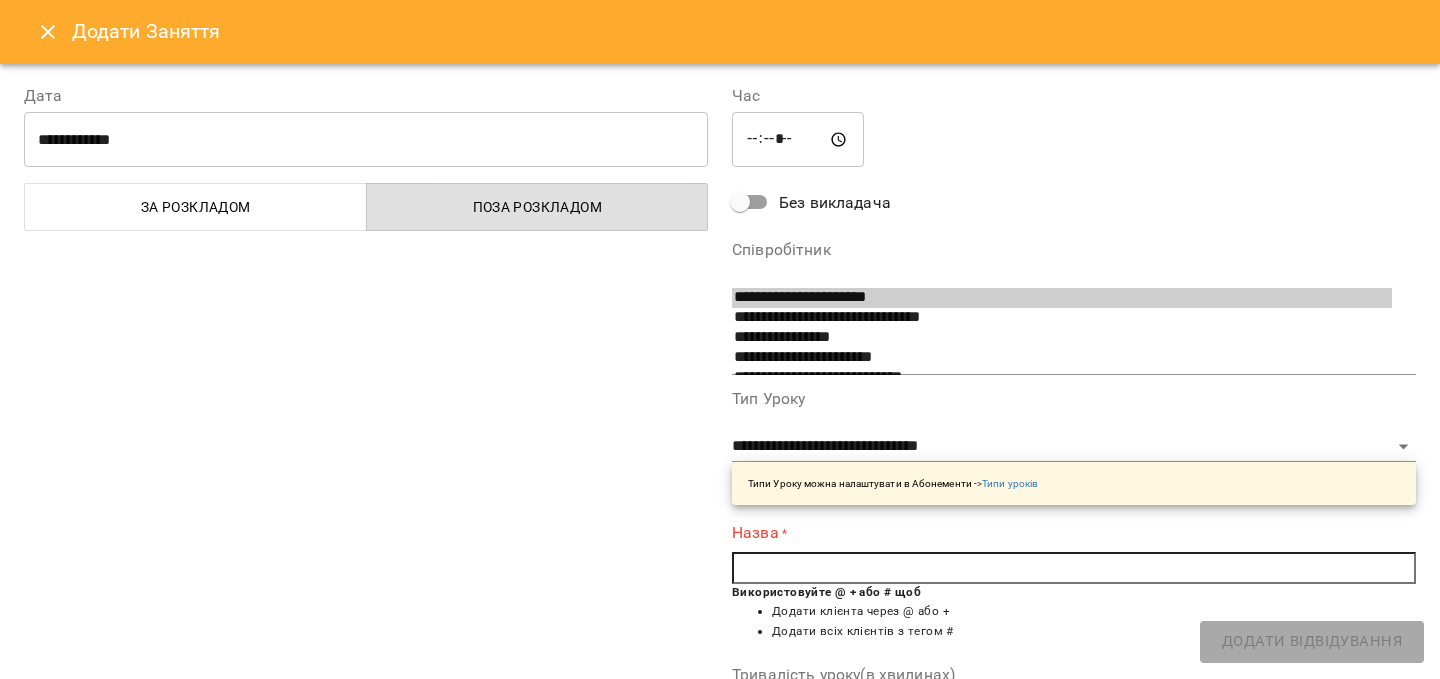 click at bounding box center [1074, 568] 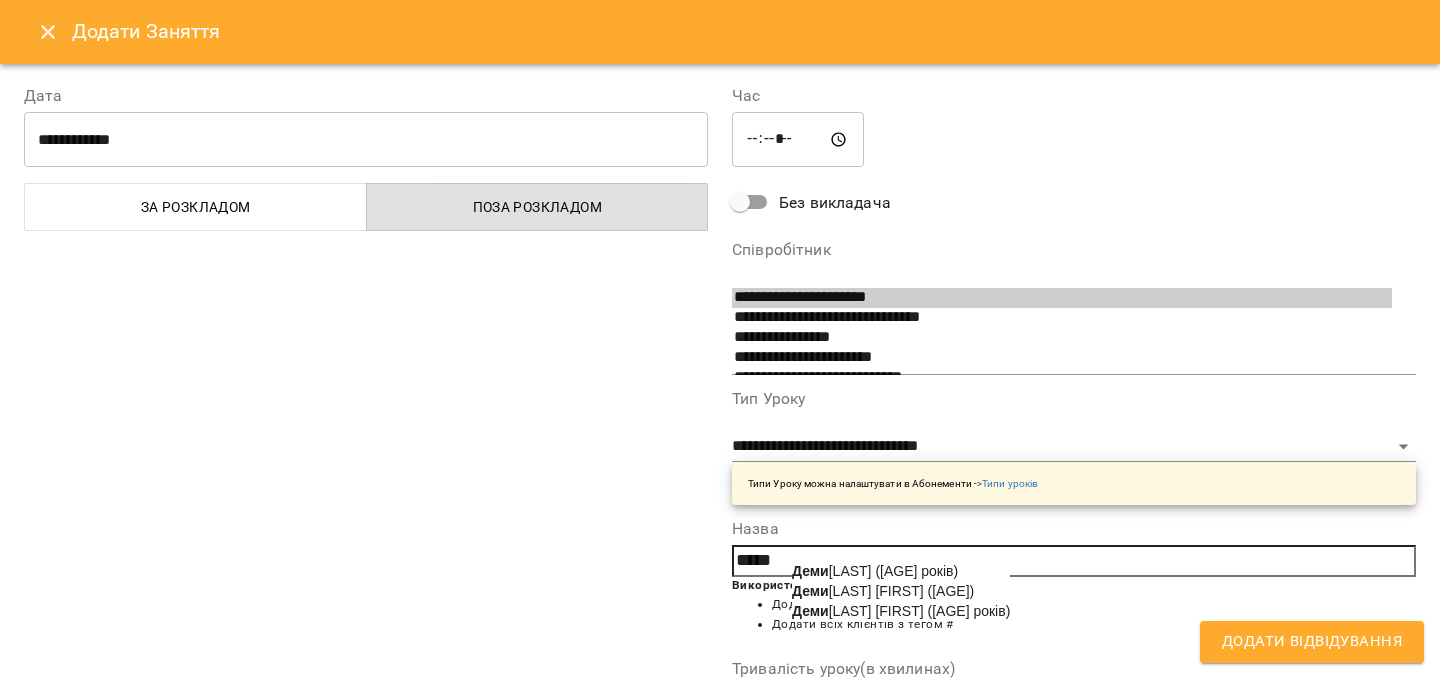 click on "[LAST] [FIRST] (9 років)" at bounding box center [883, 591] 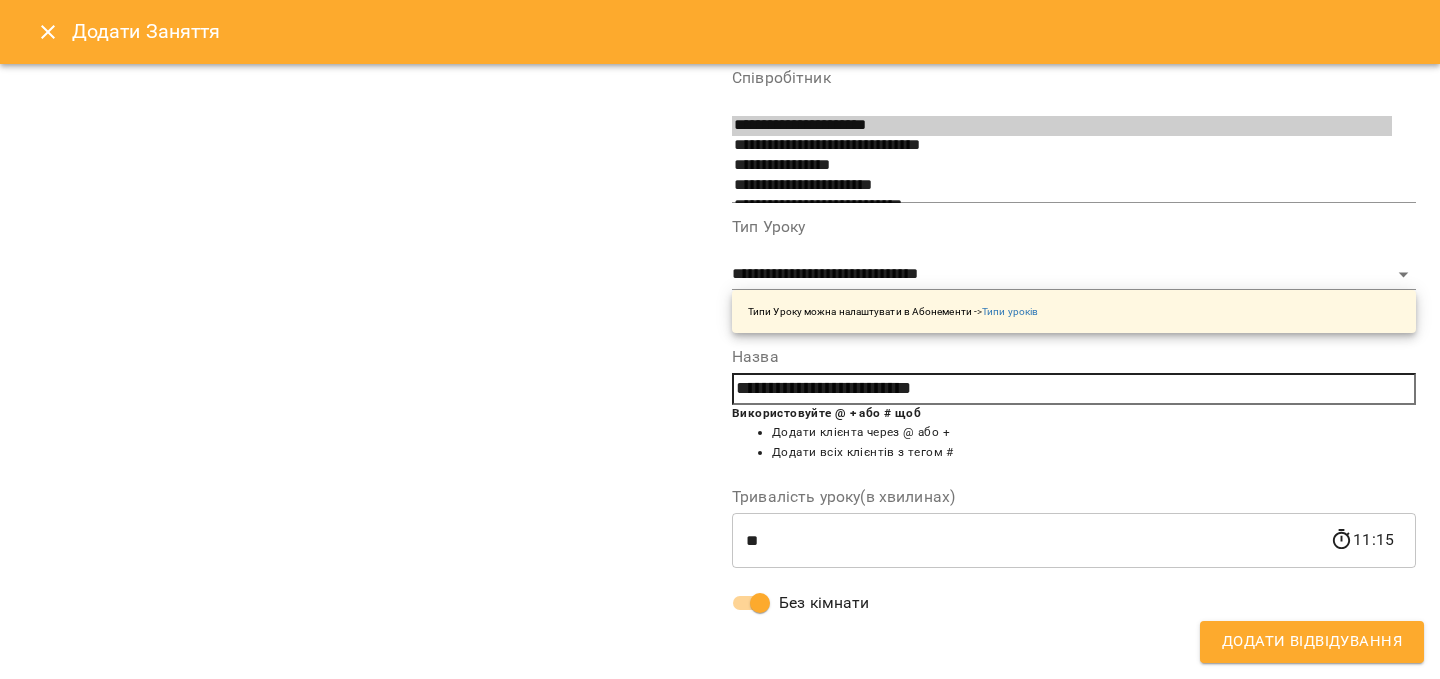 scroll, scrollTop: 0, scrollLeft: 0, axis: both 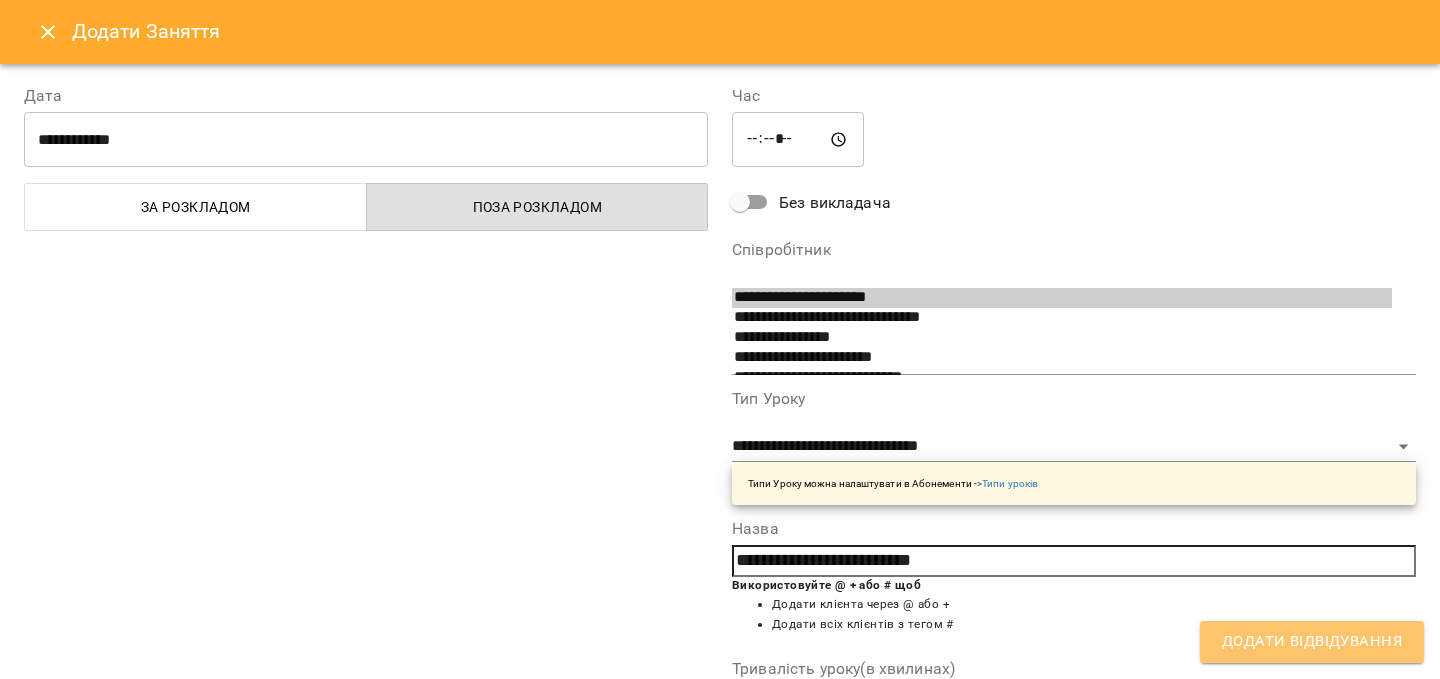 click on "Додати Відвідування" at bounding box center (1312, 642) 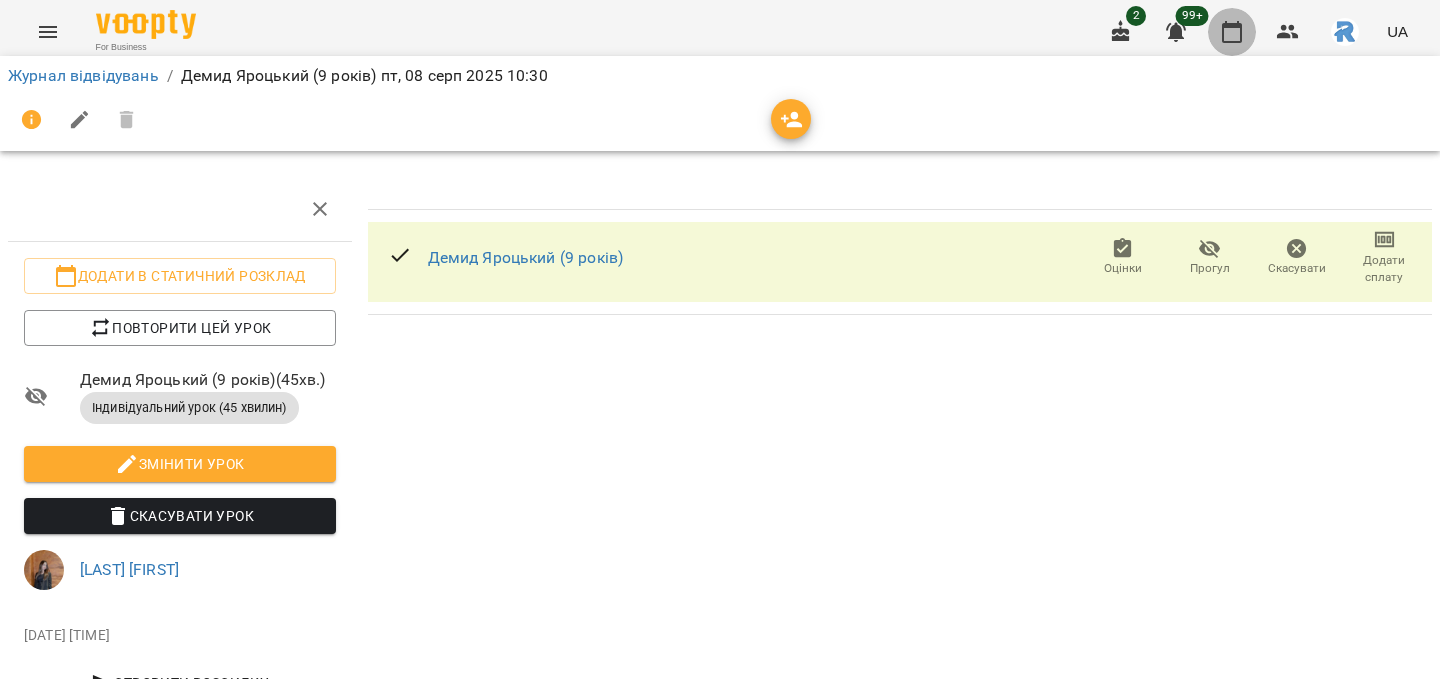 click 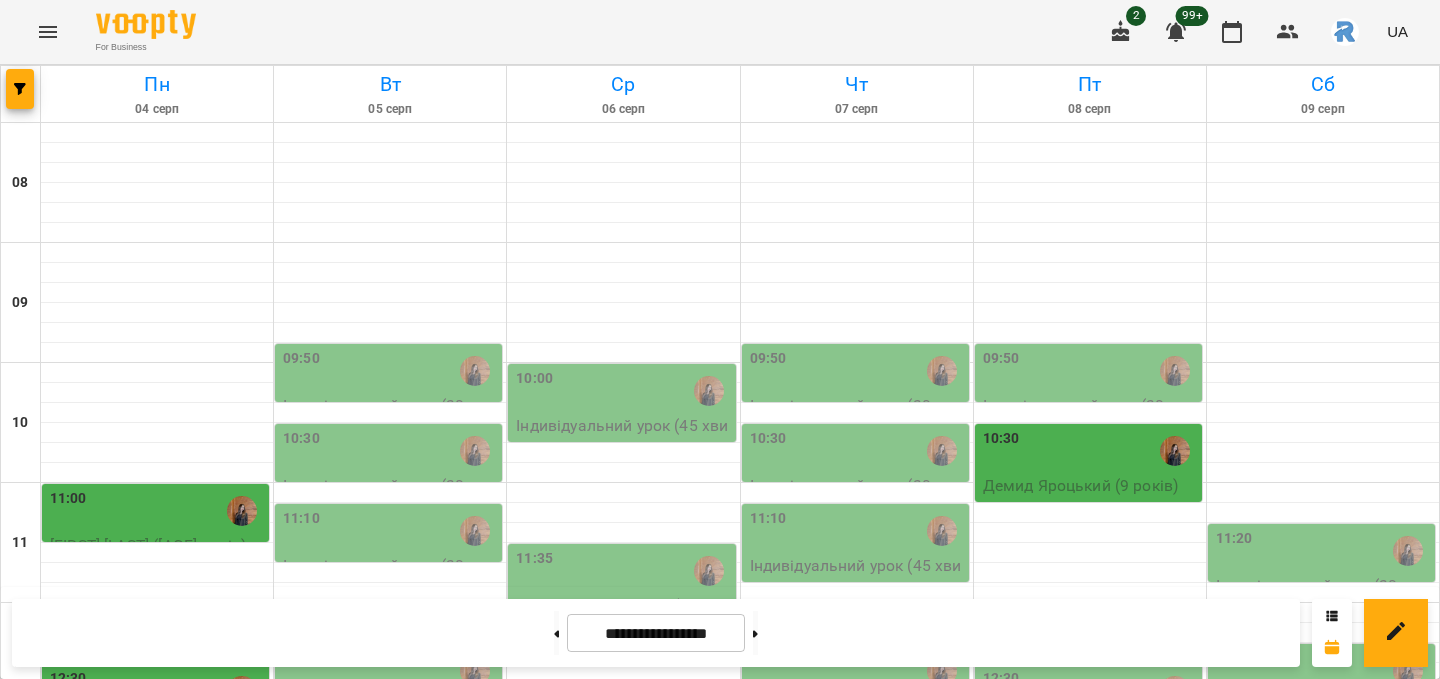 click 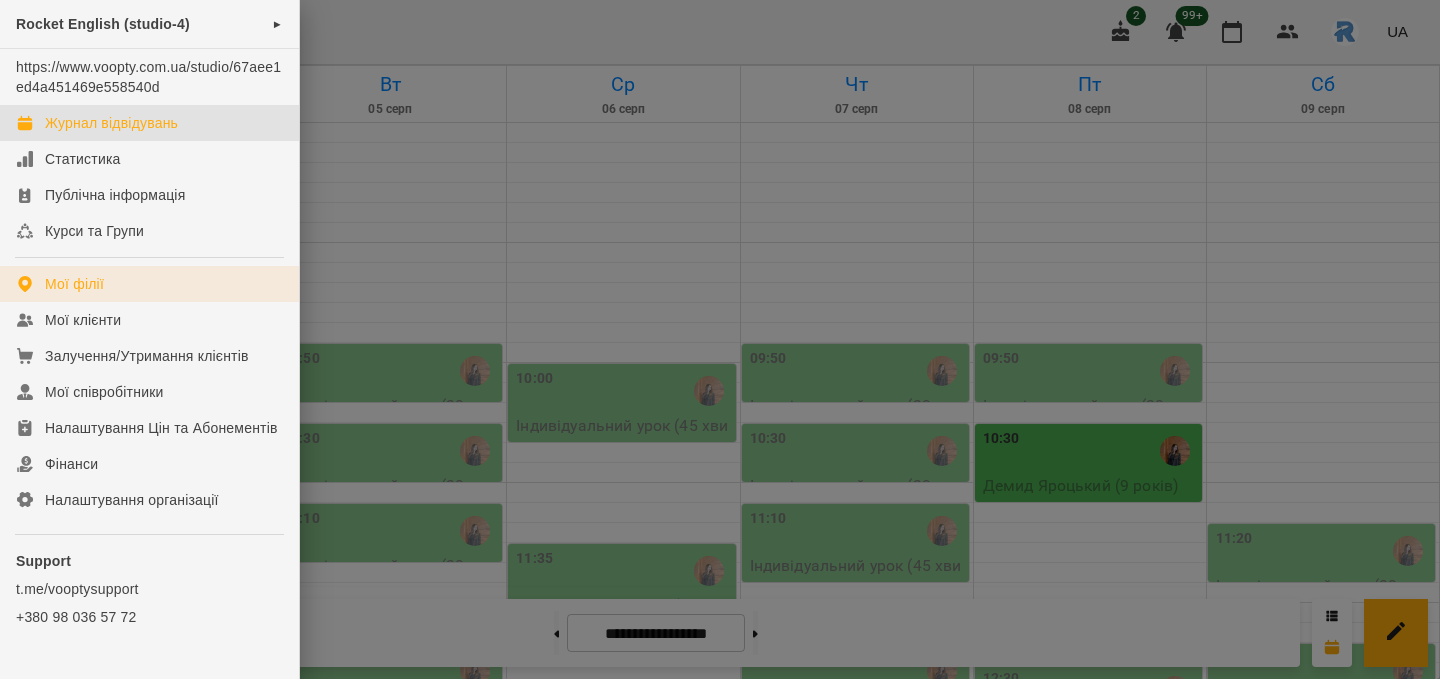 click on "Мої філії" at bounding box center [149, 284] 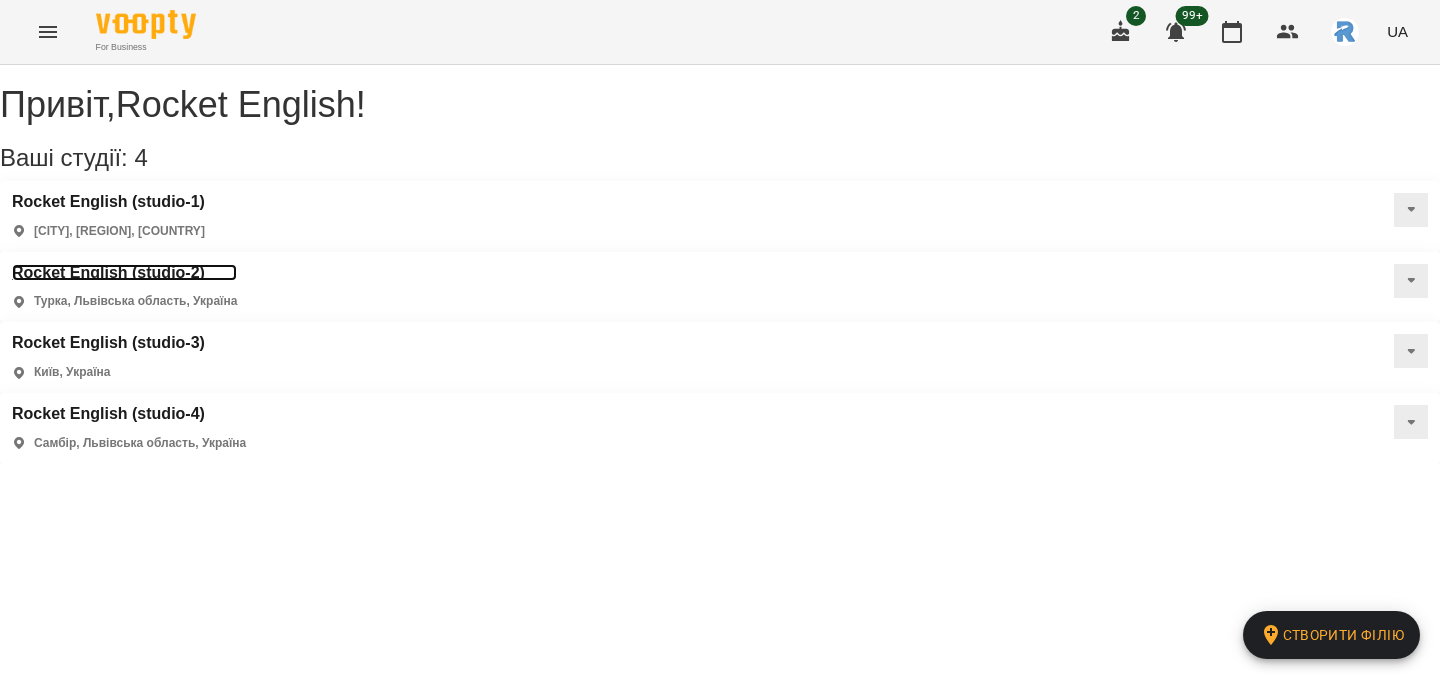 click on "Rocket English (studio-2)" at bounding box center (124, 273) 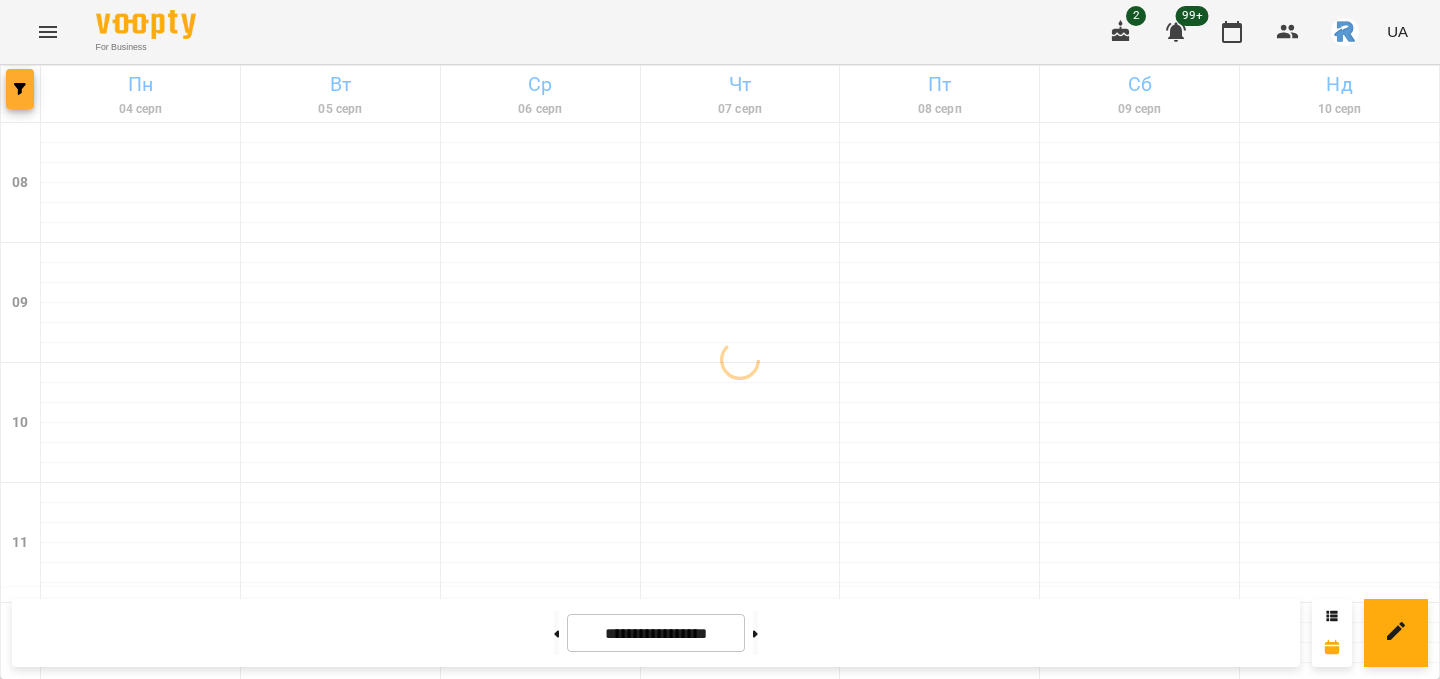 click 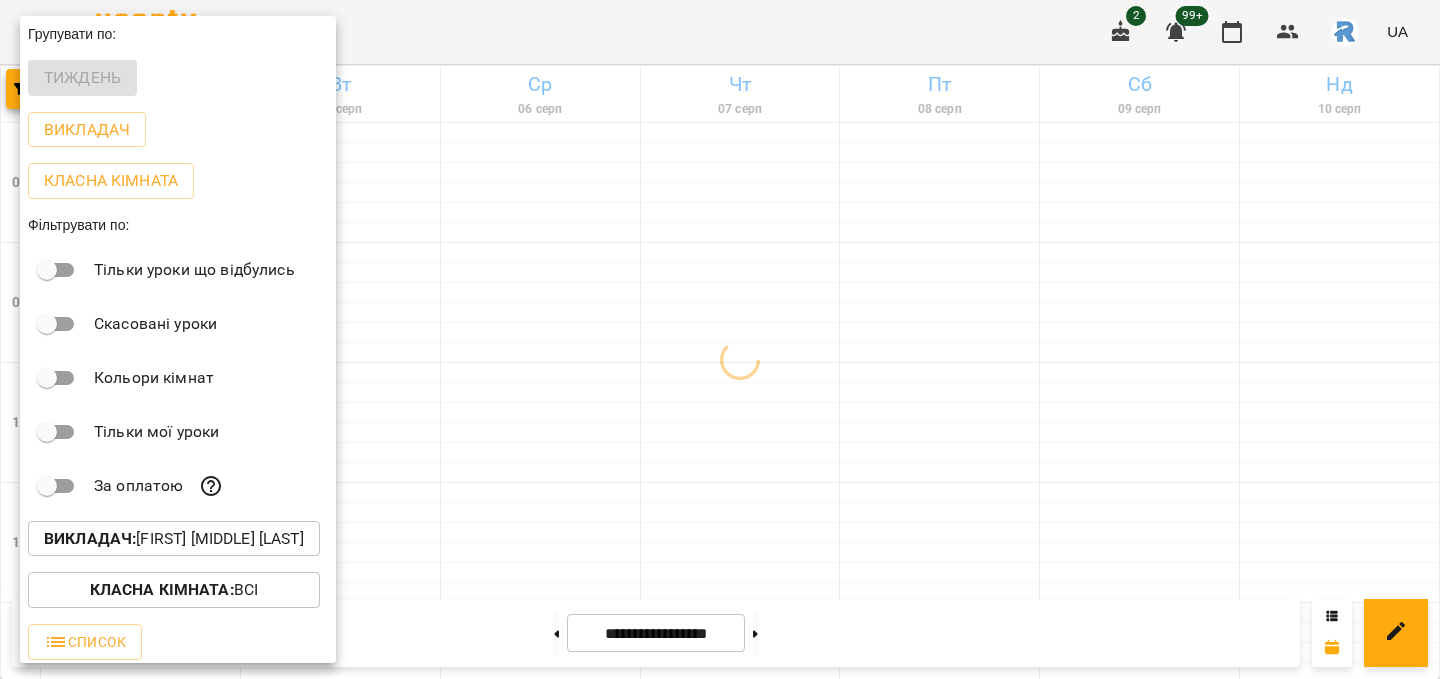 click on "Викладач :  [LAST] [FIRST] [MIDDLE]" at bounding box center (174, 539) 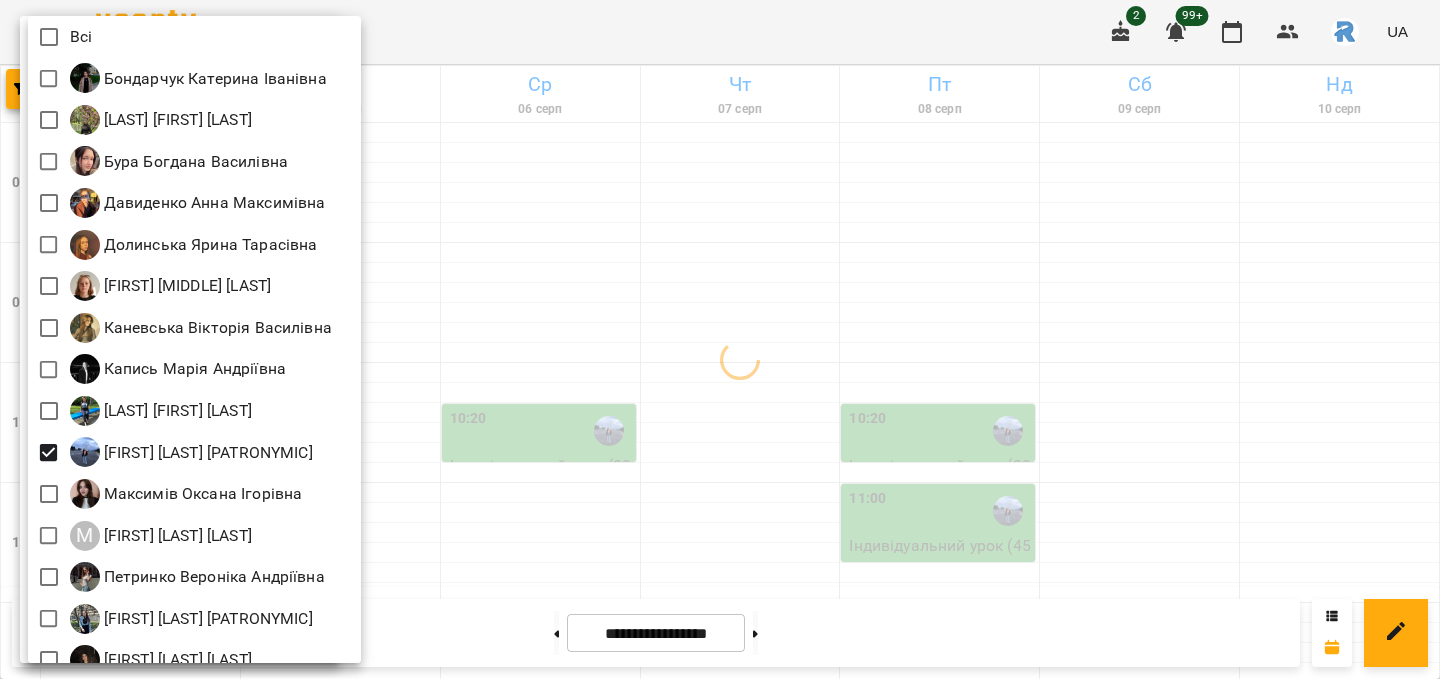 click at bounding box center (720, 339) 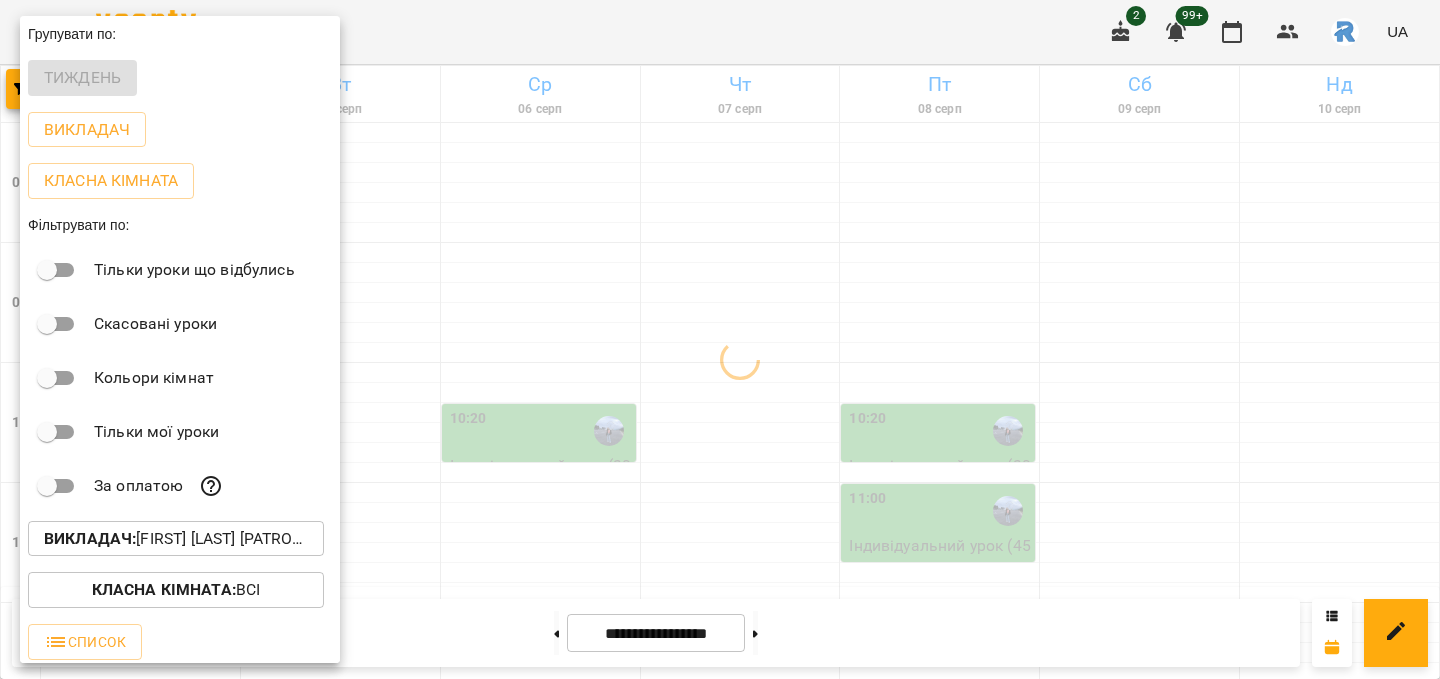 click at bounding box center [720, 339] 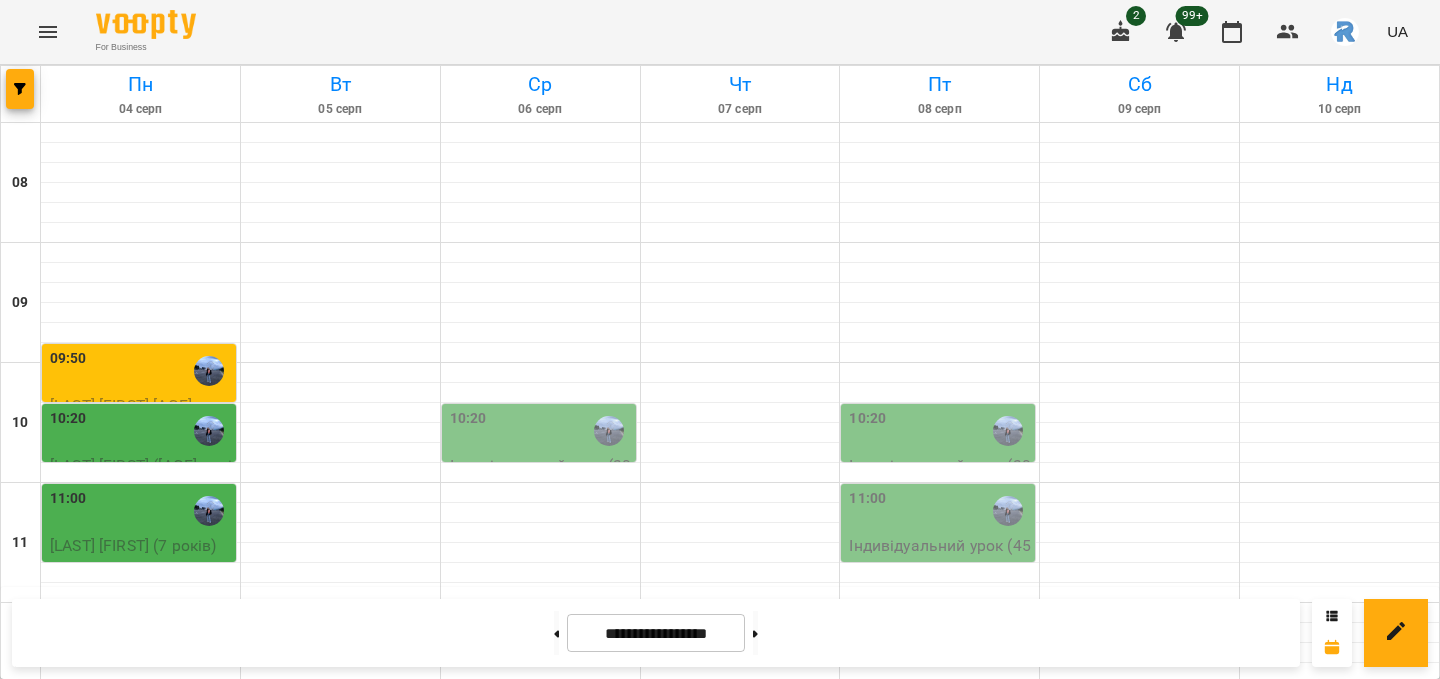 scroll, scrollTop: 547, scrollLeft: 0, axis: vertical 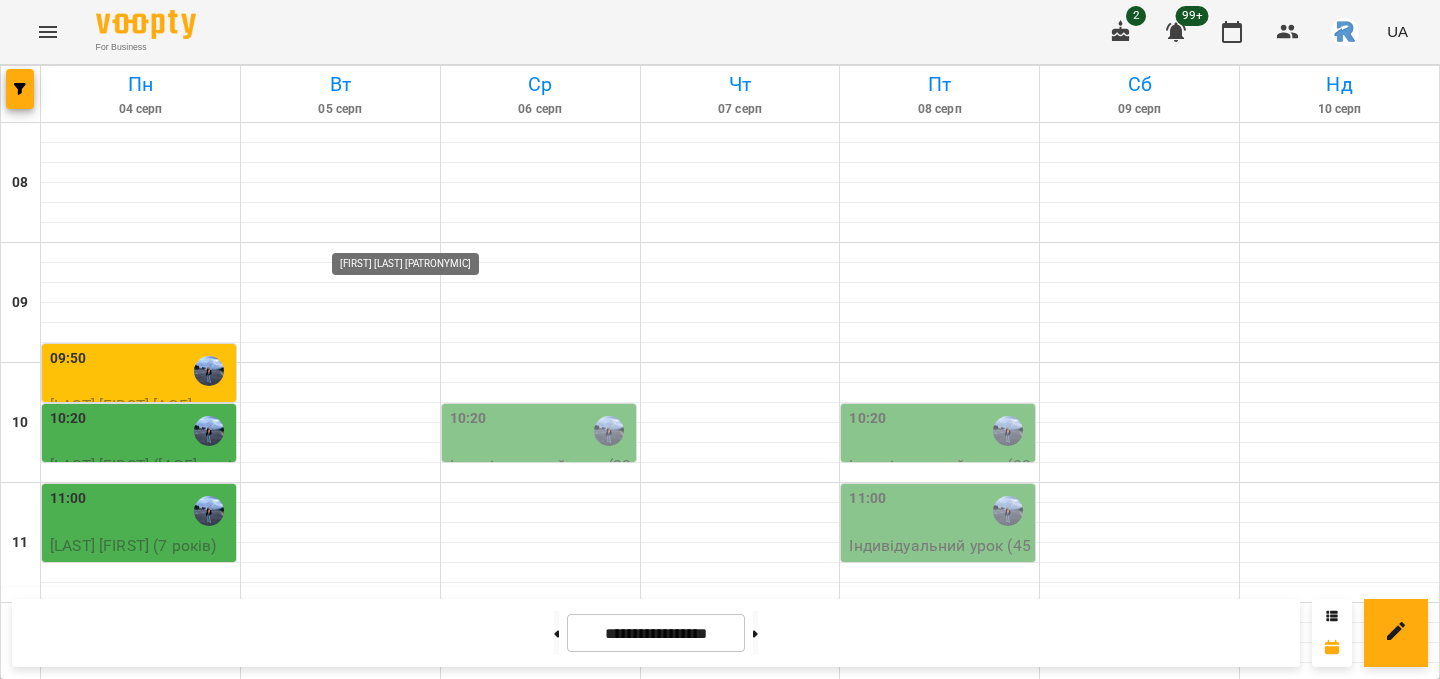 click at bounding box center [409, 771] 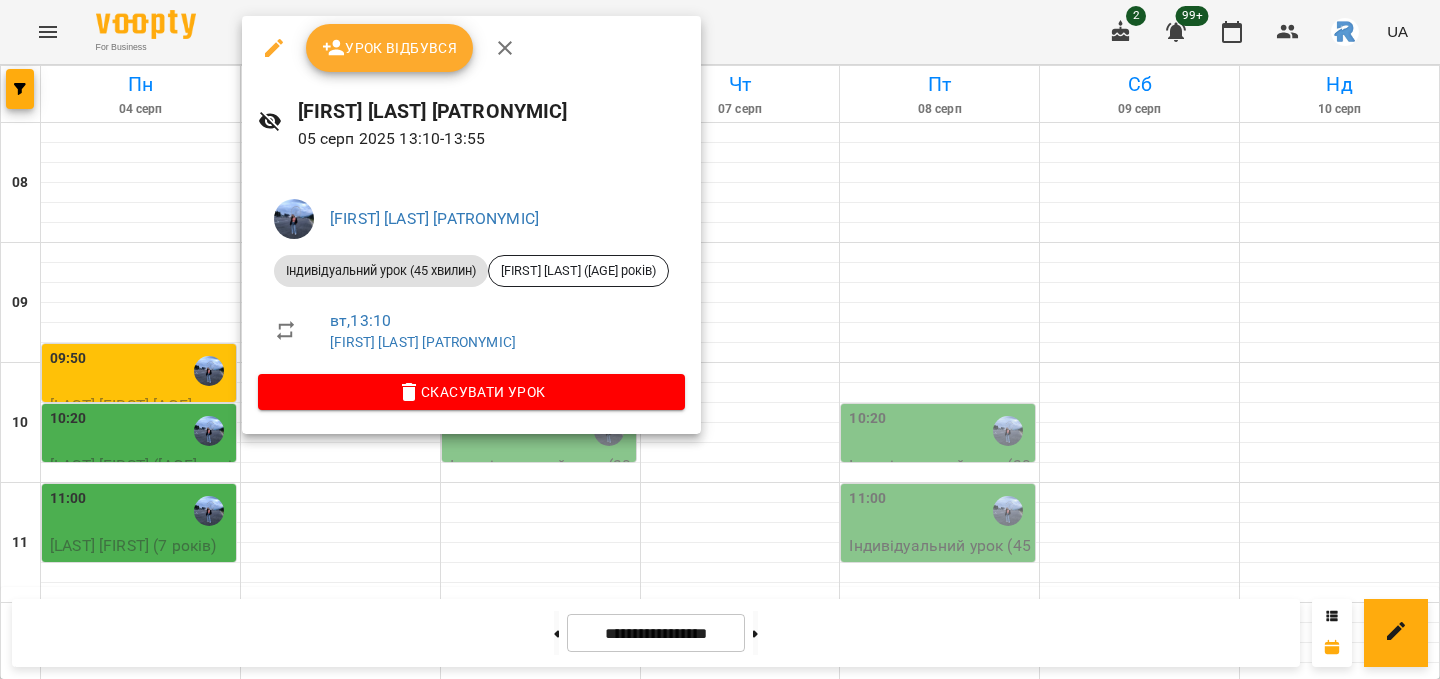 click at bounding box center (720, 339) 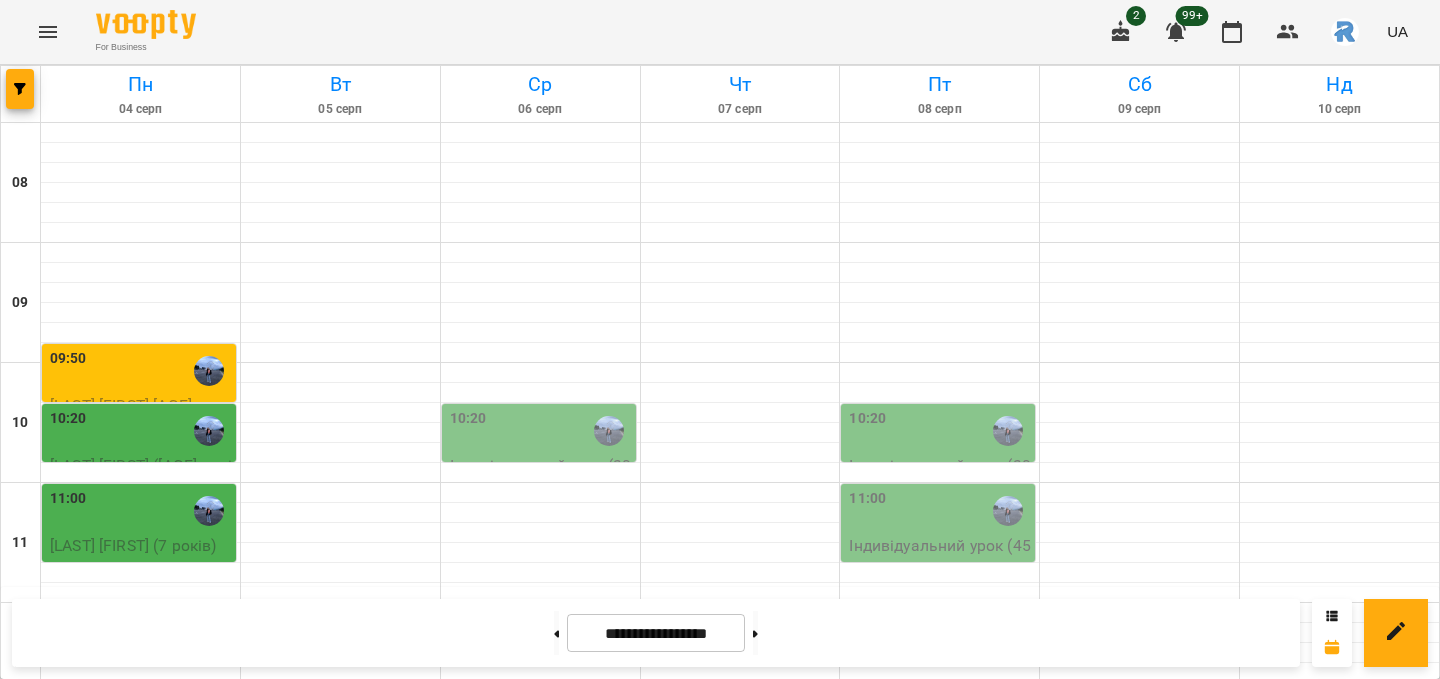 click at bounding box center [21, 94] 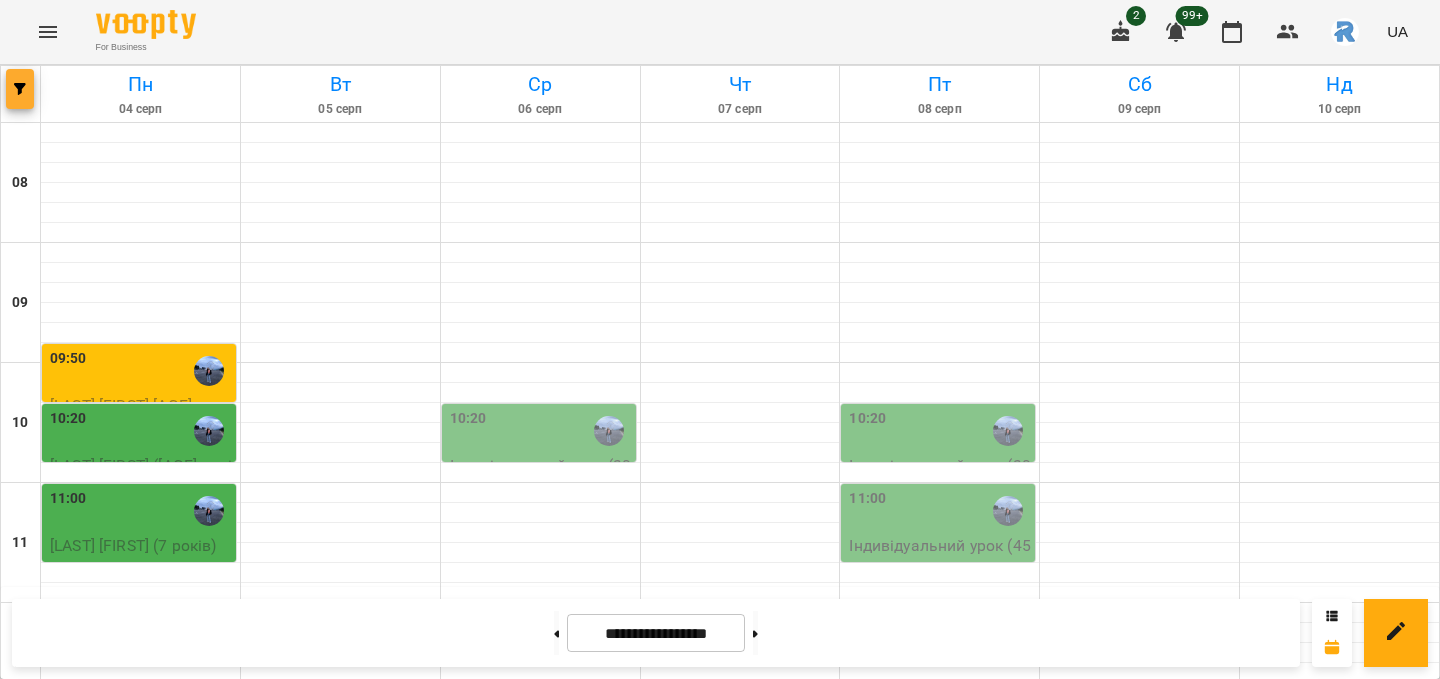 click at bounding box center (20, 89) 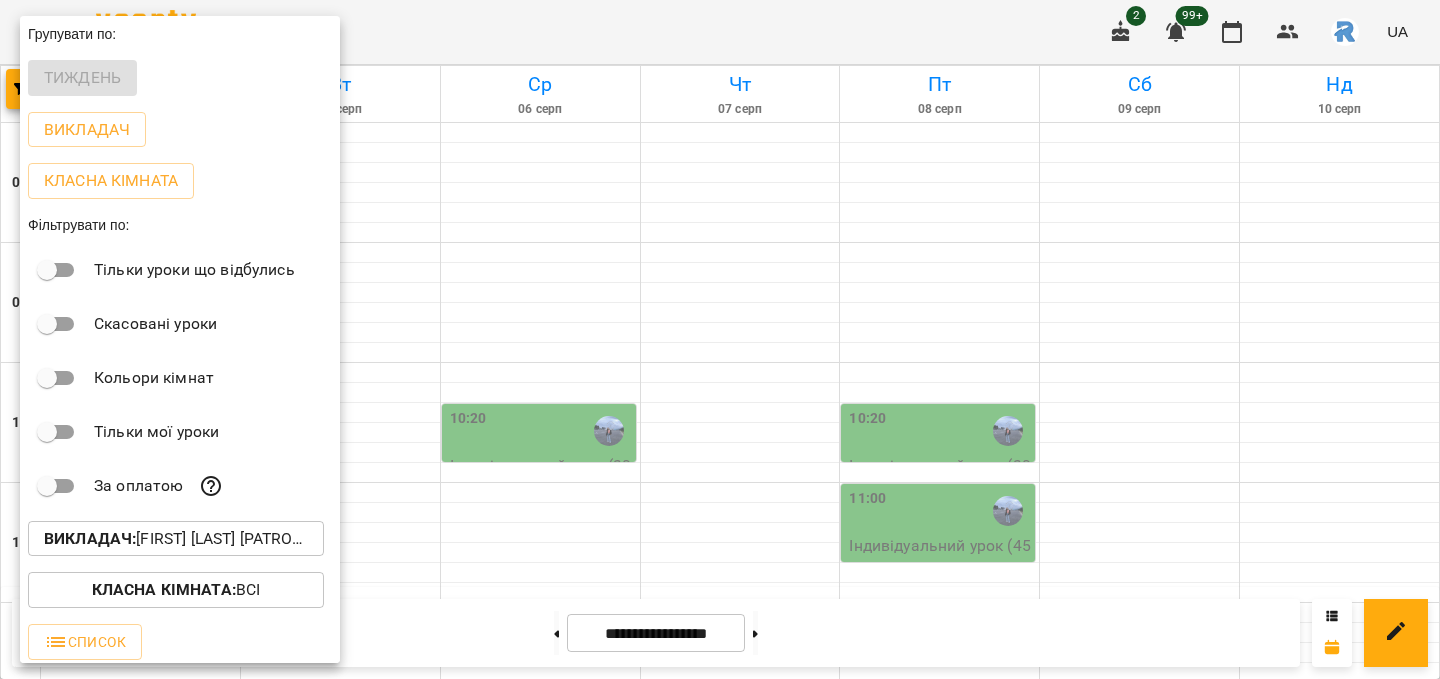 click on "Викладач : [LAST] [FIRST] [PATRONYMIC]" at bounding box center (180, 539) 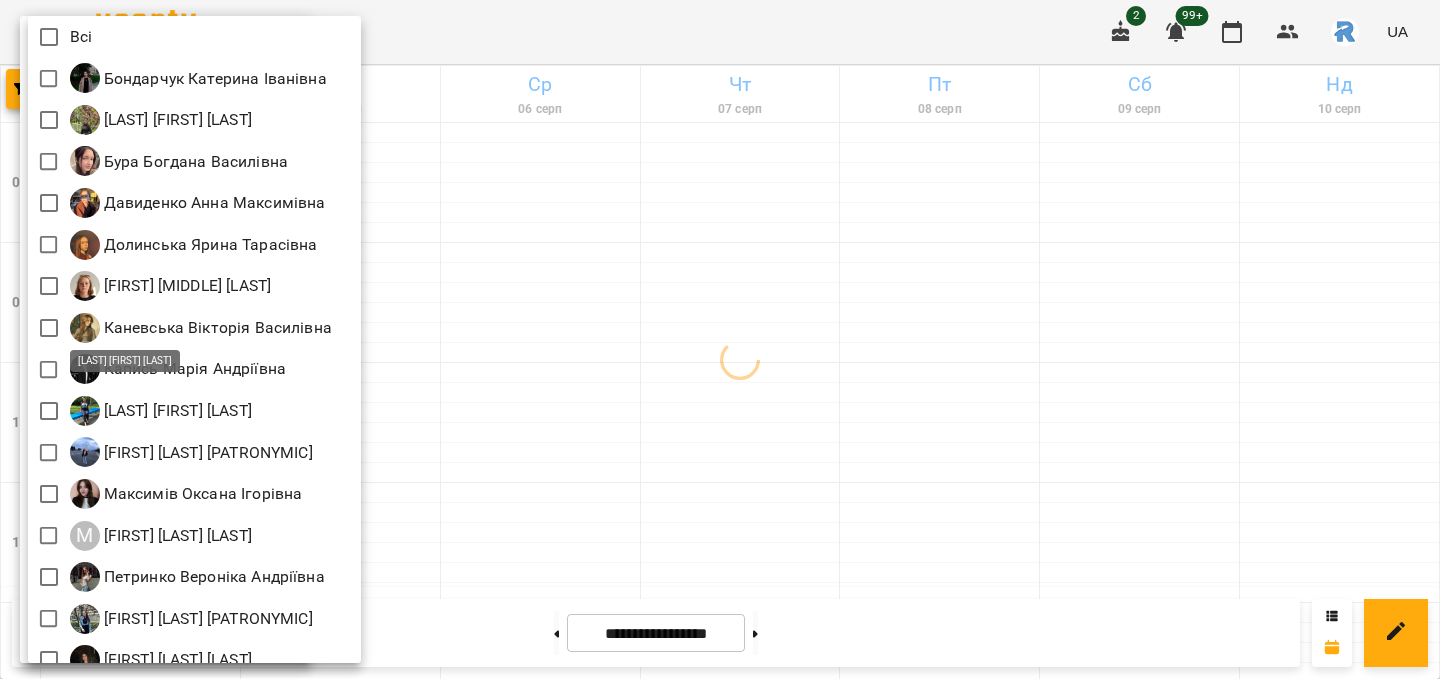 scroll, scrollTop: 64, scrollLeft: 0, axis: vertical 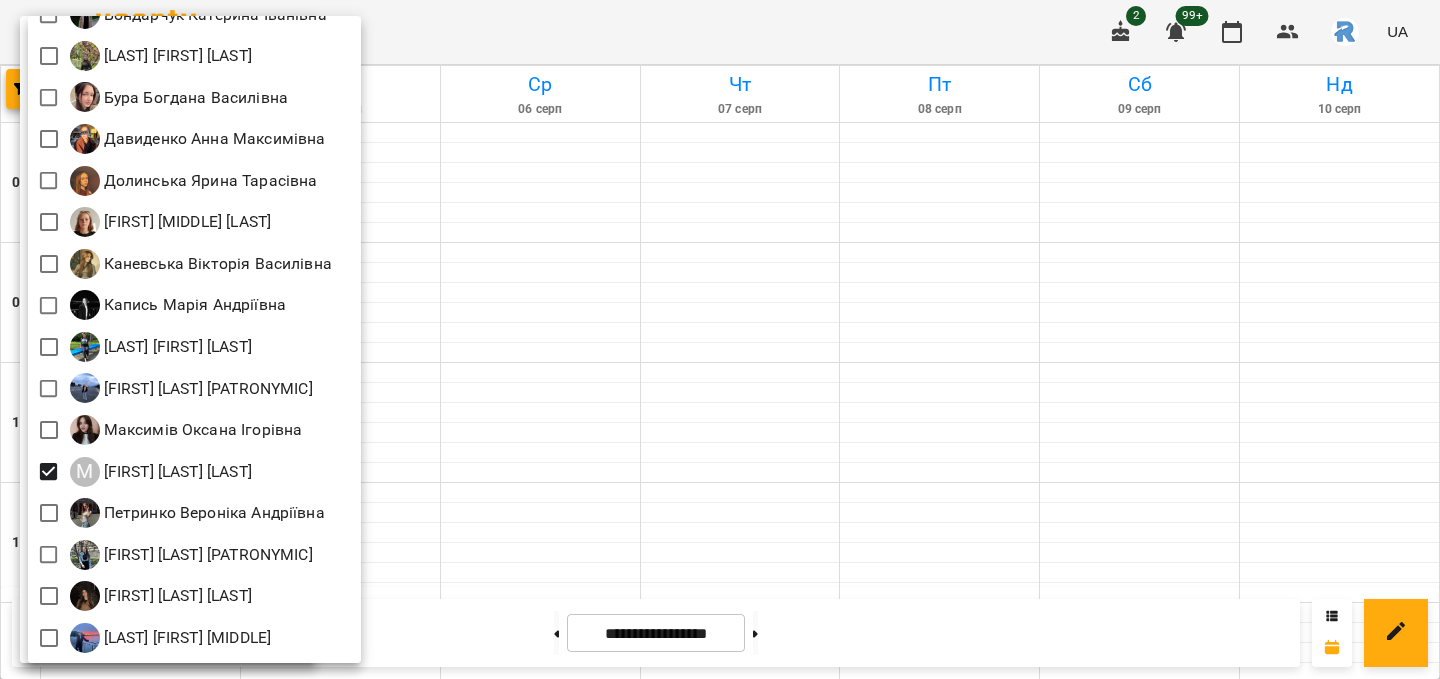 click at bounding box center (720, 339) 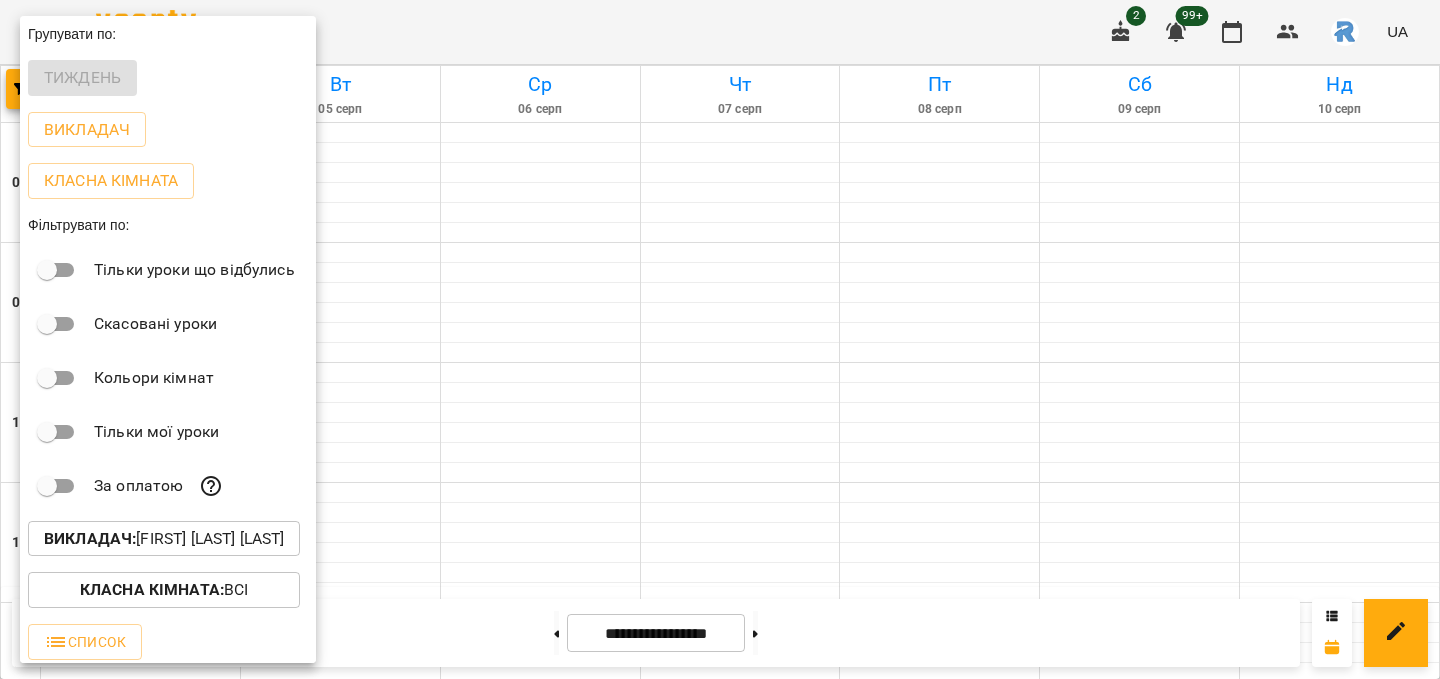 click at bounding box center (720, 339) 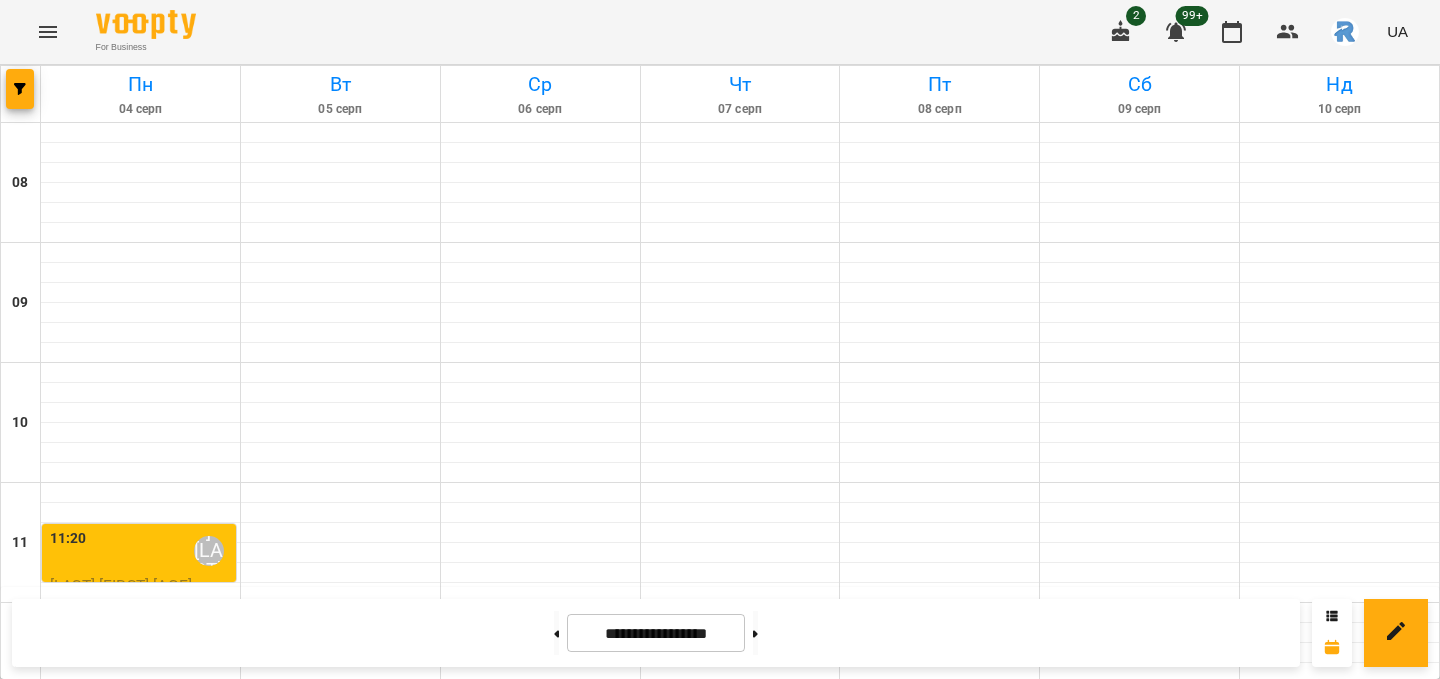 scroll, scrollTop: 373, scrollLeft: 0, axis: vertical 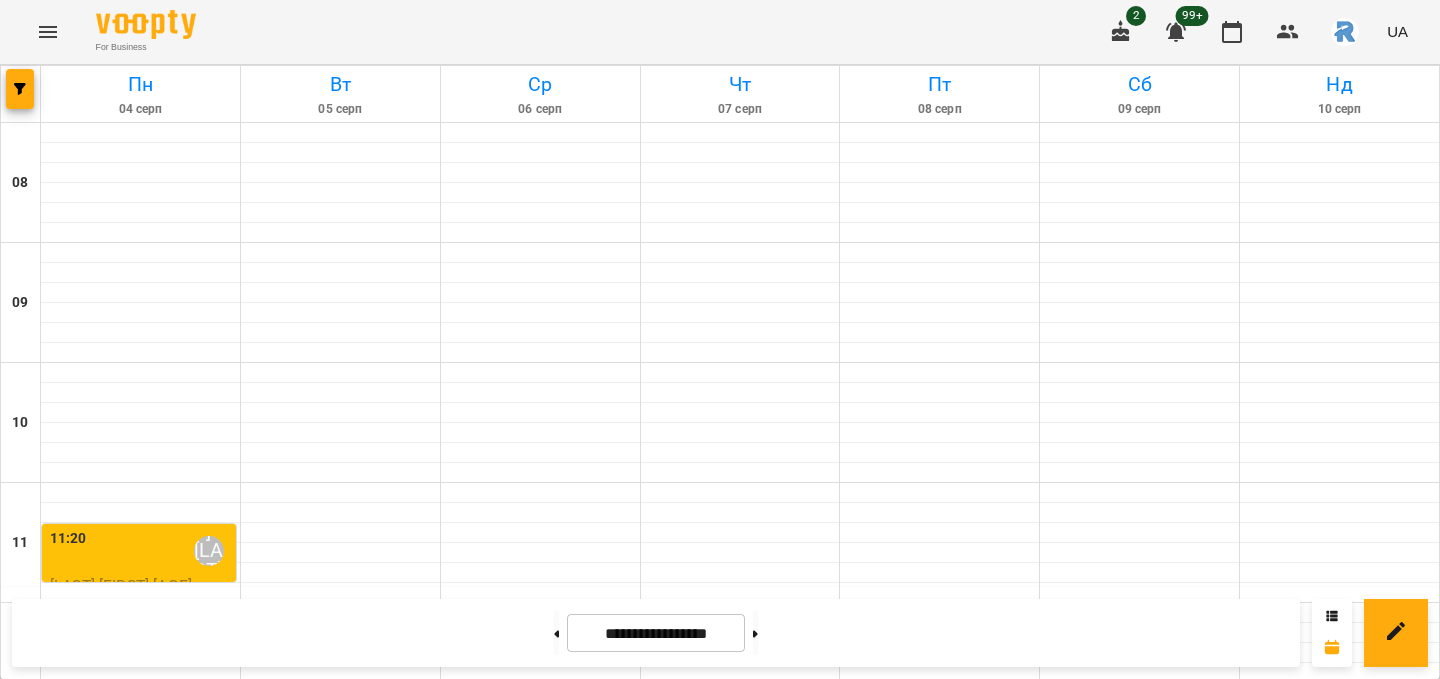 click on "12:40 [FIRST] [LAST] [MIDDLE]" at bounding box center (141, 711) 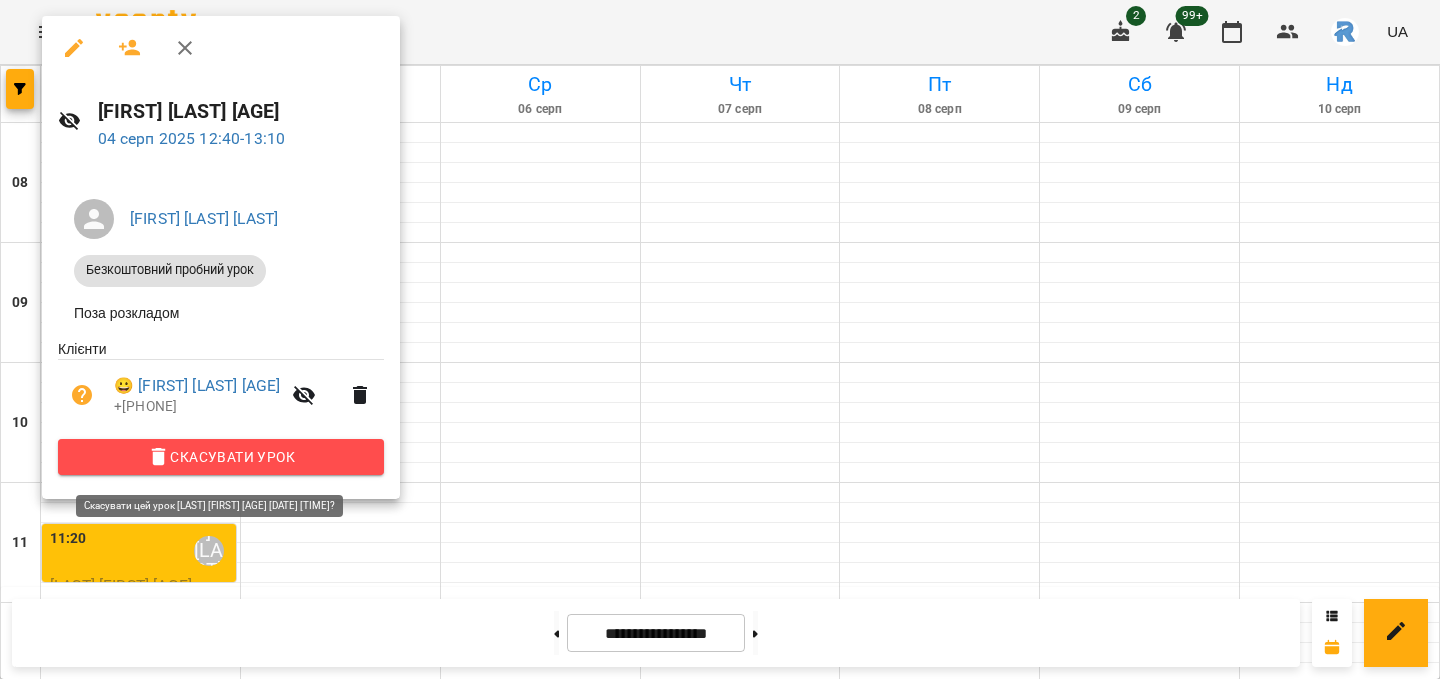 click on "Скасувати Урок" at bounding box center [221, 457] 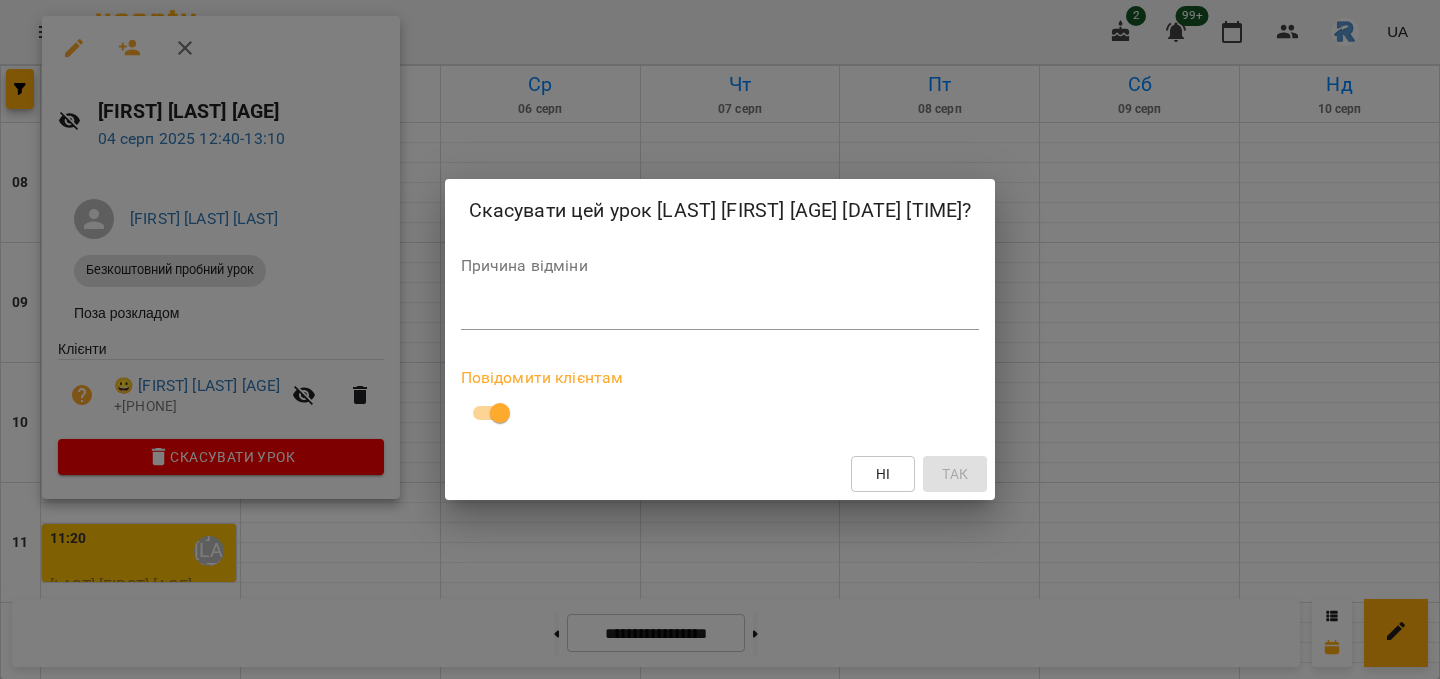 click on "*" at bounding box center (720, 314) 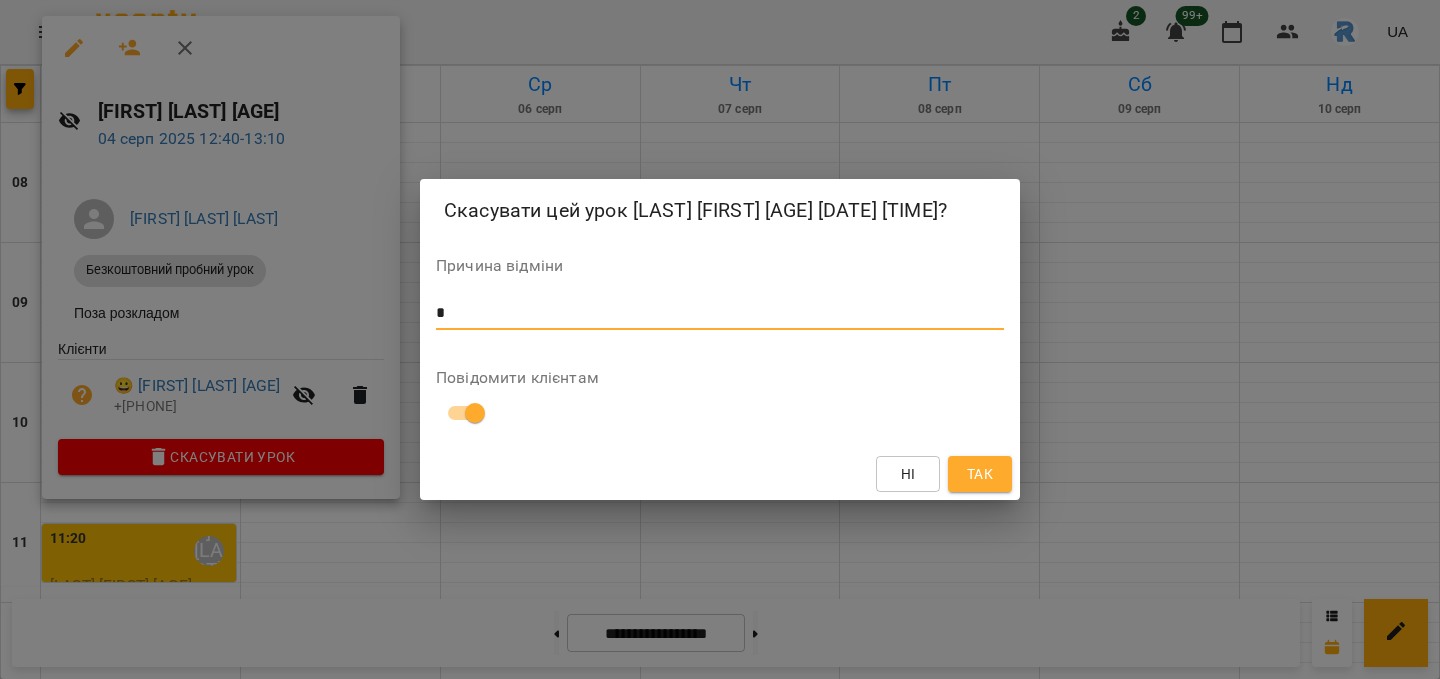 type on "*" 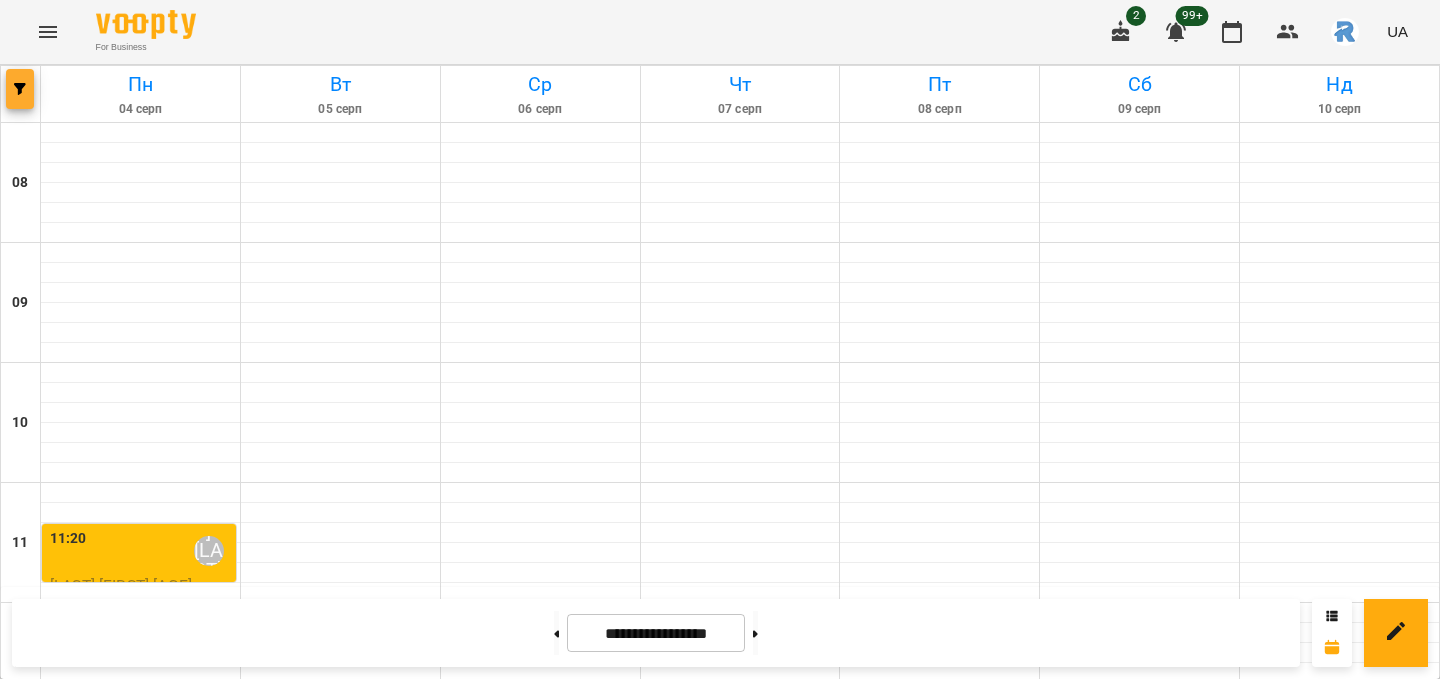 click 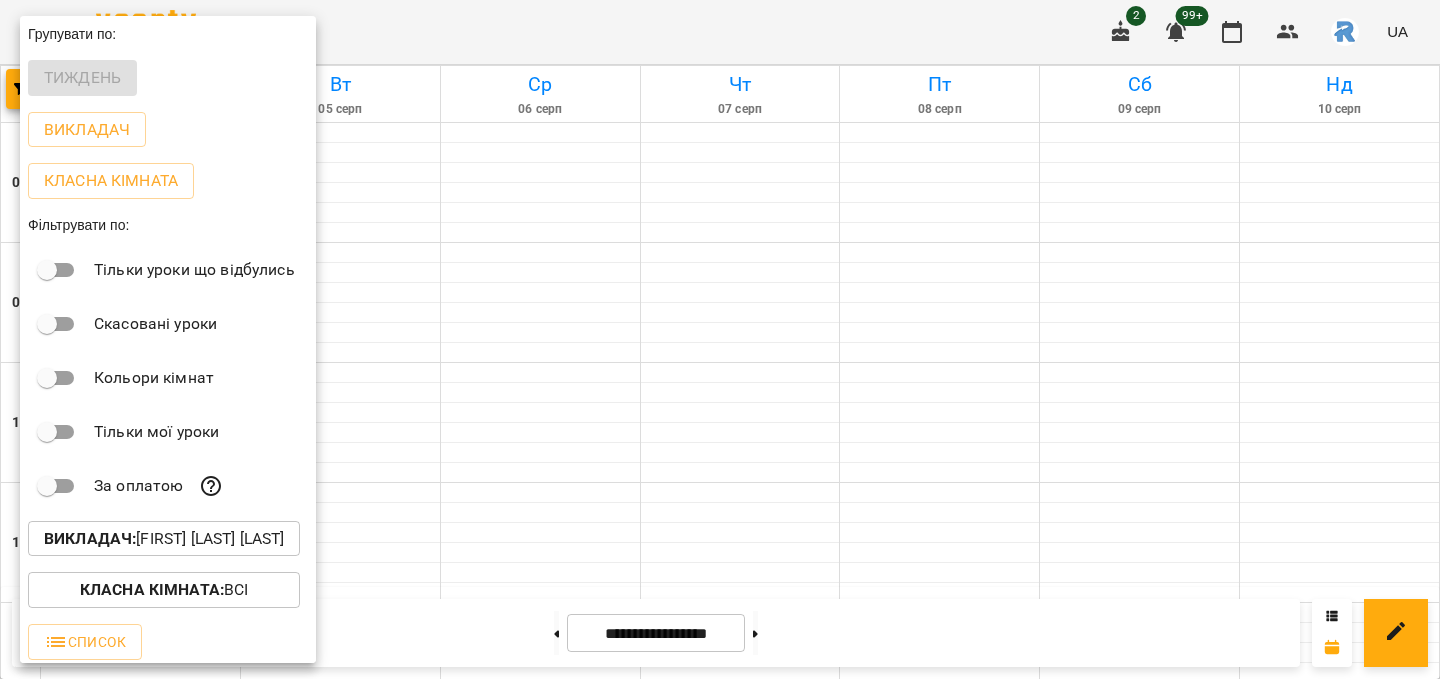 click on "[TITLE] : [FIRST] [MIDDLE] [LAST]" at bounding box center (164, 539) 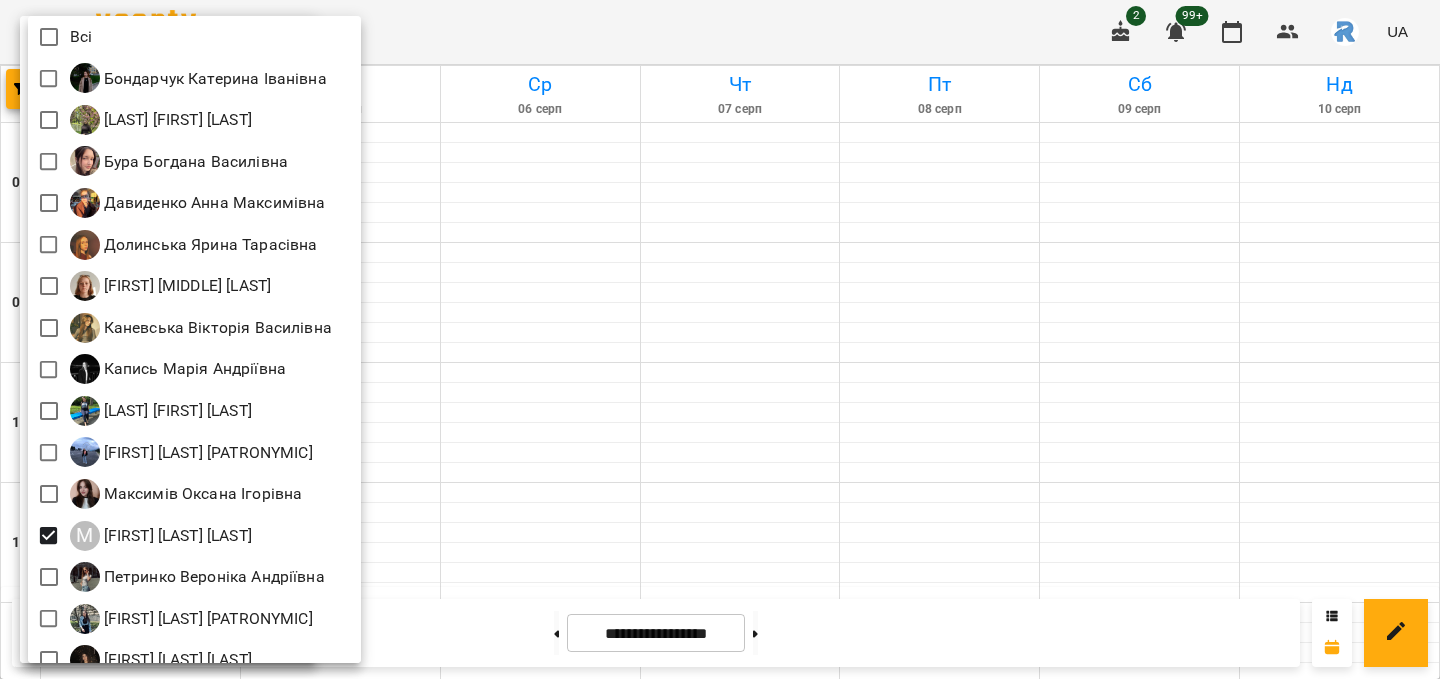 click at bounding box center [720, 339] 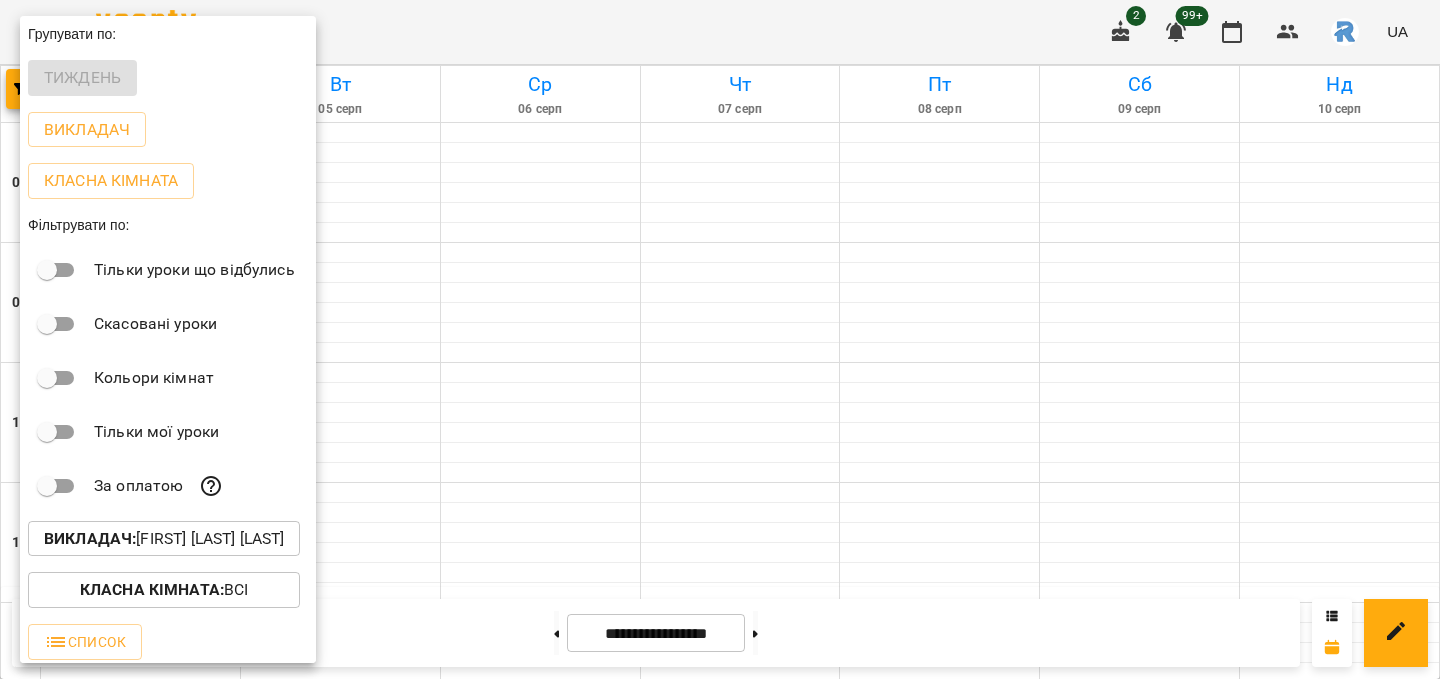 click at bounding box center [720, 339] 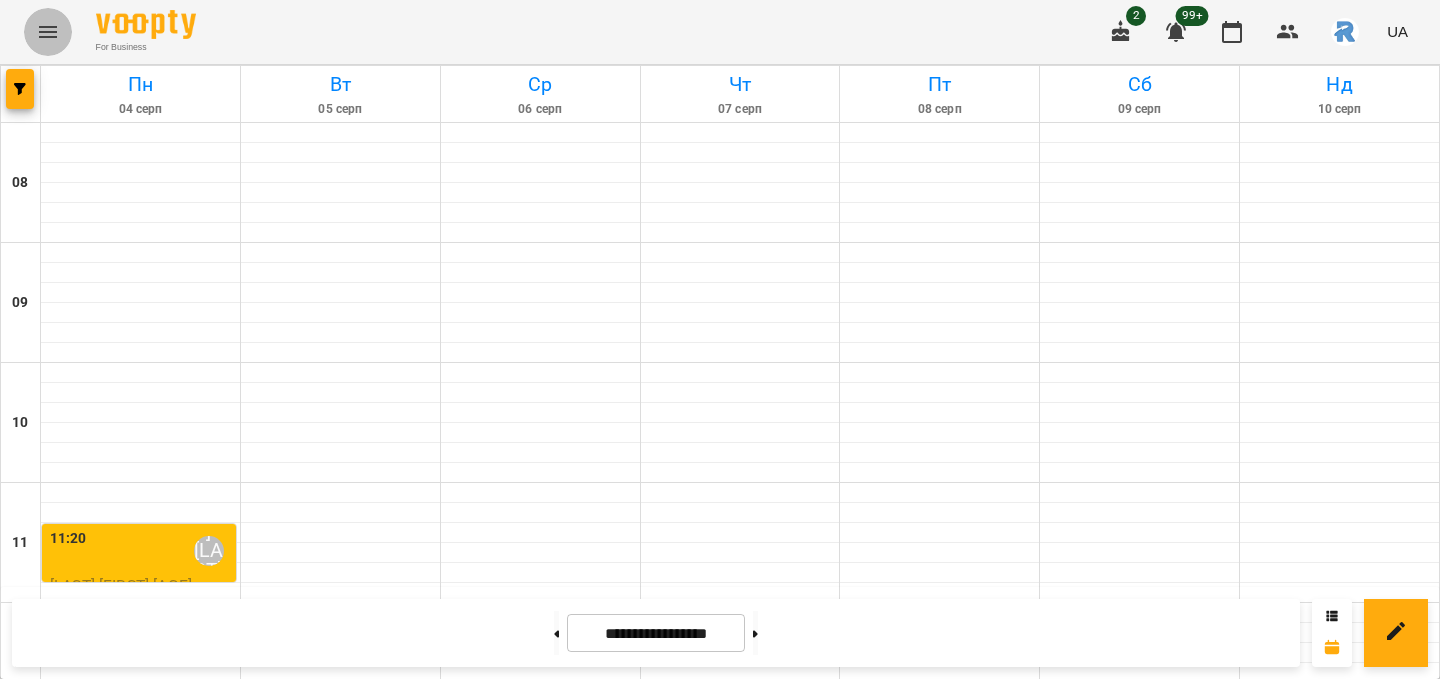click at bounding box center [48, 32] 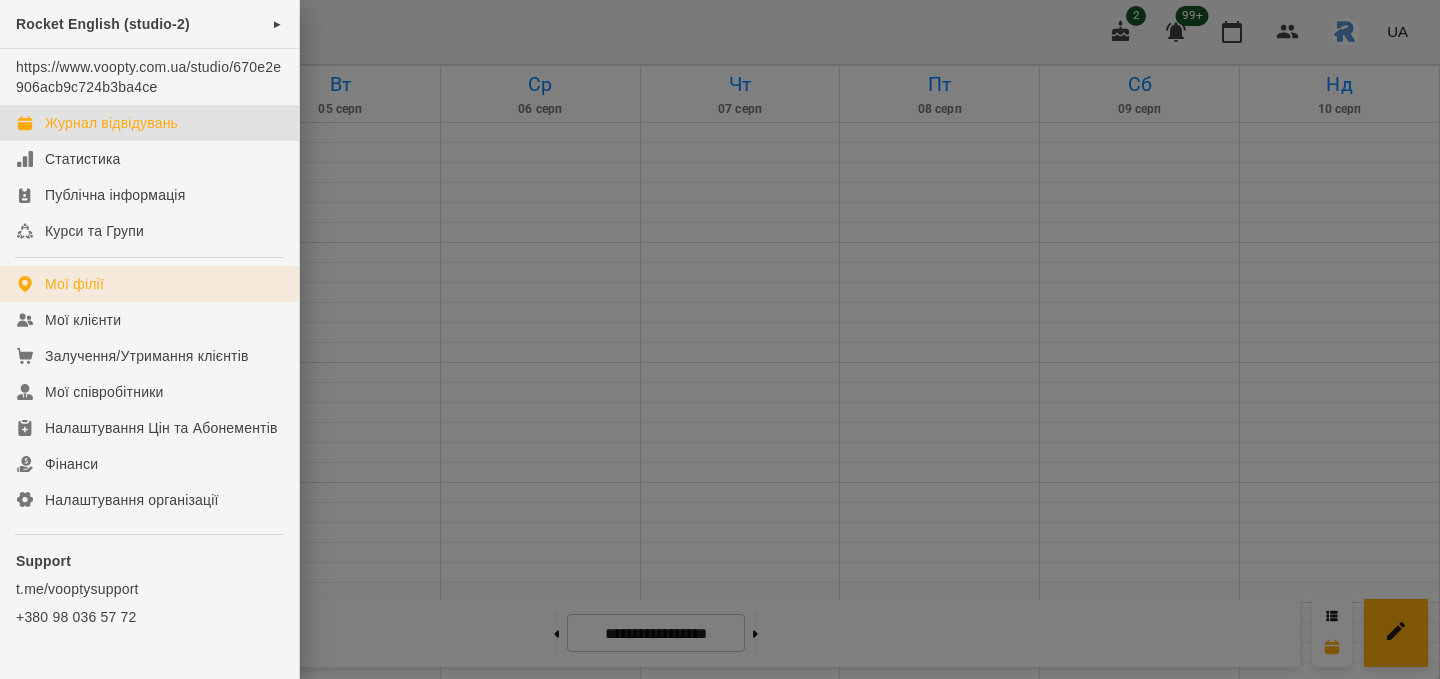 click on "Мої філії" at bounding box center (74, 284) 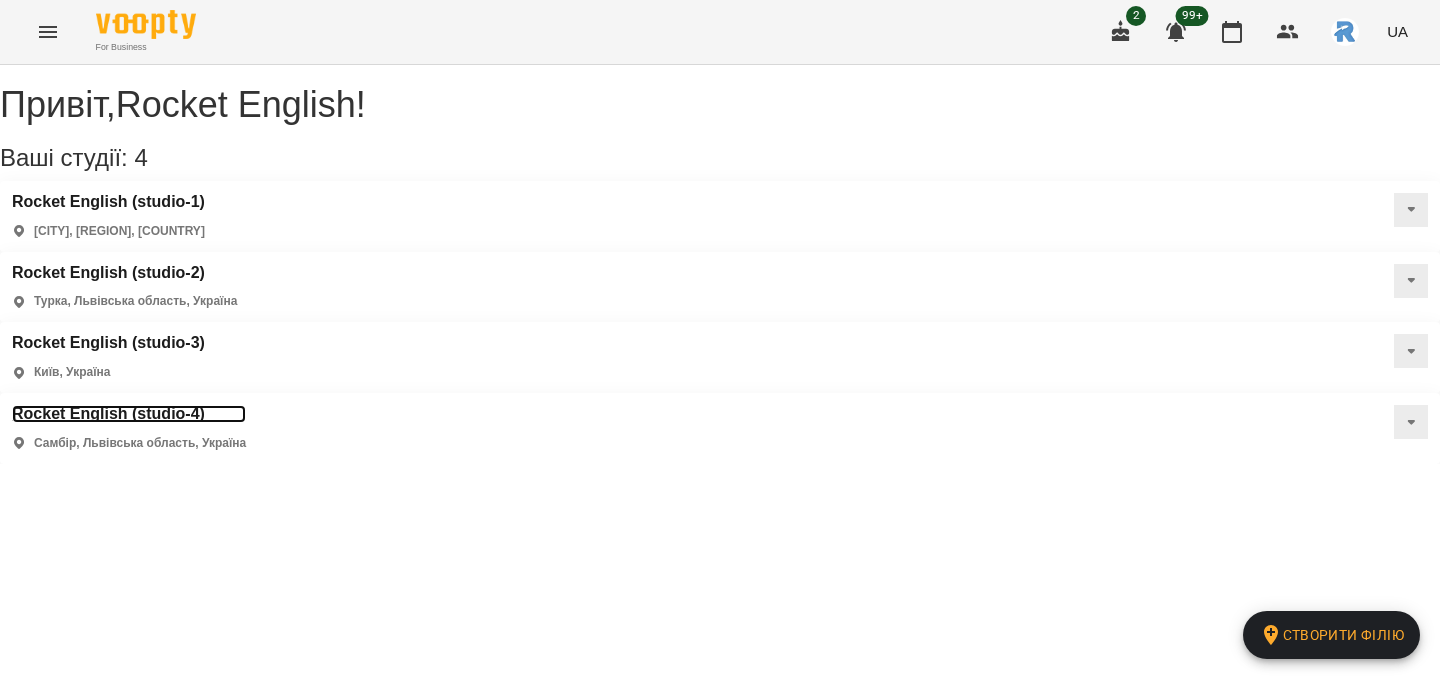 click on "Rocket English (studio-4)" at bounding box center (129, 414) 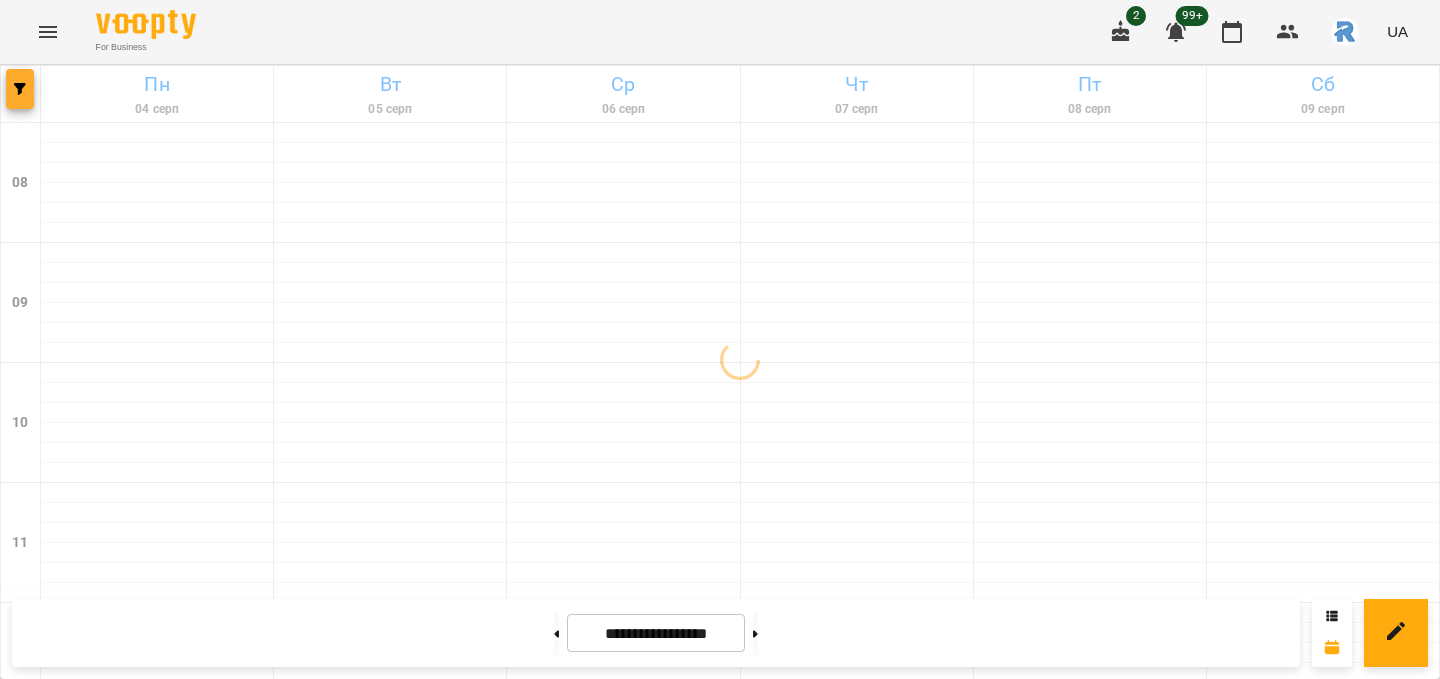 click 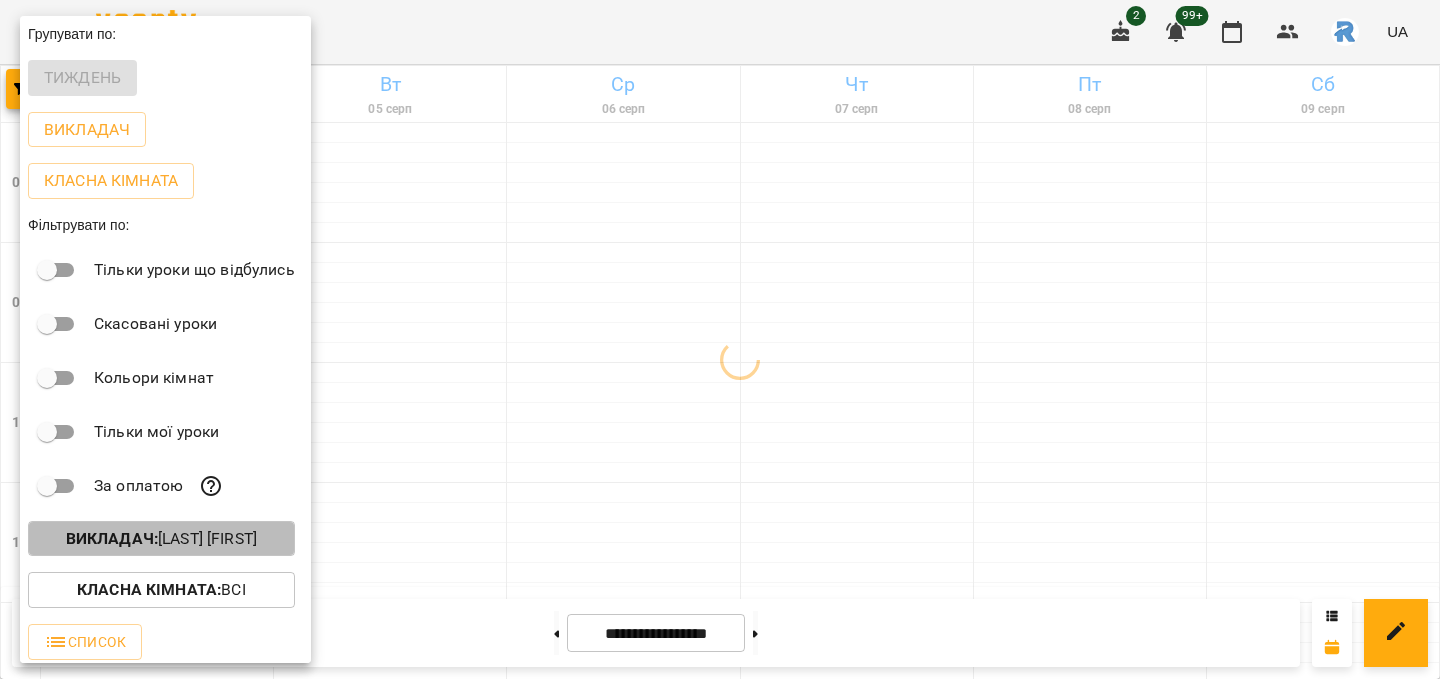 click on "Викладач :  Гаджієва Мельтем" at bounding box center (161, 539) 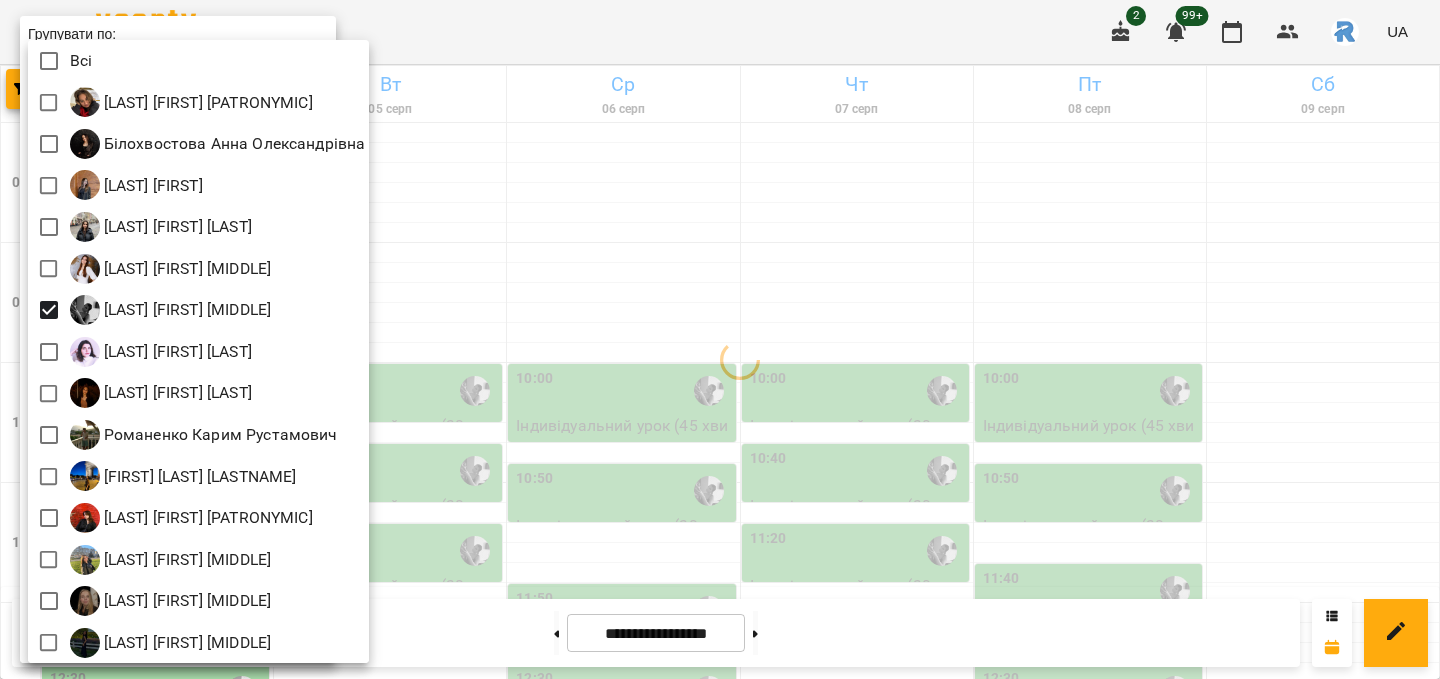 click at bounding box center (720, 339) 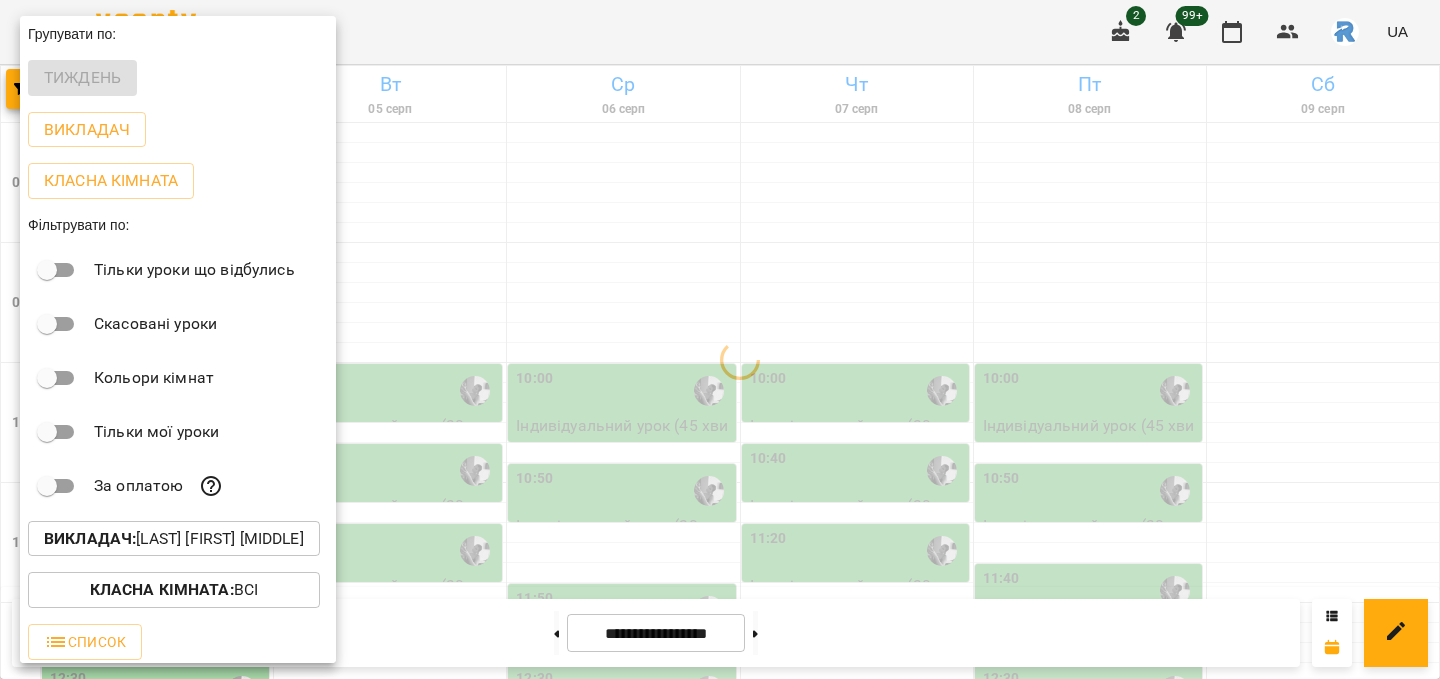 click at bounding box center (720, 339) 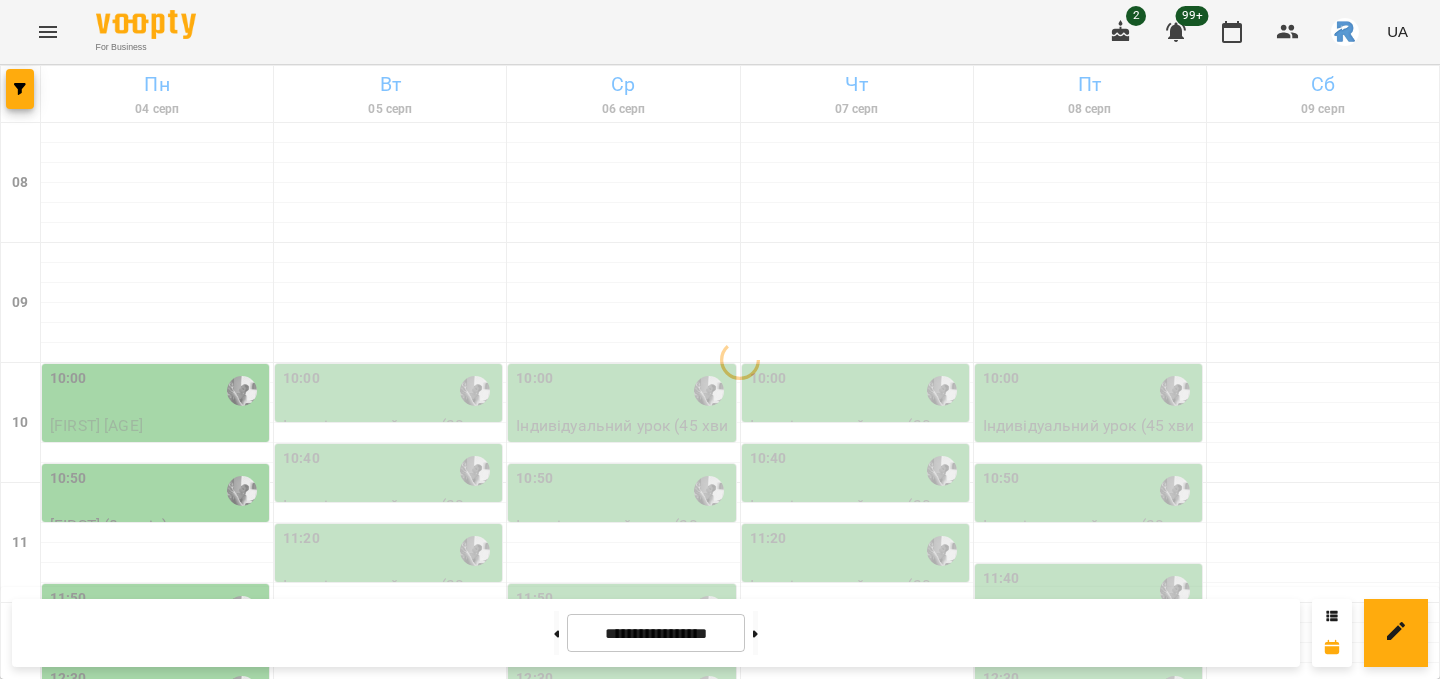 scroll, scrollTop: 149, scrollLeft: 0, axis: vertical 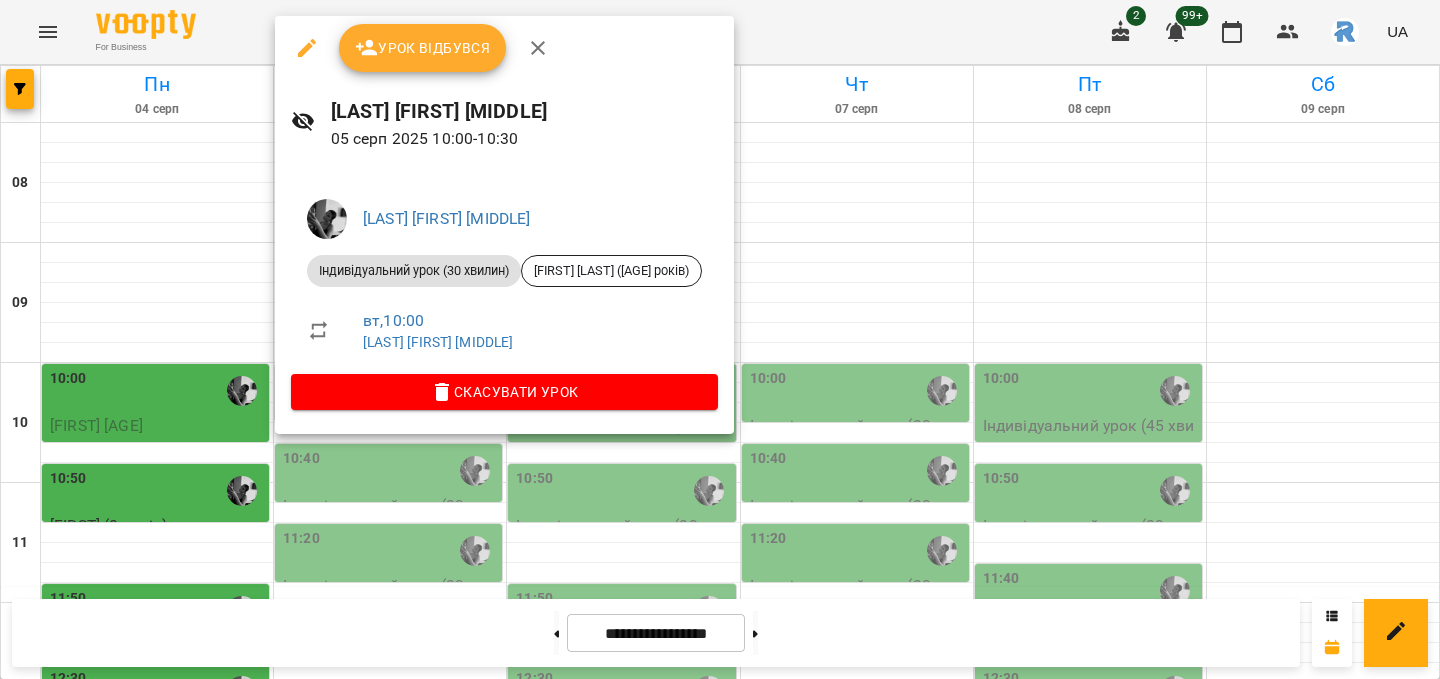 click at bounding box center (720, 339) 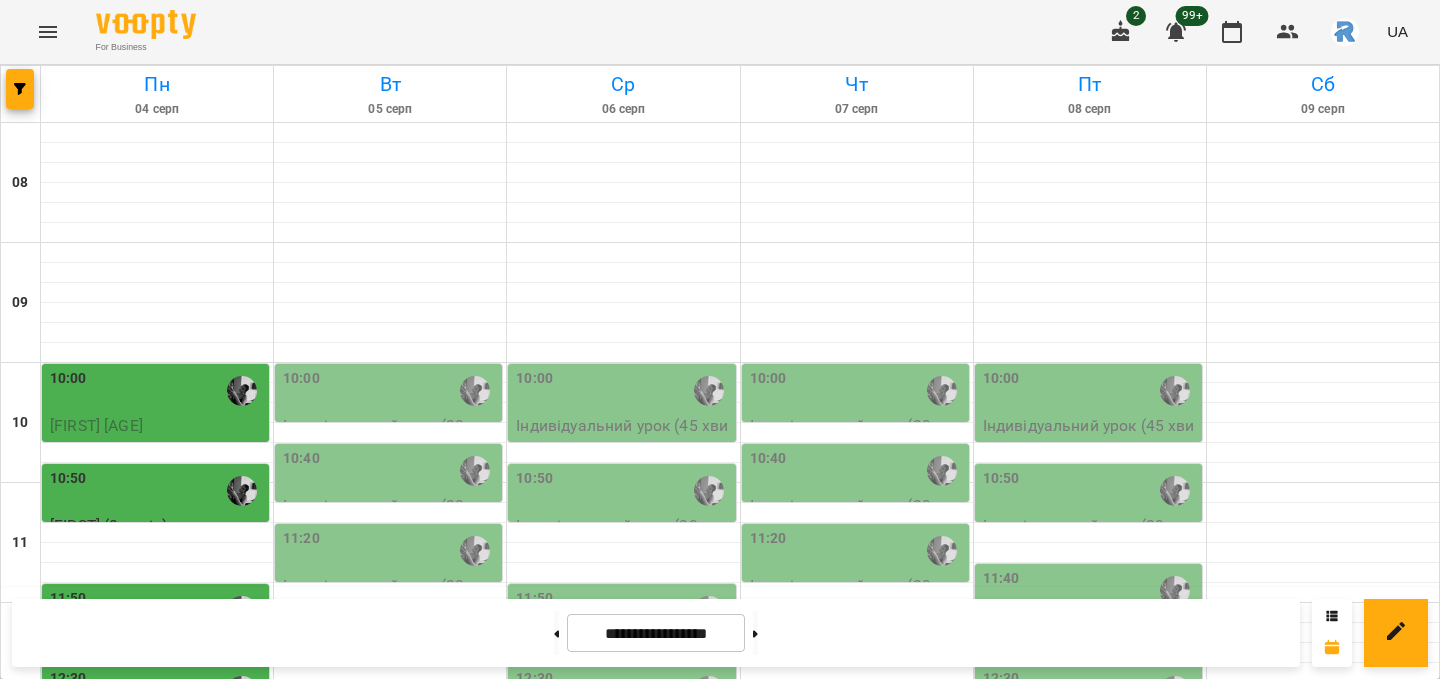 click on "10:40" at bounding box center (390, 471) 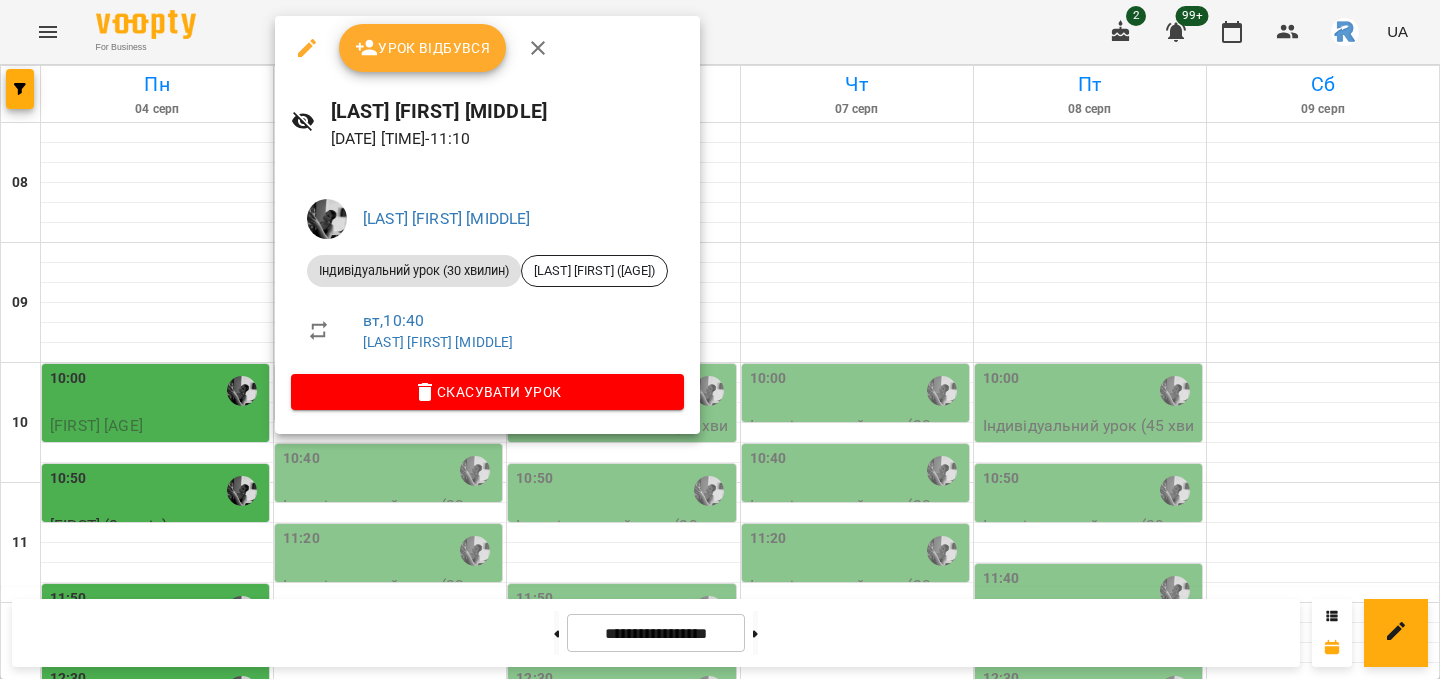 click at bounding box center [720, 339] 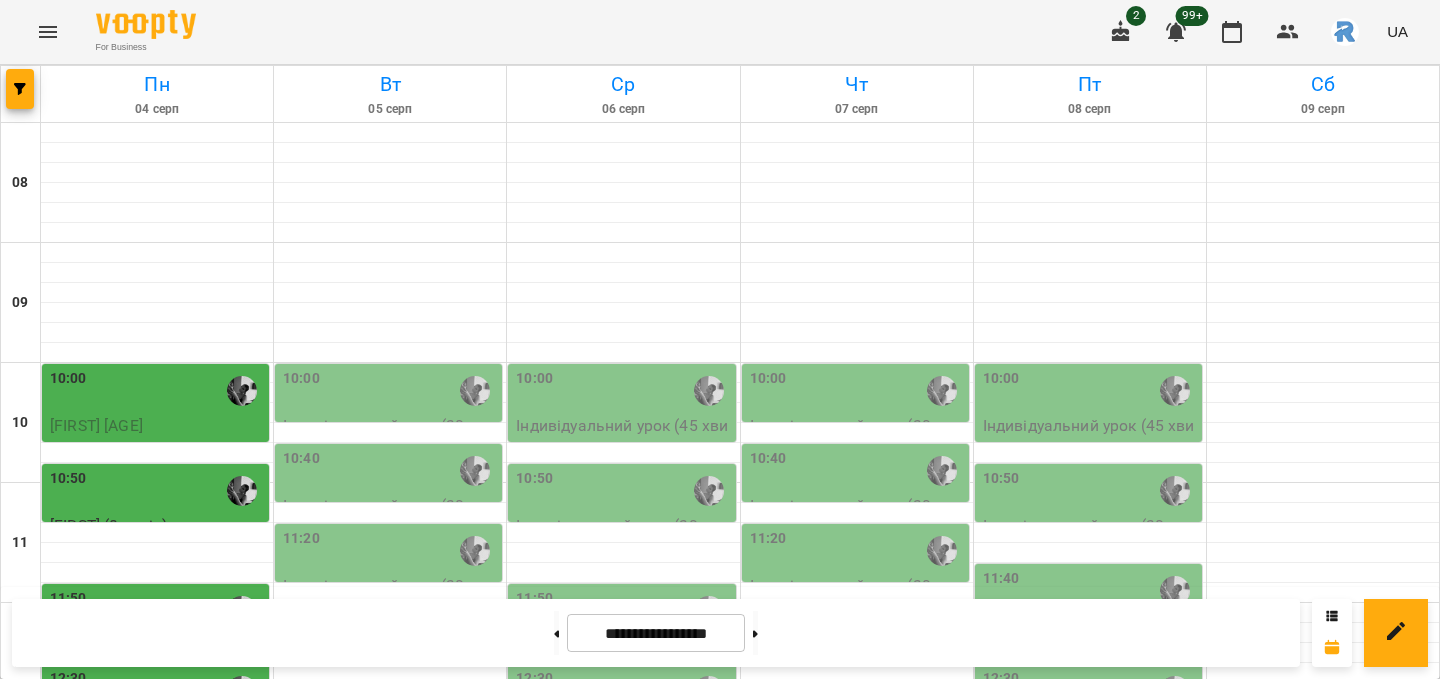 click on "11:20" at bounding box center [390, 551] 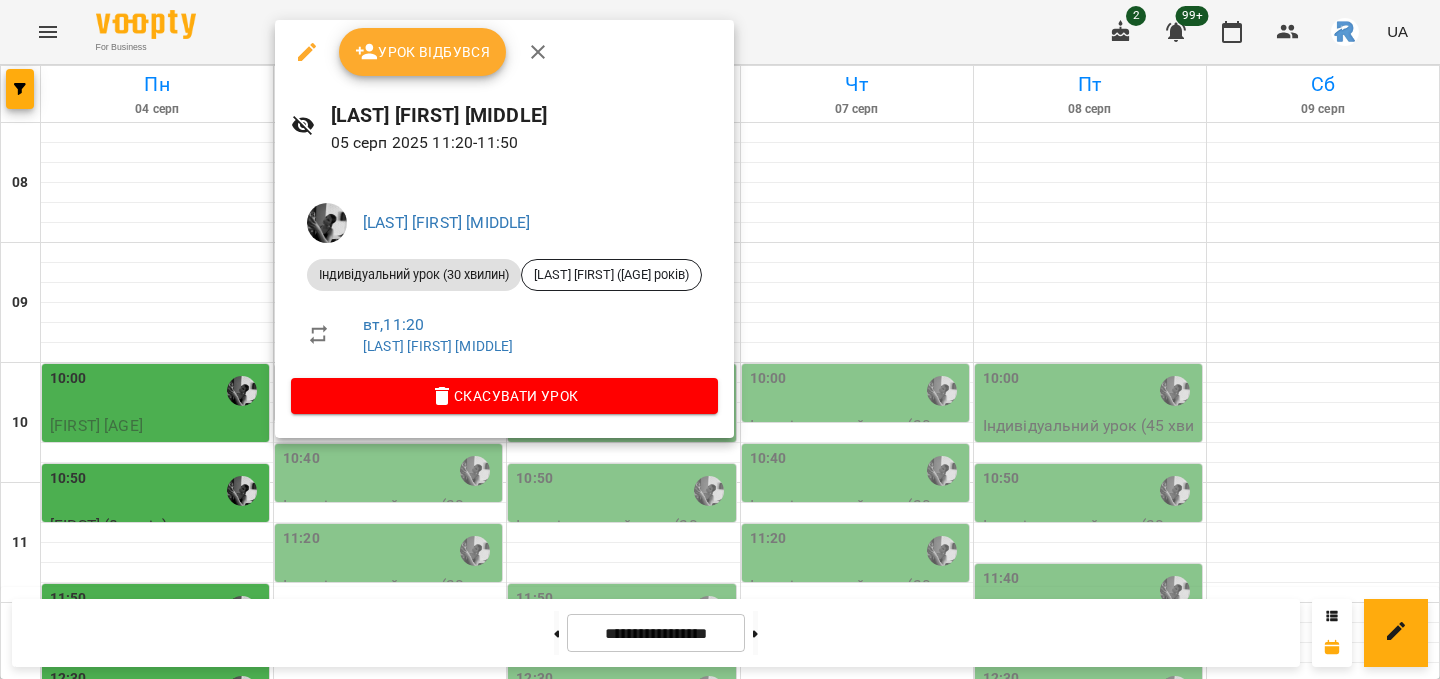 click at bounding box center (720, 339) 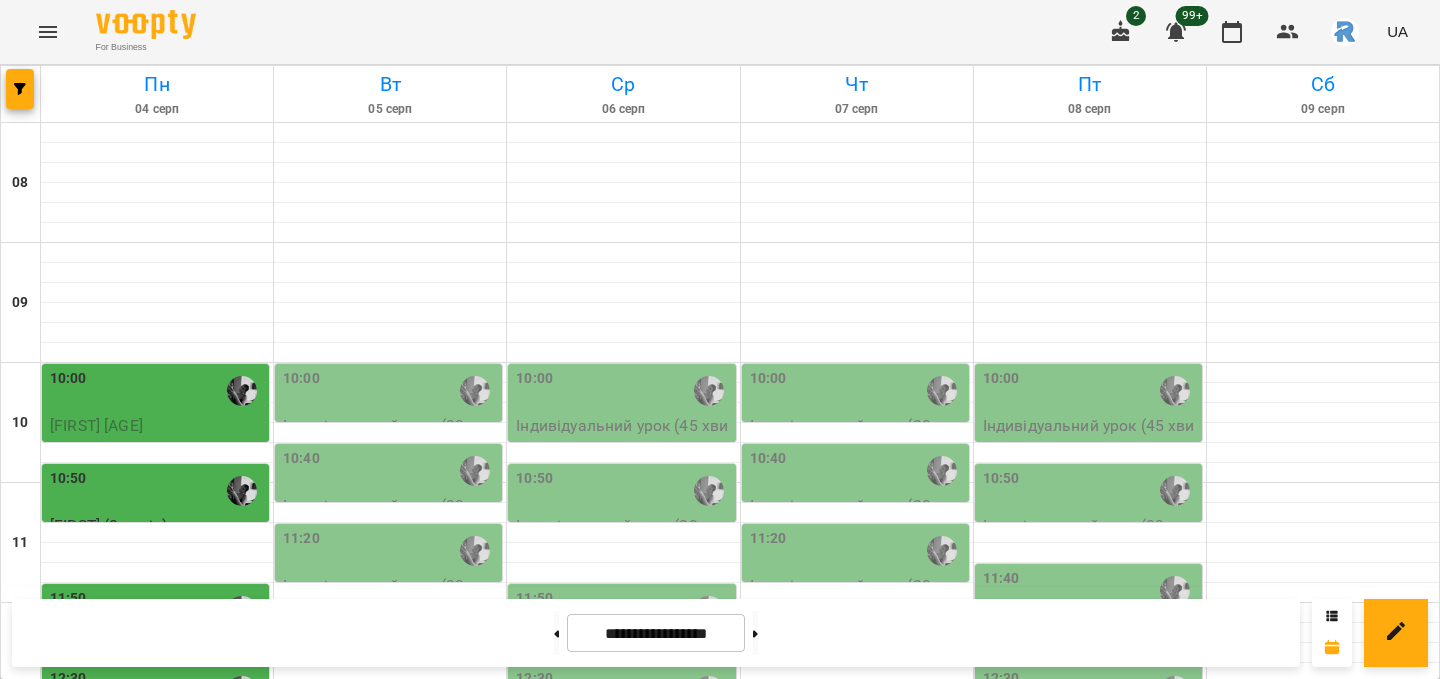 click on "11:20" at bounding box center (390, 551) 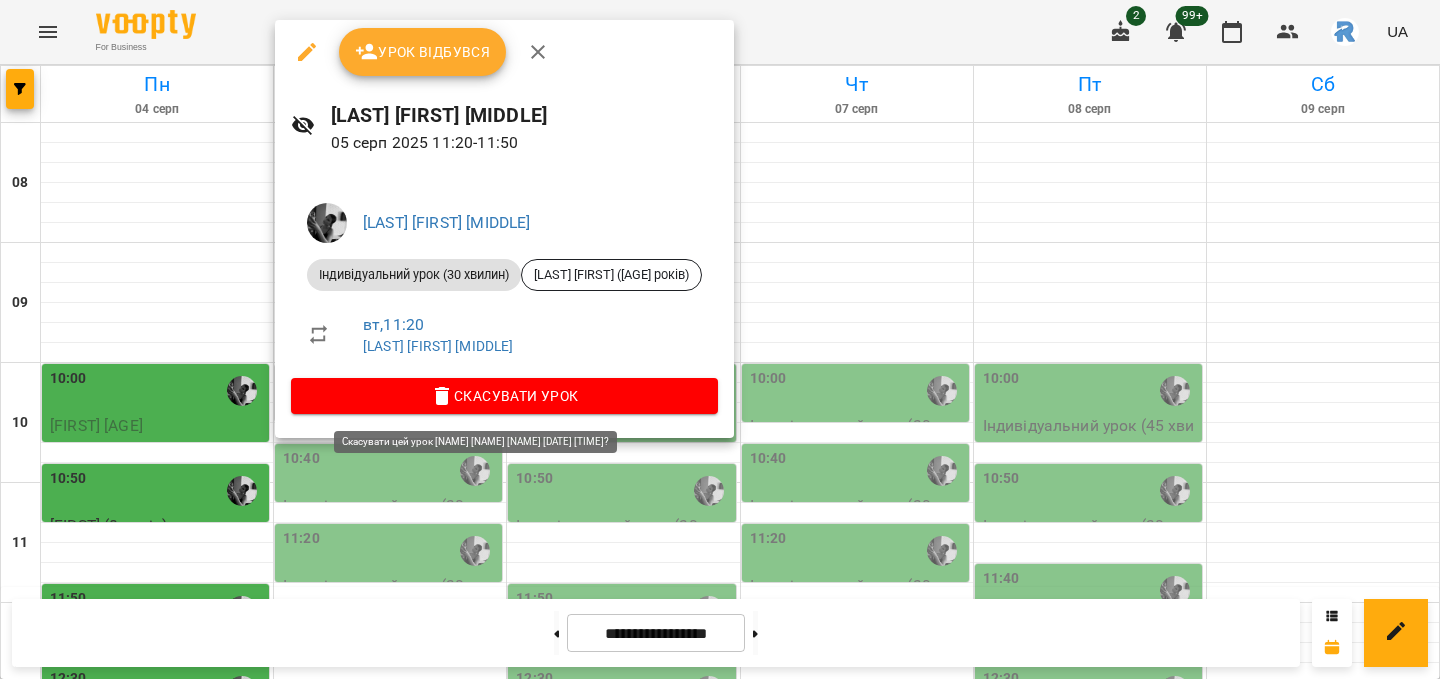 click on "Скасувати Урок" at bounding box center (504, 396) 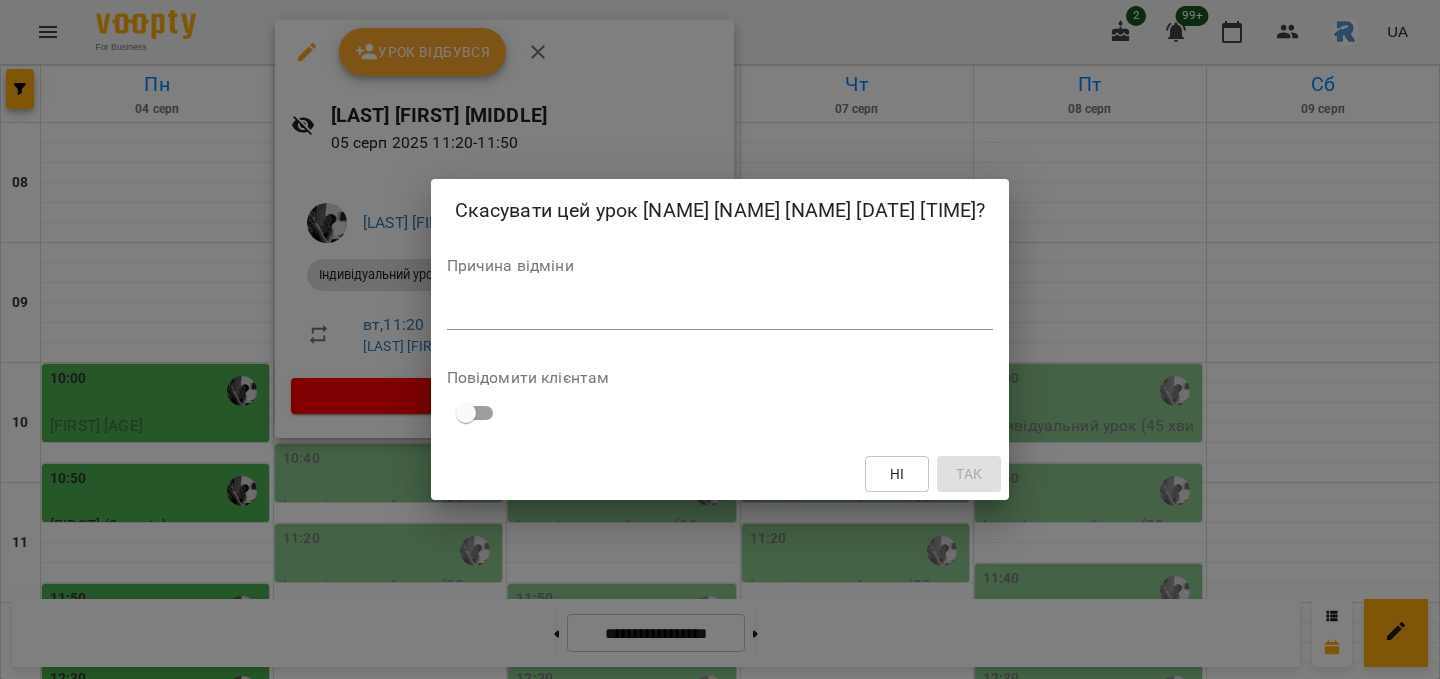 click at bounding box center [720, 313] 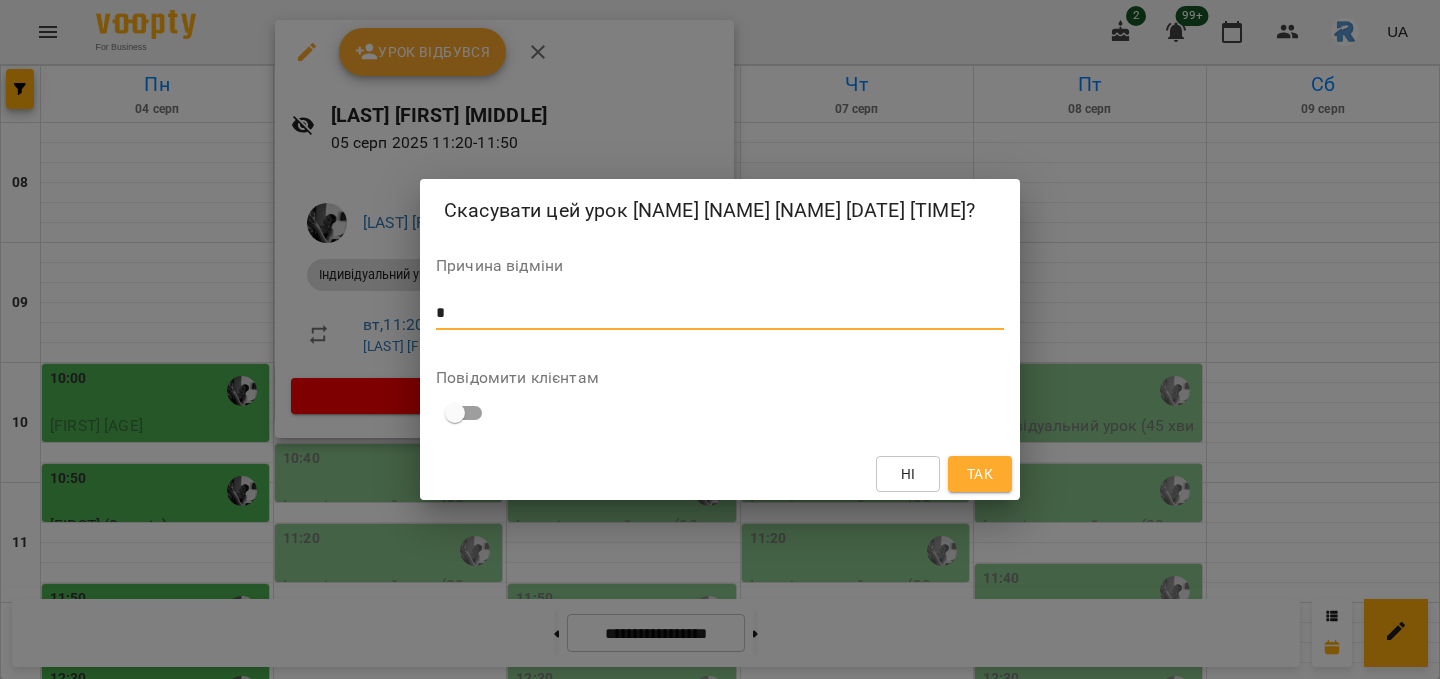 type on "*" 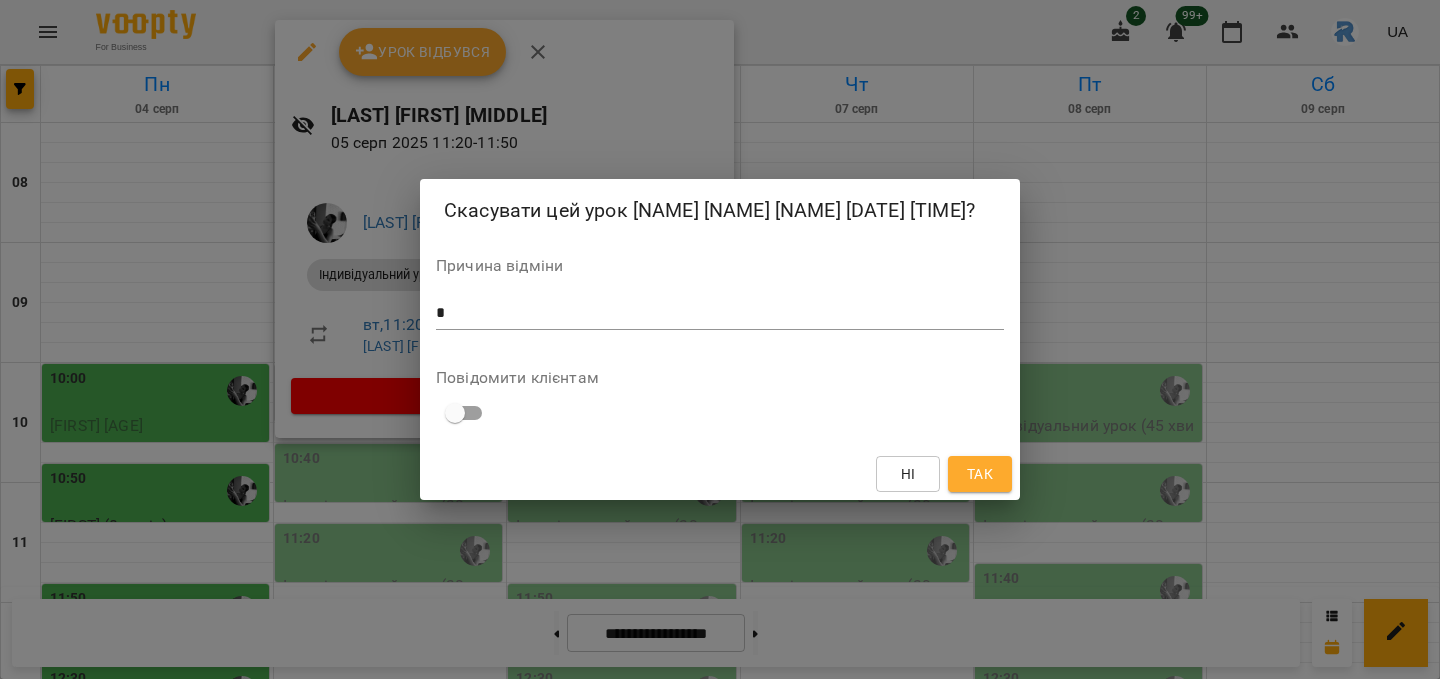 click on "Так" at bounding box center (980, 474) 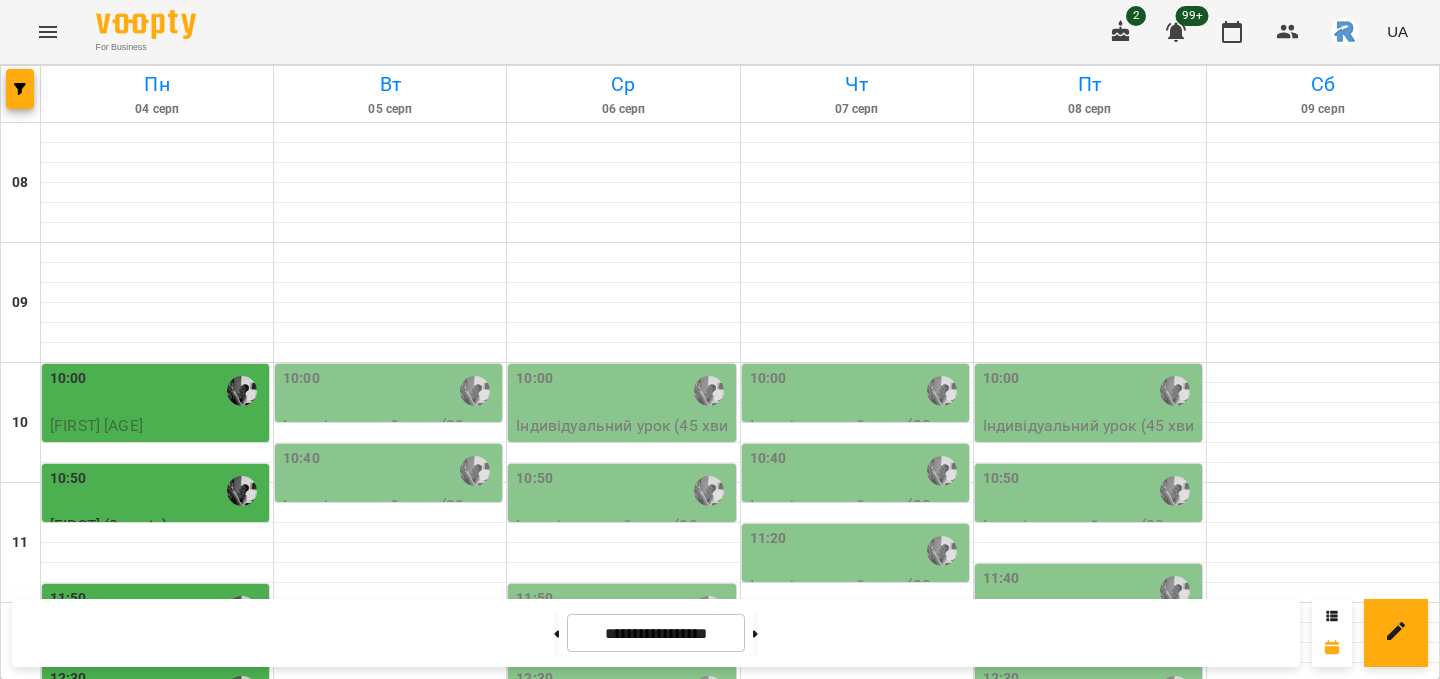 click on "11:20" at bounding box center (857, 551) 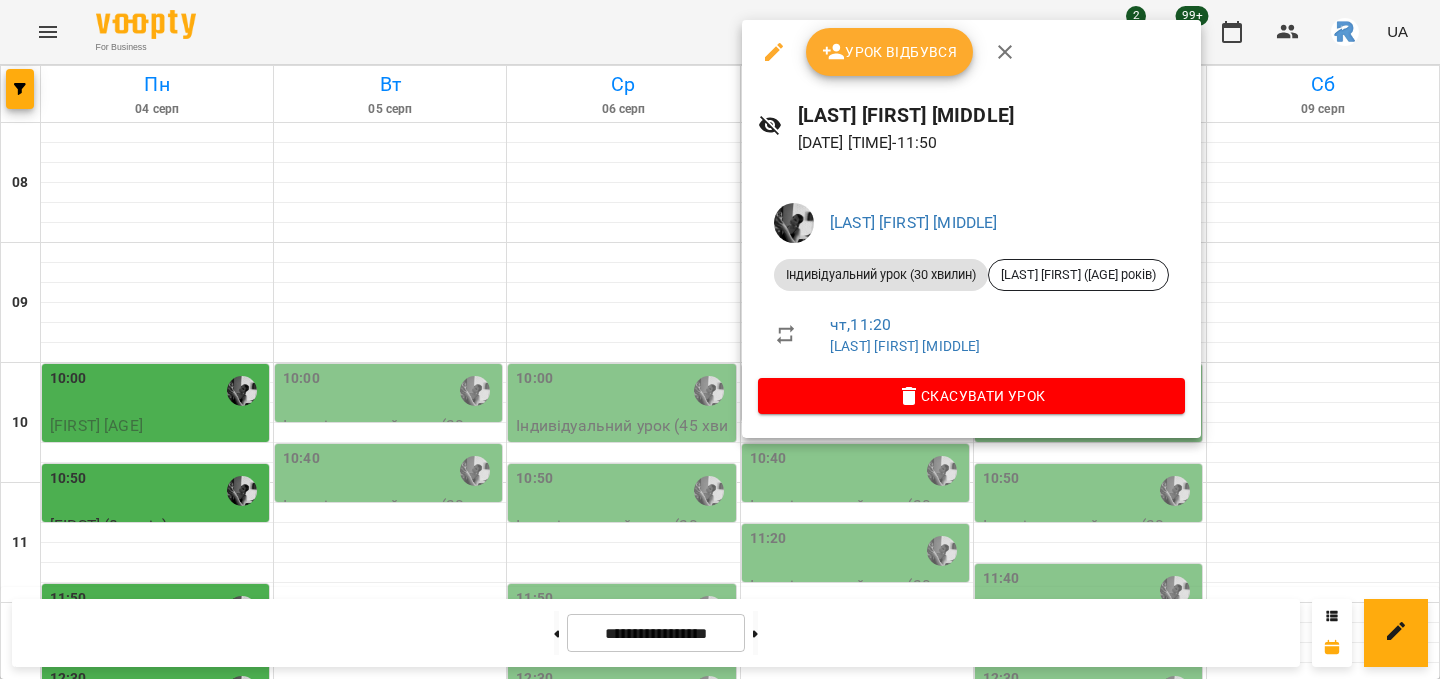 click on "[LAST] [FIRST] Сергіївна Індивідуальний урок (30 хвилин) [LAST] [FIRST] ([AGE] років) чт ,  11:20 [LAST] [FIRST] Скасувати Урок" at bounding box center [971, 304] 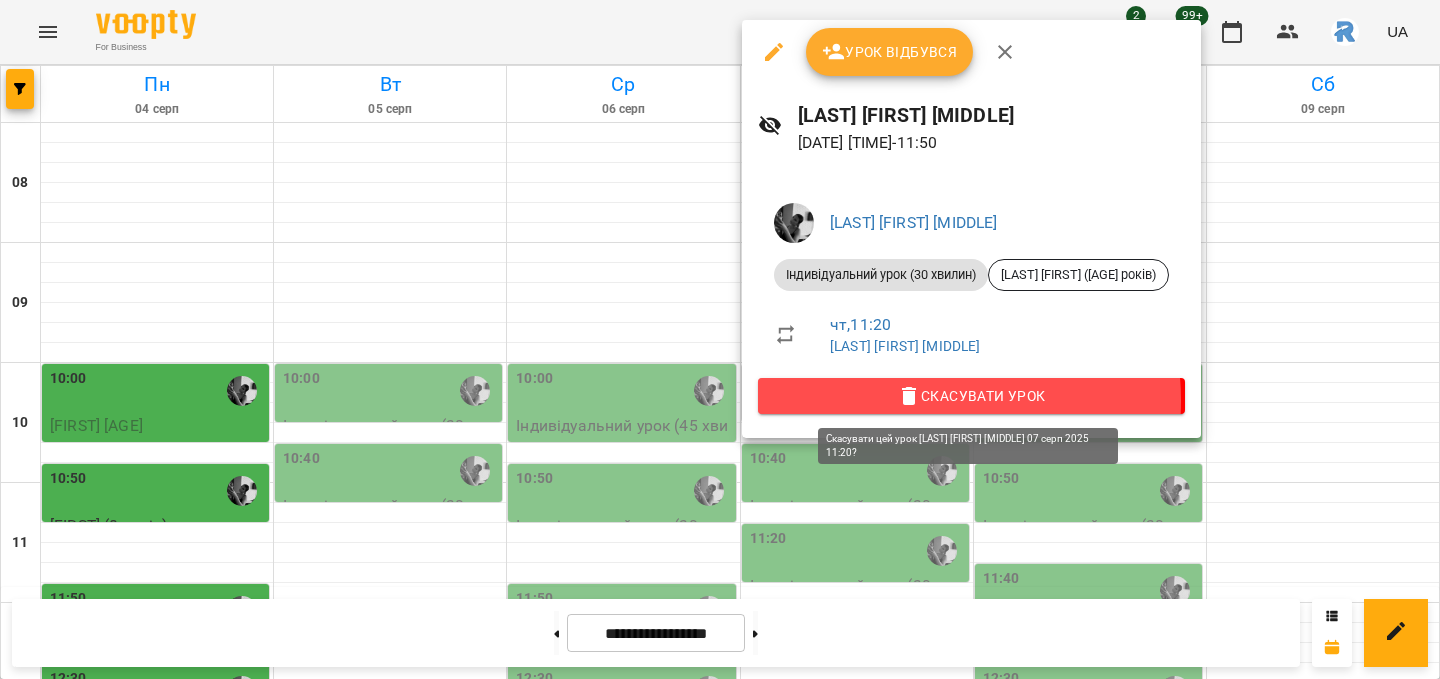 click 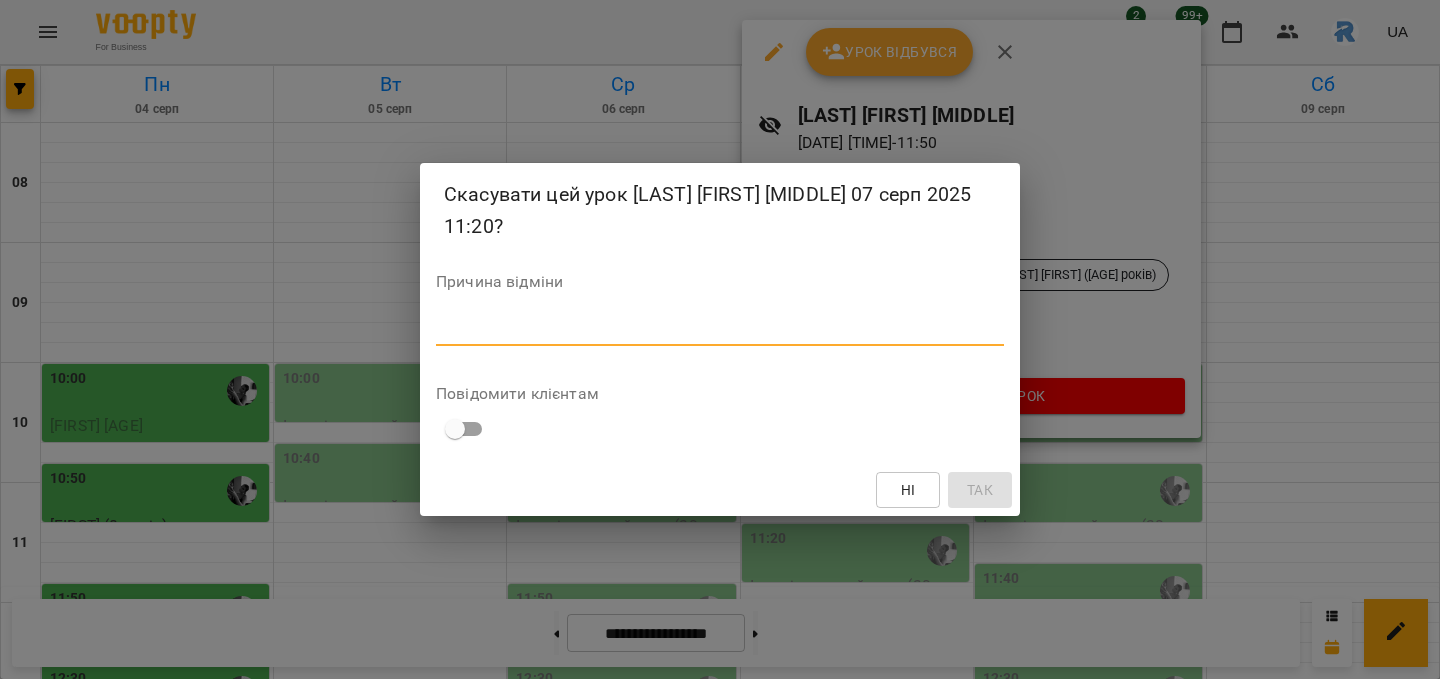 click at bounding box center (720, 329) 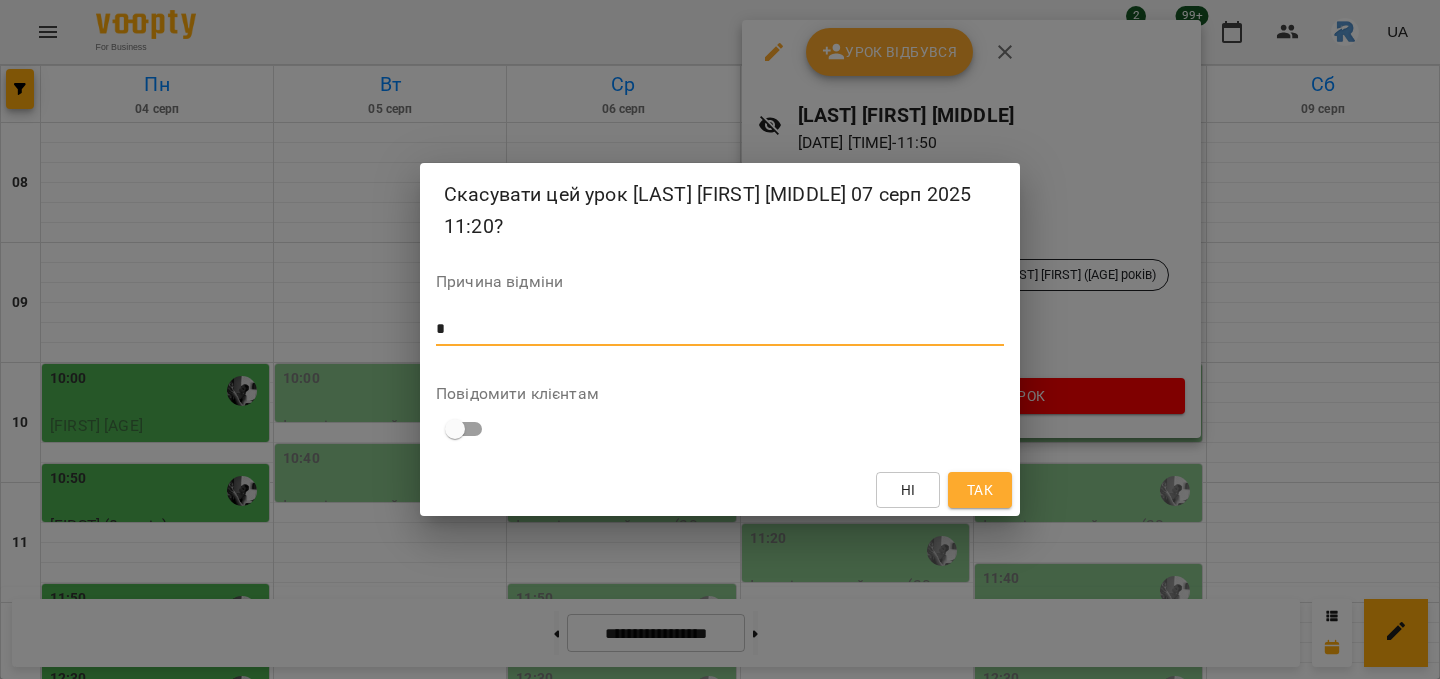 type on "*" 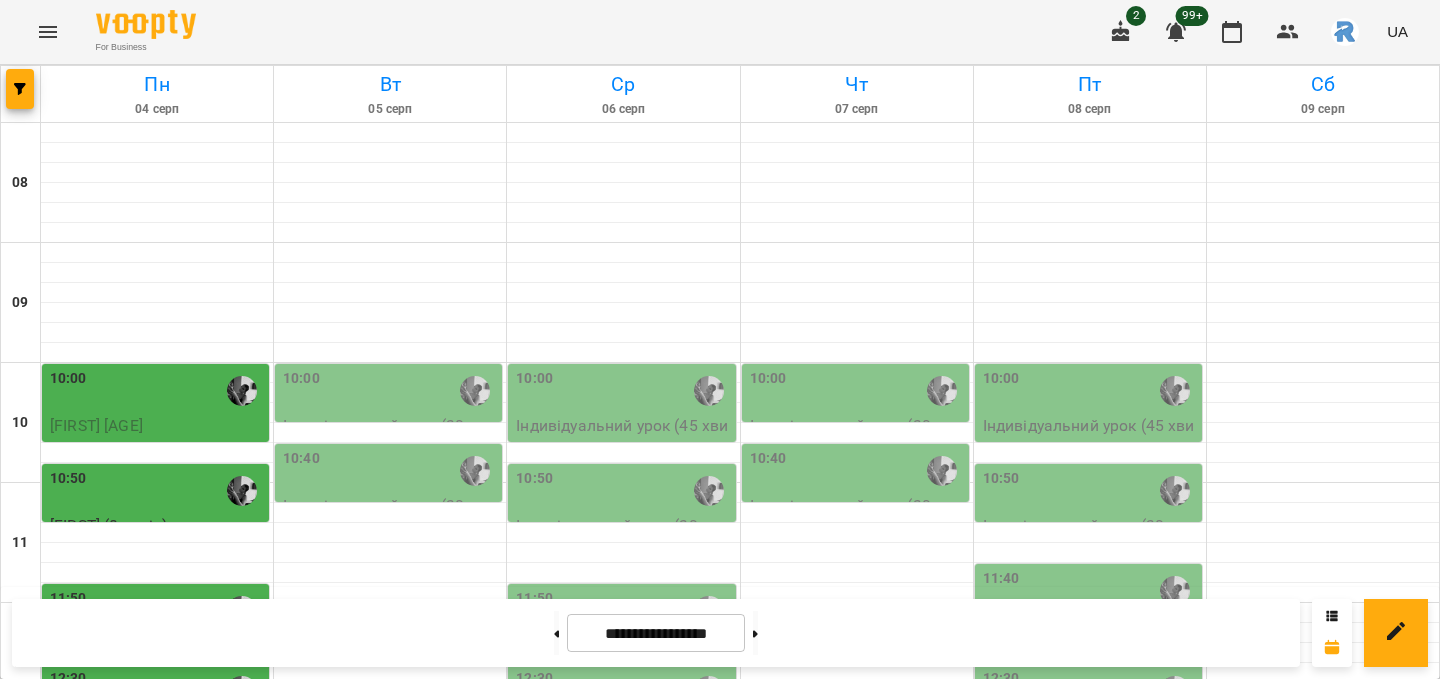scroll, scrollTop: 463, scrollLeft: 0, axis: vertical 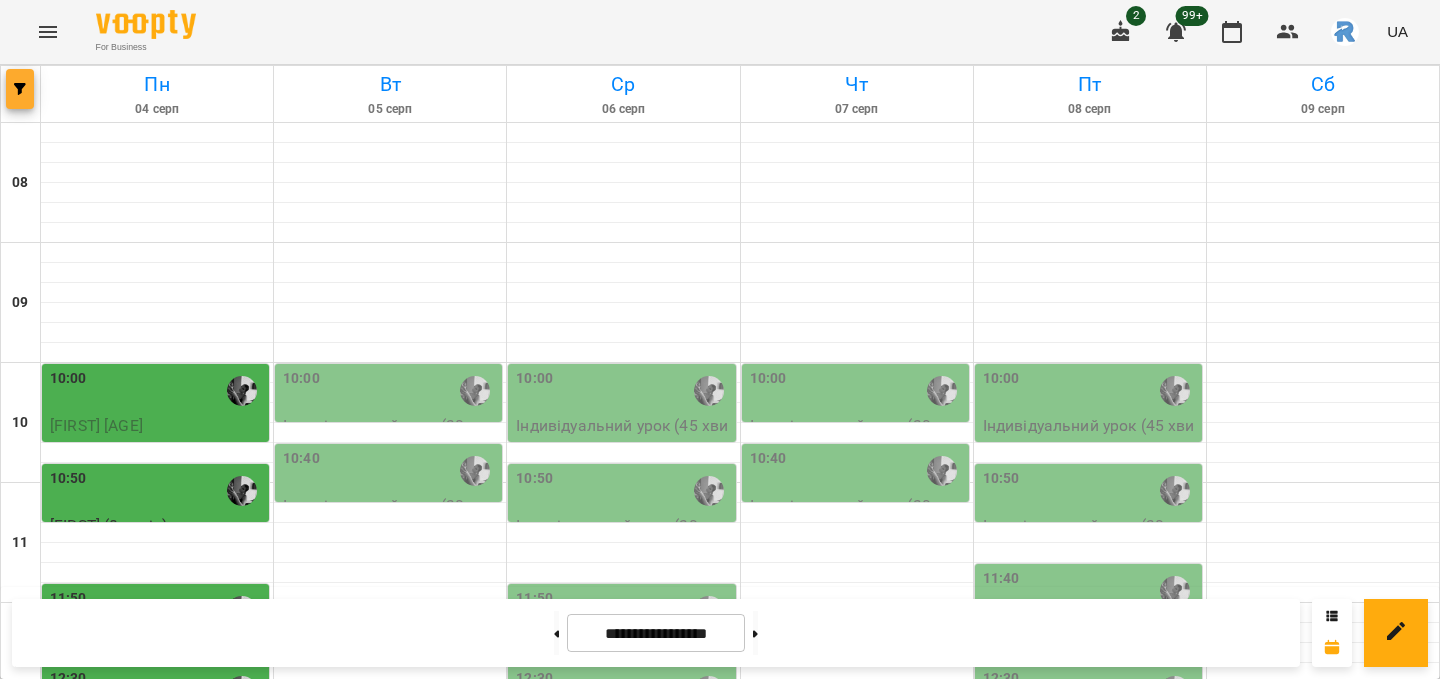 click 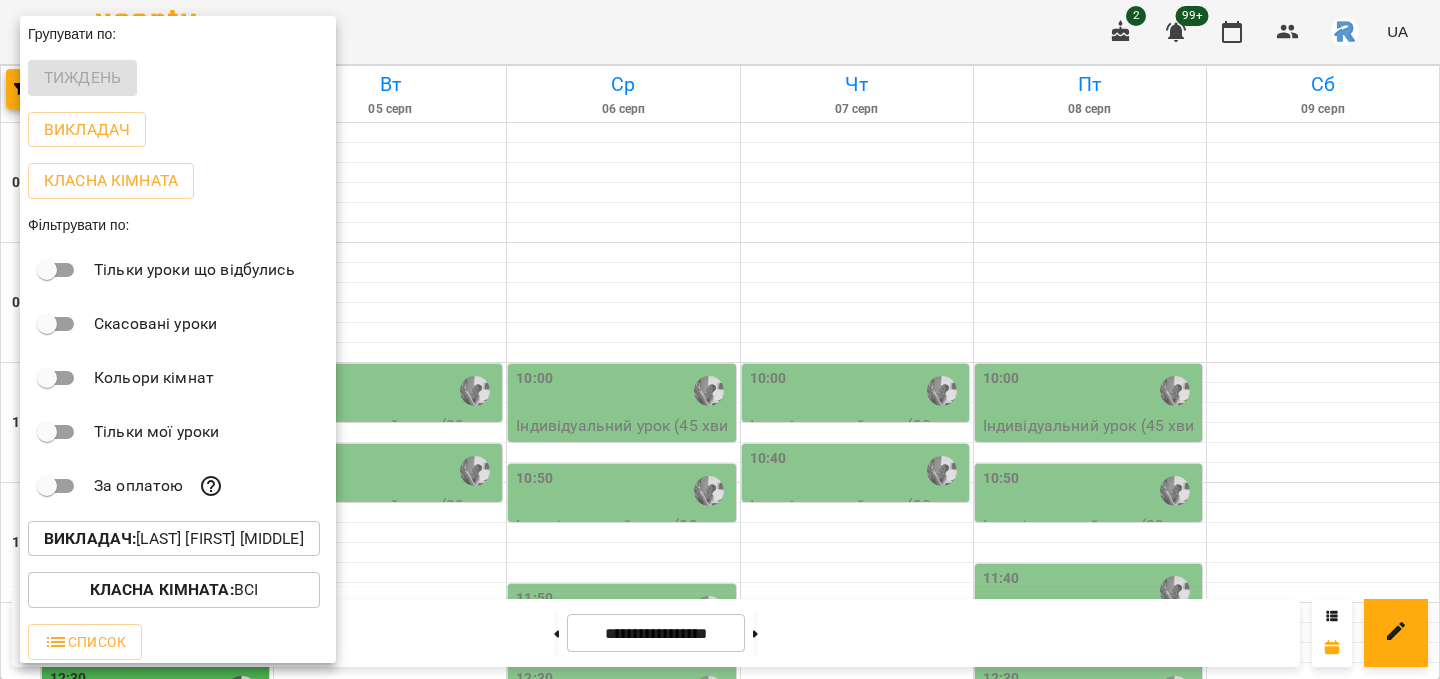 click on "Викладач :  Кирилова Софія Сергіївна" at bounding box center [174, 539] 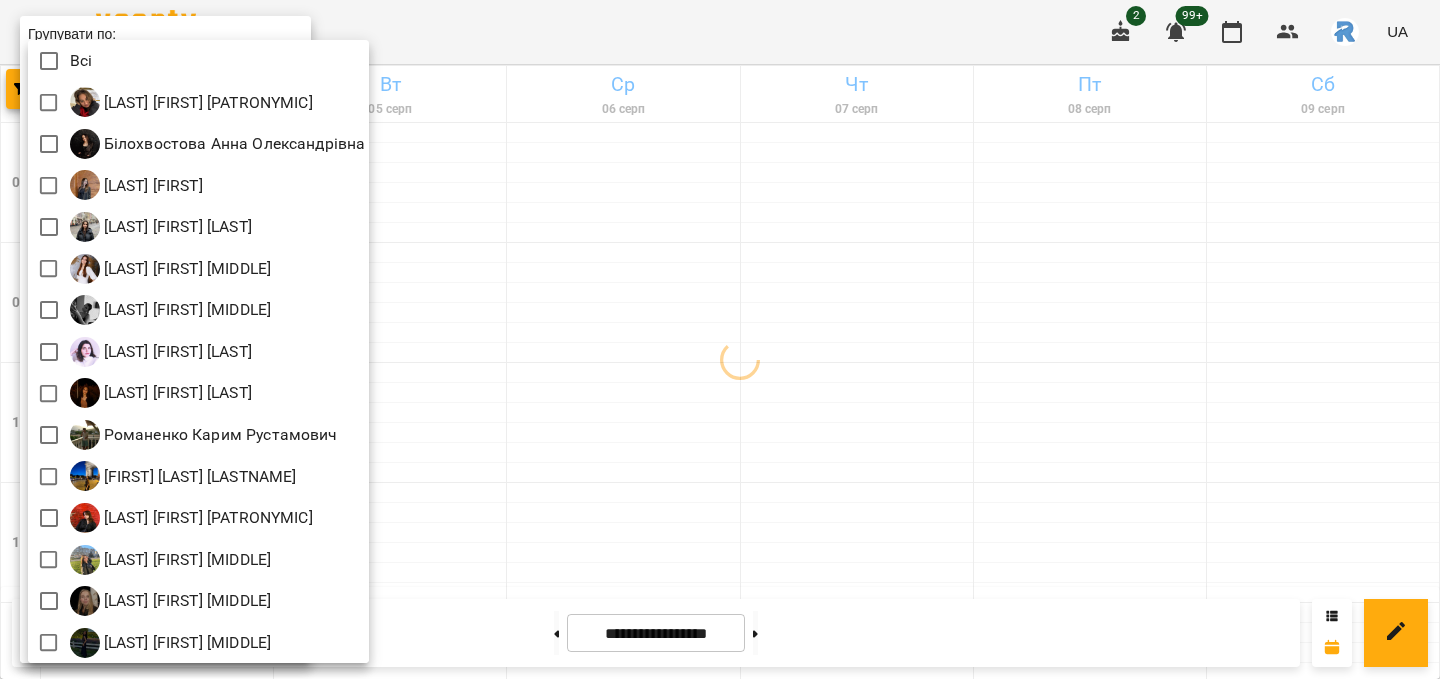 scroll, scrollTop: 4, scrollLeft: 0, axis: vertical 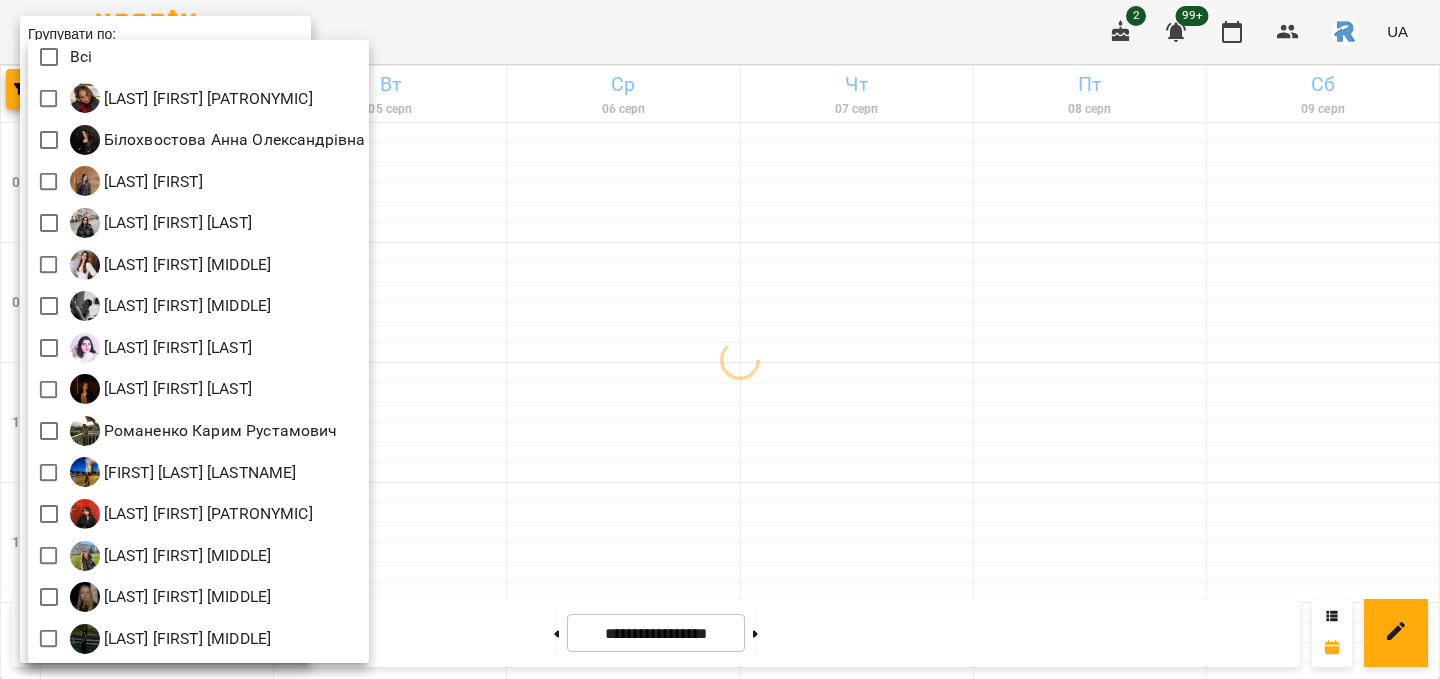 click at bounding box center (720, 339) 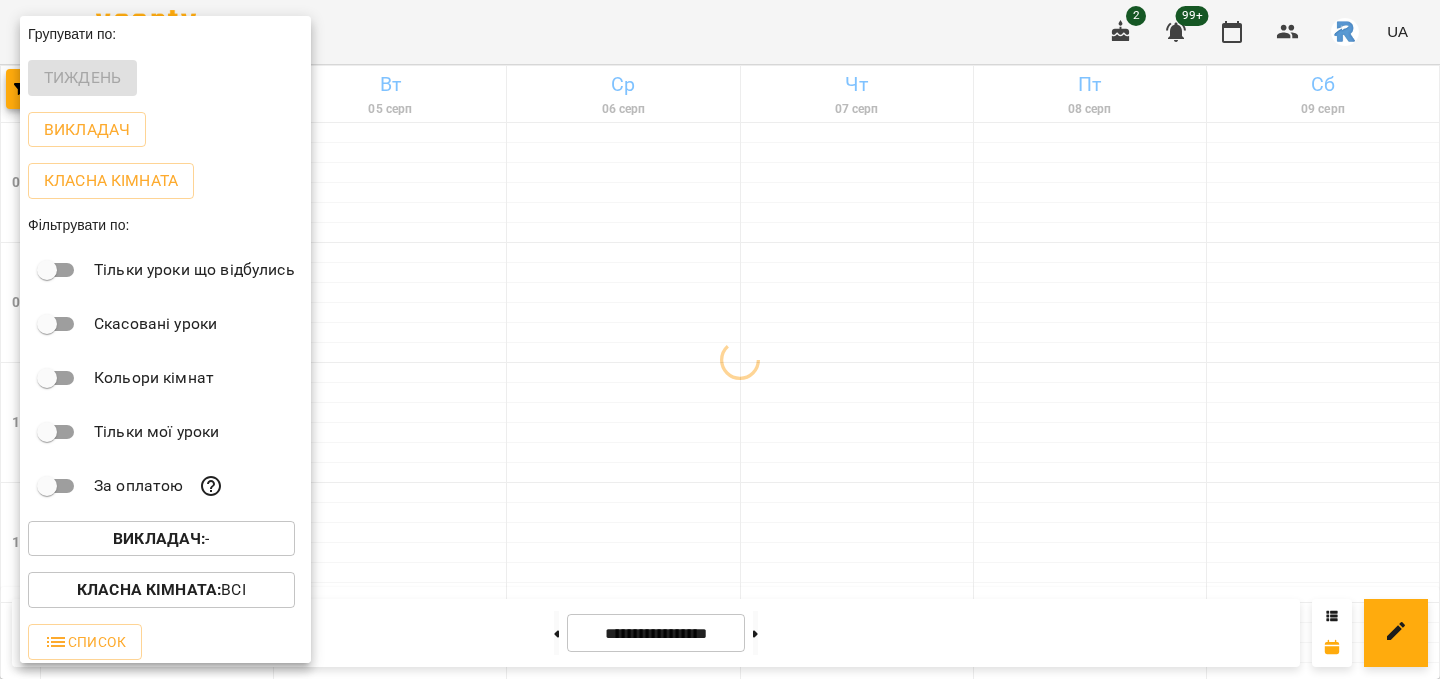 click at bounding box center (720, 339) 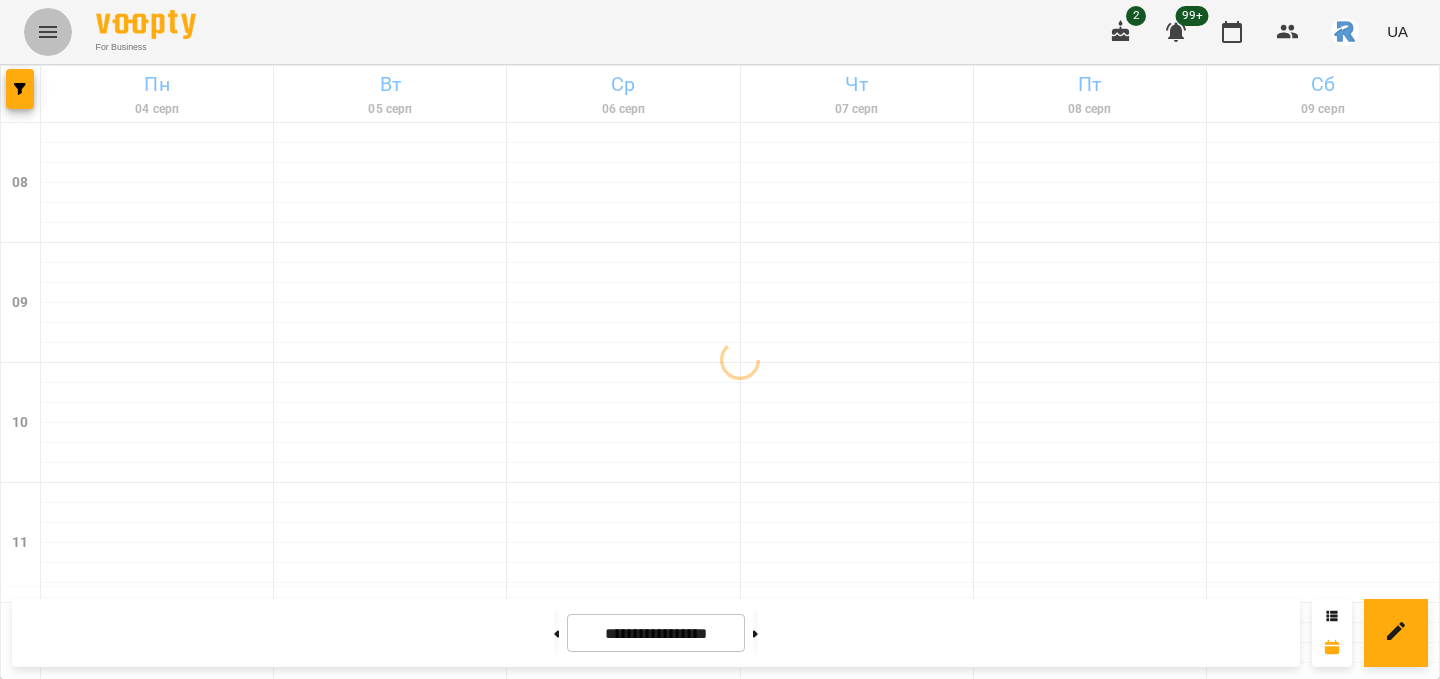 click 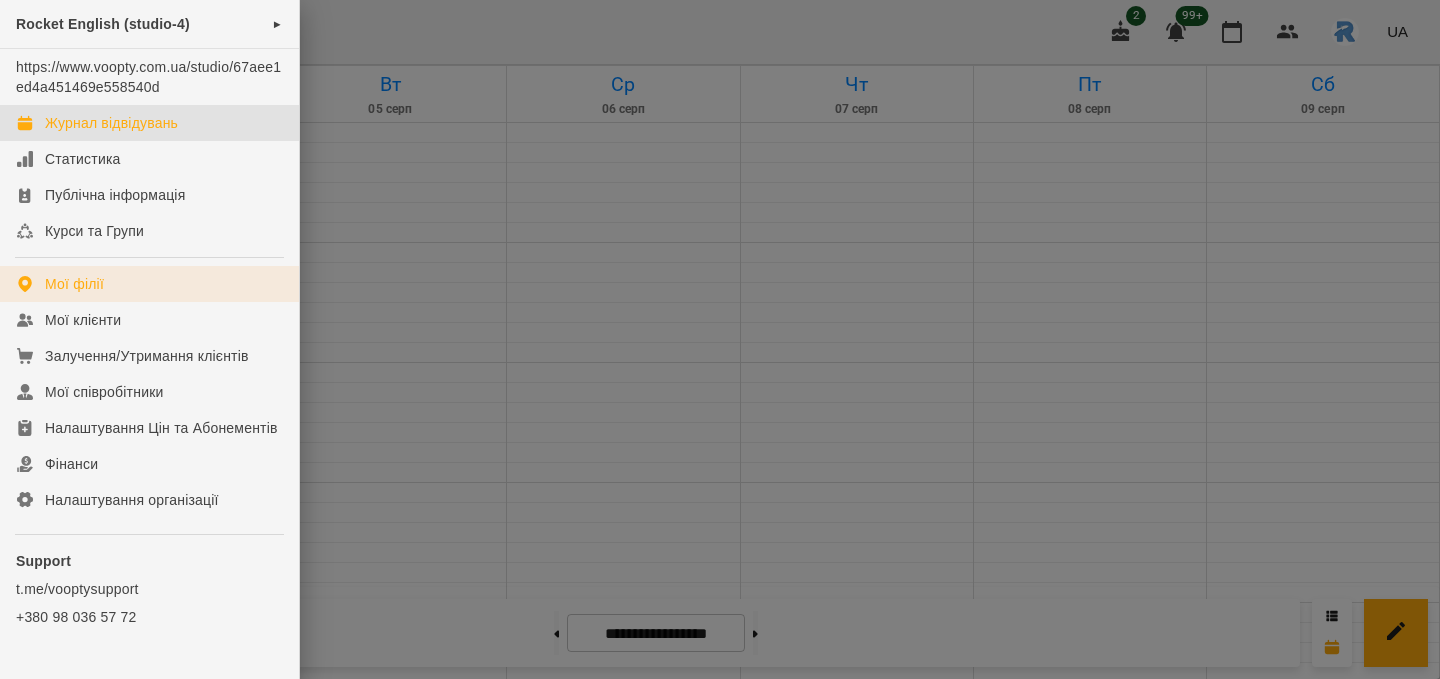 click on "Мої філії" at bounding box center [149, 284] 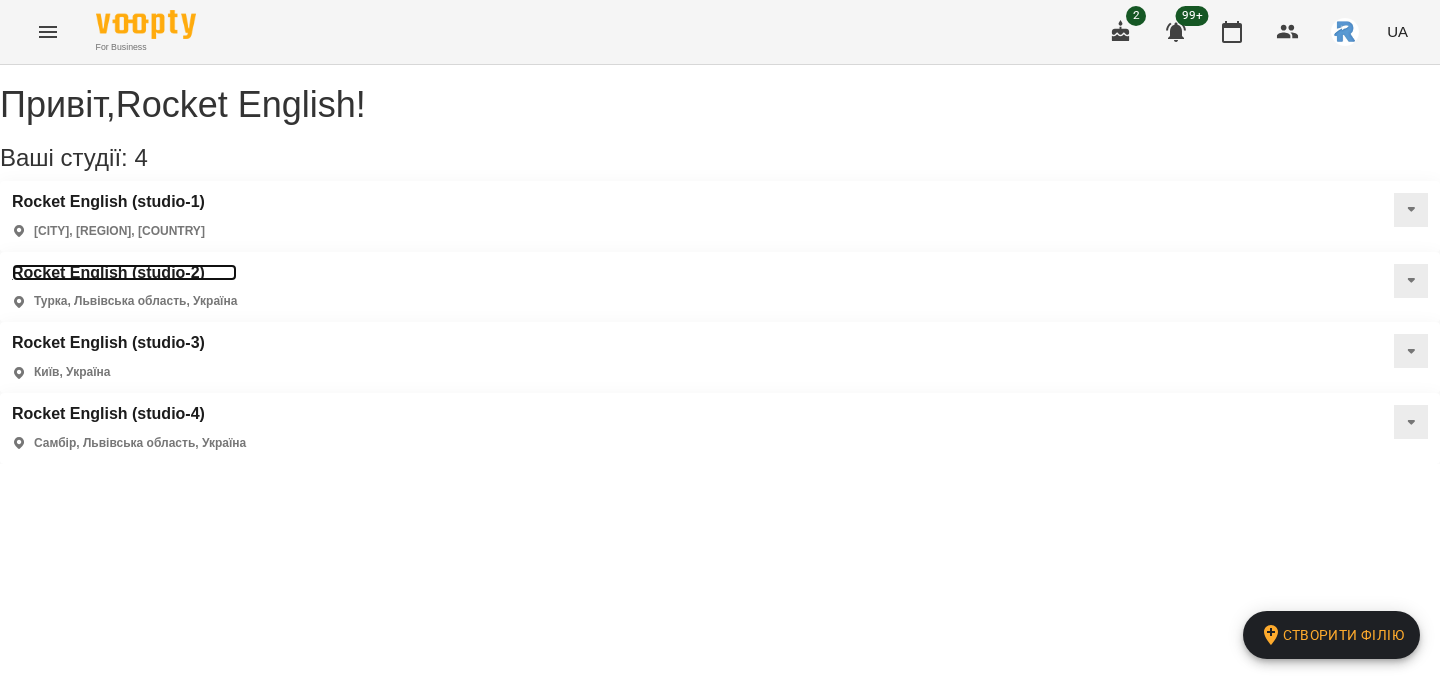 click on "Rocket English (studio-2)" at bounding box center [124, 273] 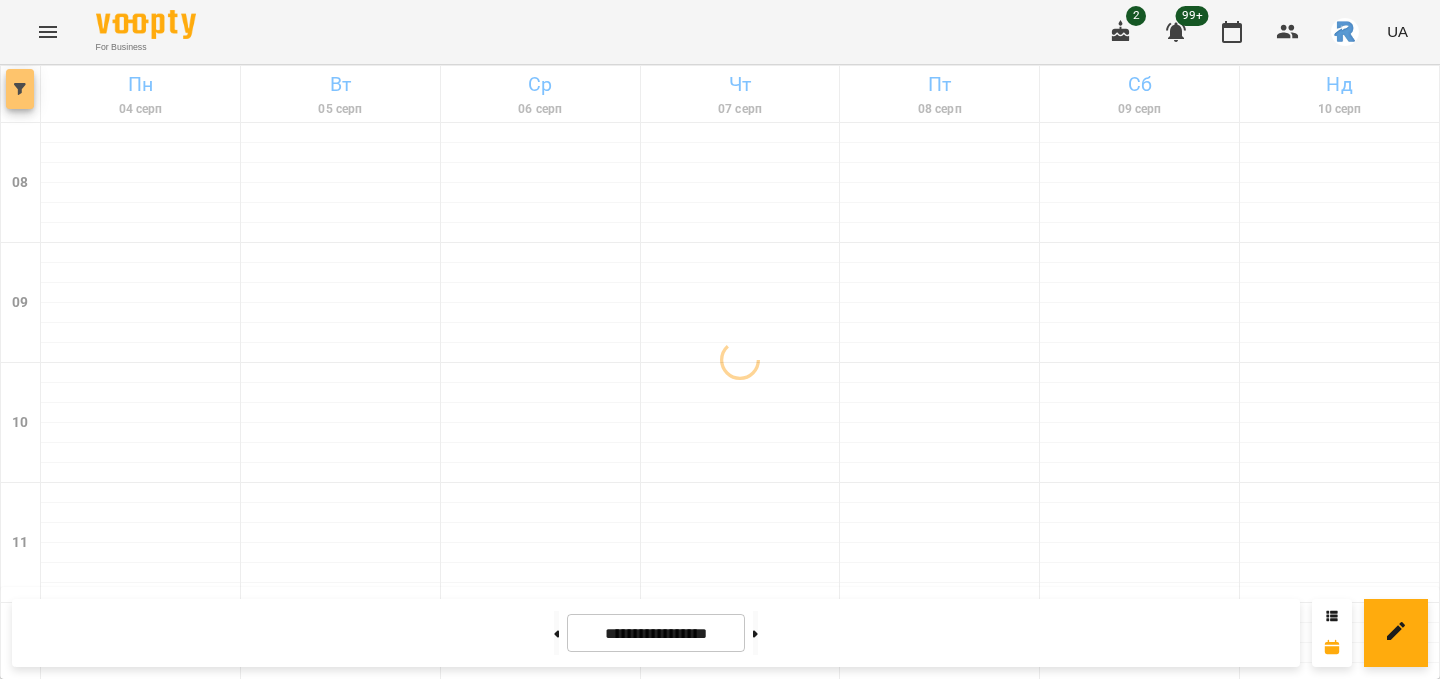 click at bounding box center (20, 89) 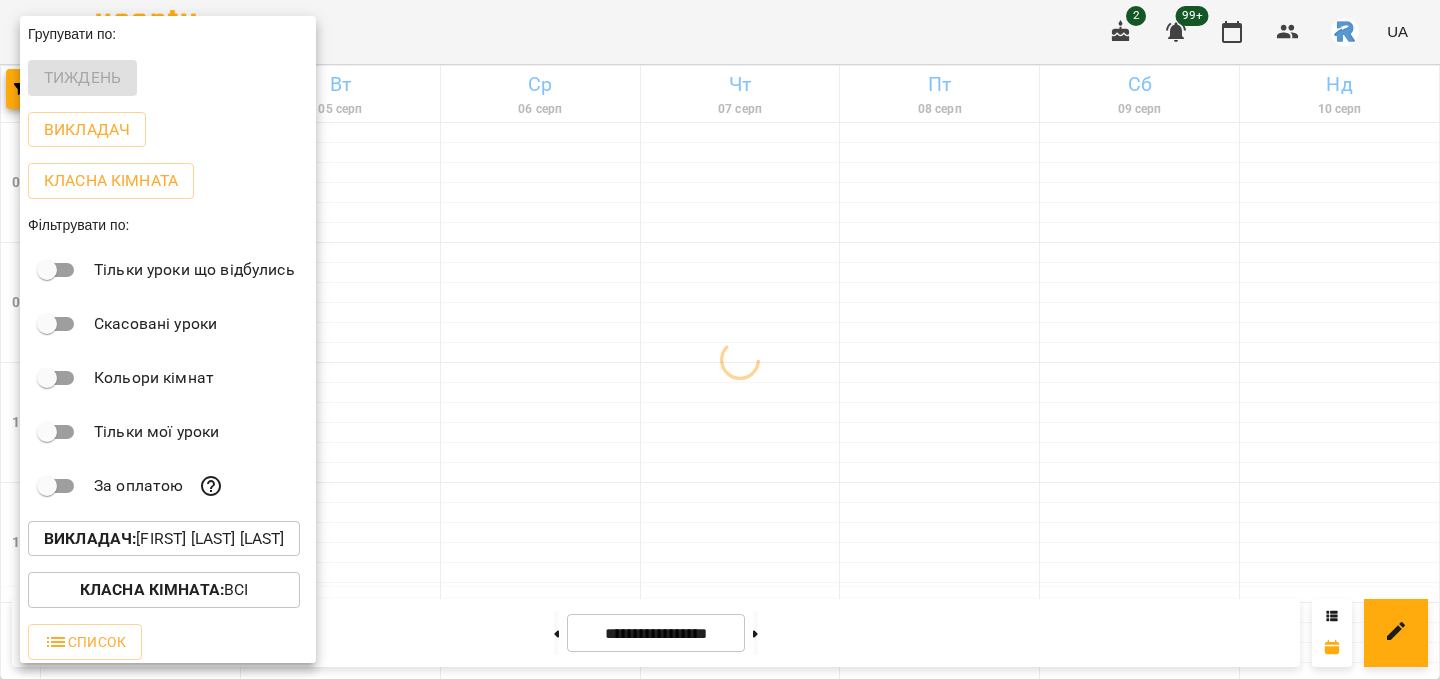 click on "[TITLE] : [FIRST] [MIDDLE] [LAST]" at bounding box center [164, 539] 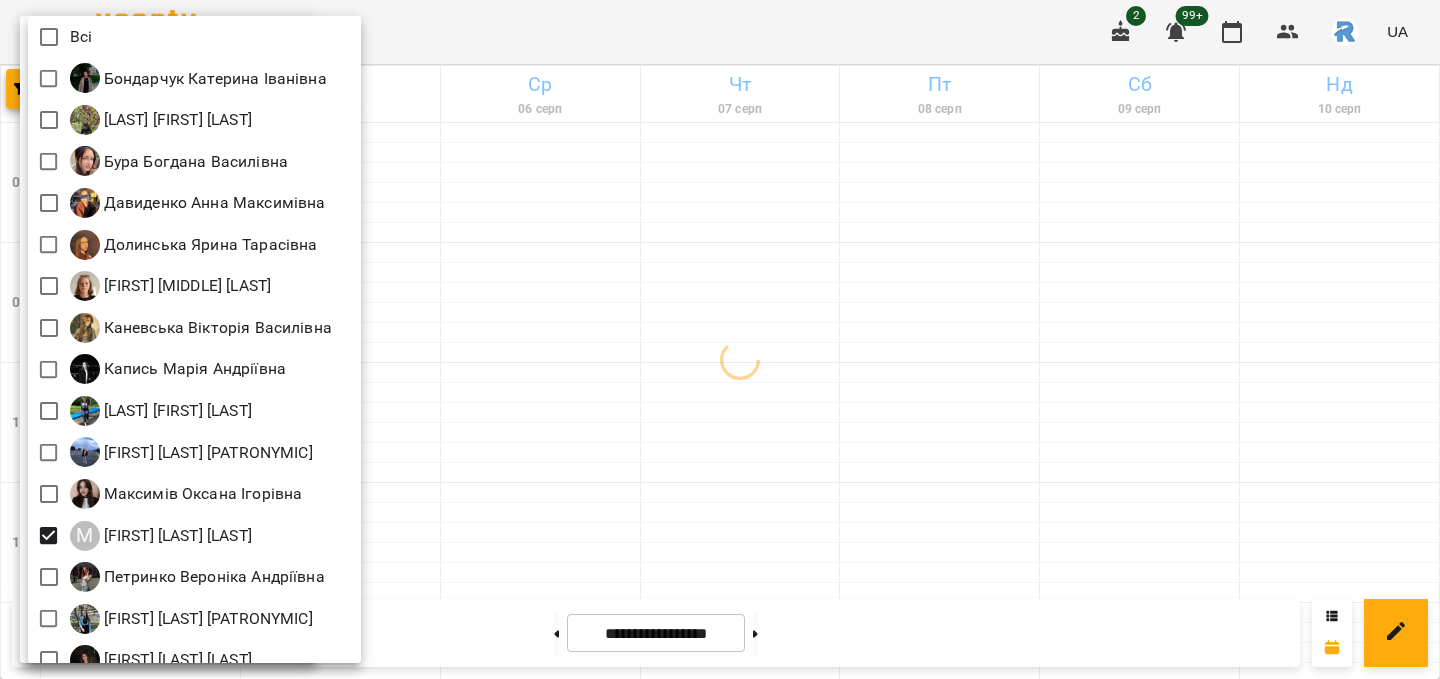 click at bounding box center (720, 339) 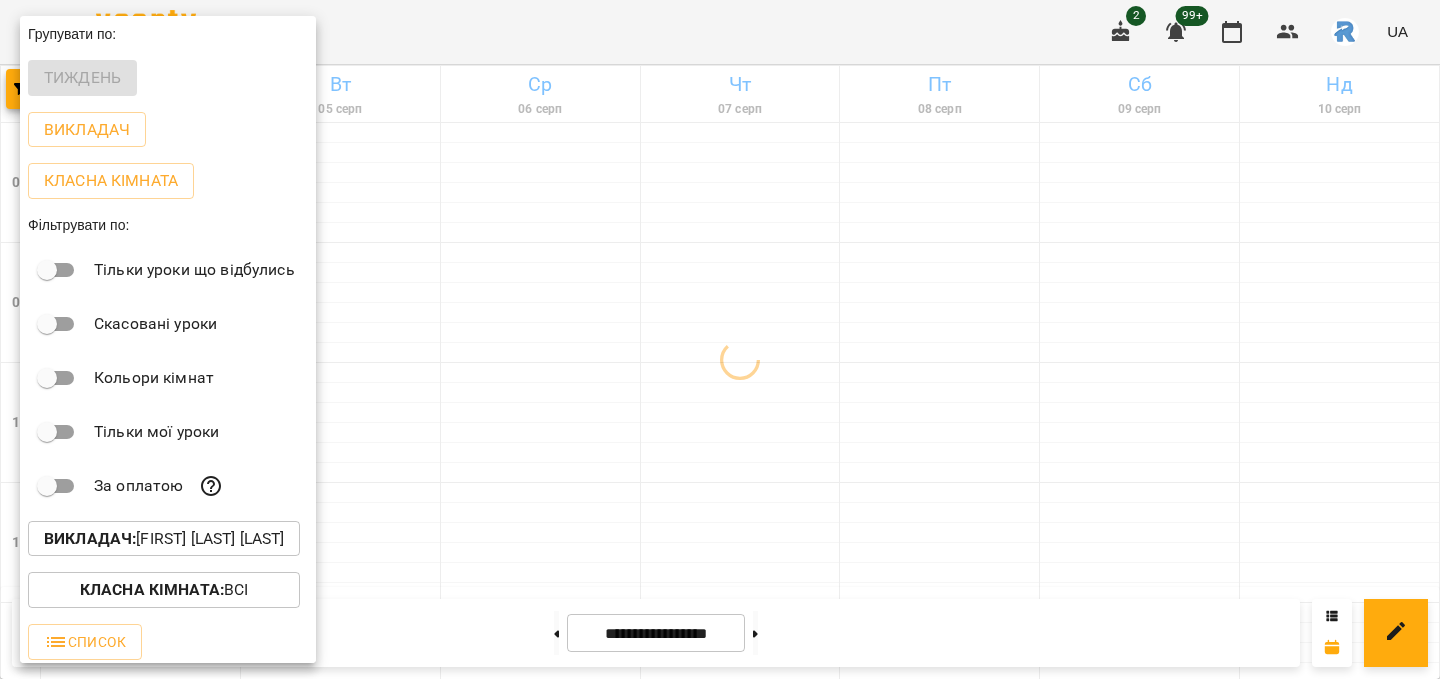 click at bounding box center (720, 339) 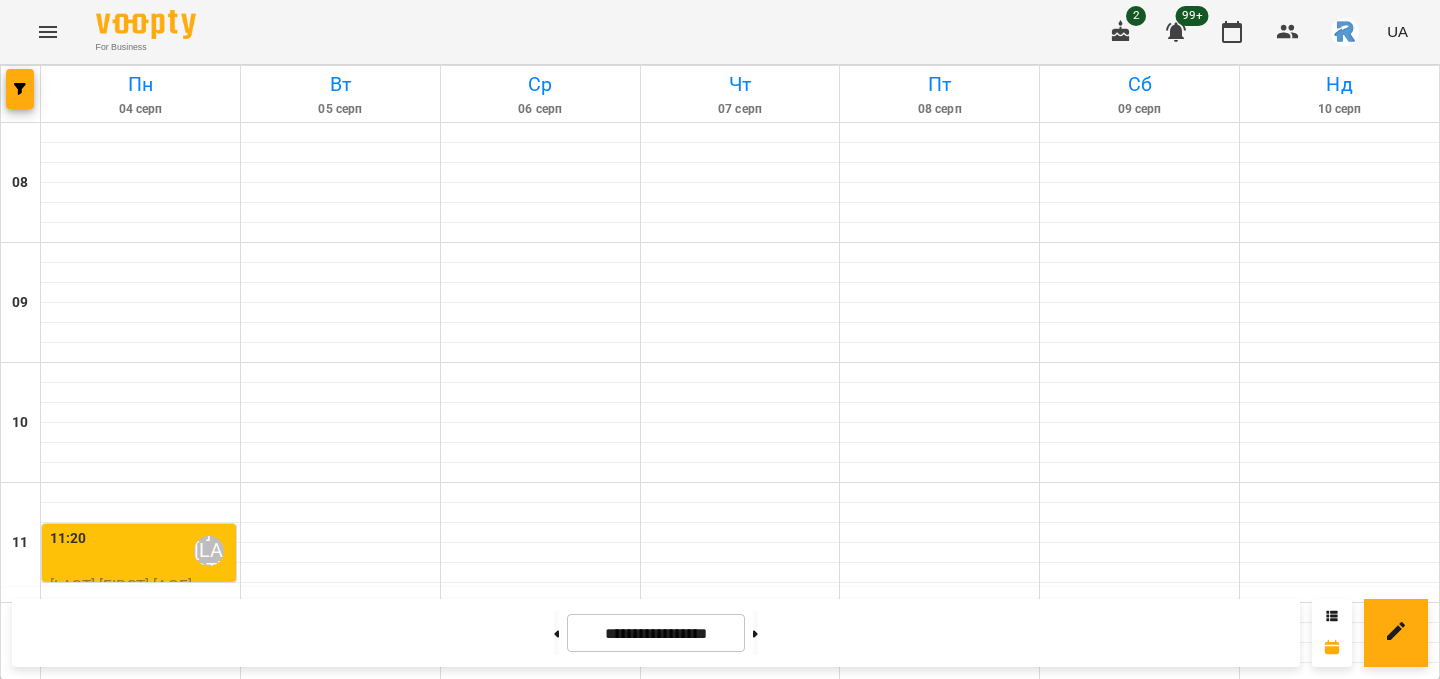 scroll, scrollTop: 130, scrollLeft: 0, axis: vertical 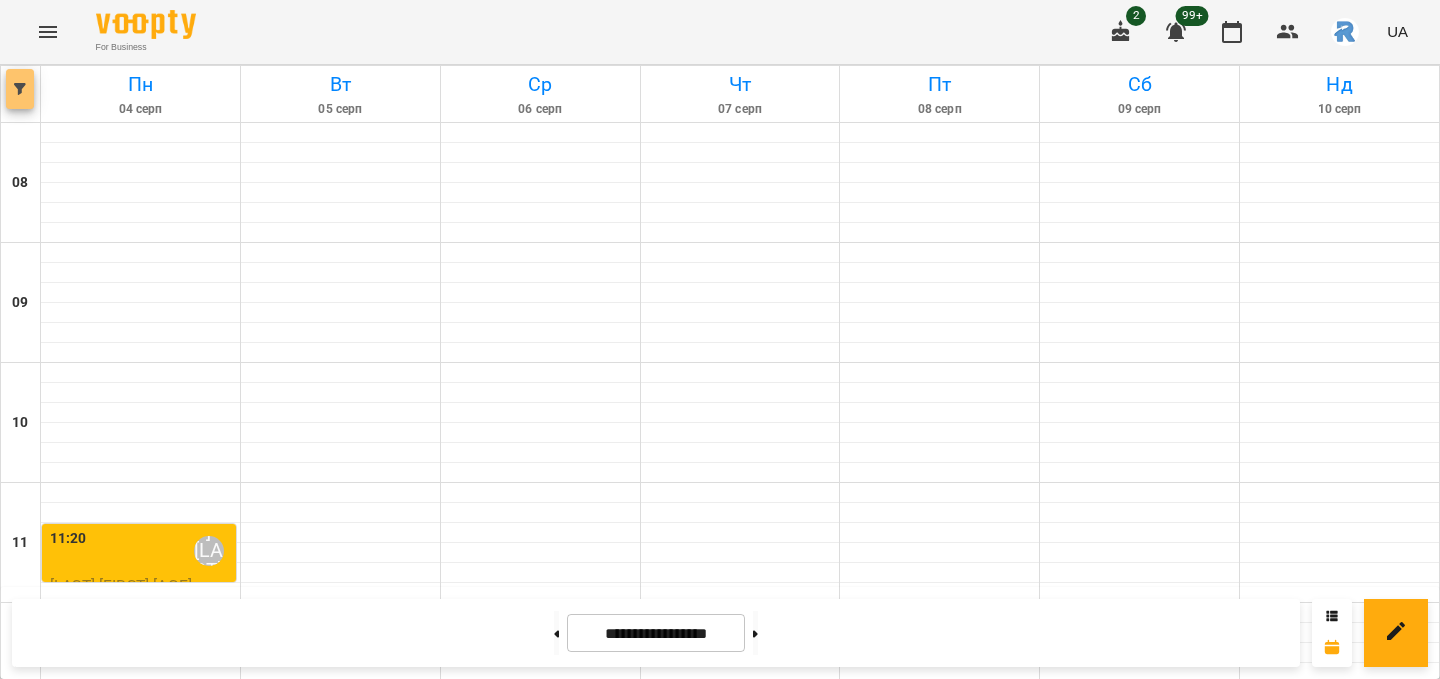 click 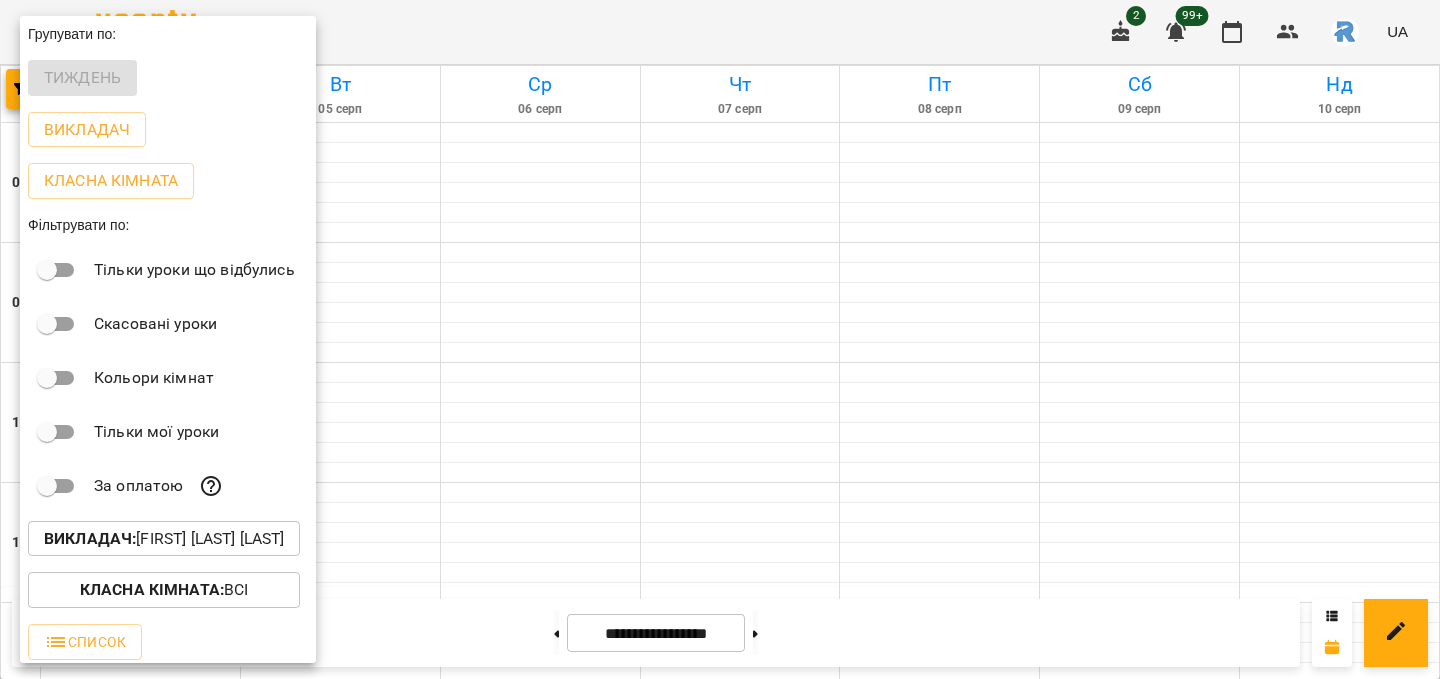 click at bounding box center [720, 339] 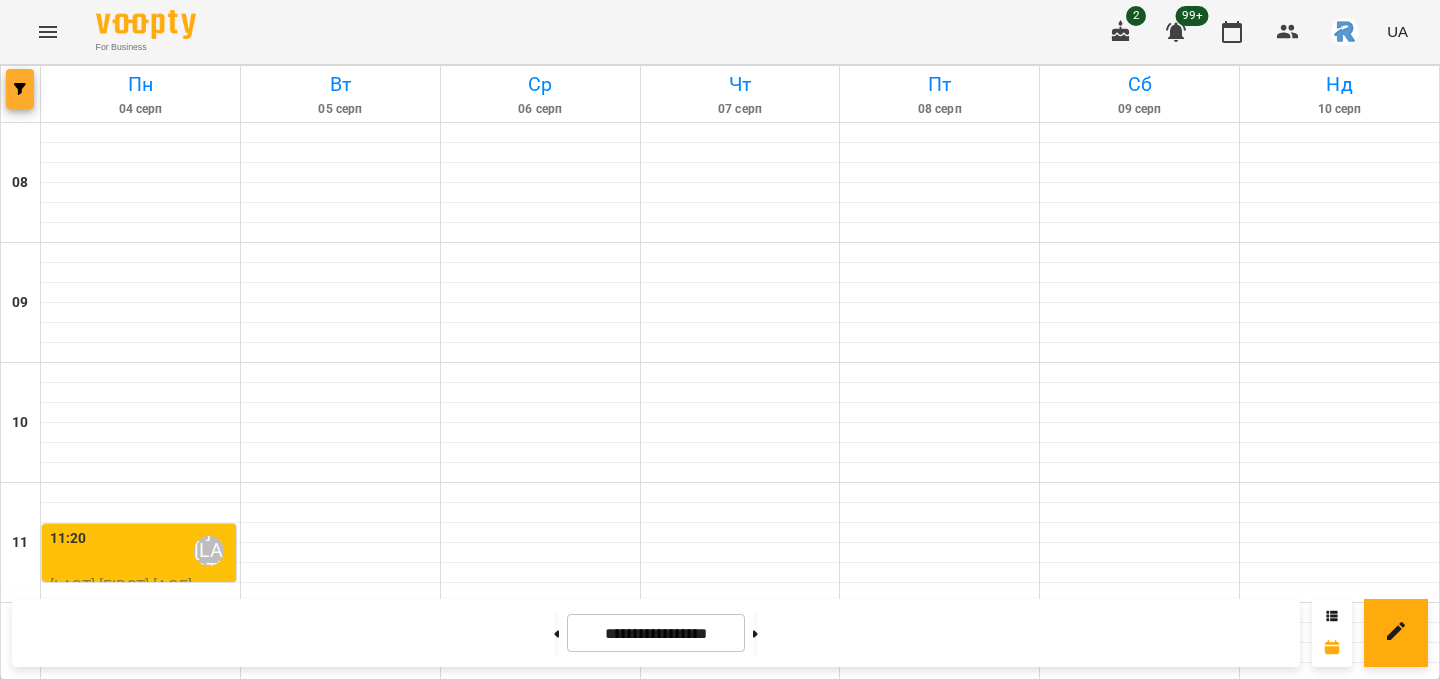 click at bounding box center [20, 89] 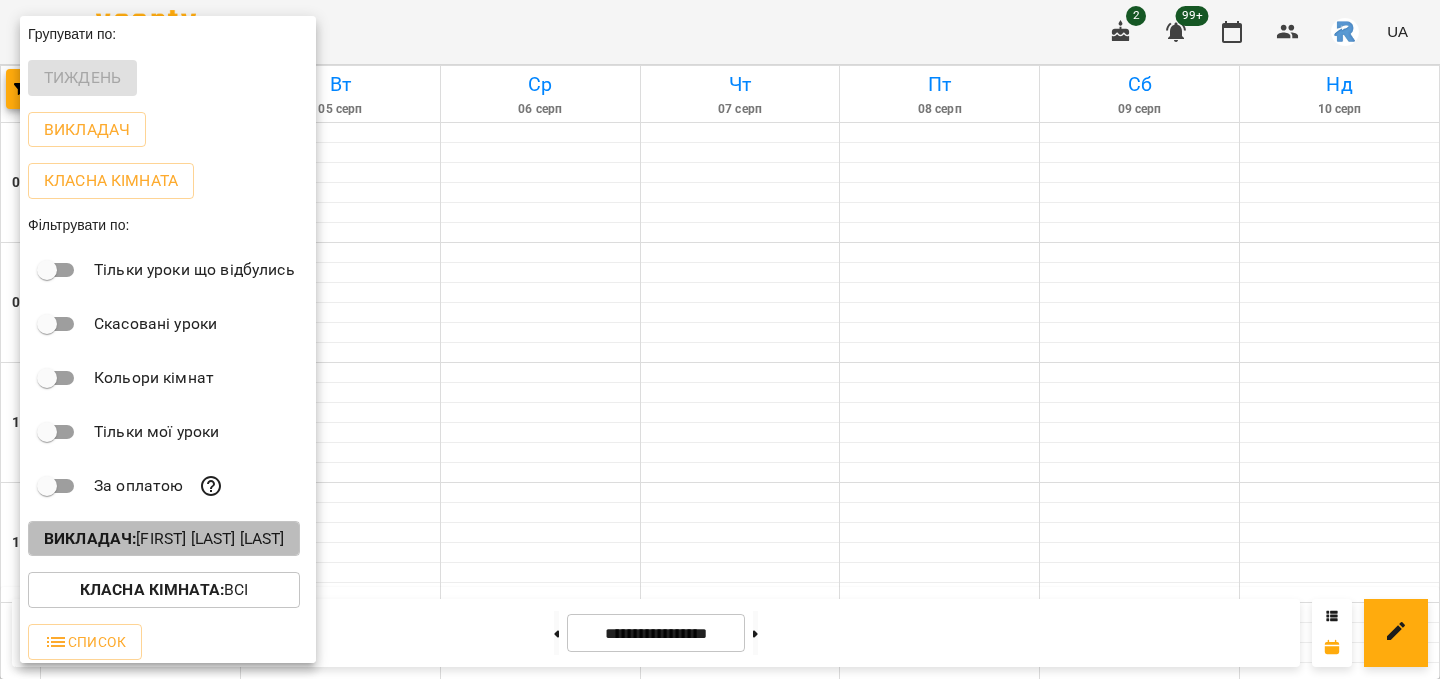 click on "[TITLE] : [FIRST] [MIDDLE] [LAST]" at bounding box center (164, 539) 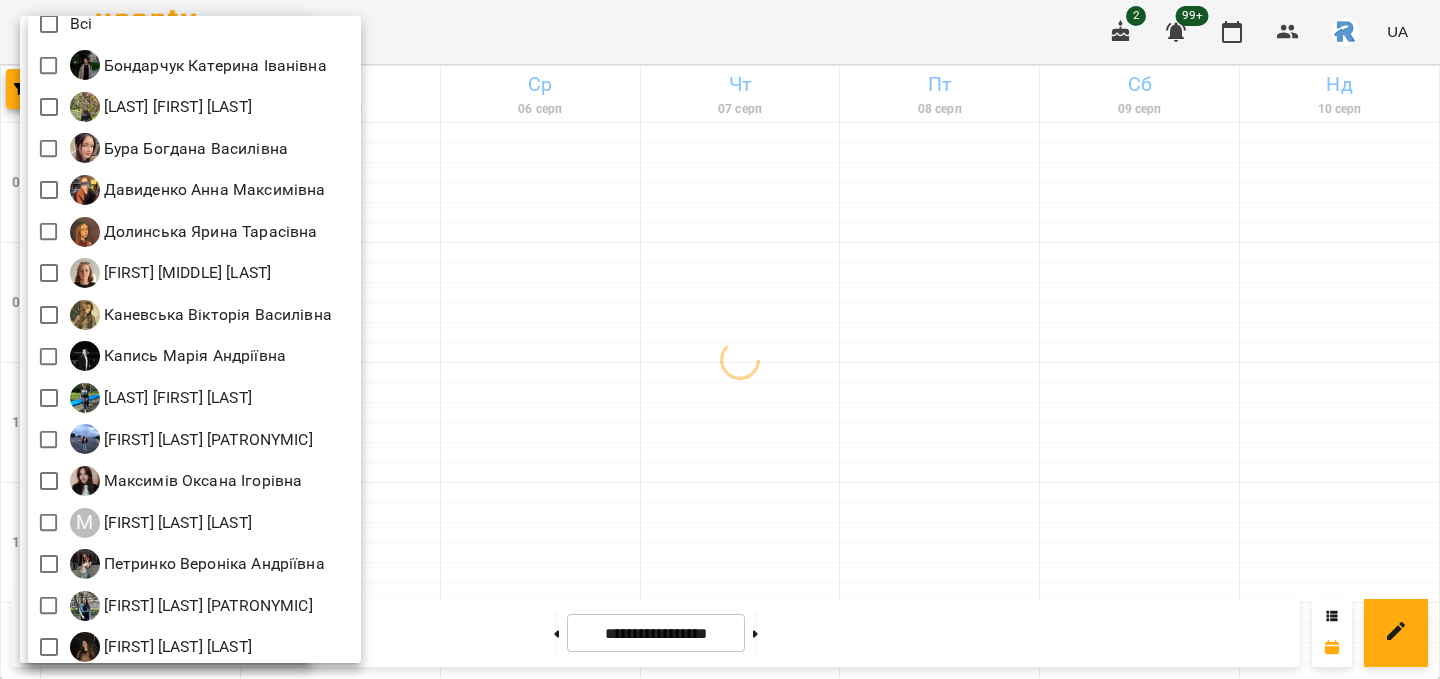 scroll, scrollTop: 0, scrollLeft: 0, axis: both 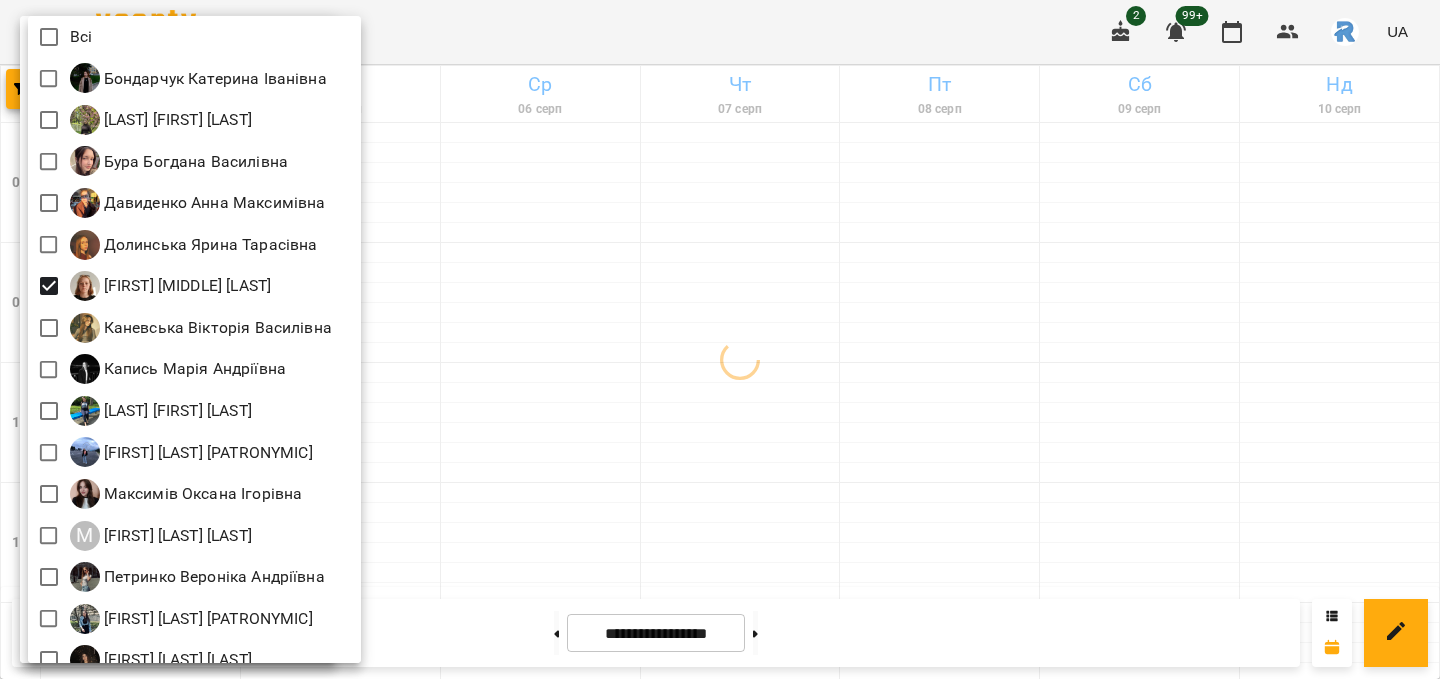 click at bounding box center (720, 339) 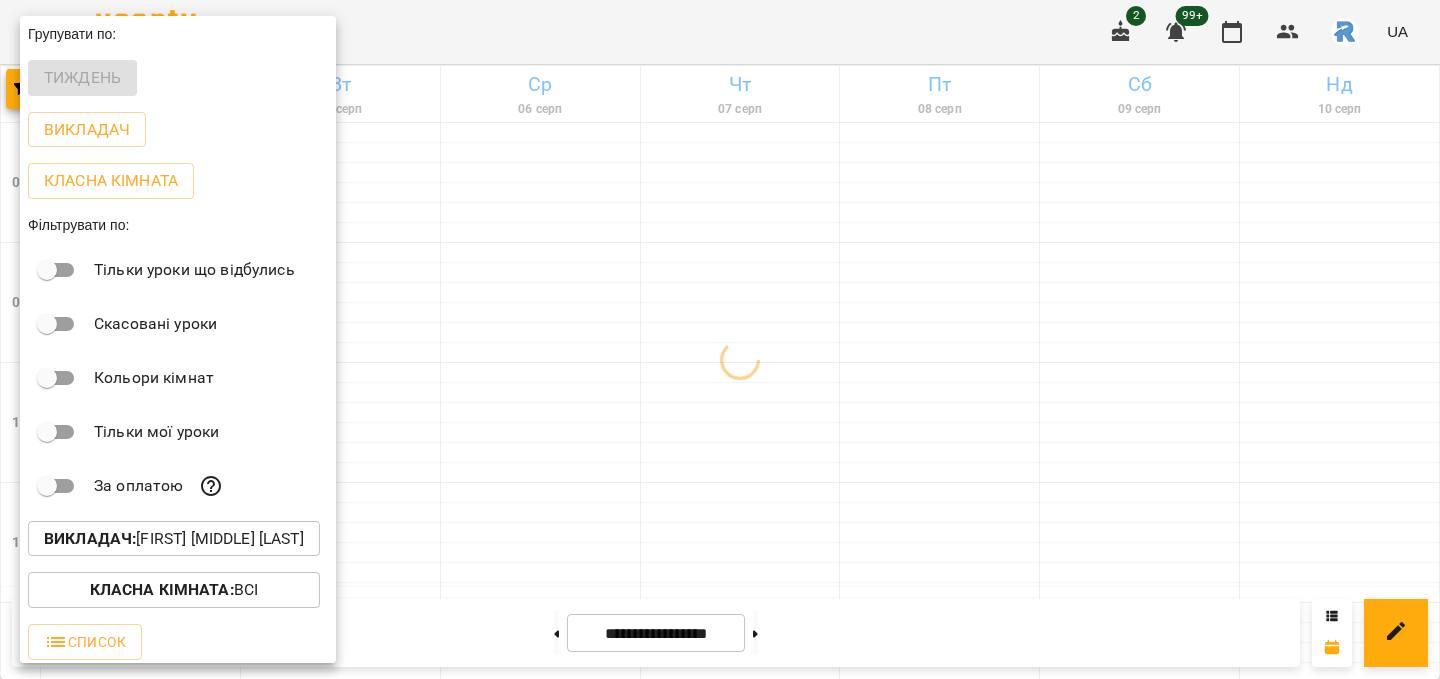 click at bounding box center [720, 339] 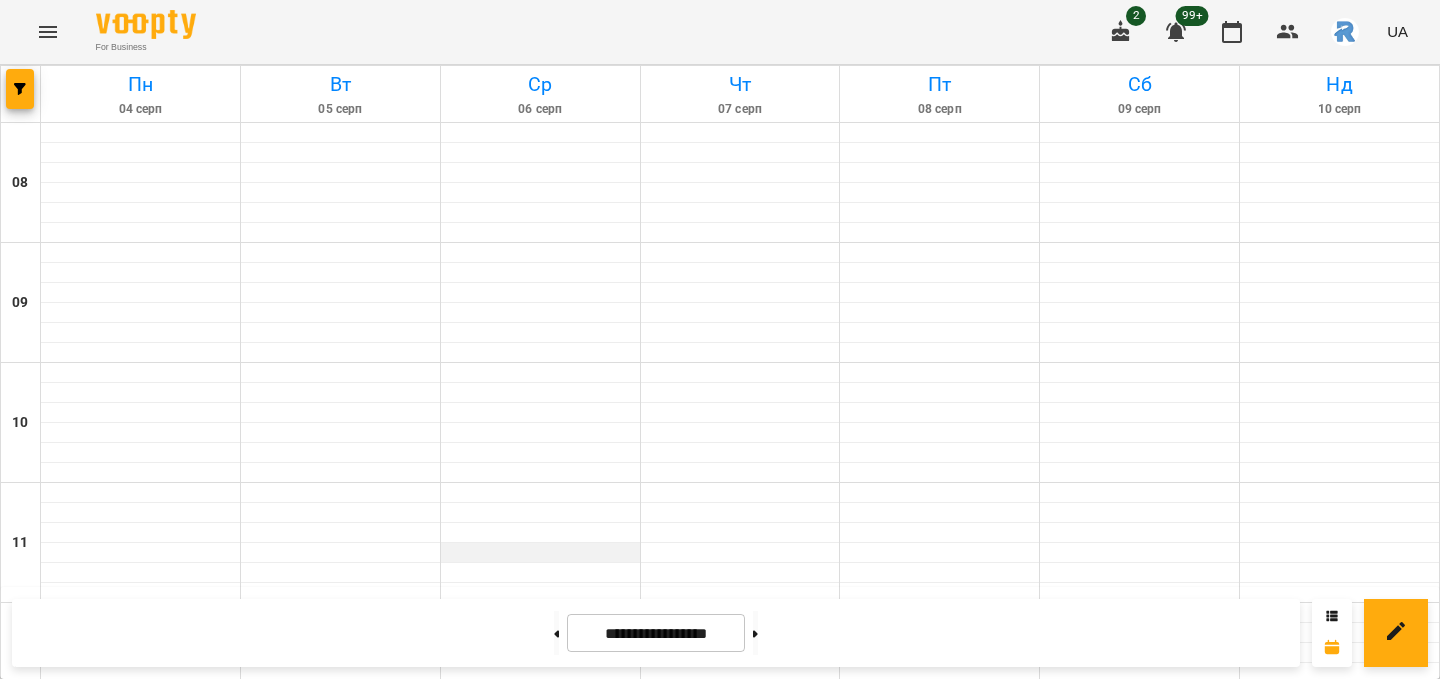 scroll, scrollTop: 823, scrollLeft: 0, axis: vertical 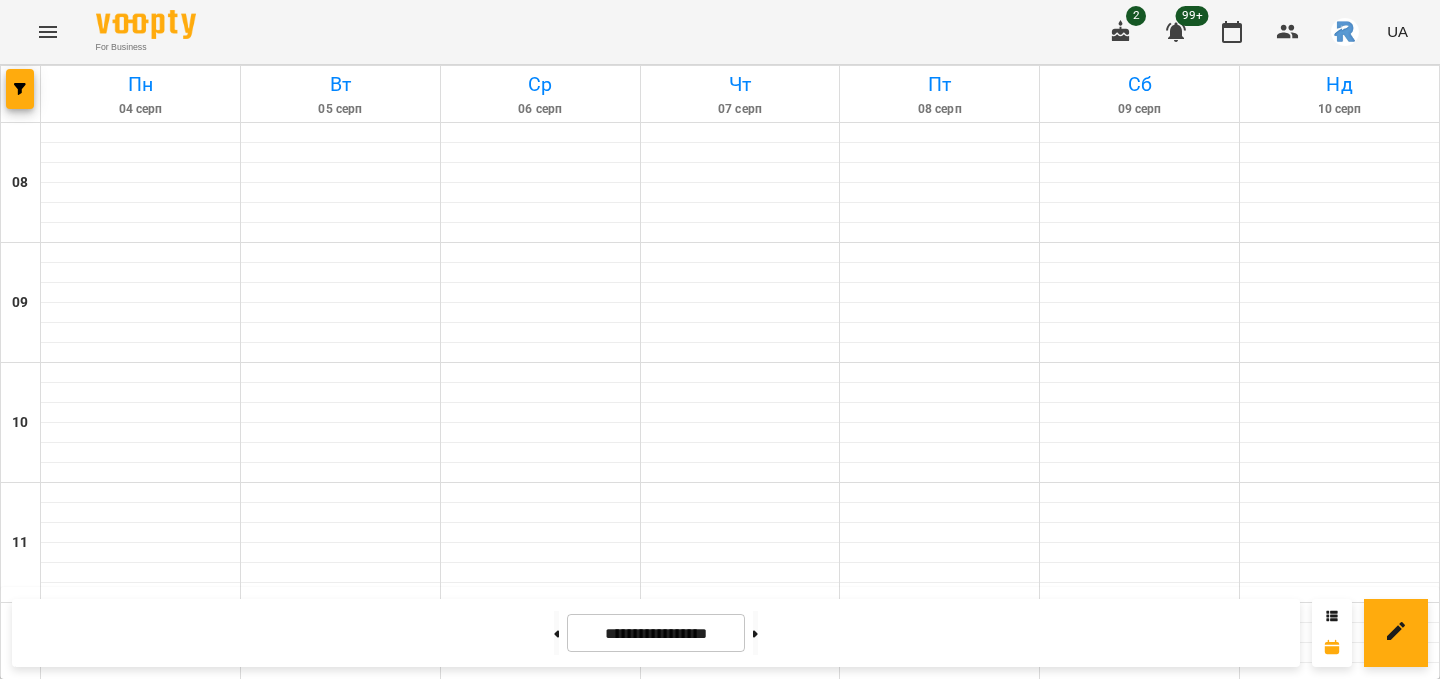 click at bounding box center (21, 94) 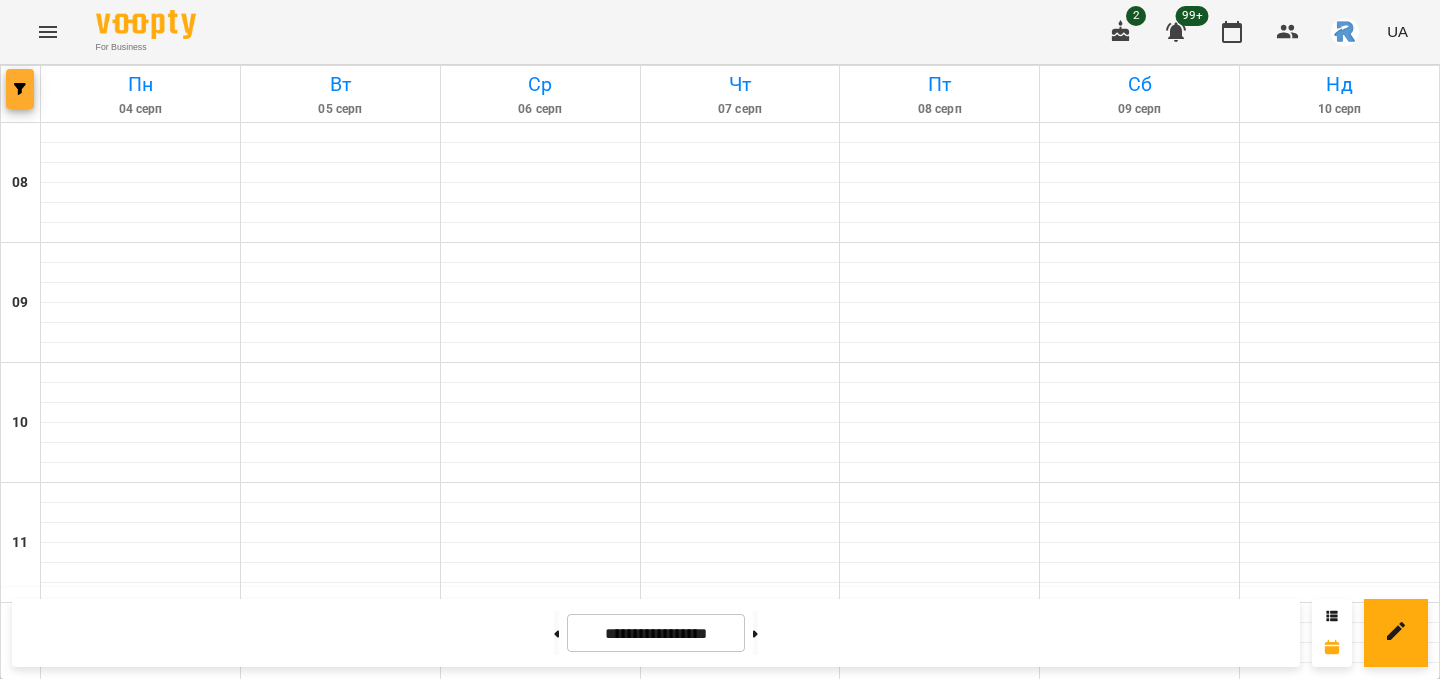 click 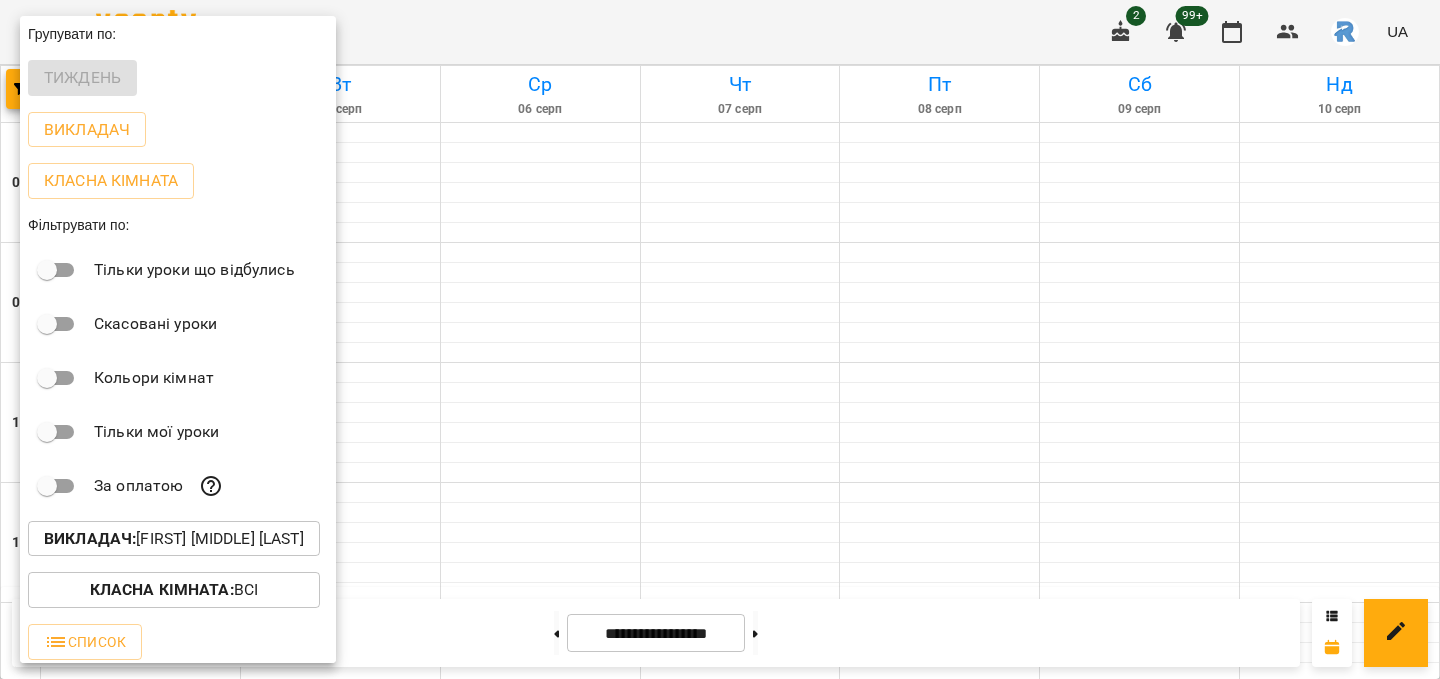 click on "Викладач :  [LAST] [FIRST] [MIDDLE]" at bounding box center [174, 539] 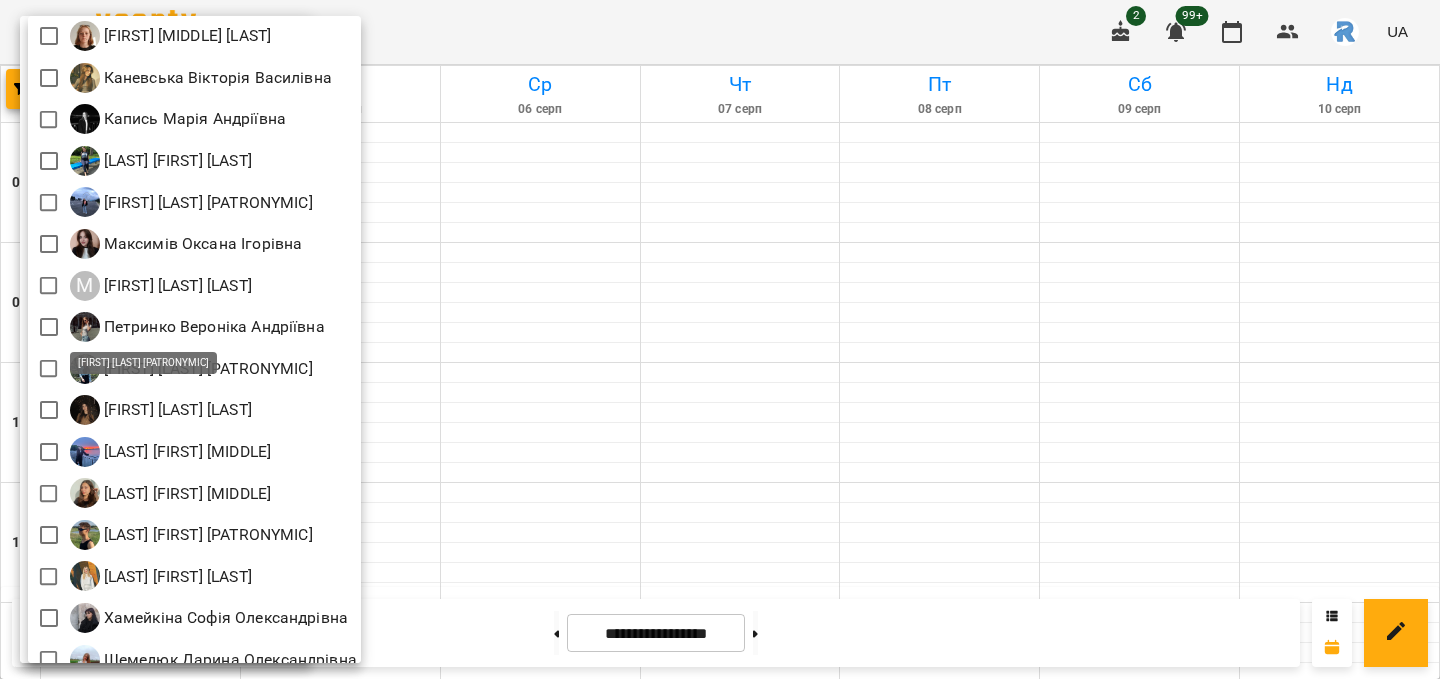 scroll, scrollTop: 264, scrollLeft: 0, axis: vertical 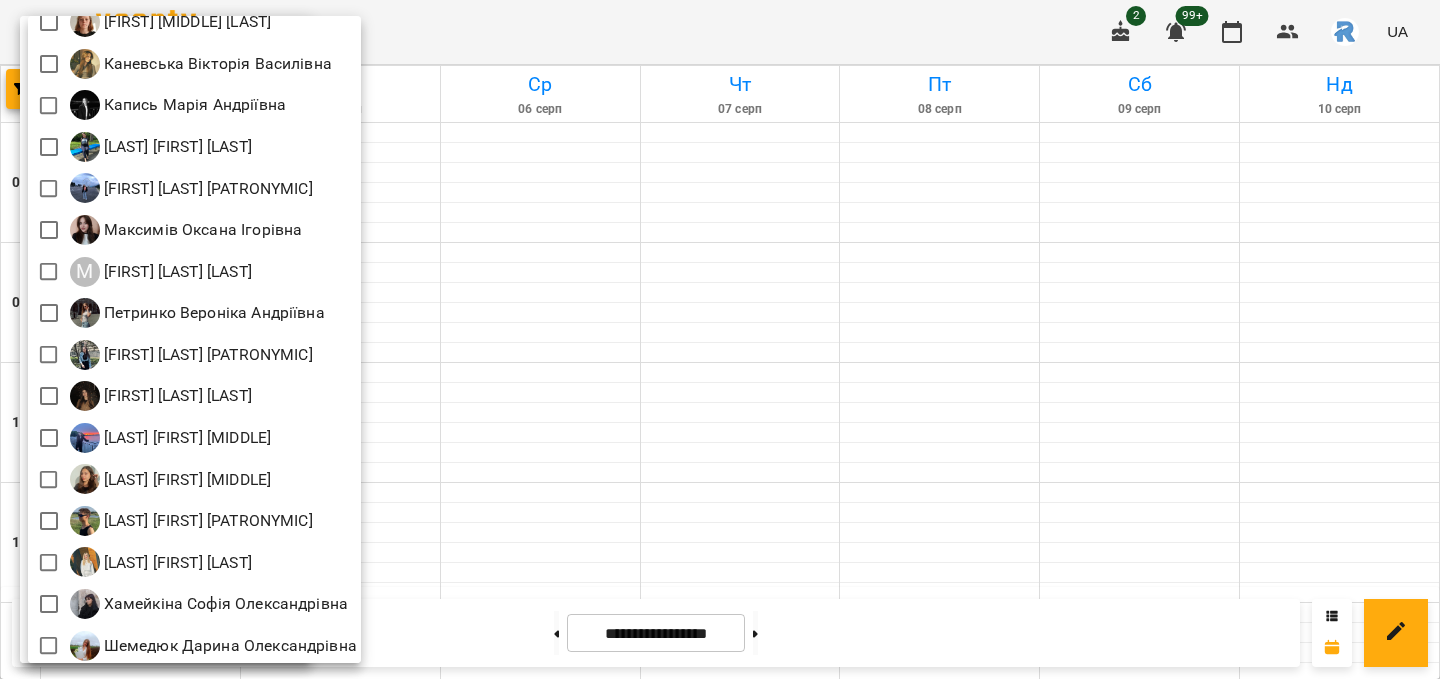click at bounding box center (720, 339) 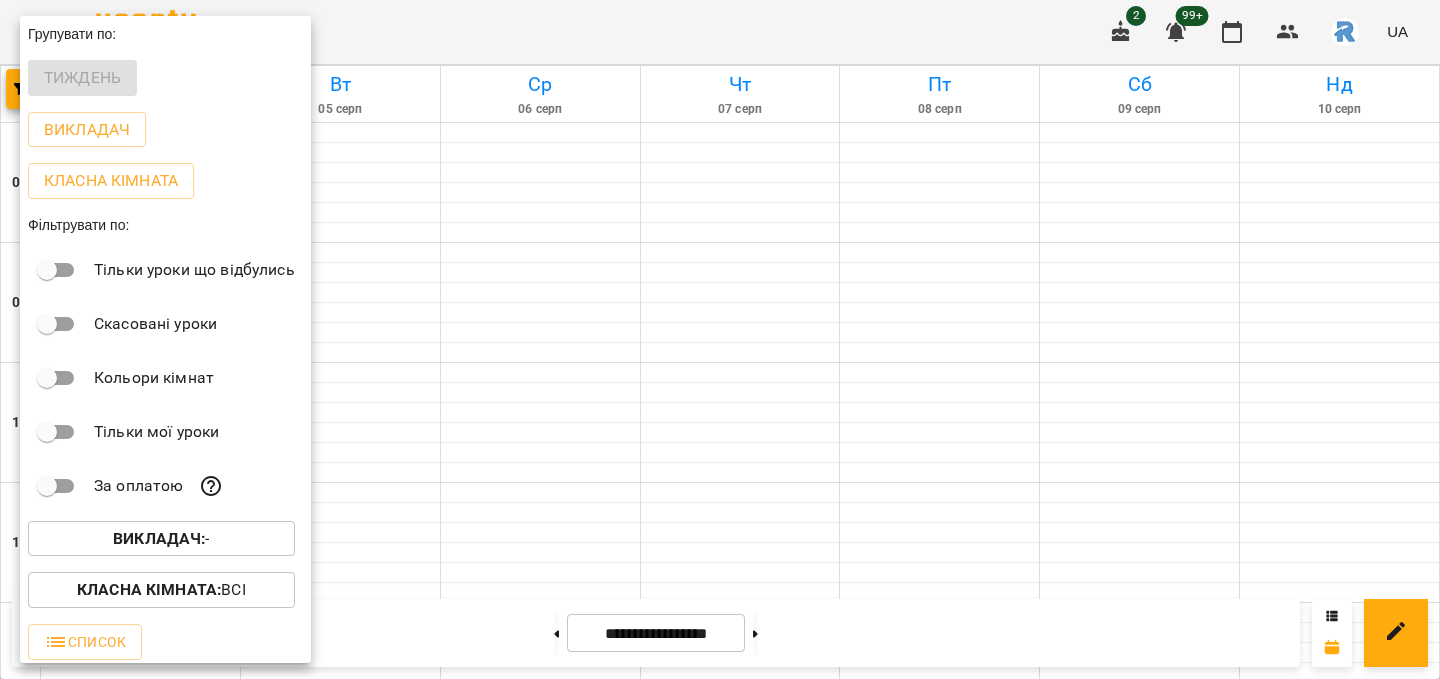 click at bounding box center [720, 339] 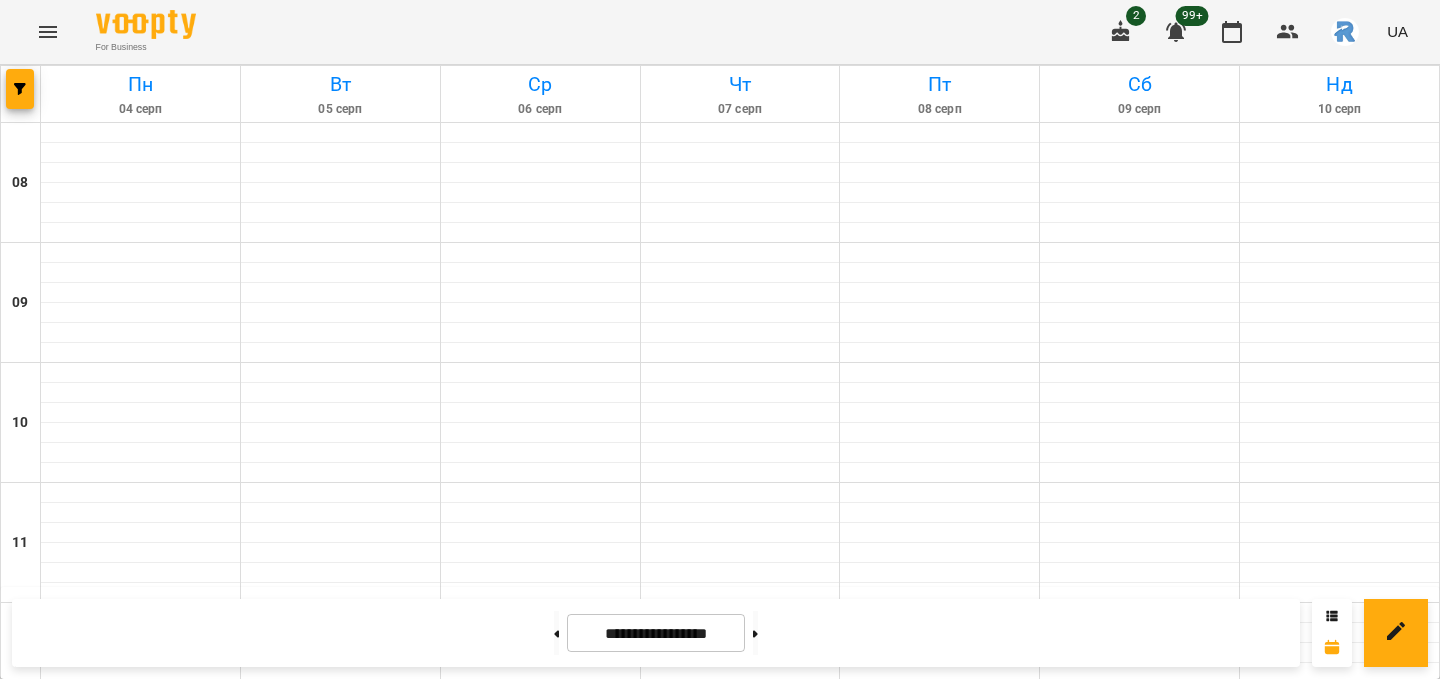 click 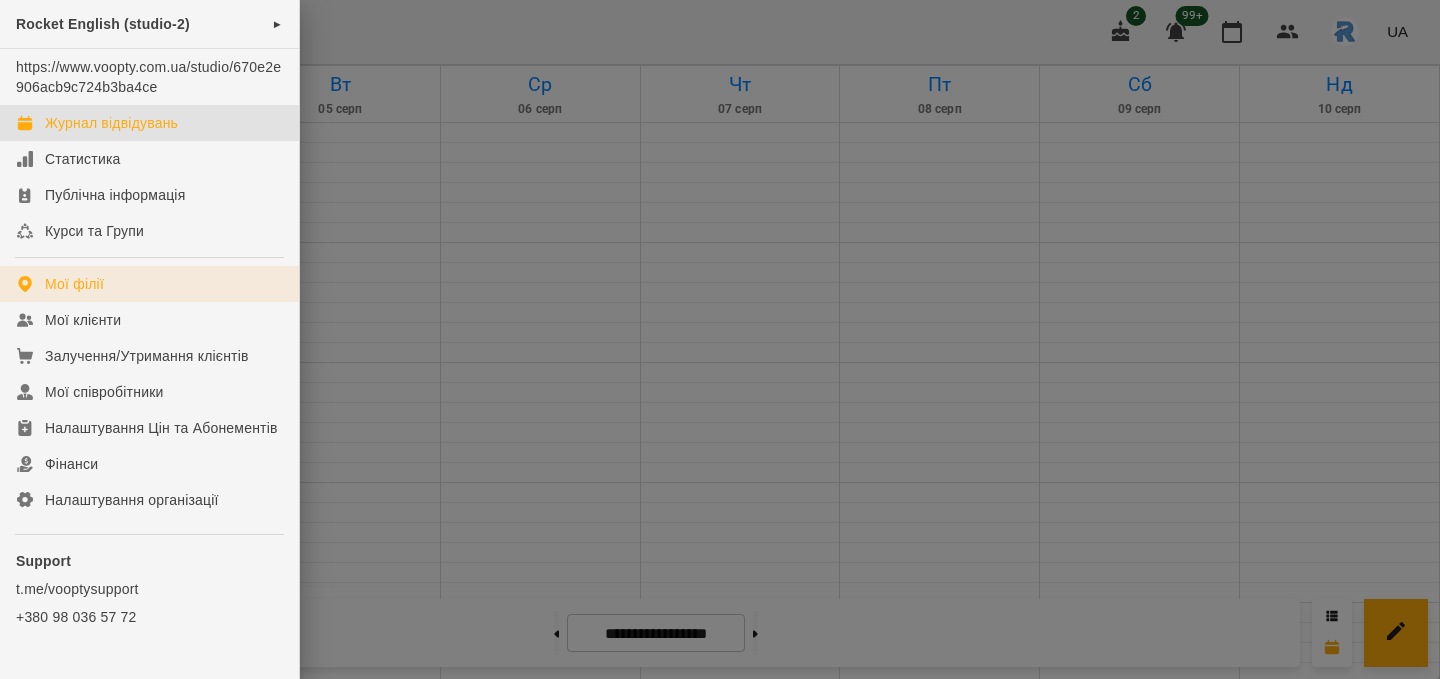 click on "Мої філії" at bounding box center (74, 284) 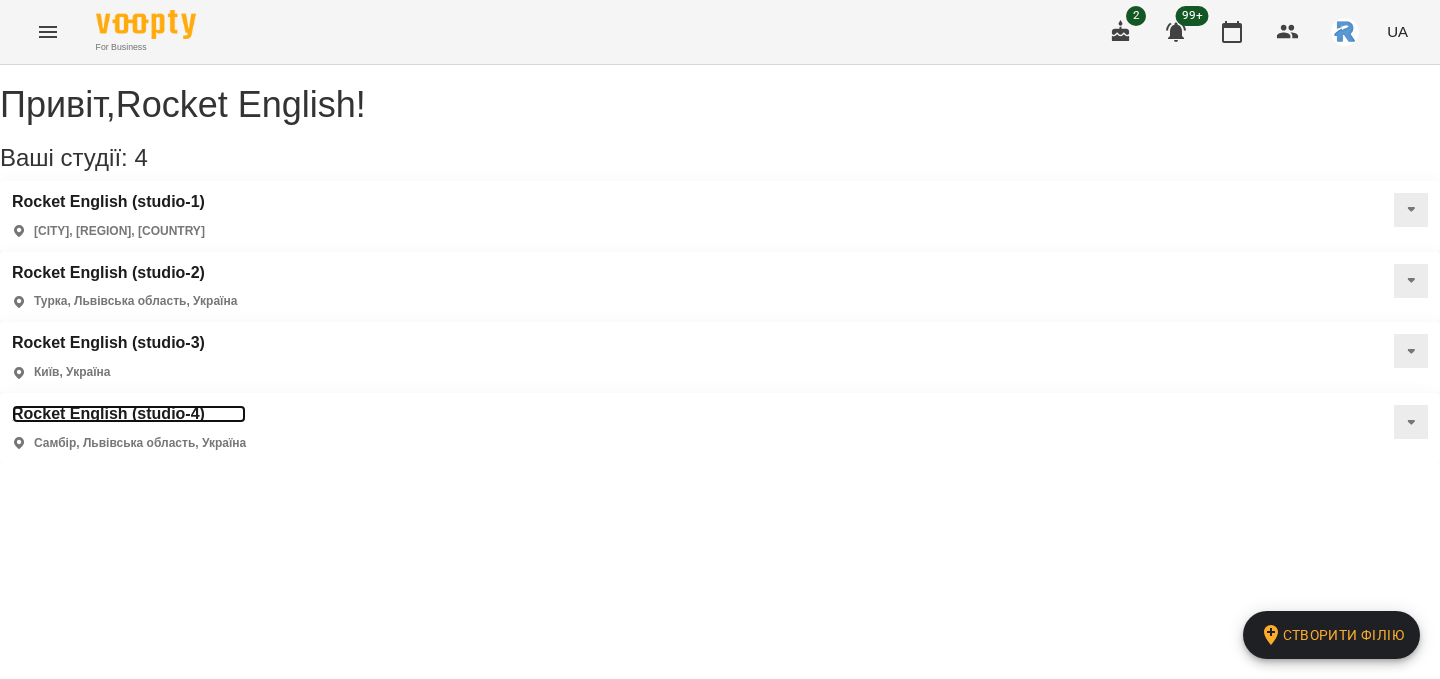 click on "Rocket English (studio-4)" at bounding box center [129, 414] 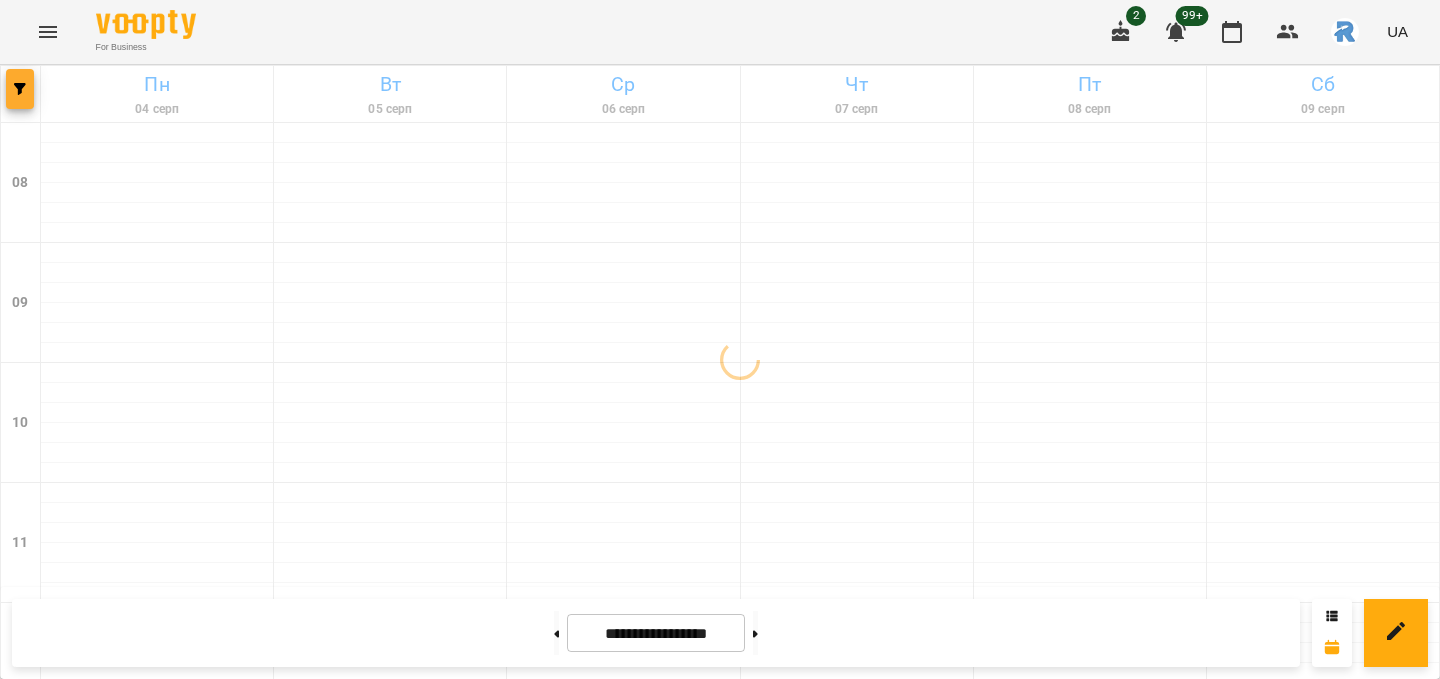 click 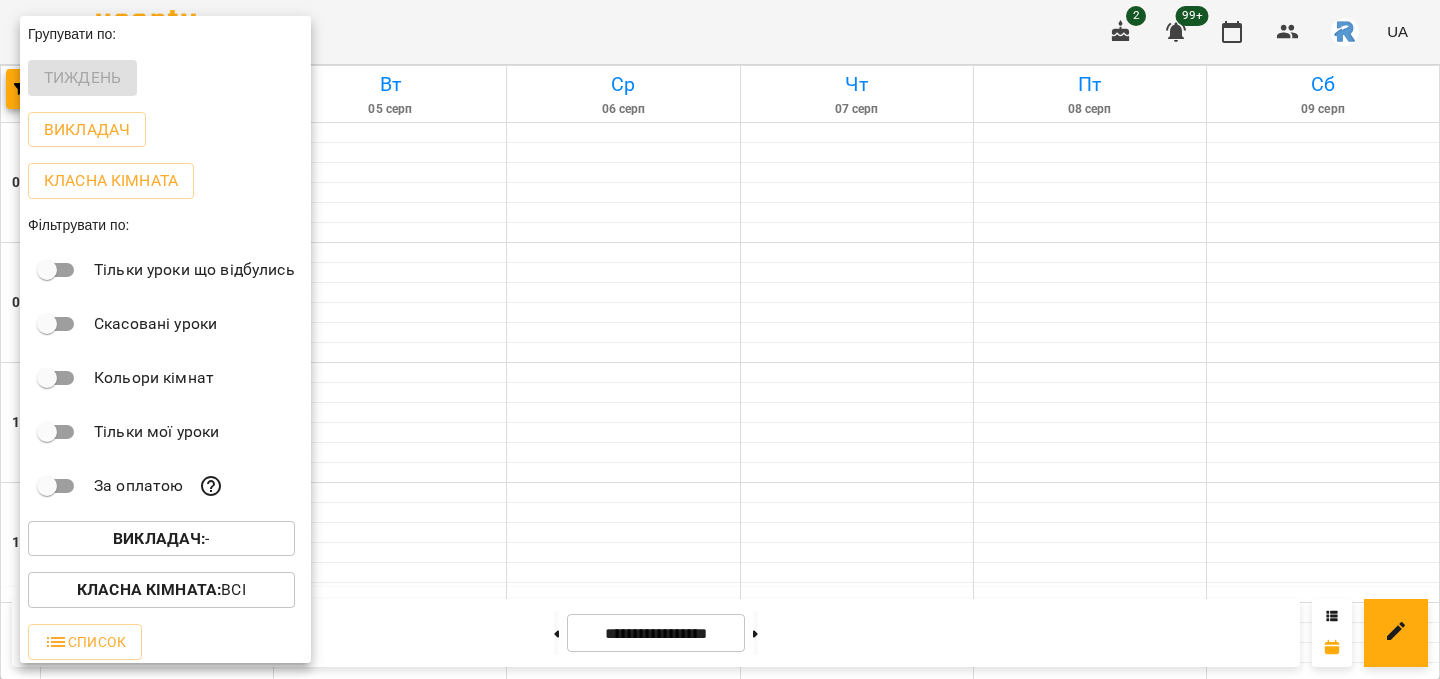 click on "Викладач :" at bounding box center (159, 538) 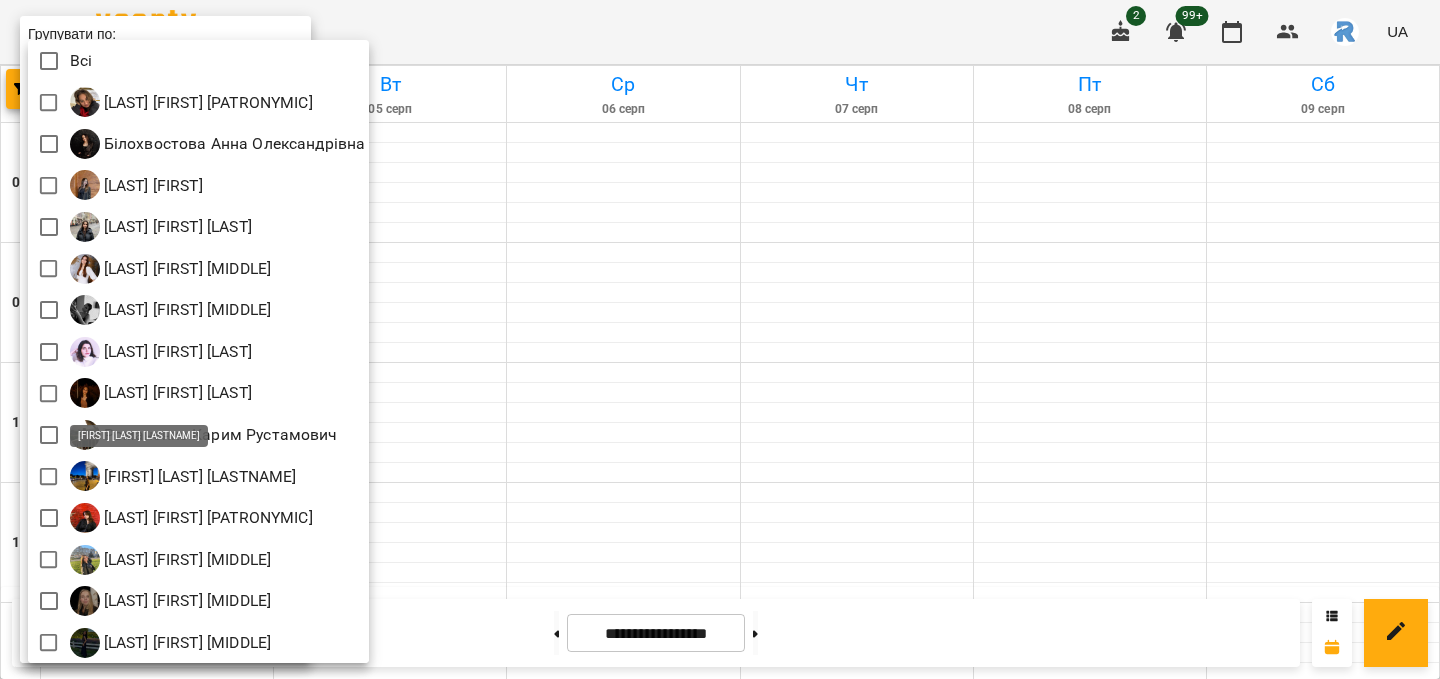 scroll, scrollTop: 4, scrollLeft: 0, axis: vertical 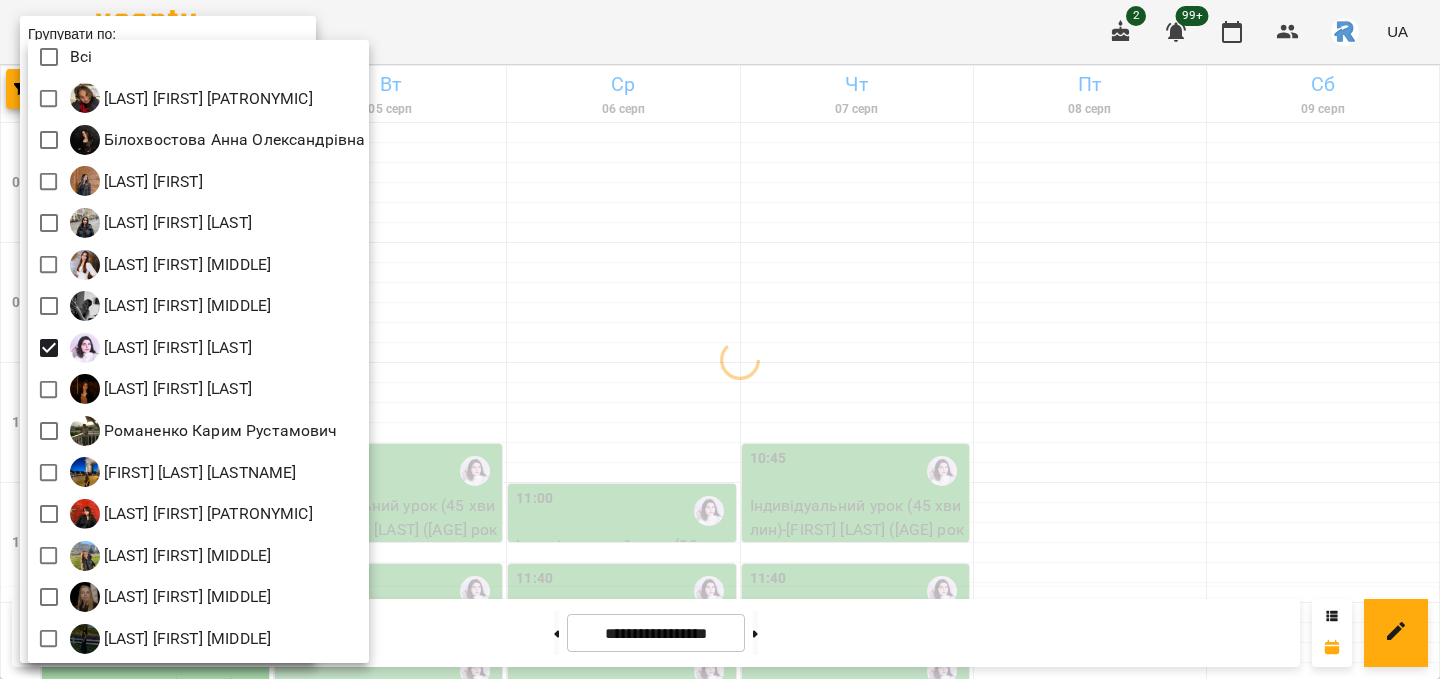 click at bounding box center [720, 339] 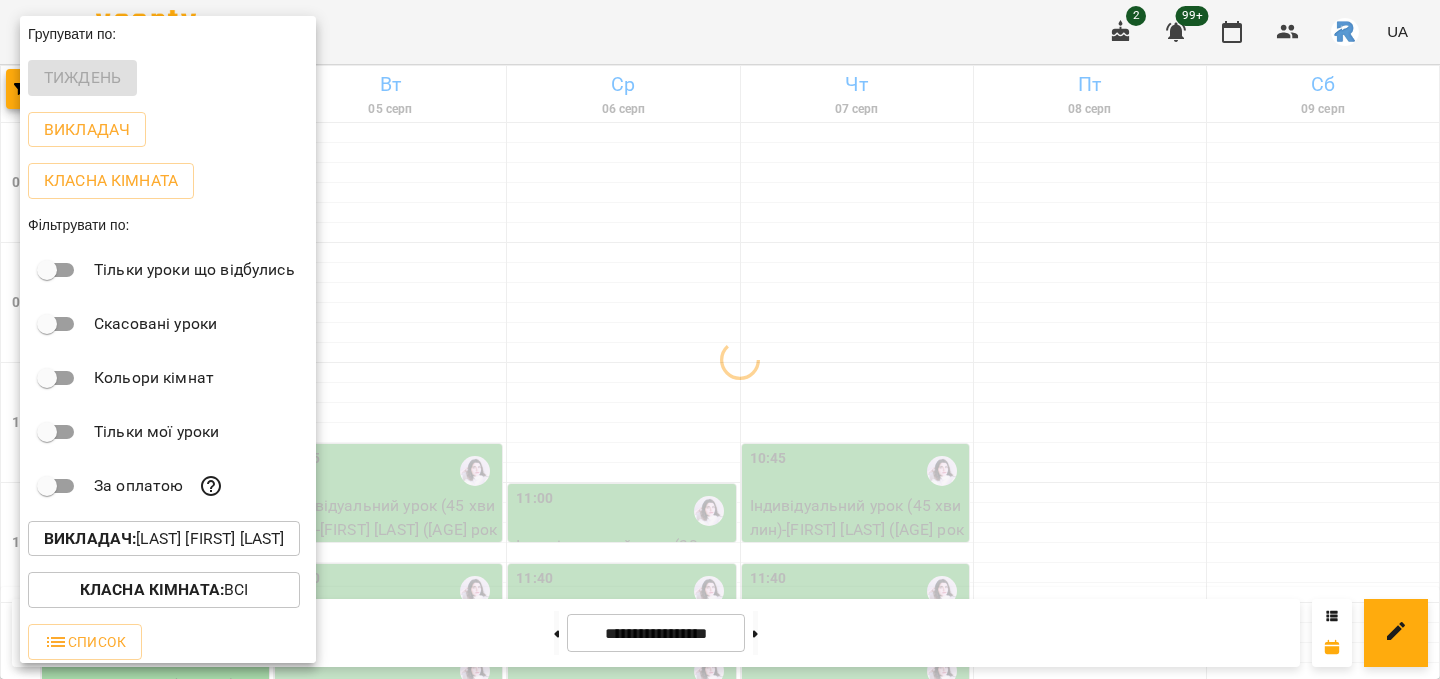 click at bounding box center [720, 339] 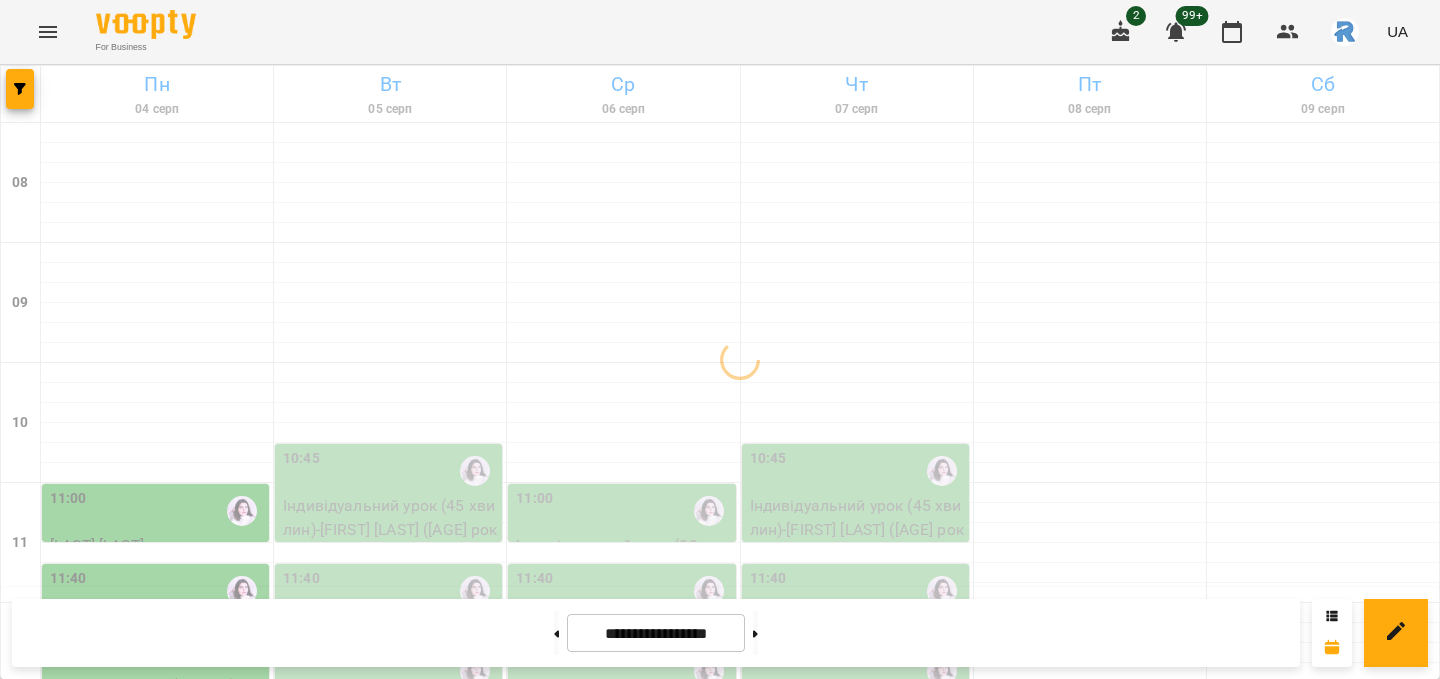 scroll, scrollTop: 467, scrollLeft: 0, axis: vertical 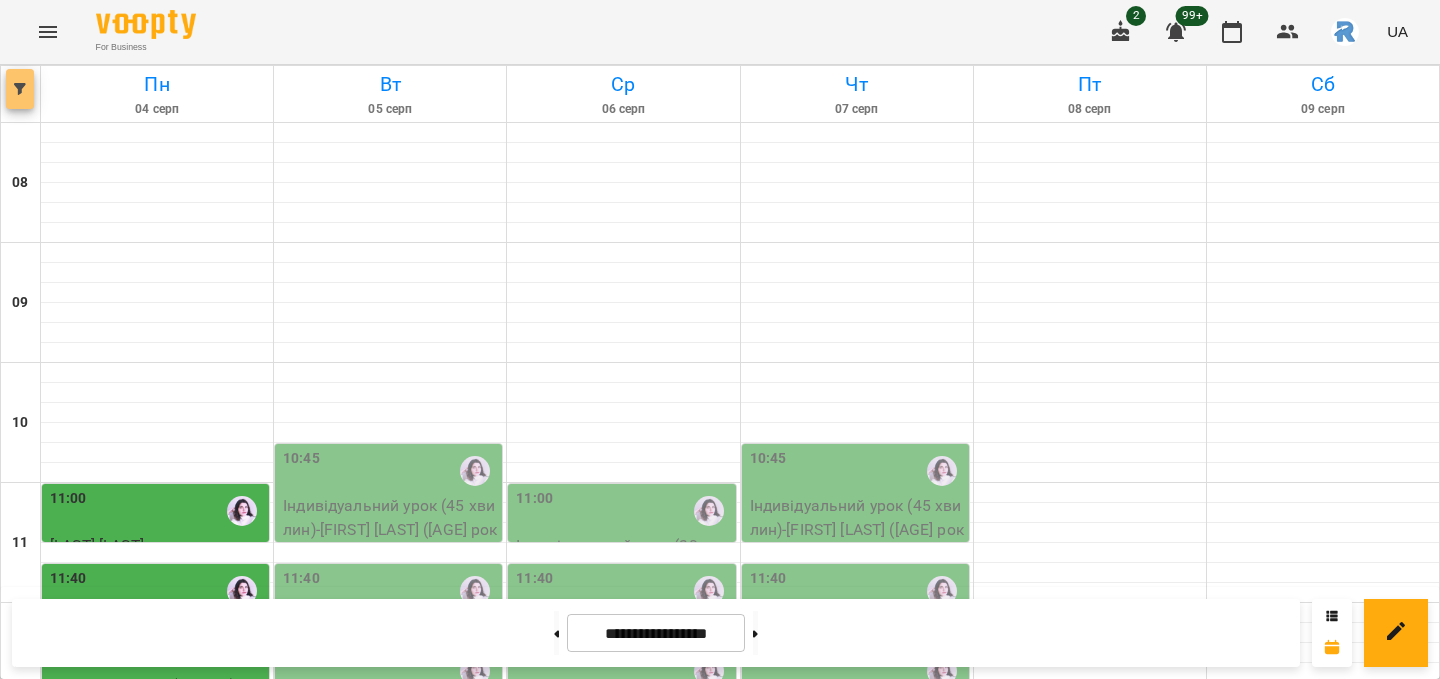 click at bounding box center (20, 89) 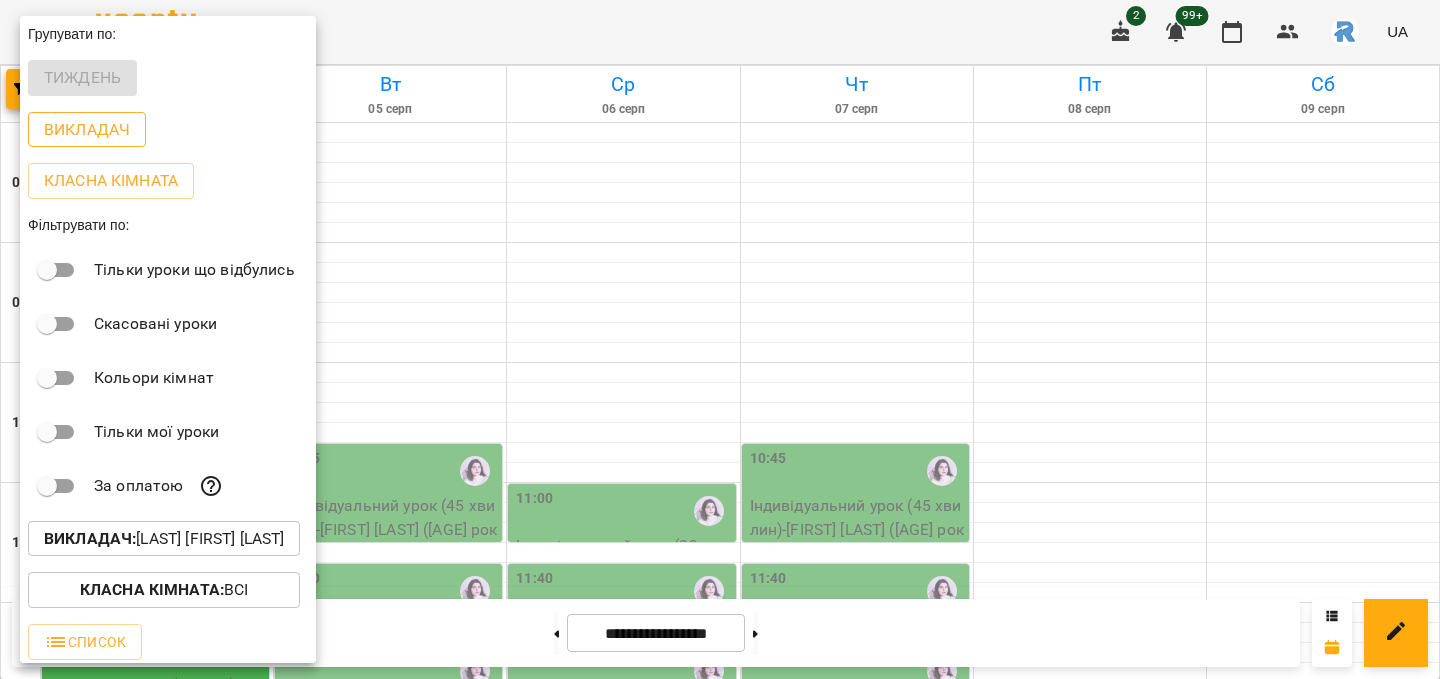 click on "Викладач" at bounding box center (87, 130) 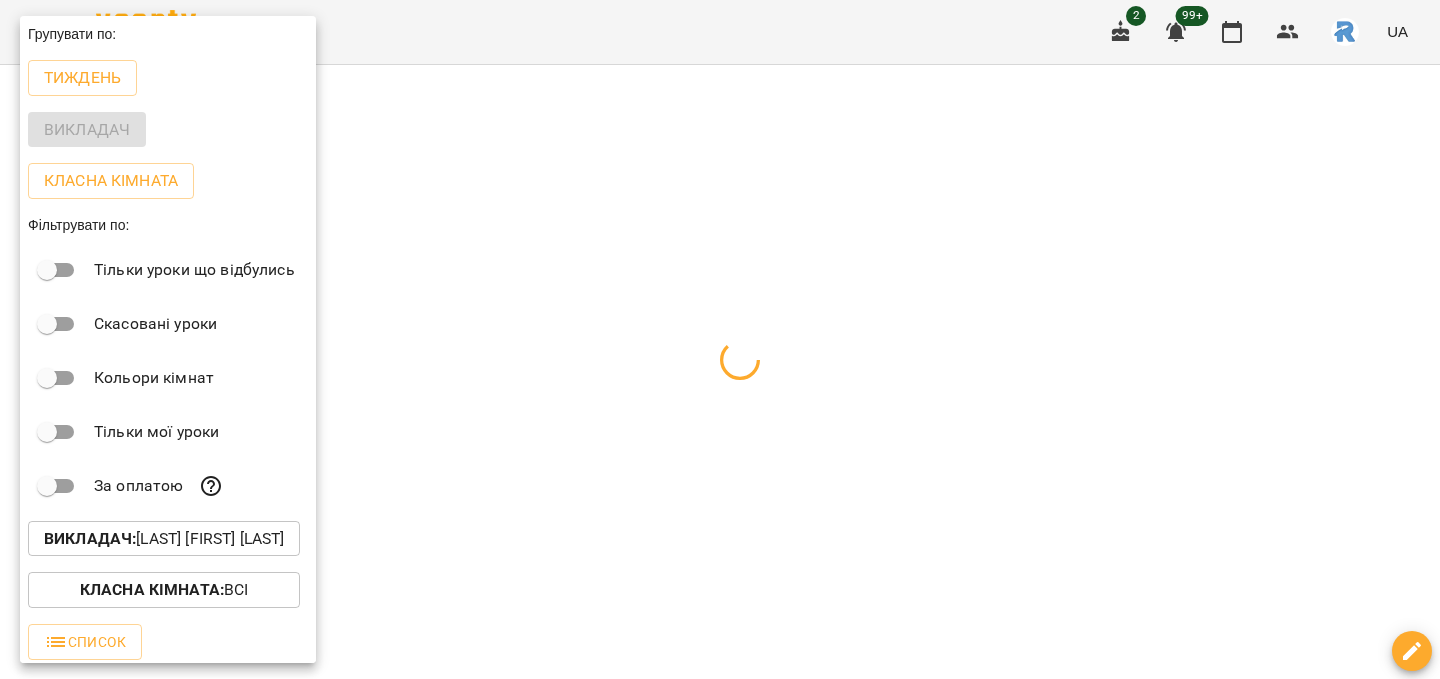 click at bounding box center (720, 339) 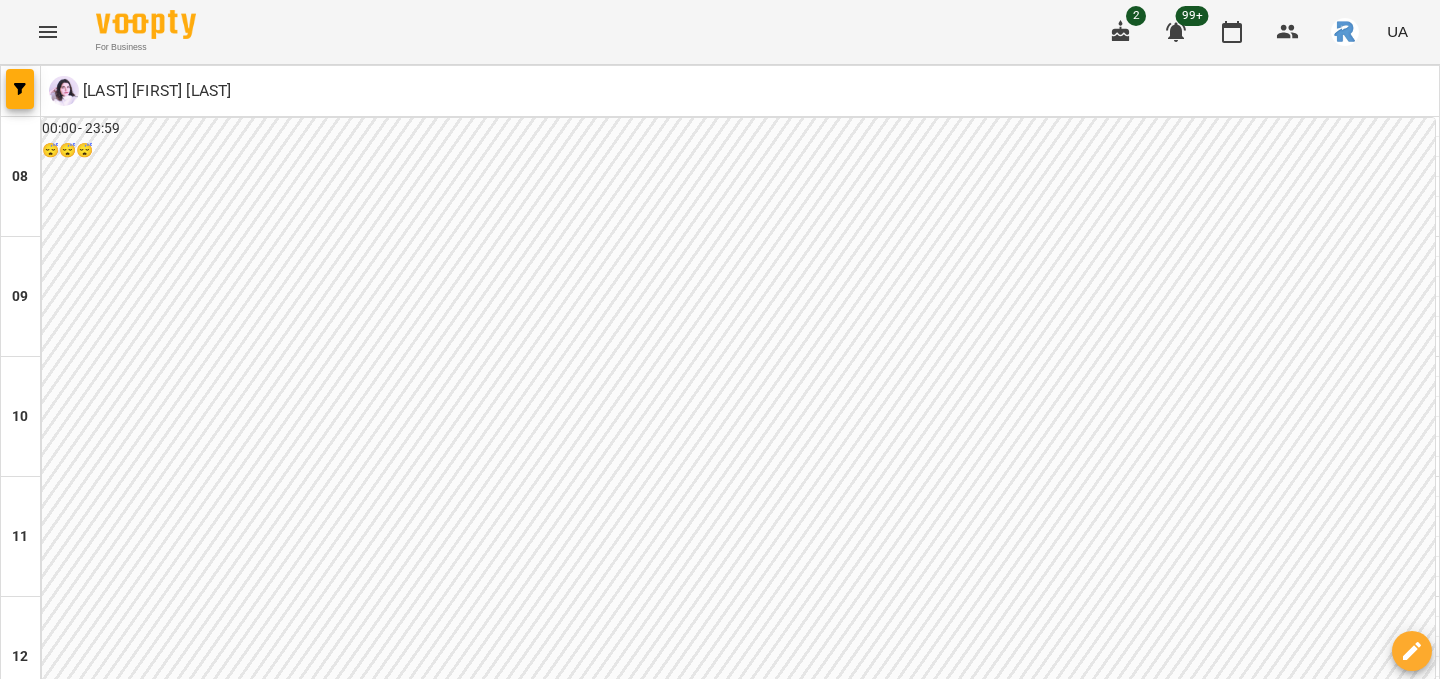 scroll, scrollTop: 1131, scrollLeft: 0, axis: vertical 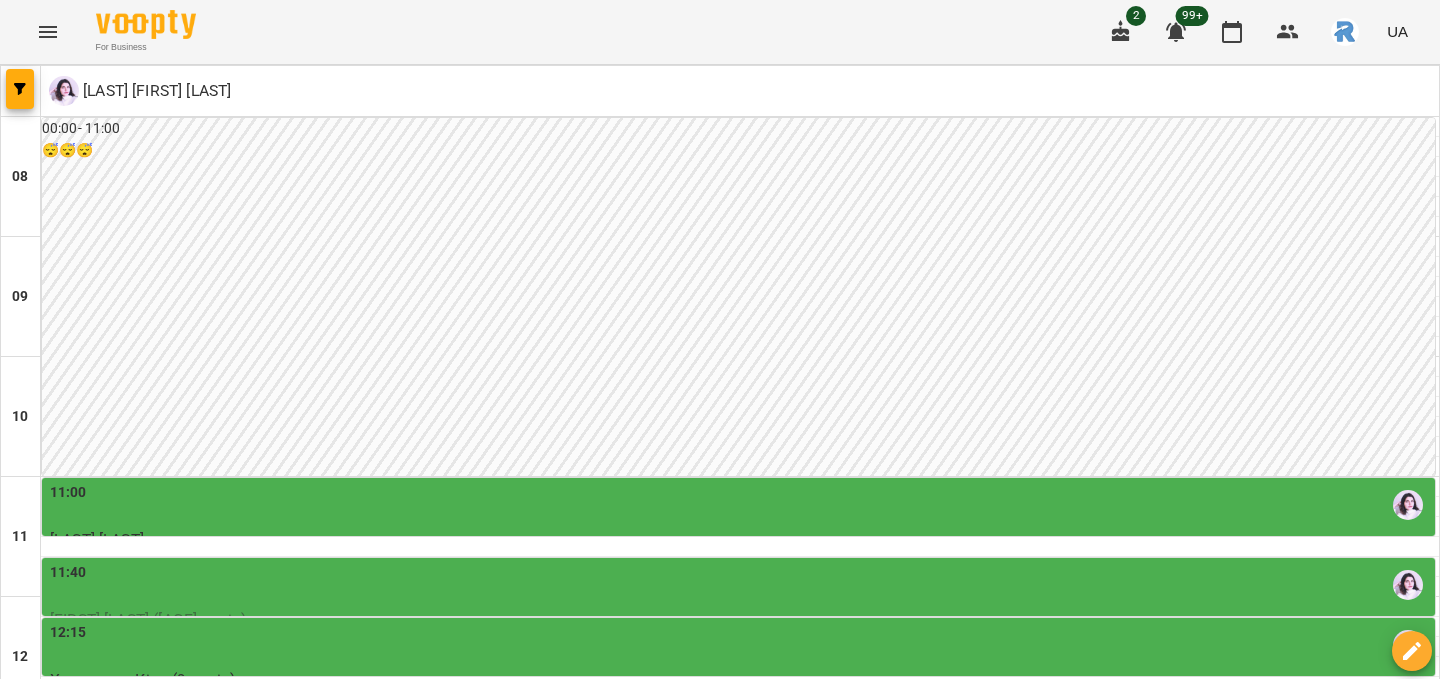 click on "[TIME] [LAST] [FIRST] ([NUMBER] хвилин)" at bounding box center (738, 827) 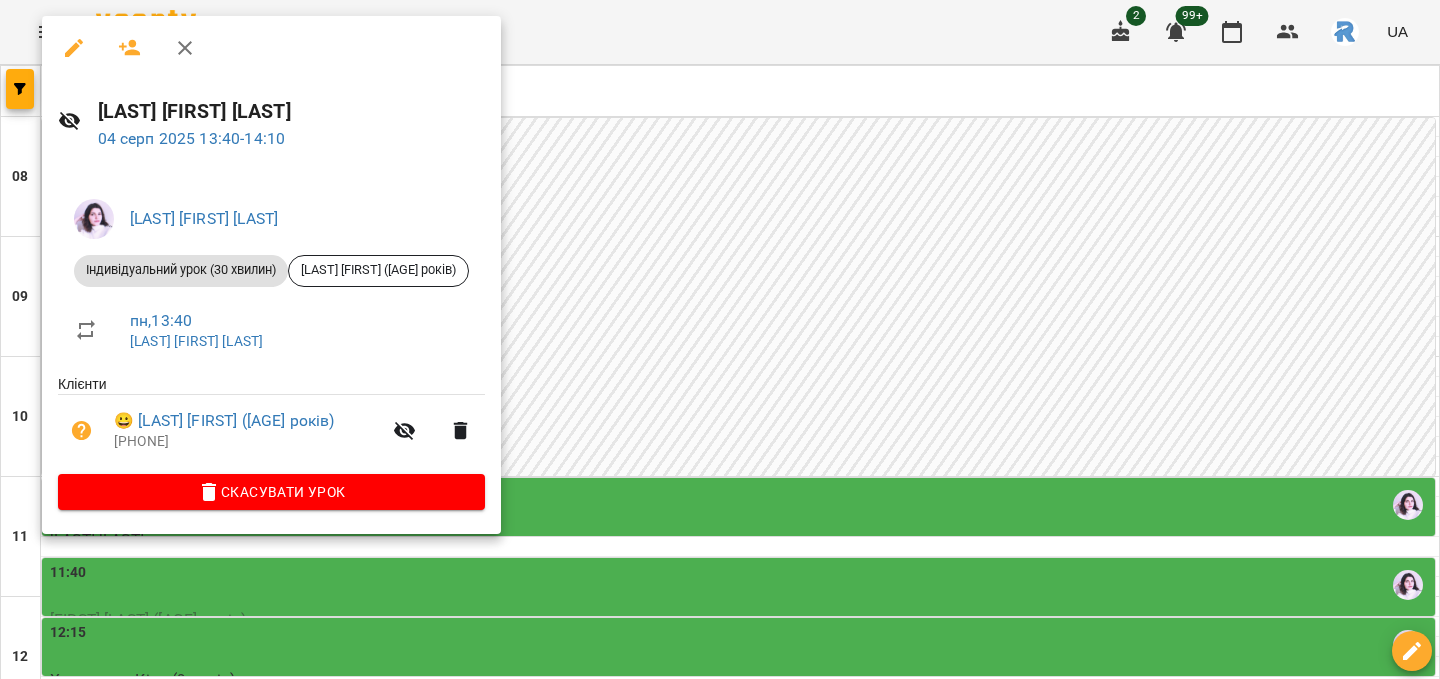 click at bounding box center (720, 339) 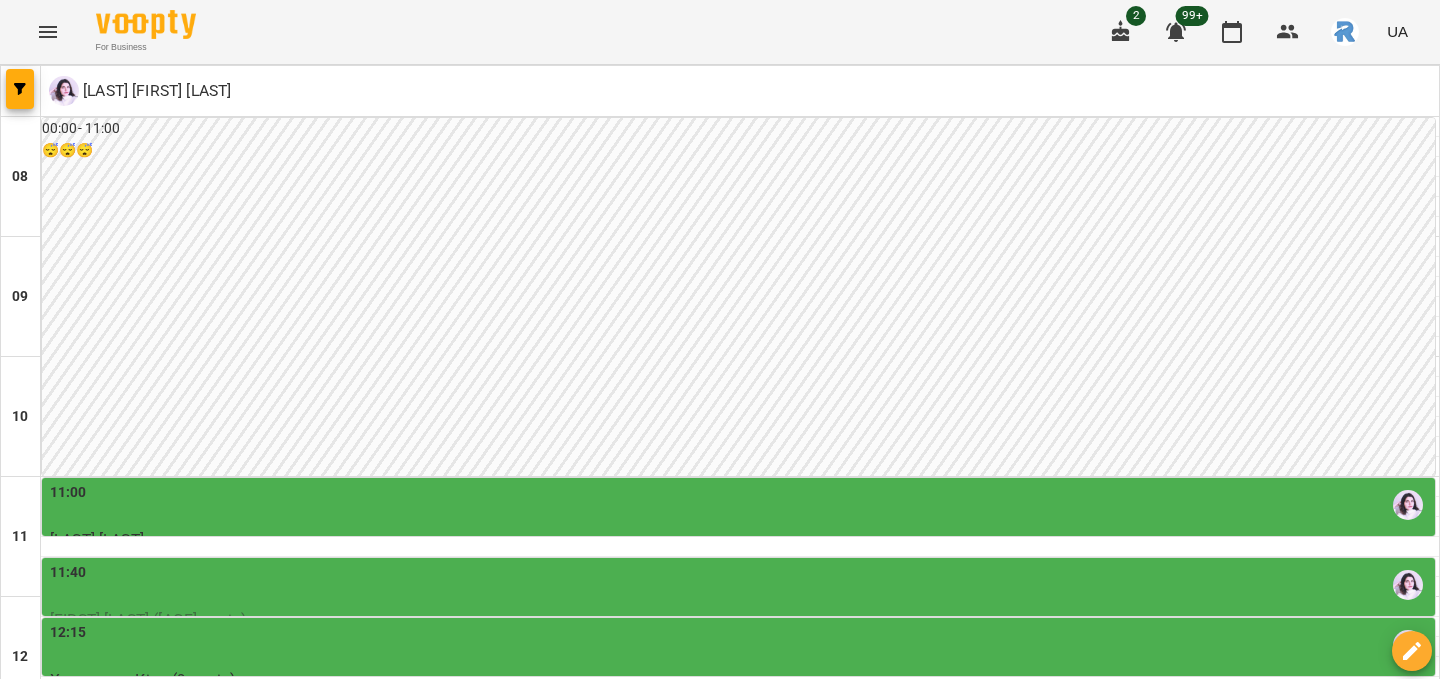 click at bounding box center [740, 787] 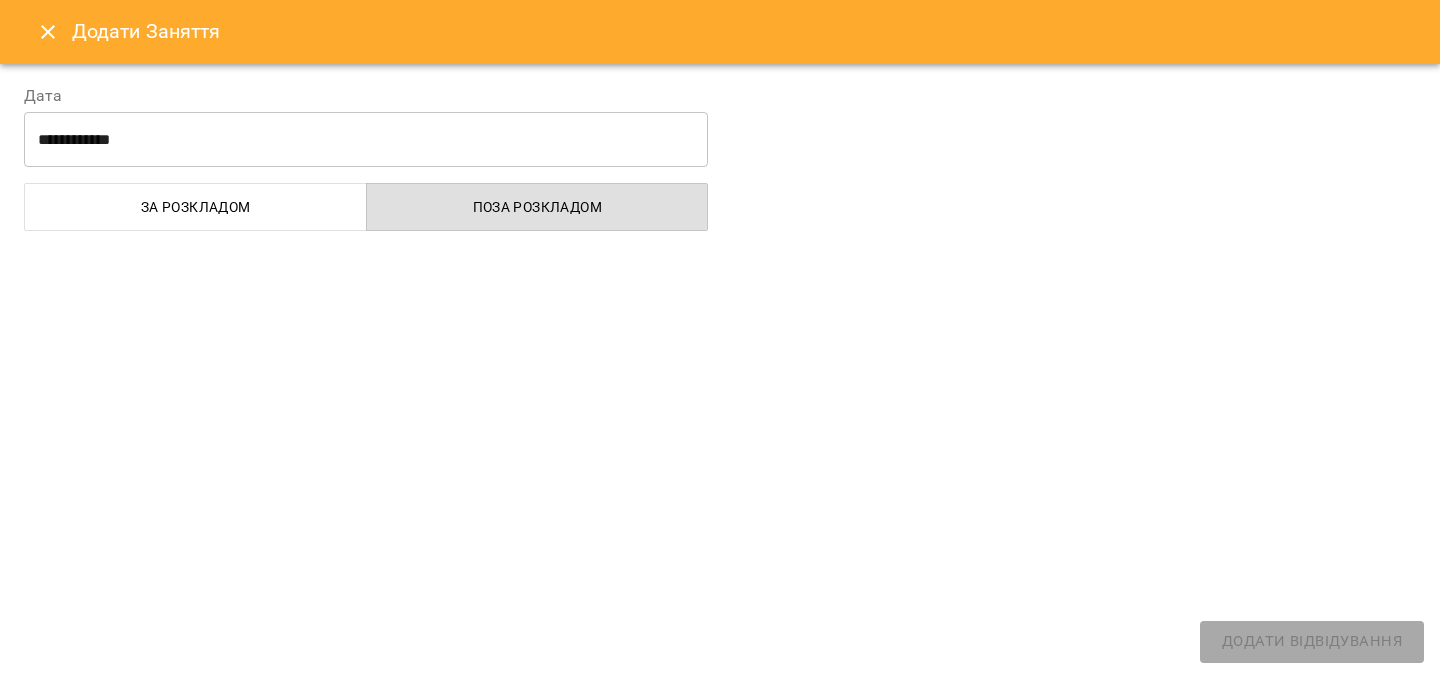 select 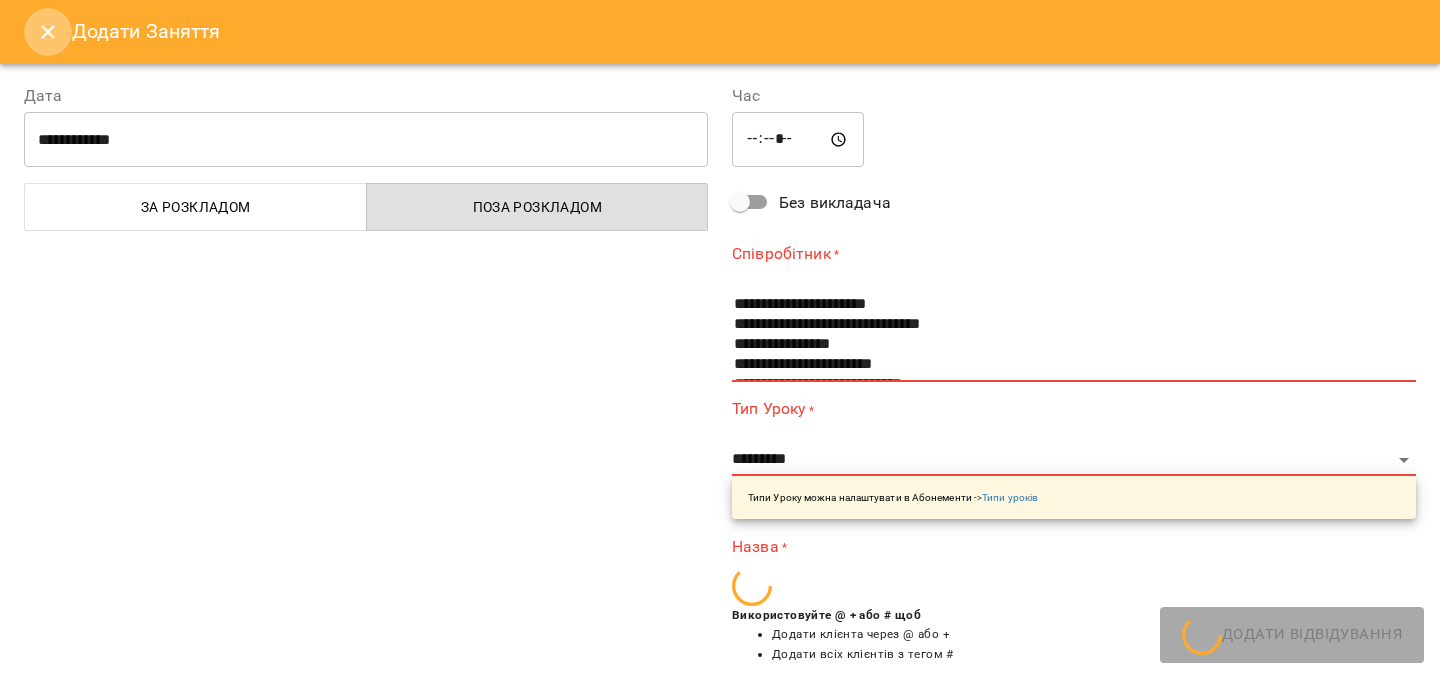 click at bounding box center [48, 32] 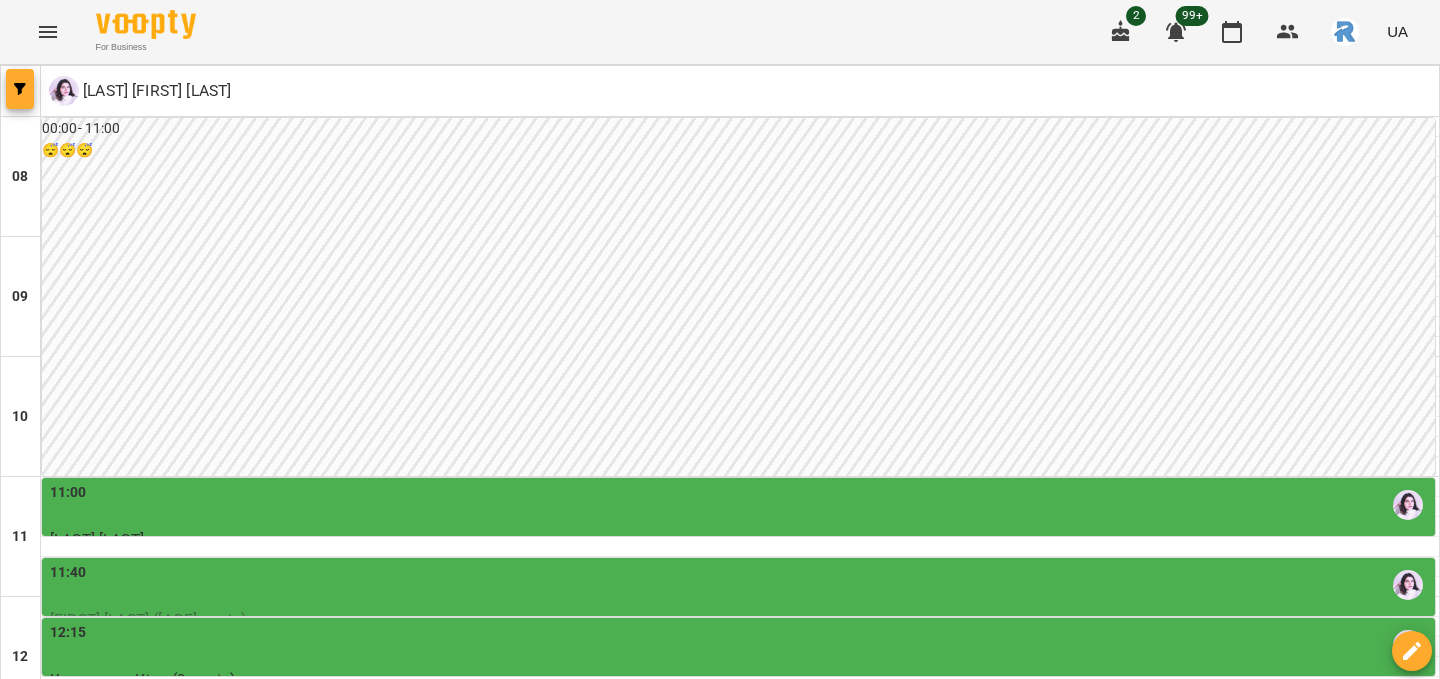 click 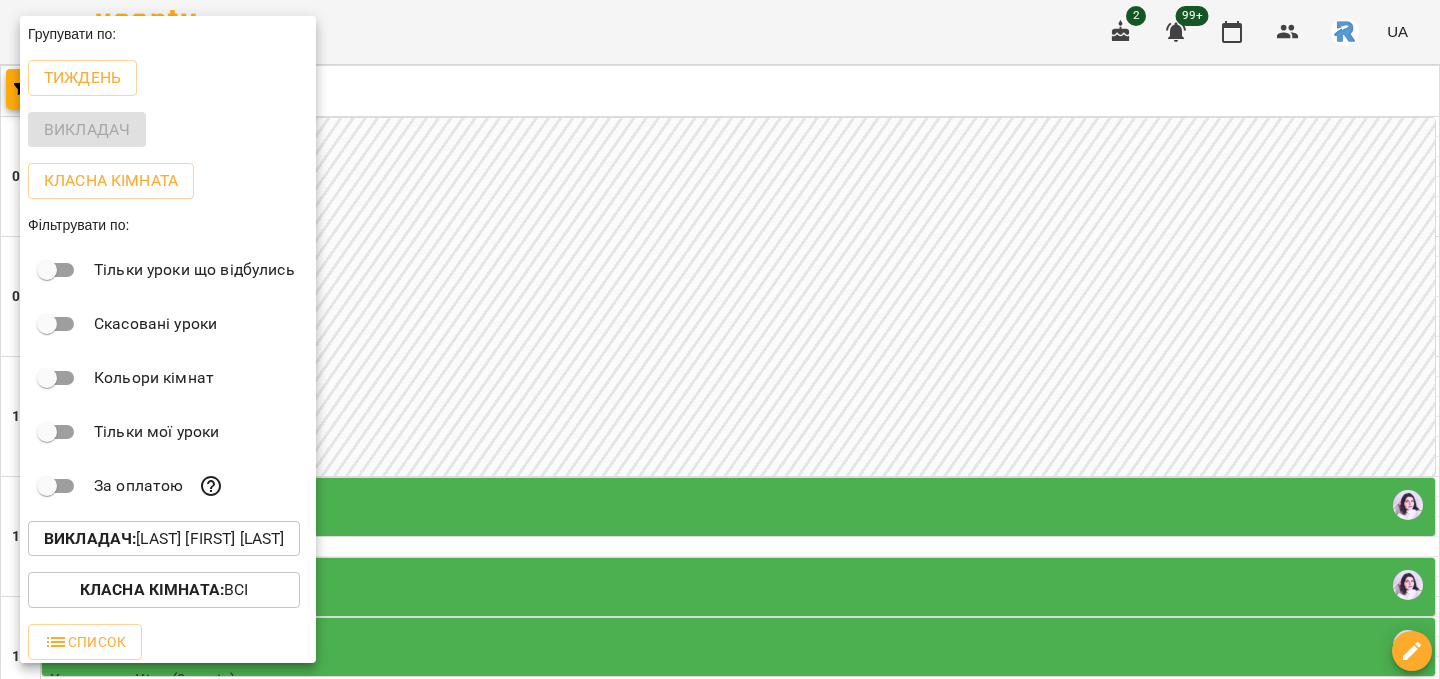 click on "Викладач :  [LAST] [FIRST] [LAST]" at bounding box center [164, 539] 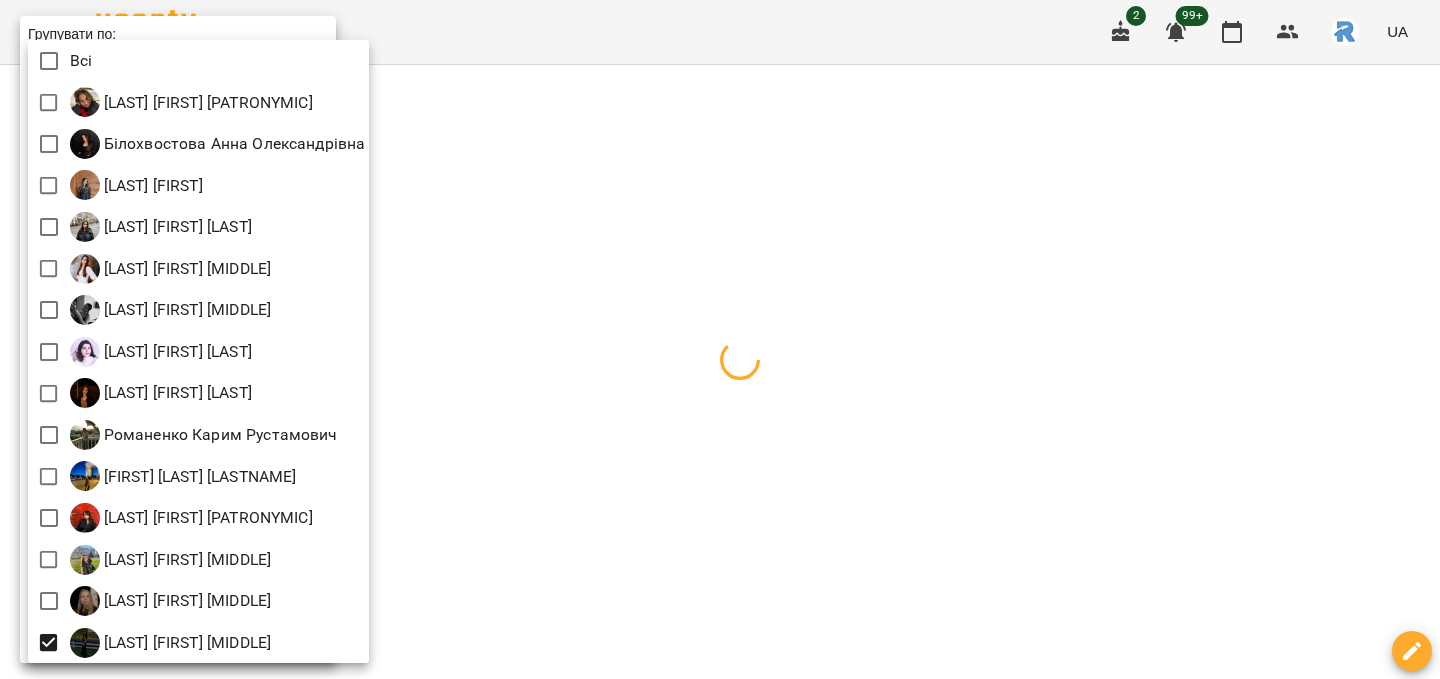 click at bounding box center [720, 339] 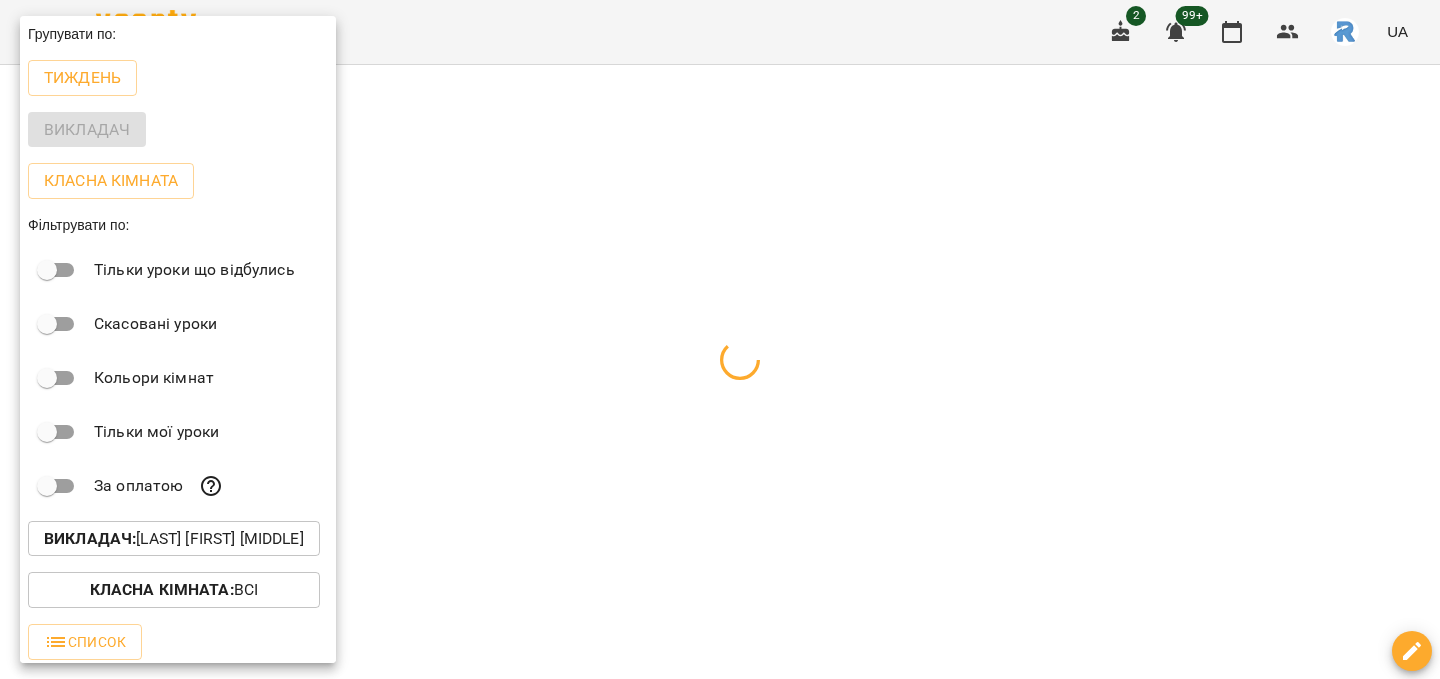 click at bounding box center [720, 339] 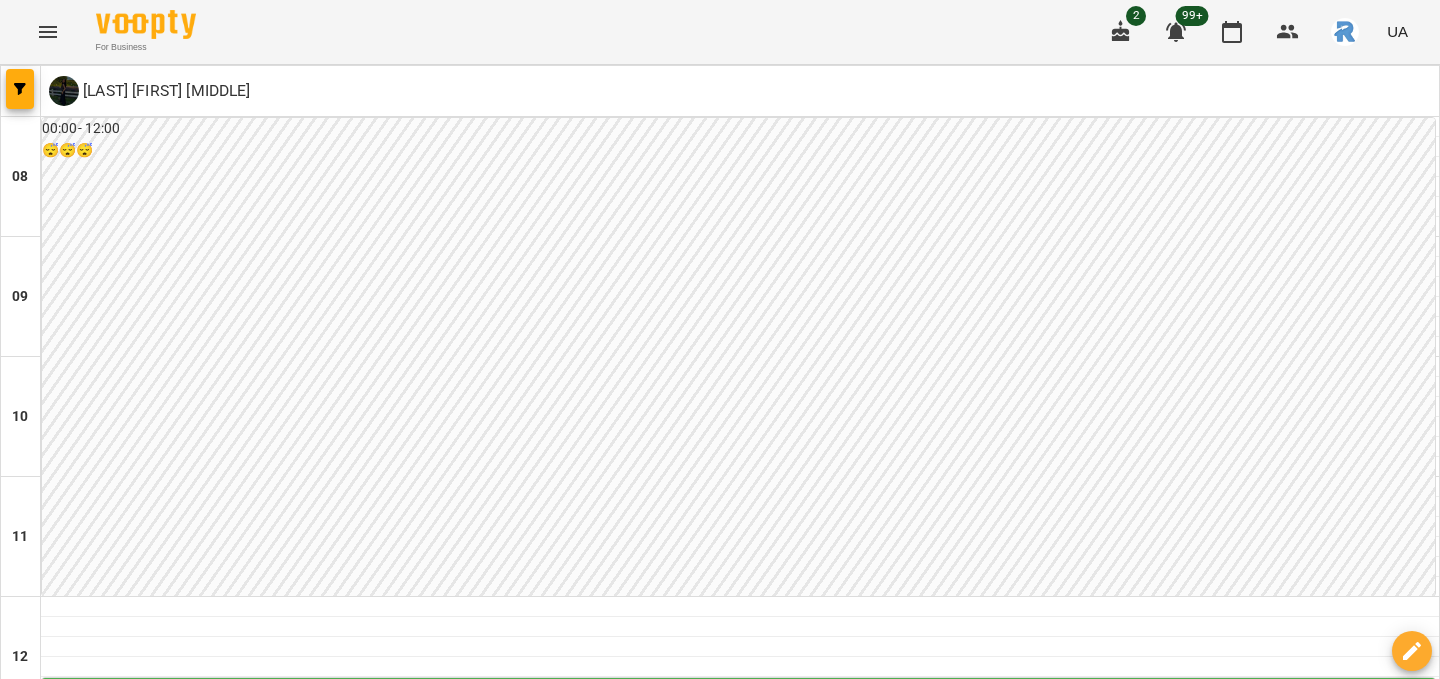 scroll, scrollTop: 536, scrollLeft: 0, axis: vertical 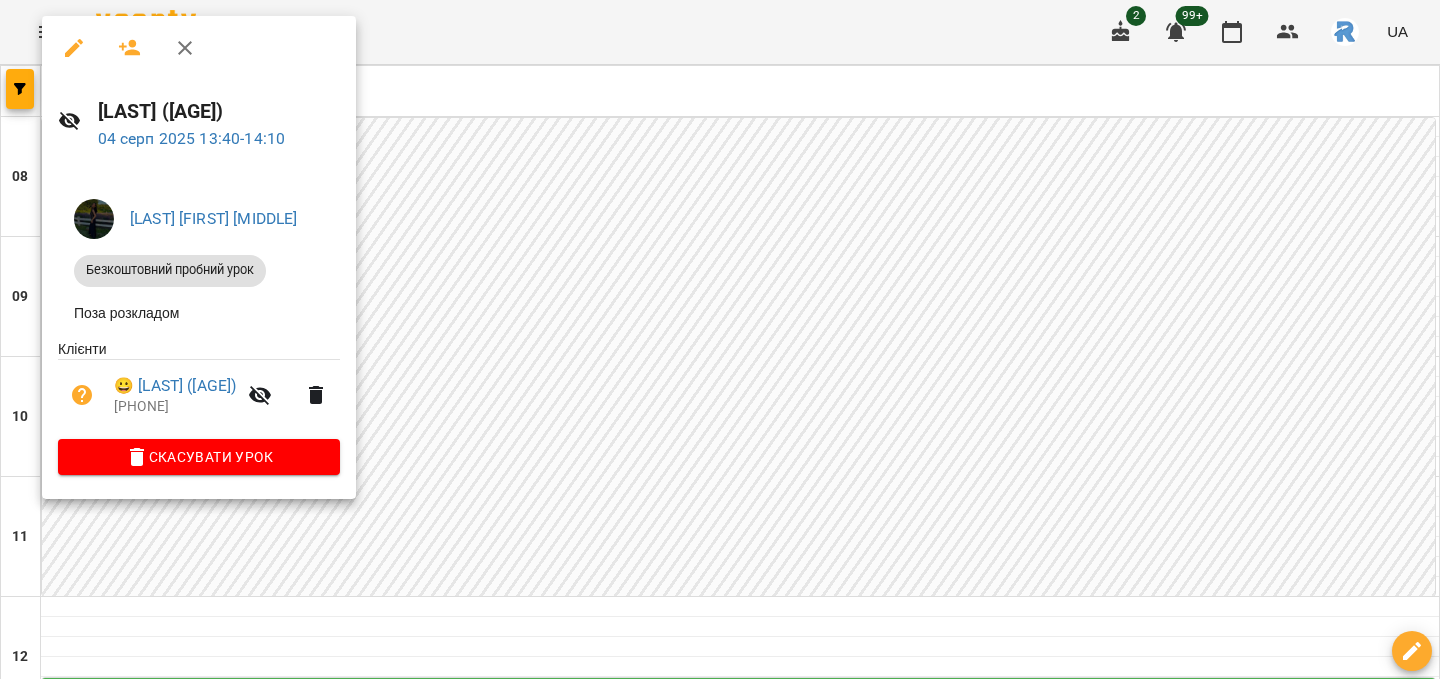 click at bounding box center (720, 339) 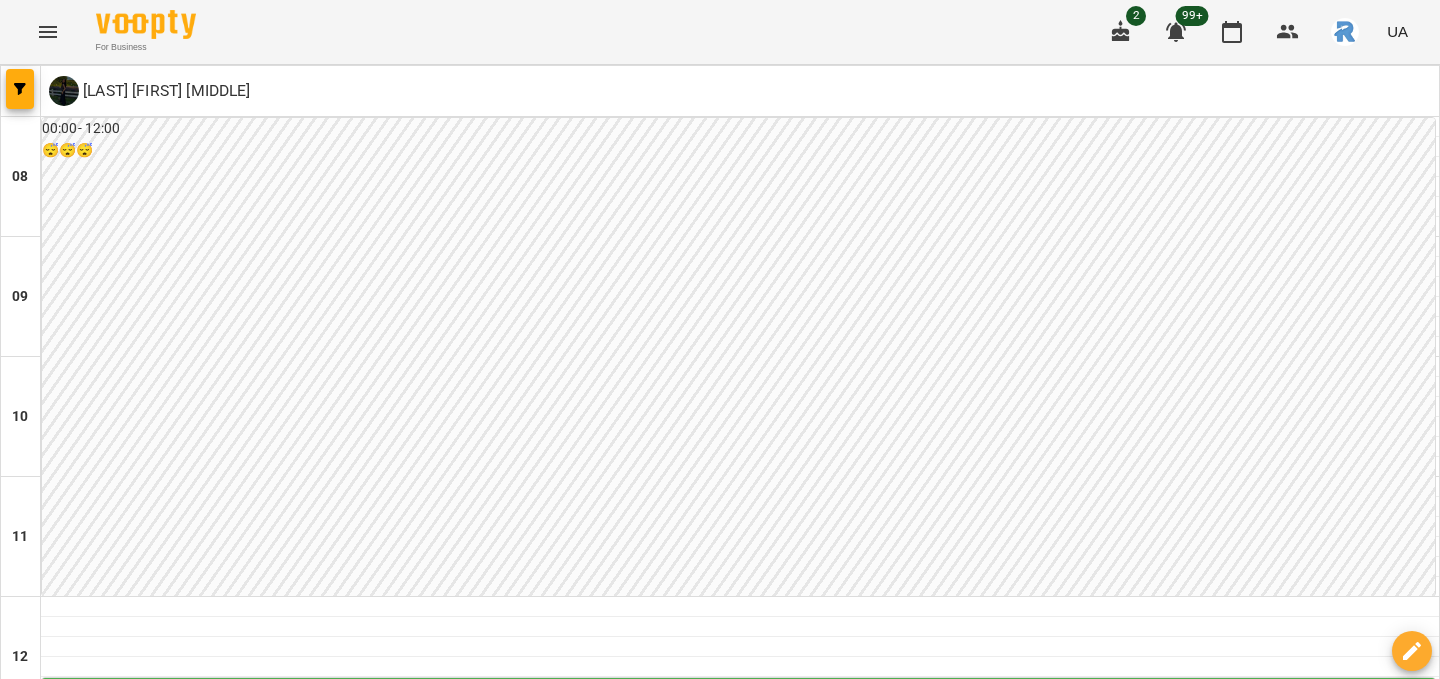 scroll, scrollTop: 420, scrollLeft: 0, axis: vertical 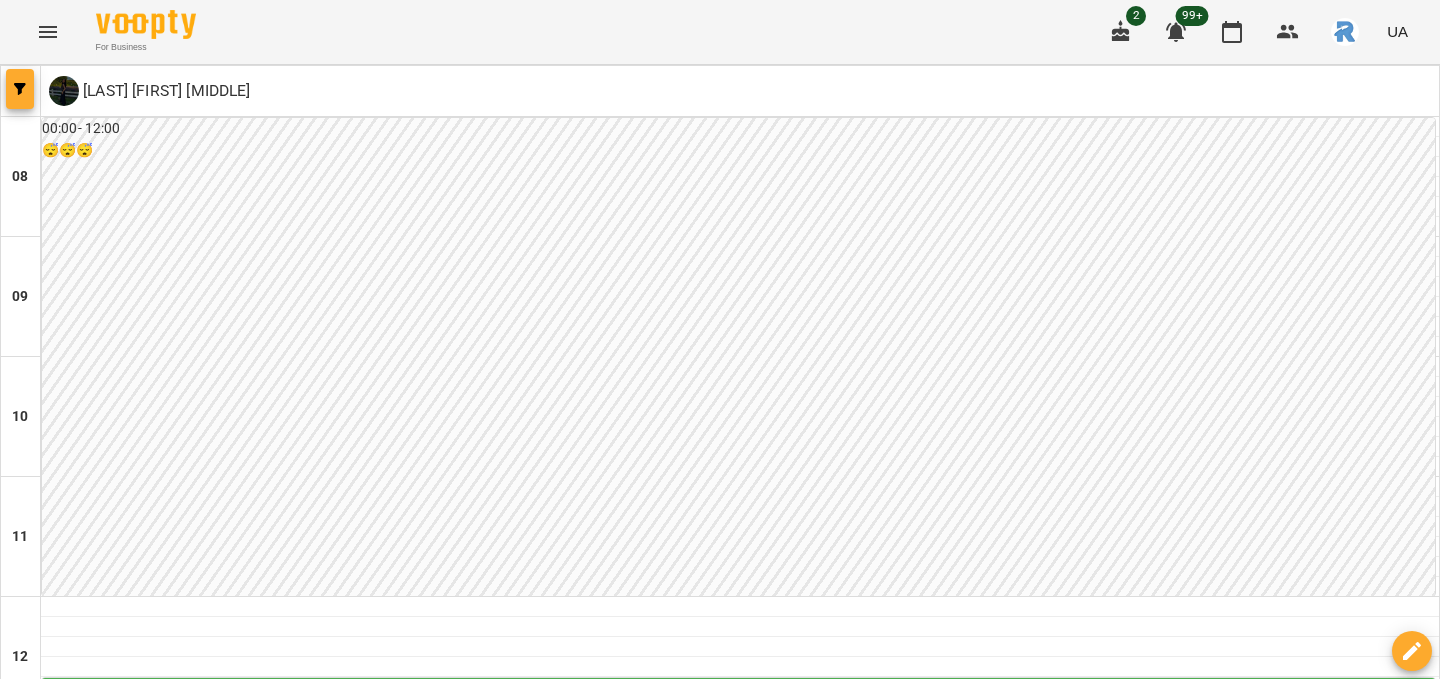 click 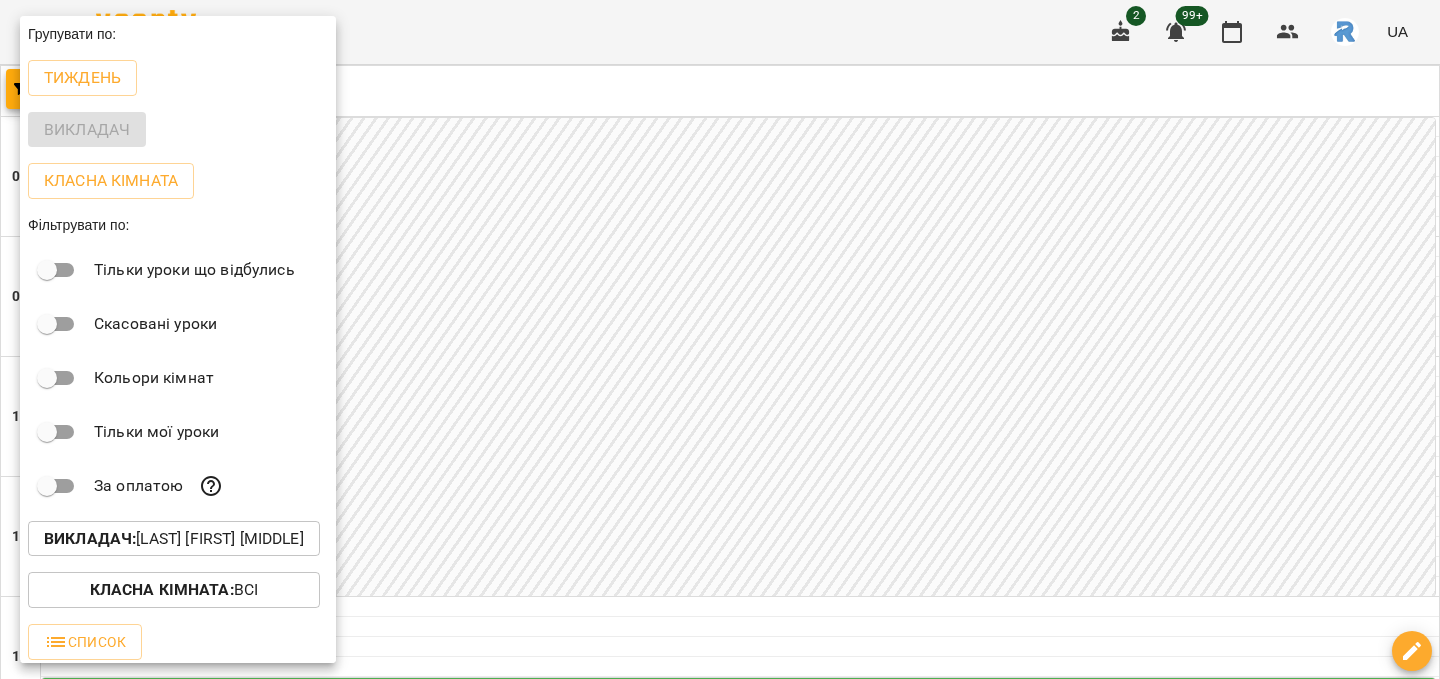 click on "Викладач :  [LAST] [LAST] [LAST]" at bounding box center (174, 539) 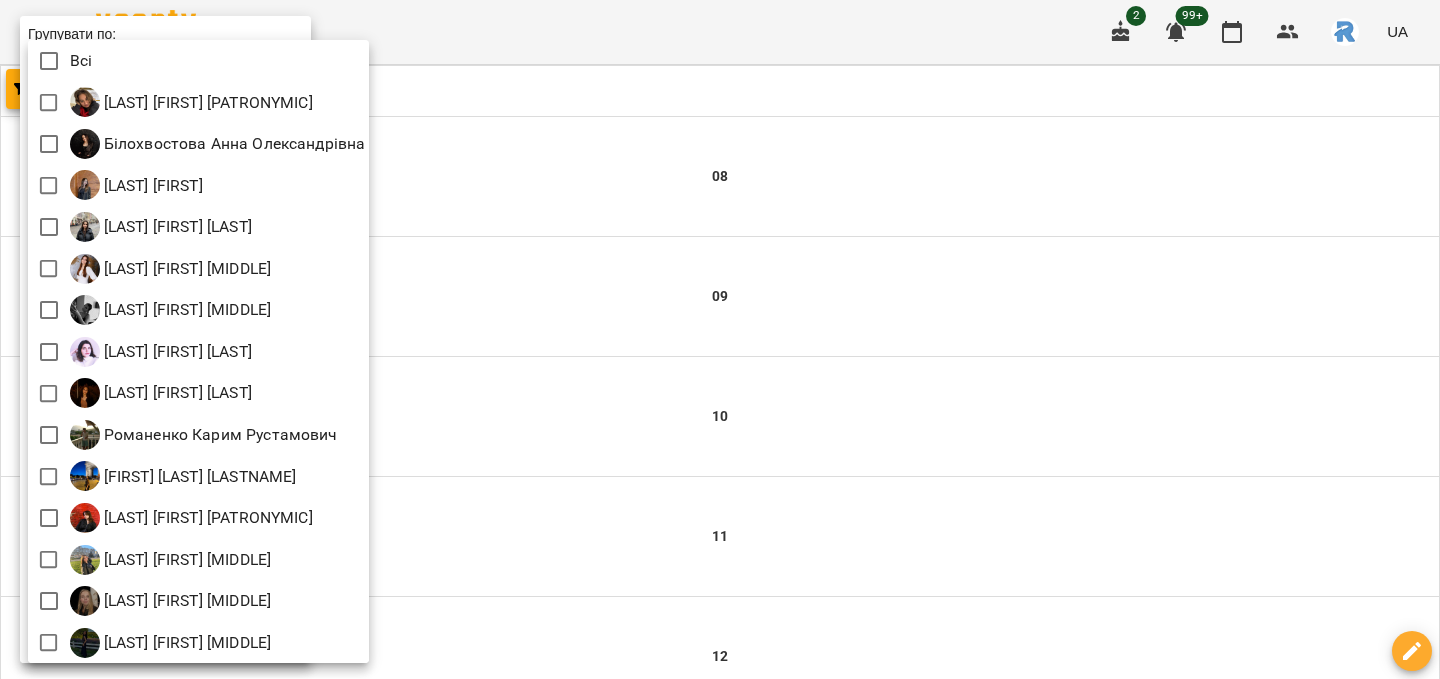 click at bounding box center [720, 339] 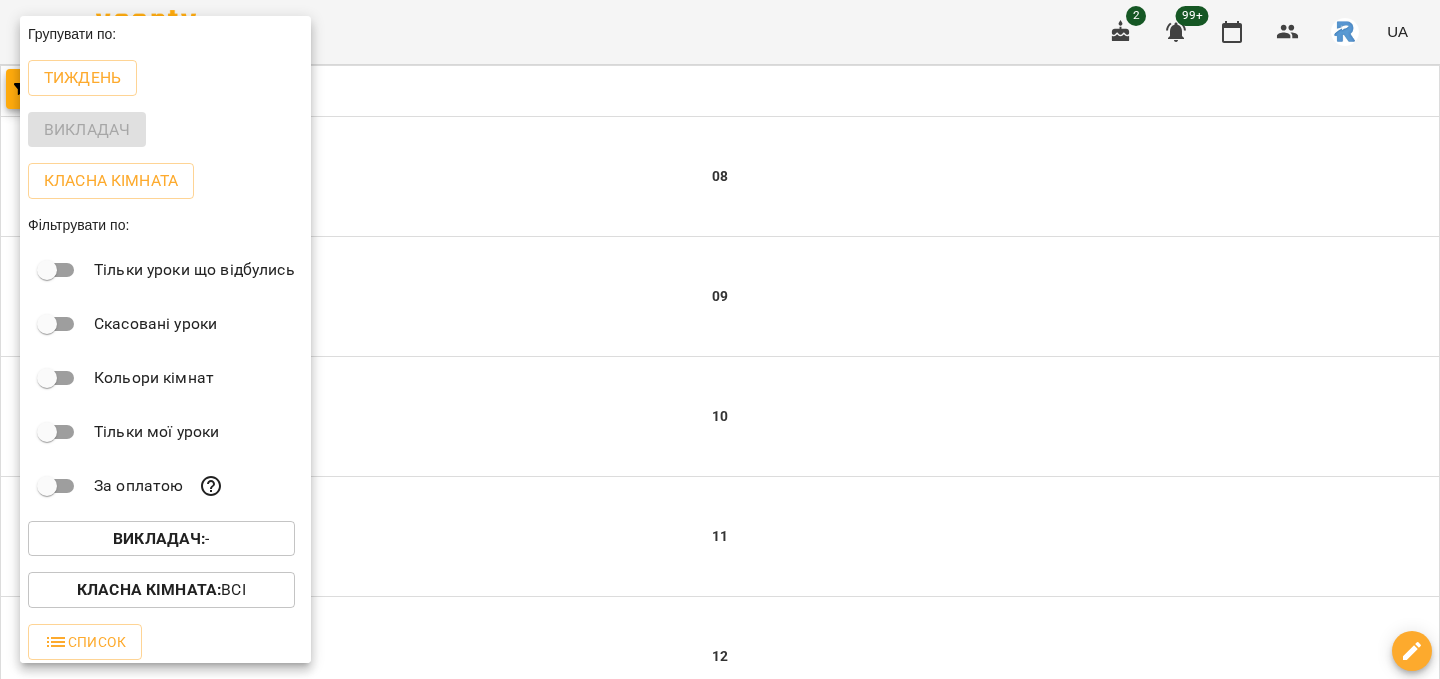 click at bounding box center (720, 339) 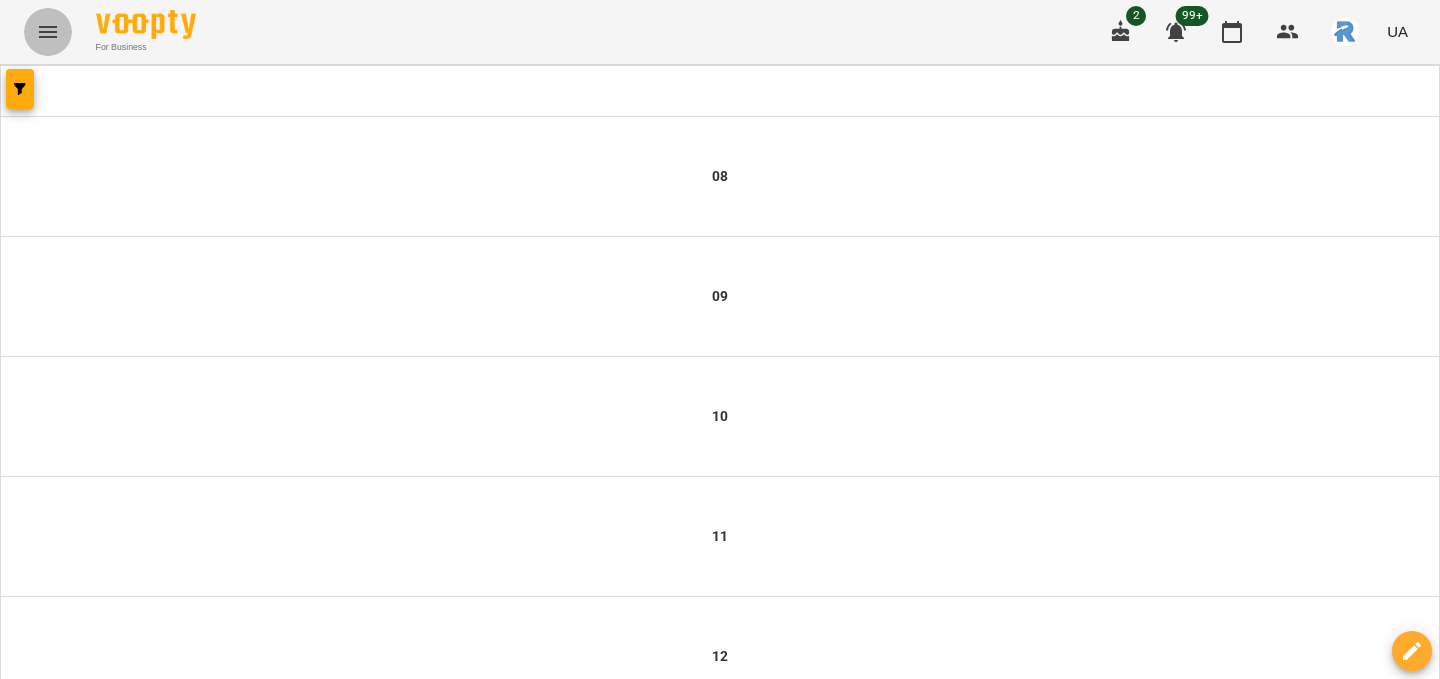 click 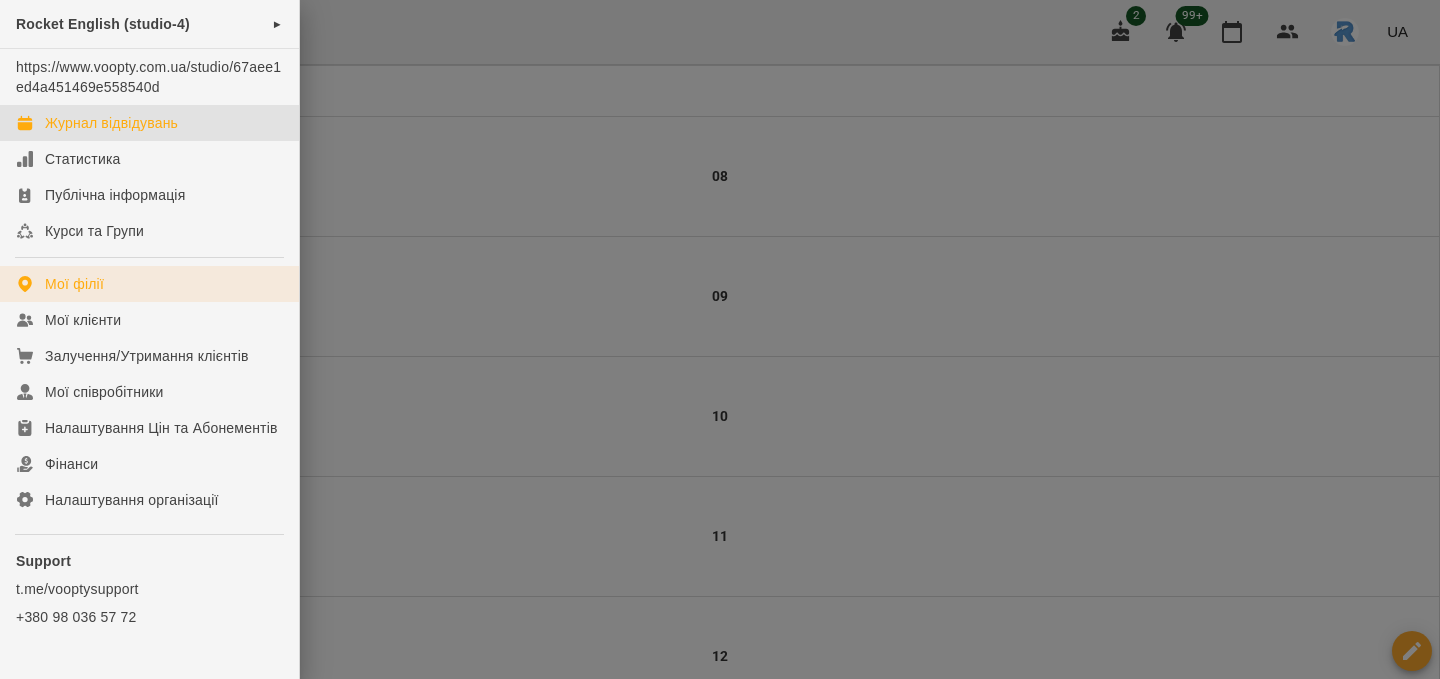 click on "Мої філії" at bounding box center (149, 284) 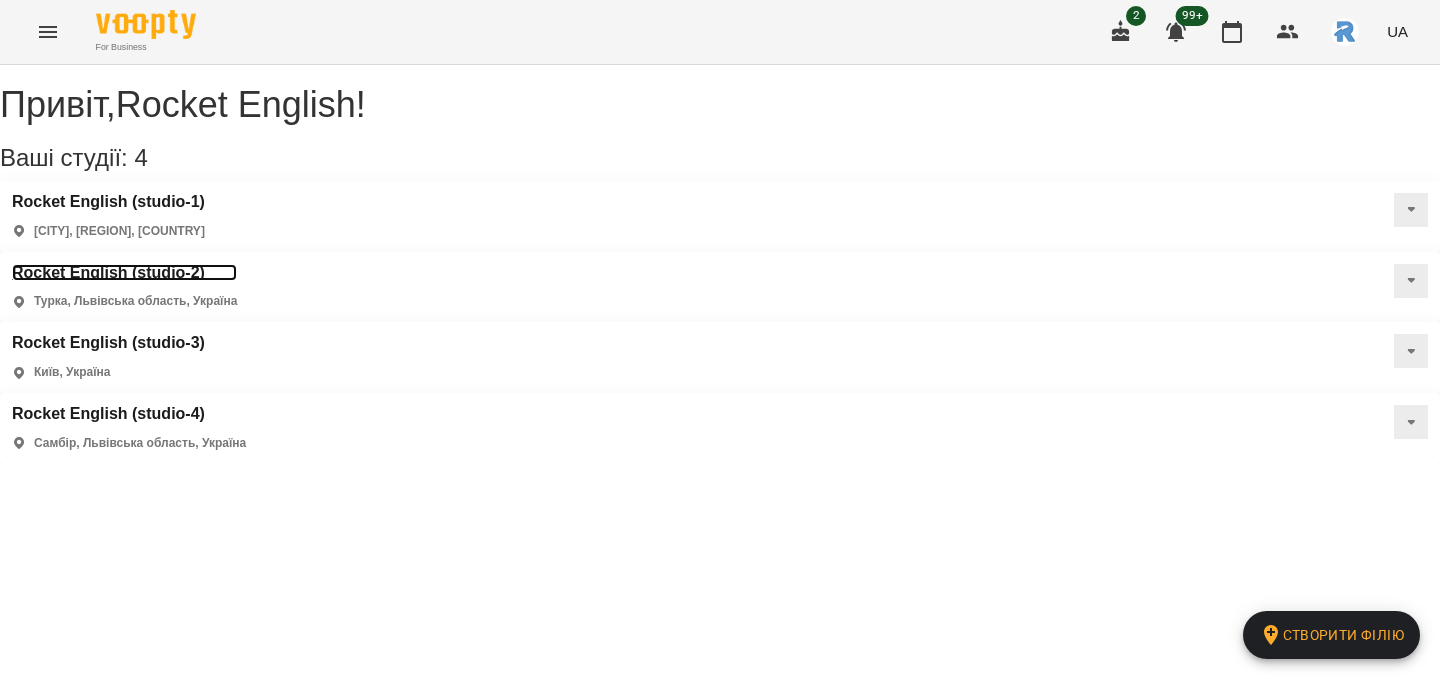 click on "Rocket English (studio-2)" at bounding box center [124, 273] 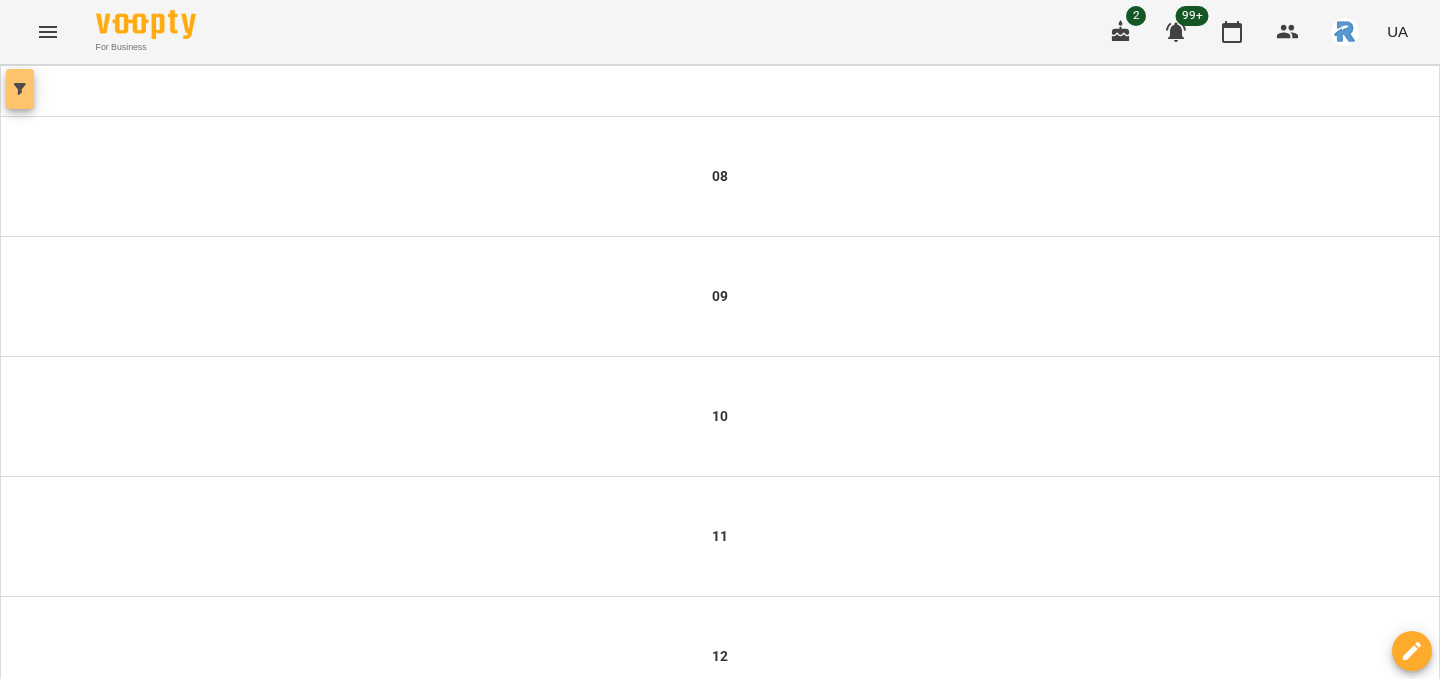 click 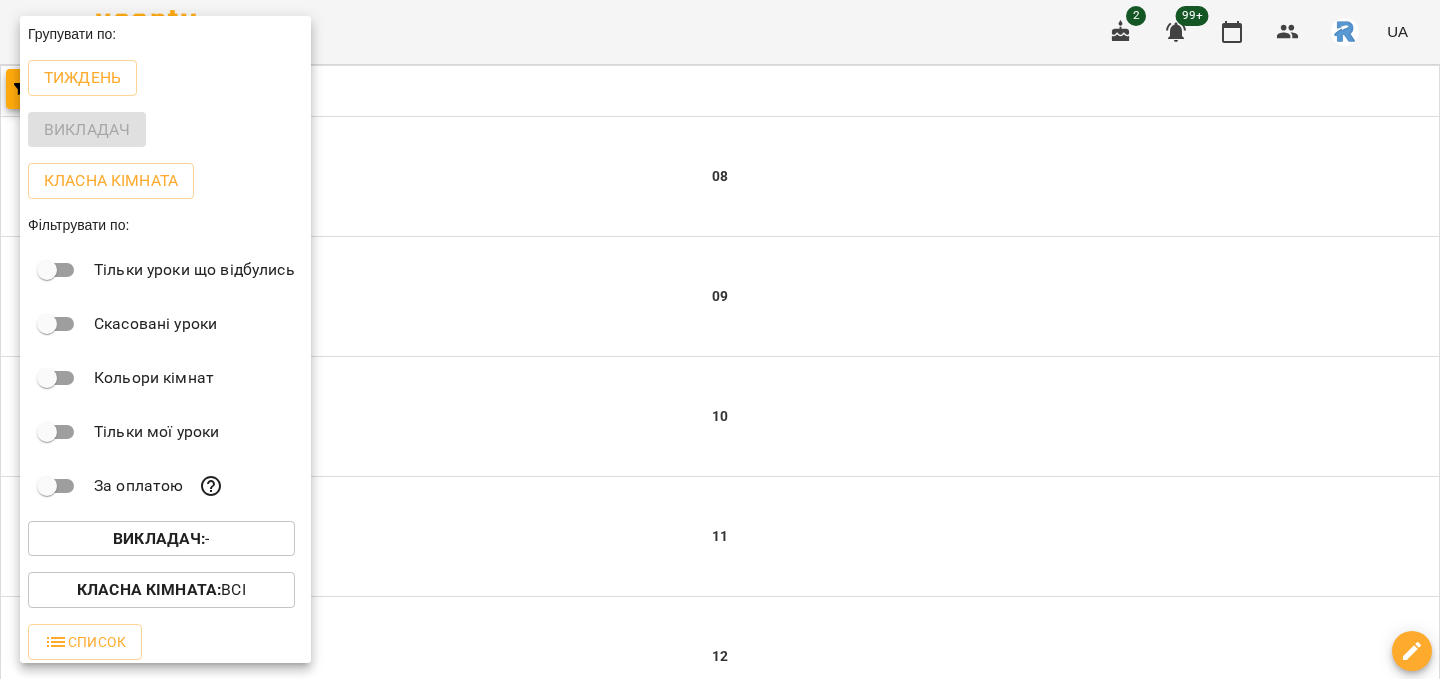 click on "Викладач :" at bounding box center (159, 538) 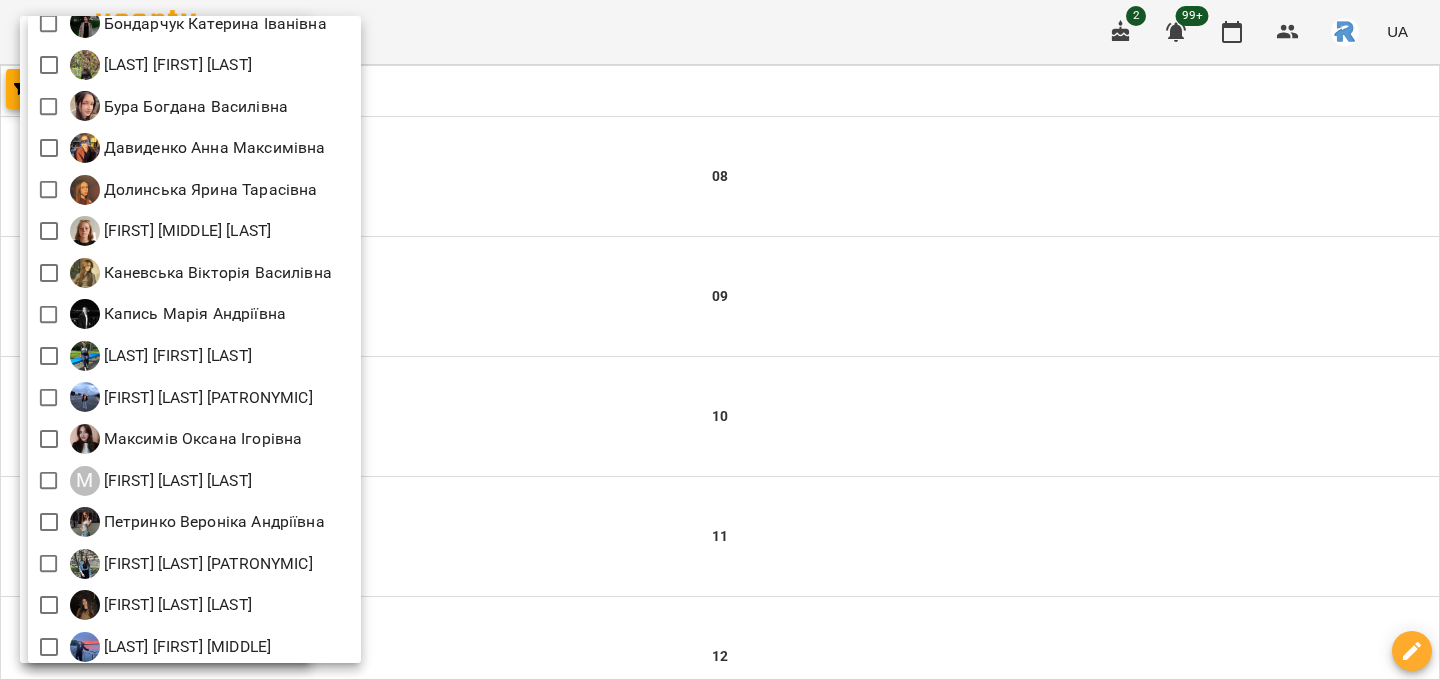 scroll, scrollTop: 67, scrollLeft: 0, axis: vertical 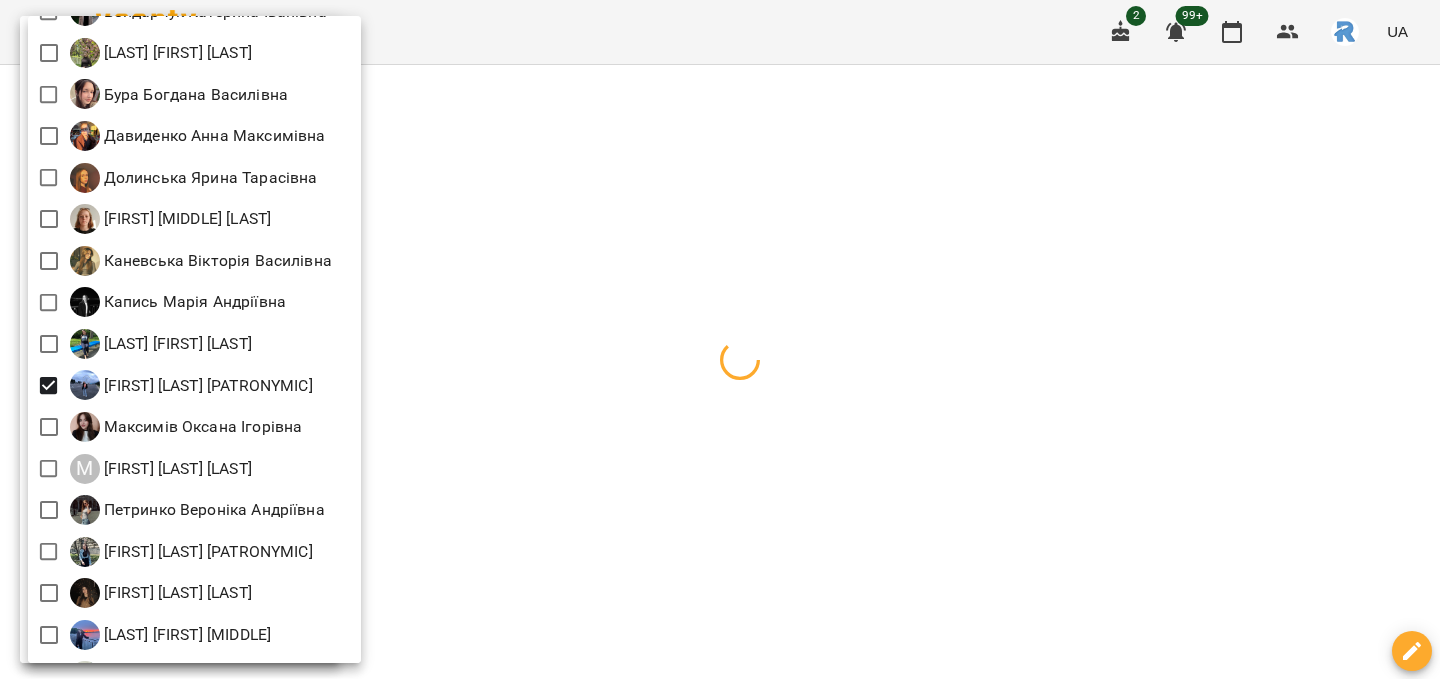 click at bounding box center (720, 339) 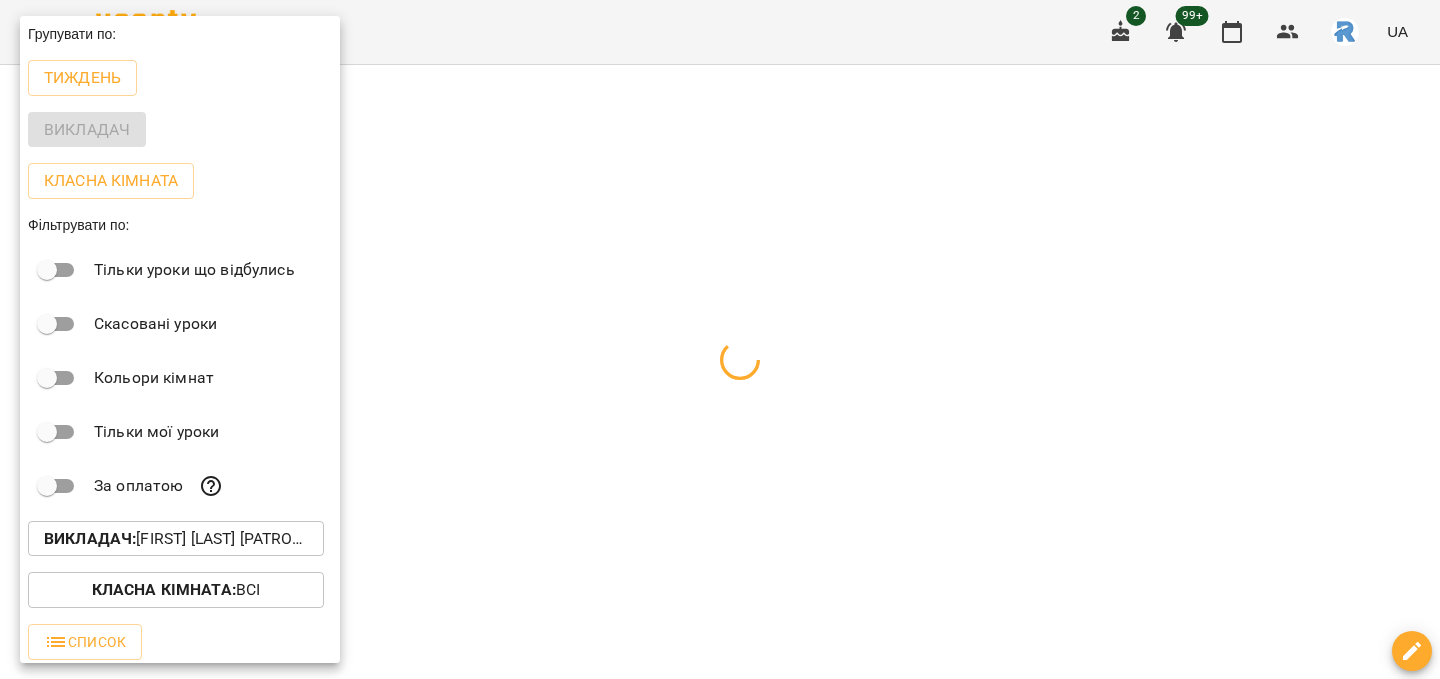 click at bounding box center [720, 339] 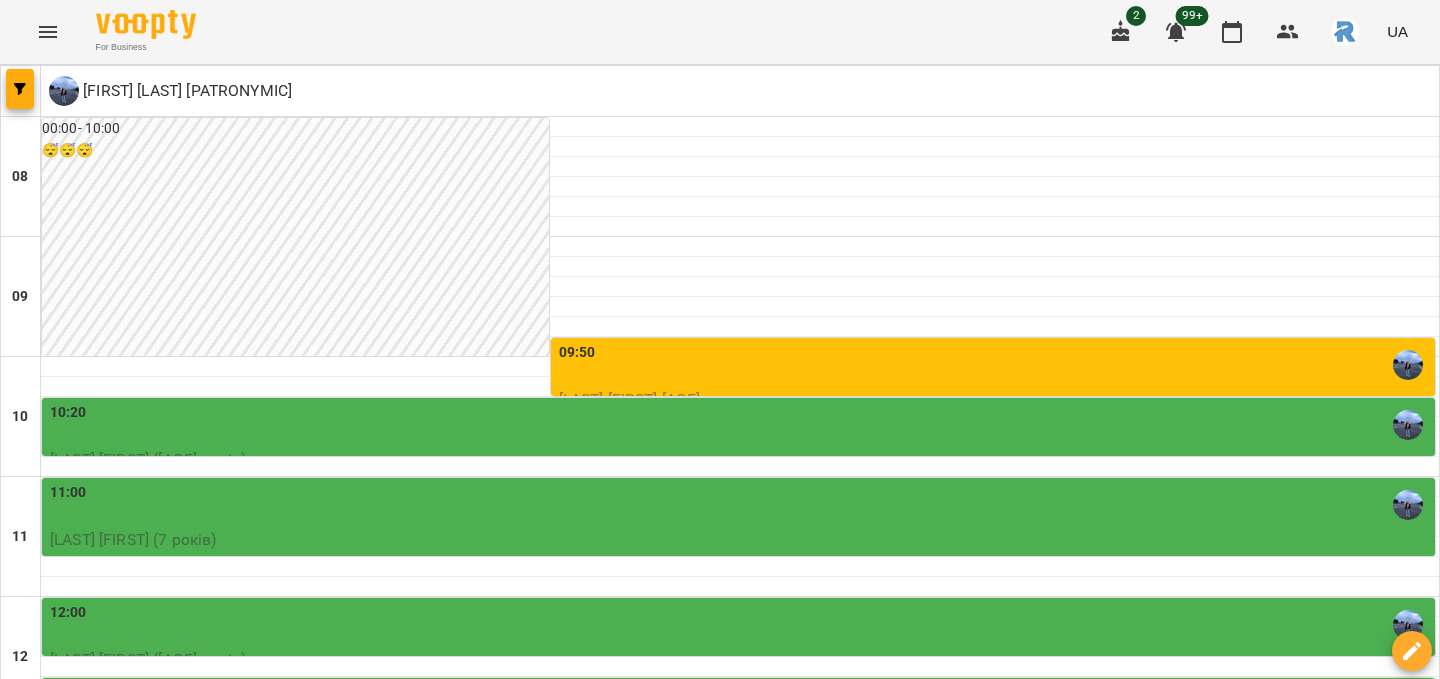 scroll, scrollTop: 754, scrollLeft: 0, axis: vertical 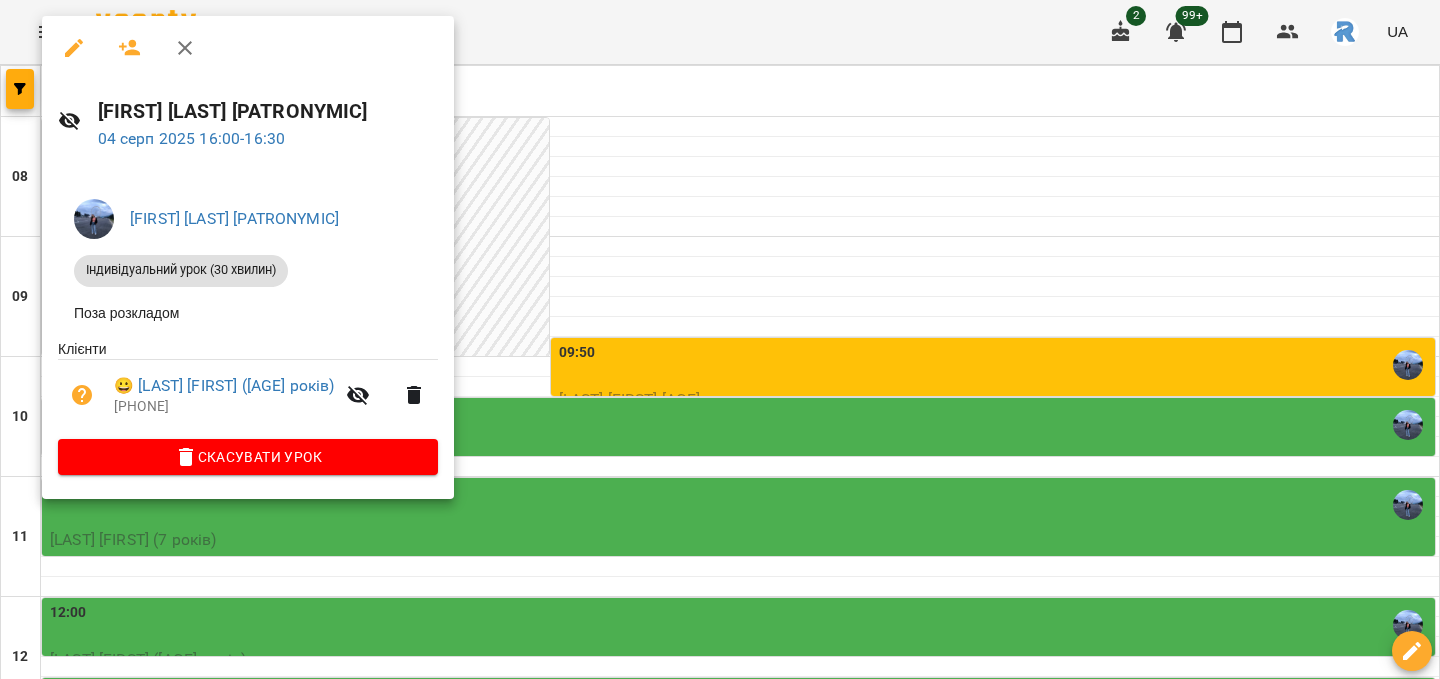 click at bounding box center [720, 339] 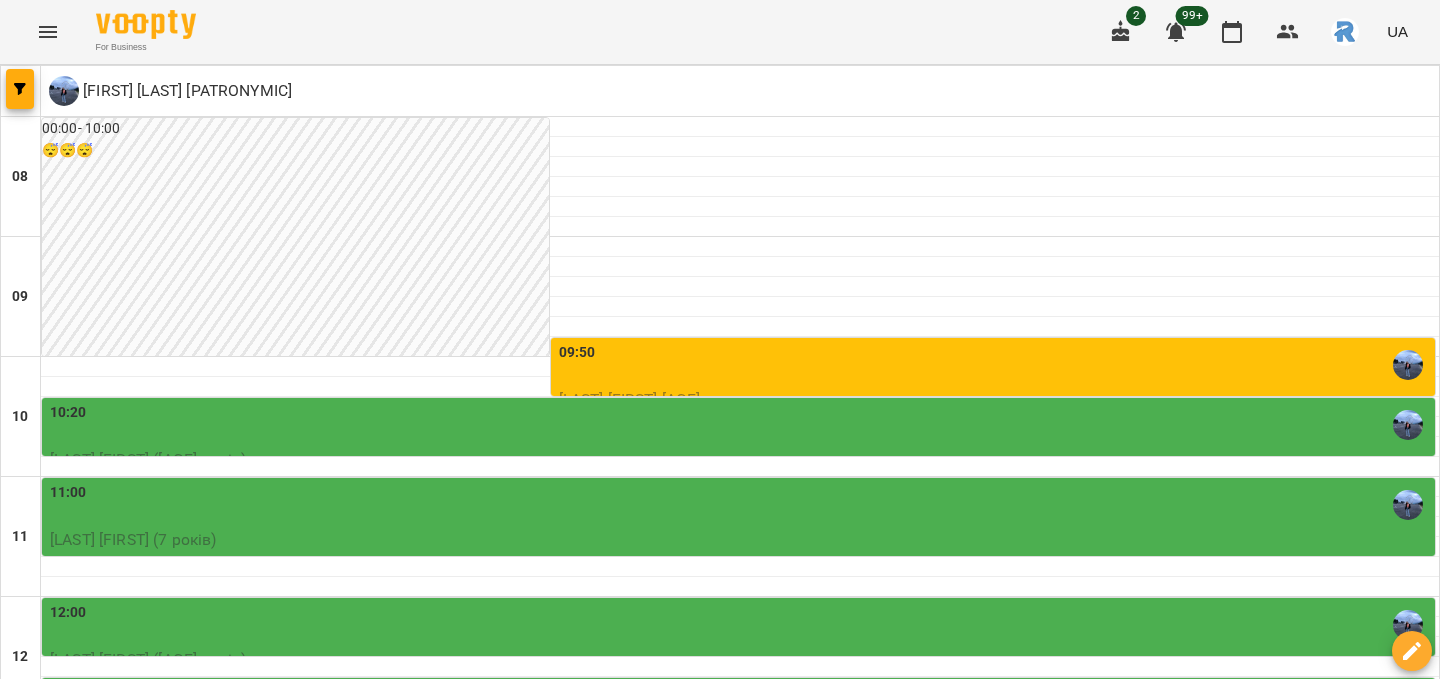 click on "16:00" at bounding box center (740, 1105) 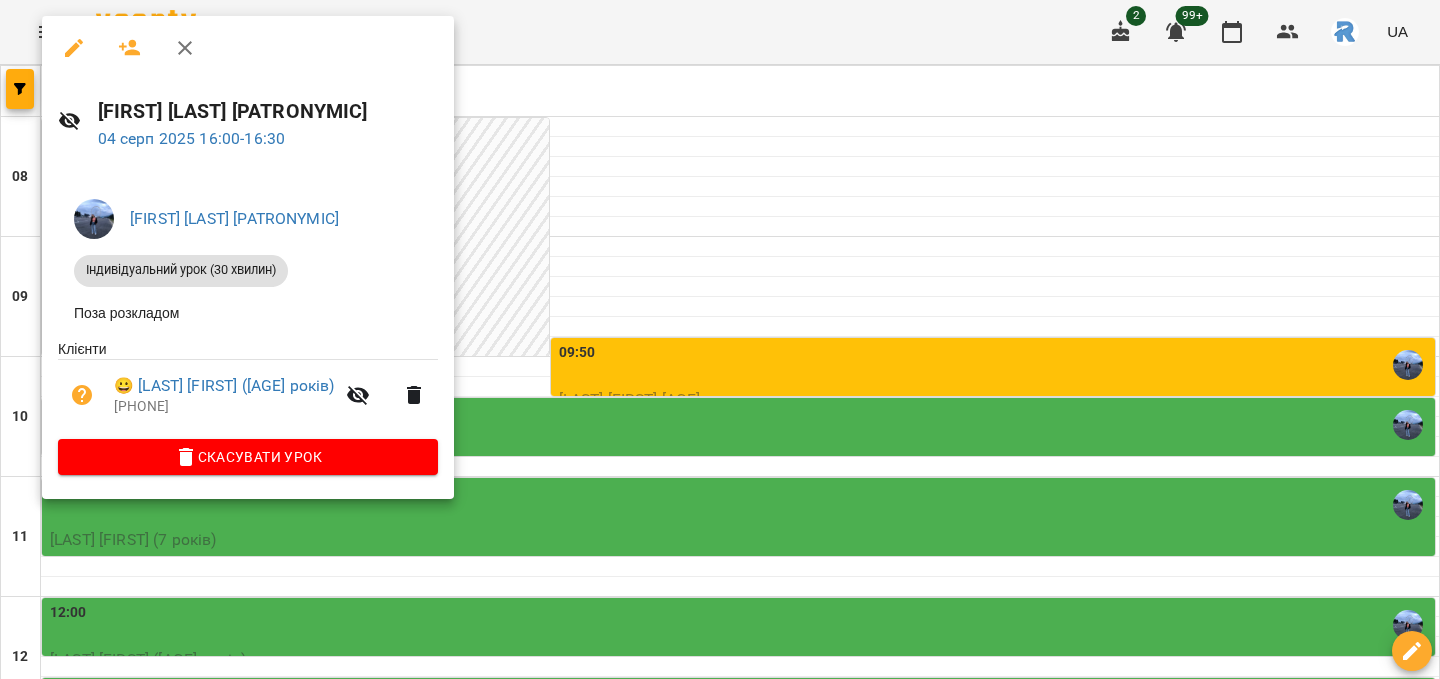 click at bounding box center [720, 339] 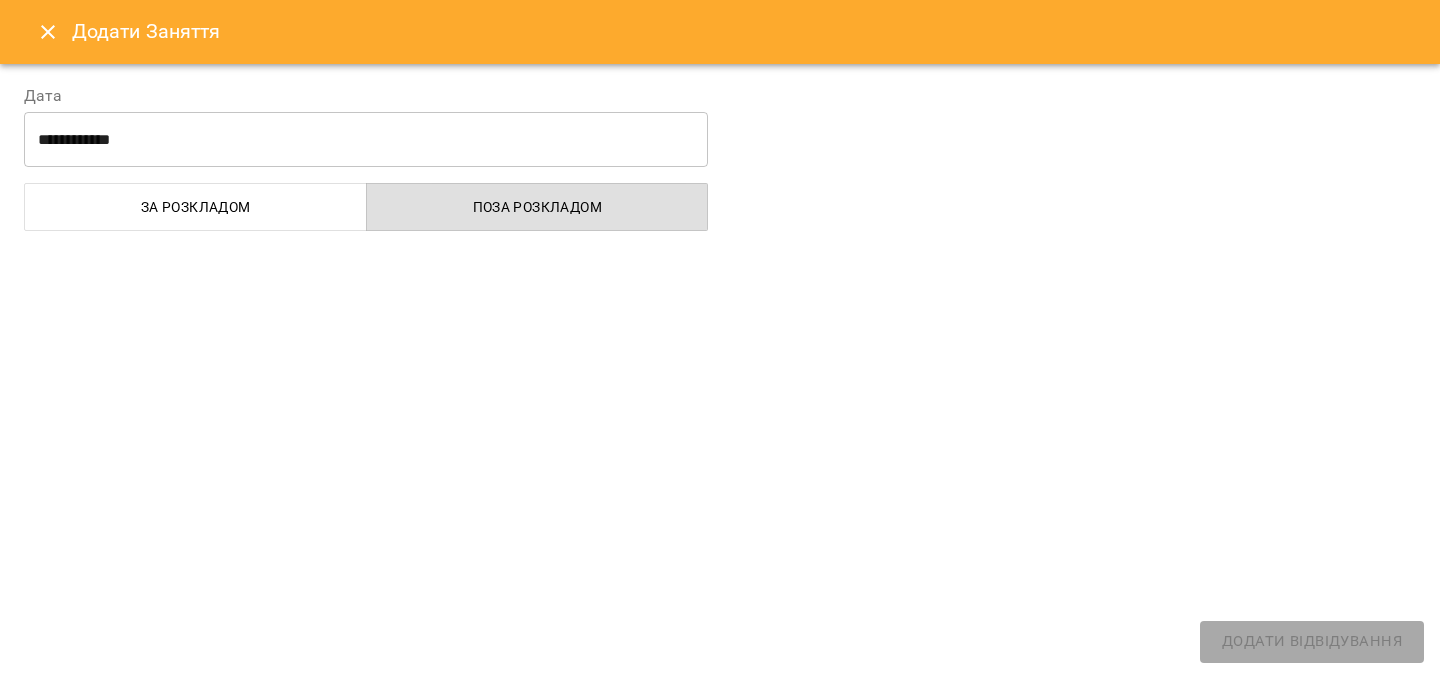 select 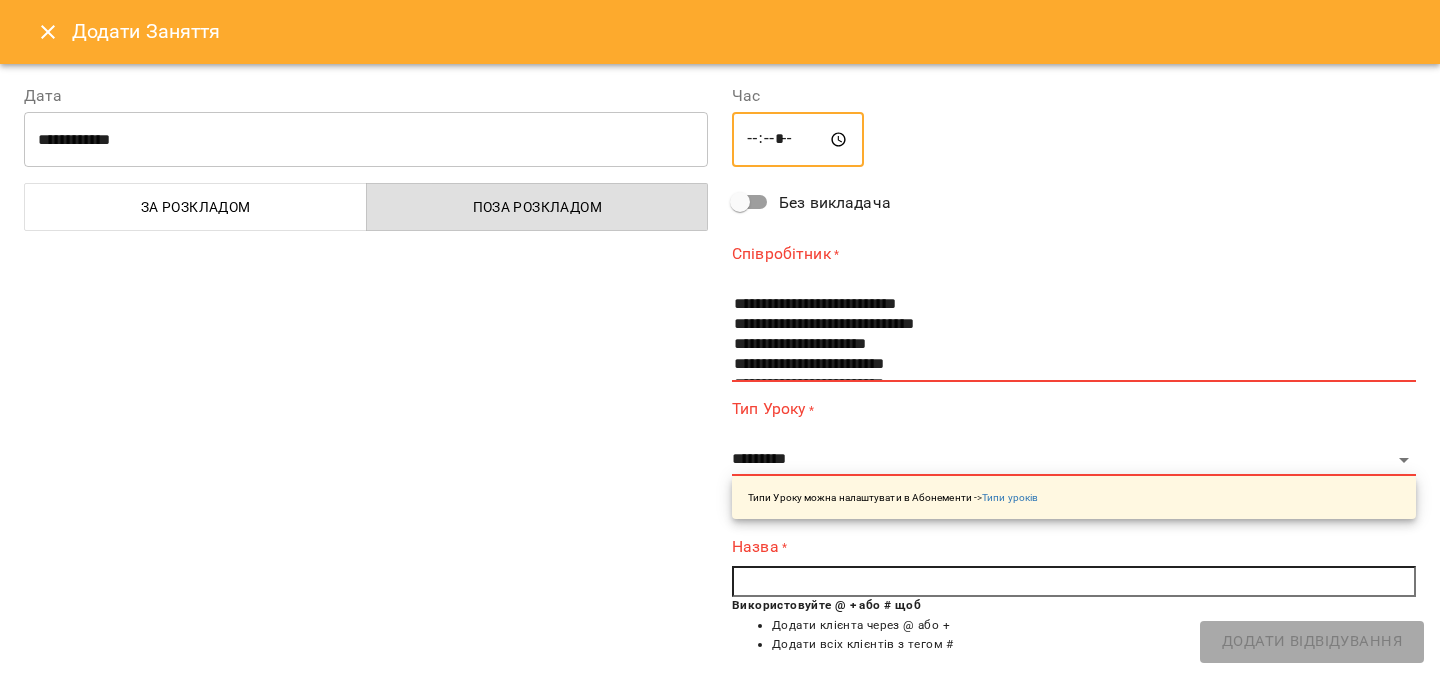 click on "*****" at bounding box center (798, 140) 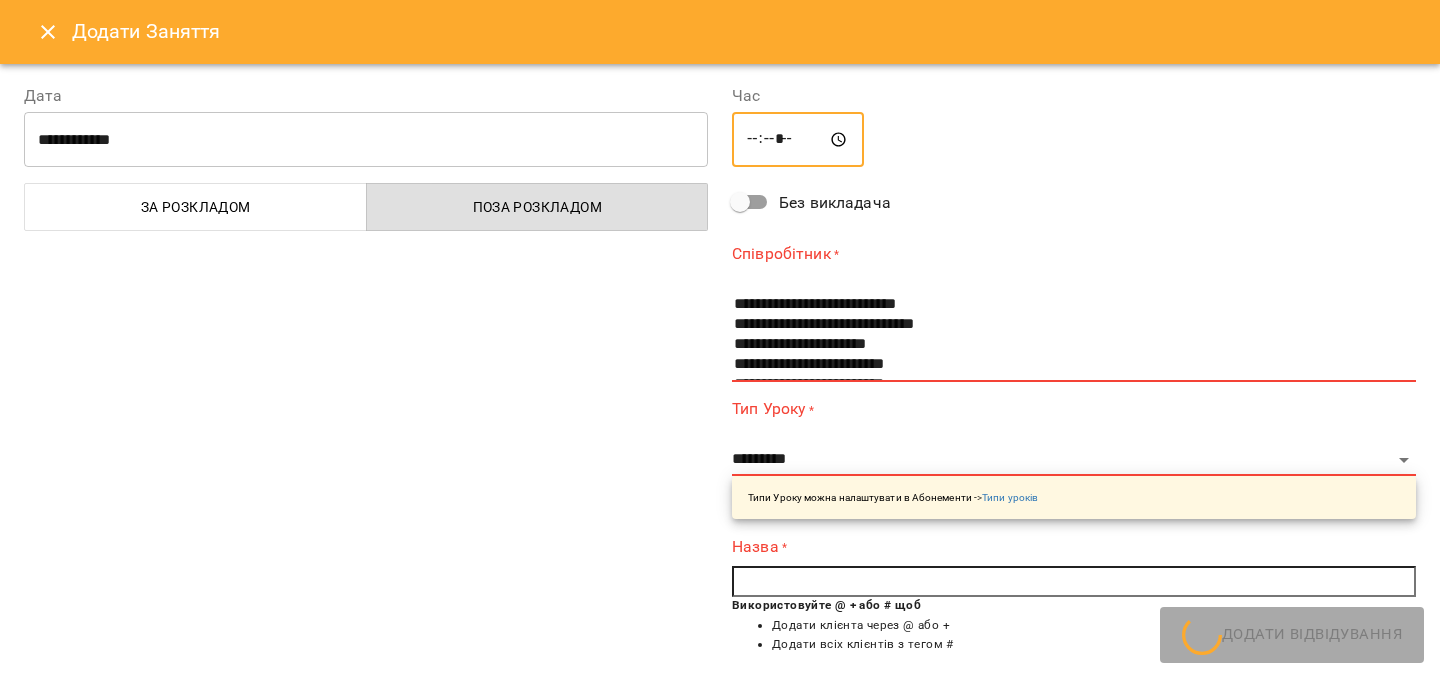type on "*****" 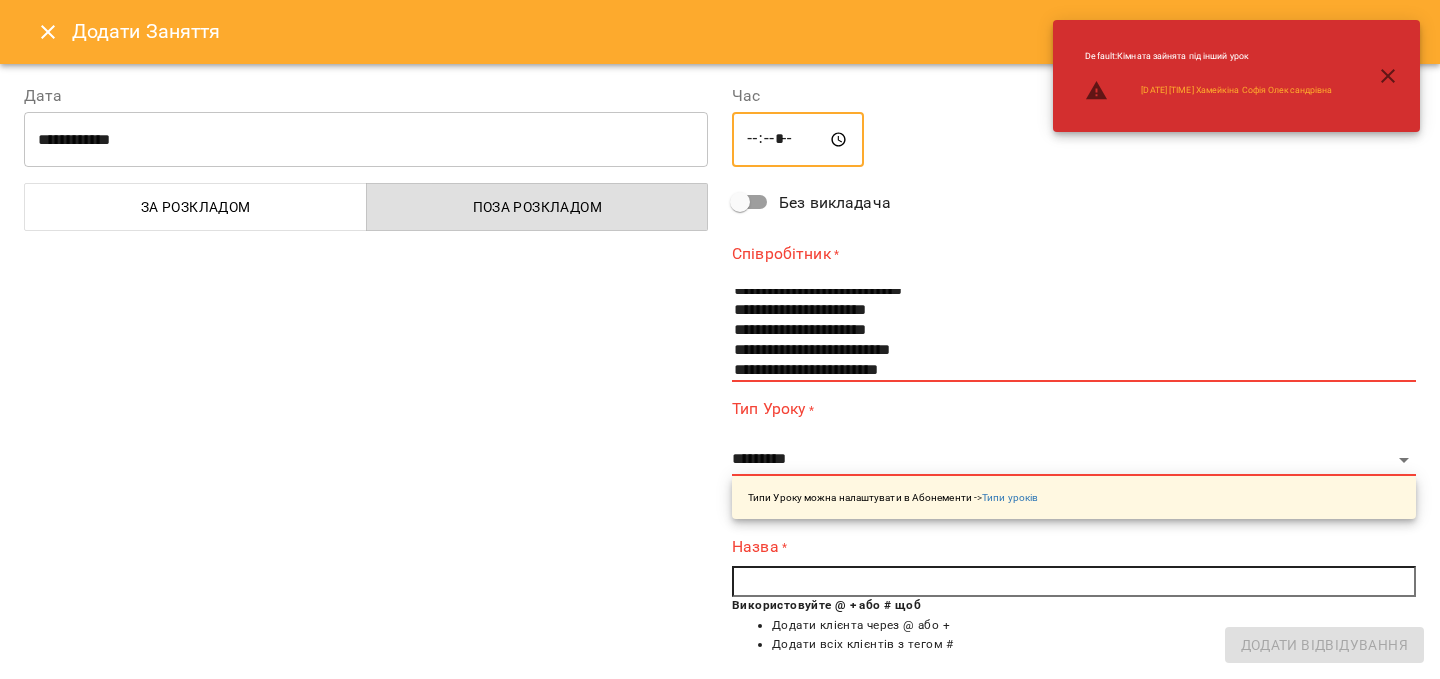 scroll, scrollTop: 139, scrollLeft: 0, axis: vertical 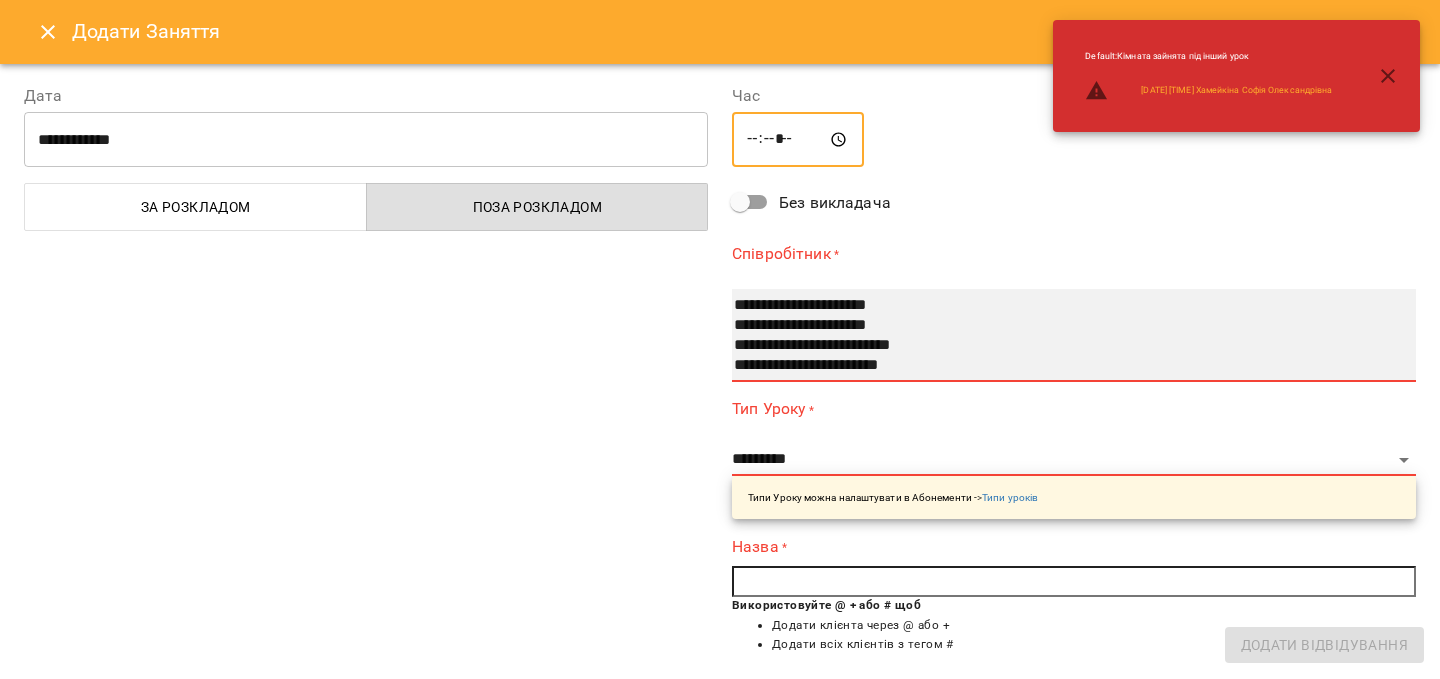 select on "**********" 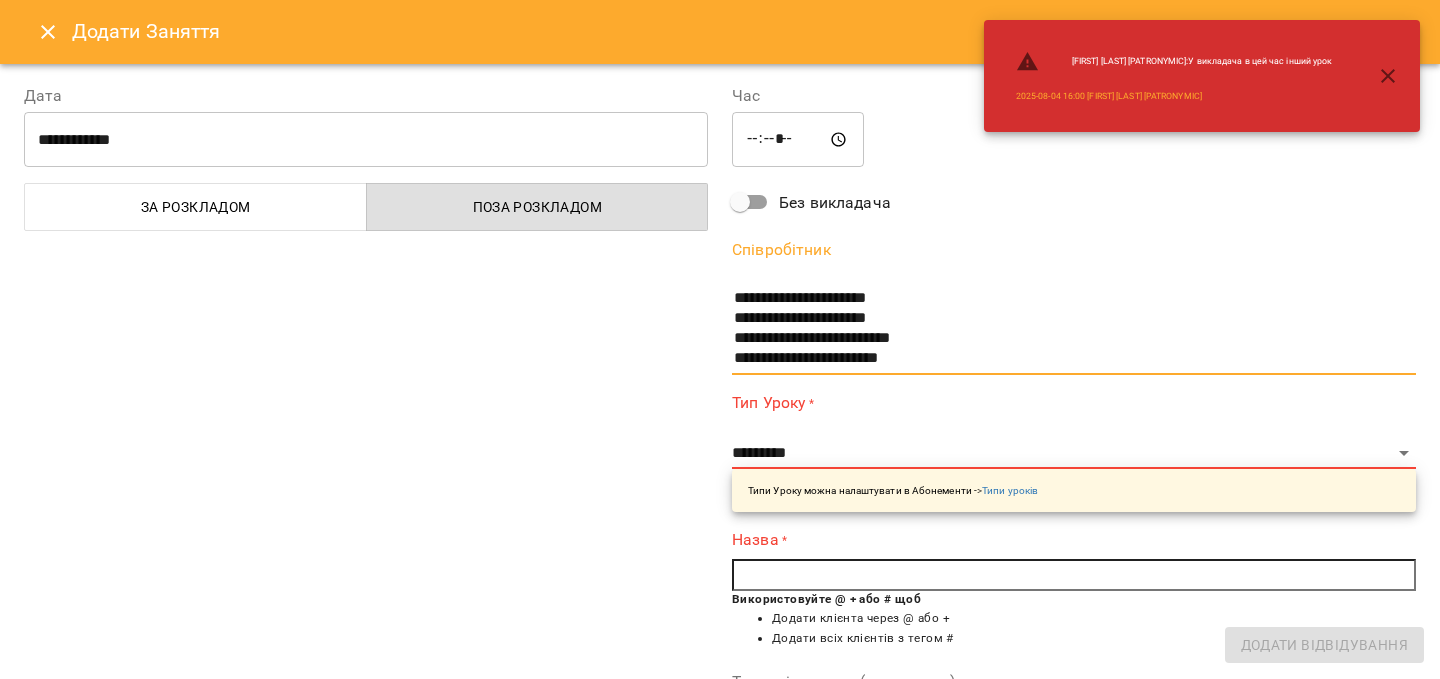 click on "Типи Уроку можна налаштувати в Абонементи ->  Типи уроків" at bounding box center [1074, 490] 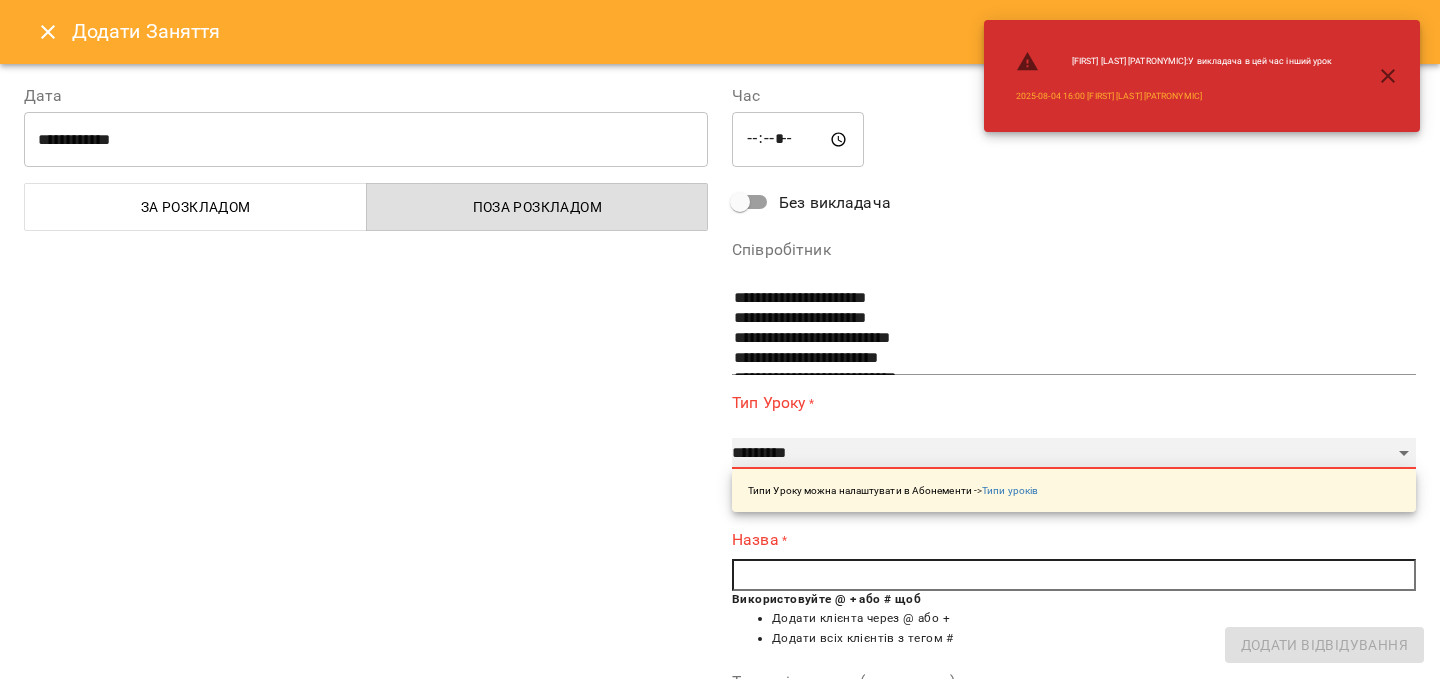 click on "**********" at bounding box center [1074, 454] 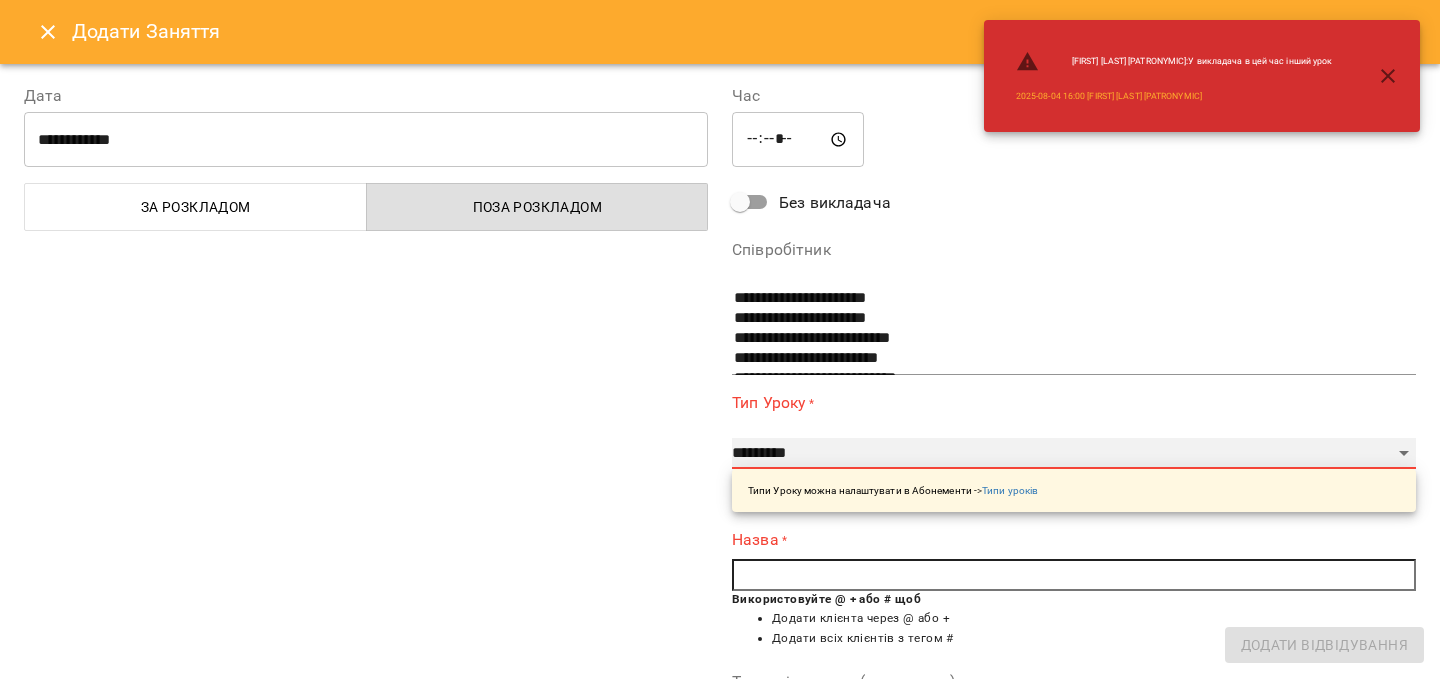 select on "**********" 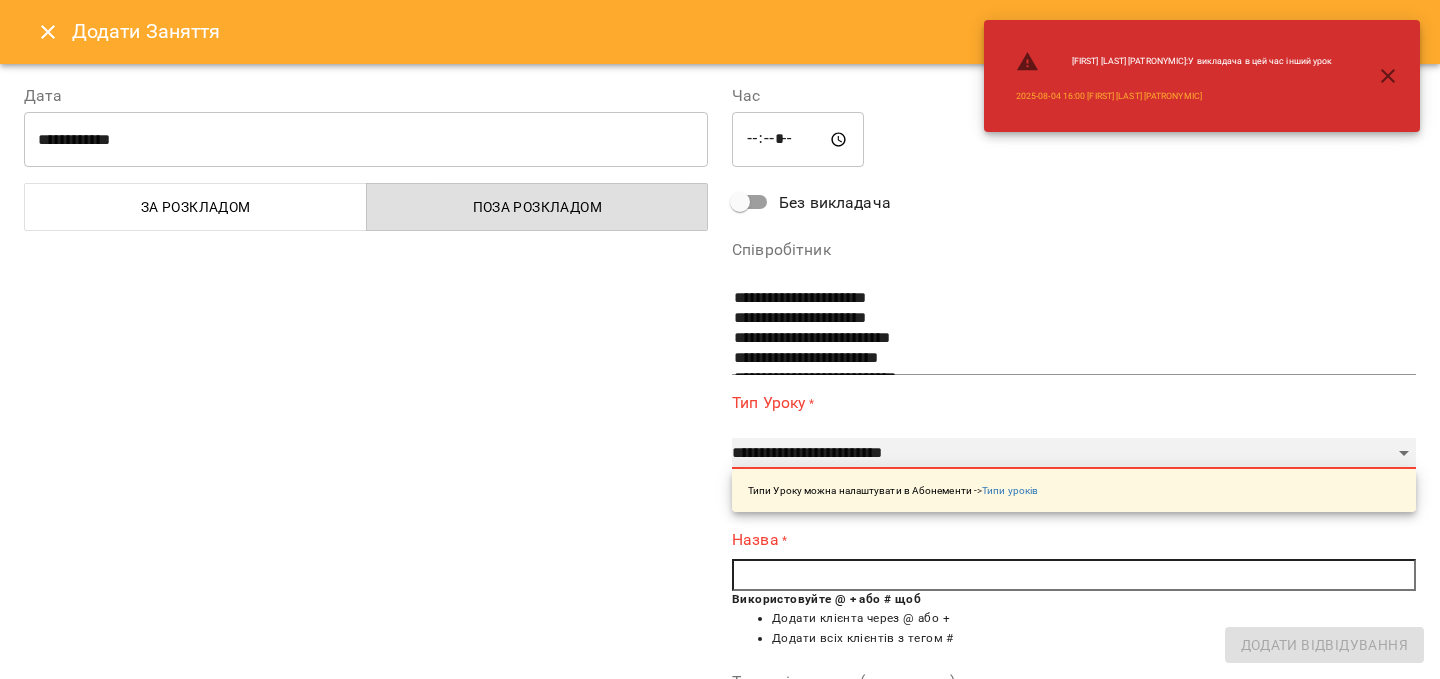 type on "**" 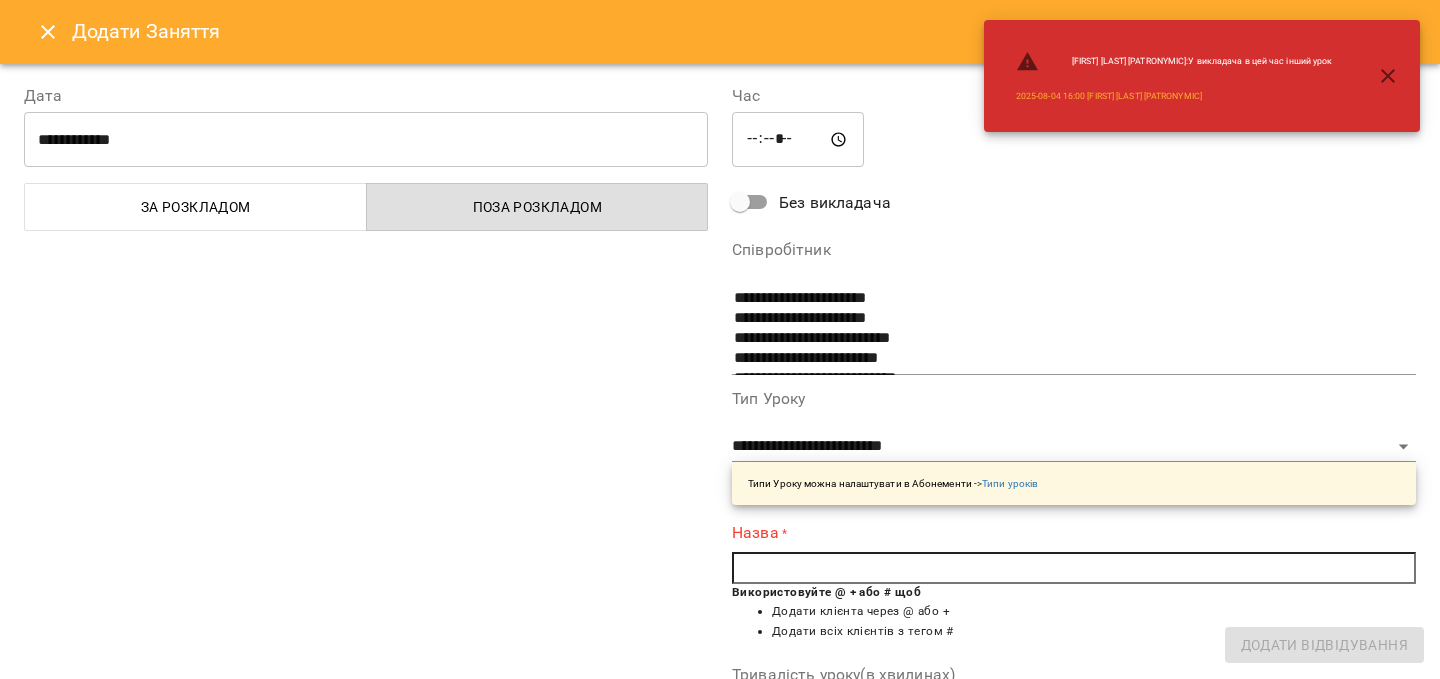 click at bounding box center [1074, 568] 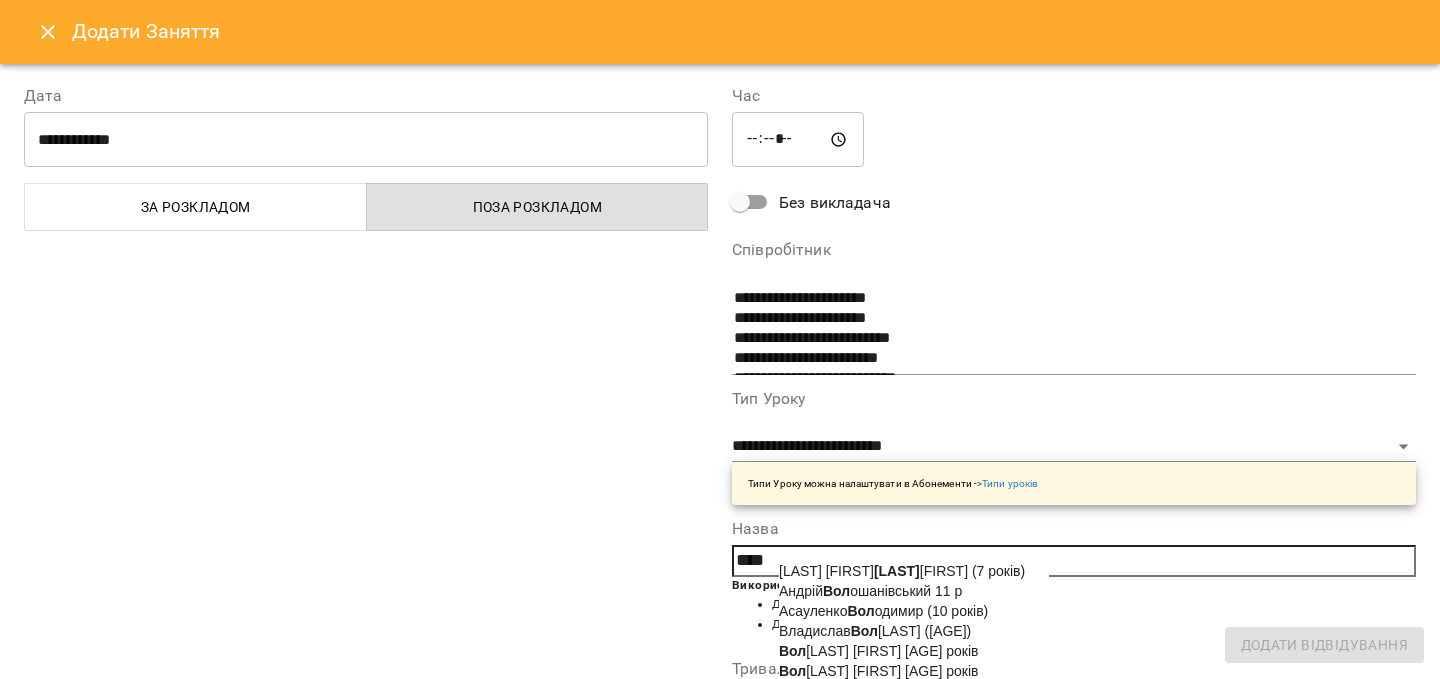 type on "****" 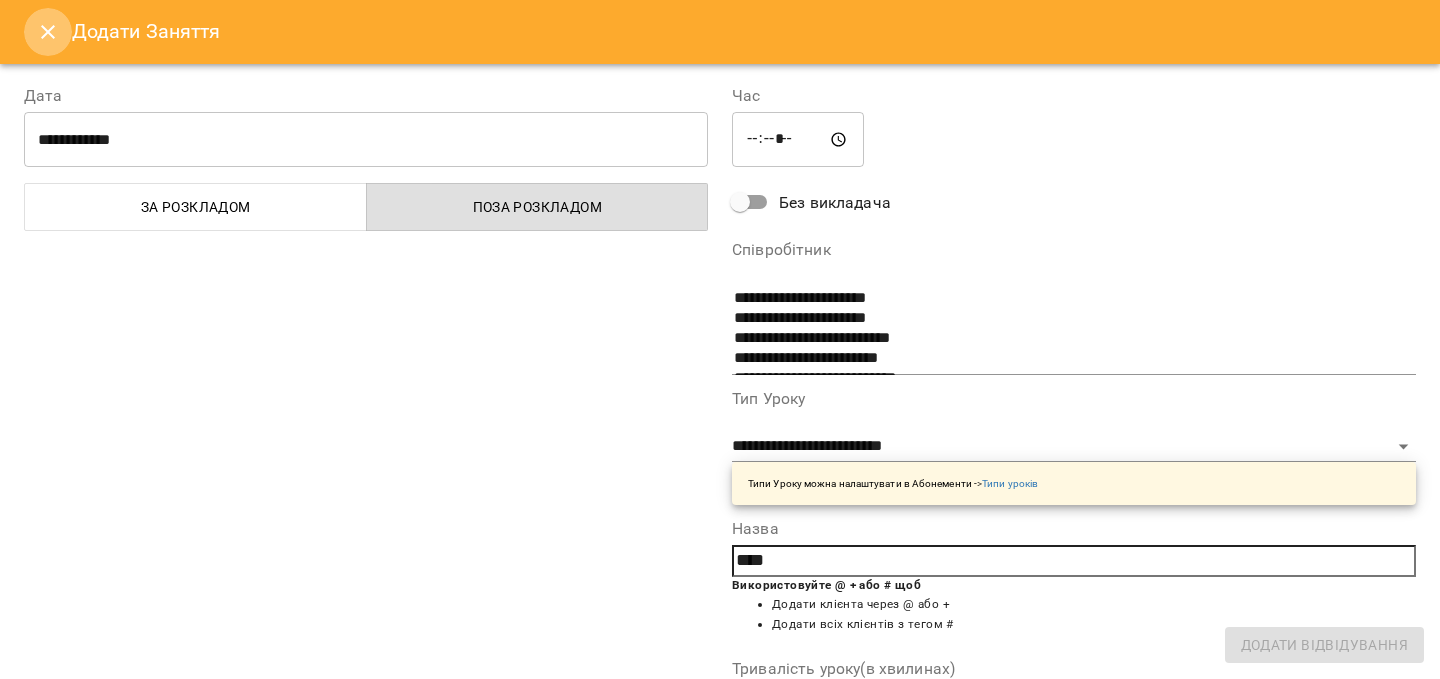click at bounding box center [48, 32] 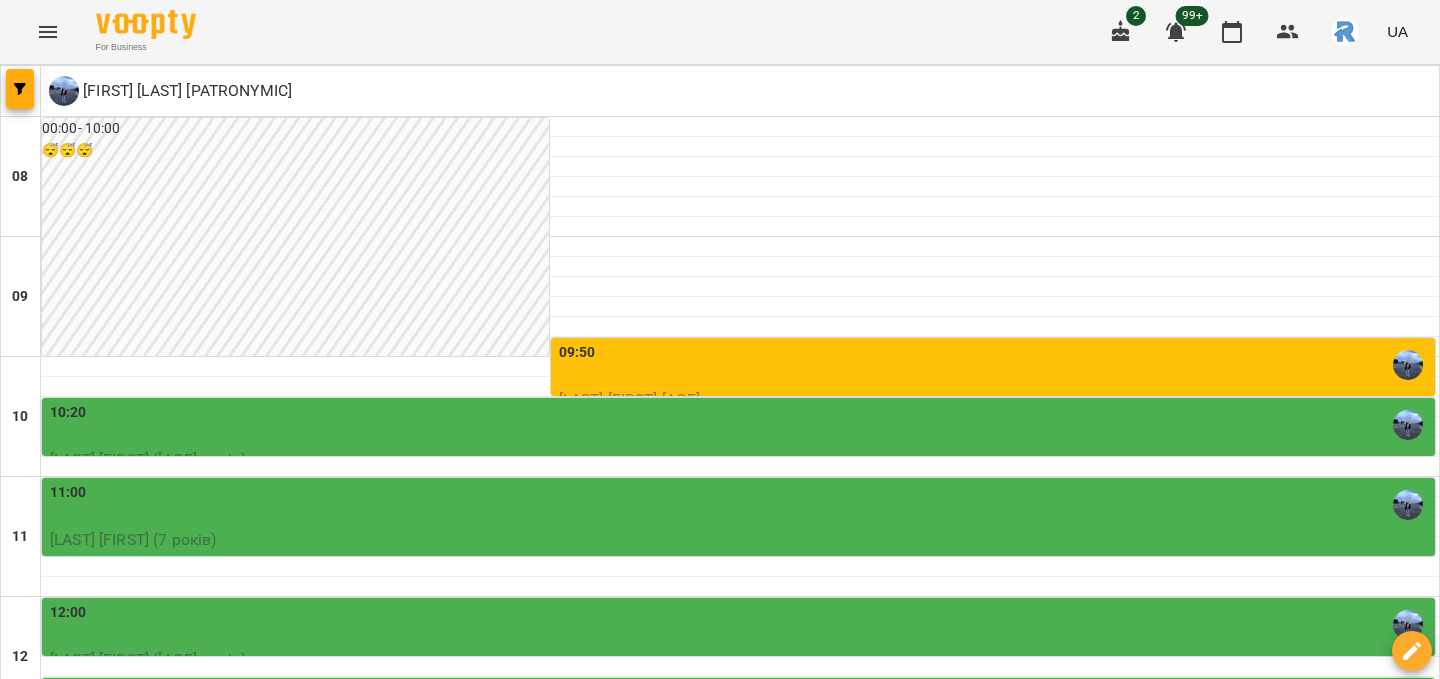 click at bounding box center (740, 1167) 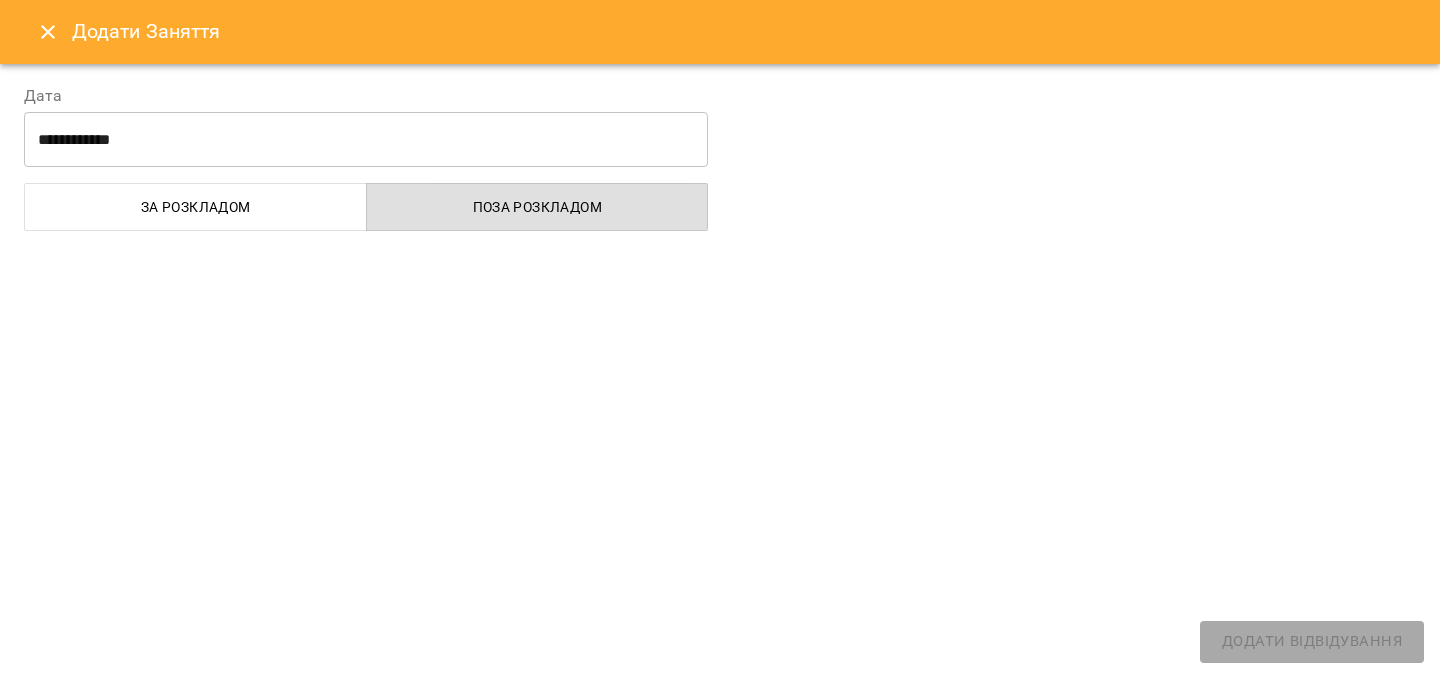 select 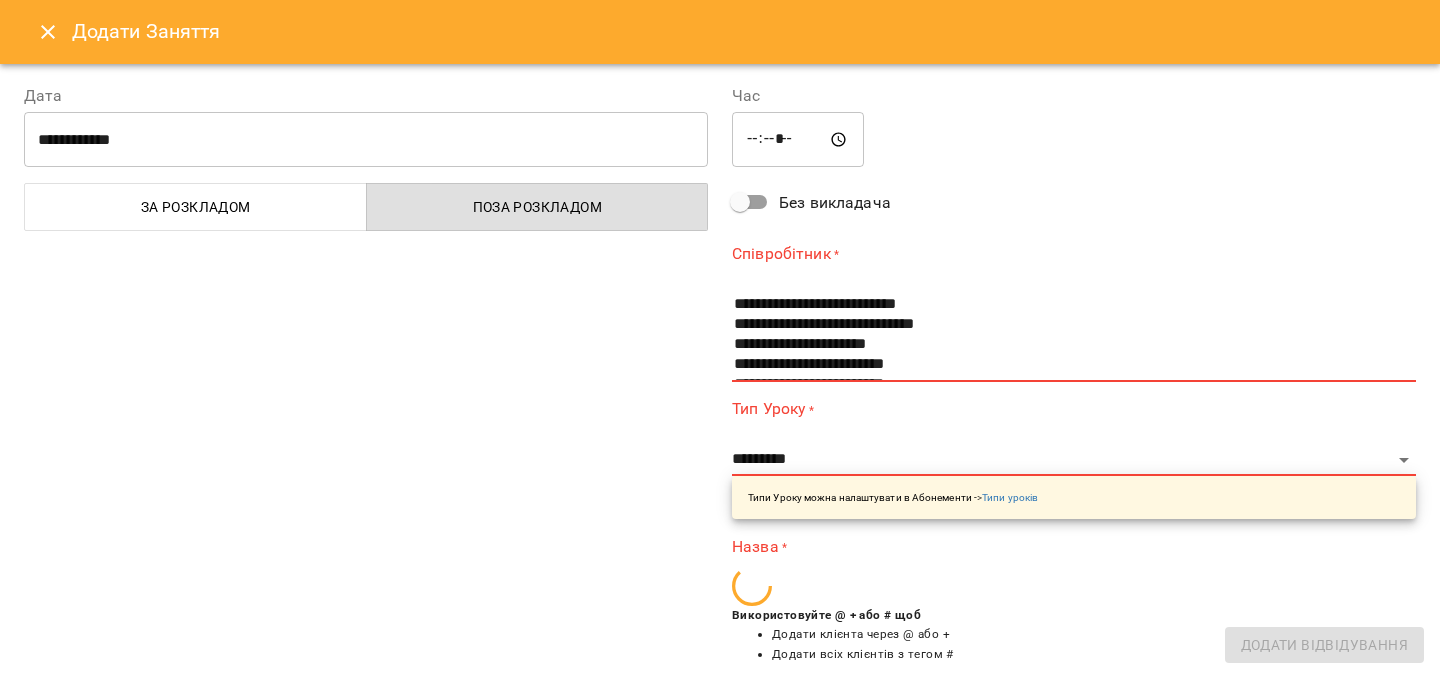 click on "*****" at bounding box center (798, 140) 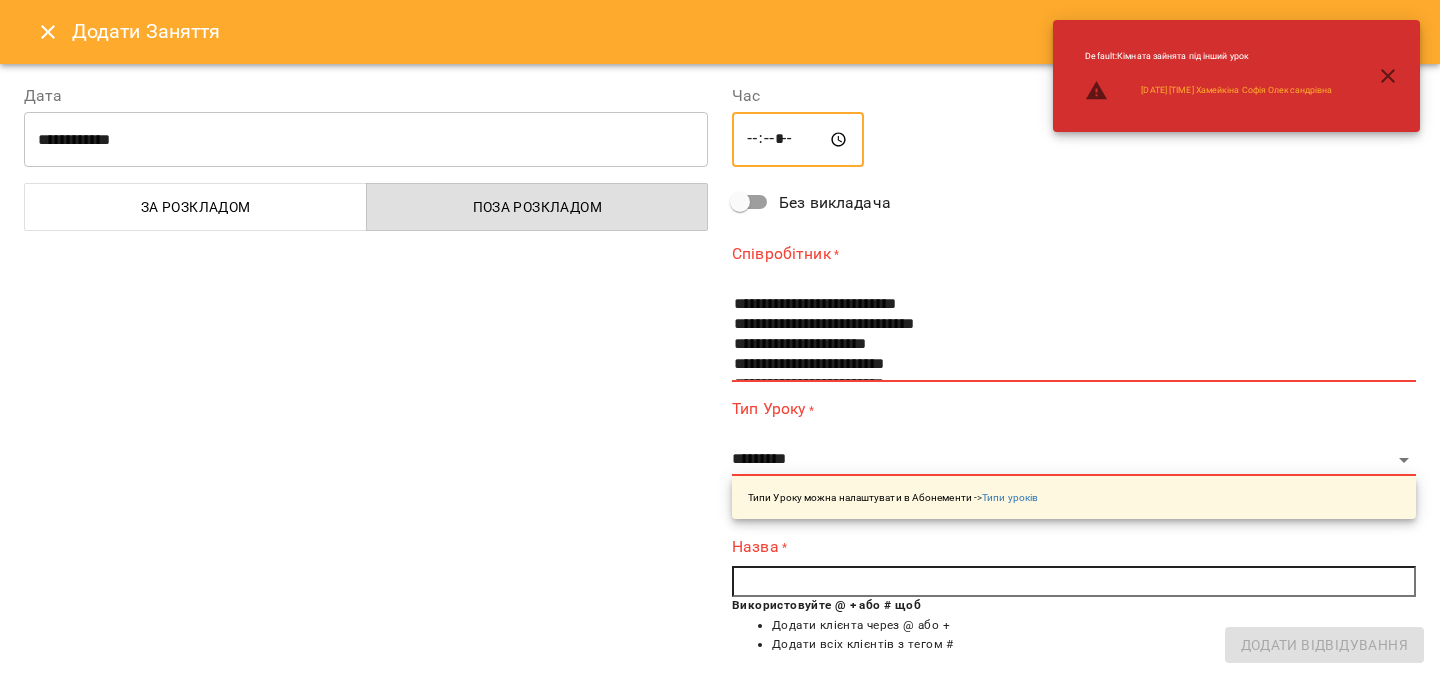 type on "*****" 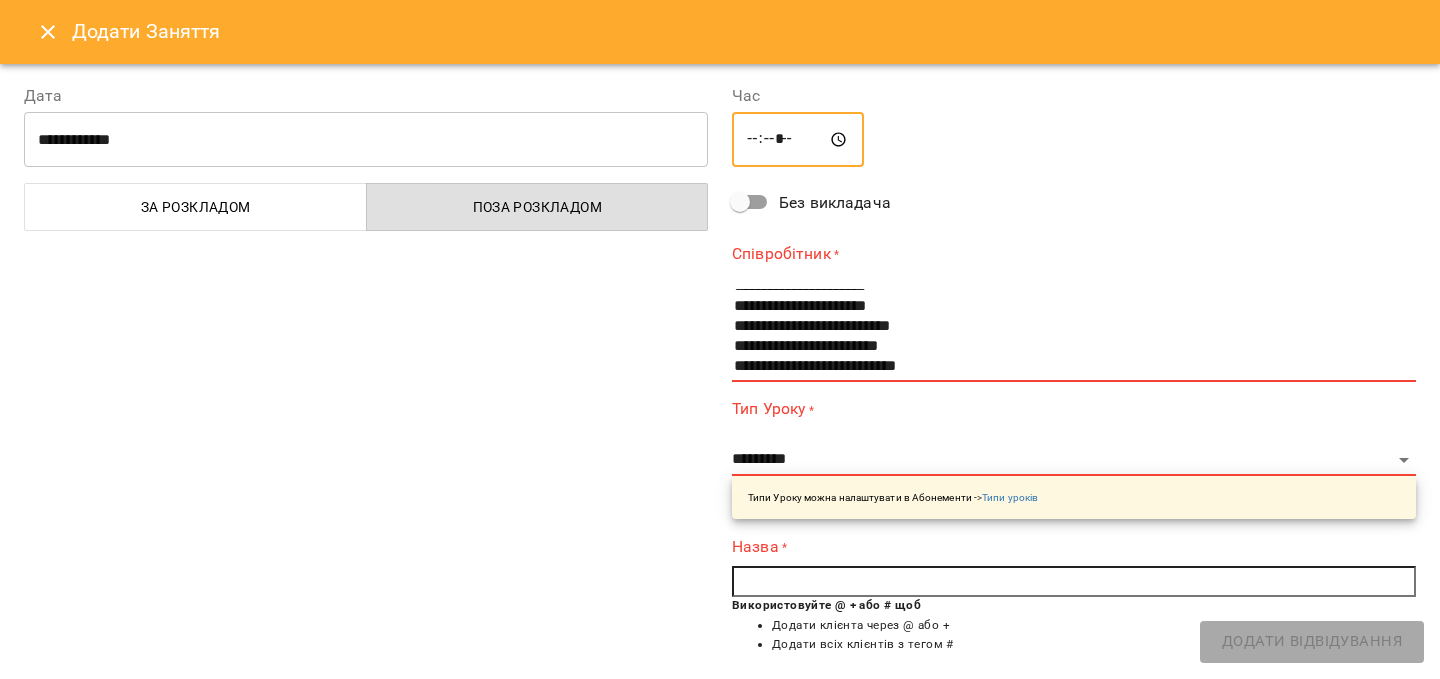 scroll, scrollTop: 166, scrollLeft: 0, axis: vertical 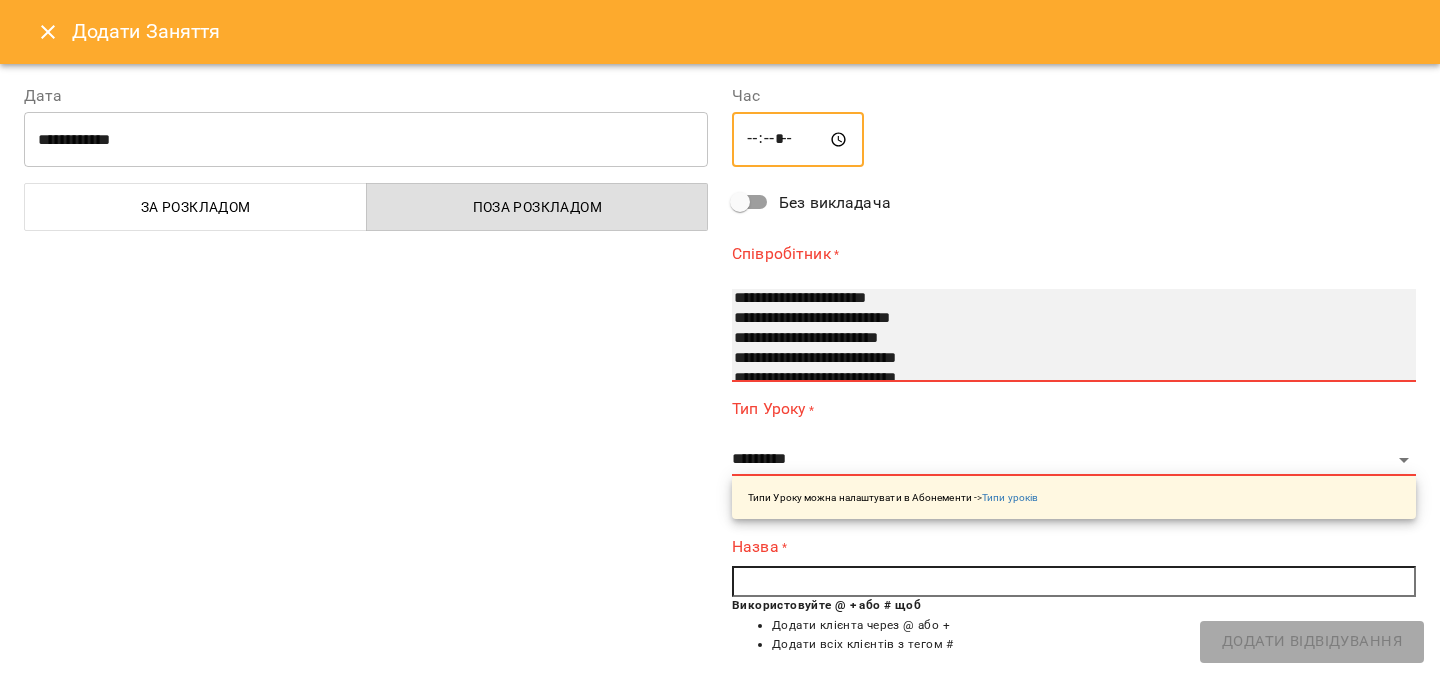 select on "**********" 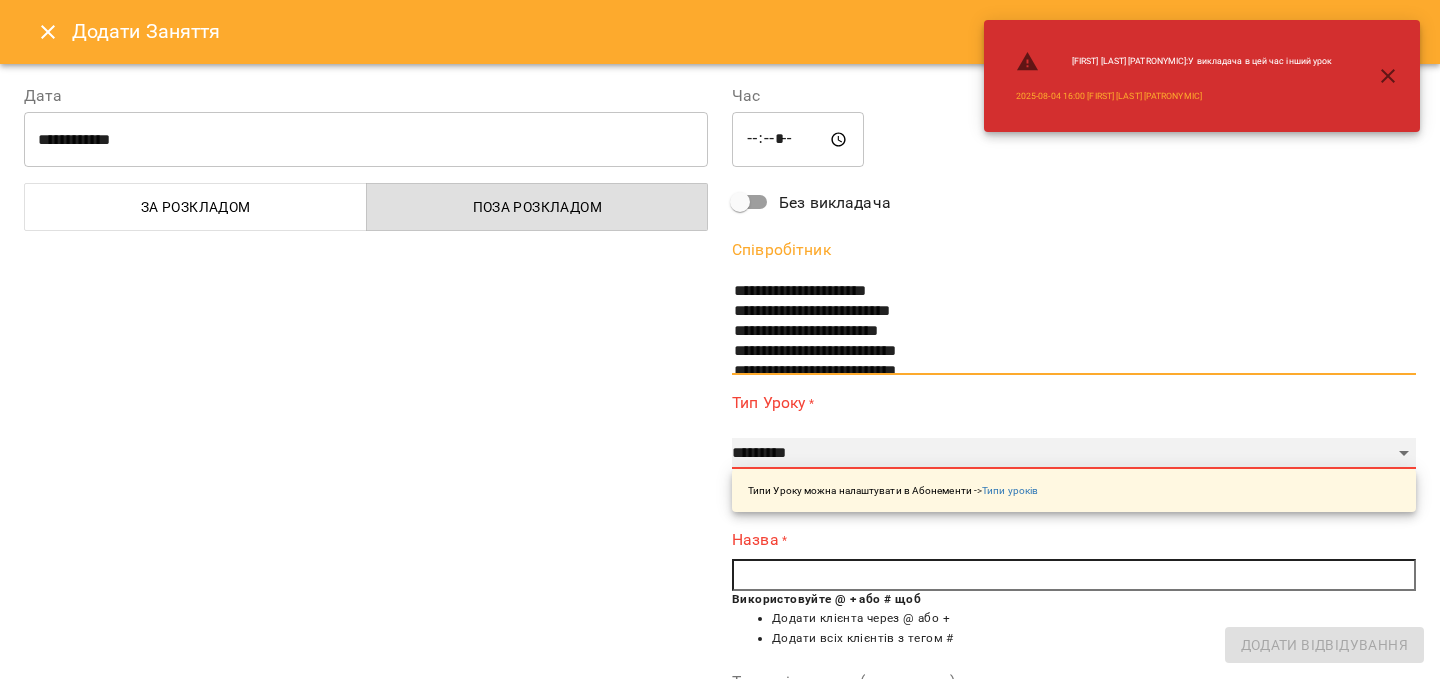 click on "**********" at bounding box center (1074, 454) 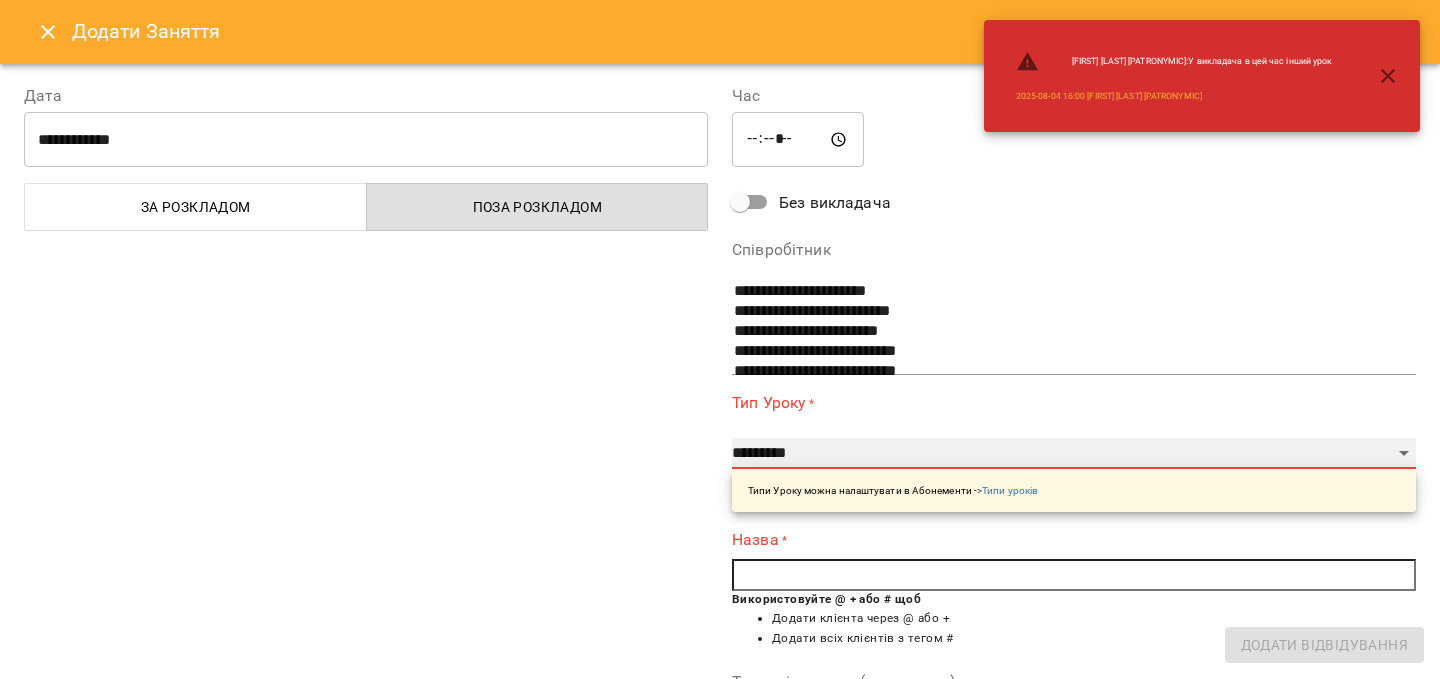 select on "**********" 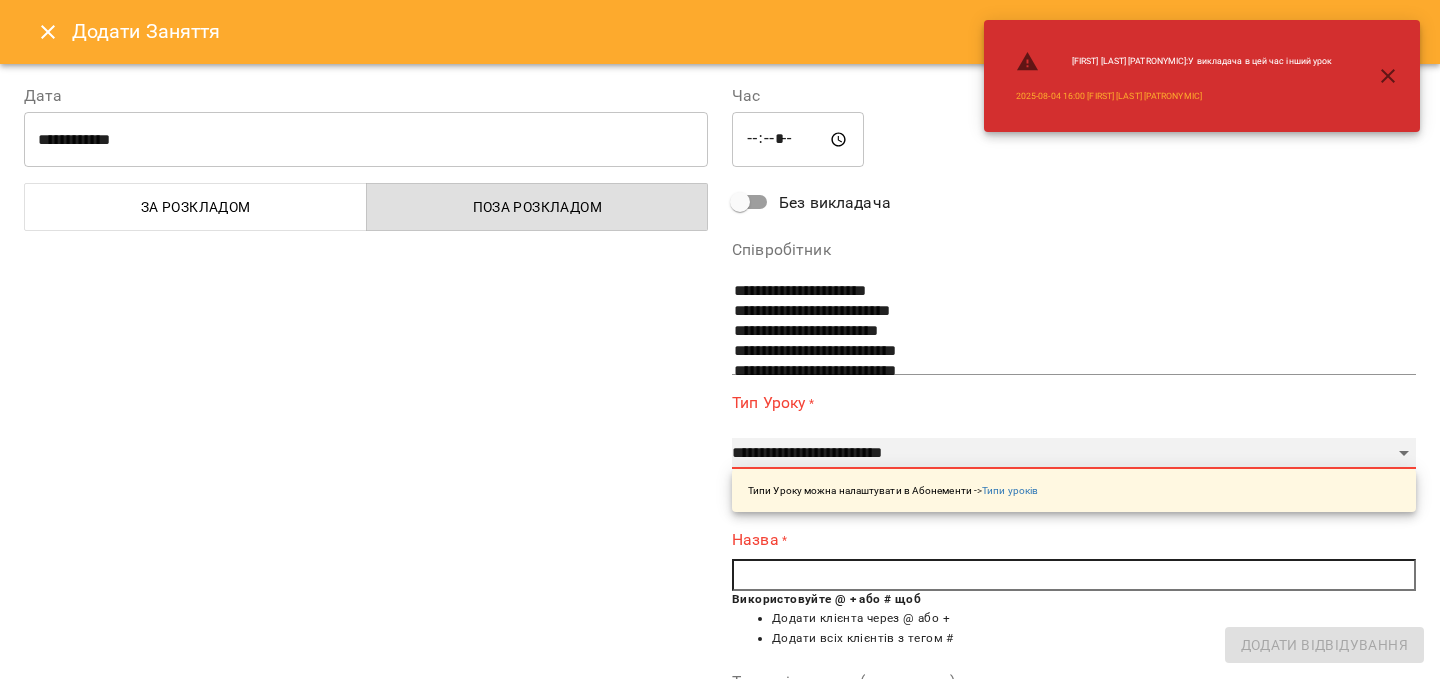 type on "**" 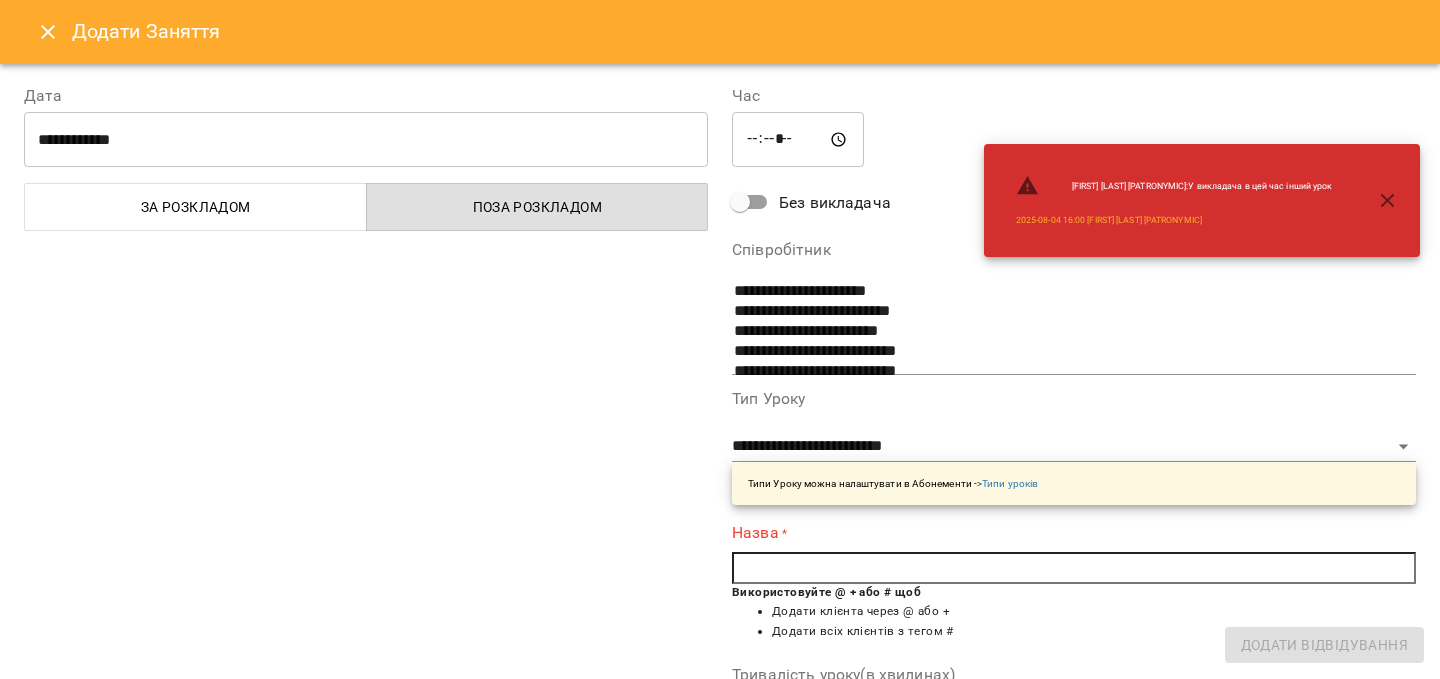 click at bounding box center [1074, 568] 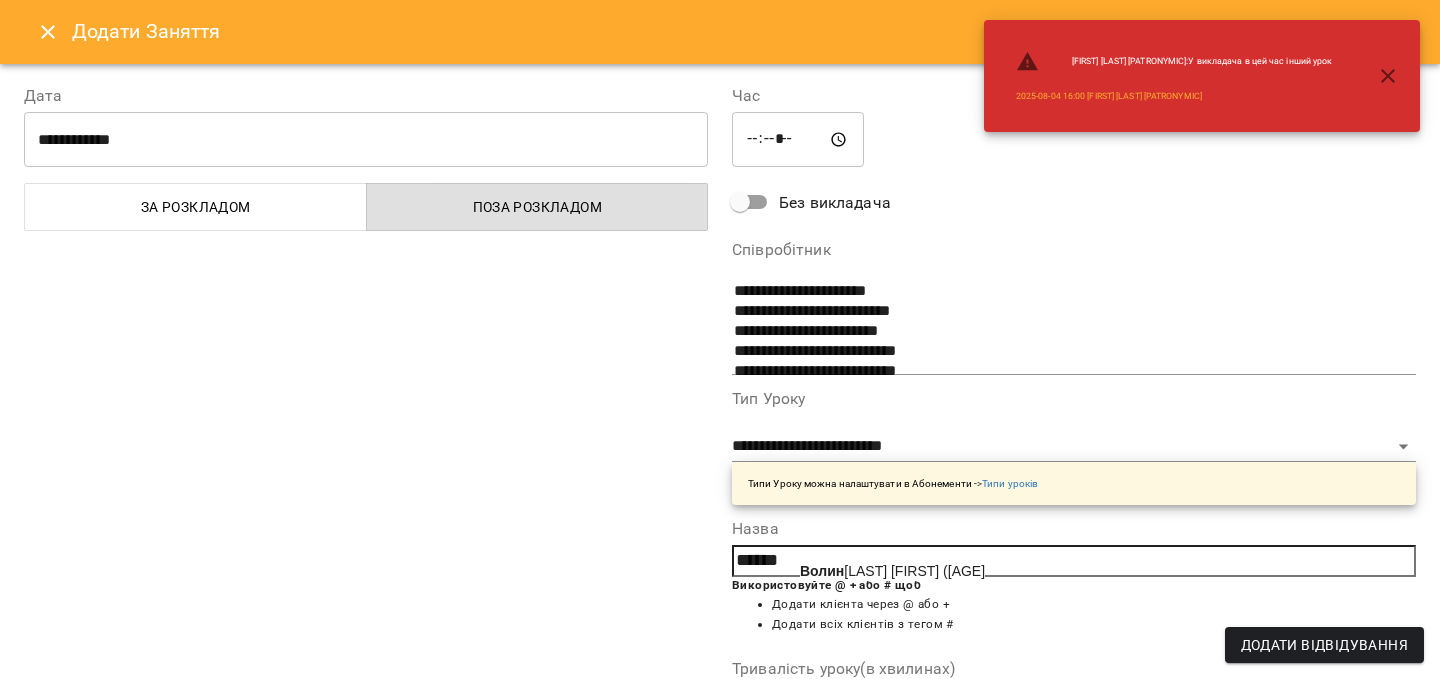 click on "[LAST] [FIRST] ([AGE])" at bounding box center [892, 571] 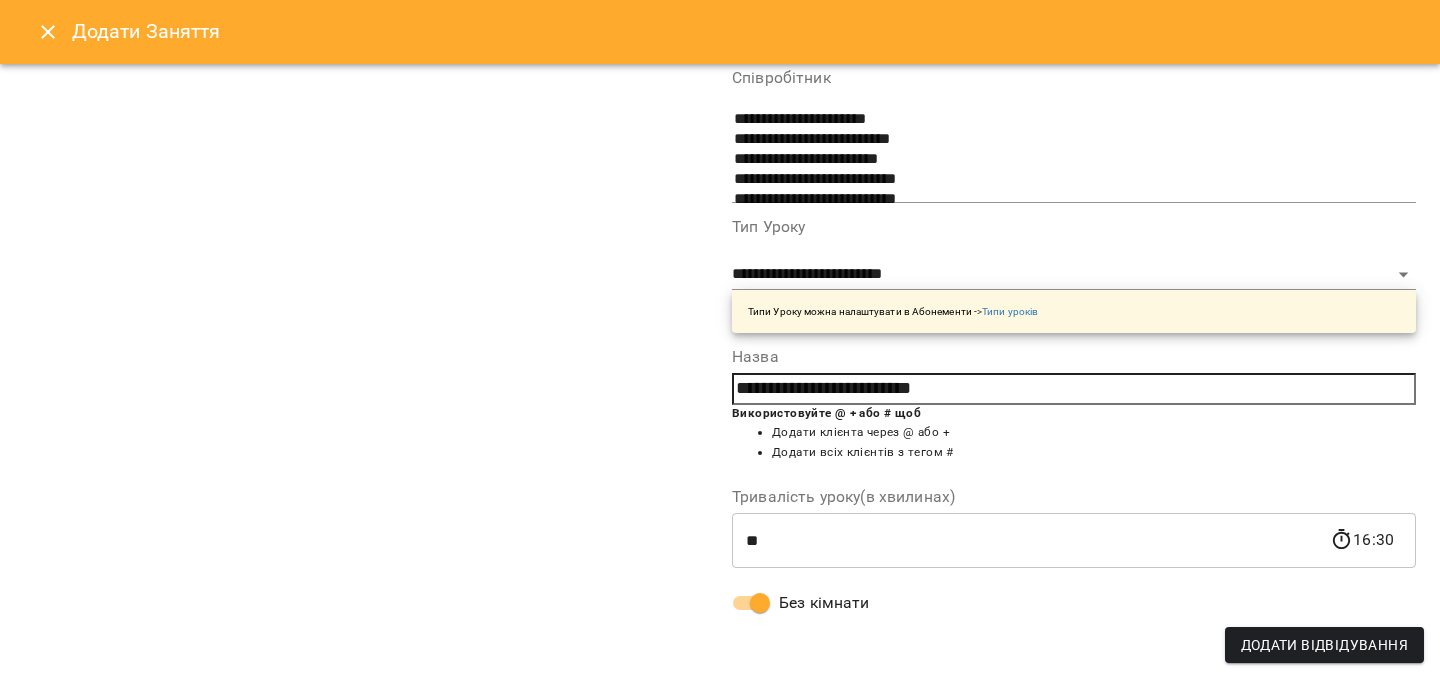 scroll, scrollTop: 0, scrollLeft: 0, axis: both 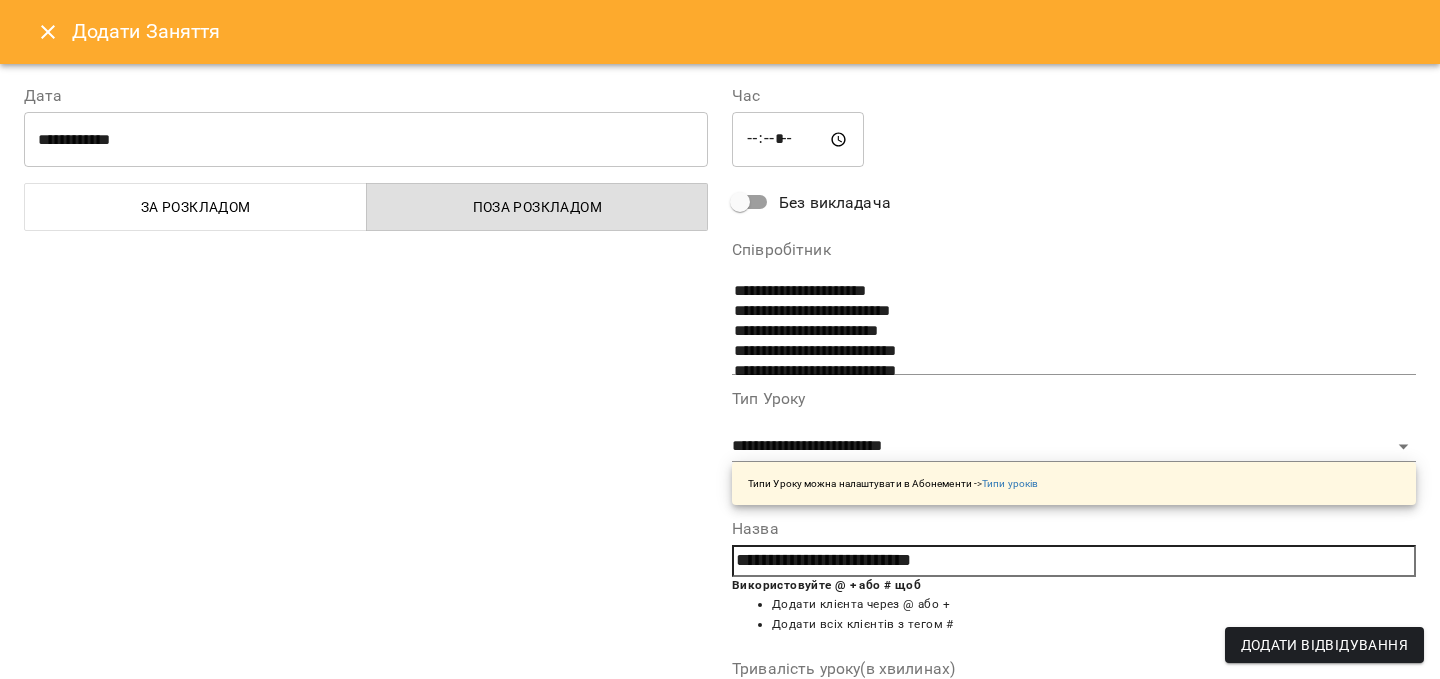 click on "Додати Відвідування" at bounding box center (1324, 645) 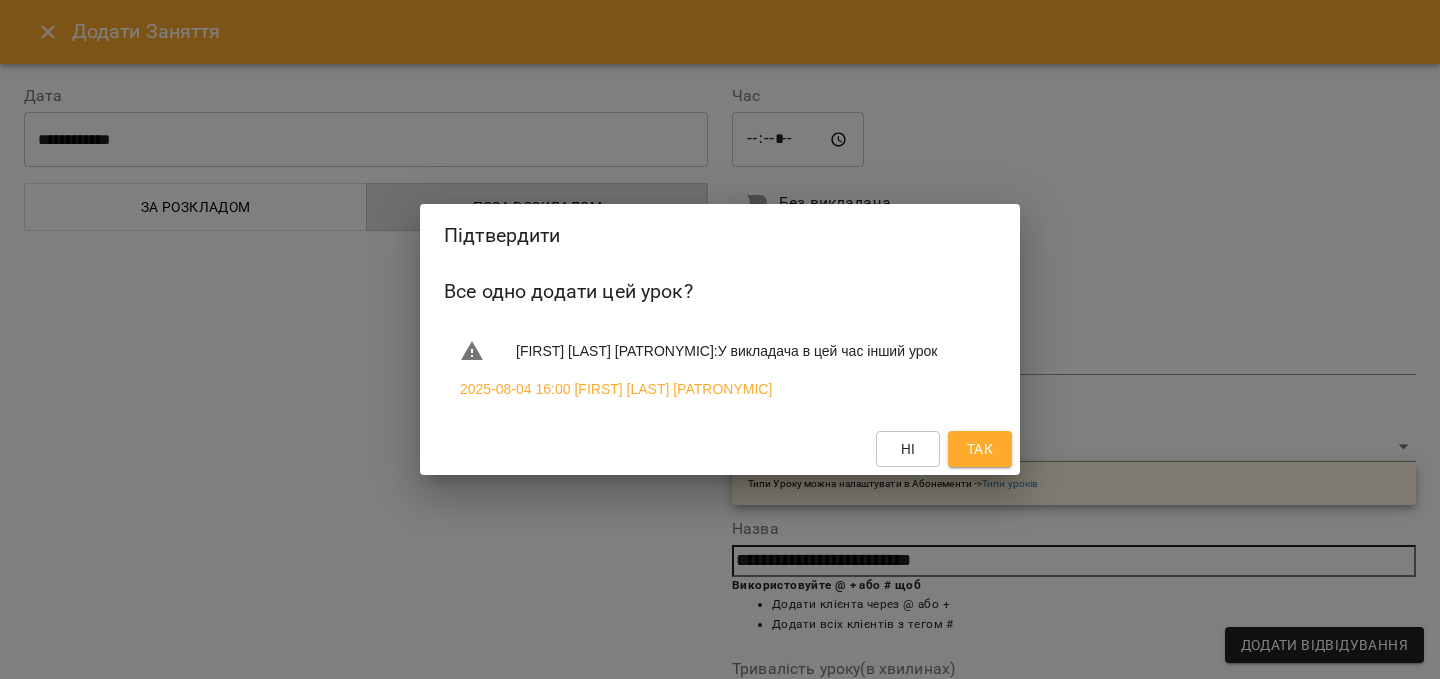 click on "Так" at bounding box center (980, 449) 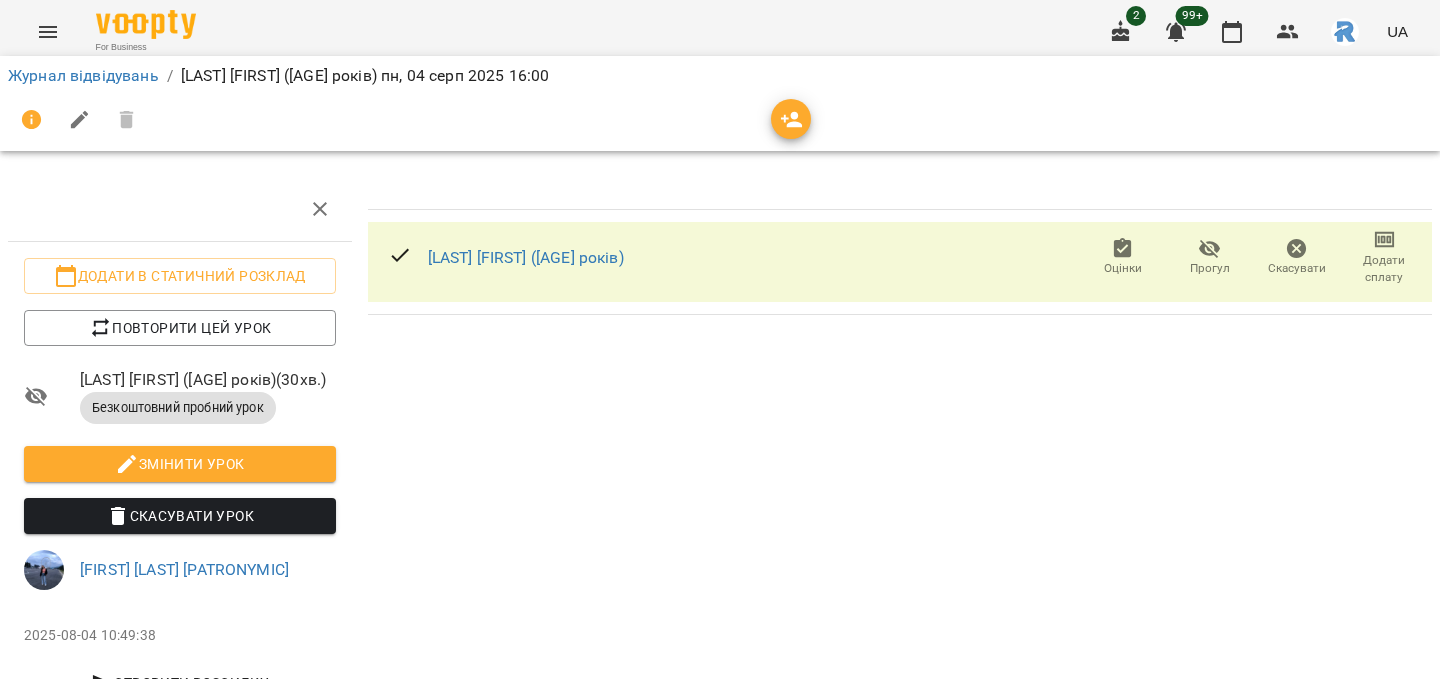 scroll, scrollTop: 55, scrollLeft: 0, axis: vertical 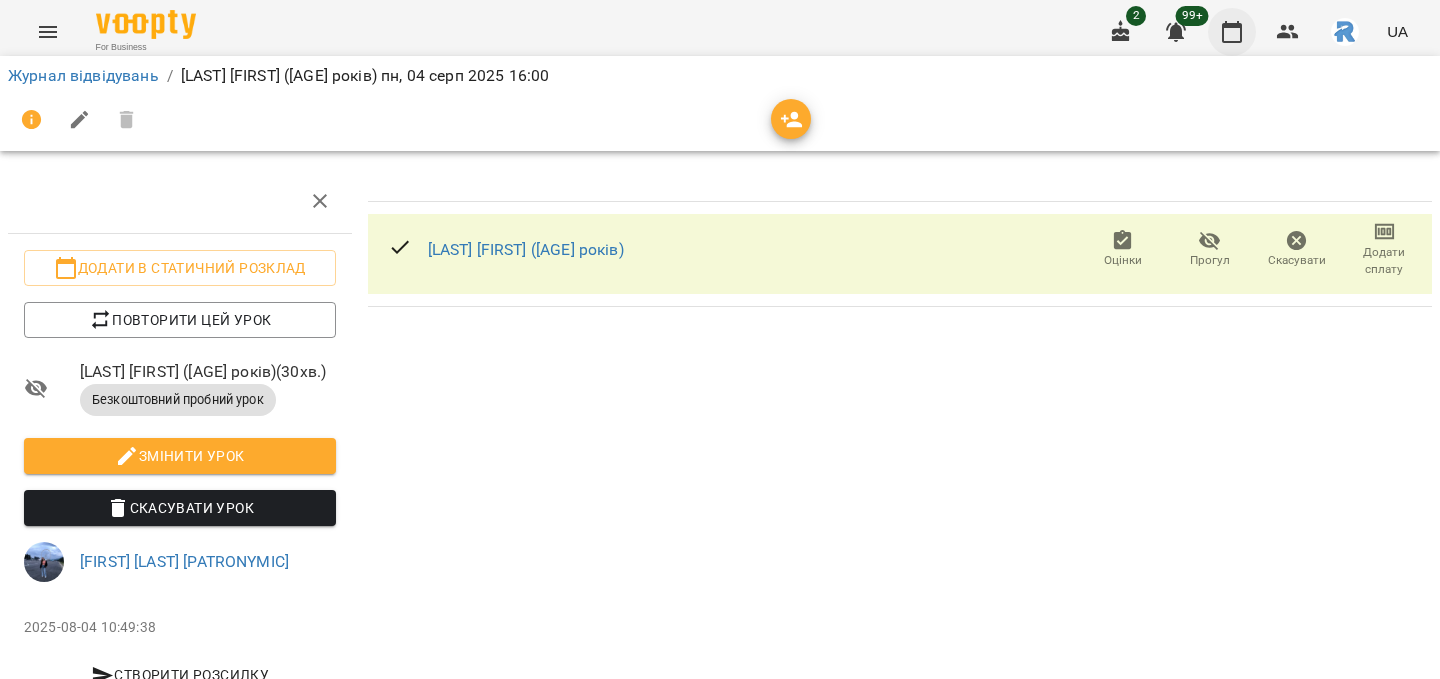 click 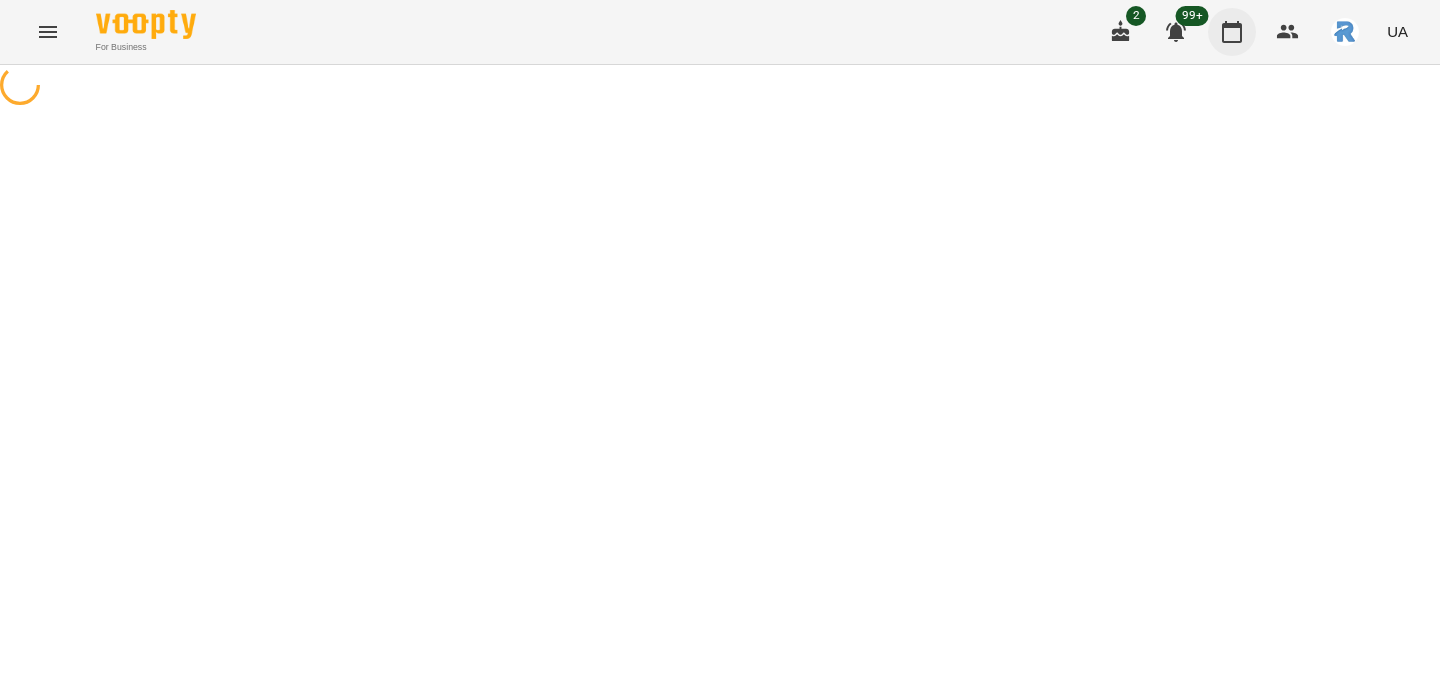 scroll, scrollTop: 0, scrollLeft: 0, axis: both 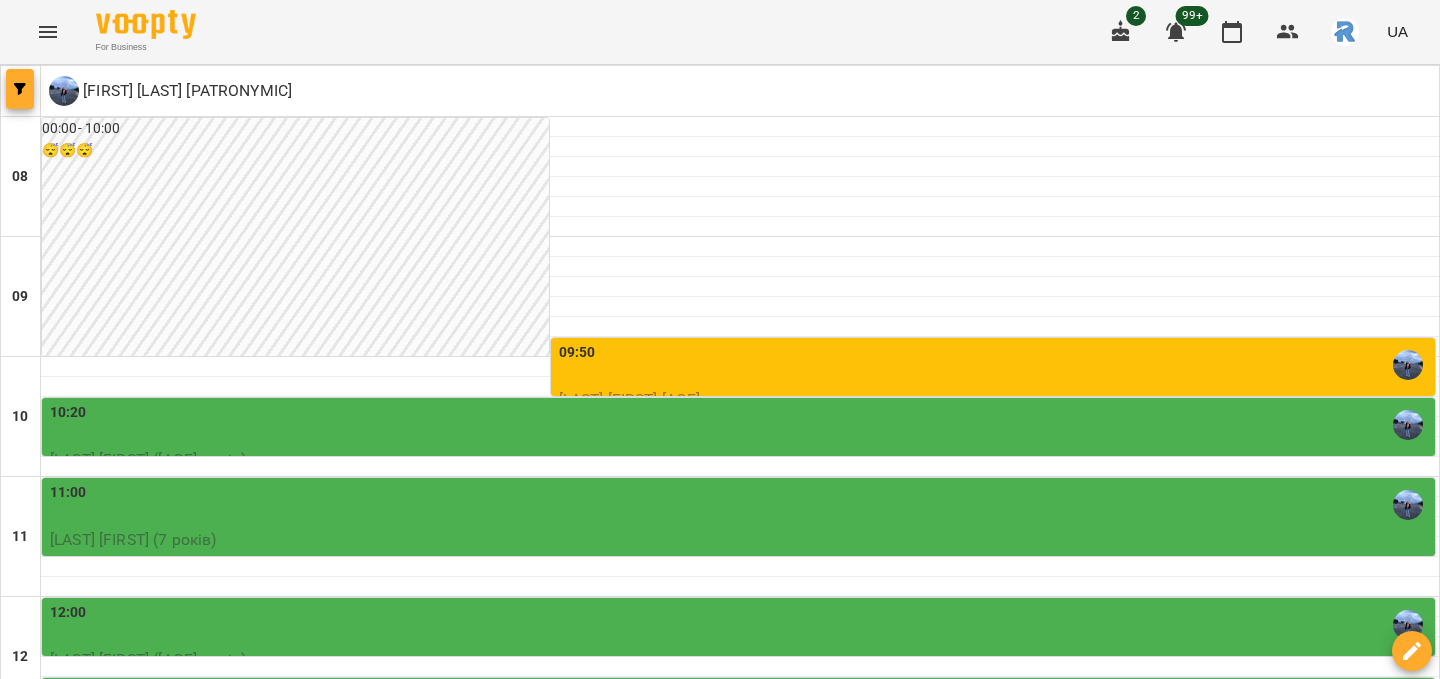 click 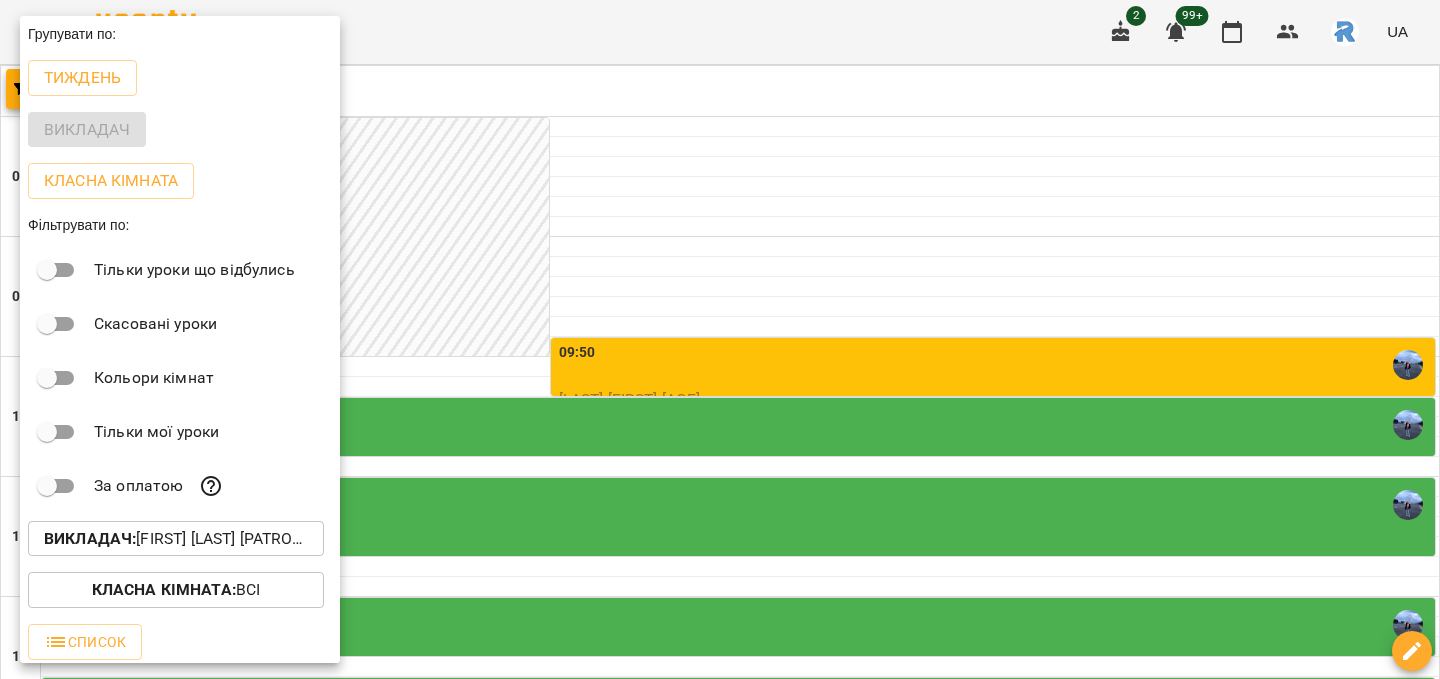 click at bounding box center (720, 339) 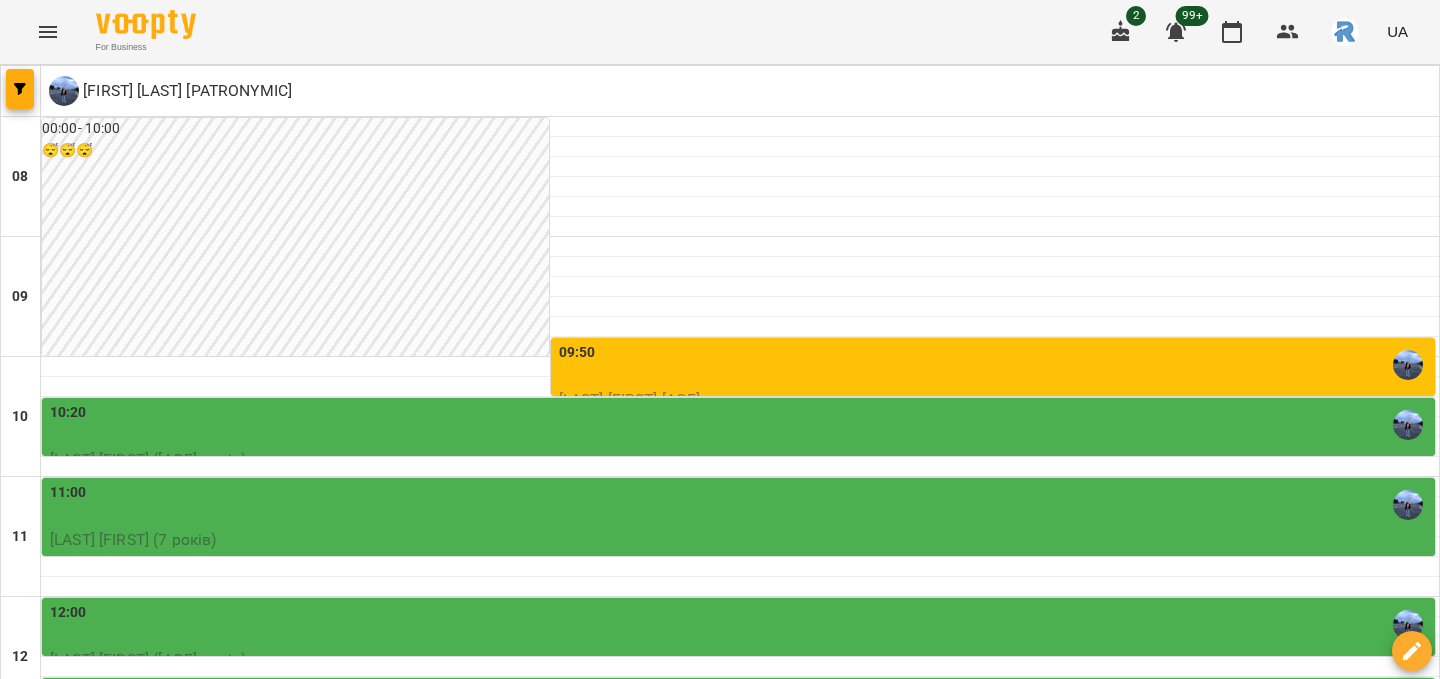 click 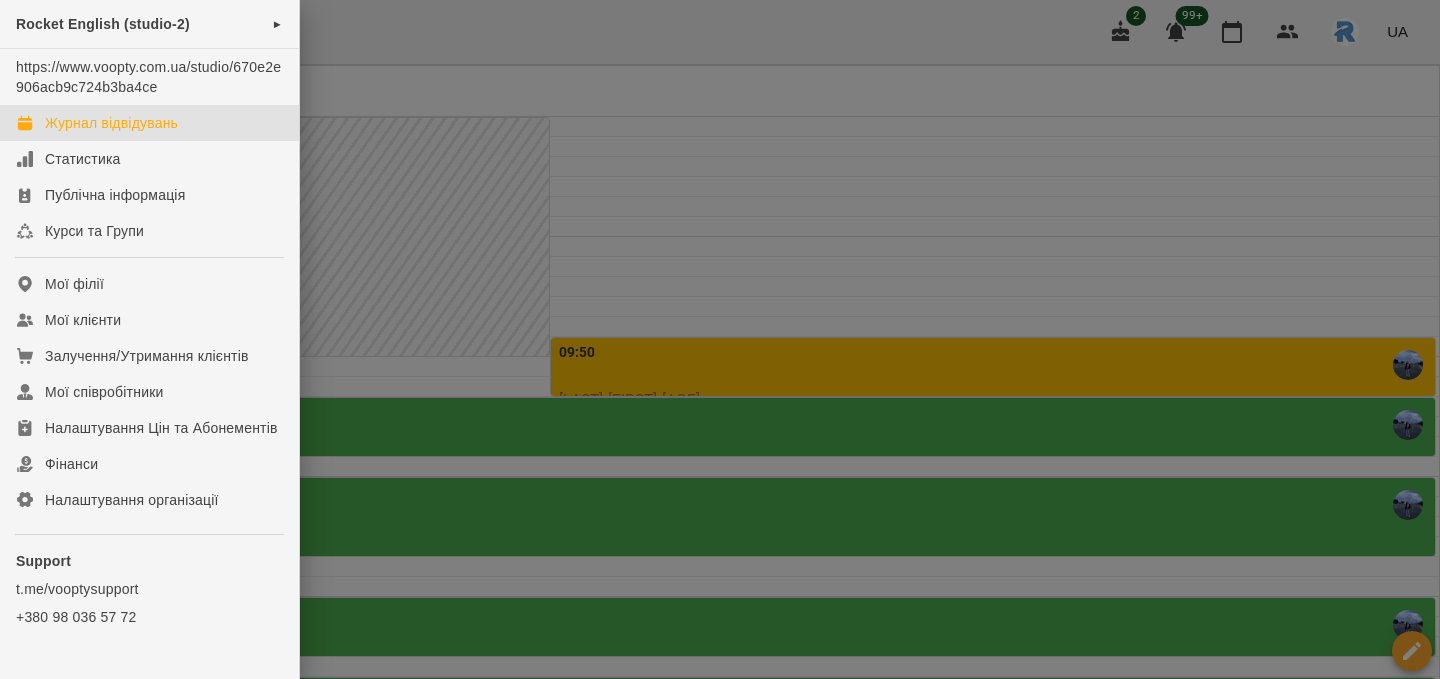 click on "[BRAND] ([NUMBER]) ► [URL] [TEXT] [PHONE]" at bounding box center [149, 361] 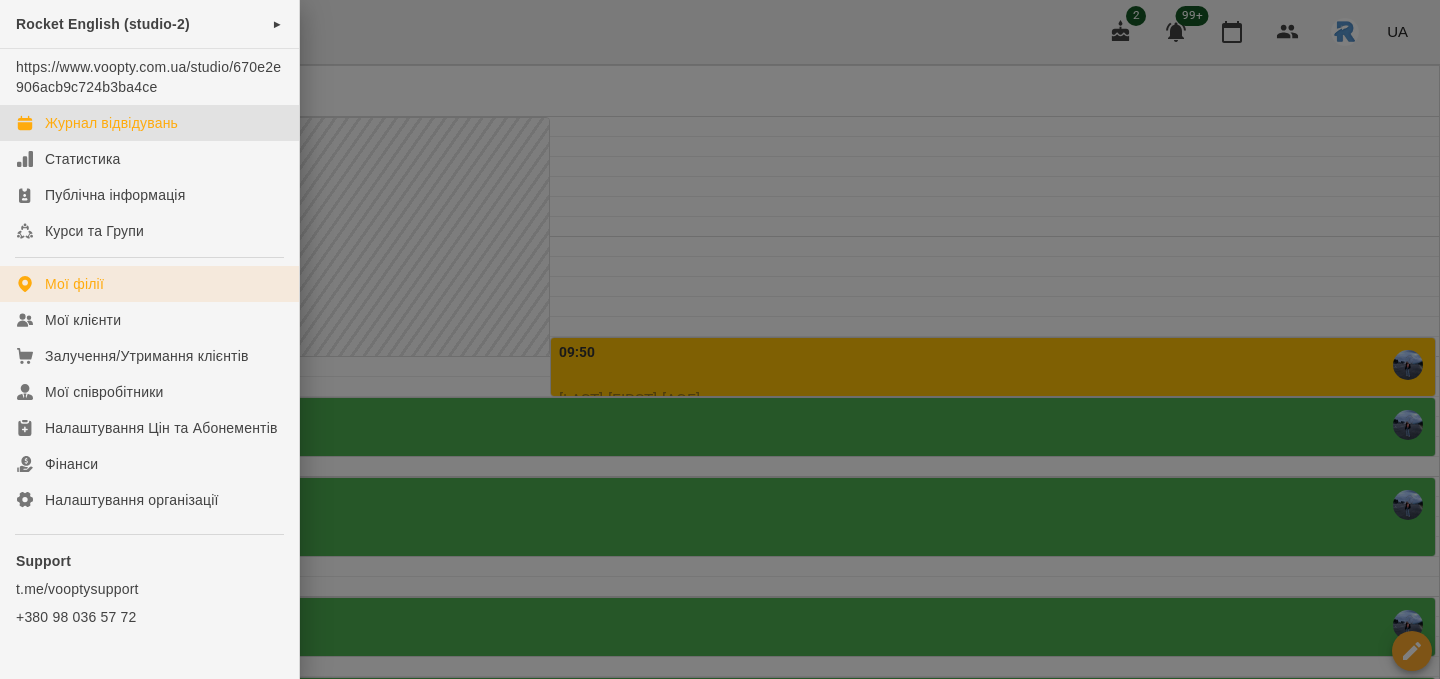 click on "Мої філії" at bounding box center [149, 284] 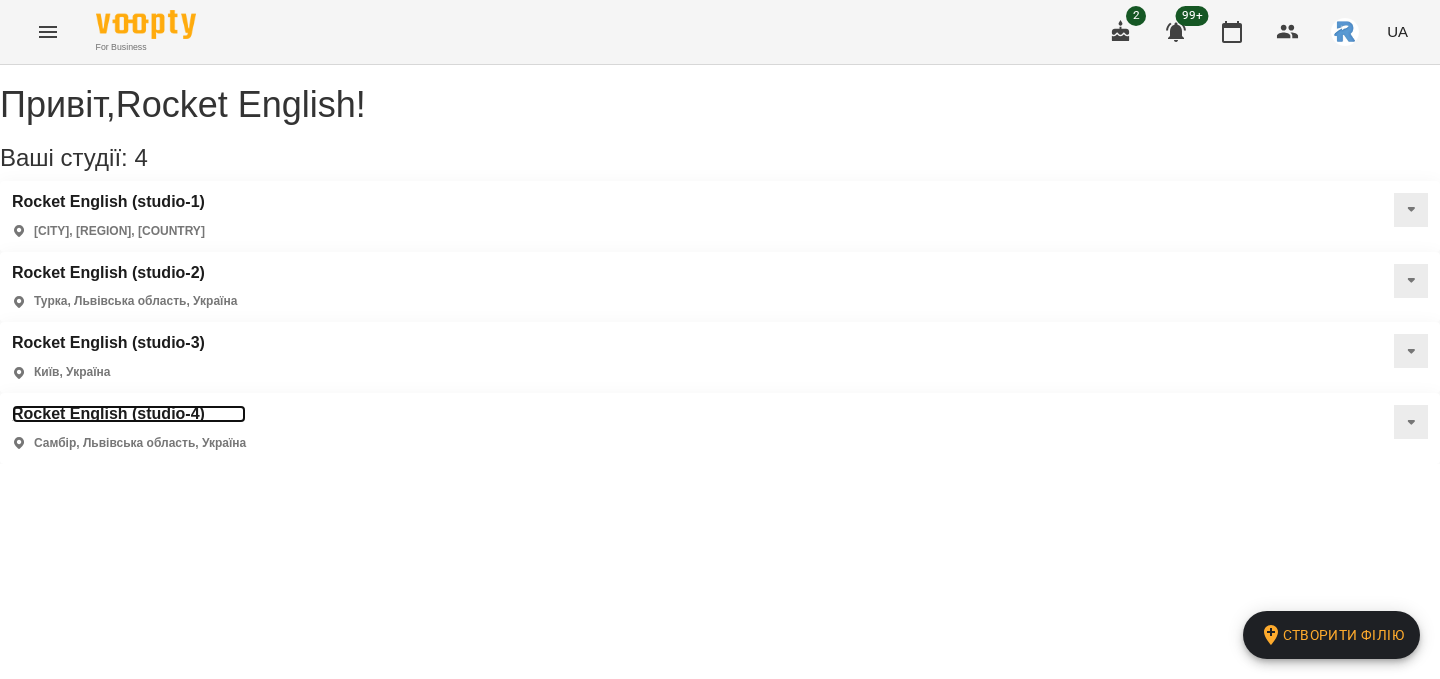 click on "Rocket English (studio-4)" at bounding box center (129, 414) 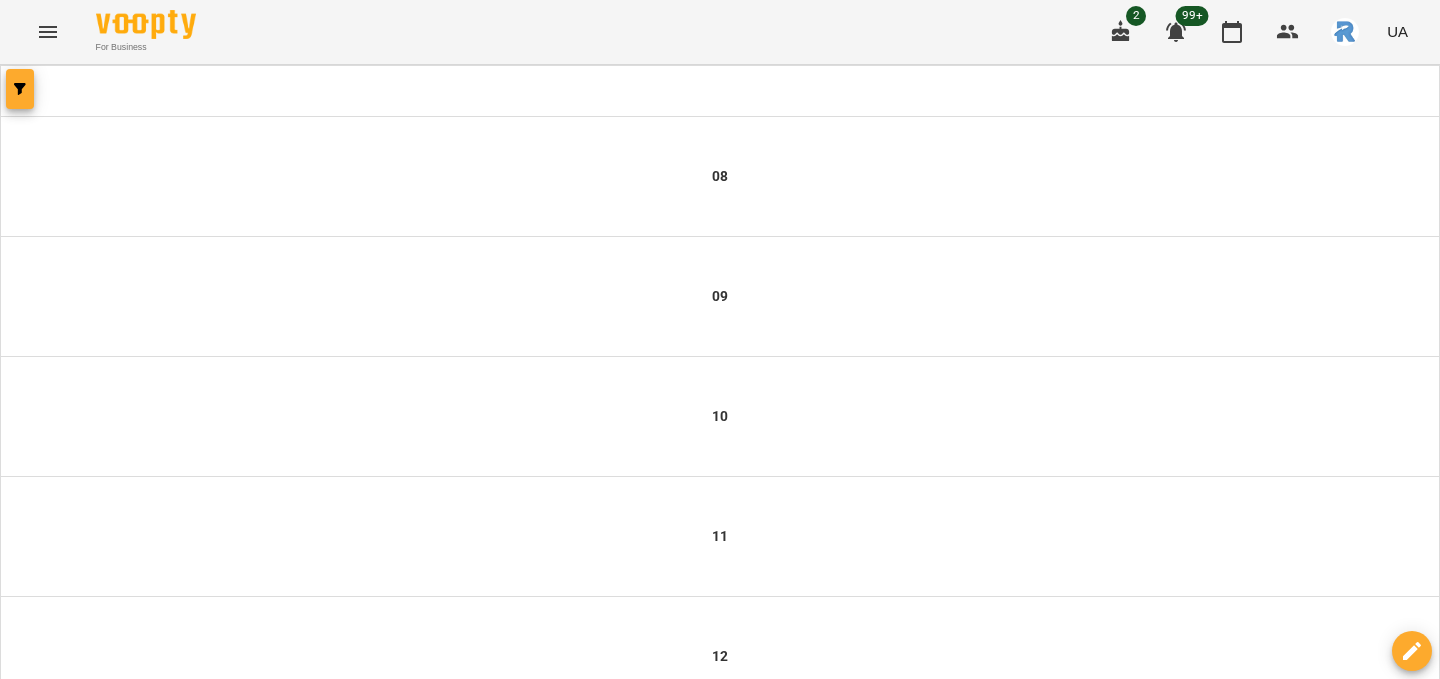 click at bounding box center (20, 89) 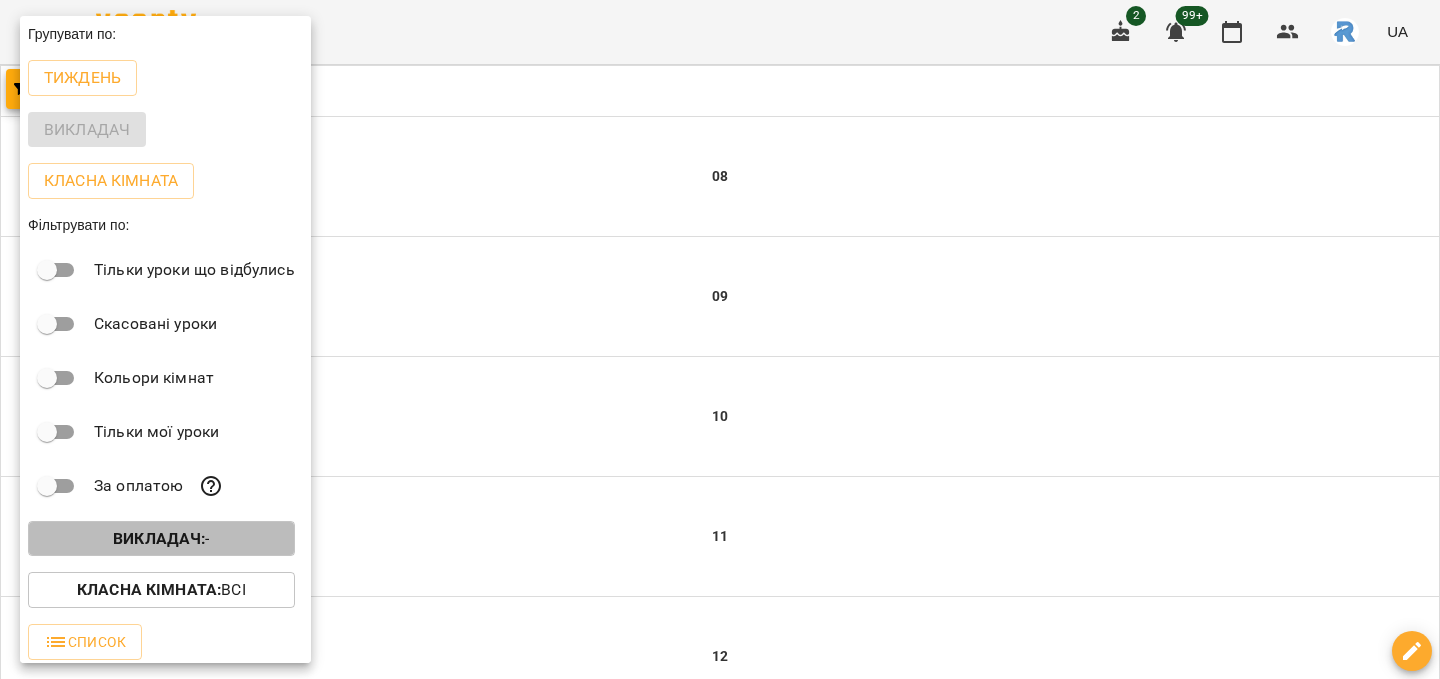 click on "Викладач :  -" at bounding box center [161, 539] 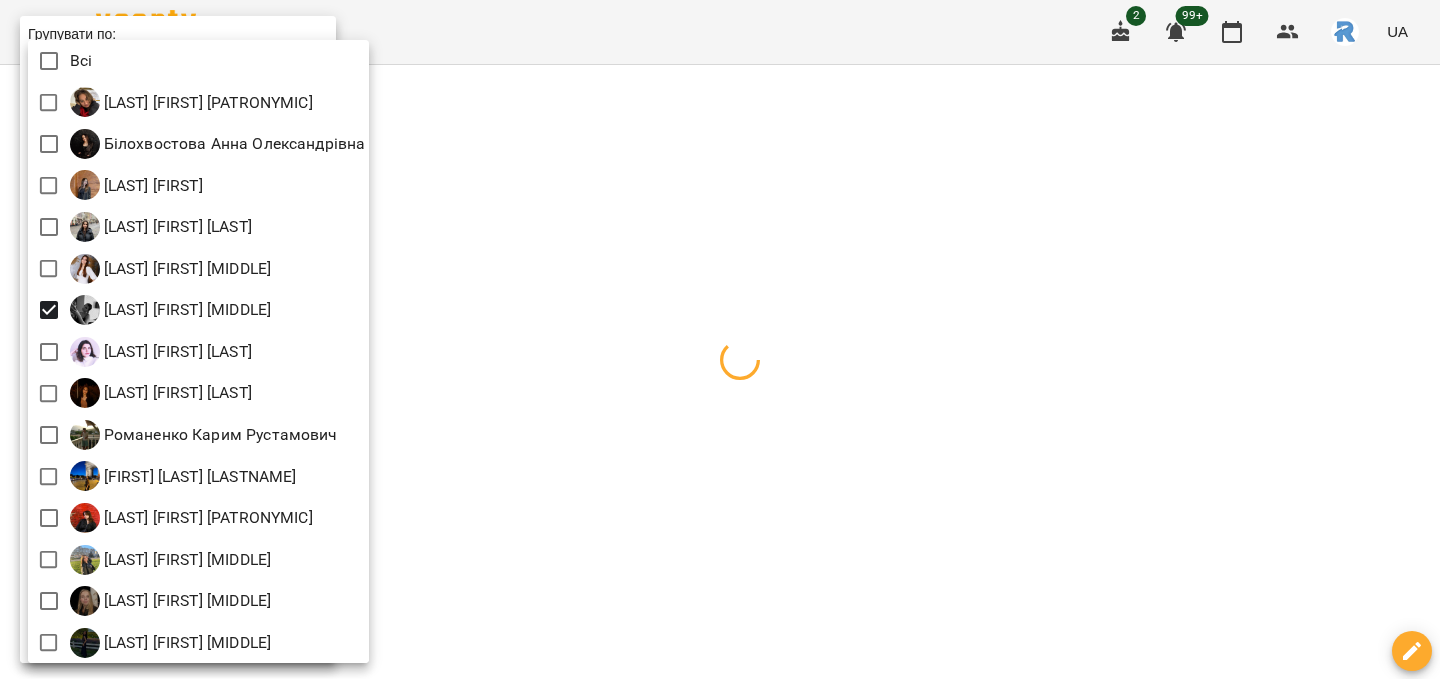 click at bounding box center (720, 339) 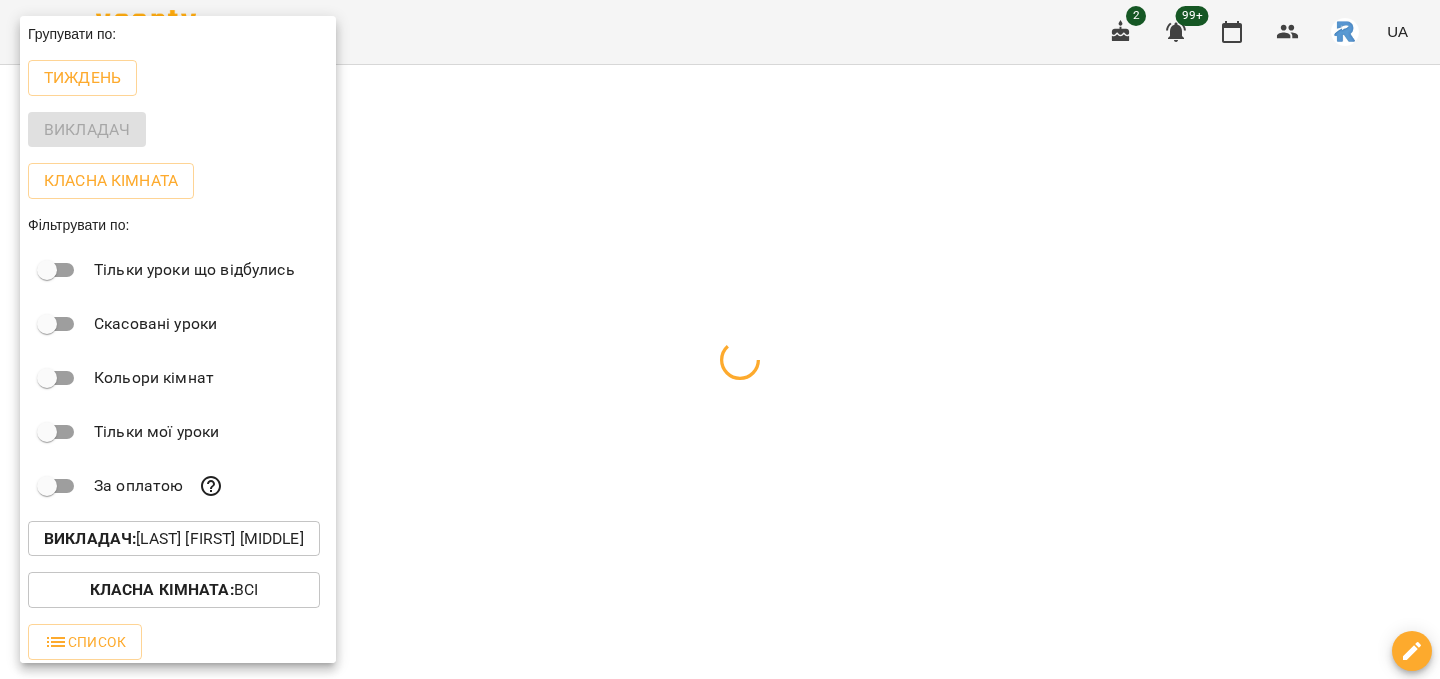click at bounding box center (720, 339) 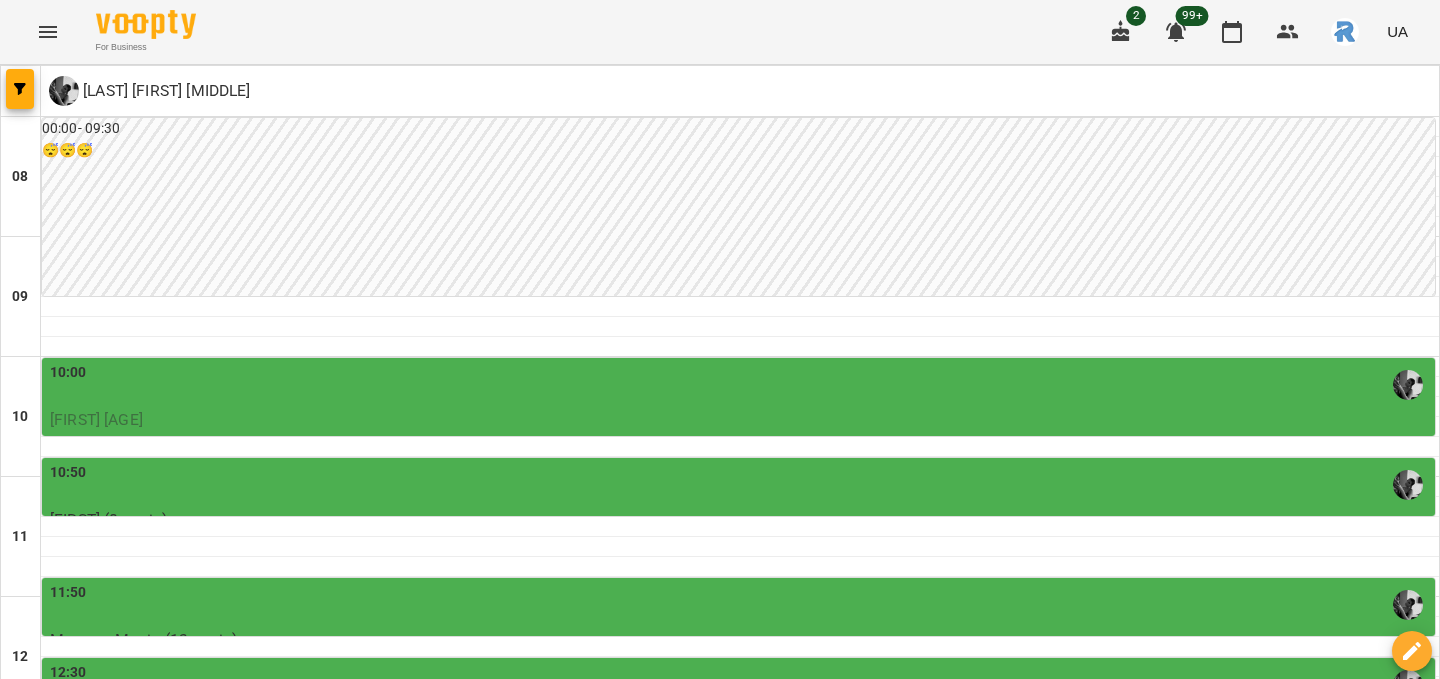scroll, scrollTop: 110, scrollLeft: 0, axis: vertical 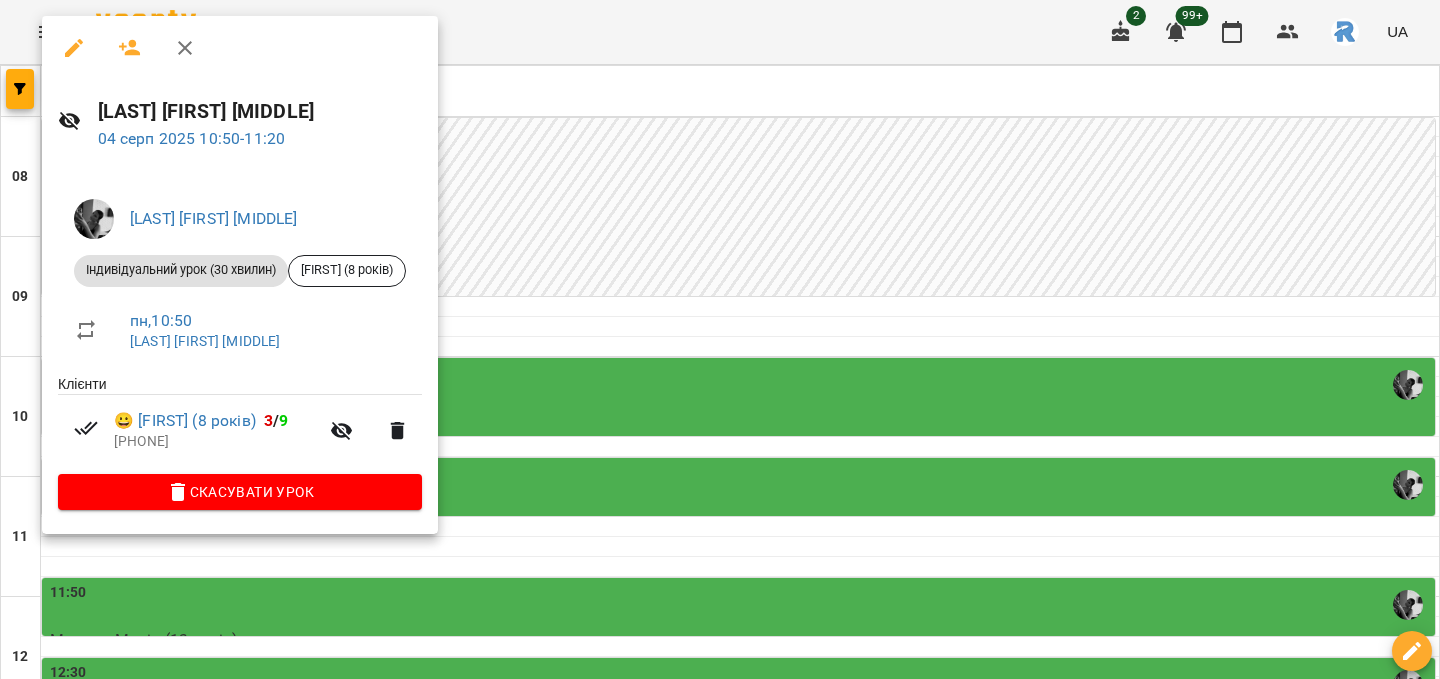 click at bounding box center (720, 339) 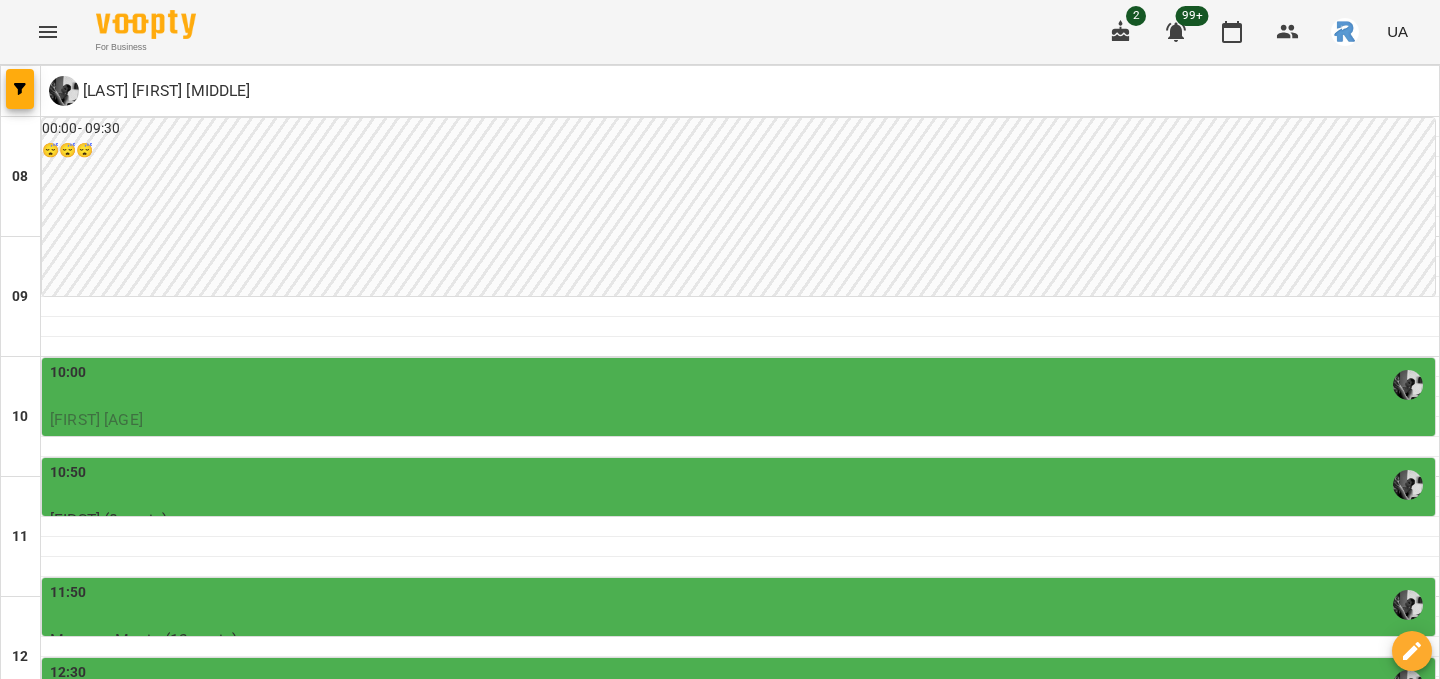 scroll, scrollTop: 53, scrollLeft: 0, axis: vertical 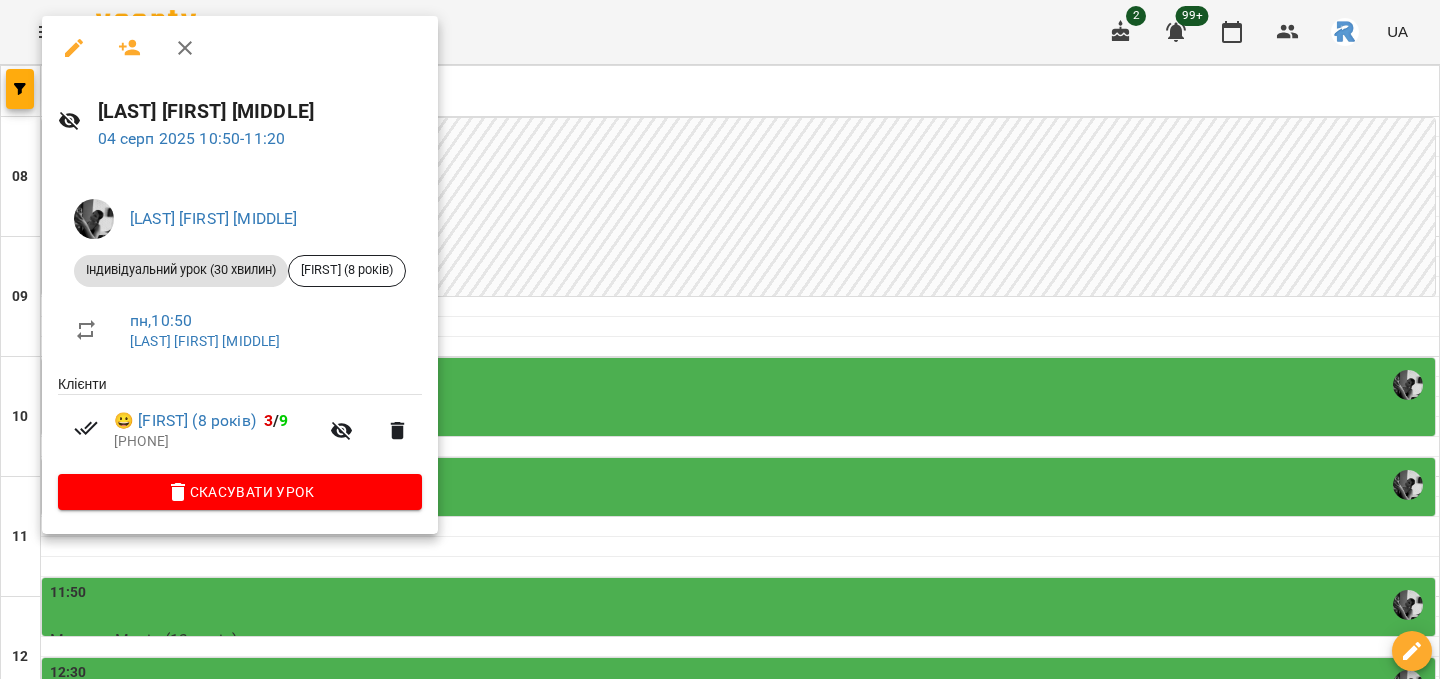 click at bounding box center [720, 339] 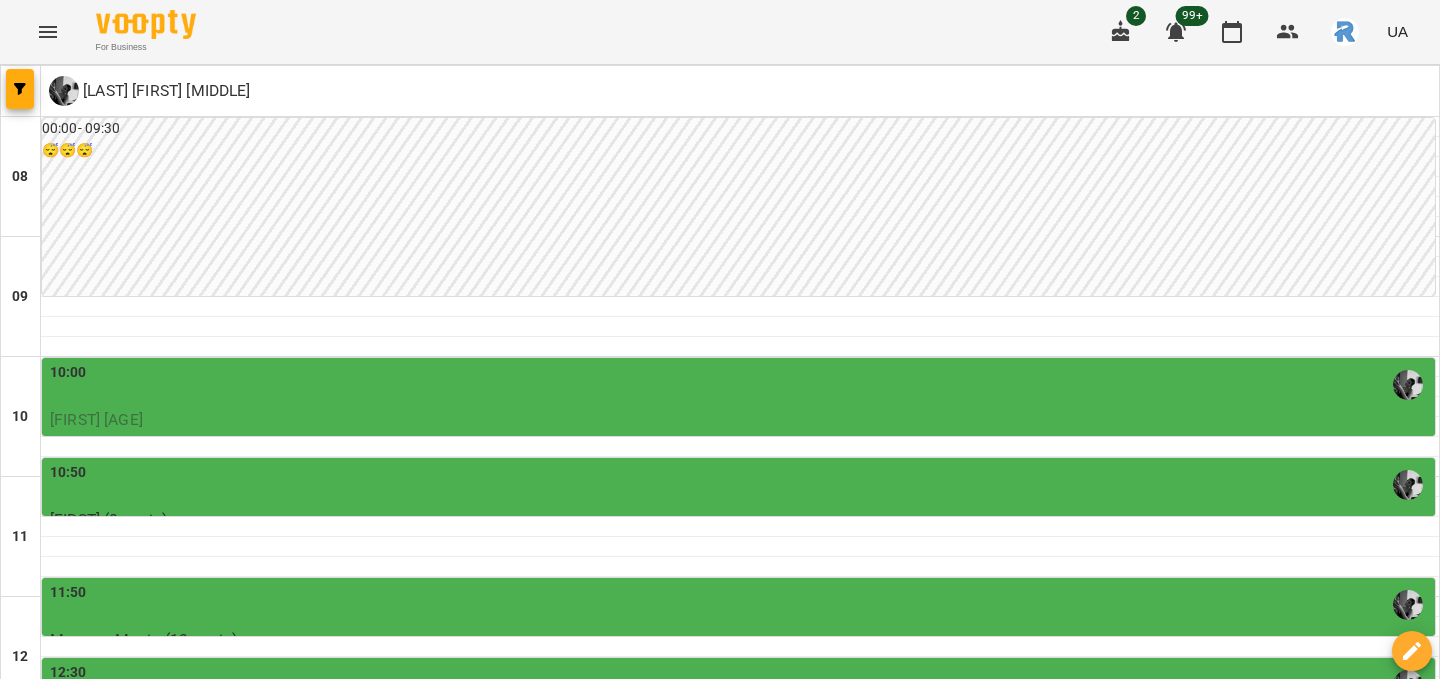 scroll, scrollTop: 179, scrollLeft: 0, axis: vertical 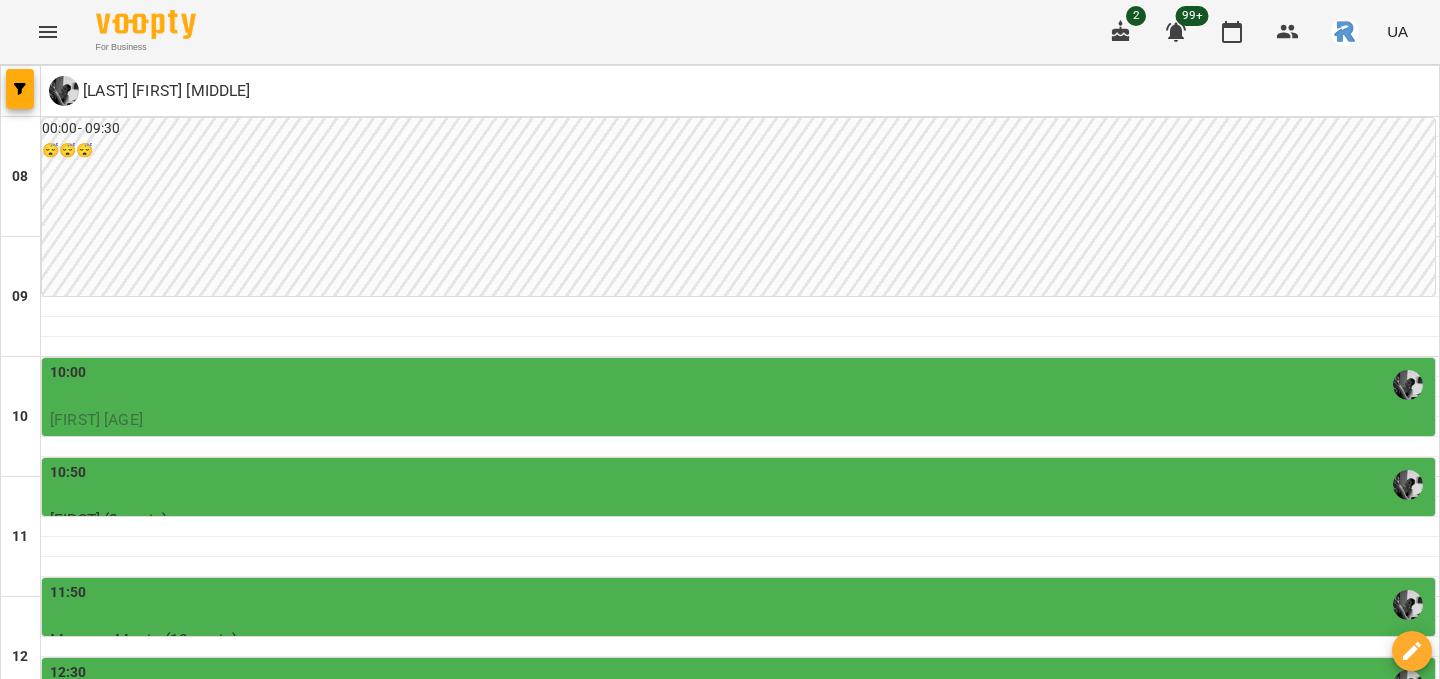 click on "10:50" at bounding box center (740, 485) 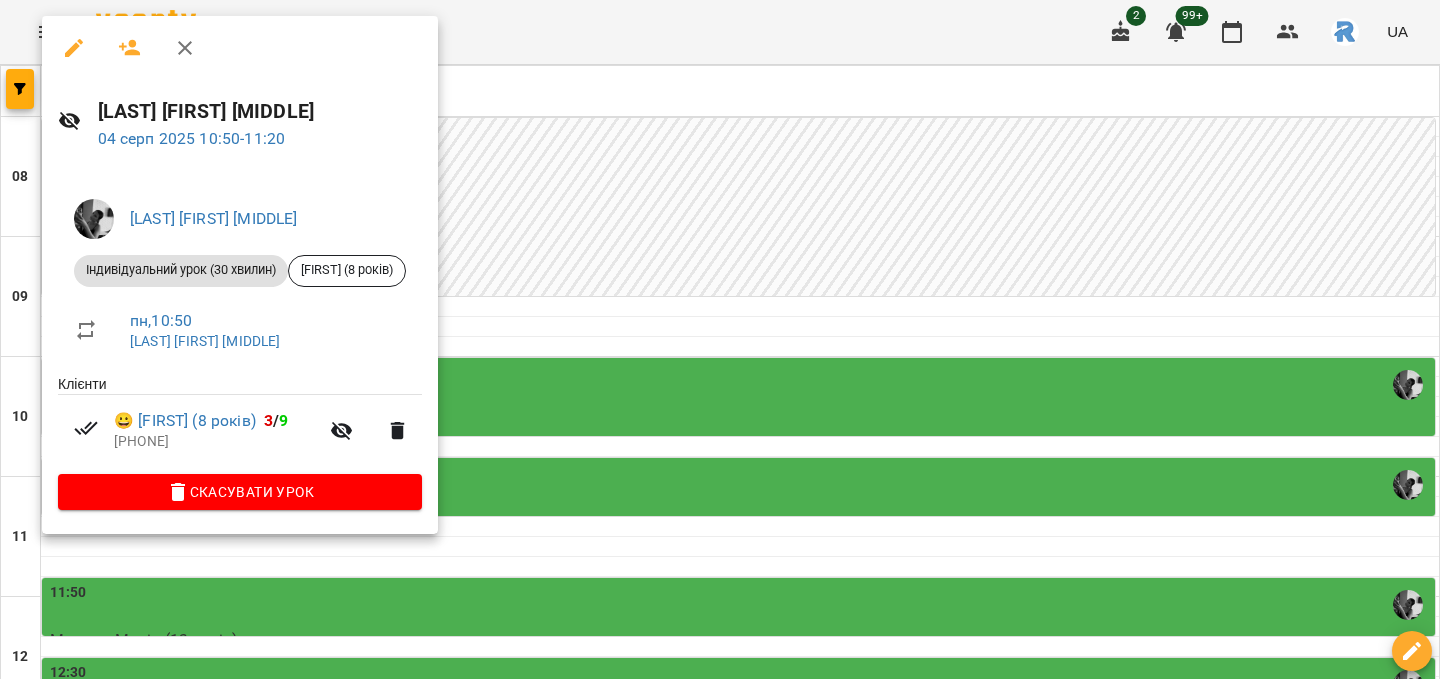 click at bounding box center [720, 339] 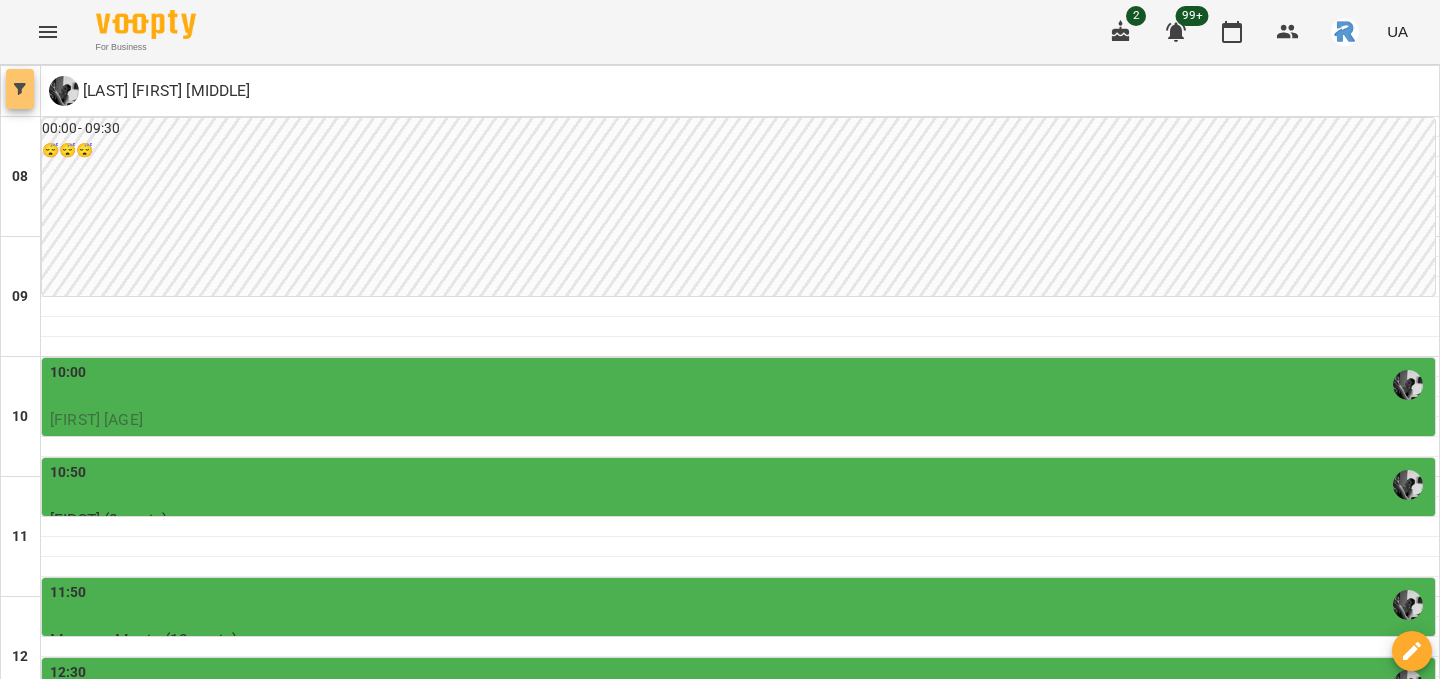 click at bounding box center [20, 89] 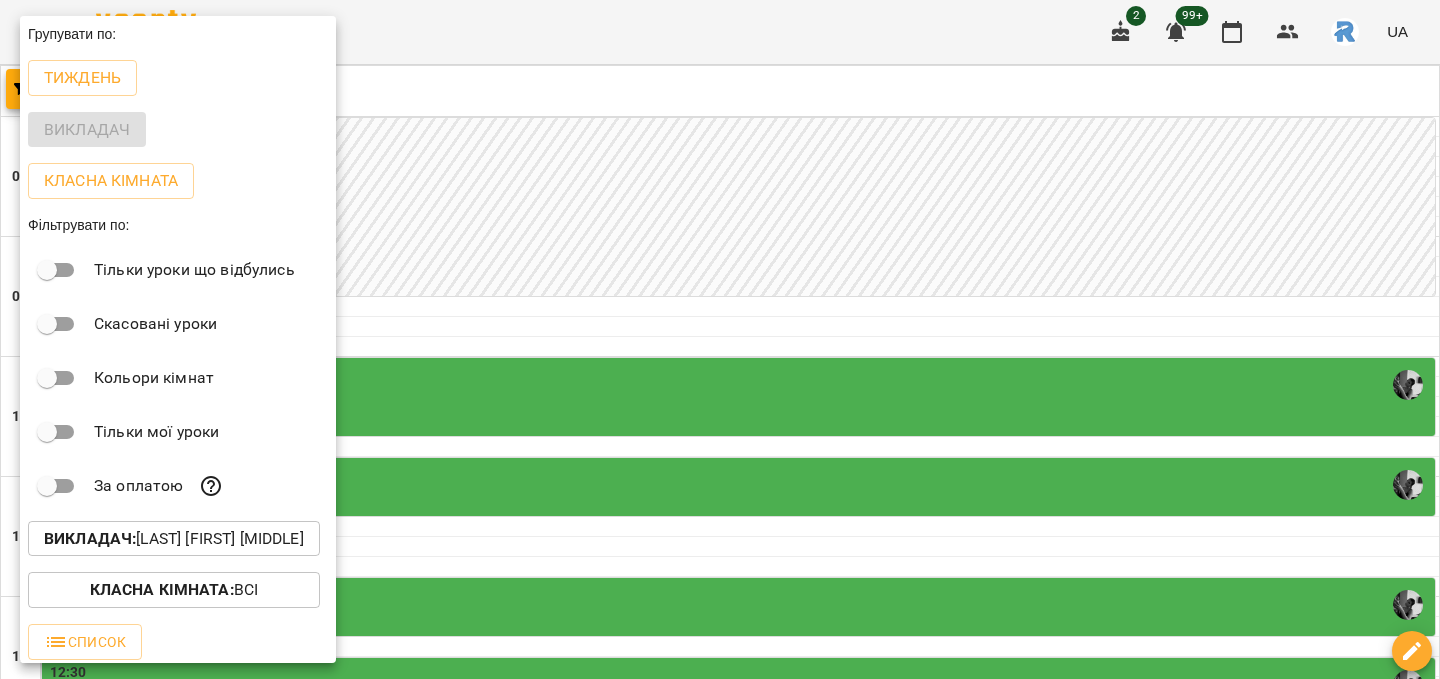 click on "Викладач :  Кирилова Софія Сергіївна" at bounding box center (174, 539) 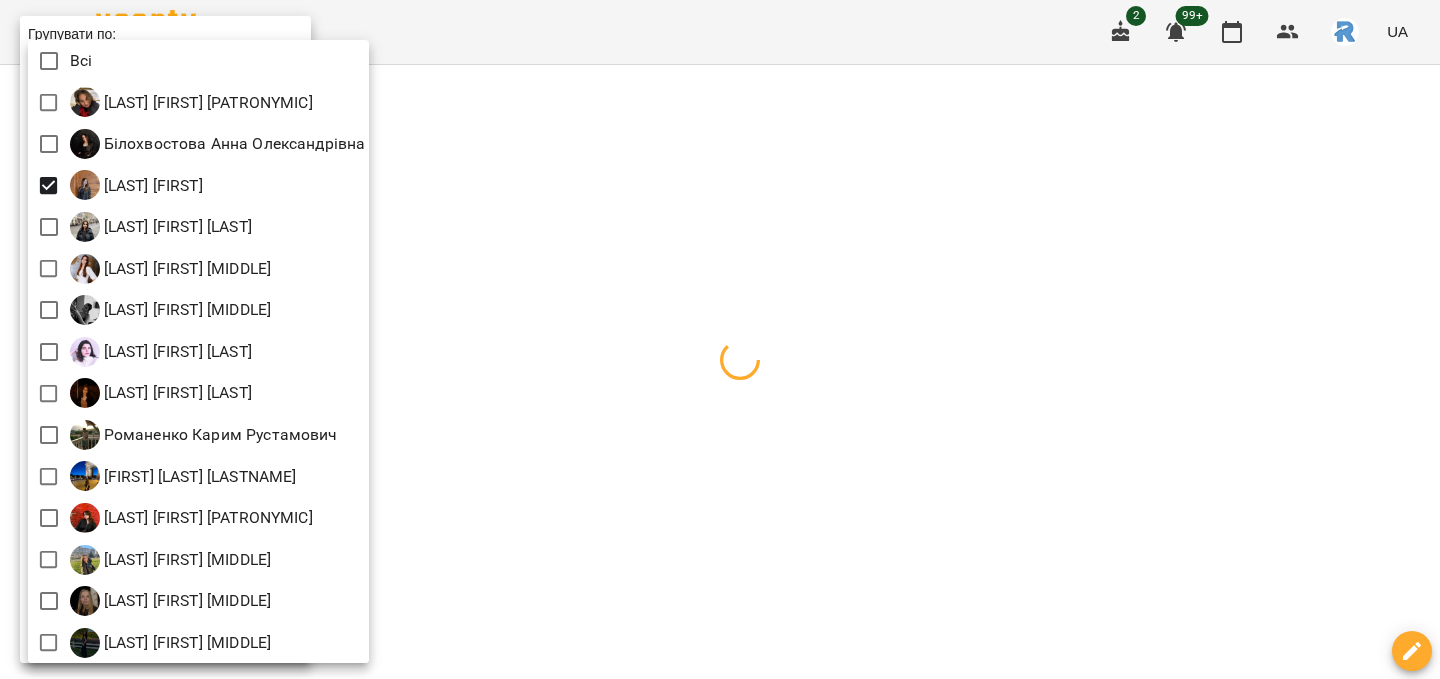 click at bounding box center [720, 339] 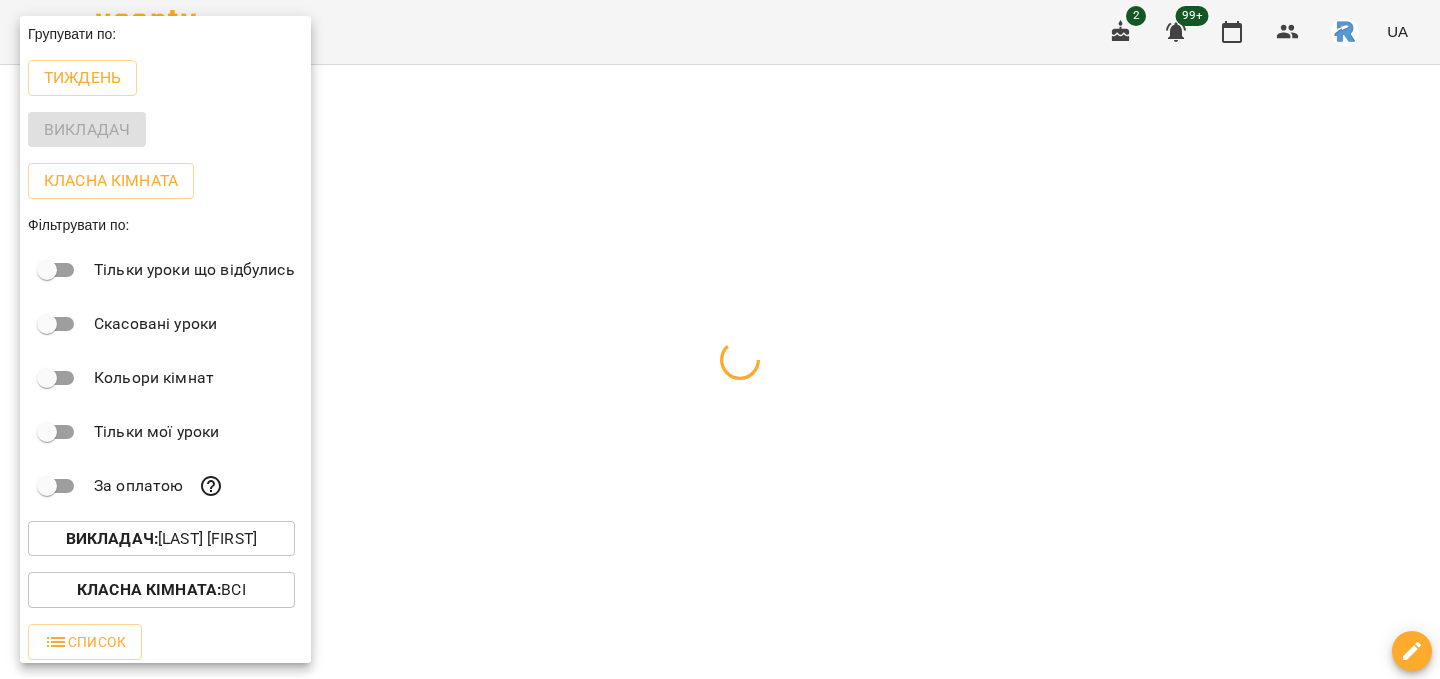 click at bounding box center [720, 339] 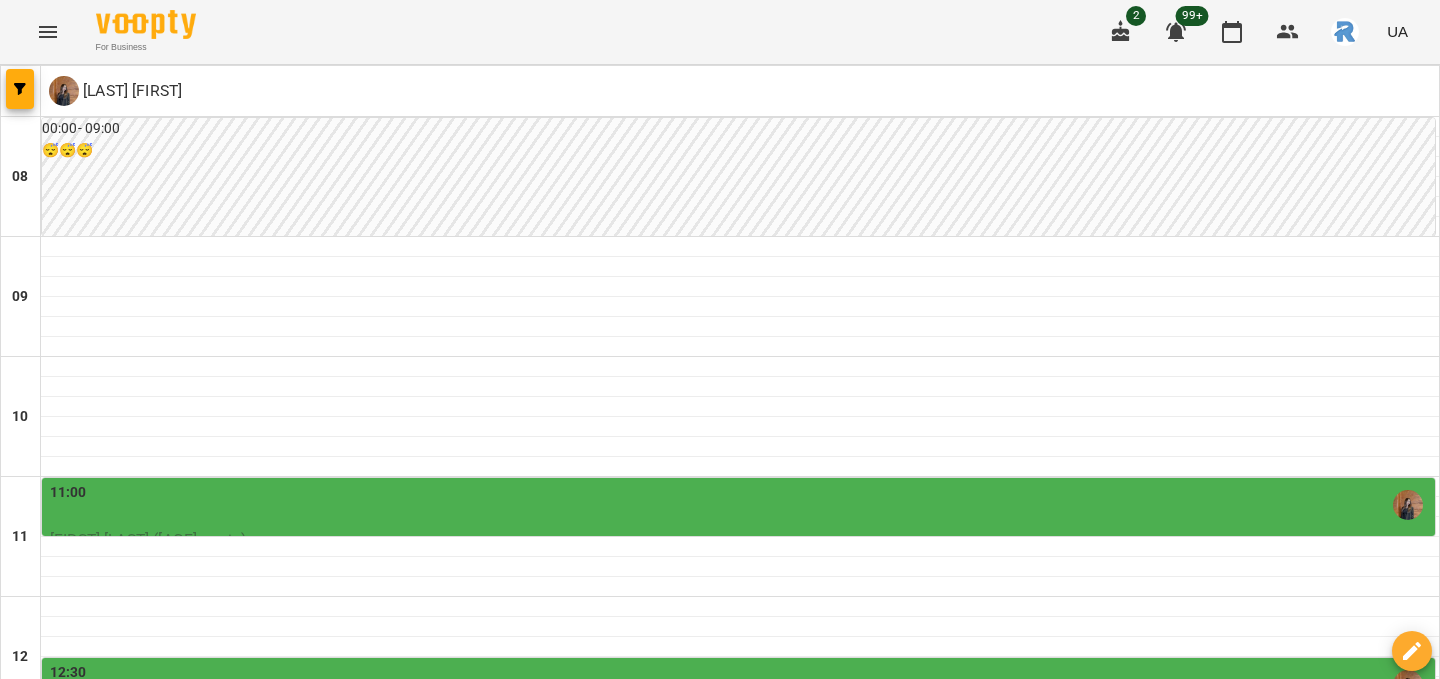 scroll, scrollTop: 358, scrollLeft: 0, axis: vertical 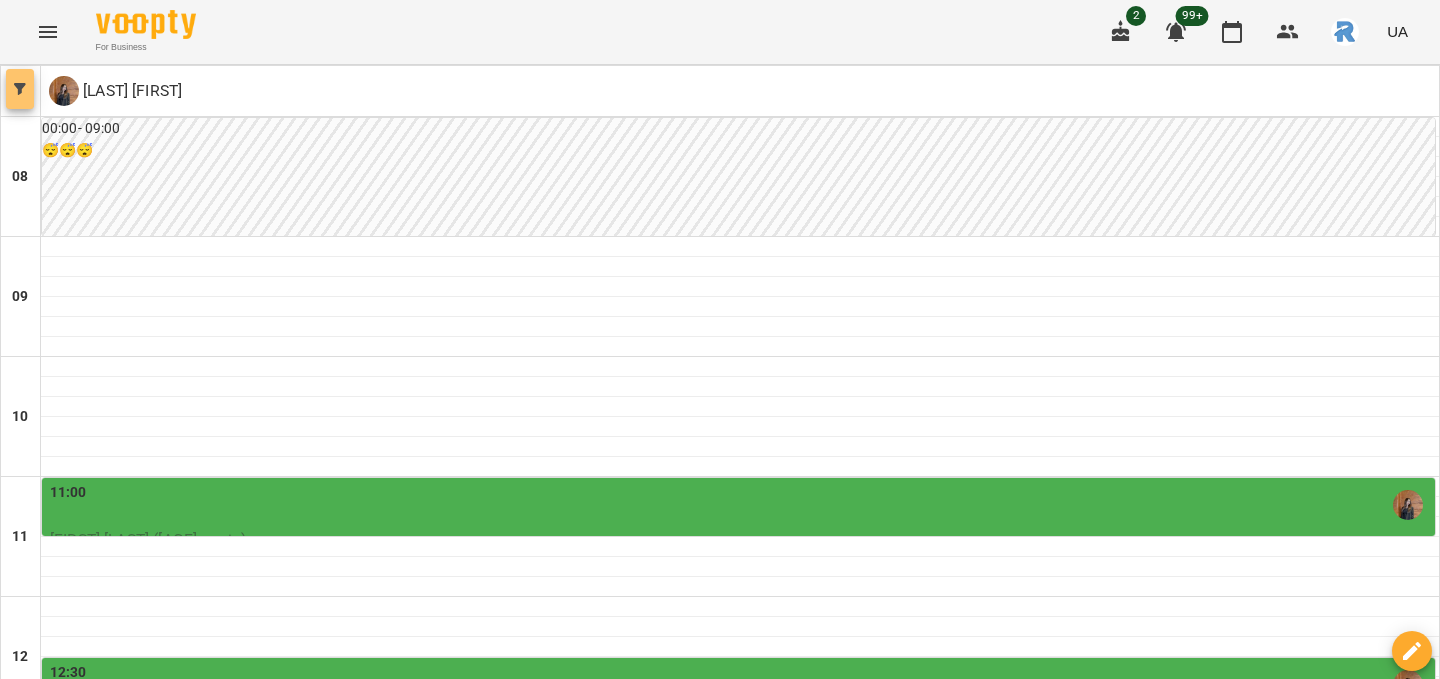 click at bounding box center [20, 89] 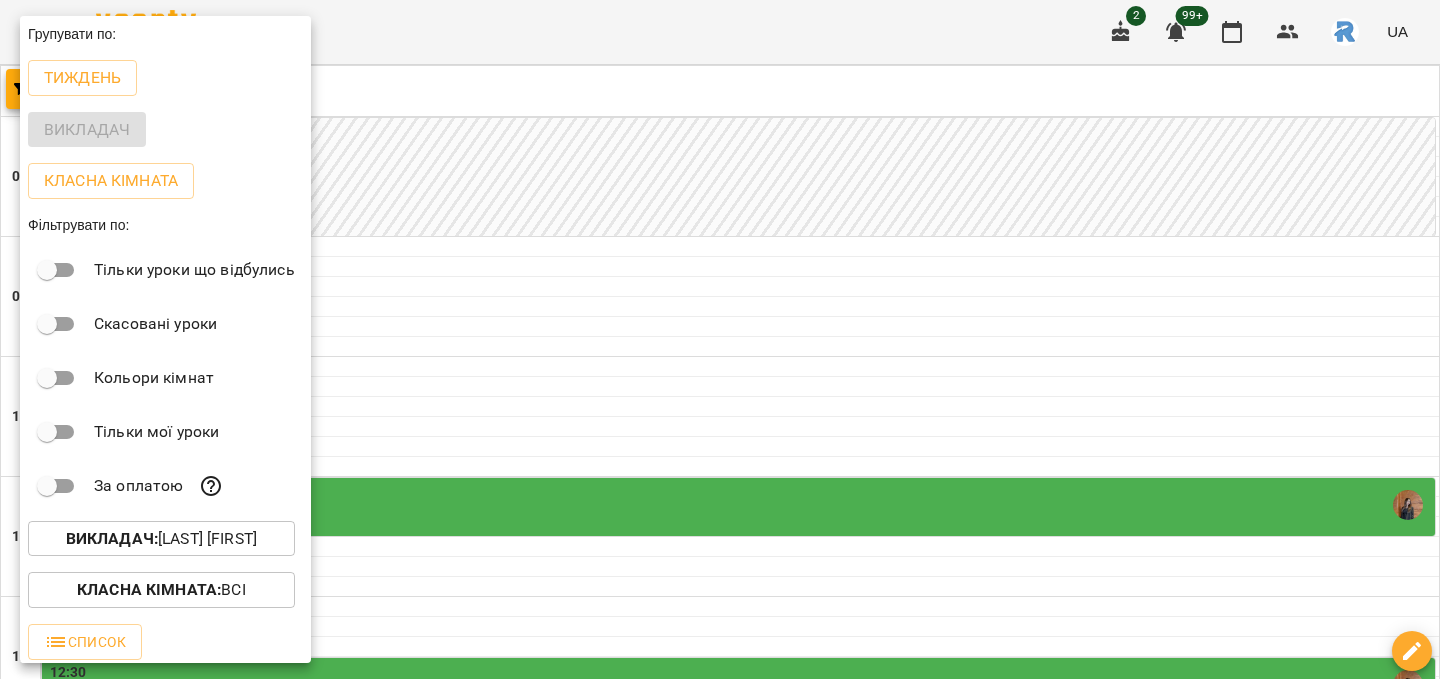 click on "За оплатою" at bounding box center [165, 486] 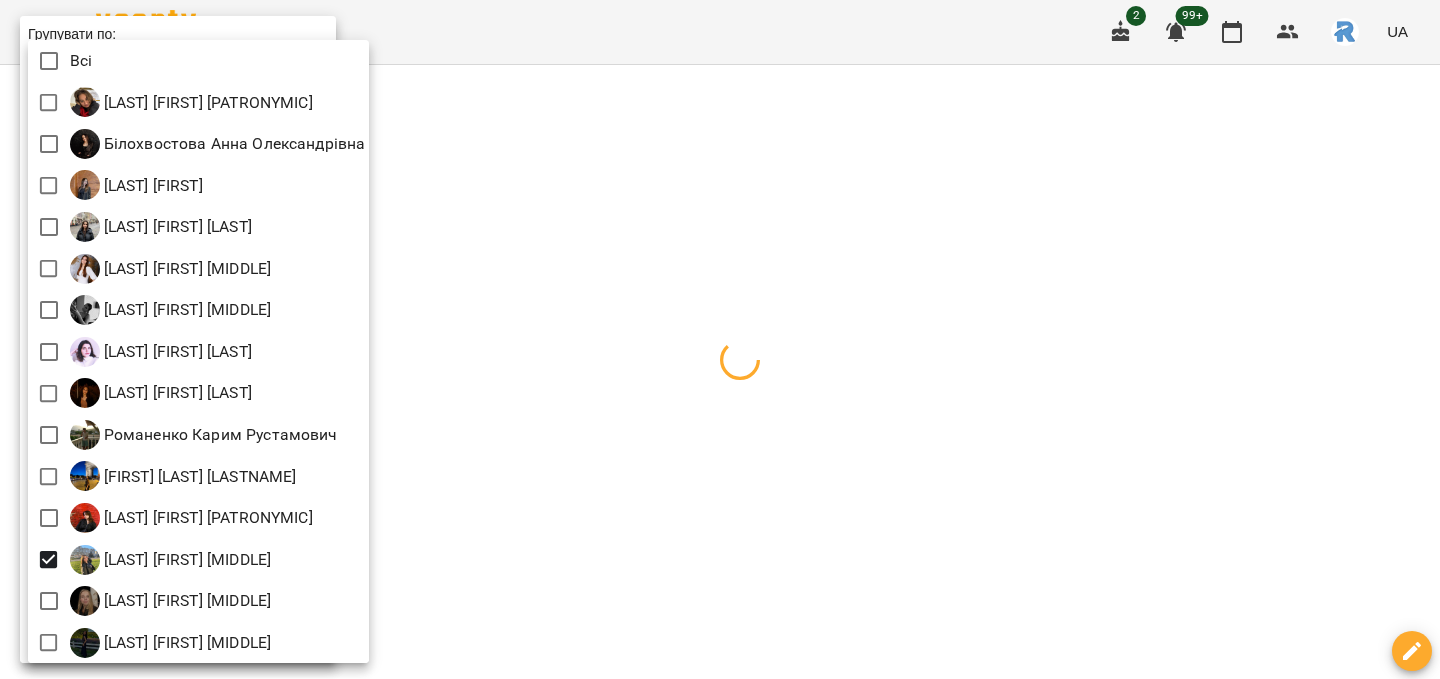 click at bounding box center (720, 339) 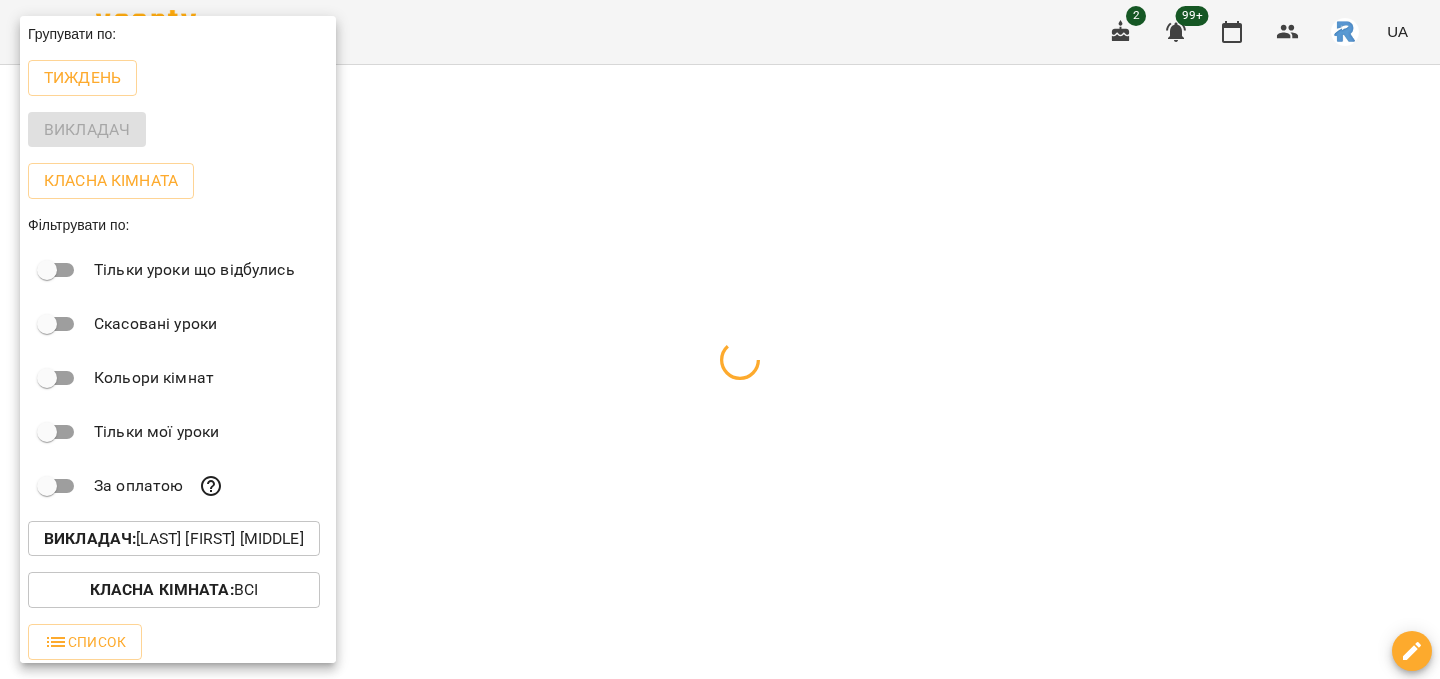 click at bounding box center [720, 339] 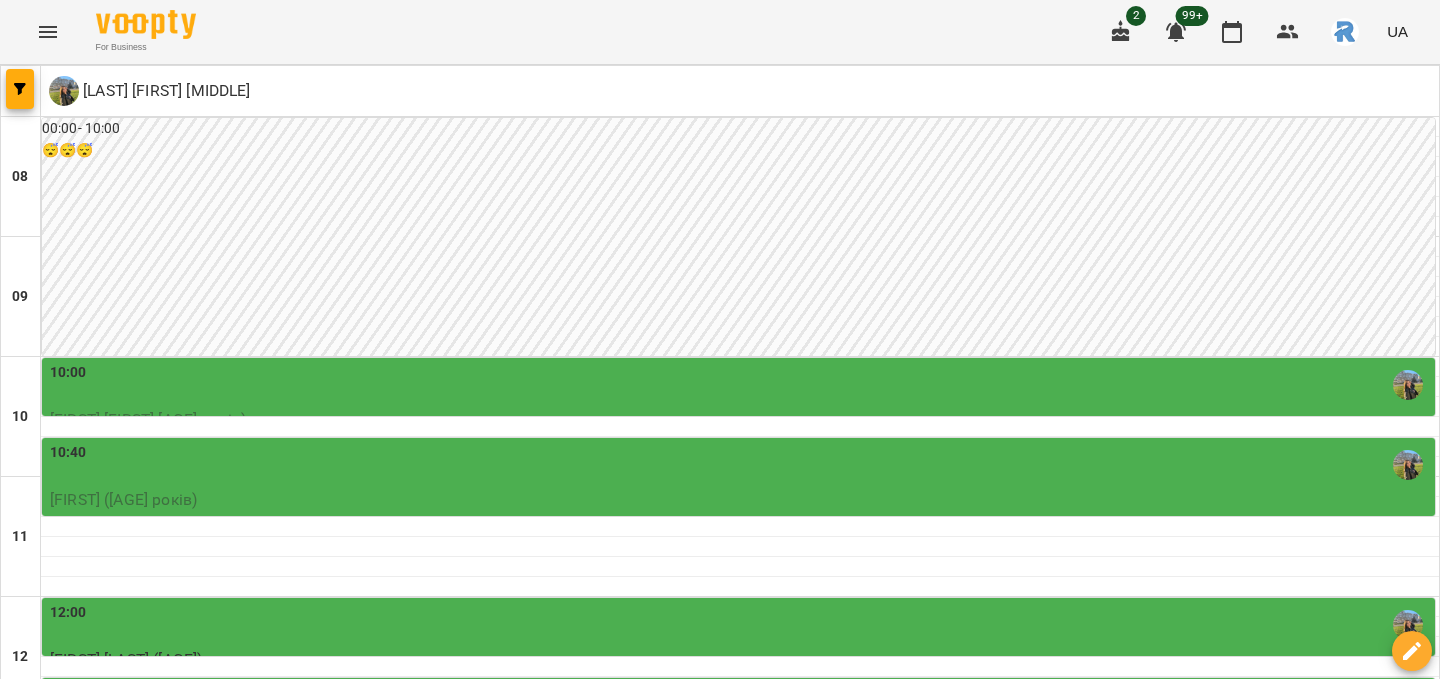 scroll, scrollTop: 347, scrollLeft: 0, axis: vertical 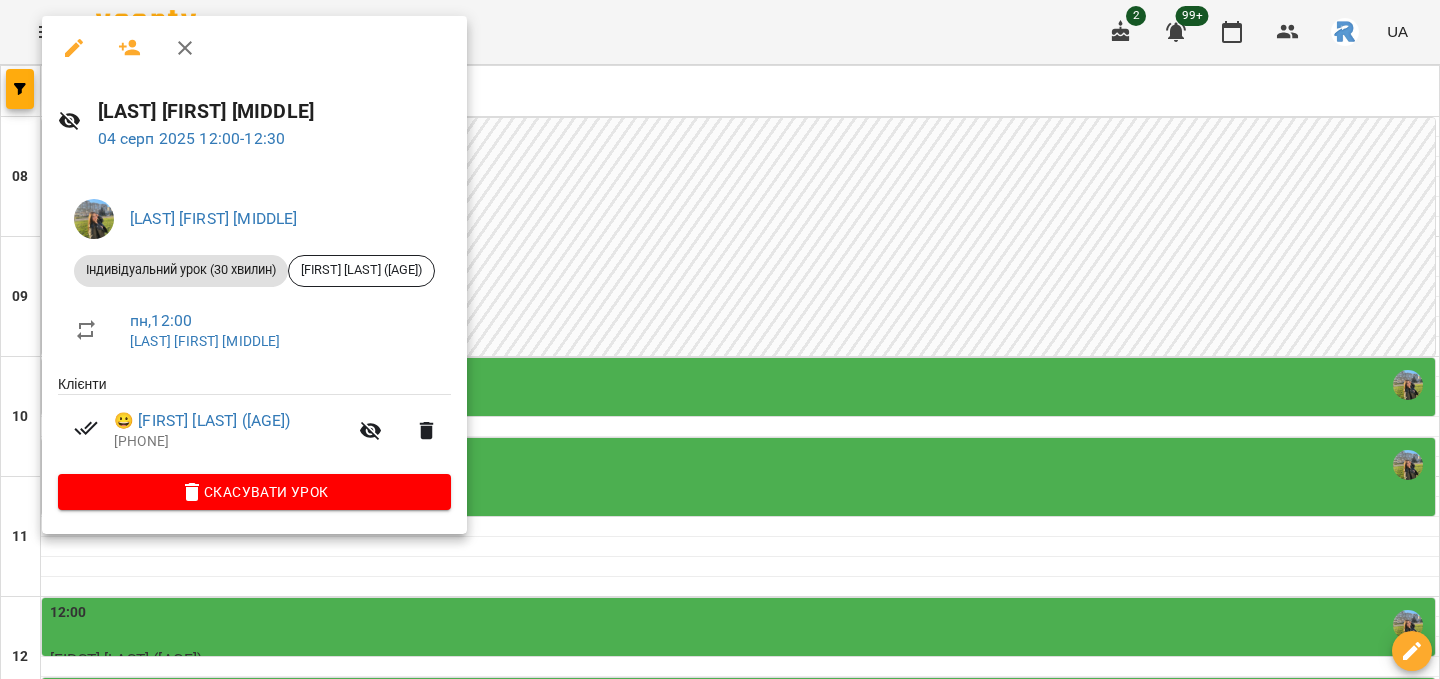 click at bounding box center (720, 339) 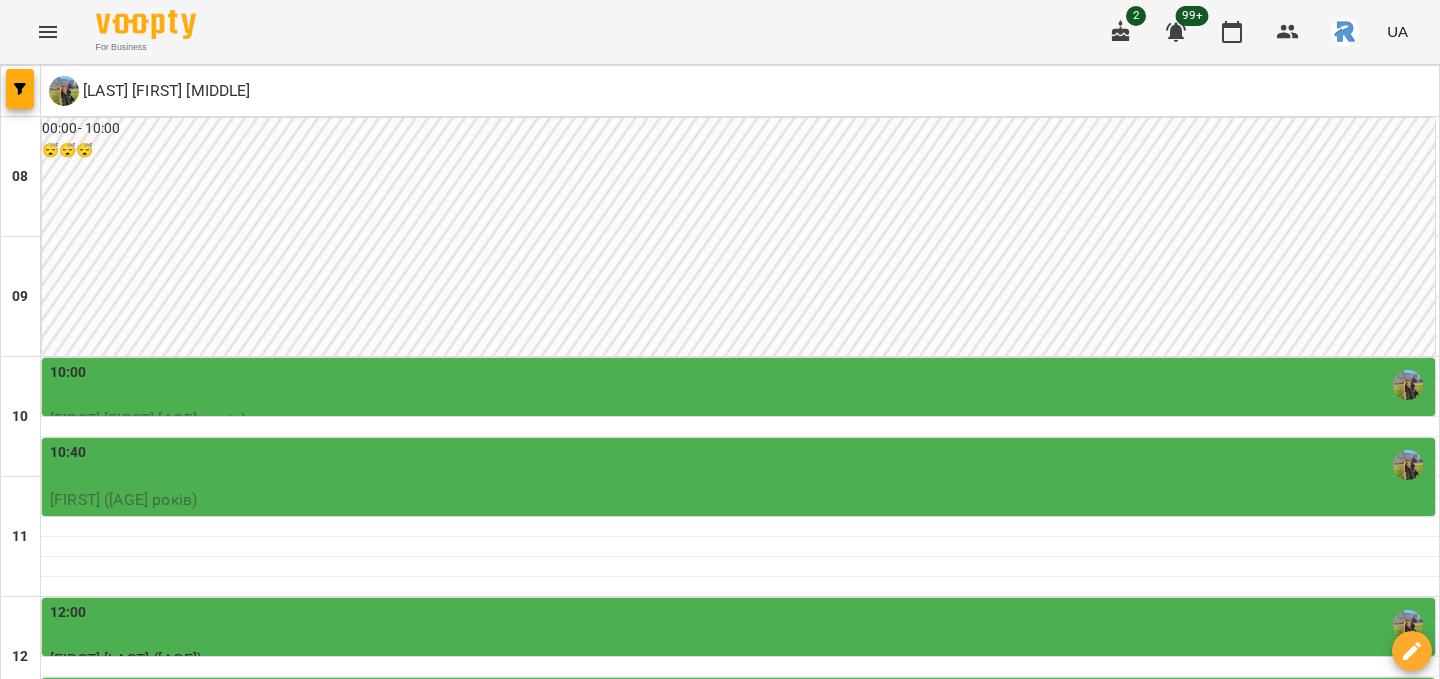 click on "12:40" at bounding box center (740, 705) 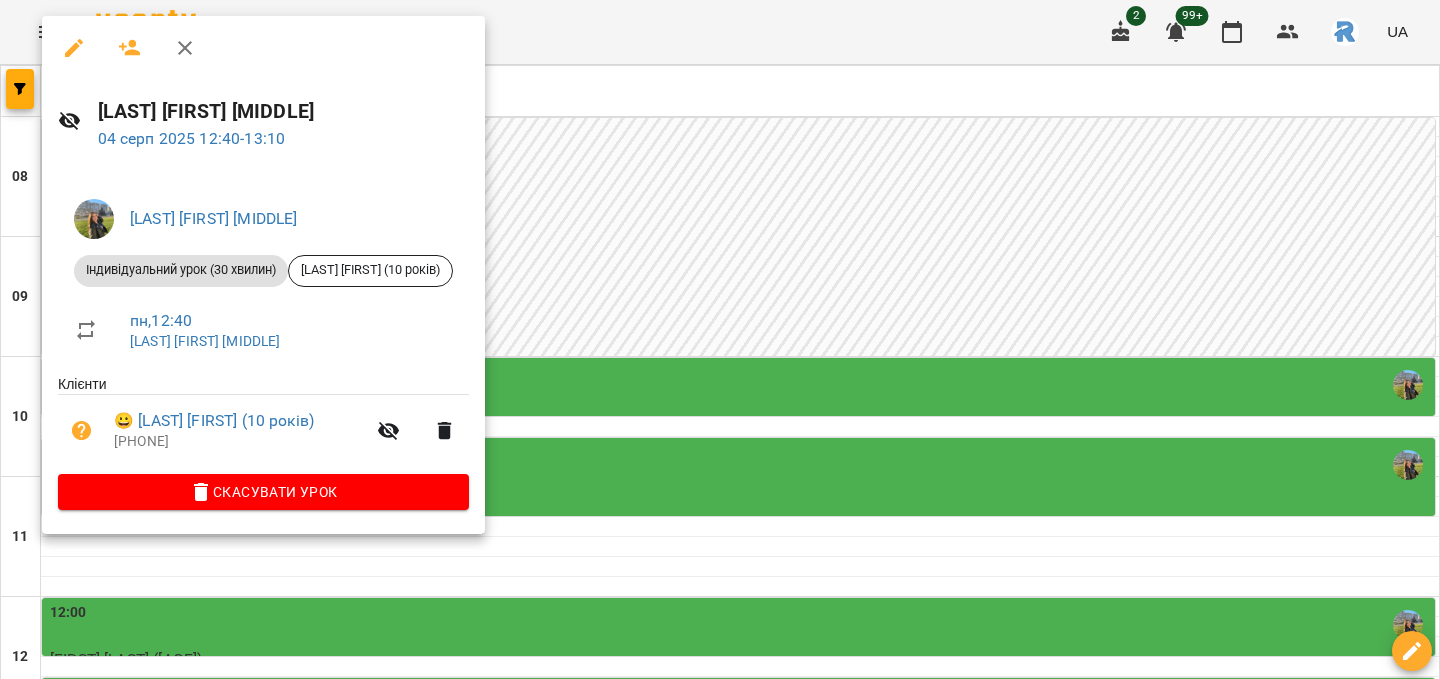 click at bounding box center [720, 339] 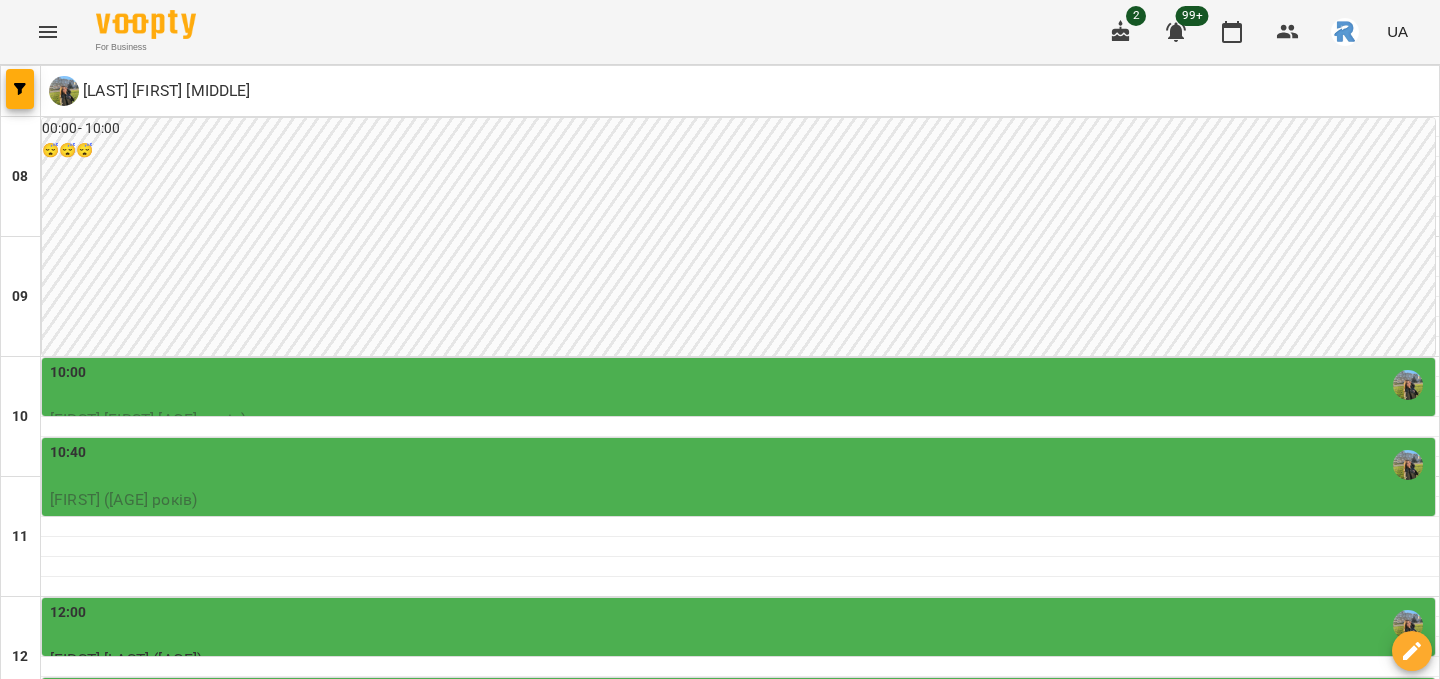 click on "13:20" at bounding box center (740, 785) 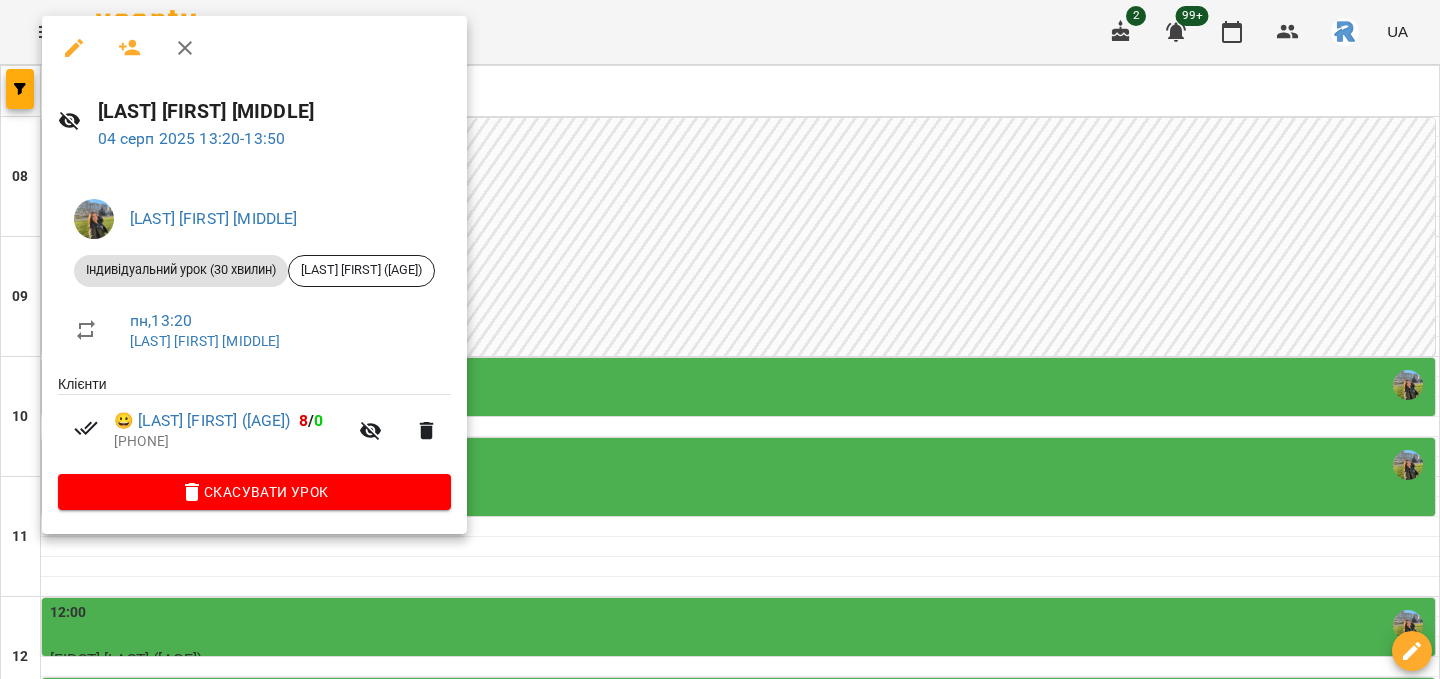 click at bounding box center [720, 339] 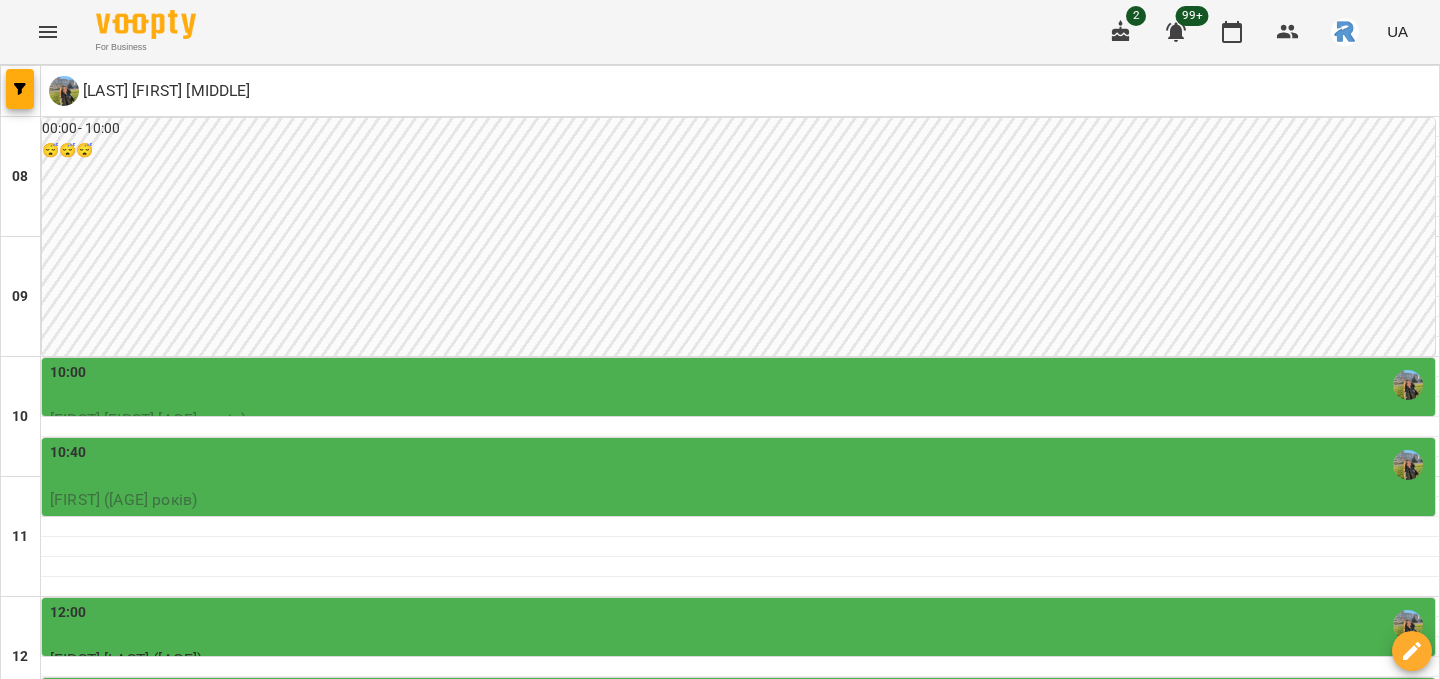 scroll, scrollTop: 136, scrollLeft: 0, axis: vertical 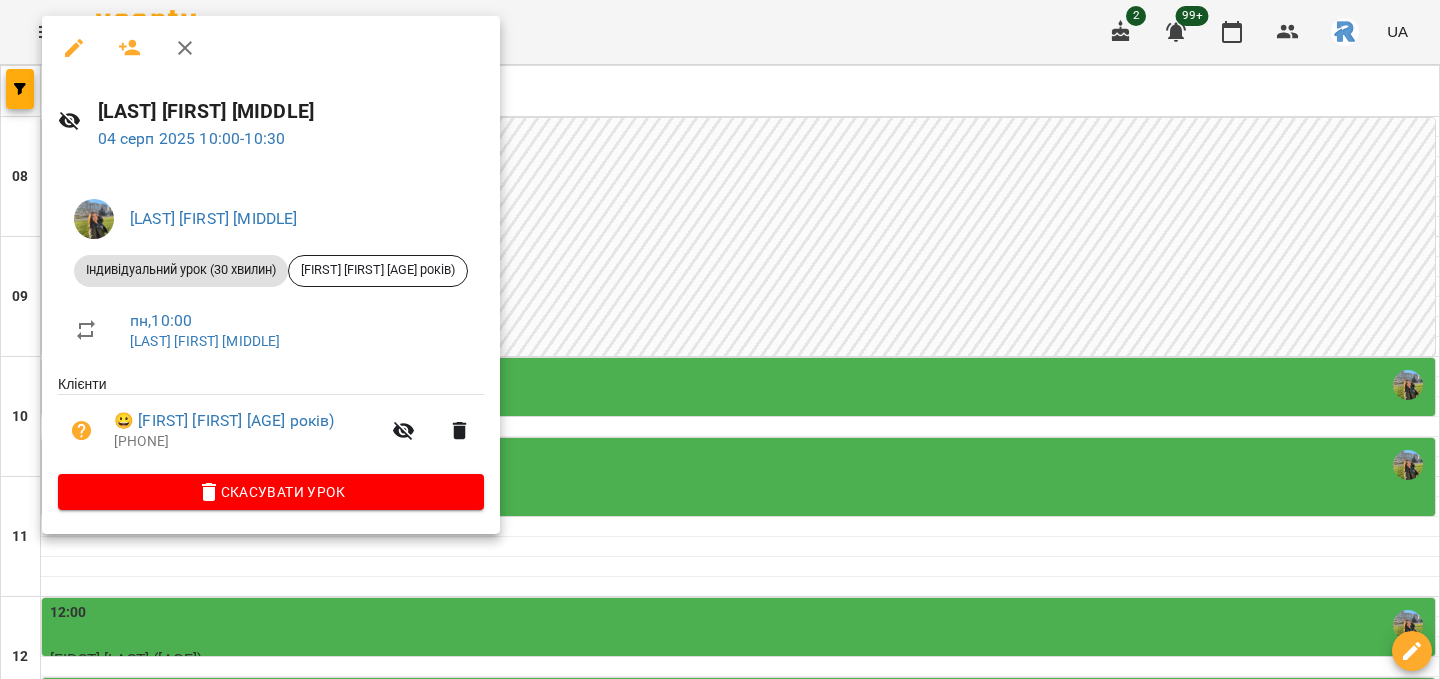 click at bounding box center (720, 339) 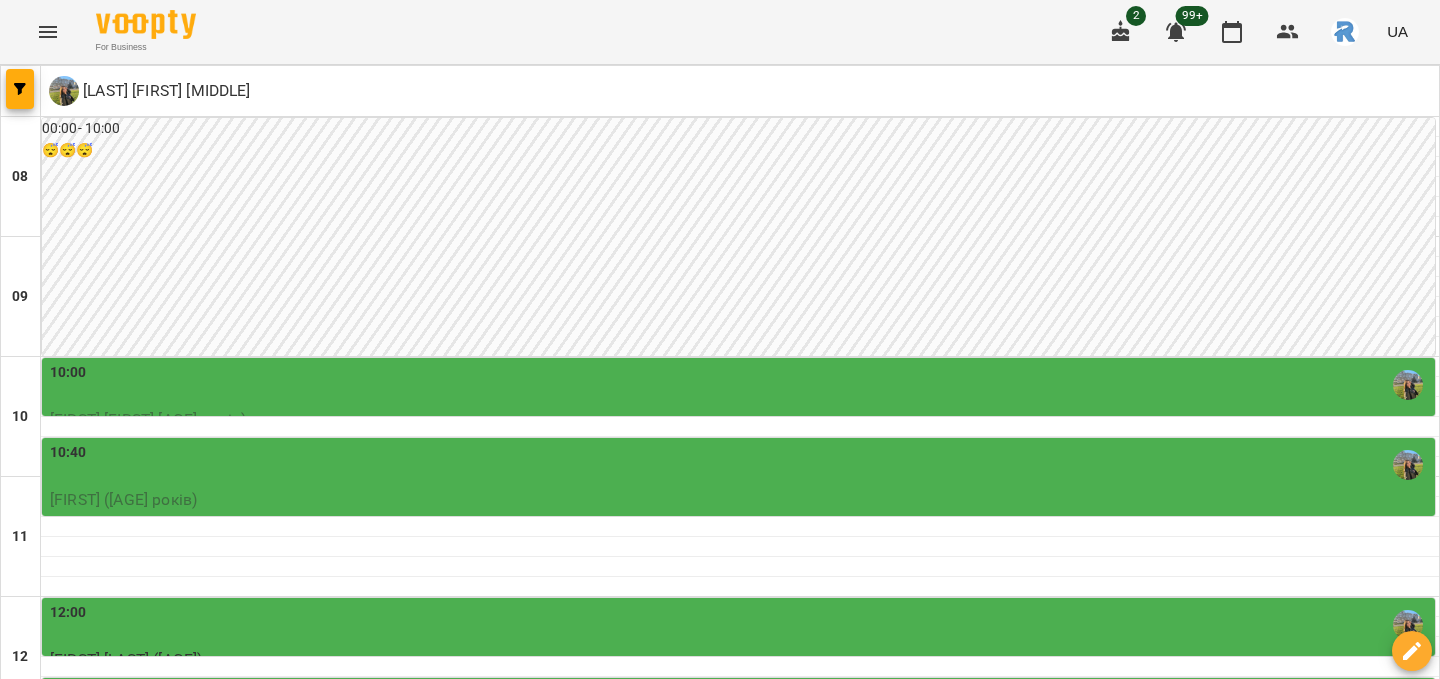 scroll, scrollTop: 585, scrollLeft: 0, axis: vertical 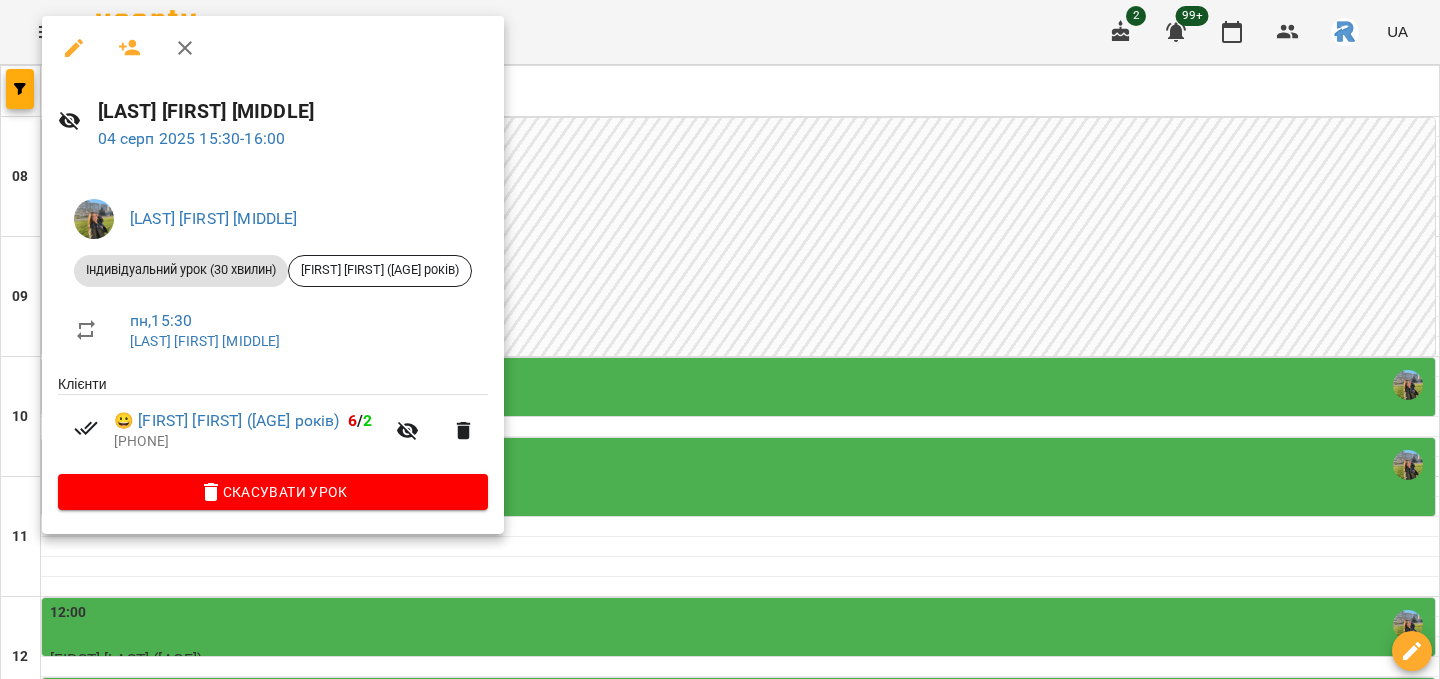 click at bounding box center [720, 339] 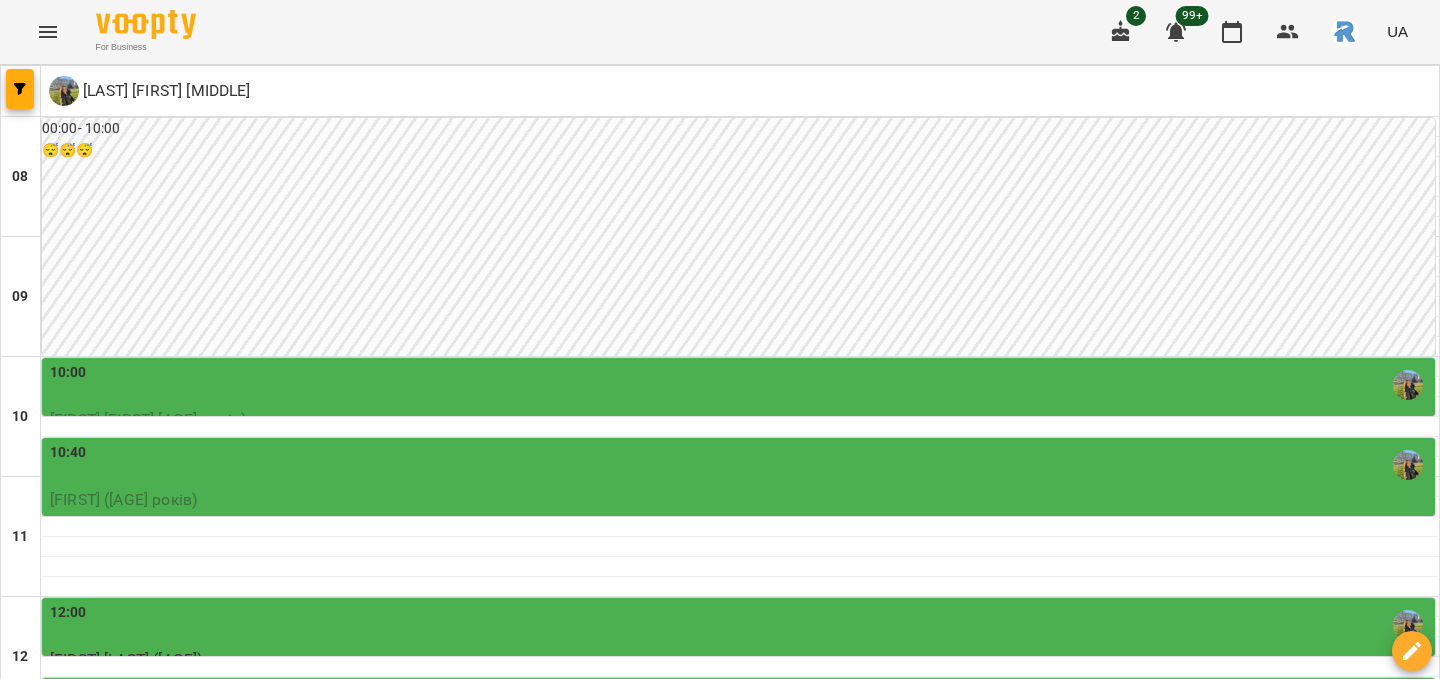 scroll, scrollTop: 716, scrollLeft: 0, axis: vertical 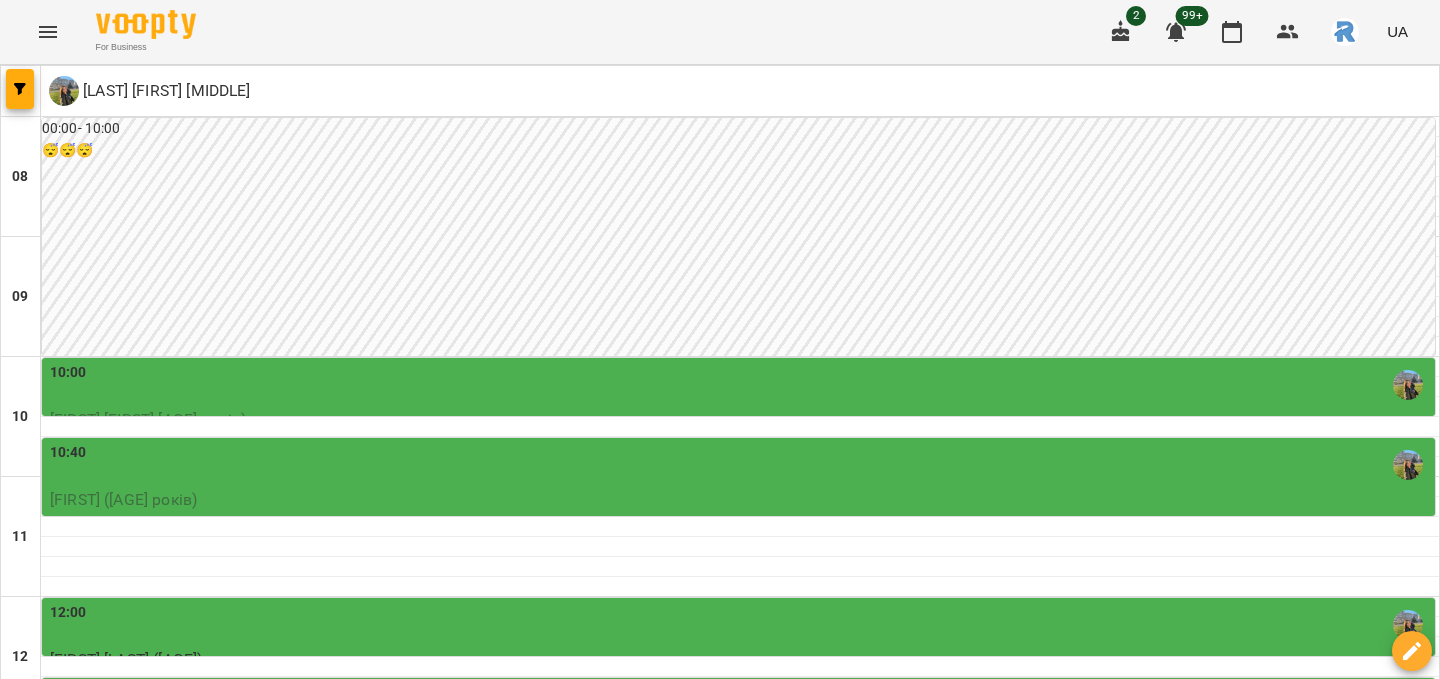click on "вт" at bounding box center (454, 1703) 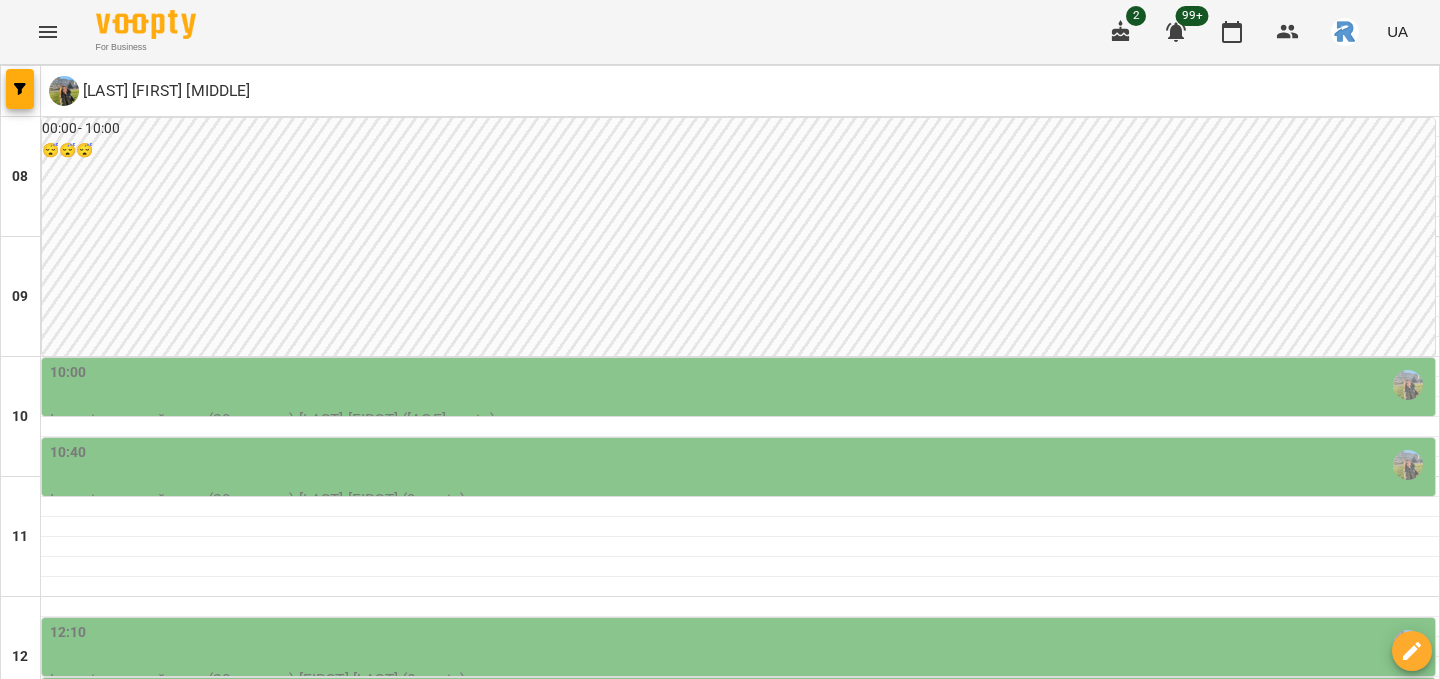 scroll, scrollTop: 521, scrollLeft: 0, axis: vertical 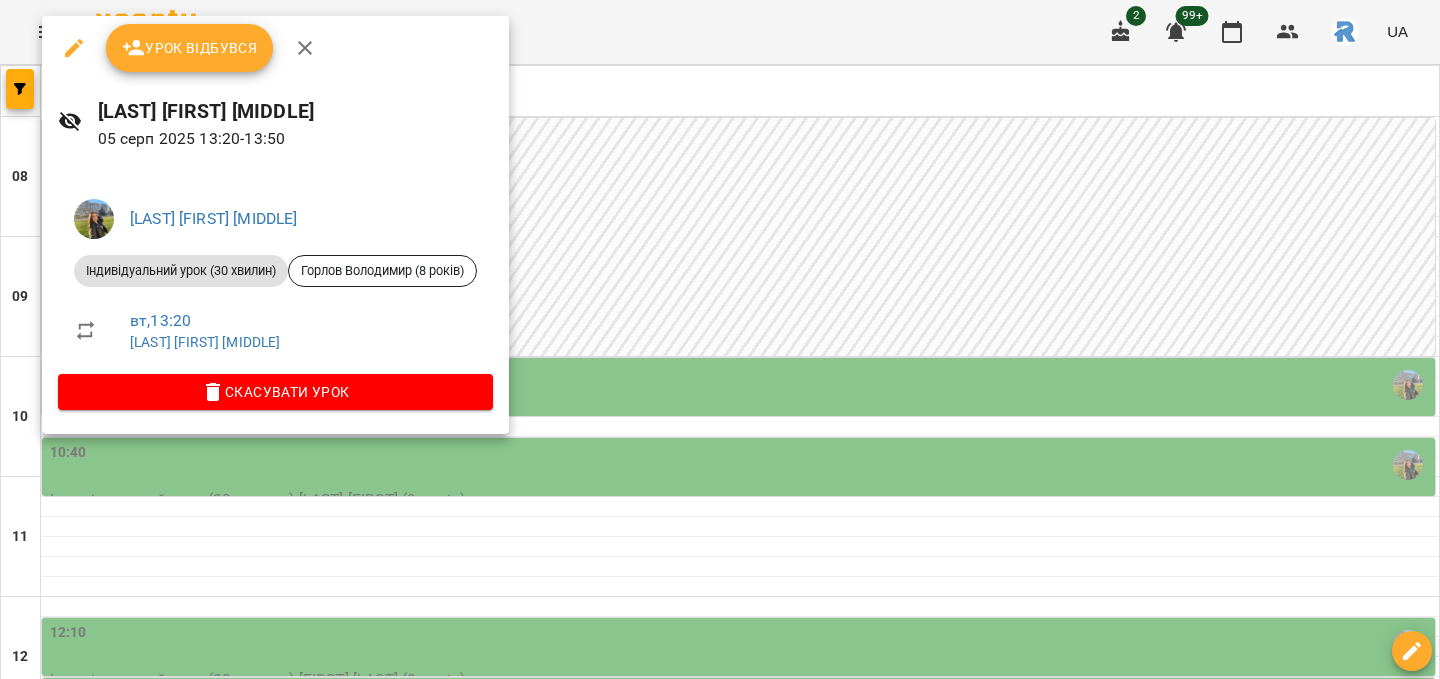 click at bounding box center [720, 339] 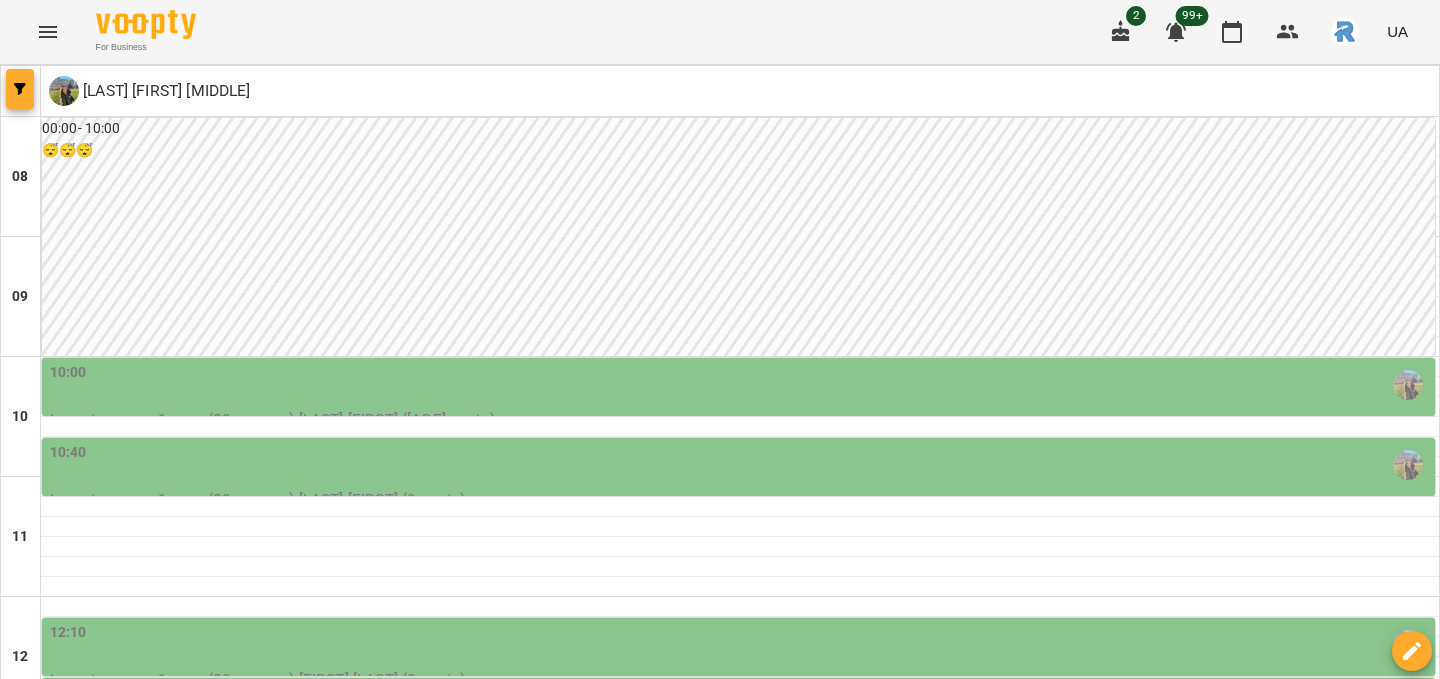click 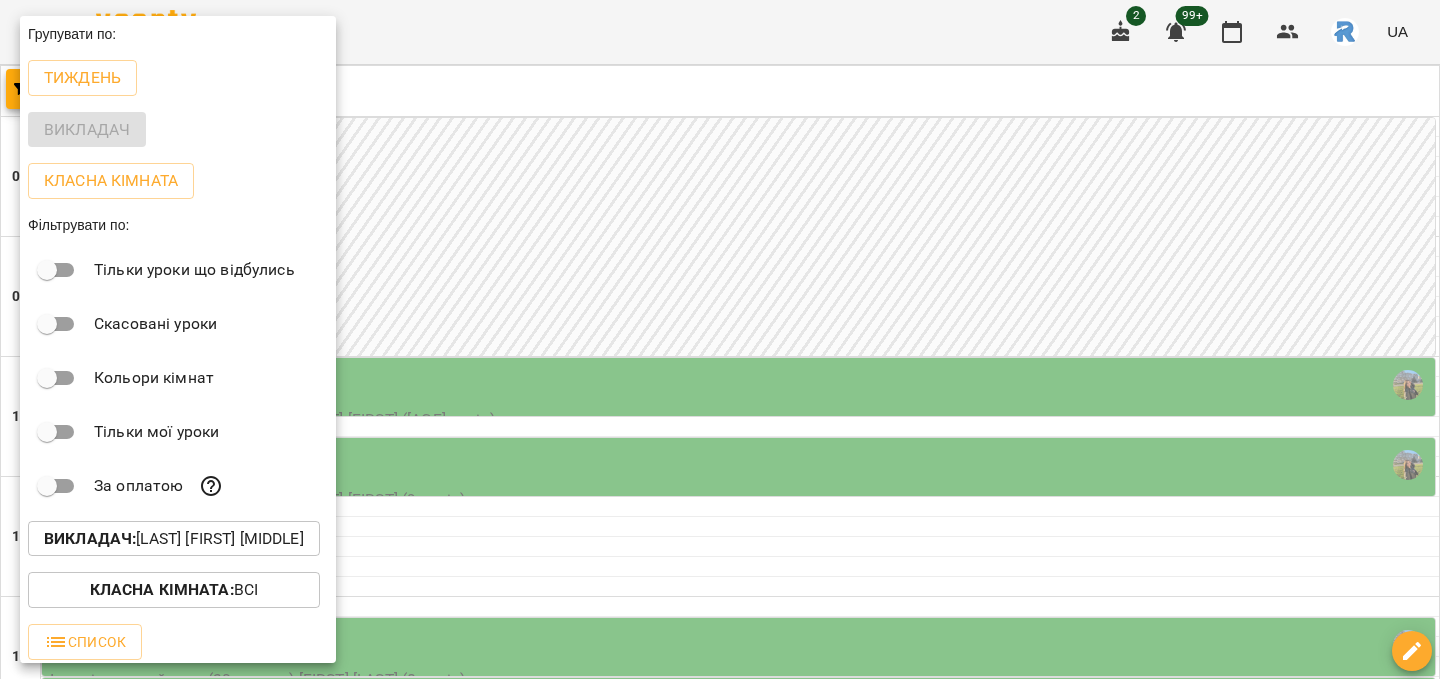 click on "Викладач :  Шамайло Наталія Миколаївна" at bounding box center (174, 539) 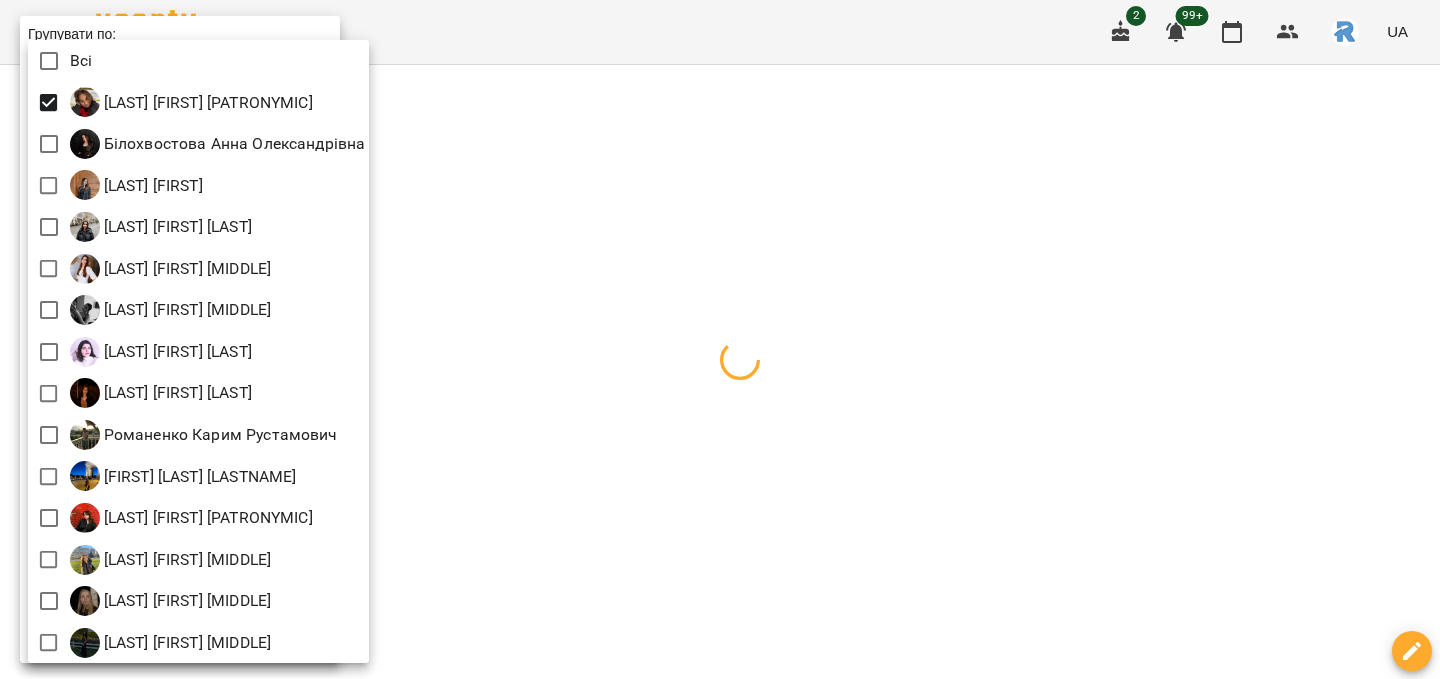 click at bounding box center [720, 339] 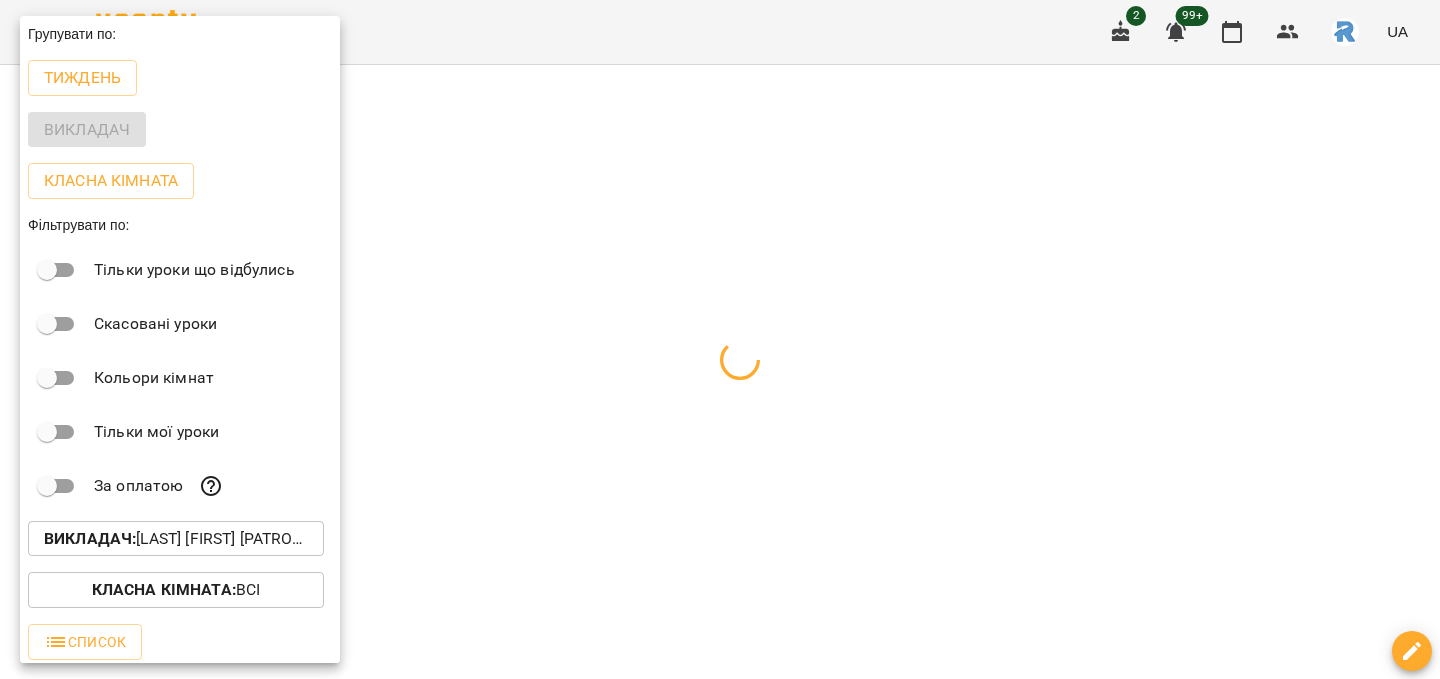 click at bounding box center [720, 339] 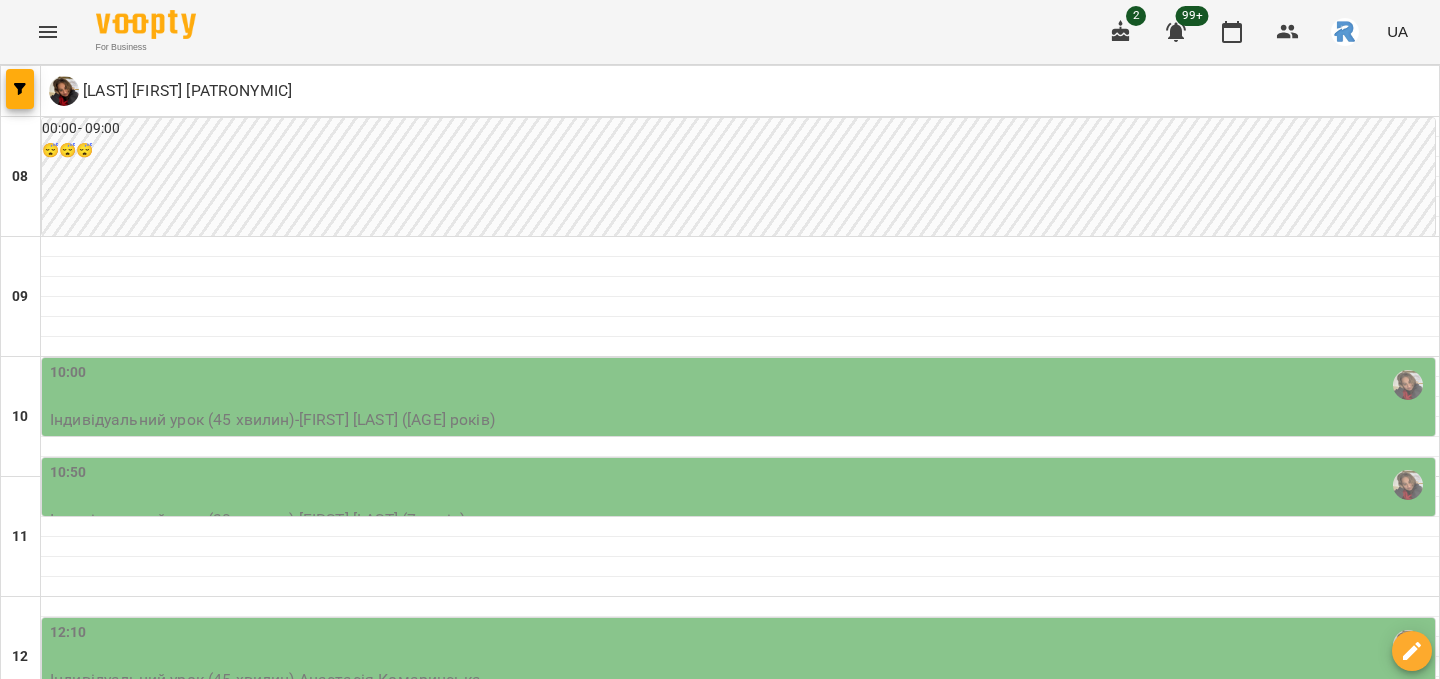 scroll, scrollTop: 261, scrollLeft: 0, axis: vertical 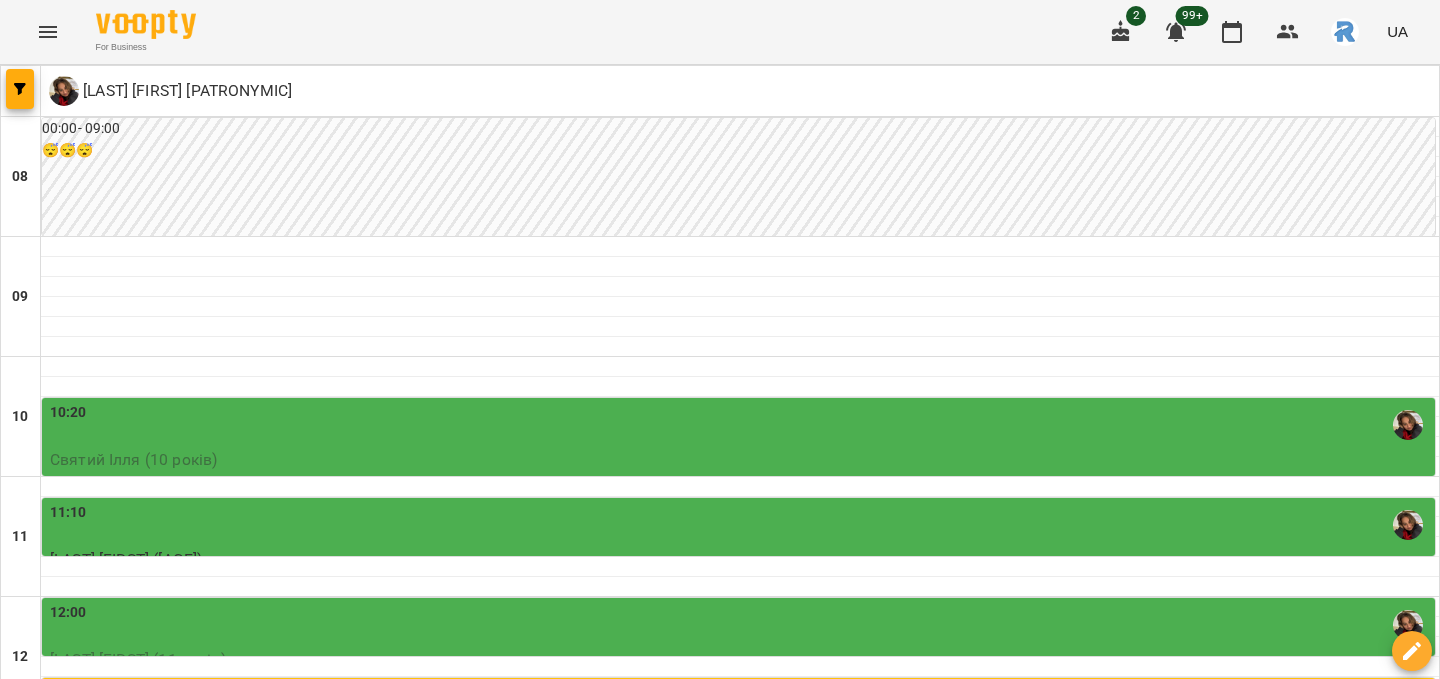 click on "12:40" at bounding box center [740, 705] 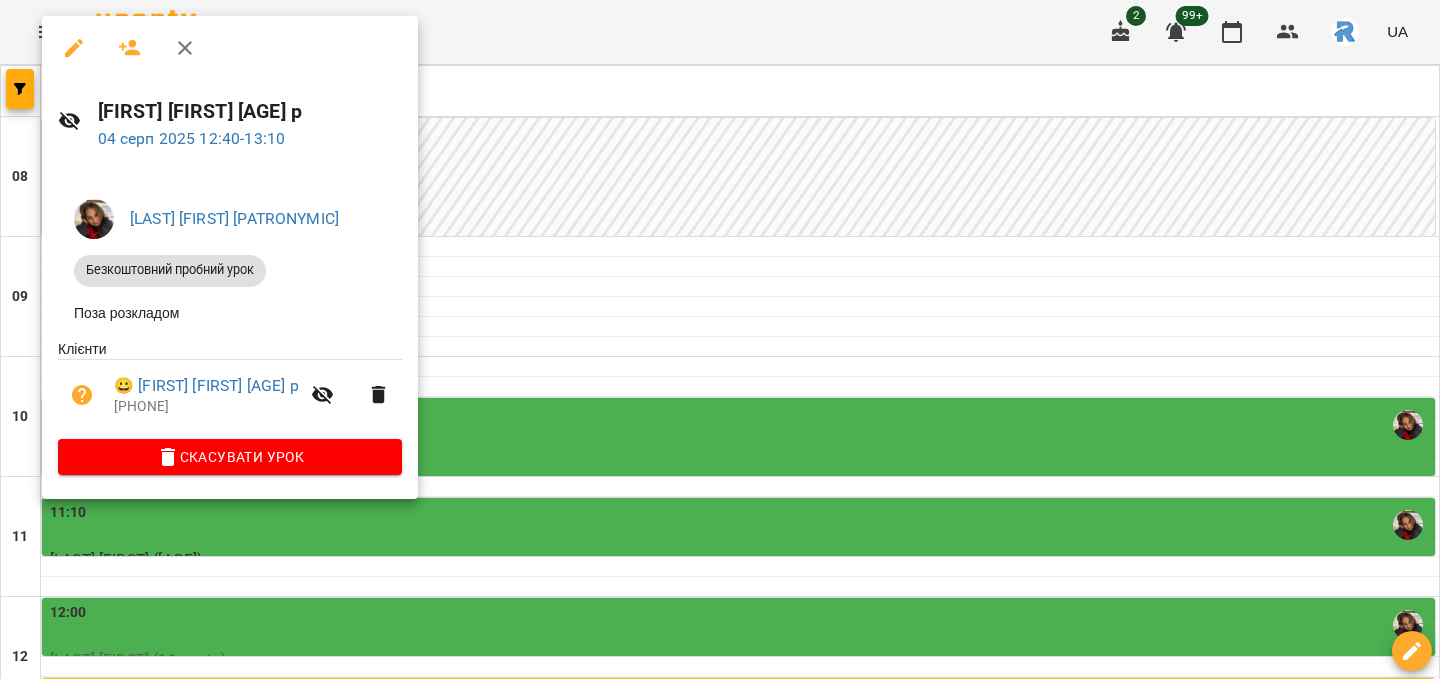 click at bounding box center (720, 339) 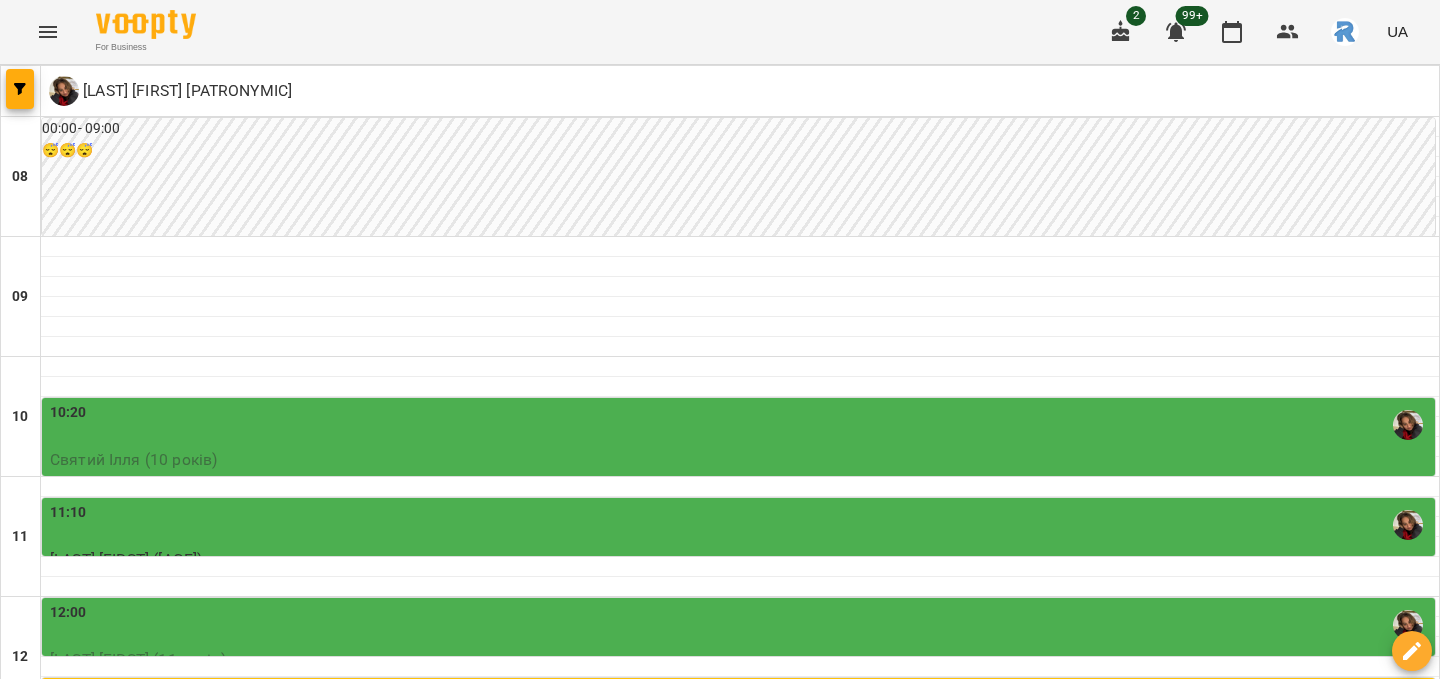 click on "12:00" at bounding box center [740, 625] 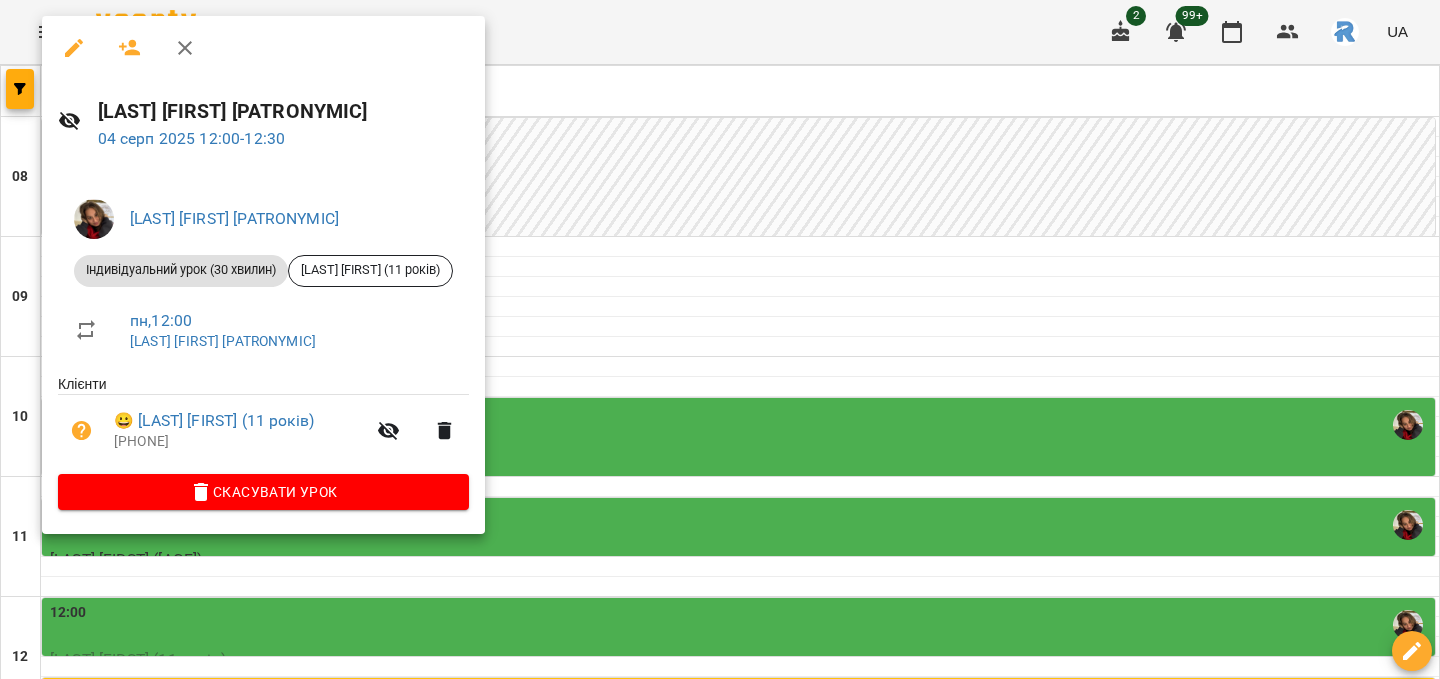 click on "Клієнти 😀 [LAST] [FIRST] ([AGE] років) [PHONE]" at bounding box center [263, 424] 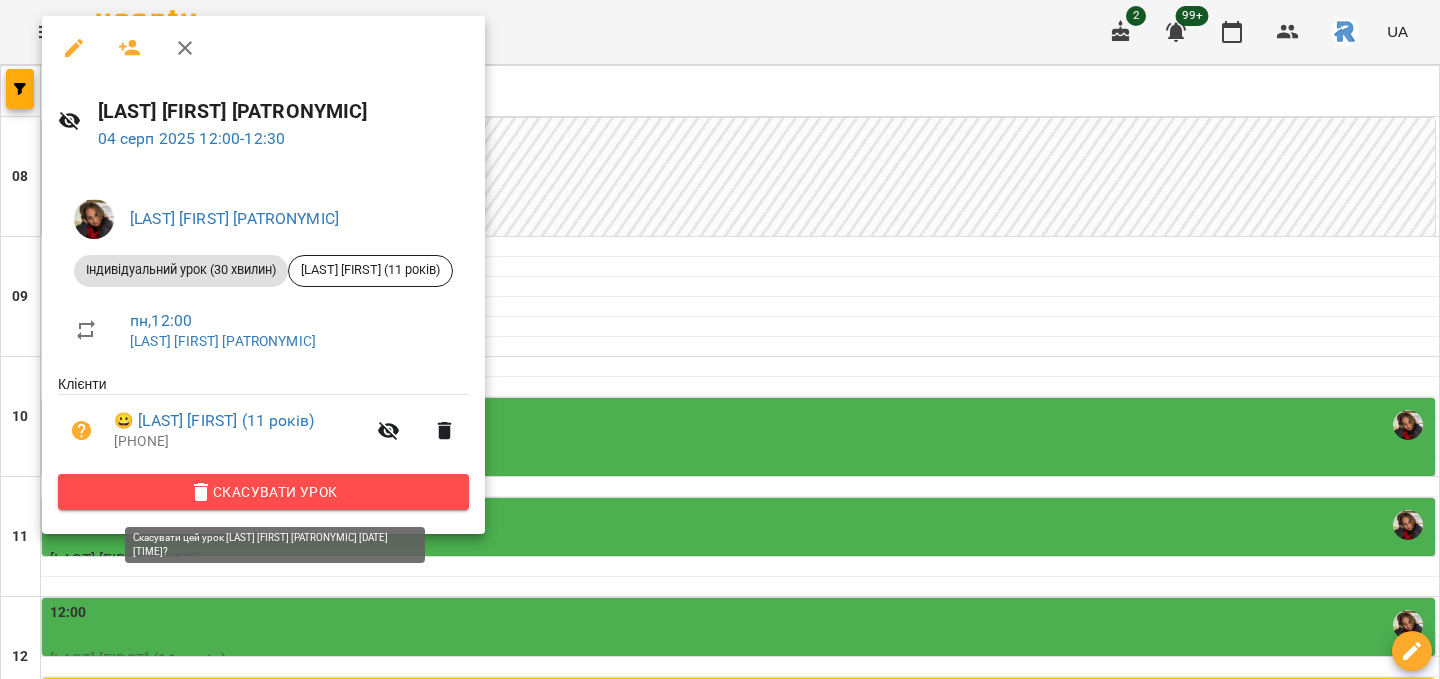 click on "Скасувати Урок" at bounding box center [263, 492] 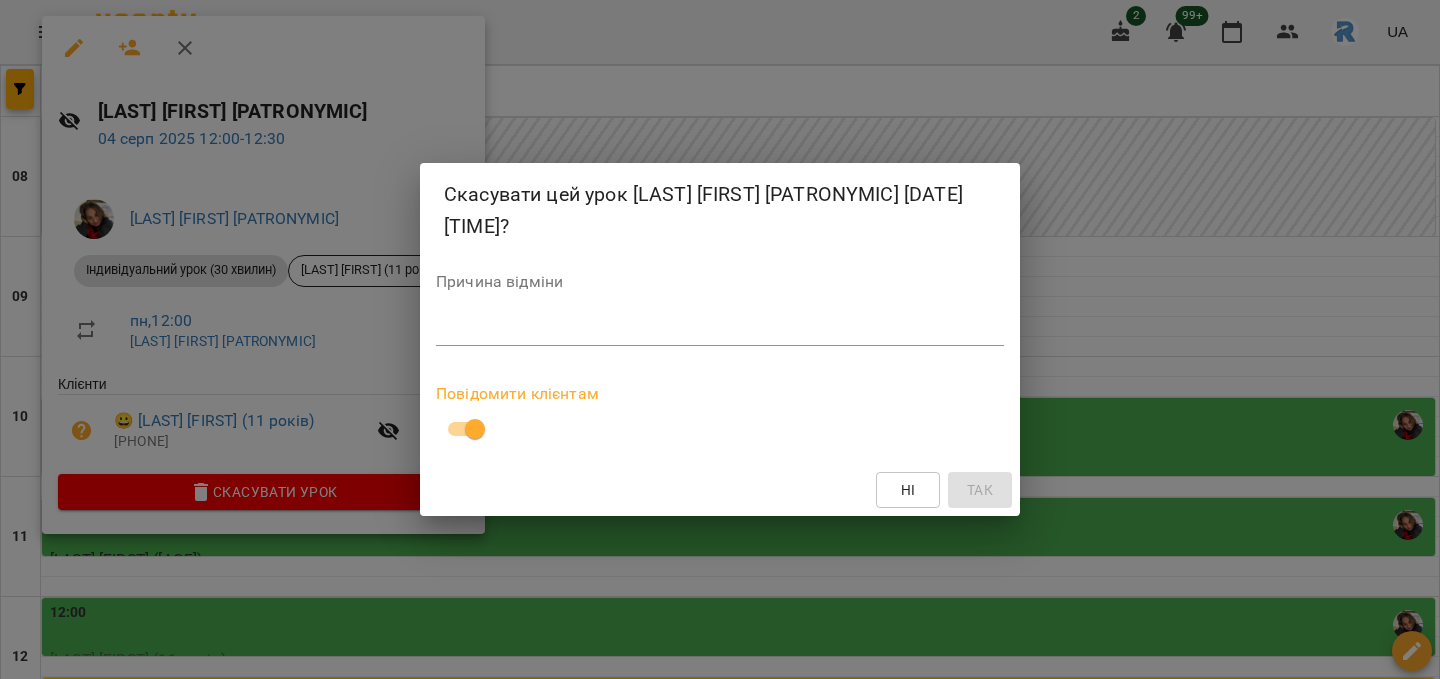 click at bounding box center [720, 329] 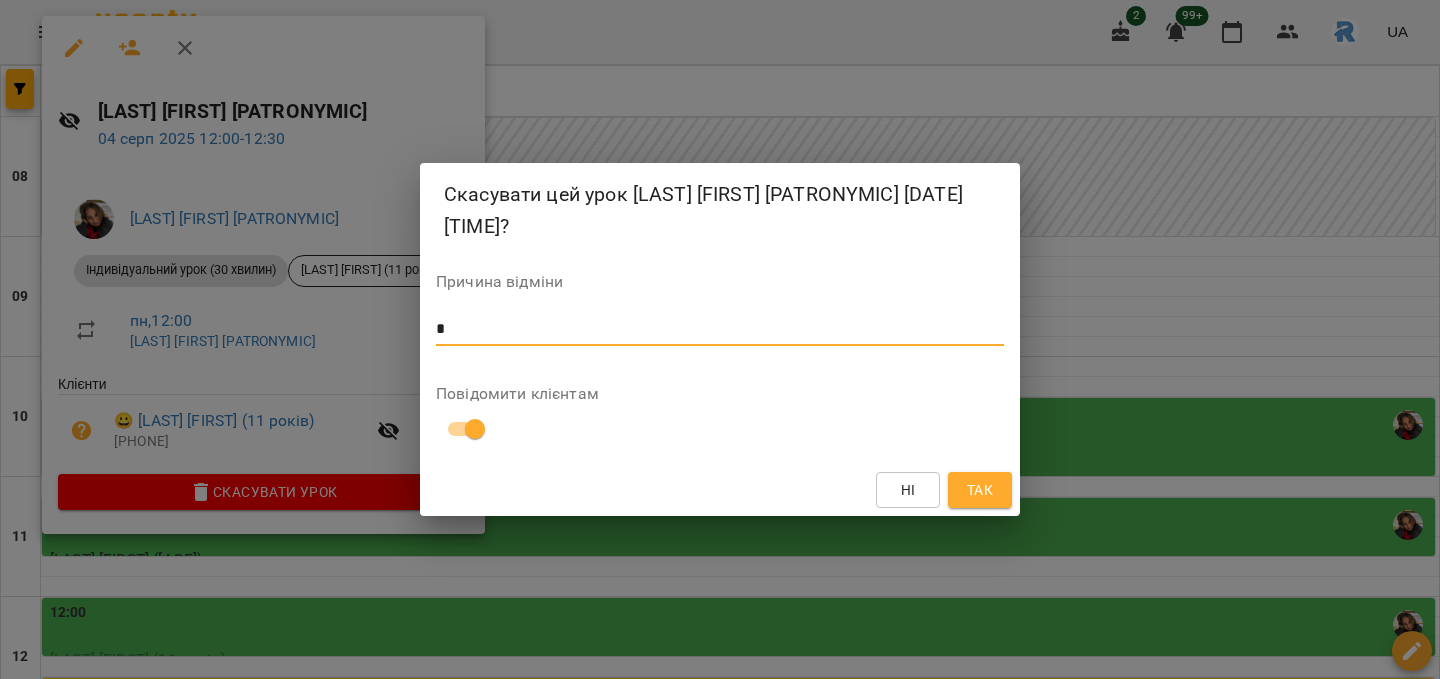 type on "*" 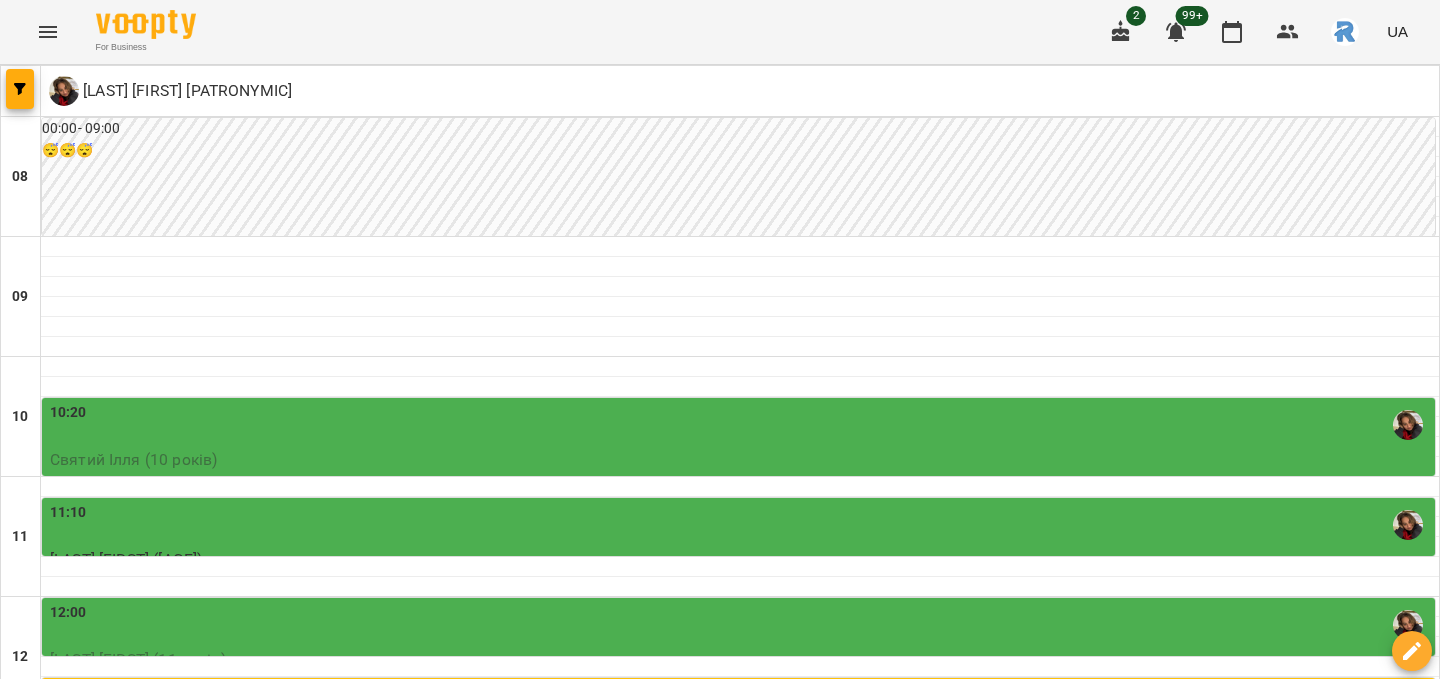 scroll, scrollTop: 477, scrollLeft: 0, axis: vertical 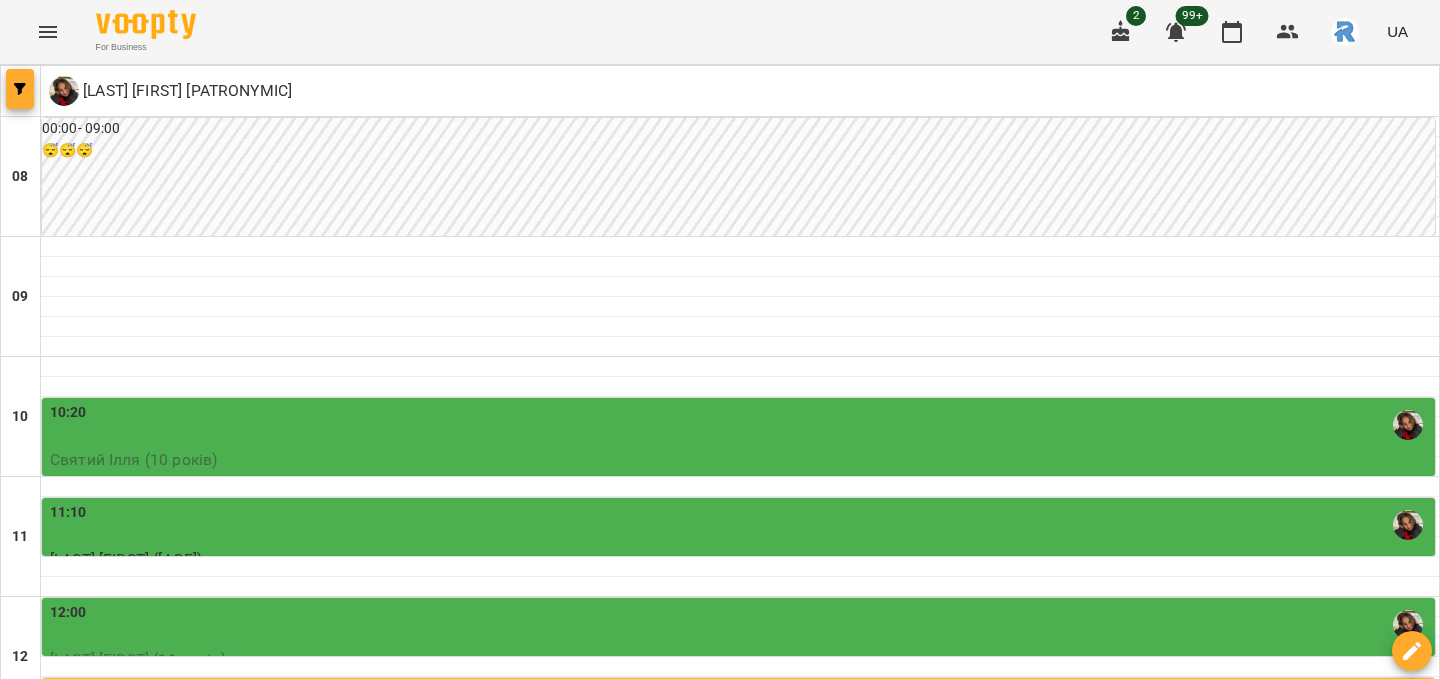 click at bounding box center [20, 89] 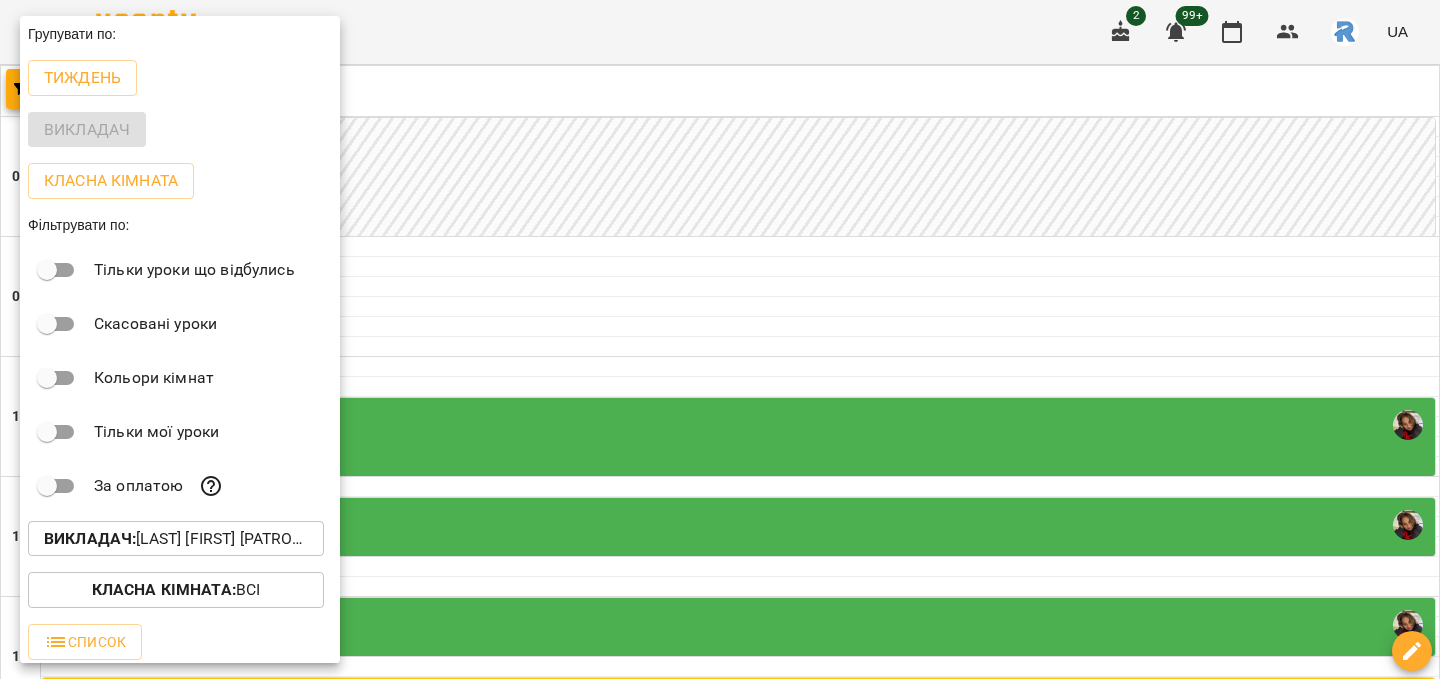 click on "Викладач :  Бондар Влада Сергіївна" at bounding box center [176, 539] 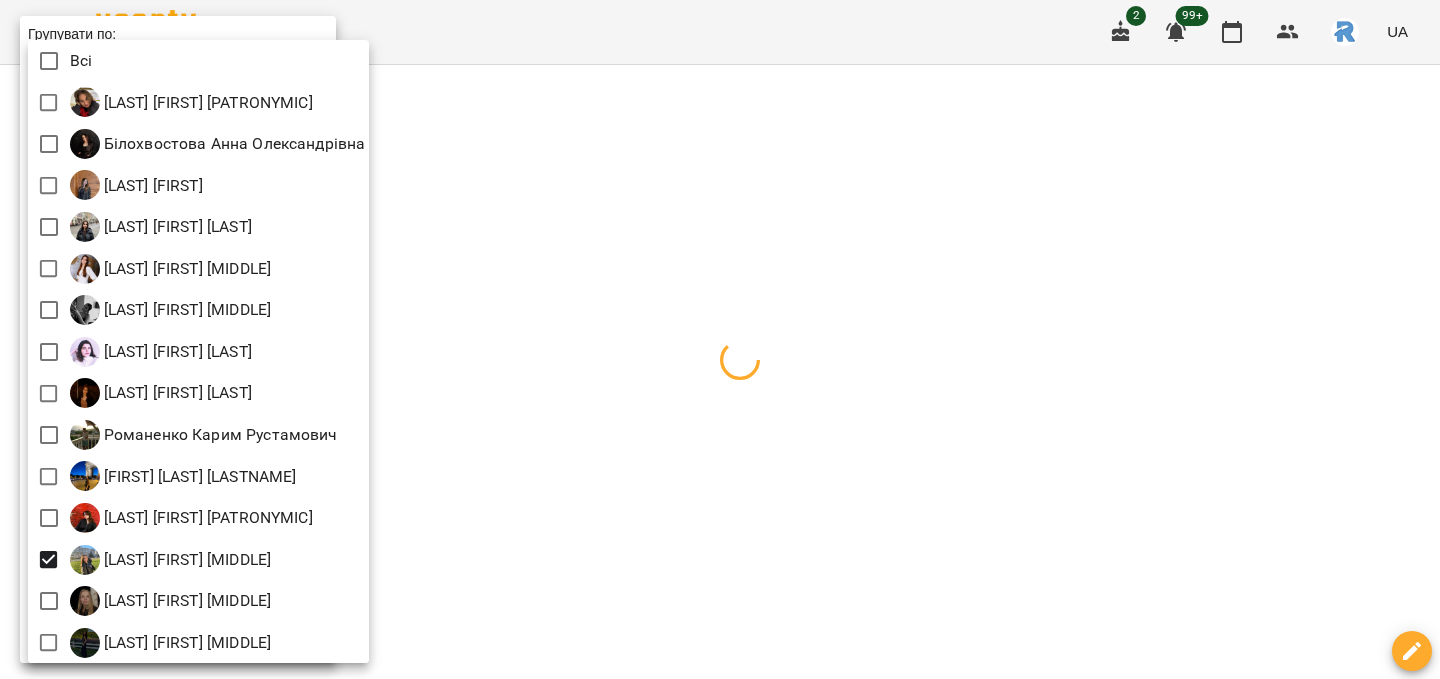 click at bounding box center [720, 339] 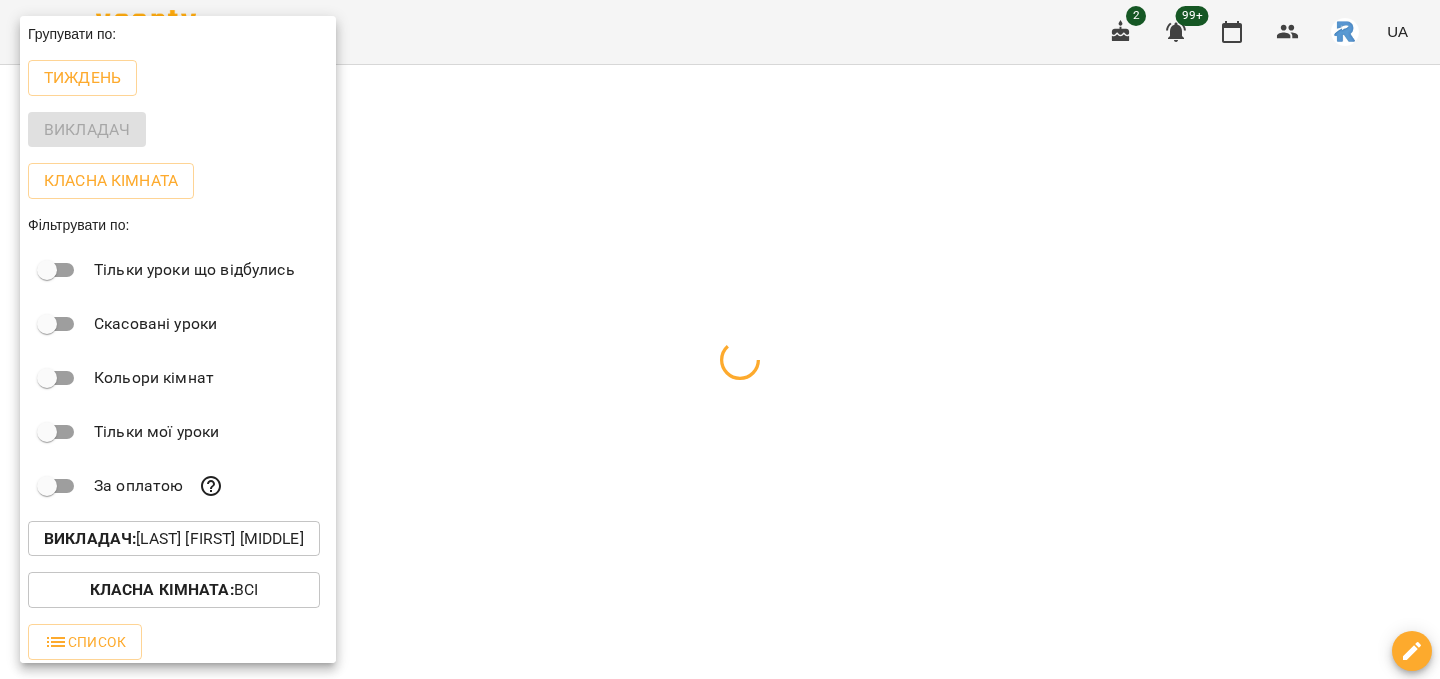 click at bounding box center (720, 339) 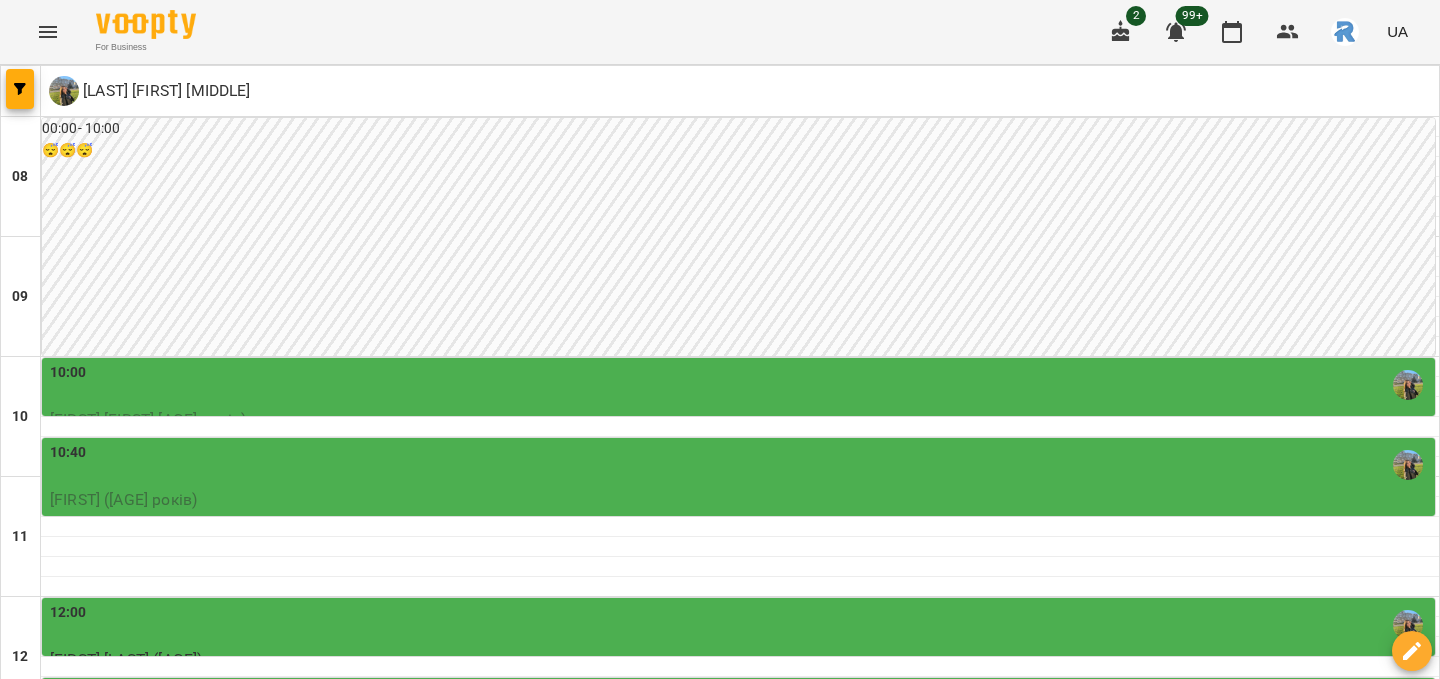 scroll, scrollTop: 568, scrollLeft: 0, axis: vertical 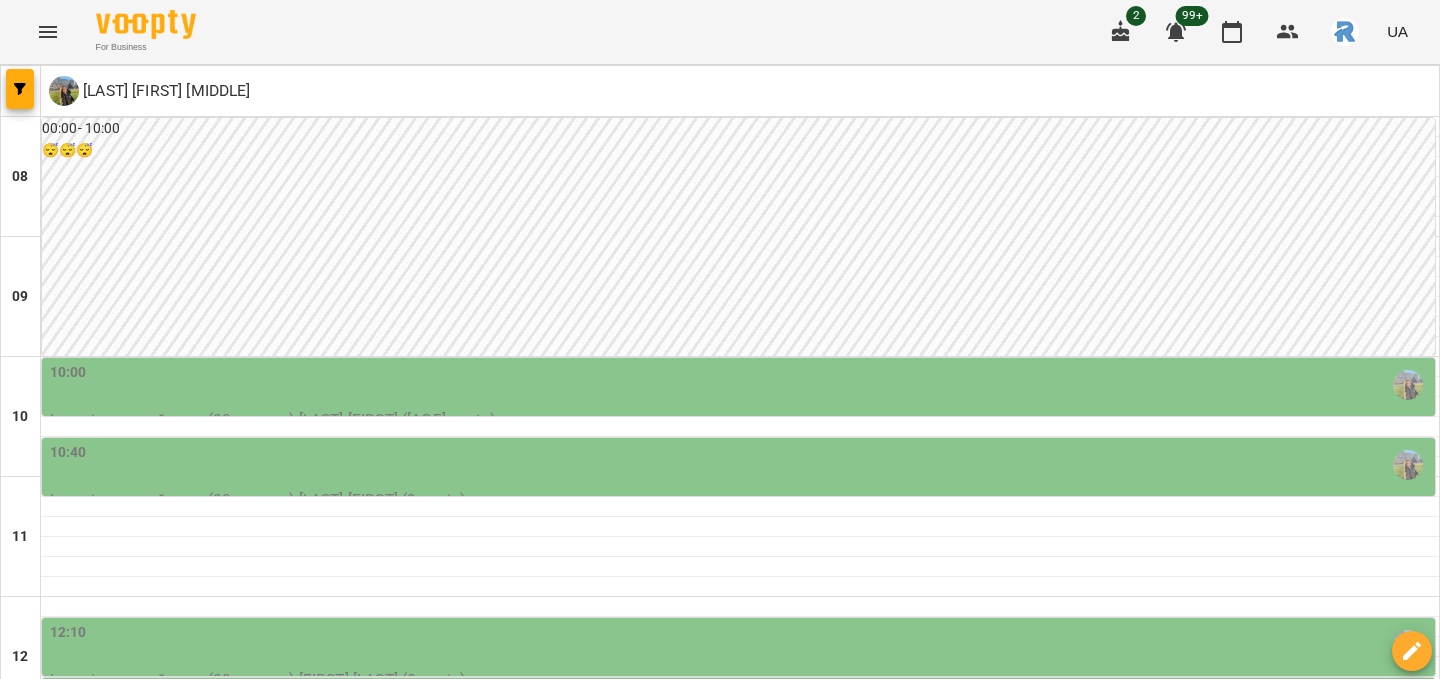 click on "14:40" at bounding box center [740, 945] 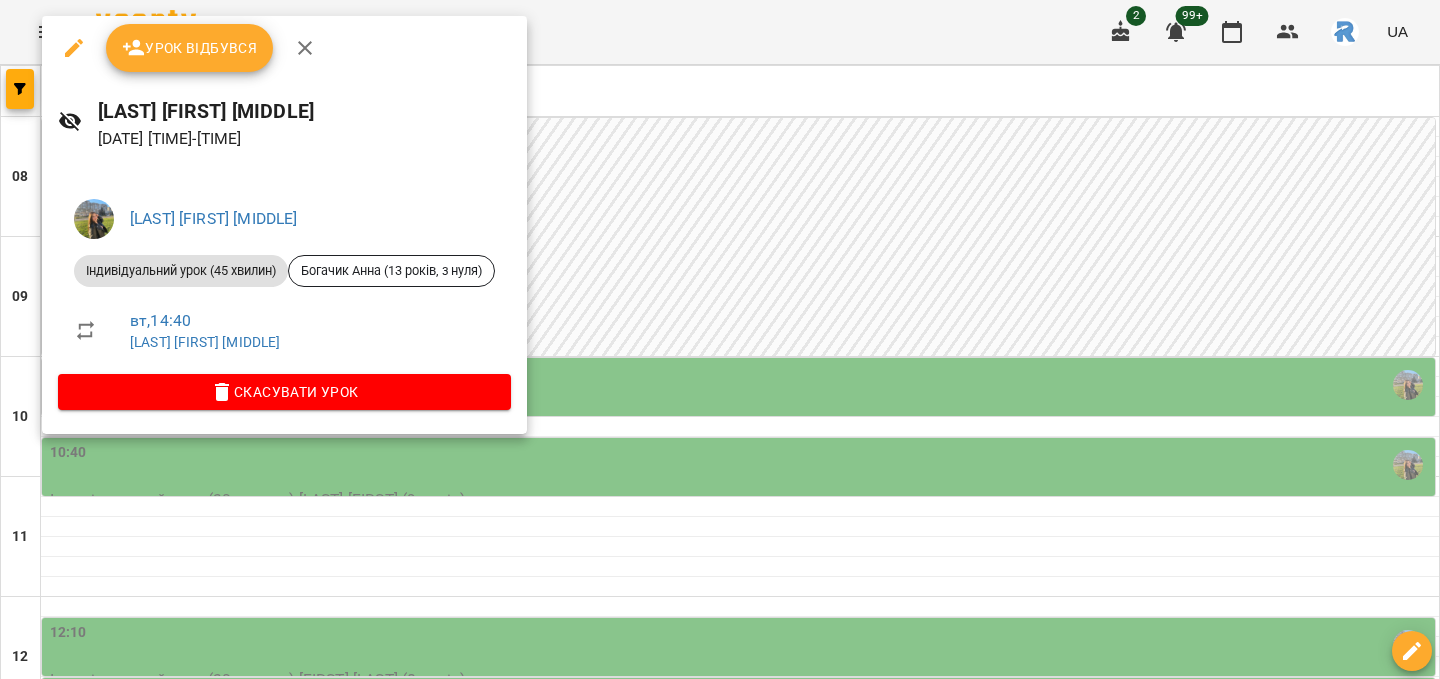 click at bounding box center [720, 339] 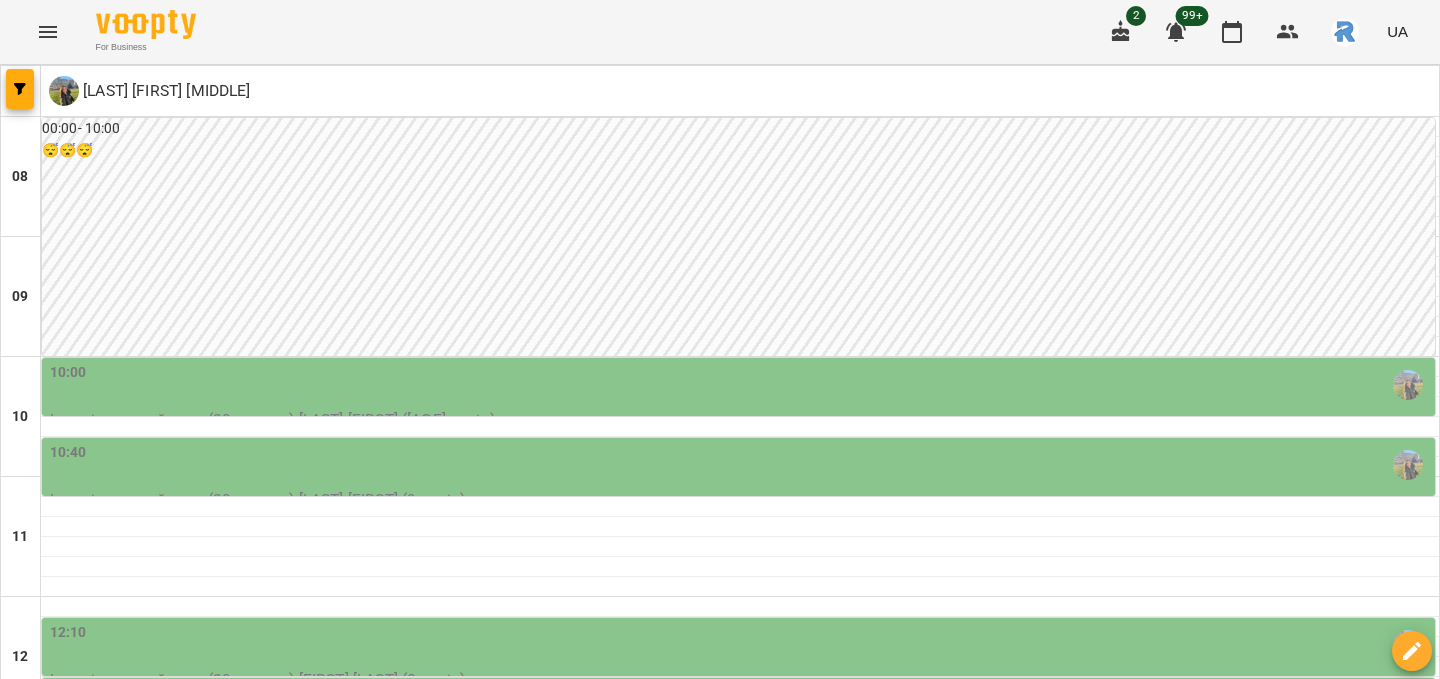 click on "пн" at bounding box center [41, 1703] 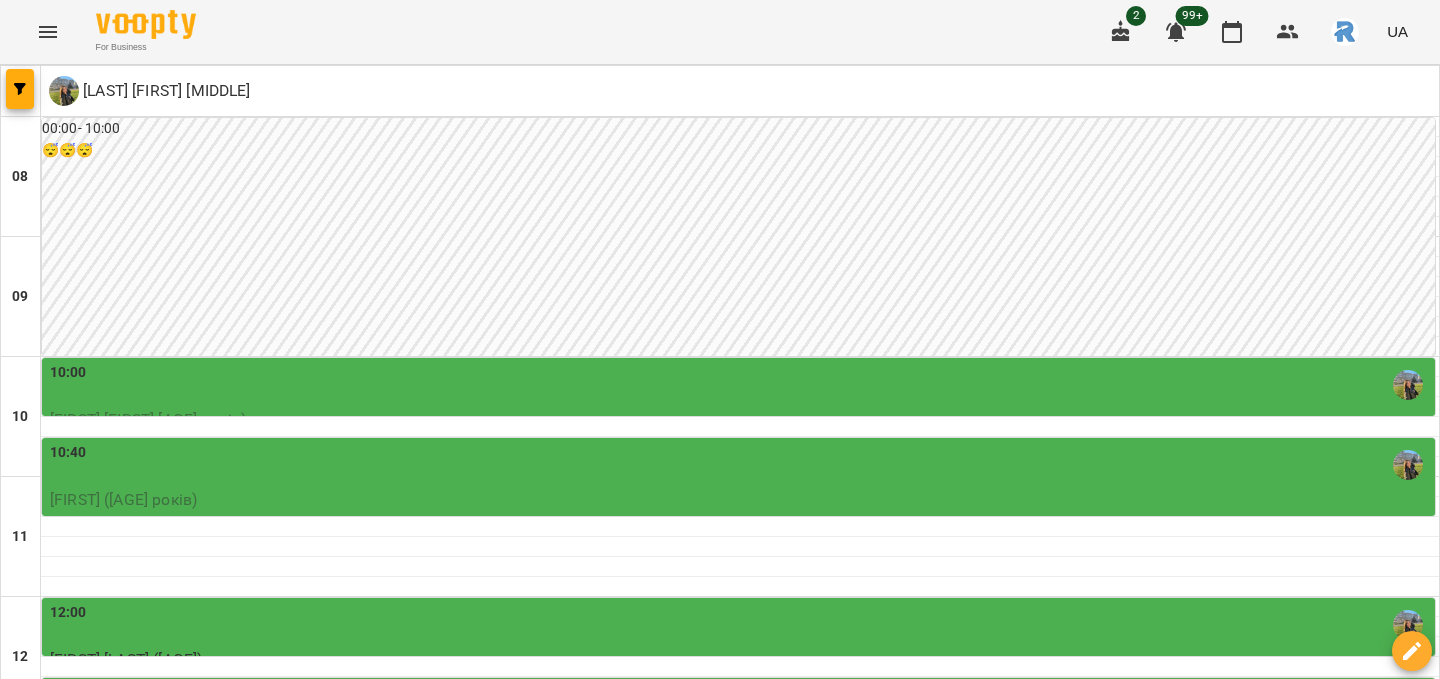 scroll, scrollTop: 576, scrollLeft: 0, axis: vertical 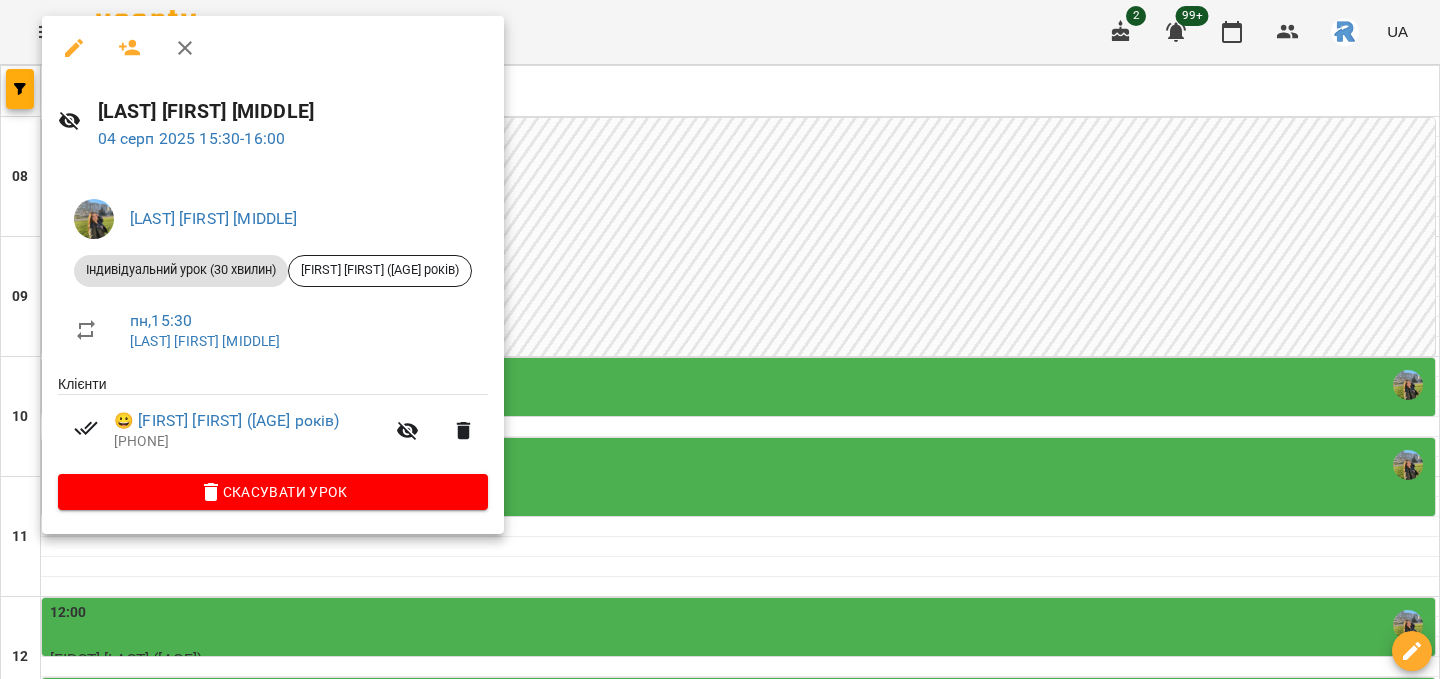 click at bounding box center [720, 339] 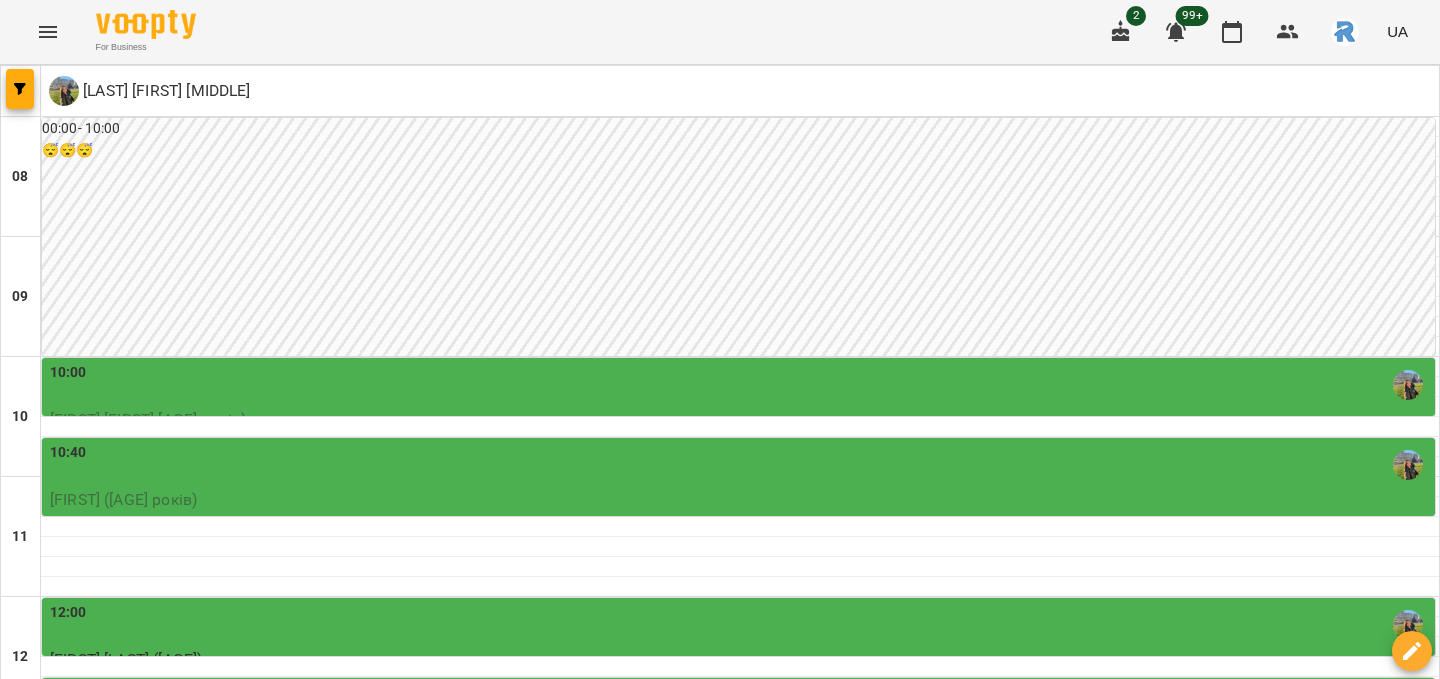 click on "15:30" at bounding box center [740, 1045] 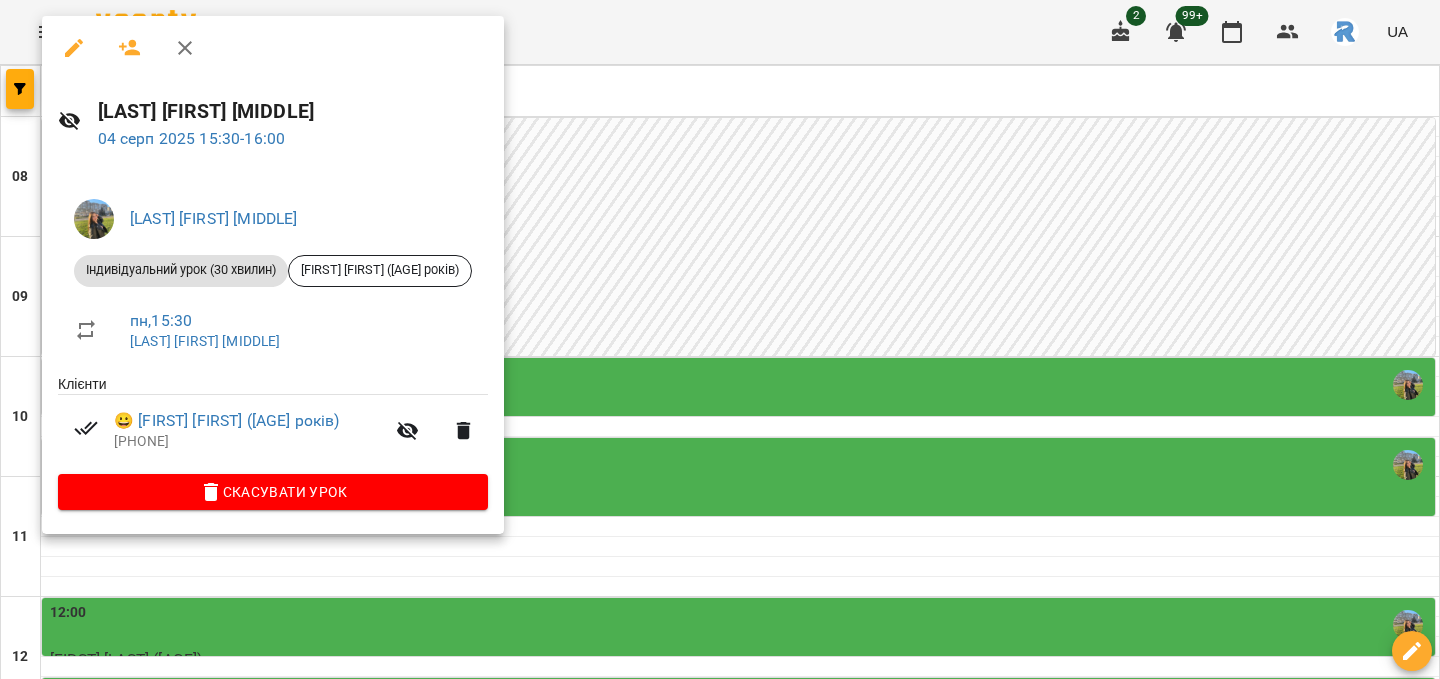 click at bounding box center (74, 48) 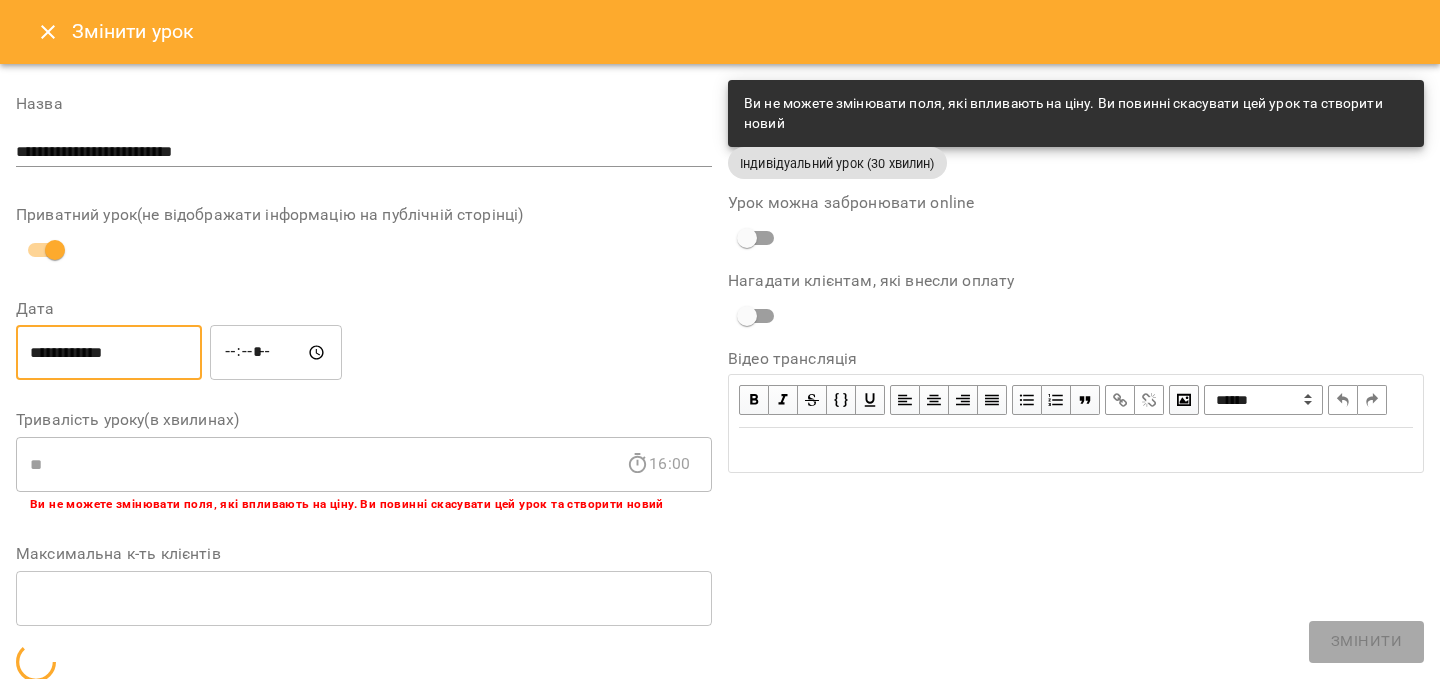 click on "**********" at bounding box center [109, 353] 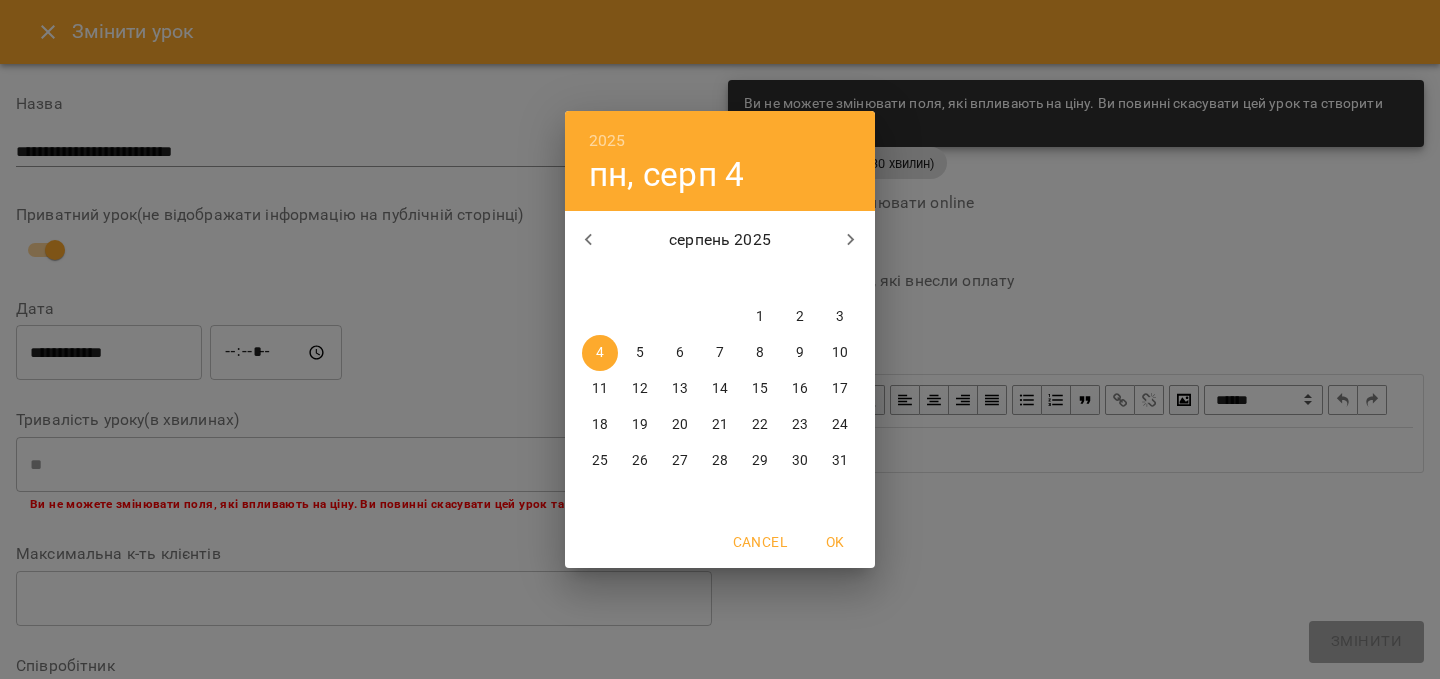 click on "5" at bounding box center (640, 353) 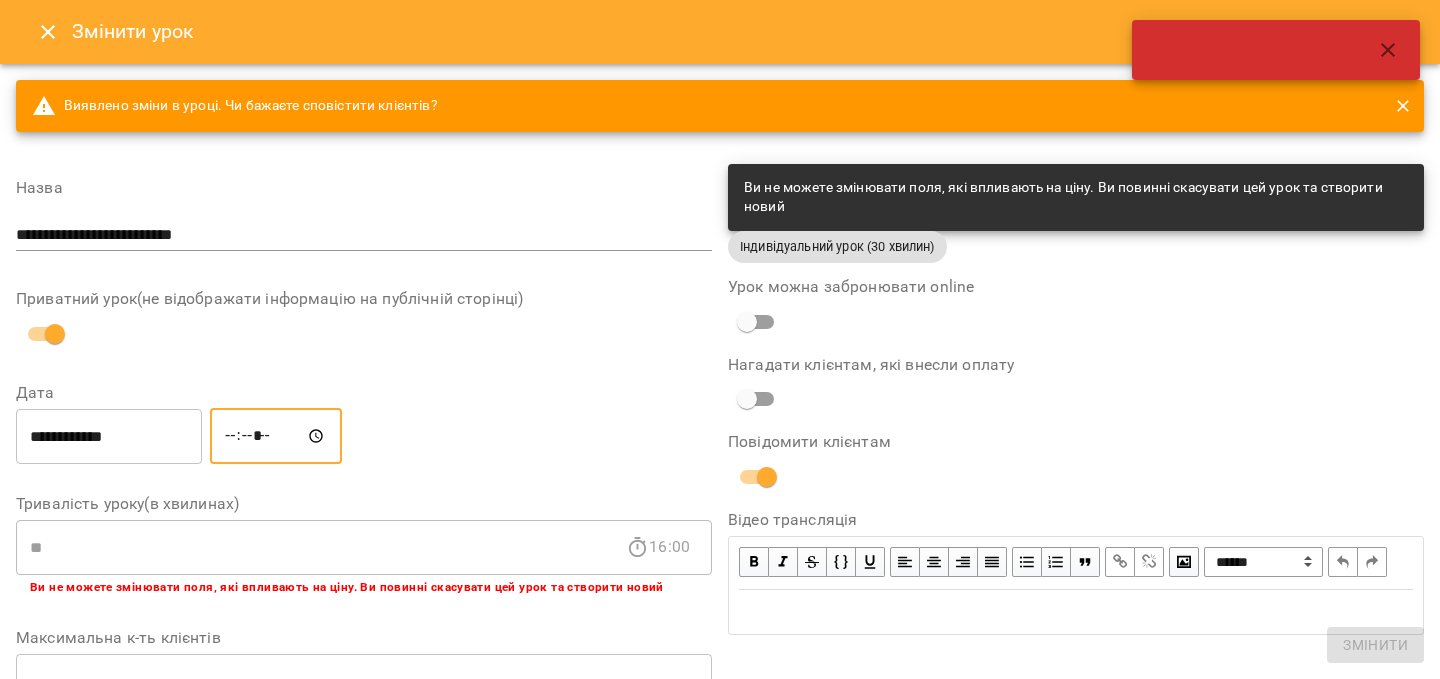click on "*****" at bounding box center [276, 436] 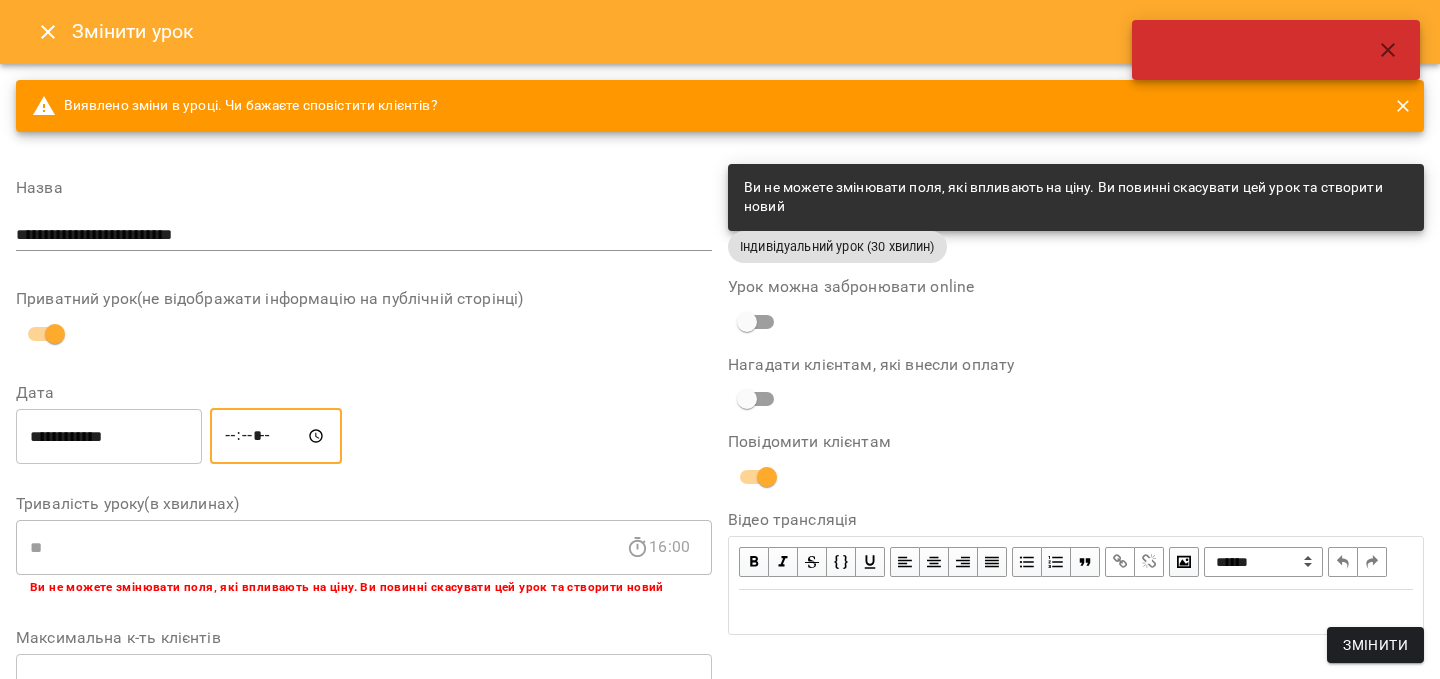 click on "*****" at bounding box center (276, 436) 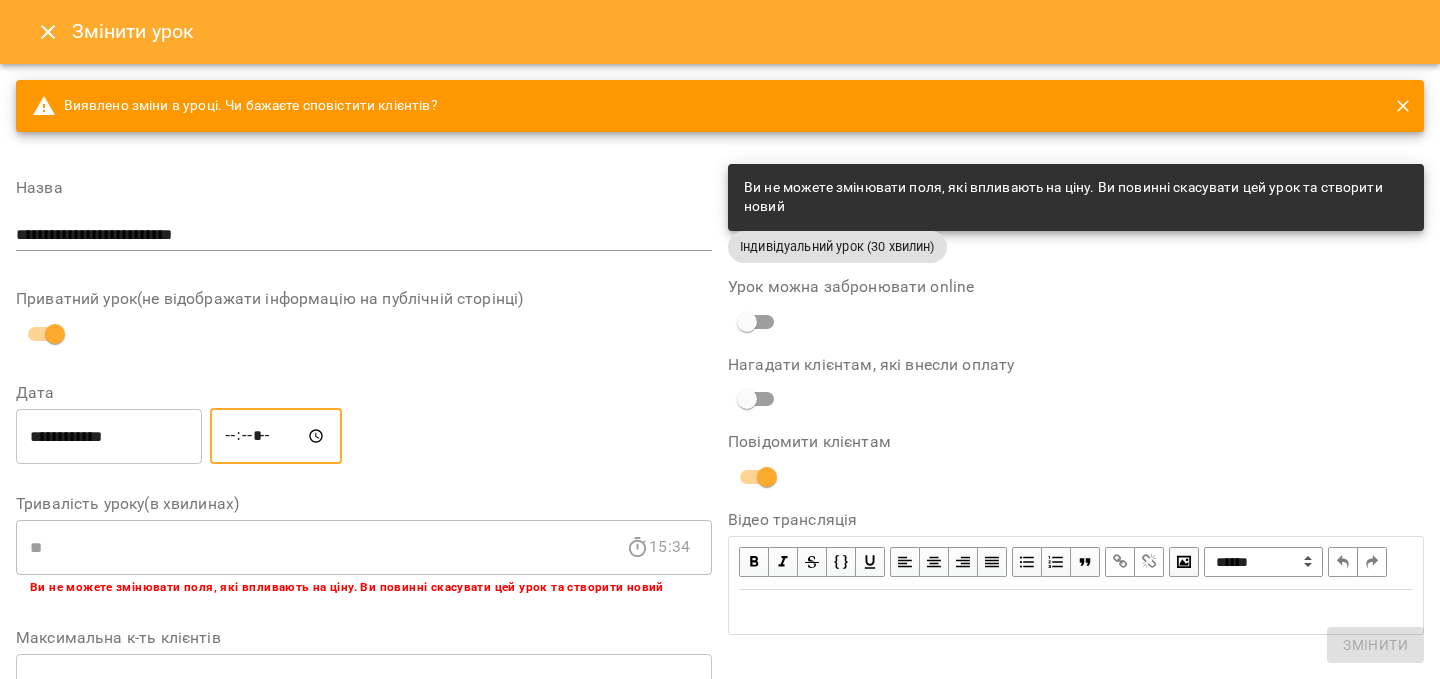 type on "*****" 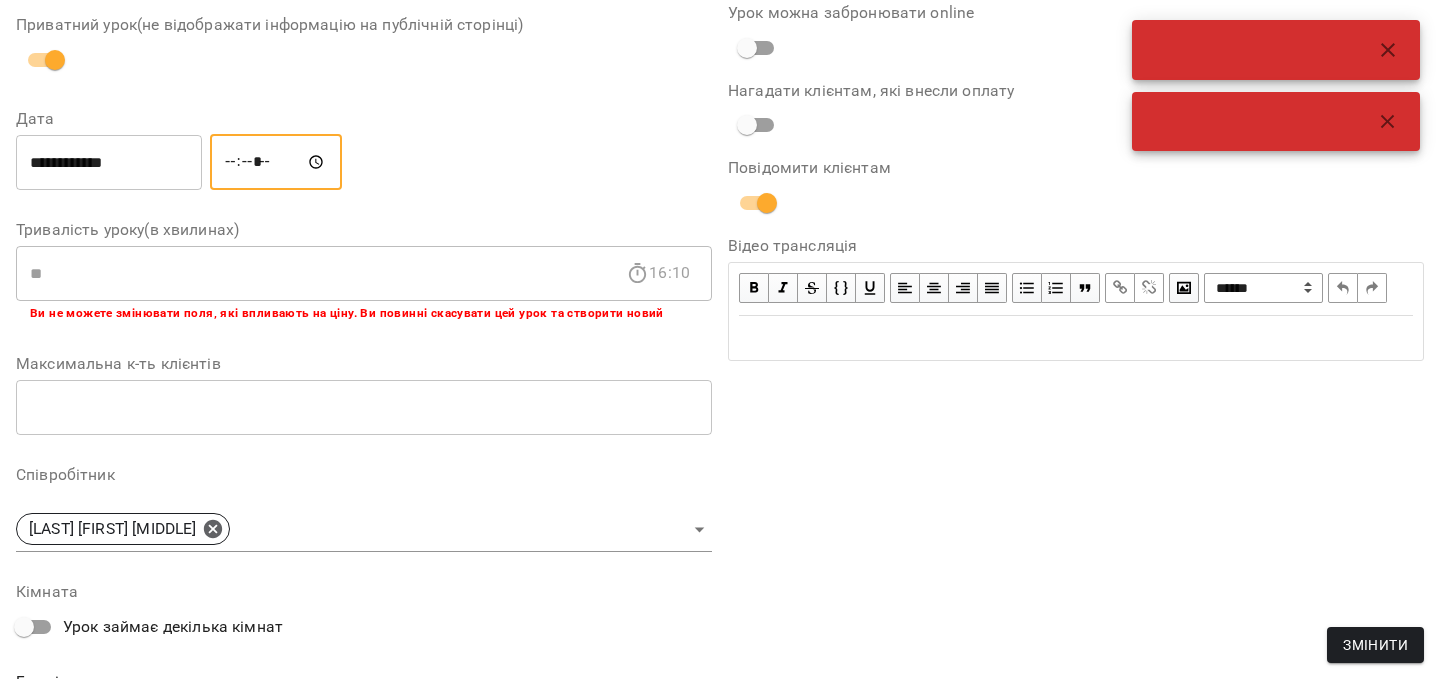 scroll, scrollTop: 669, scrollLeft: 0, axis: vertical 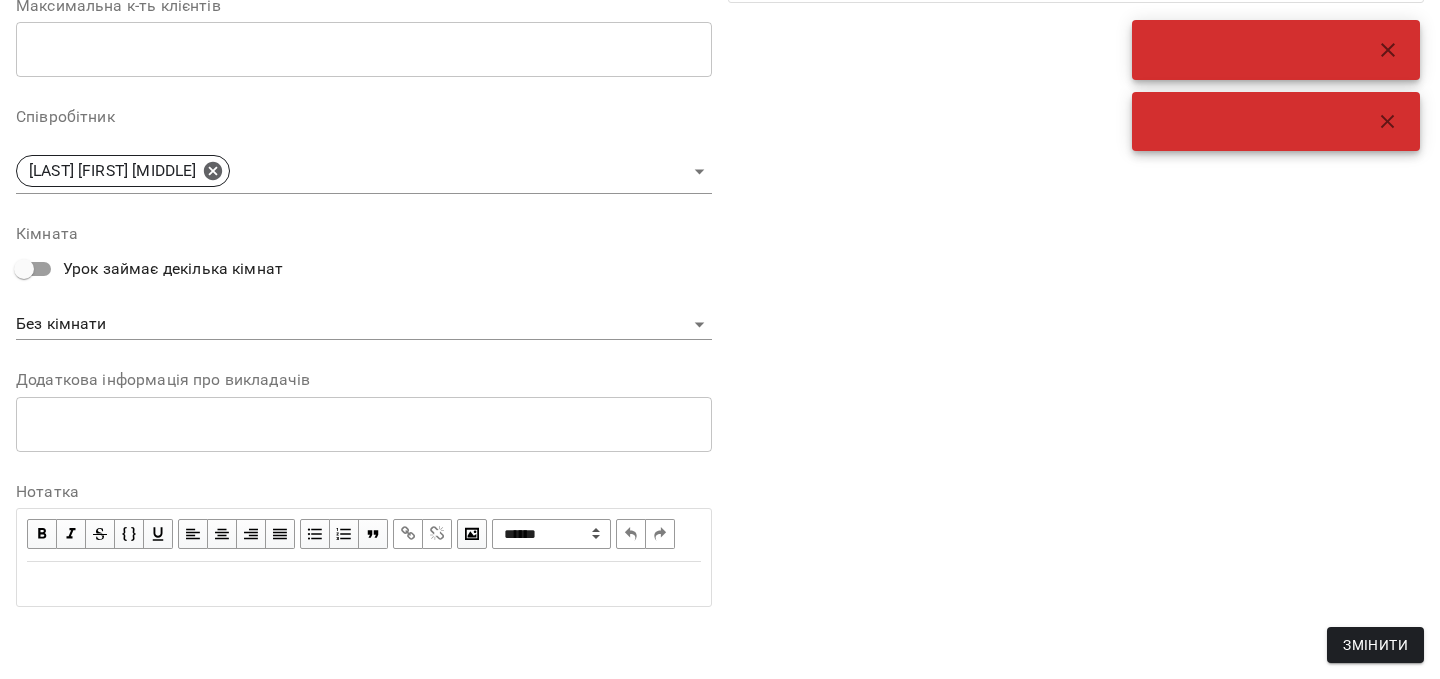 click on "Змінити" at bounding box center [1375, 645] 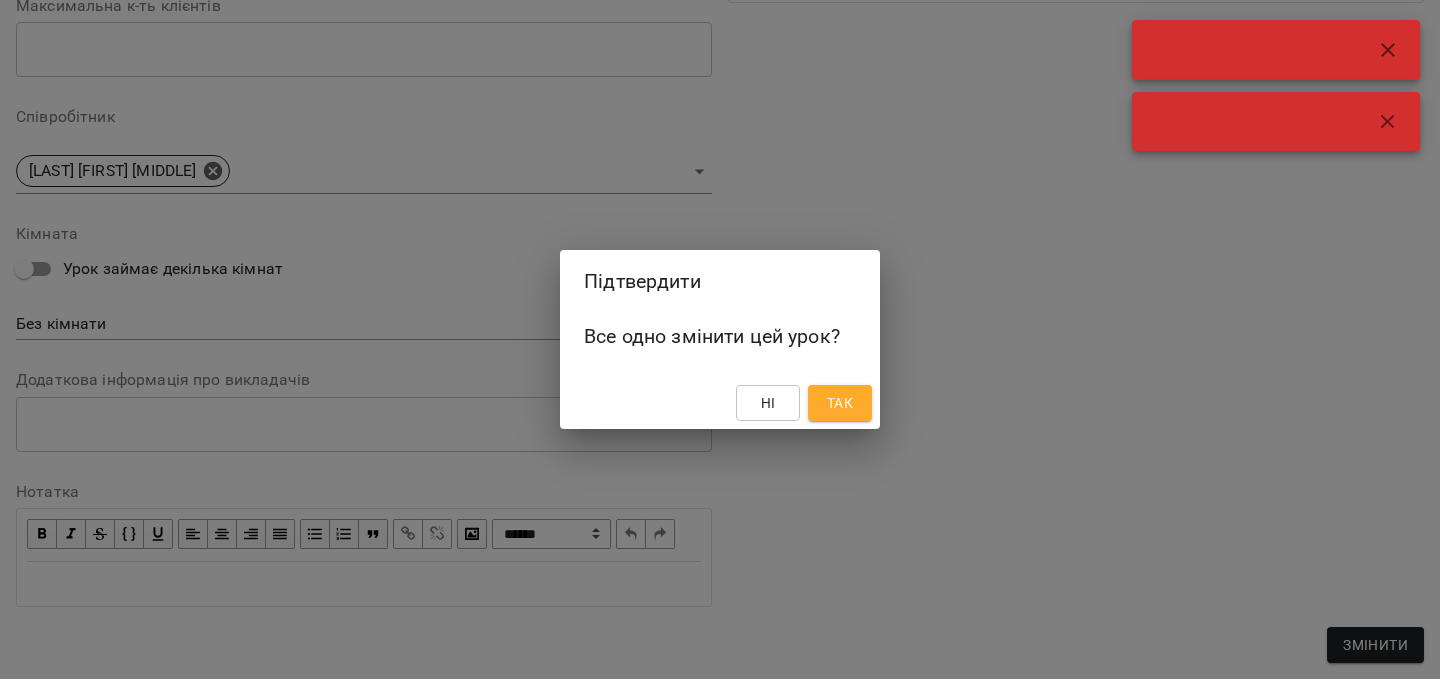 click on "Так" at bounding box center [840, 403] 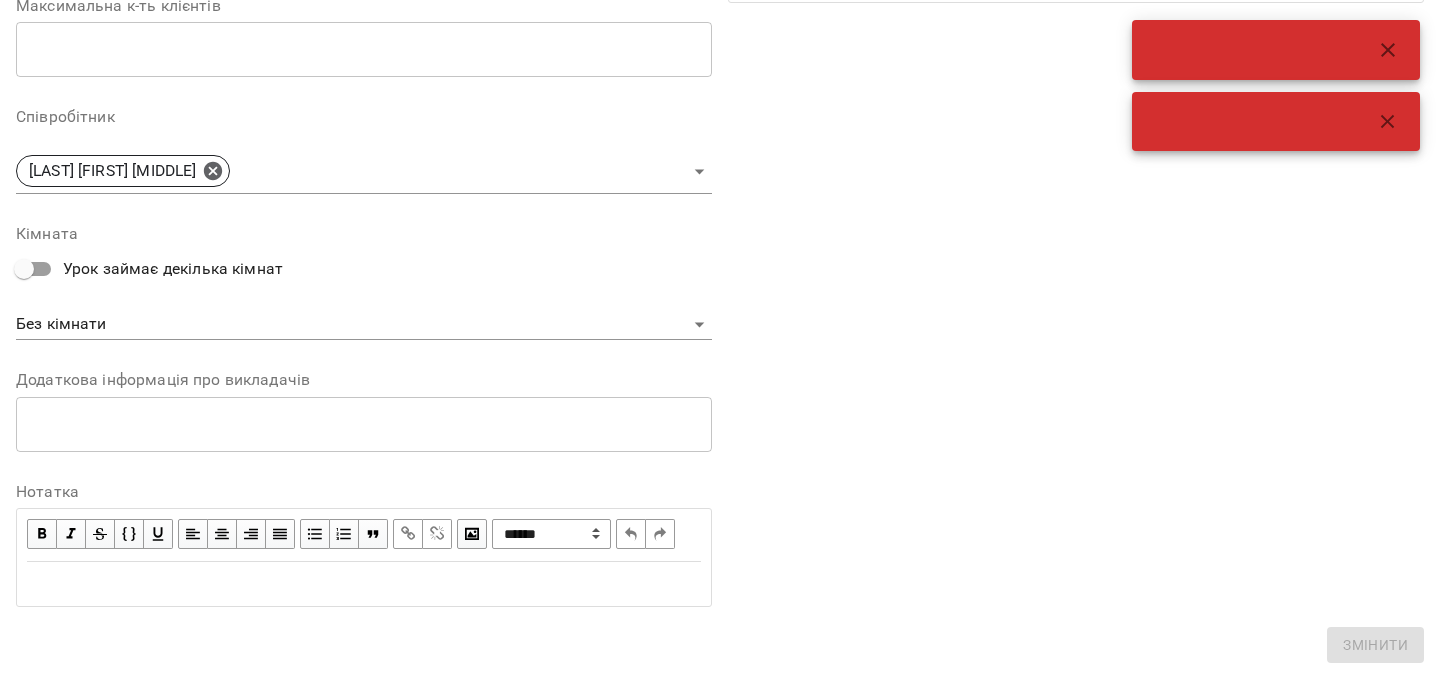 click 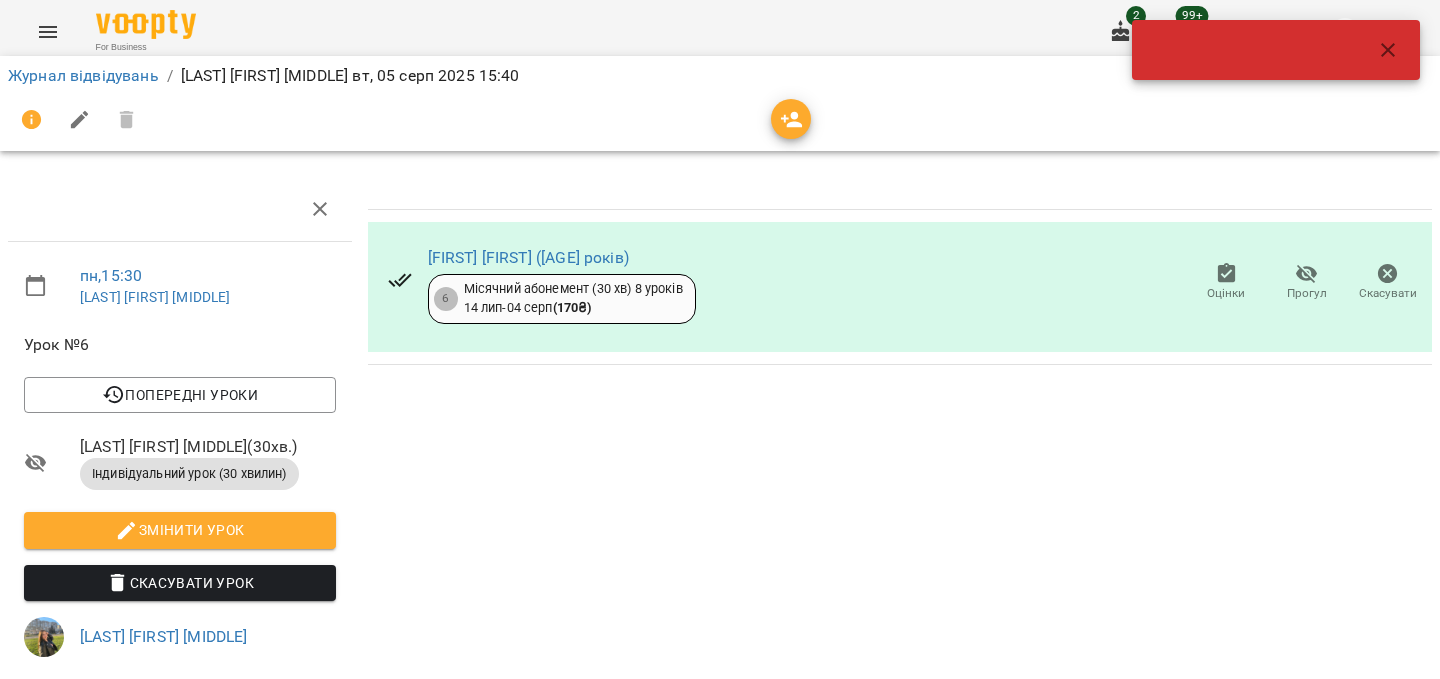 click at bounding box center (1388, 50) 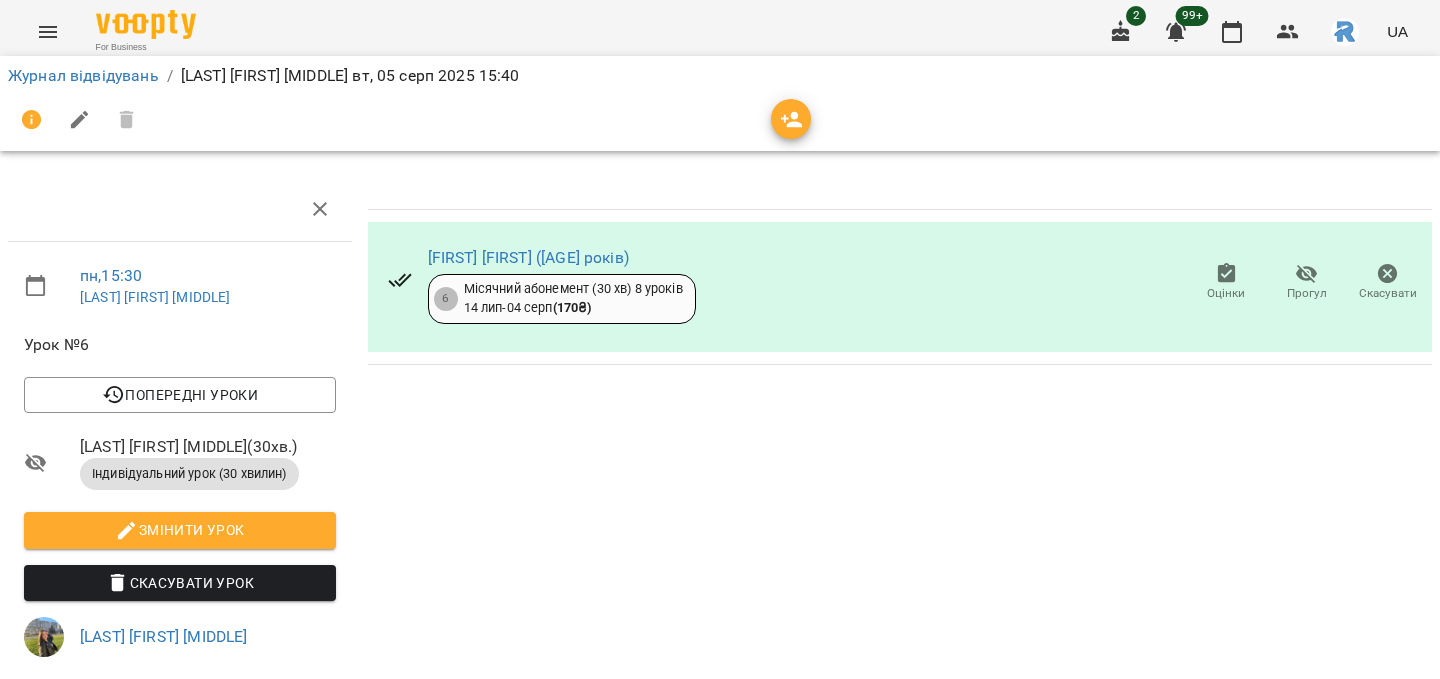 click on "2 99+ UA" at bounding box center [1256, 32] 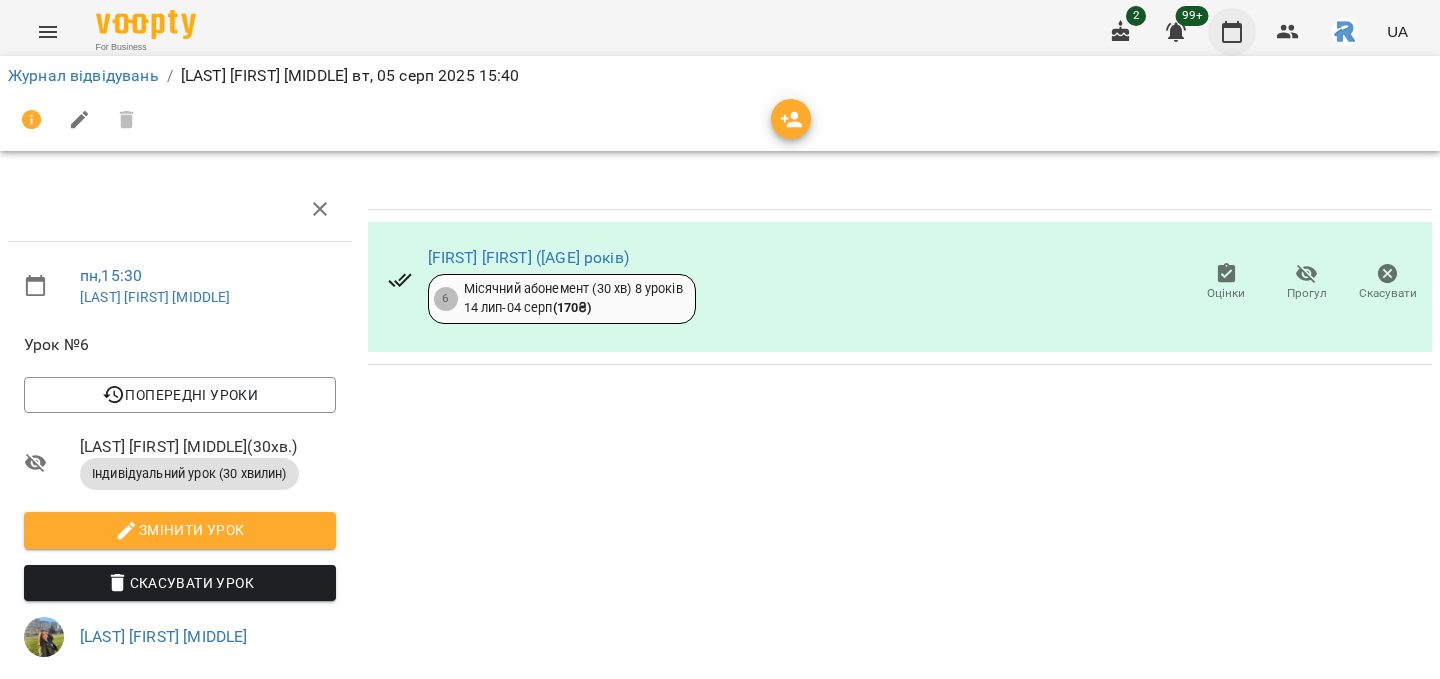 click 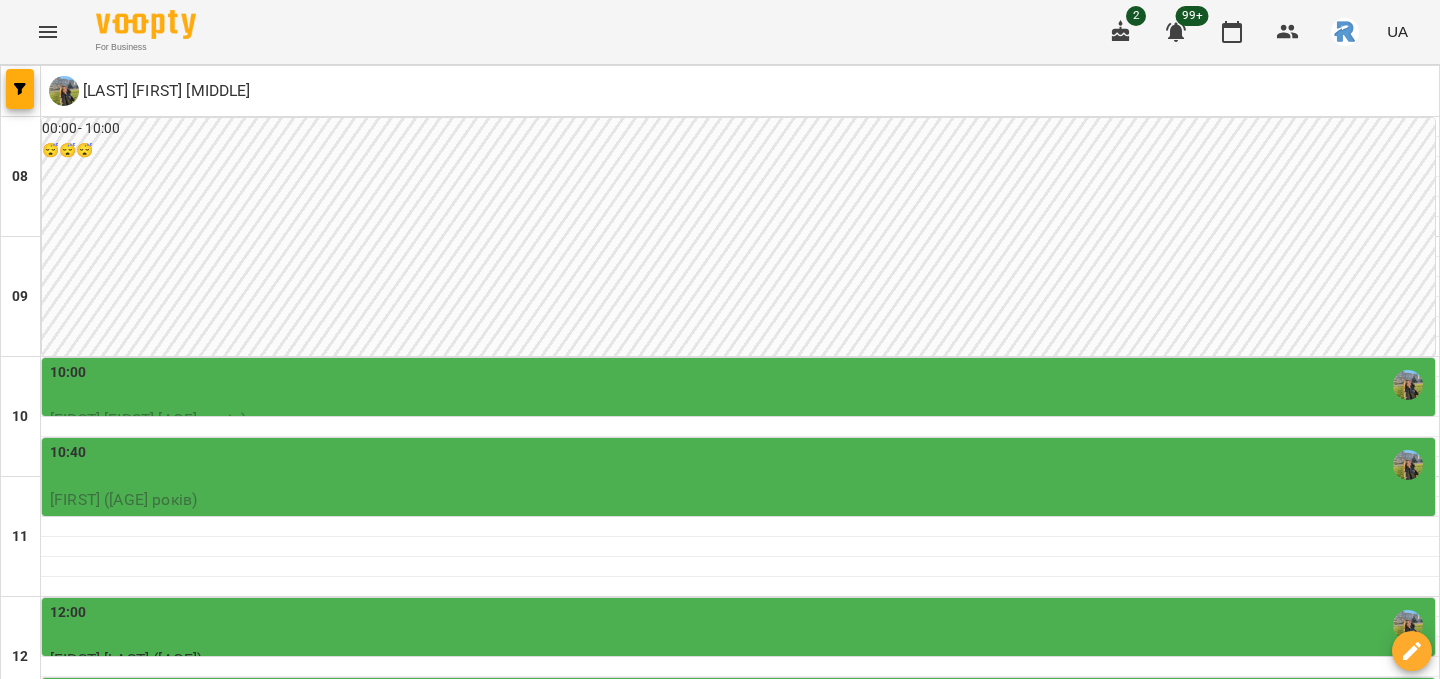 scroll, scrollTop: 135, scrollLeft: 0, axis: vertical 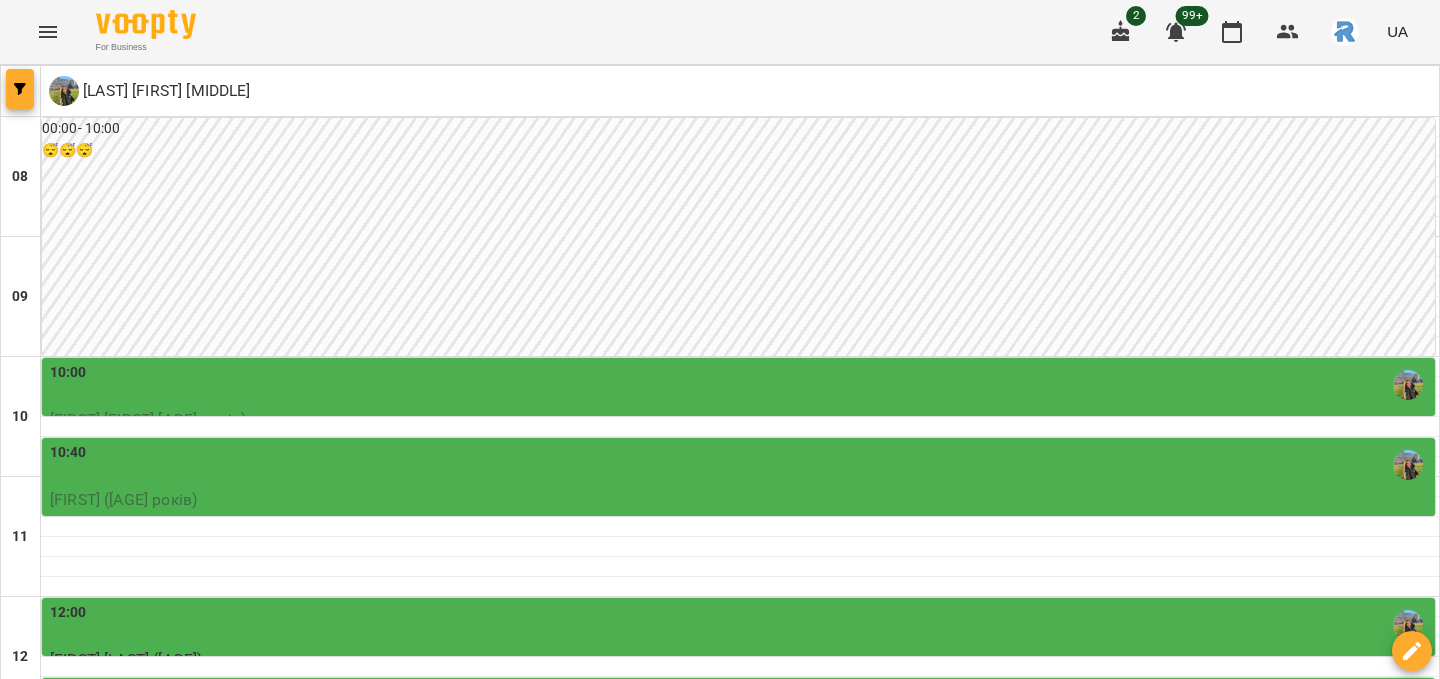 click at bounding box center [20, 89] 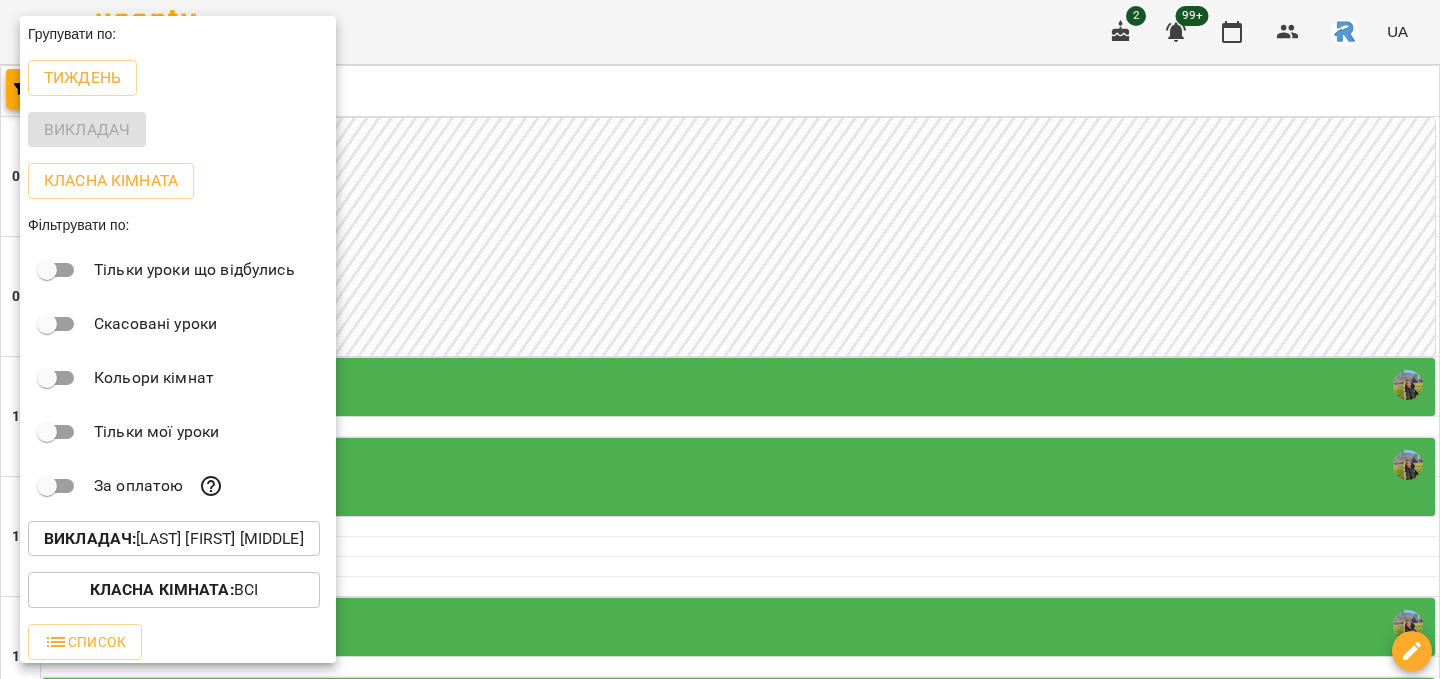 click on "Викладач :  Шамайло Наталія Миколаївна" at bounding box center [174, 539] 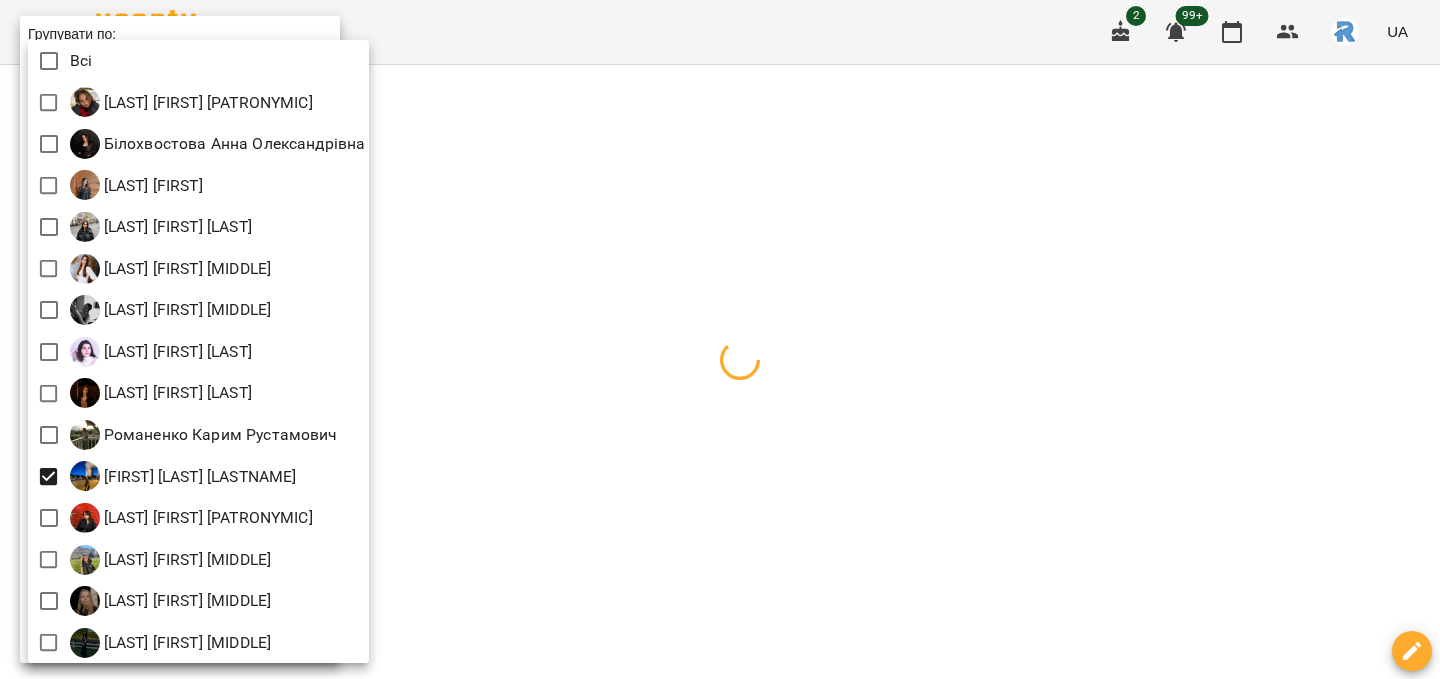 click at bounding box center (720, 339) 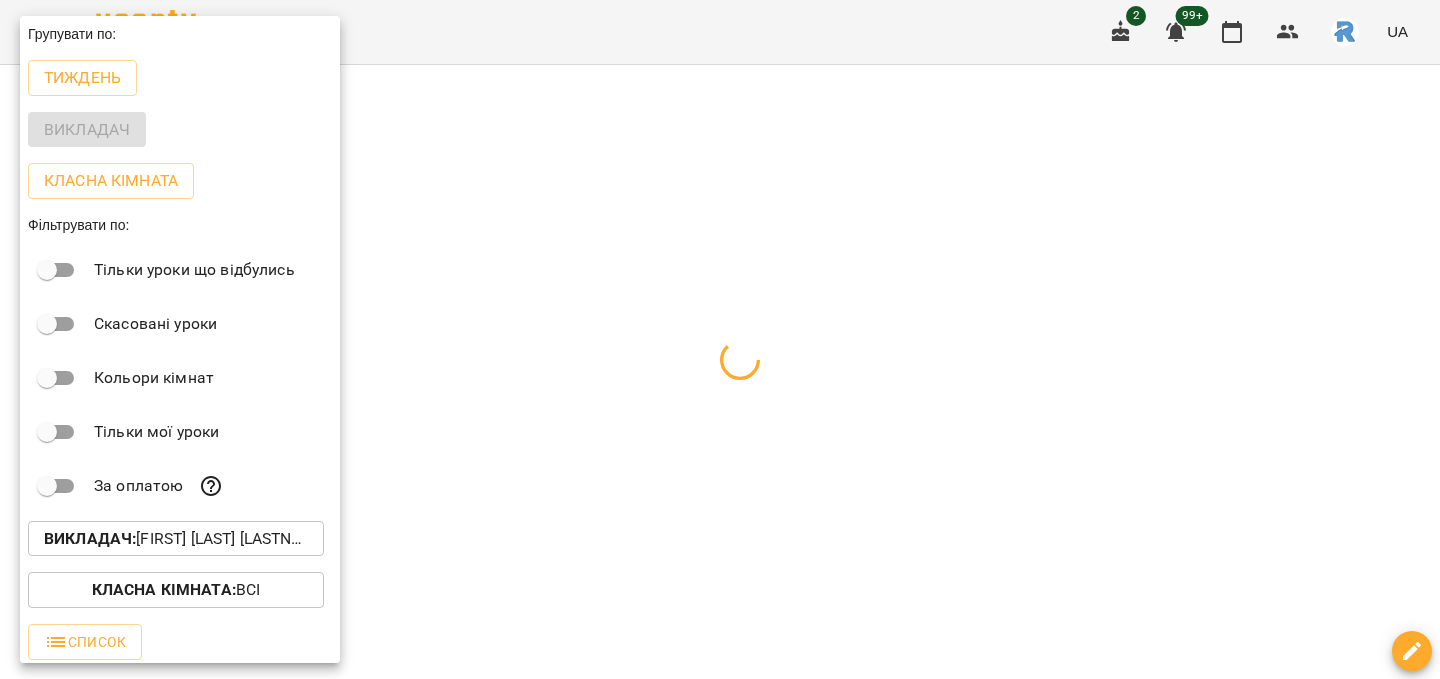 click at bounding box center [720, 339] 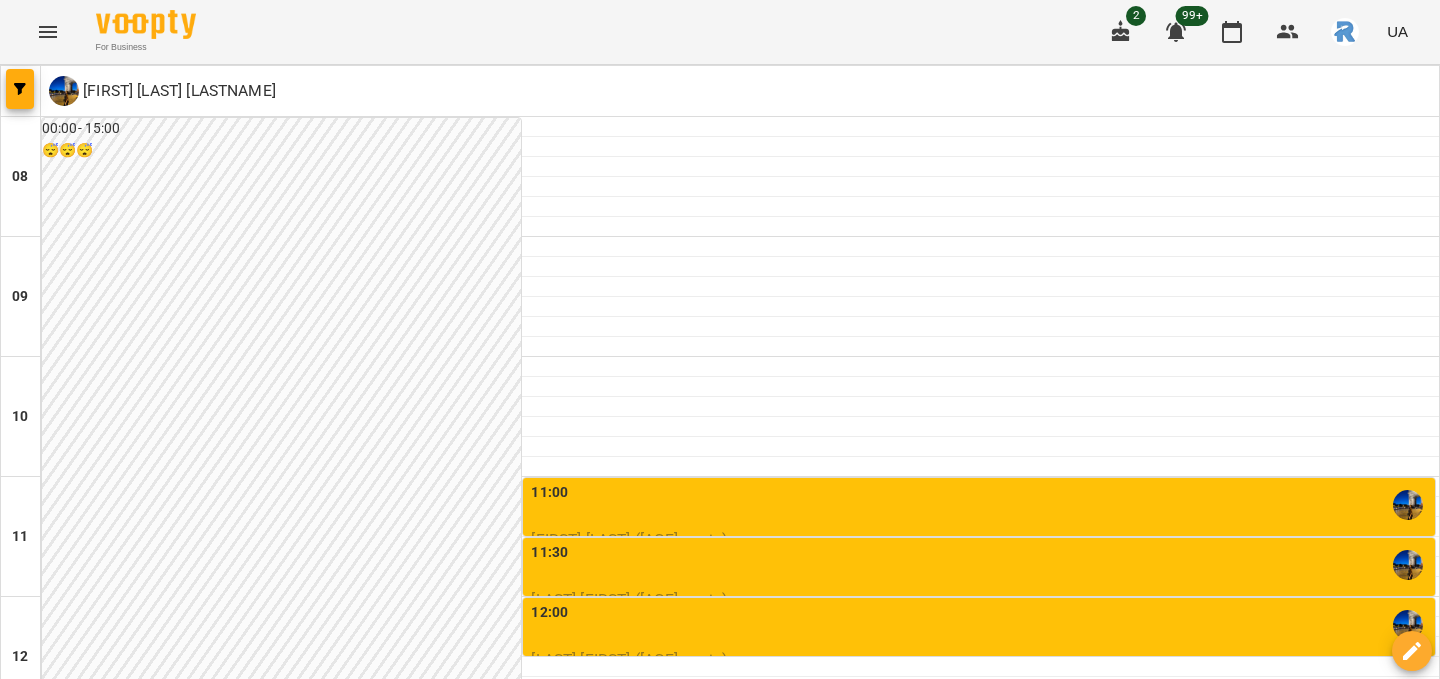 scroll, scrollTop: 306, scrollLeft: 0, axis: vertical 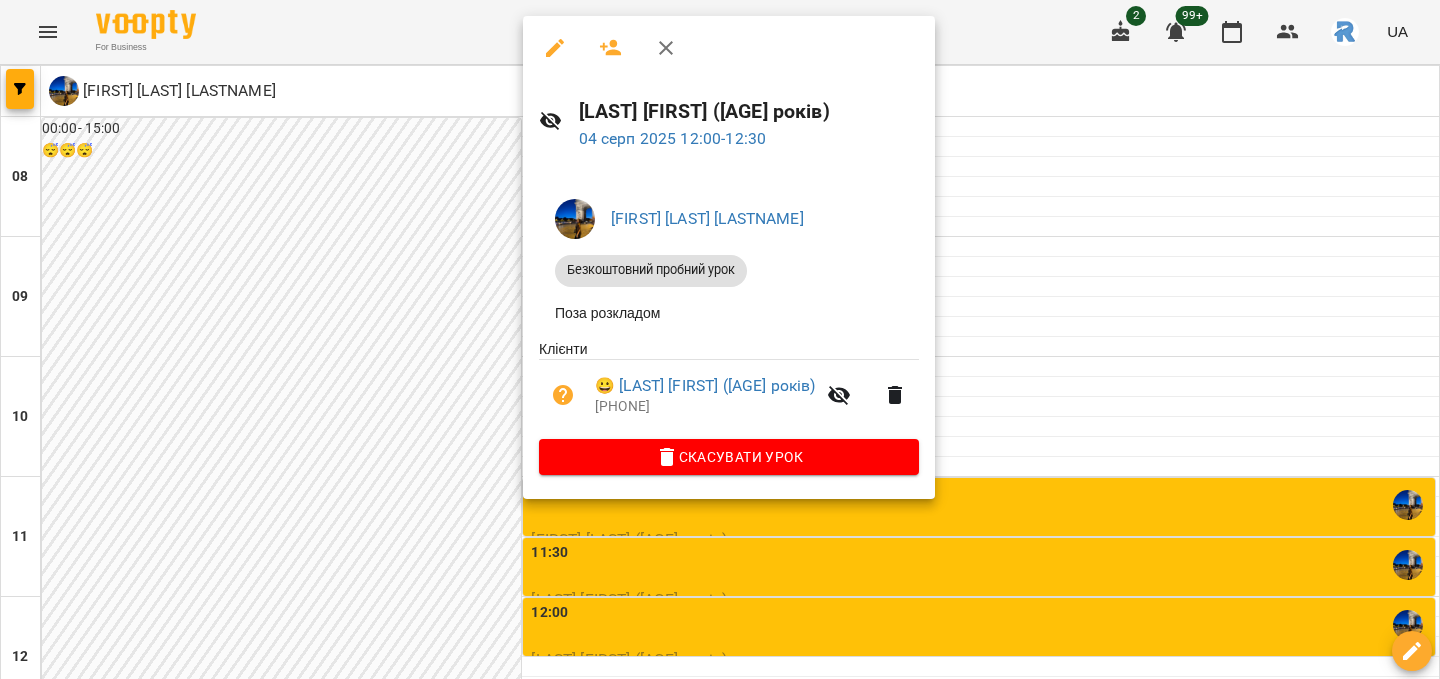 click at bounding box center [720, 339] 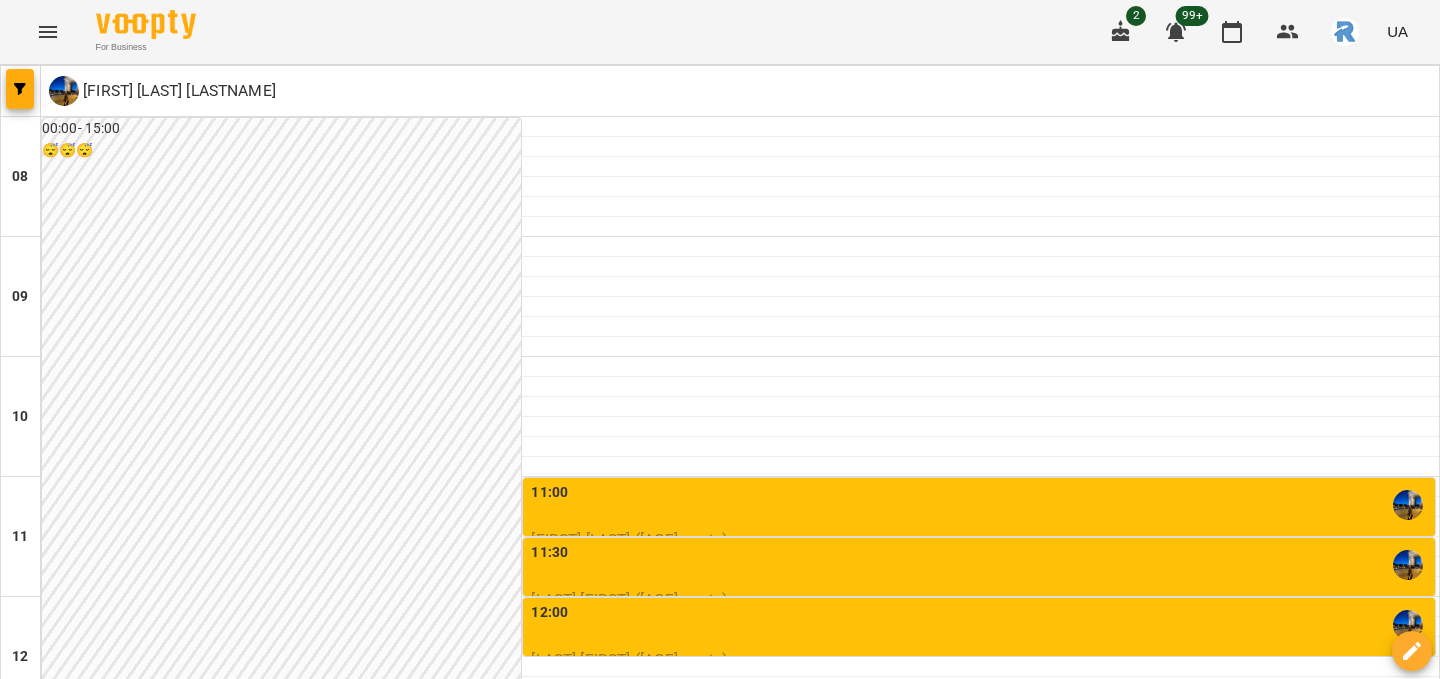 click 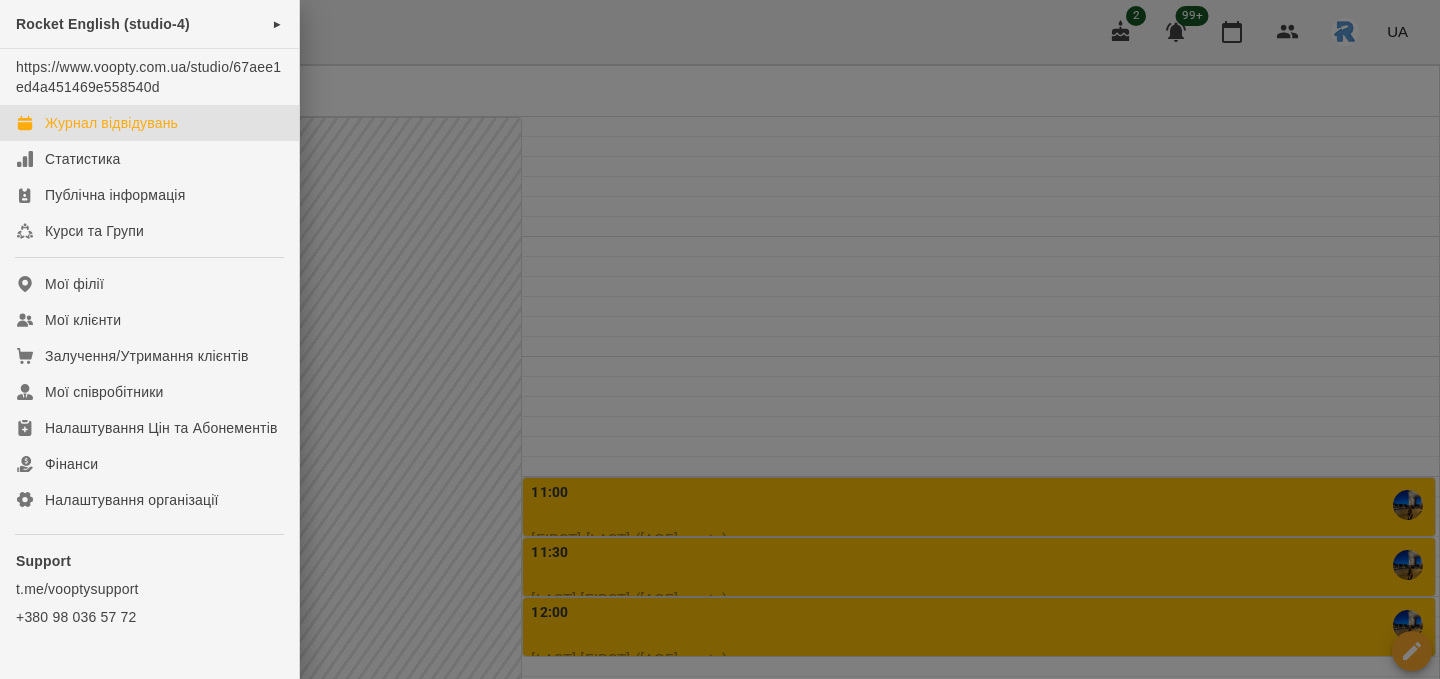 click at bounding box center [720, 339] 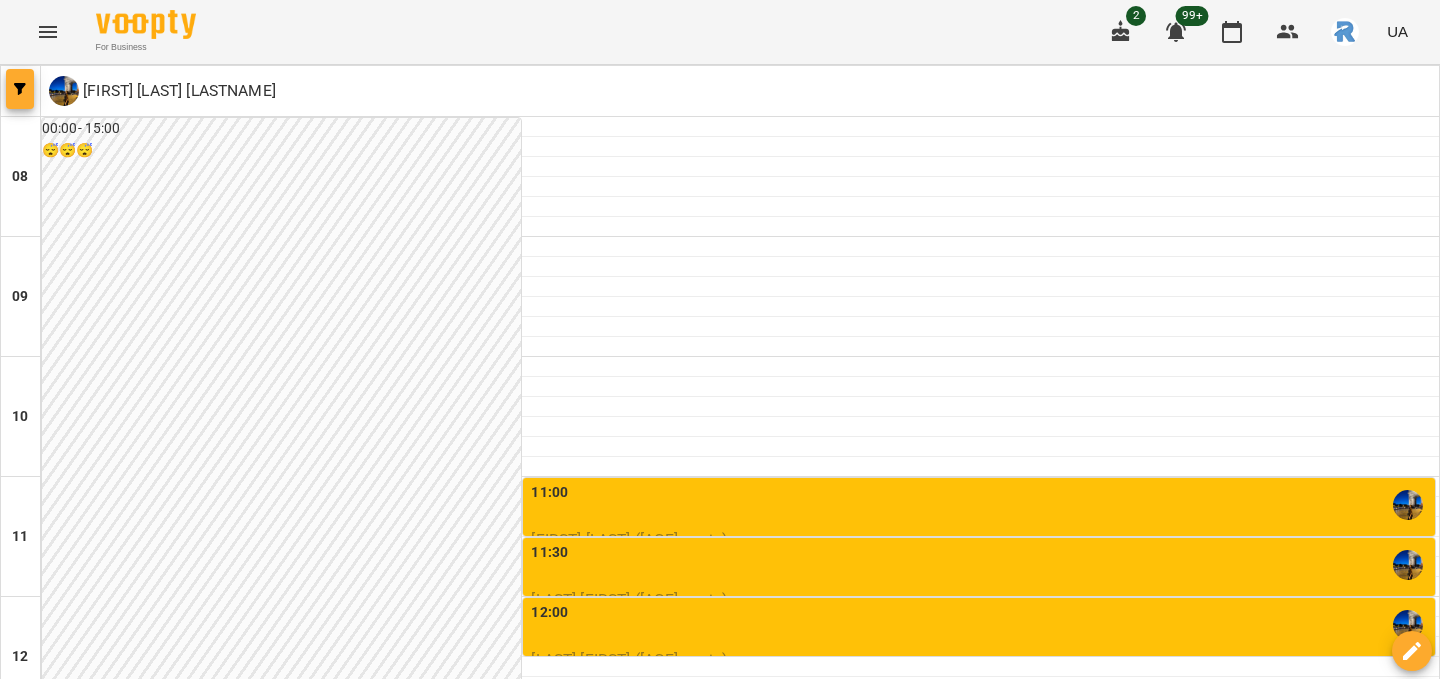 click at bounding box center (20, 89) 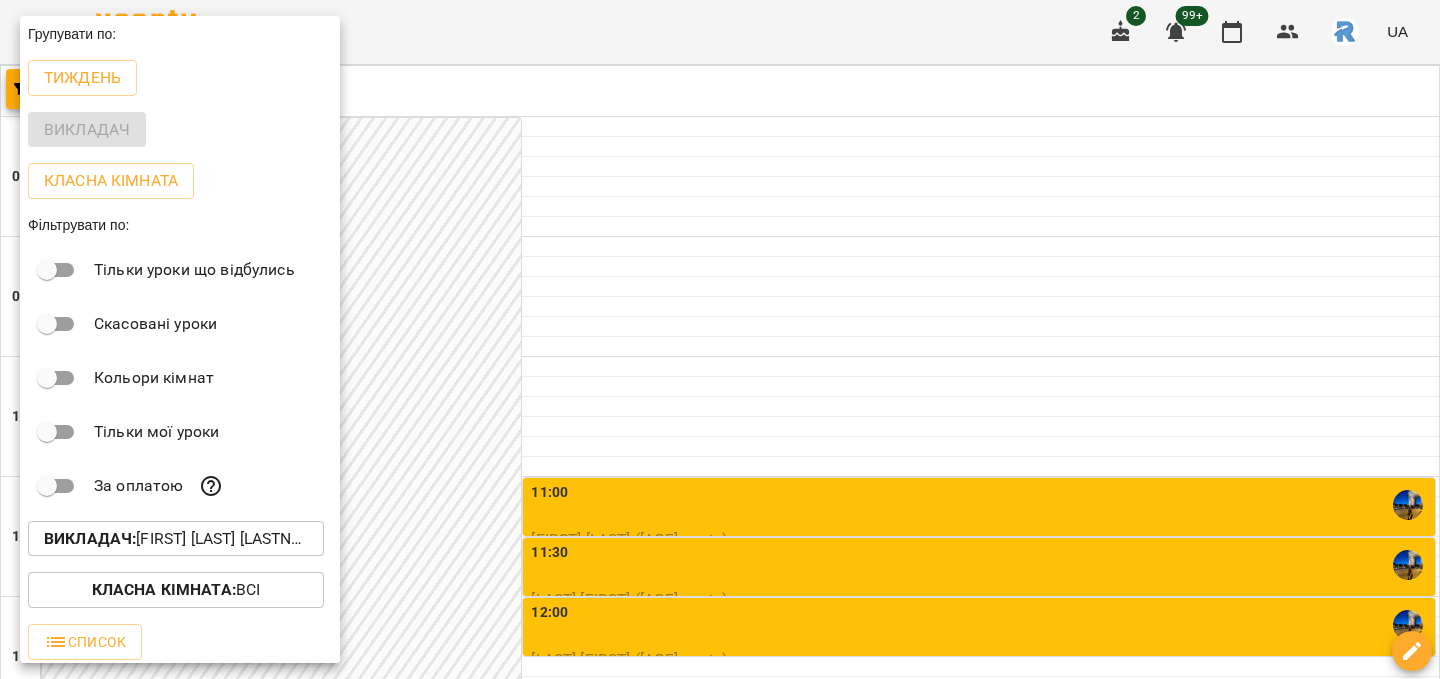 click on "Викладач :  Салань Юліанна Олегівна" at bounding box center (180, 539) 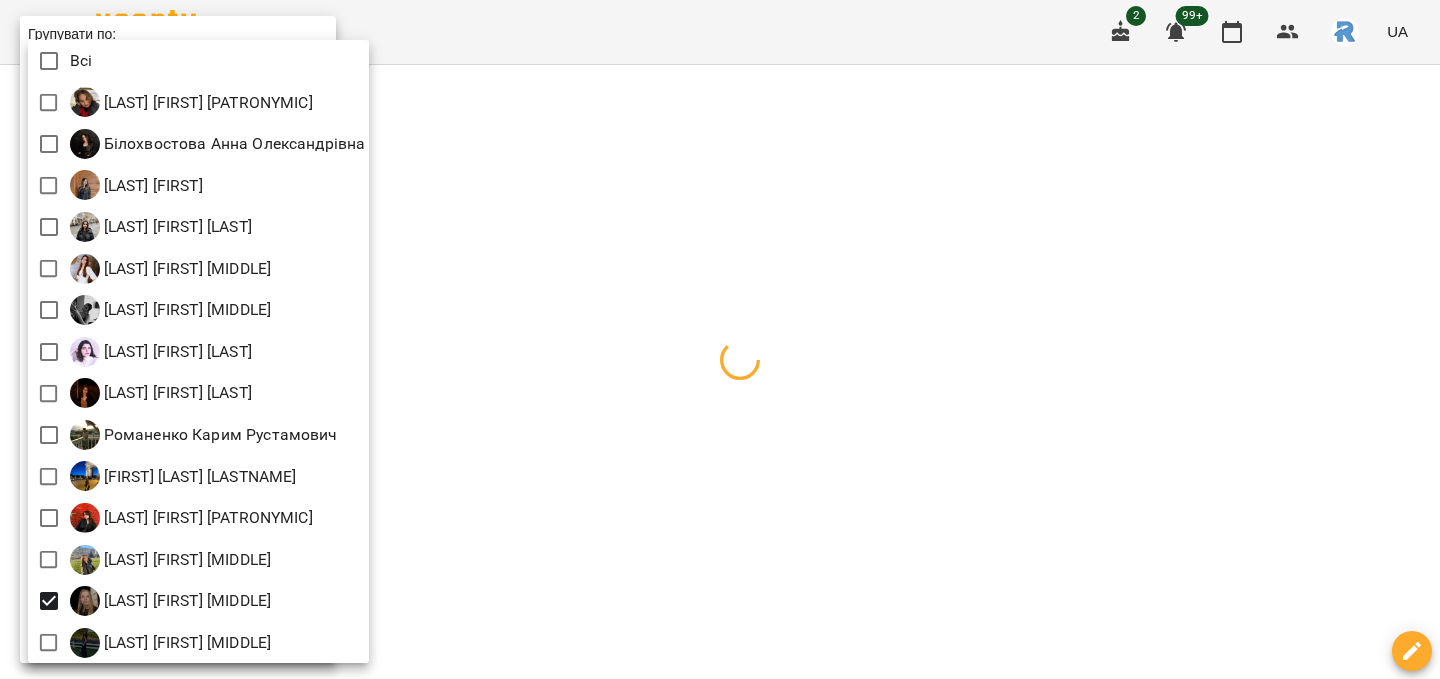 click at bounding box center [720, 339] 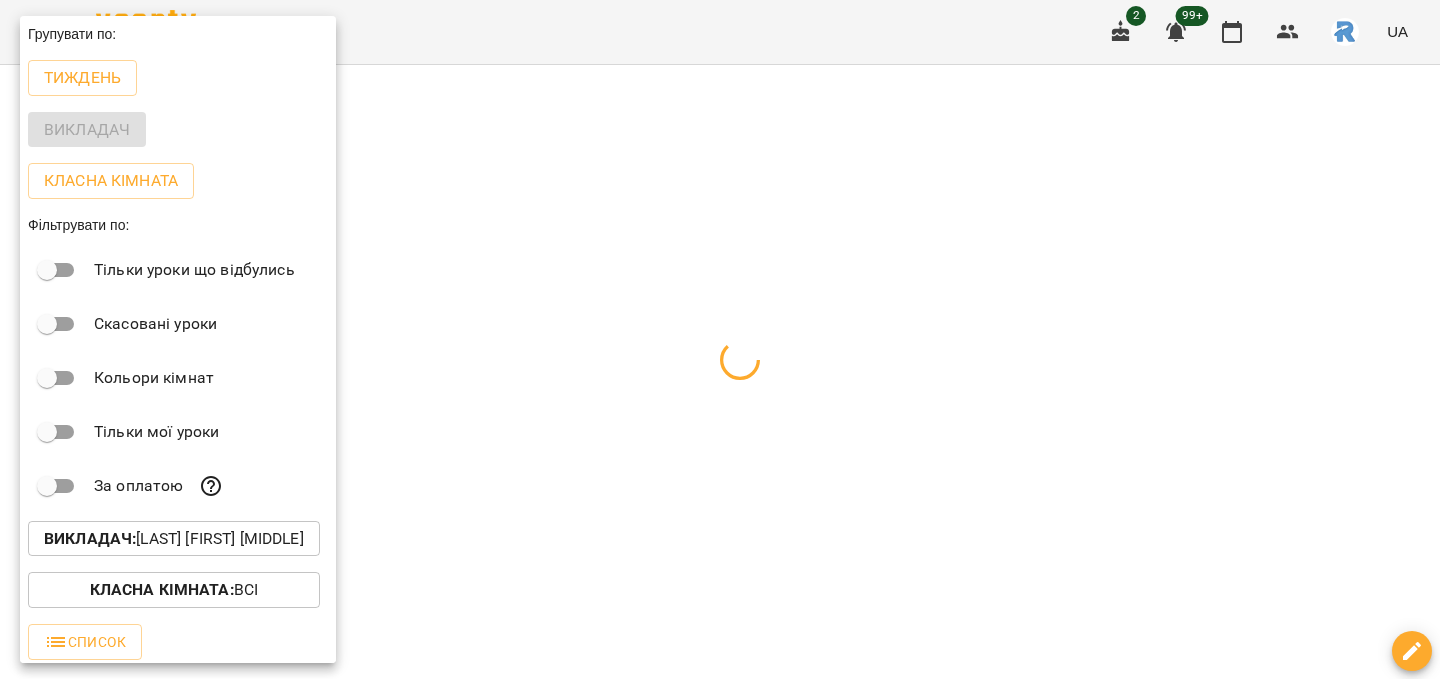 click at bounding box center (720, 339) 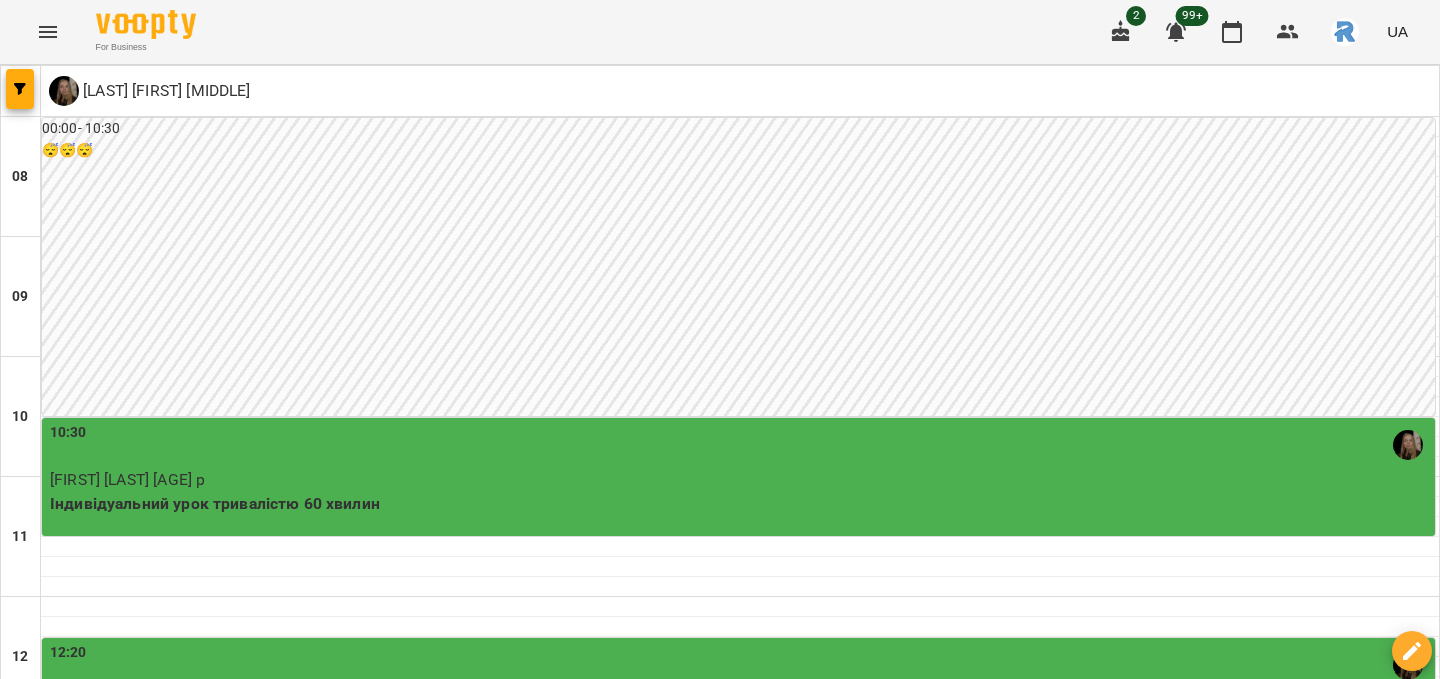 scroll, scrollTop: 624, scrollLeft: 0, axis: vertical 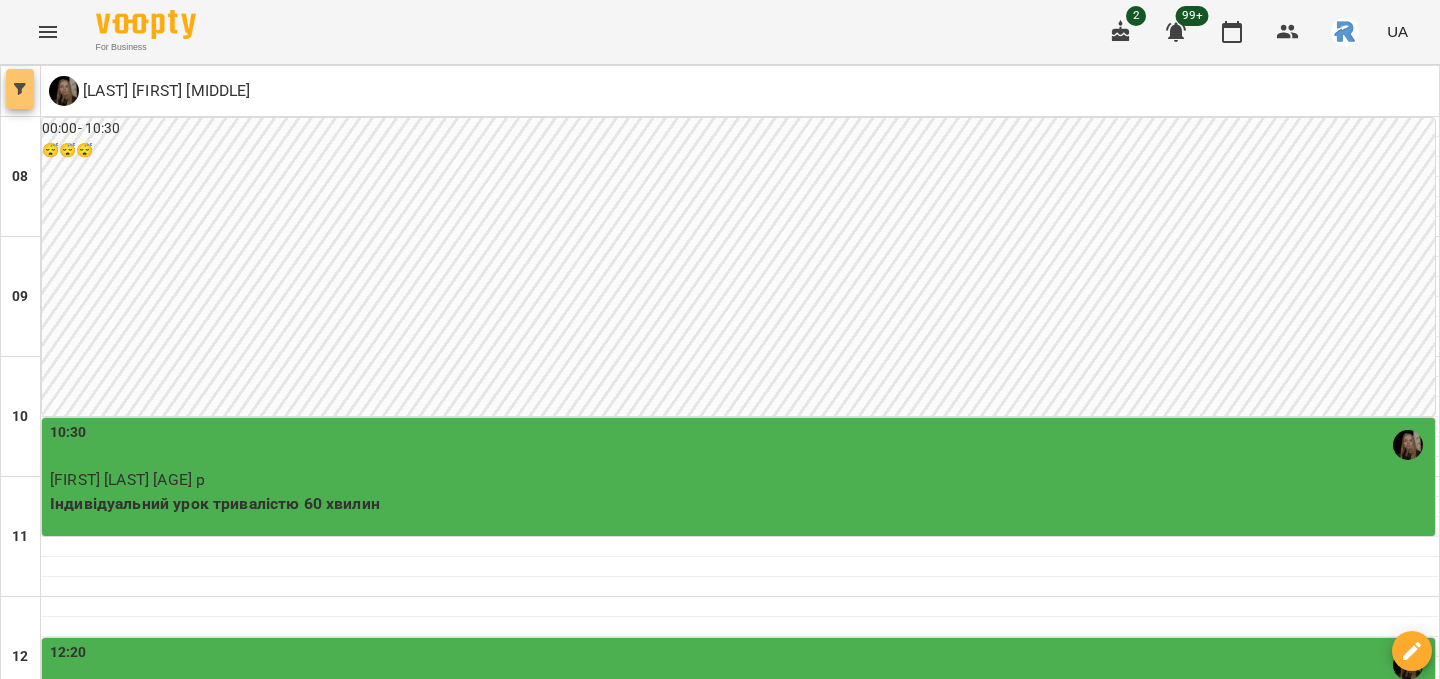 click at bounding box center [20, 89] 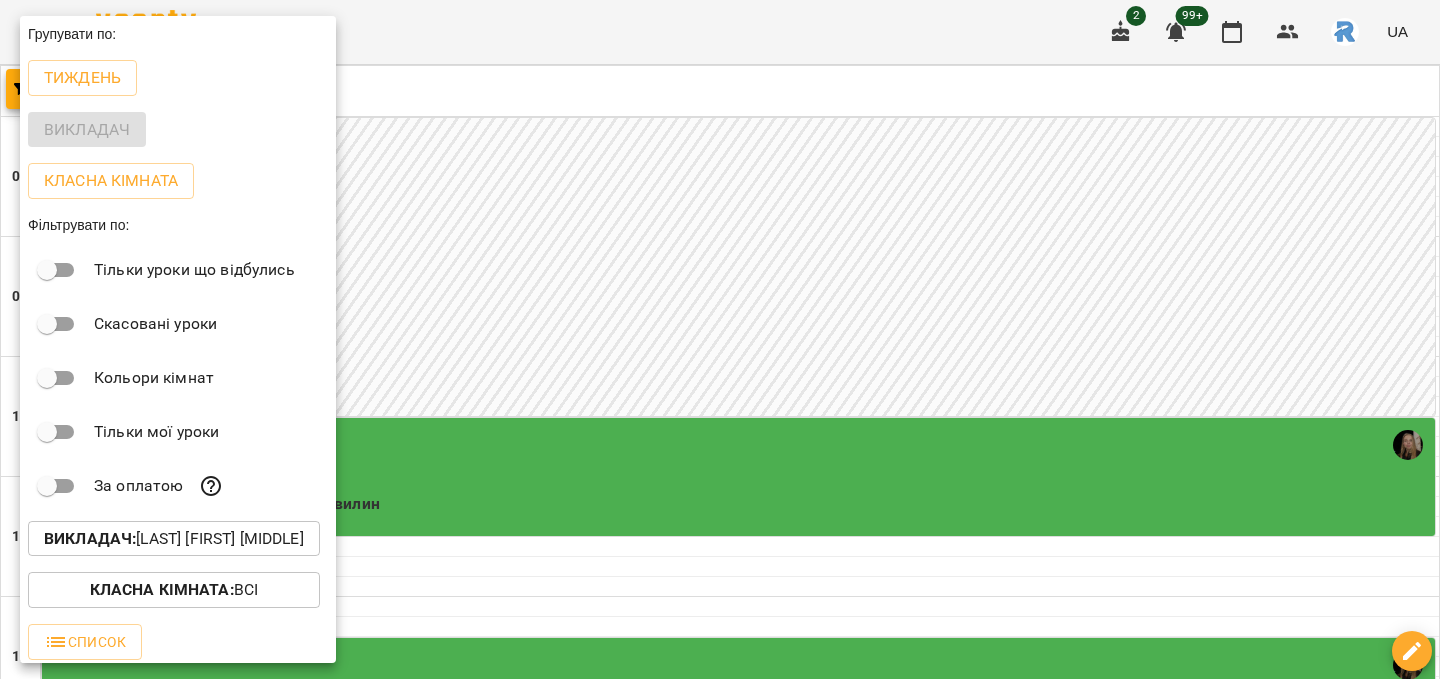 click on "Викладач :  [LAST] [FIRST] [LAST]" at bounding box center [174, 539] 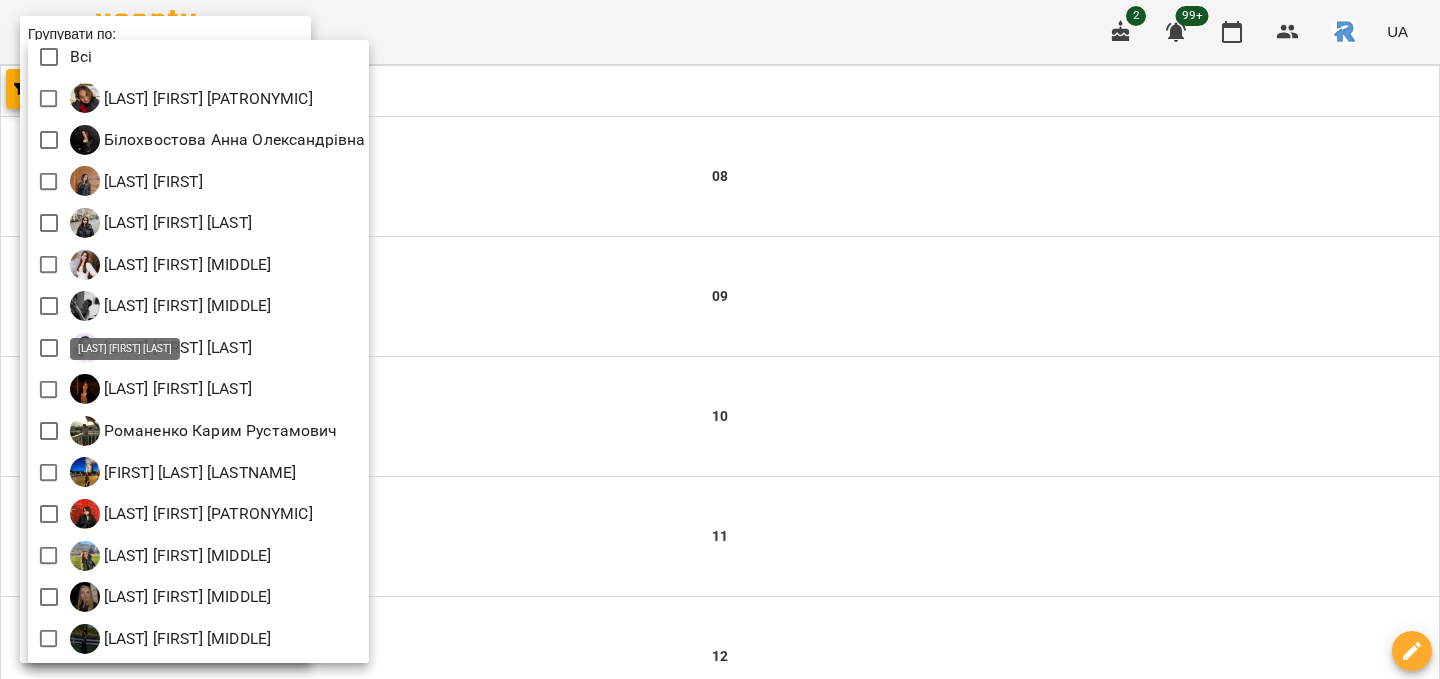 scroll, scrollTop: 0, scrollLeft: 0, axis: both 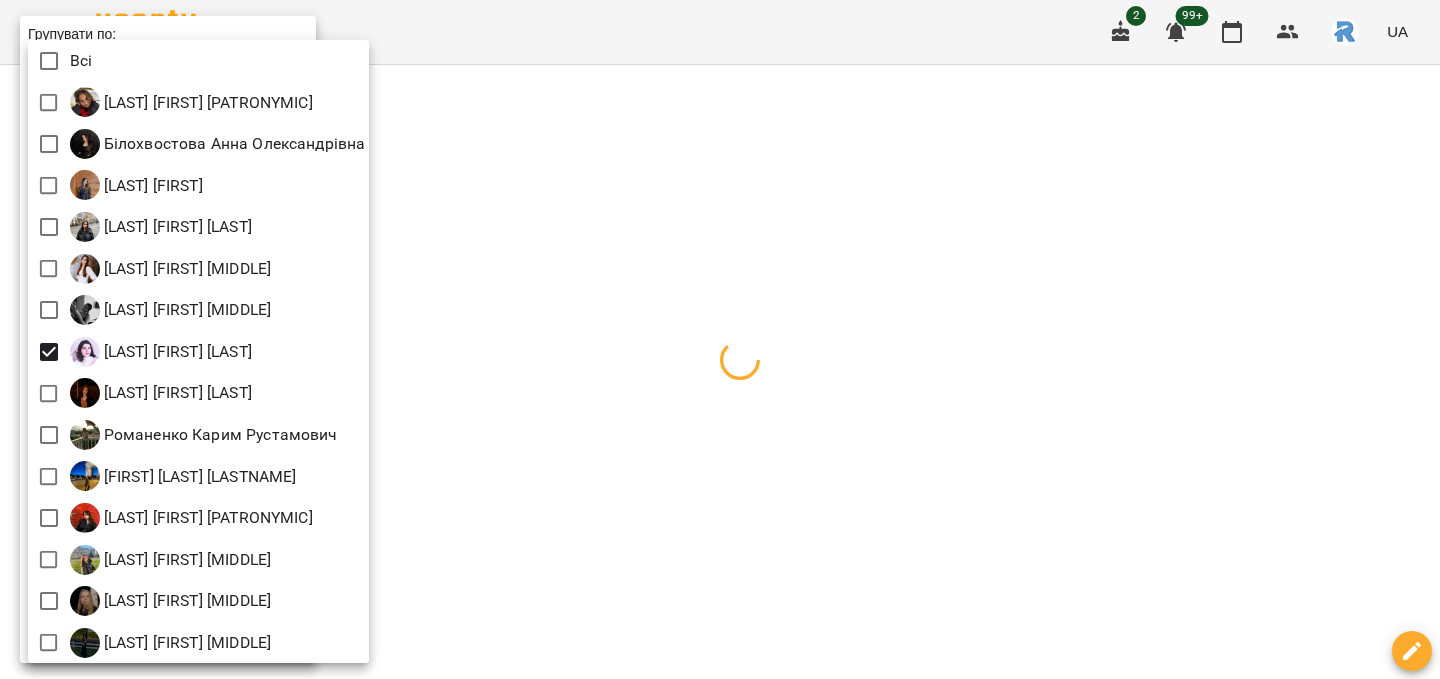 click at bounding box center (720, 339) 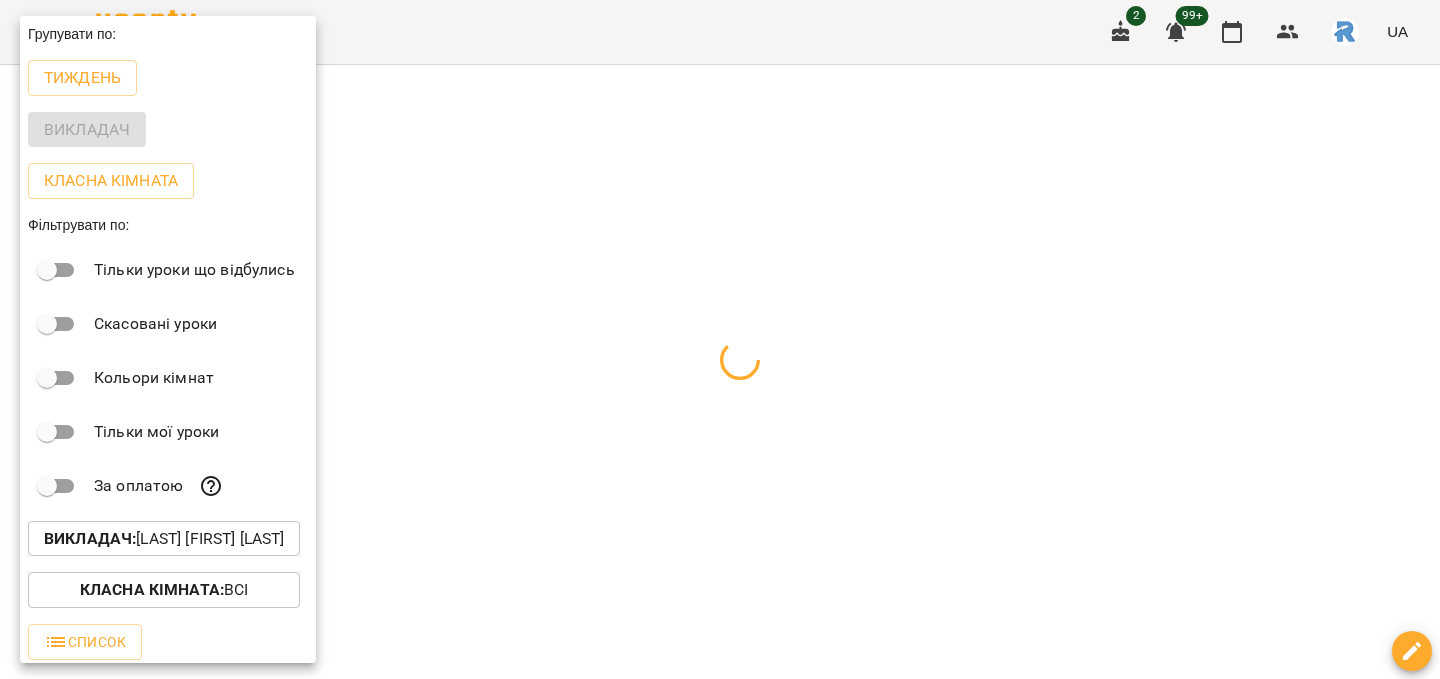 click at bounding box center [720, 339] 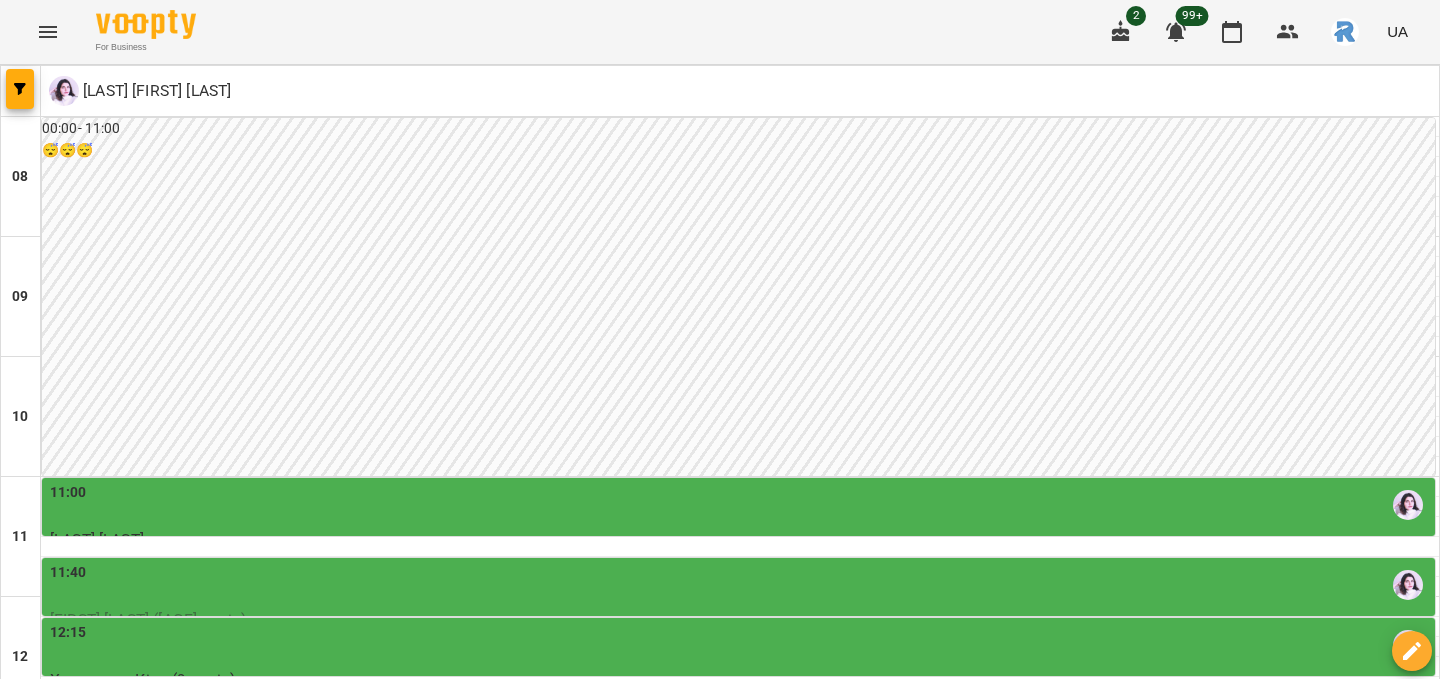 scroll, scrollTop: 573, scrollLeft: 0, axis: vertical 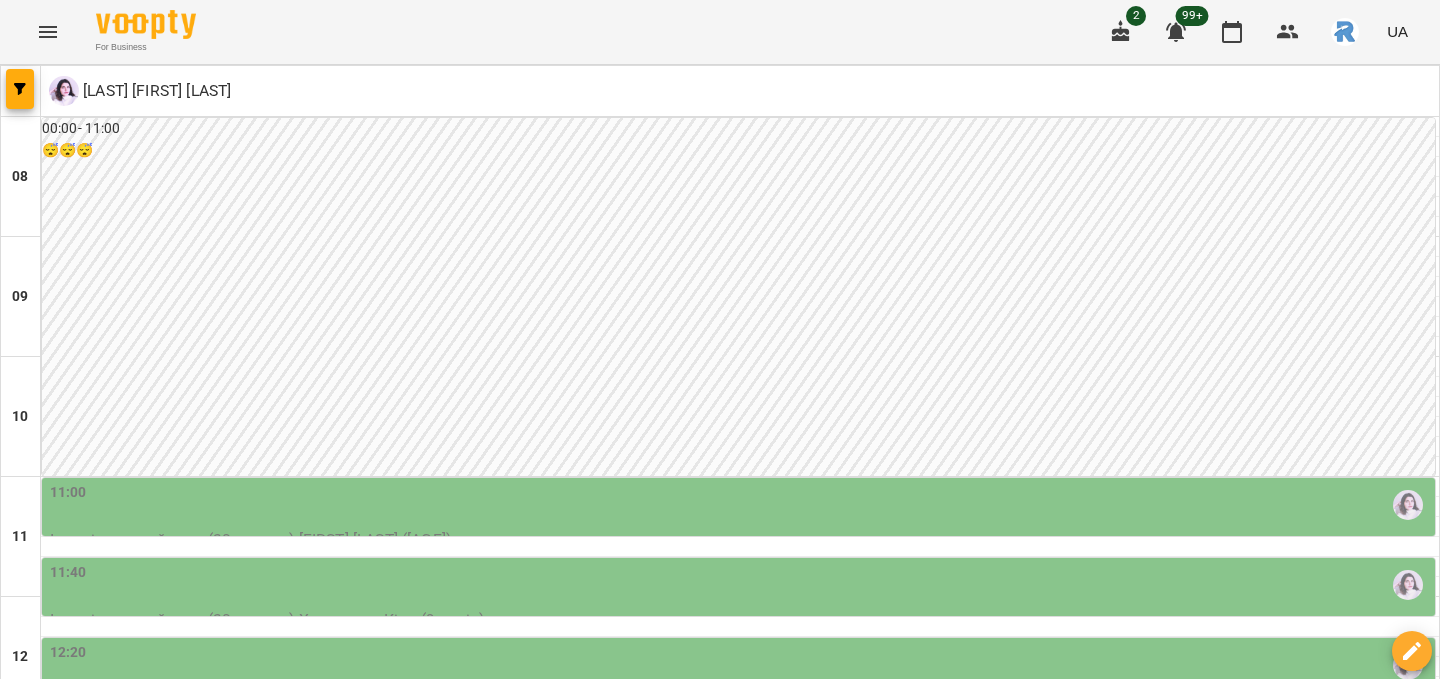 click on "чт" at bounding box center [928, 1703] 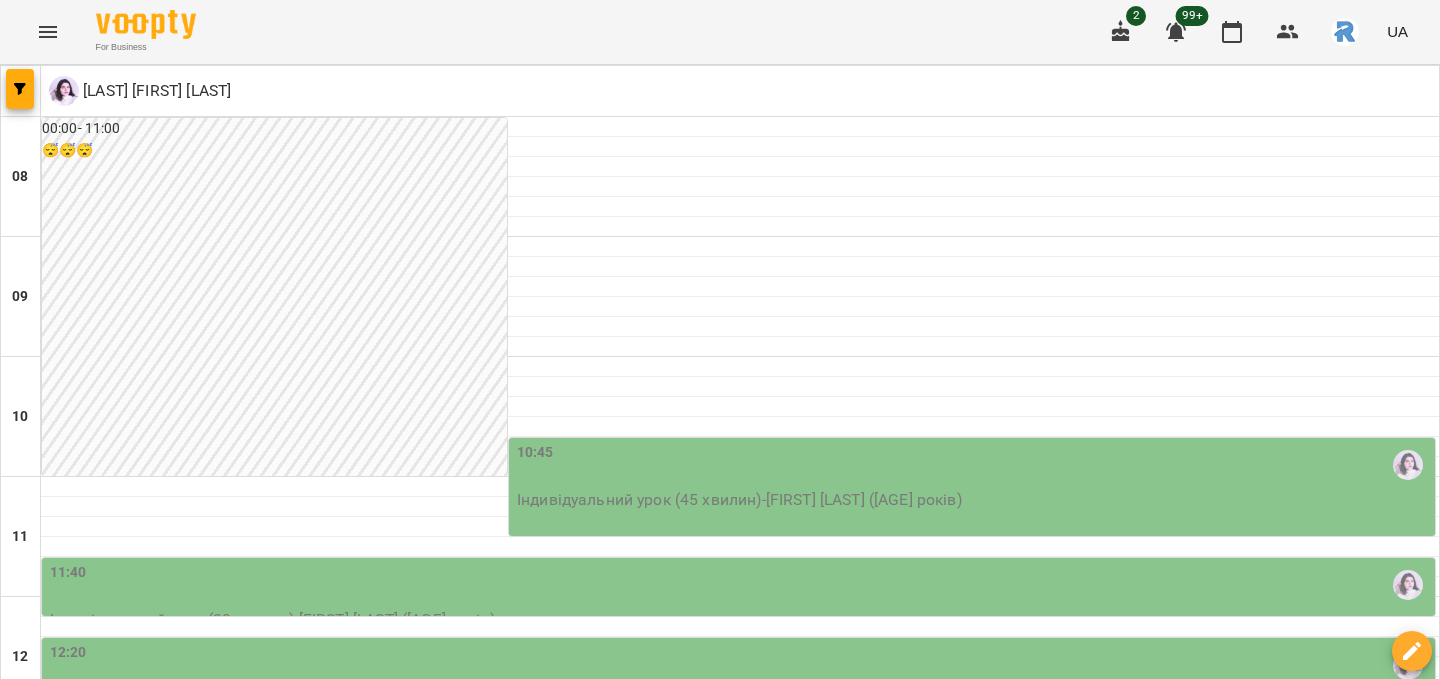 scroll, scrollTop: 549, scrollLeft: 0, axis: vertical 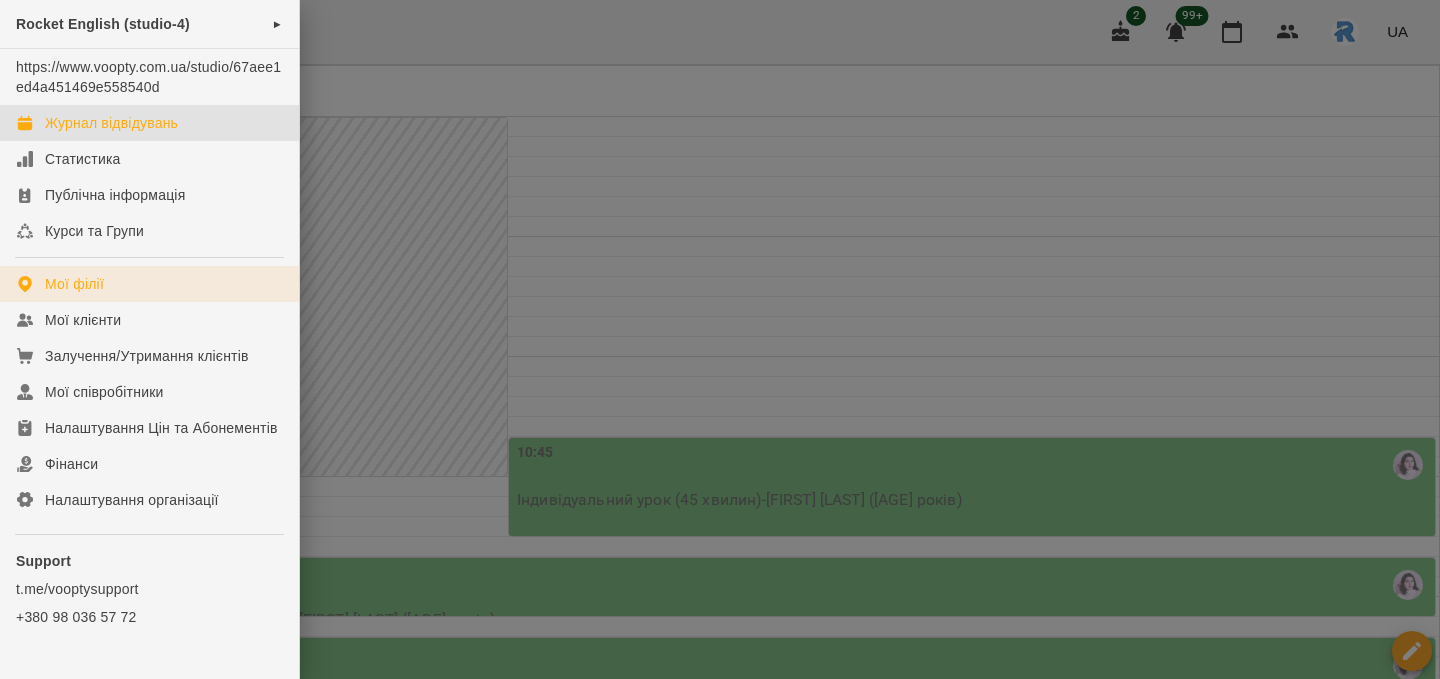 click on "Мої філії" at bounding box center [74, 284] 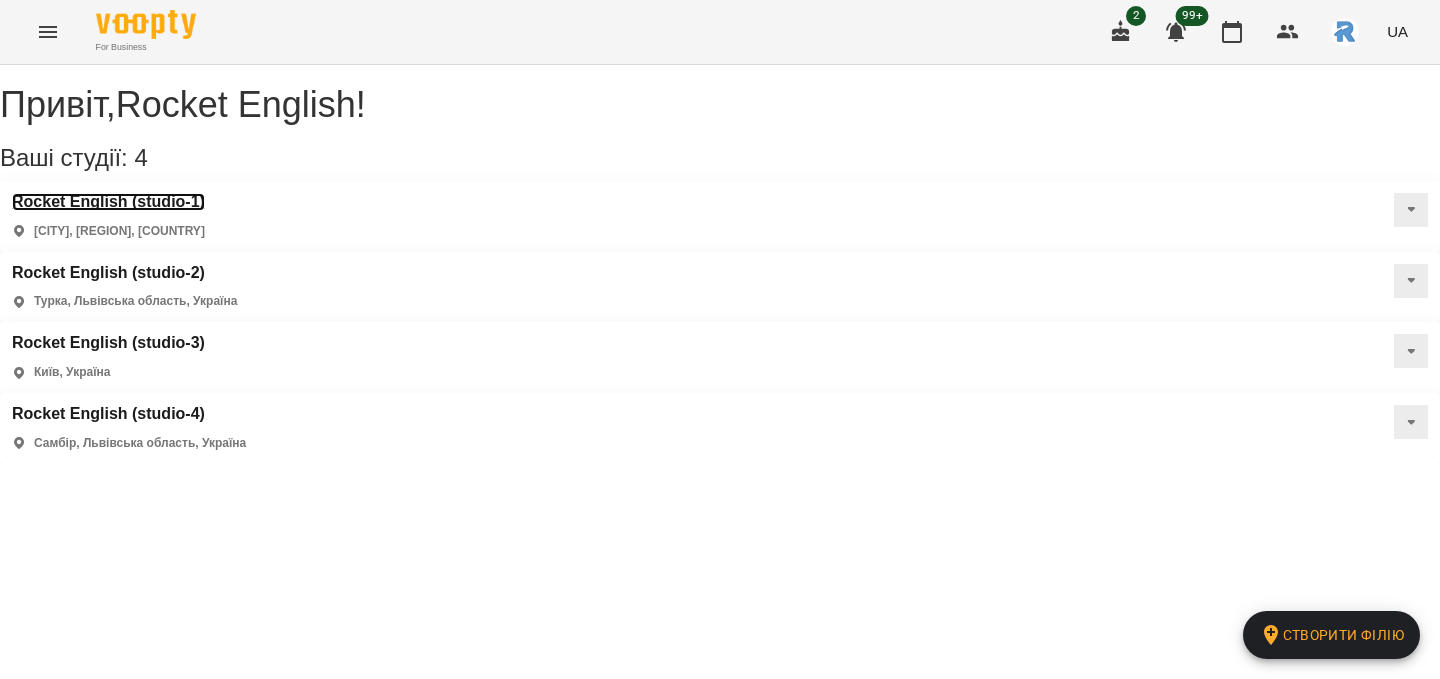 click on "Rocket English (studio-1)" at bounding box center (108, 202) 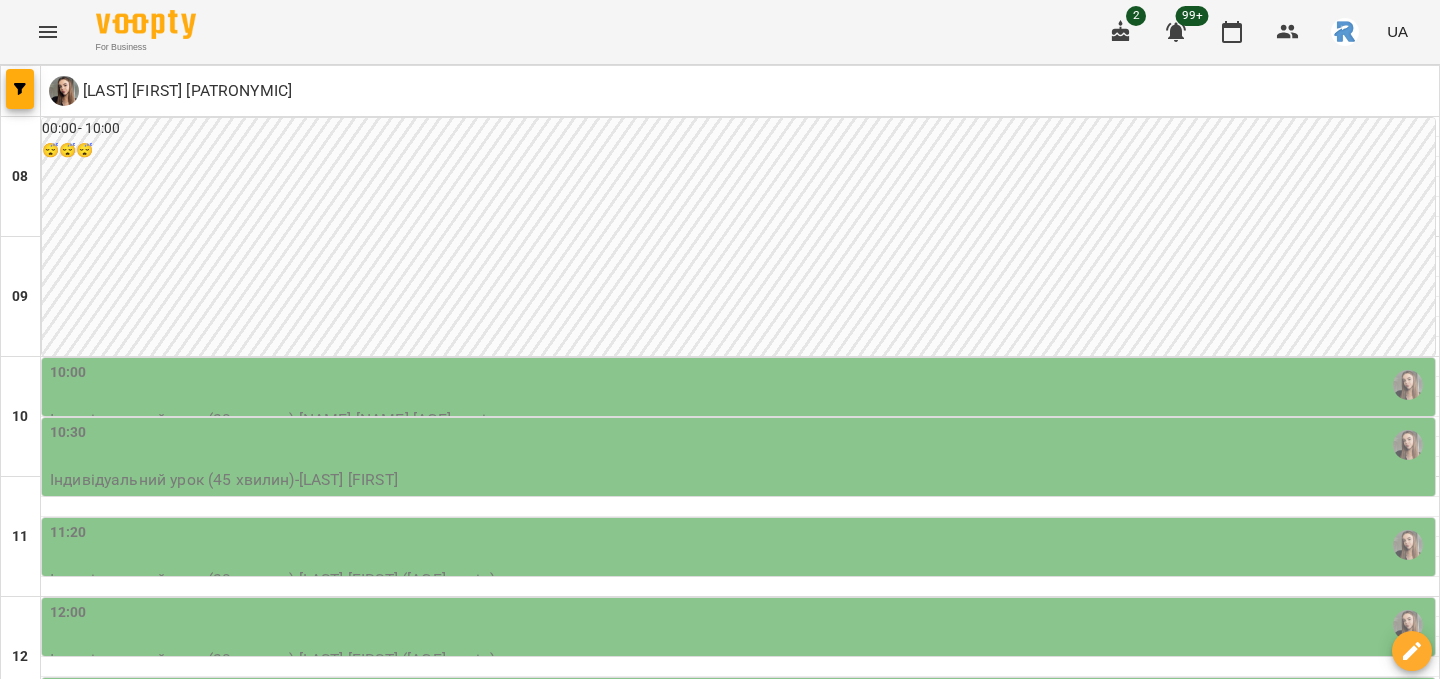 scroll, scrollTop: 279, scrollLeft: 0, axis: vertical 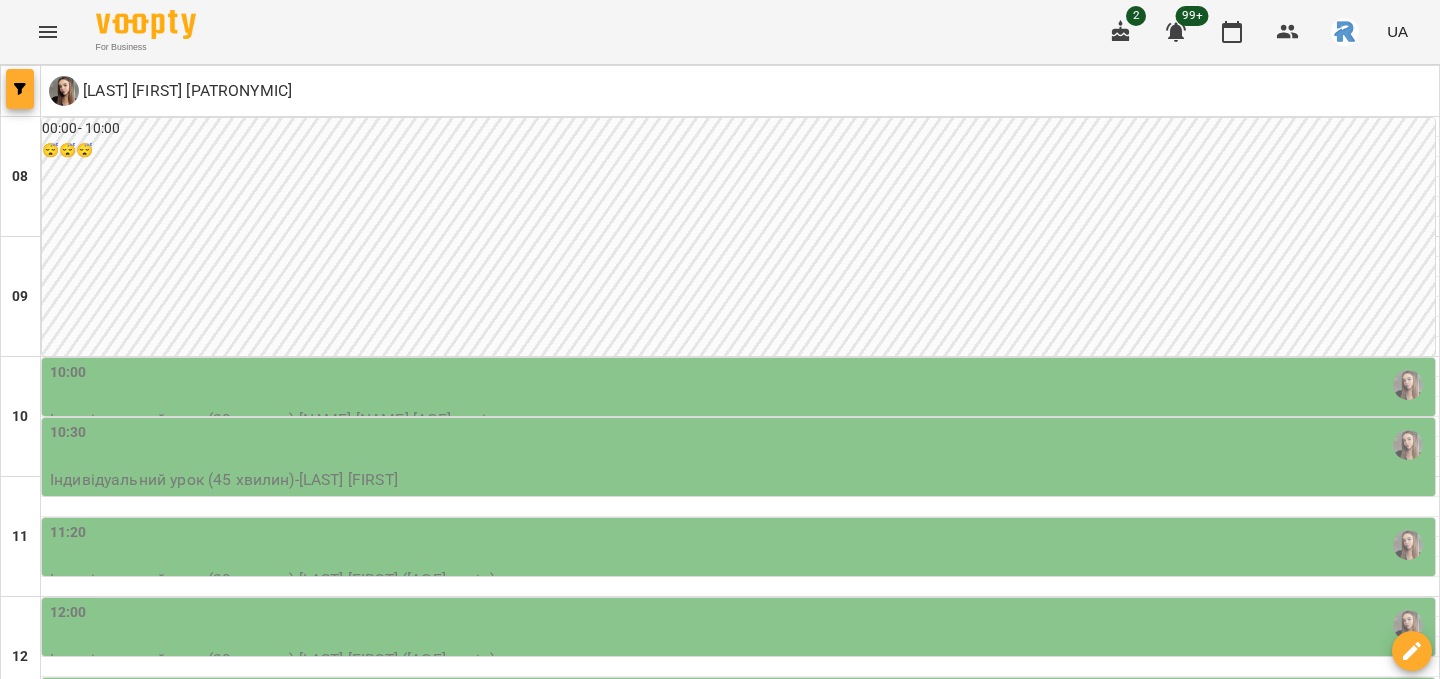 click at bounding box center [20, 89] 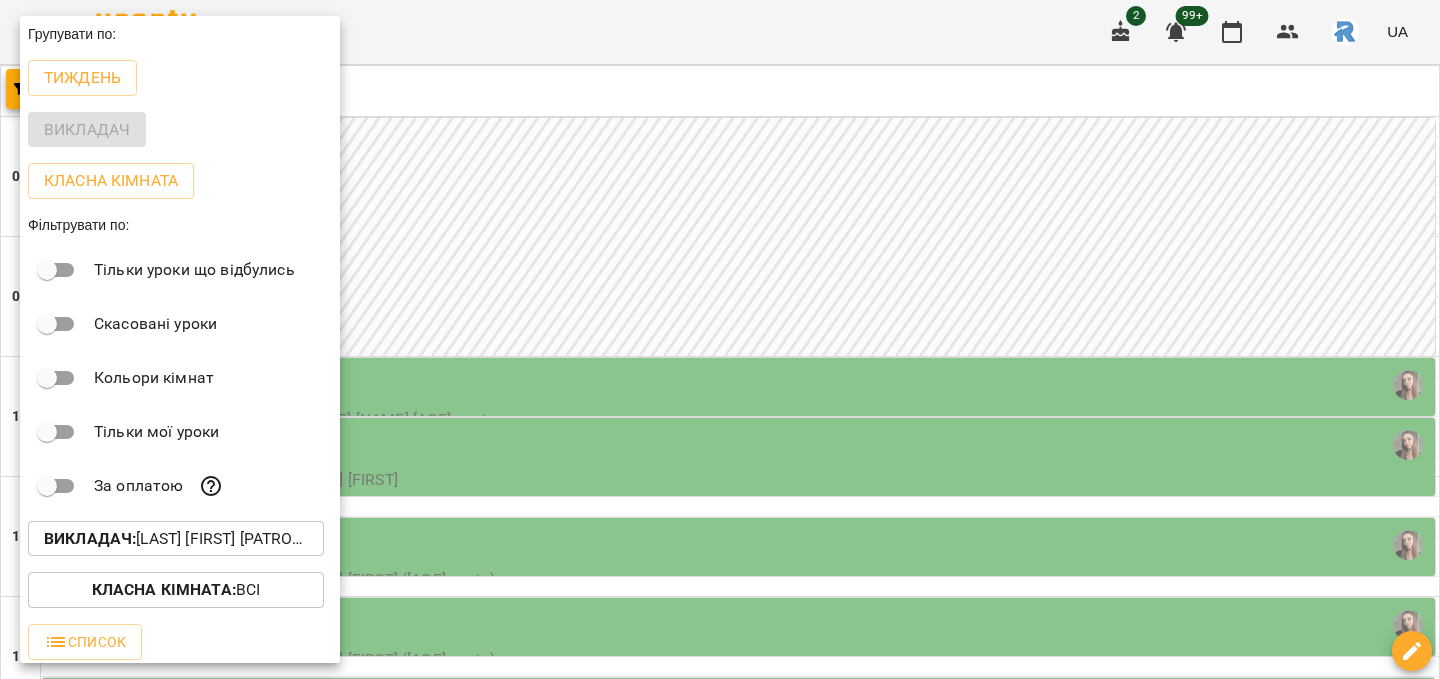 click at bounding box center [720, 339] 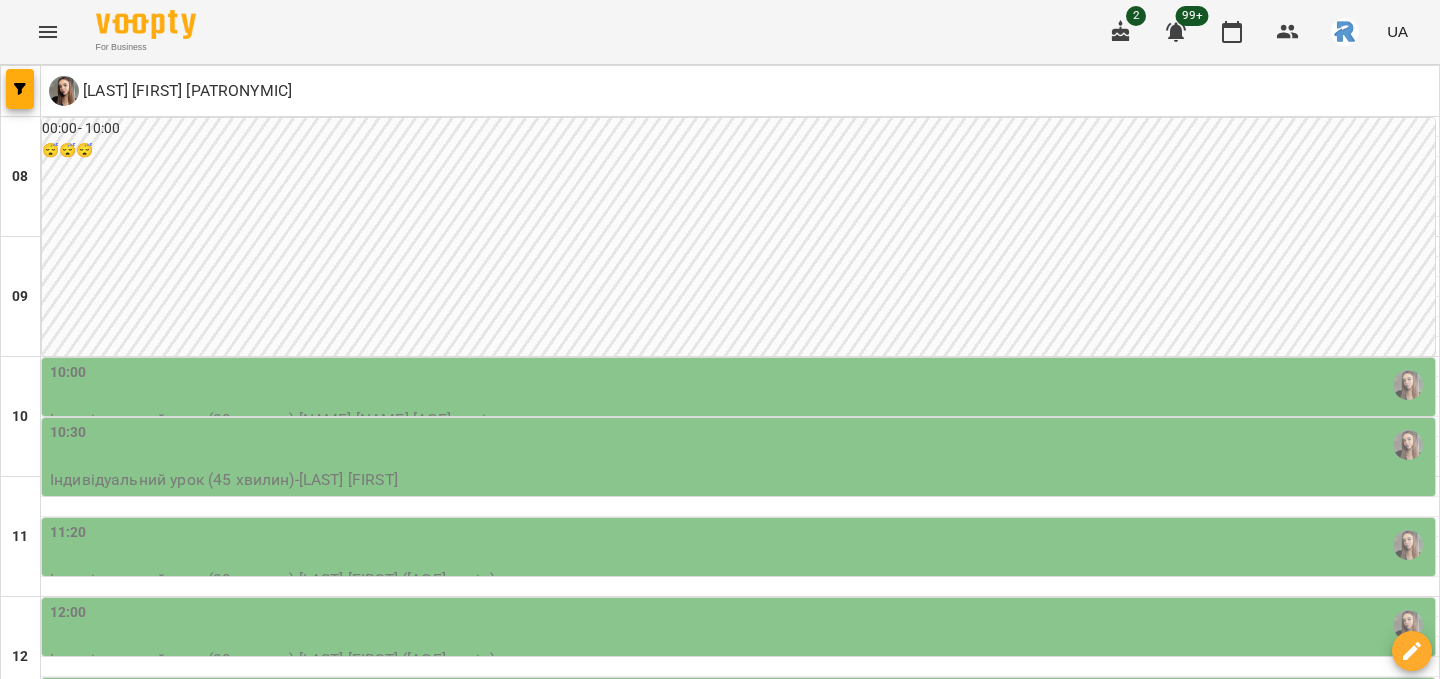 click on "12:40" at bounding box center (740, 705) 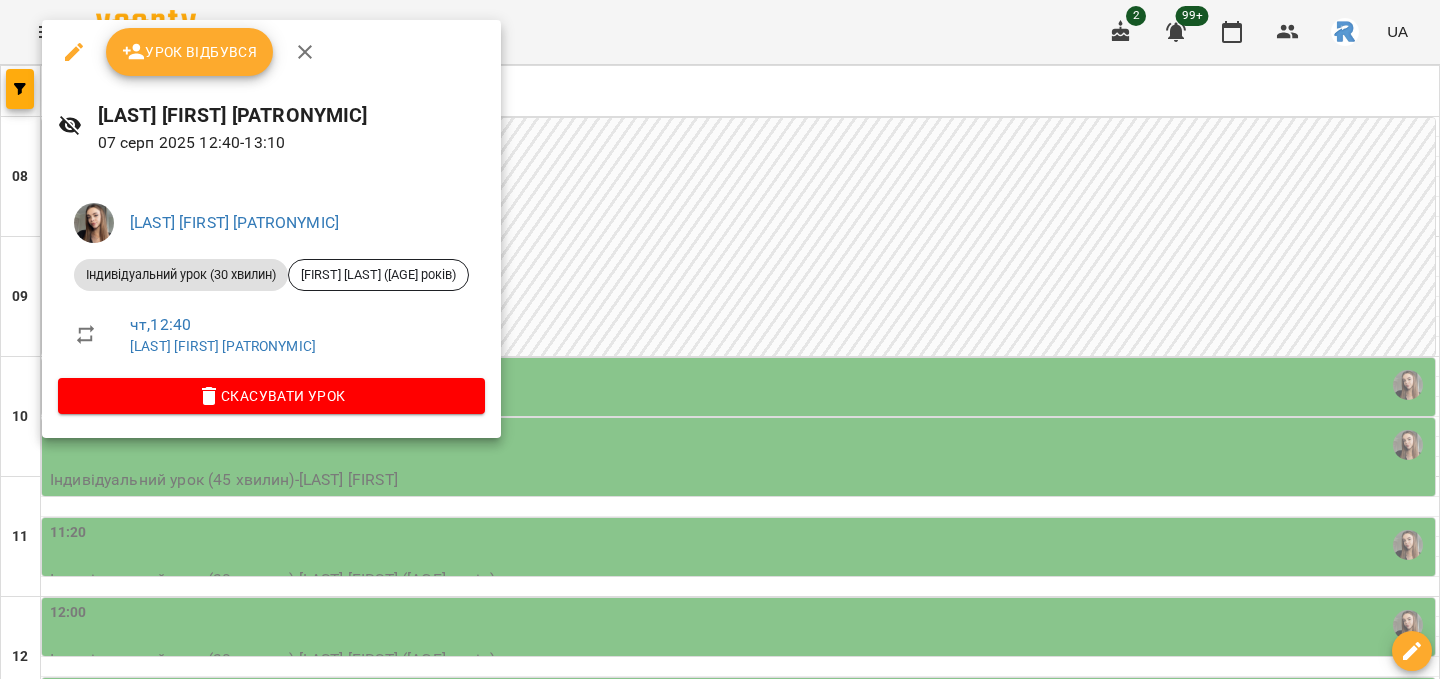 click at bounding box center [720, 339] 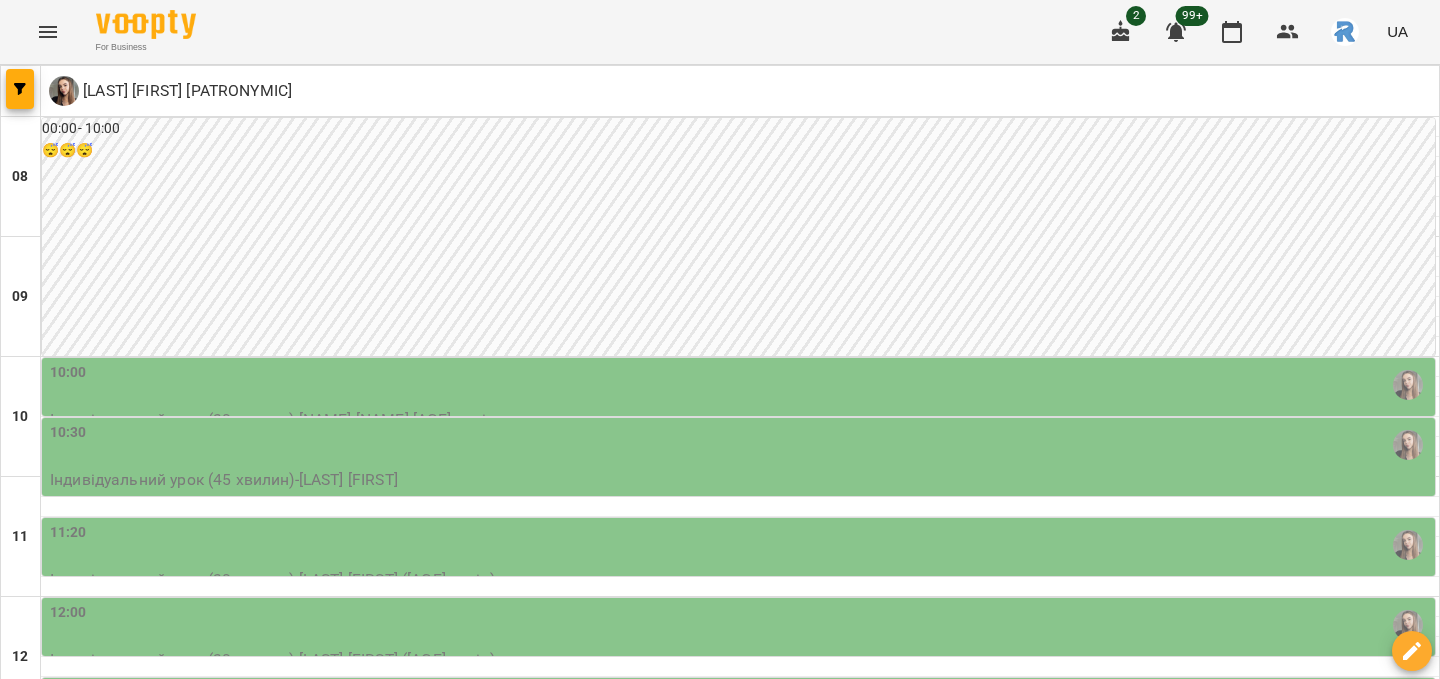 click at bounding box center [48, 32] 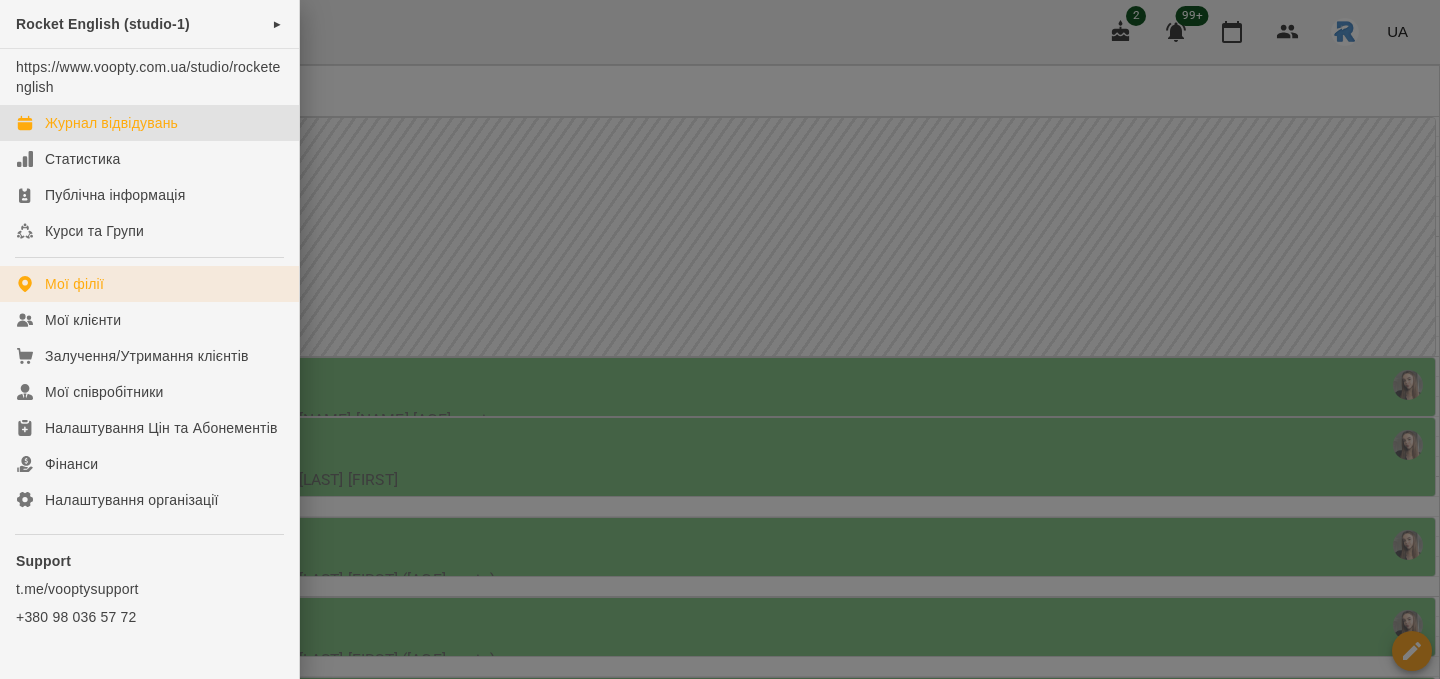 click on "Мої філії" at bounding box center (149, 284) 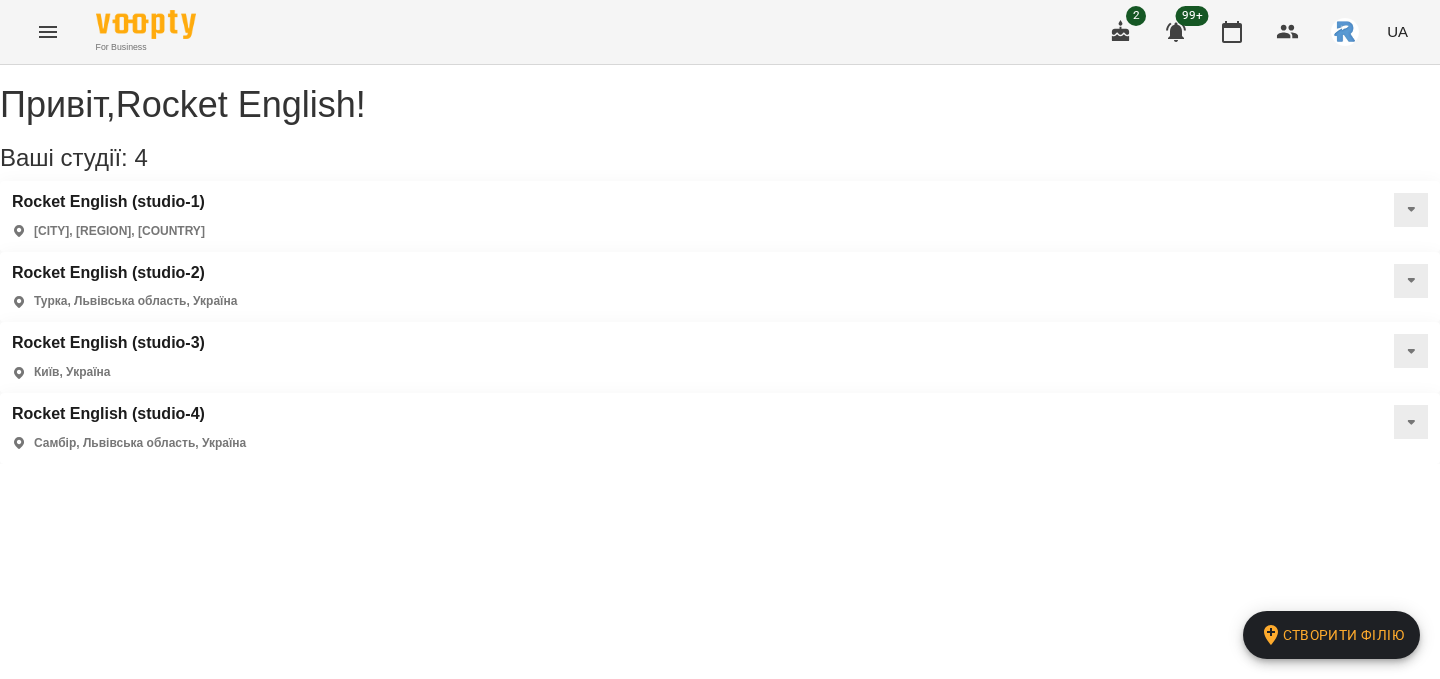 click on "Привіт ,  Rocket English ! Ваші студії:   4 Створити філію Rocket English (studio-1) [CITY], [STATE], Україна Rocket English (studio-2) [CITY], [STATE], Україна Rocket English (studio-3) Київ, Україна Rocket English (studio-4) [CITY], [STATE], Україна" at bounding box center [720, 274] 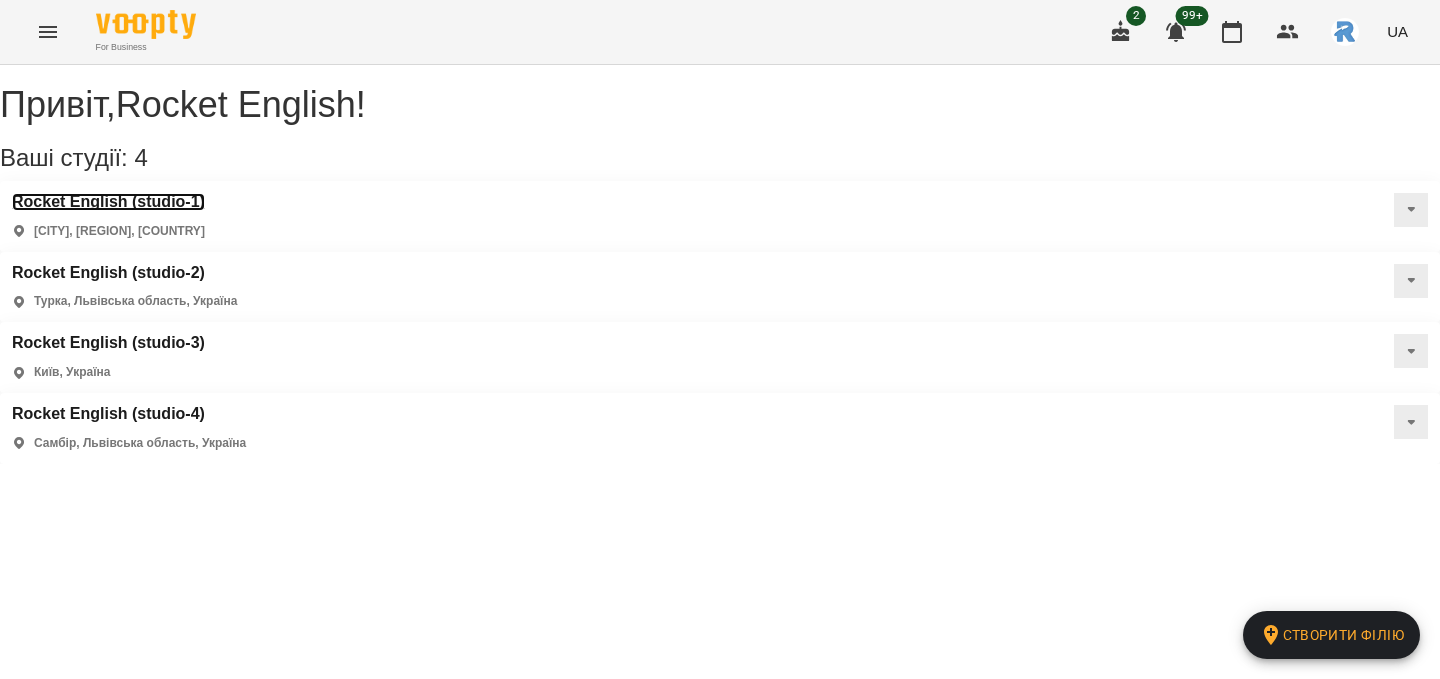 click on "Rocket English (studio-1)" at bounding box center [108, 202] 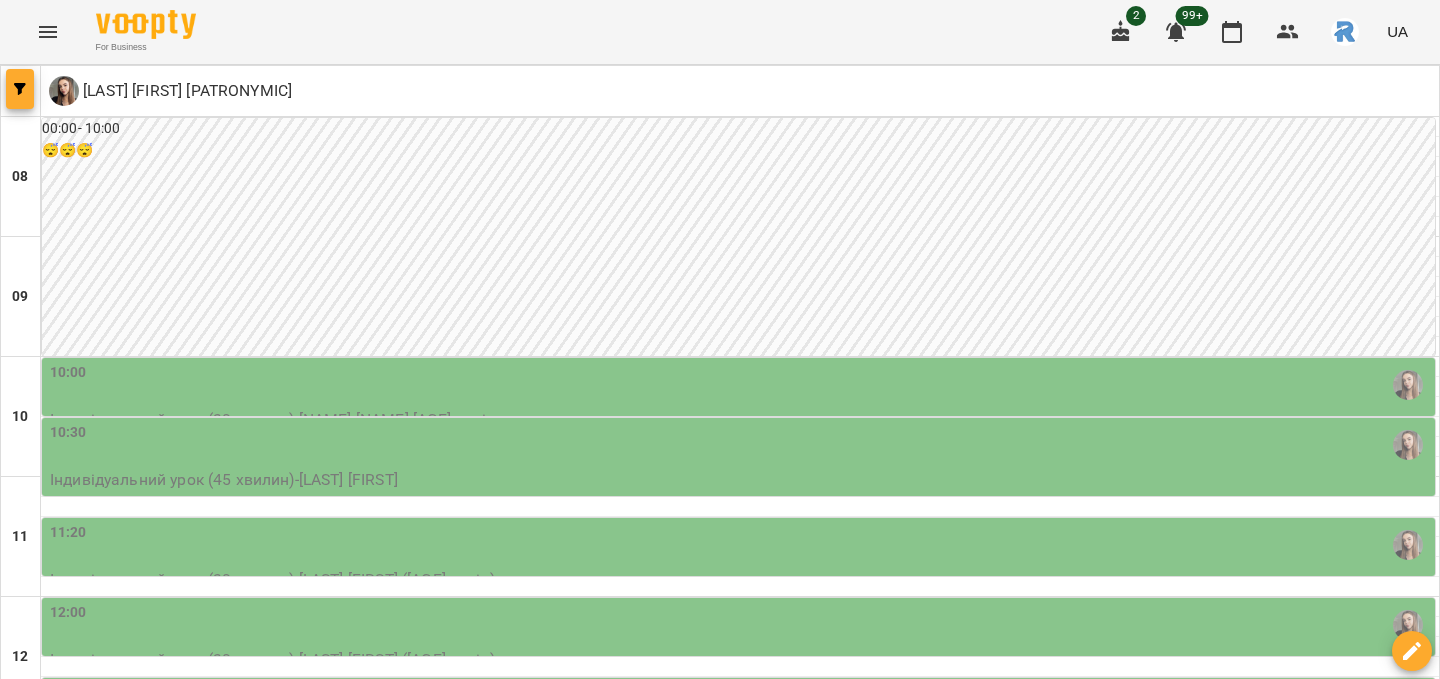 click at bounding box center (20, 89) 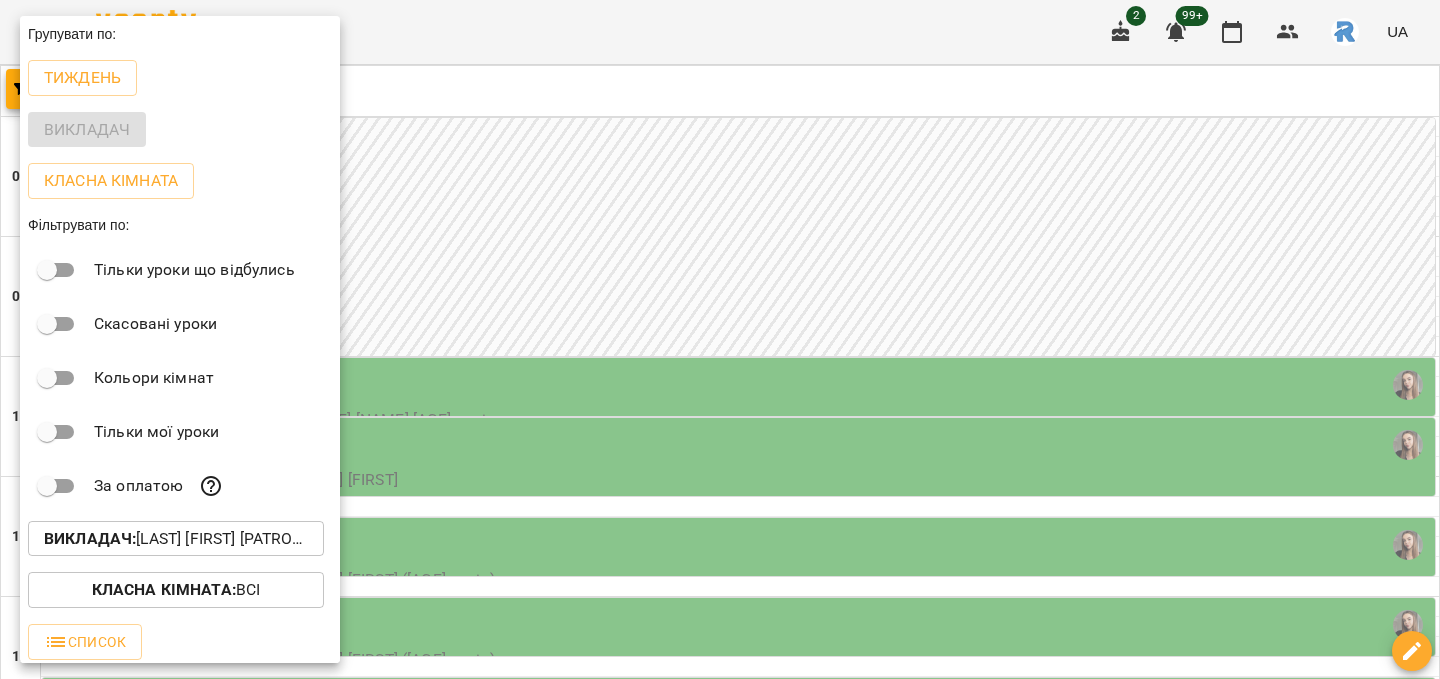 click on "Викладач : [LAST] [FIRST] [MIDDLE]" at bounding box center [176, 539] 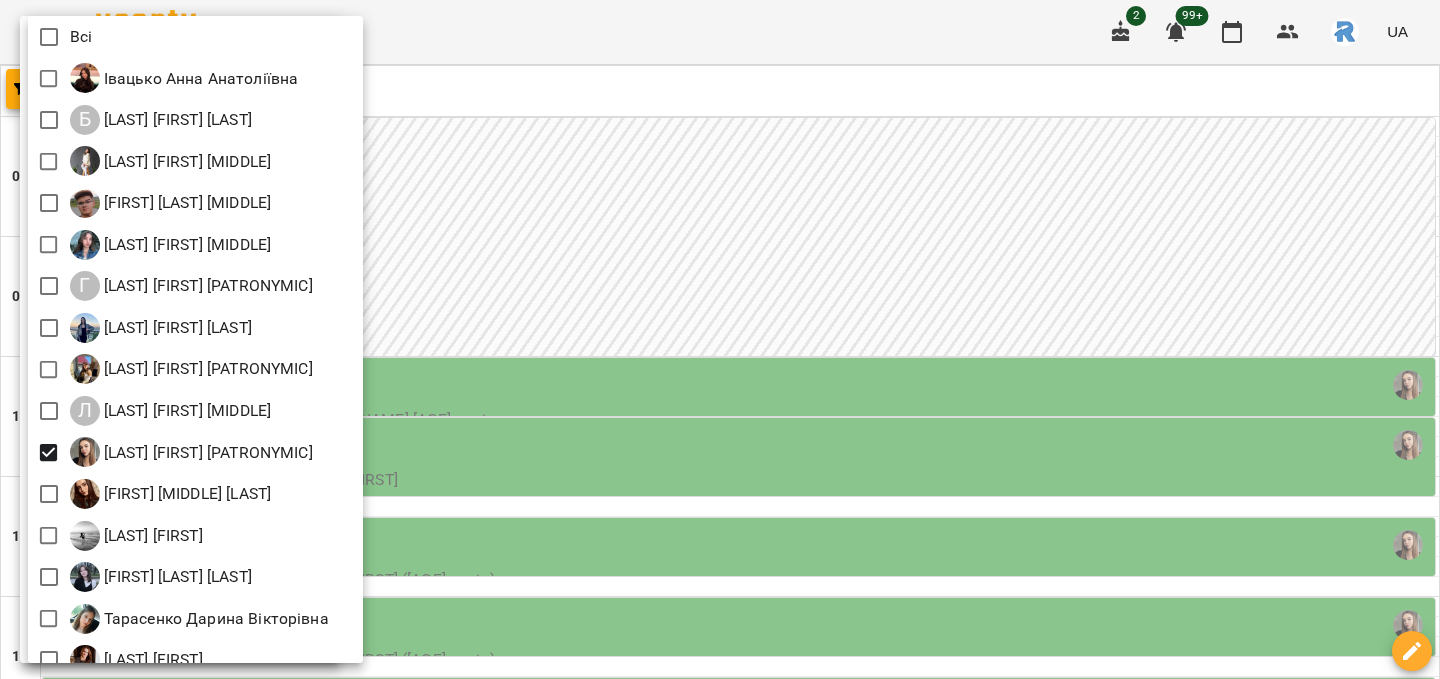 scroll, scrollTop: 230, scrollLeft: 0, axis: vertical 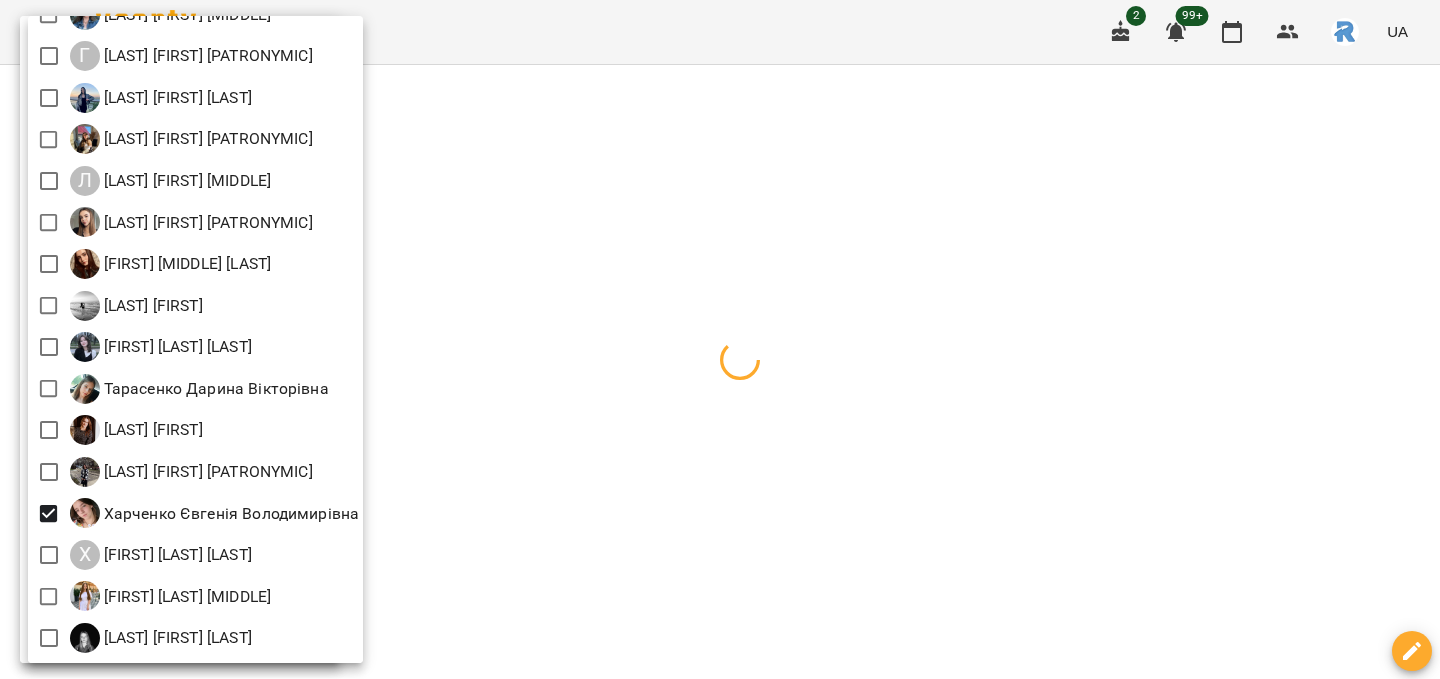 click at bounding box center [720, 339] 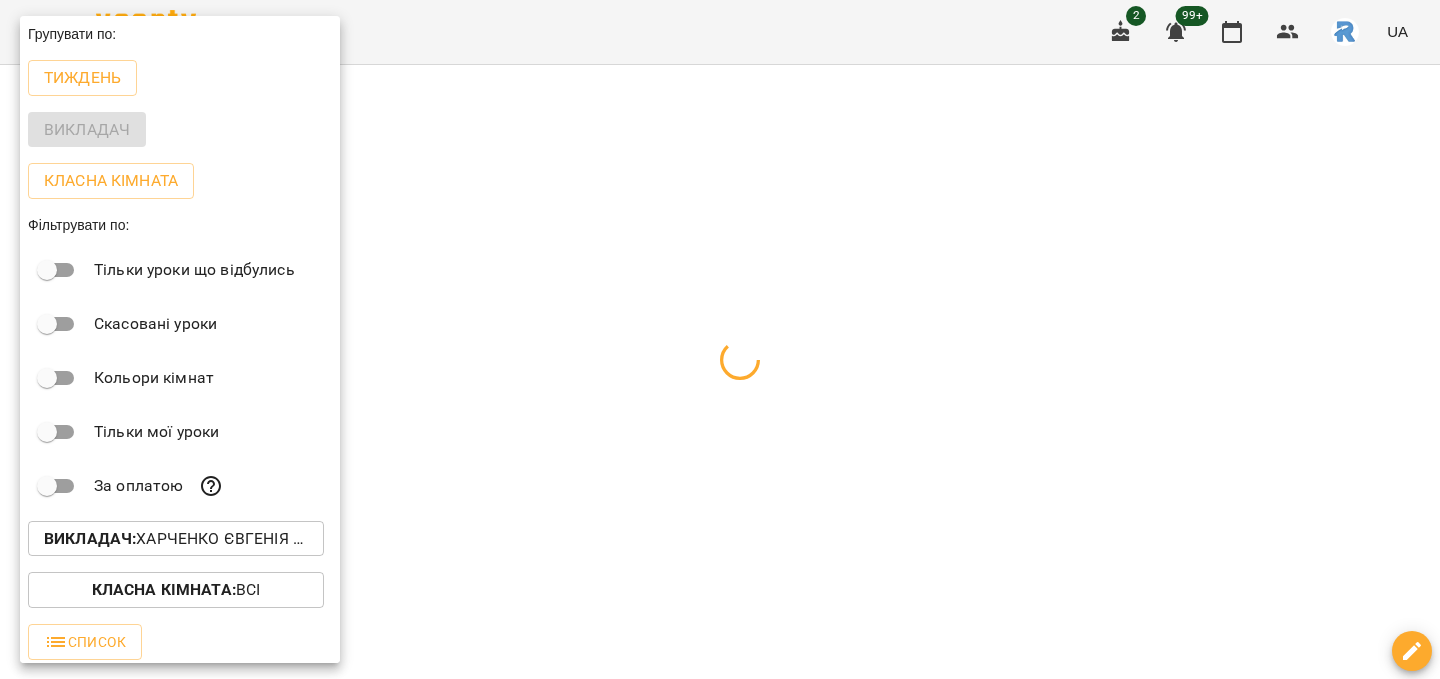 click at bounding box center [720, 339] 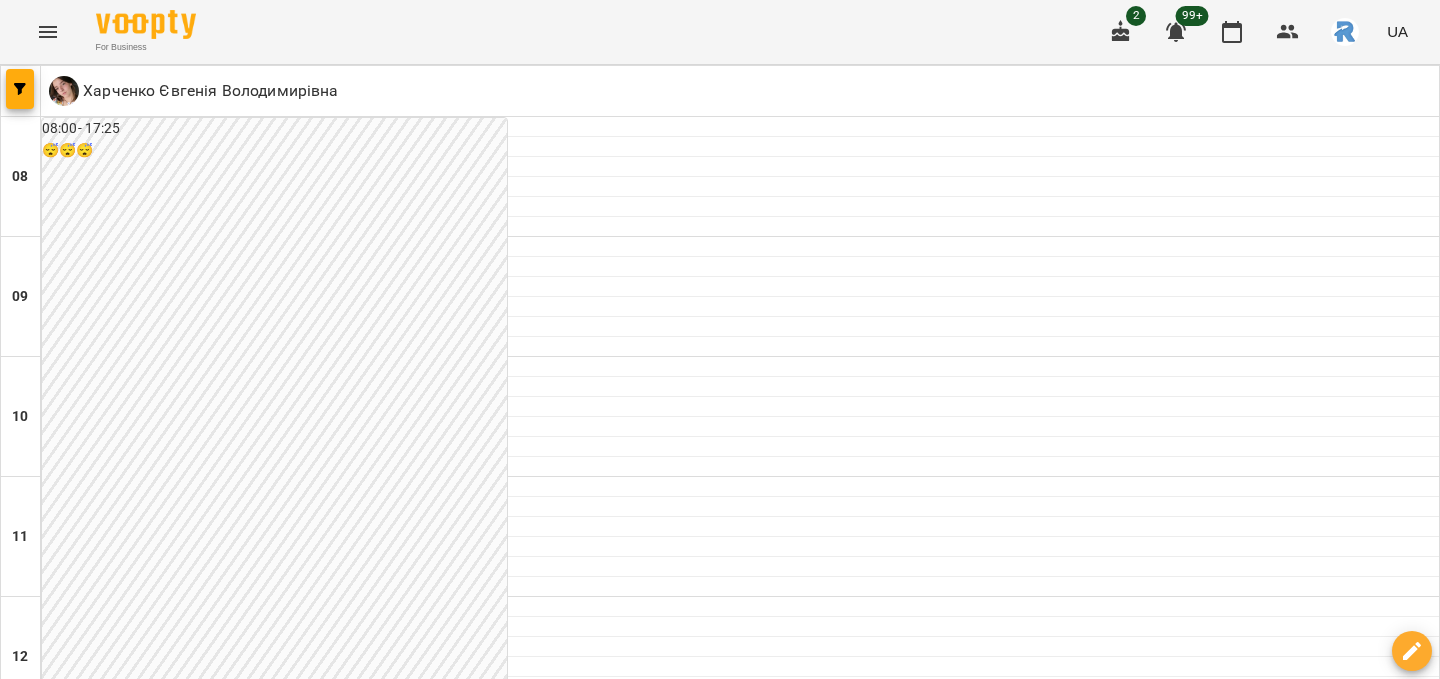 scroll, scrollTop: 928, scrollLeft: 0, axis: vertical 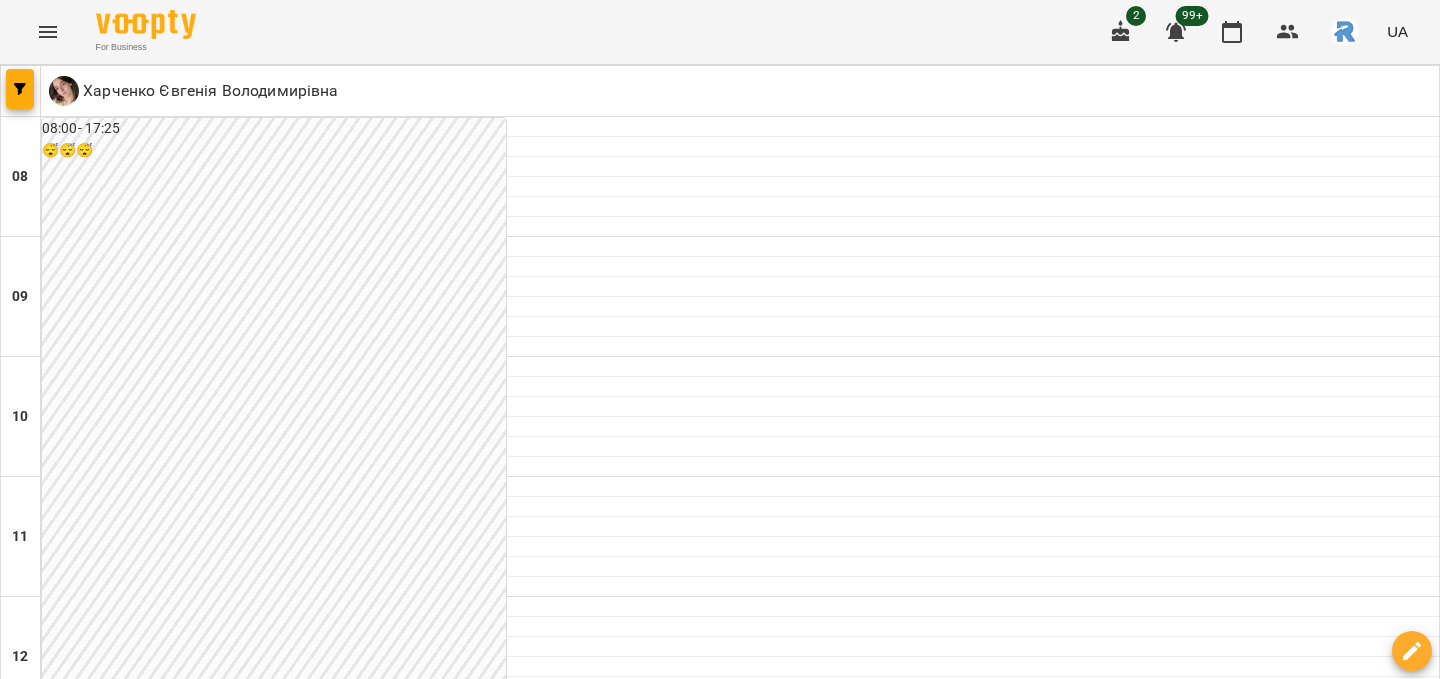 click on "ср" at bounding box center [610, 1823] 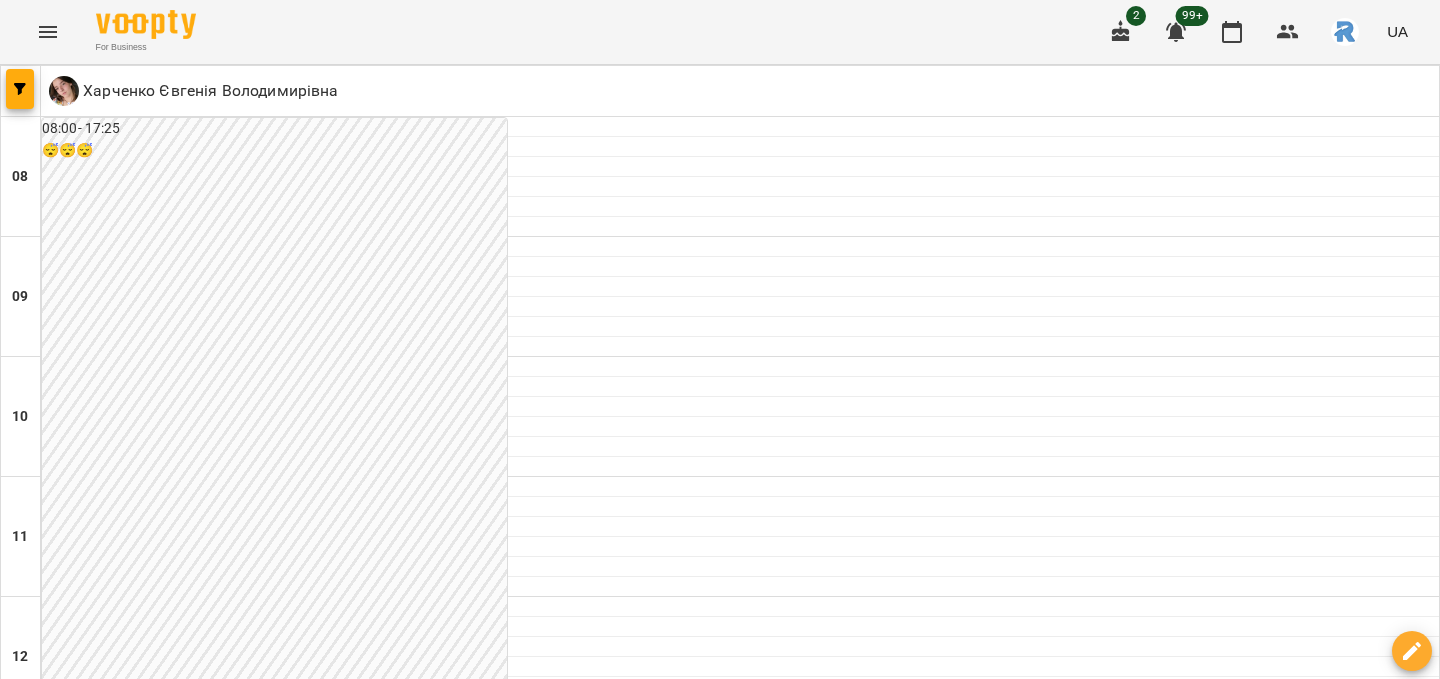 scroll, scrollTop: 836, scrollLeft: 0, axis: vertical 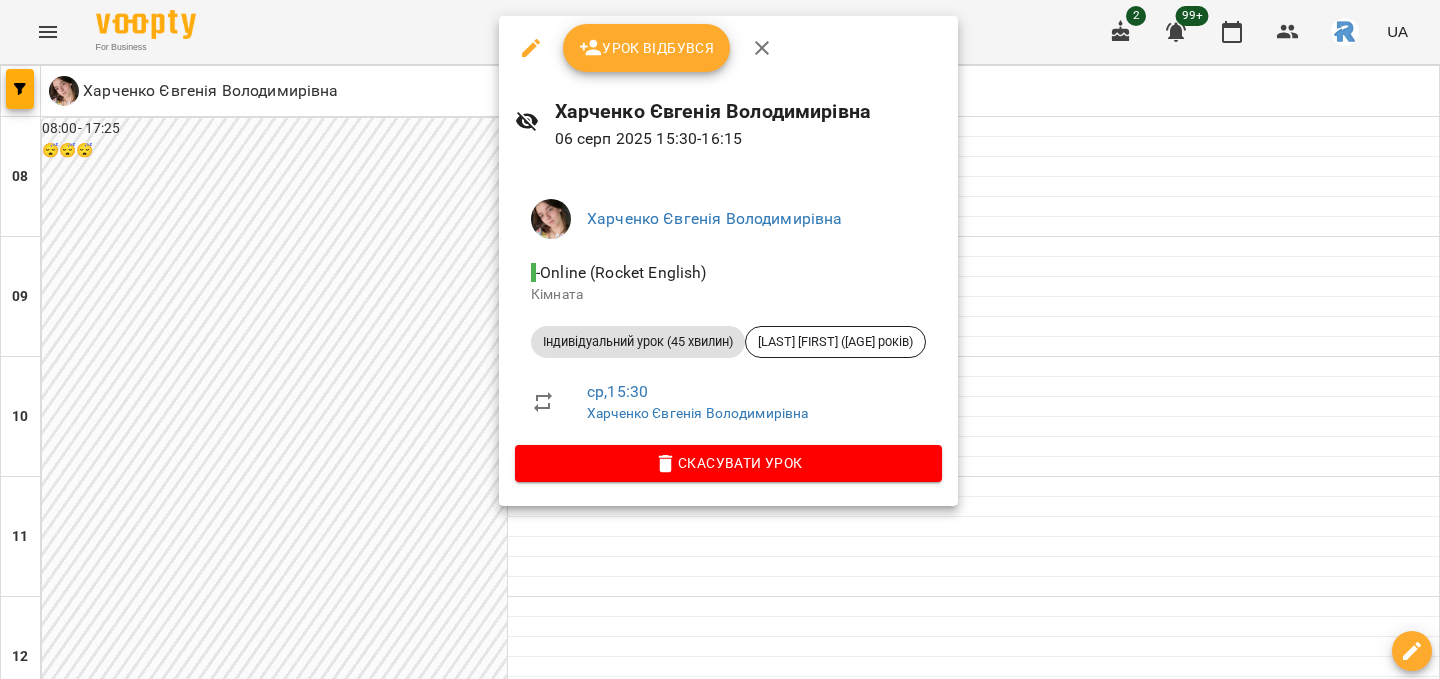 click at bounding box center (720, 339) 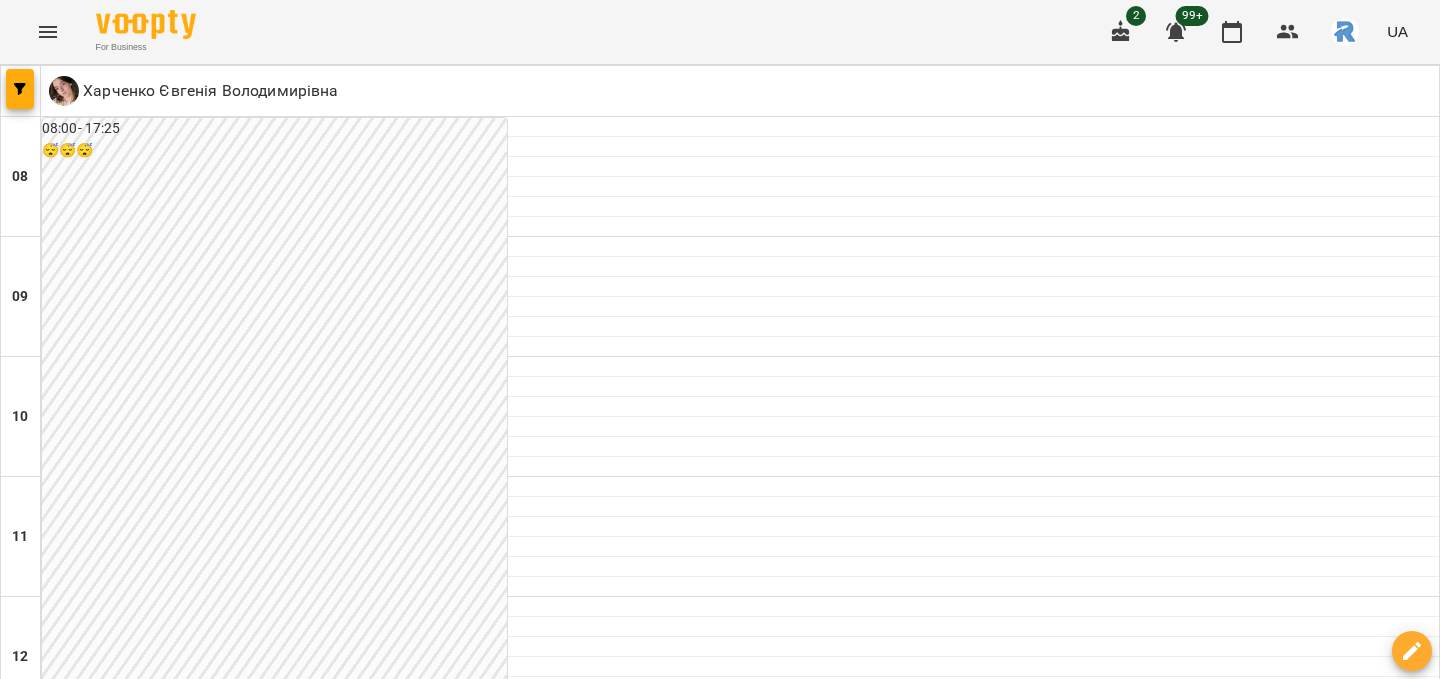 click on "08 серп" at bounding box center [1005, 1842] 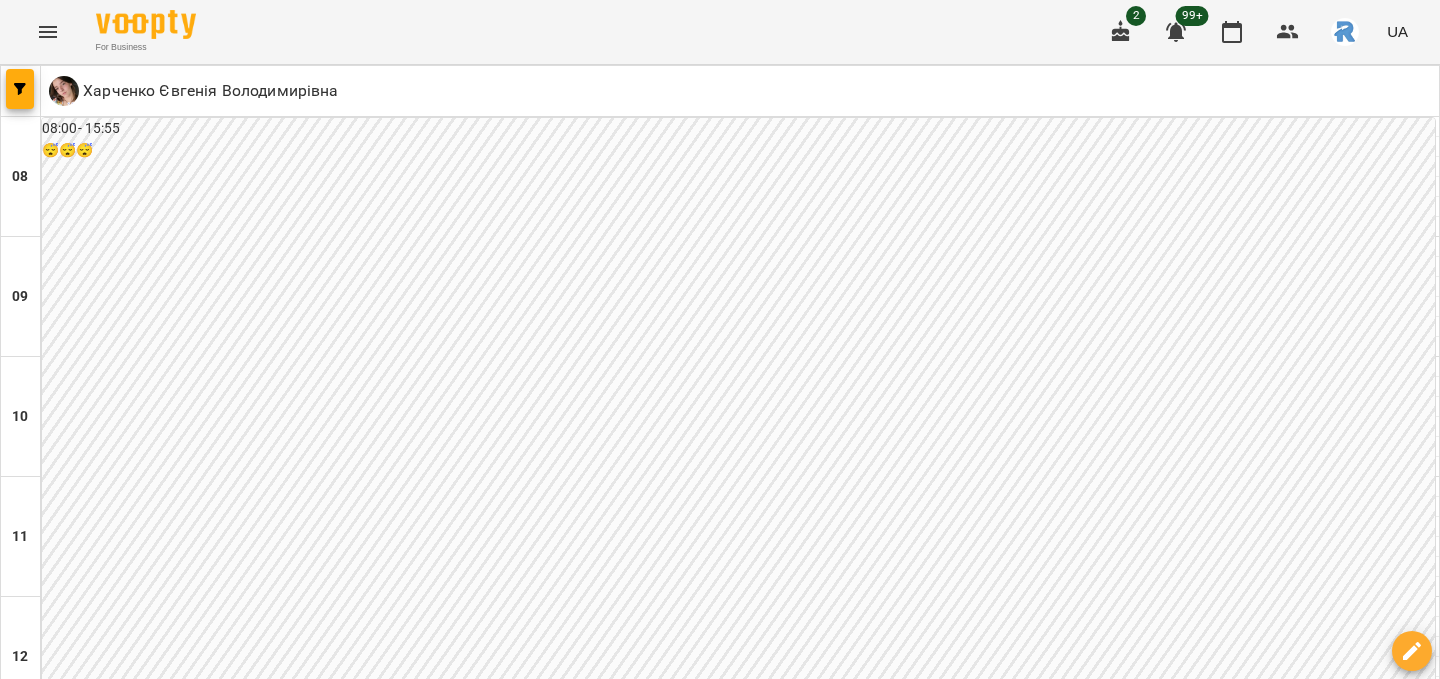 scroll, scrollTop: 1189, scrollLeft: 0, axis: vertical 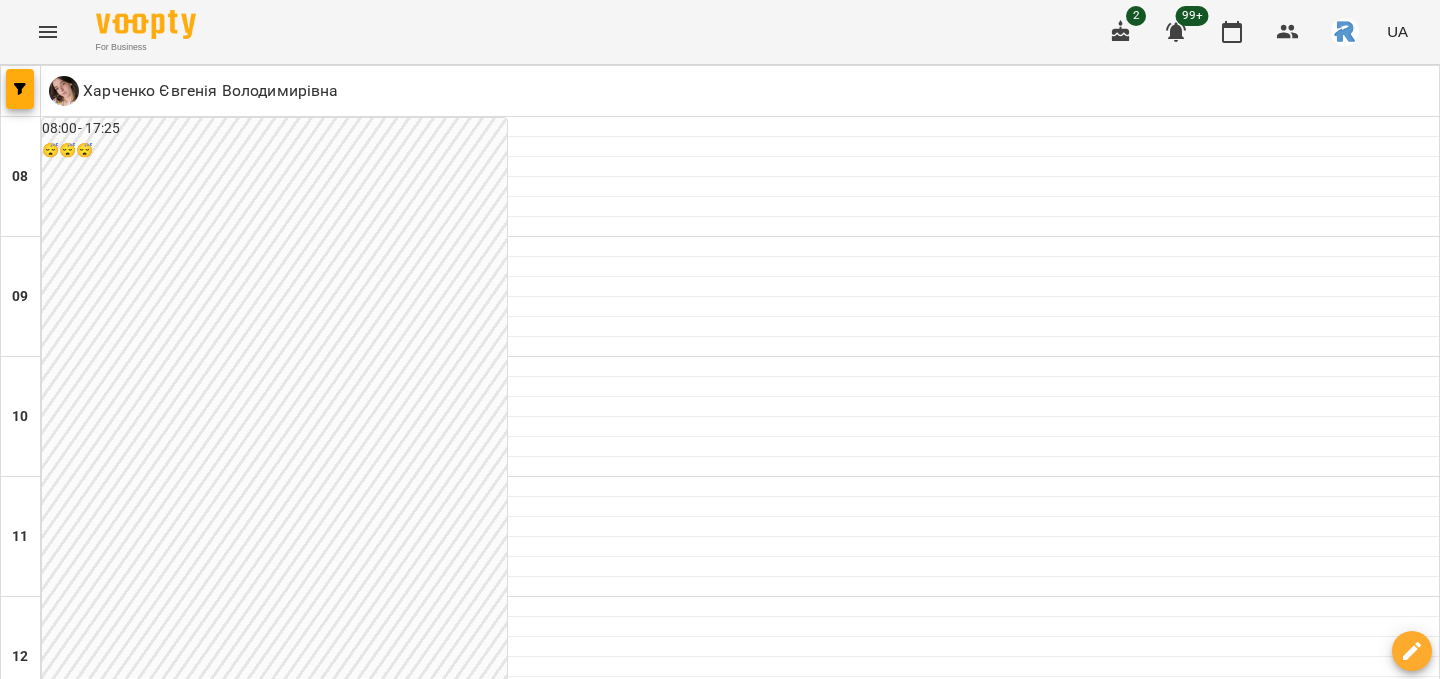 click on "18:00" at bounding box center (740, 1345) 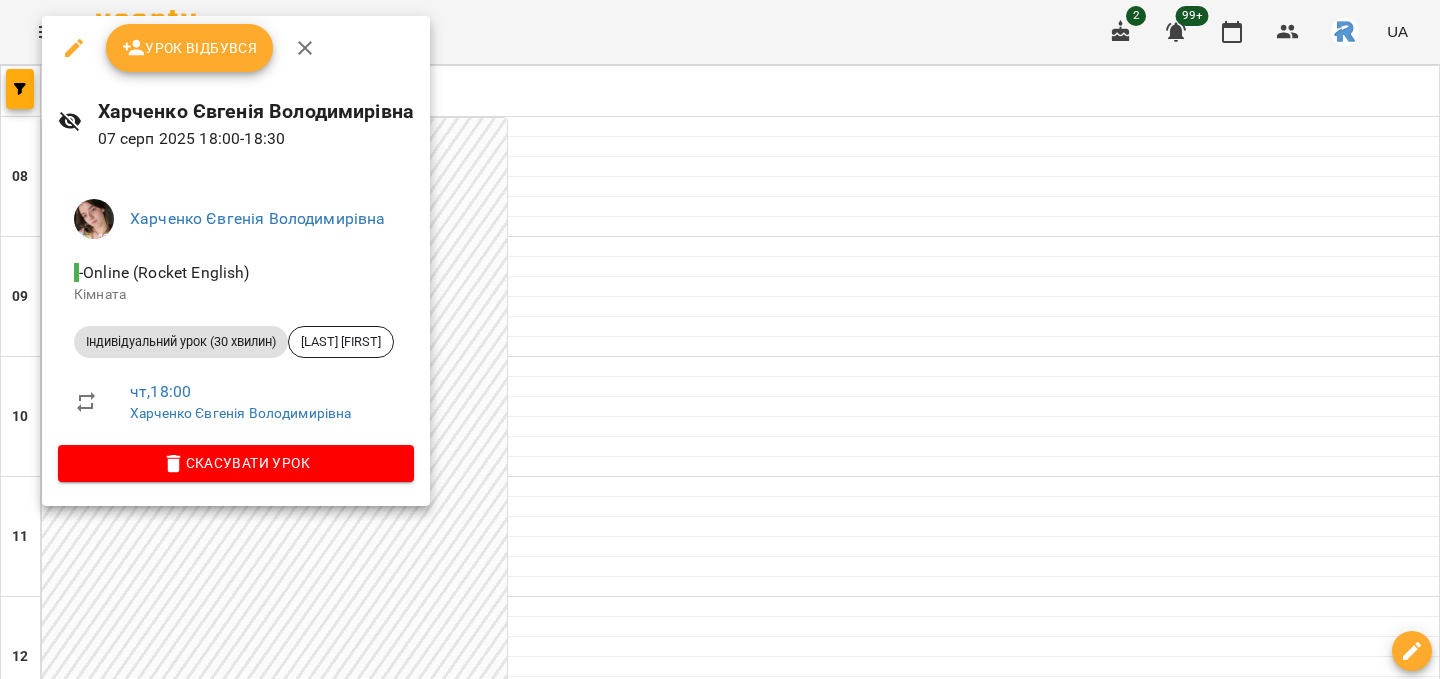 click at bounding box center [720, 339] 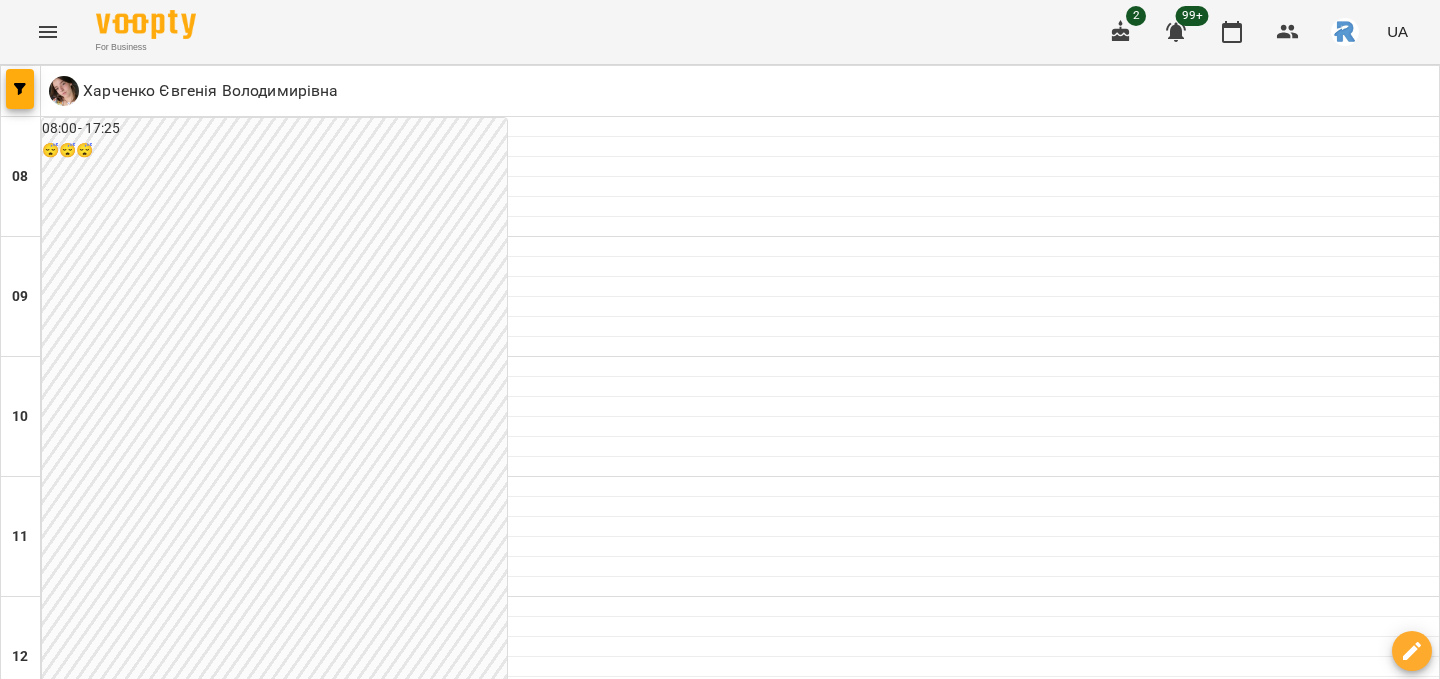 click 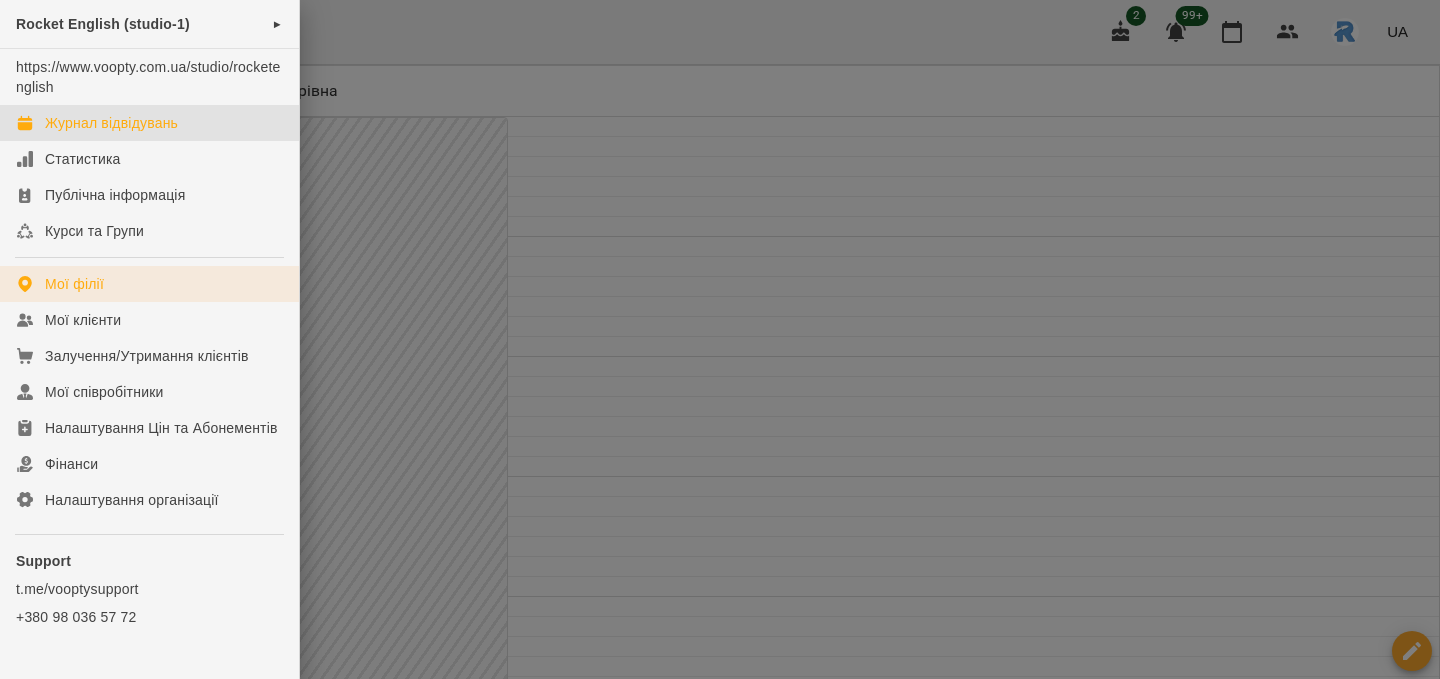 click on "Мої філії" at bounding box center (149, 284) 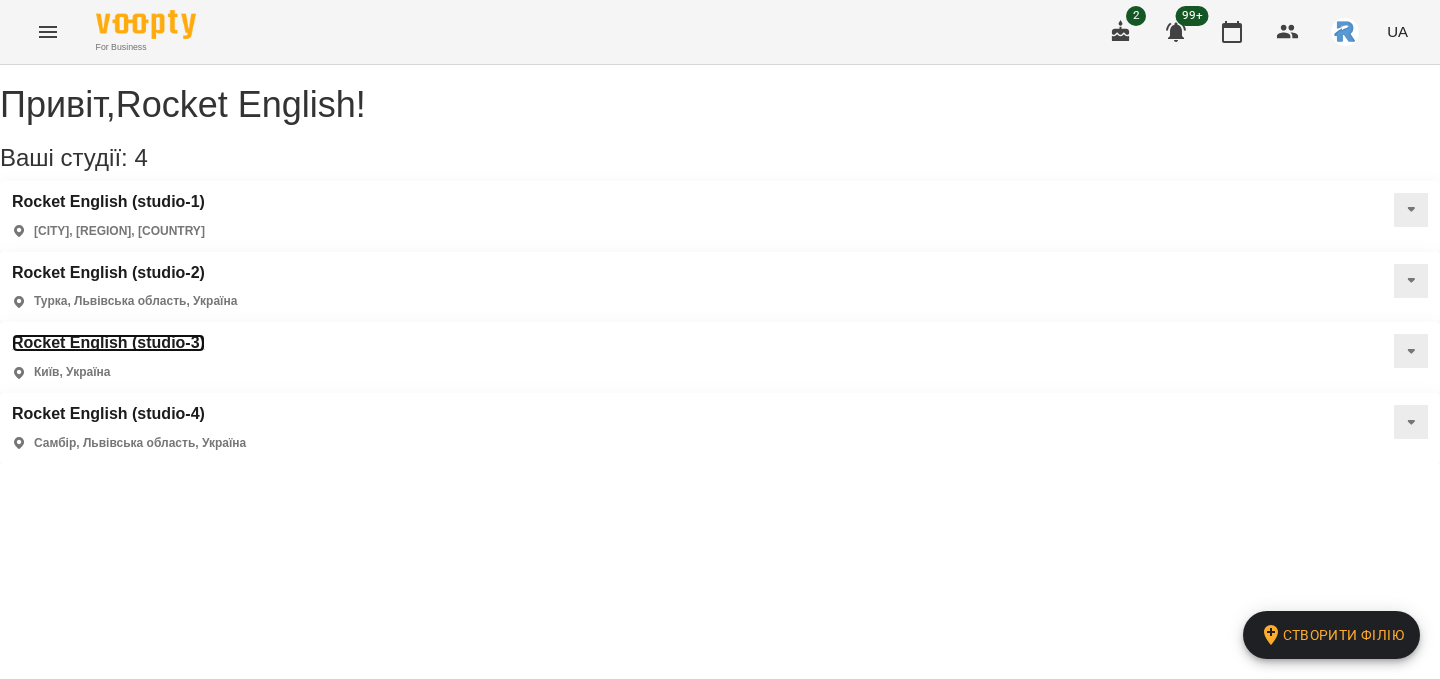 click on "Rocket English (studio-3)" at bounding box center (108, 343) 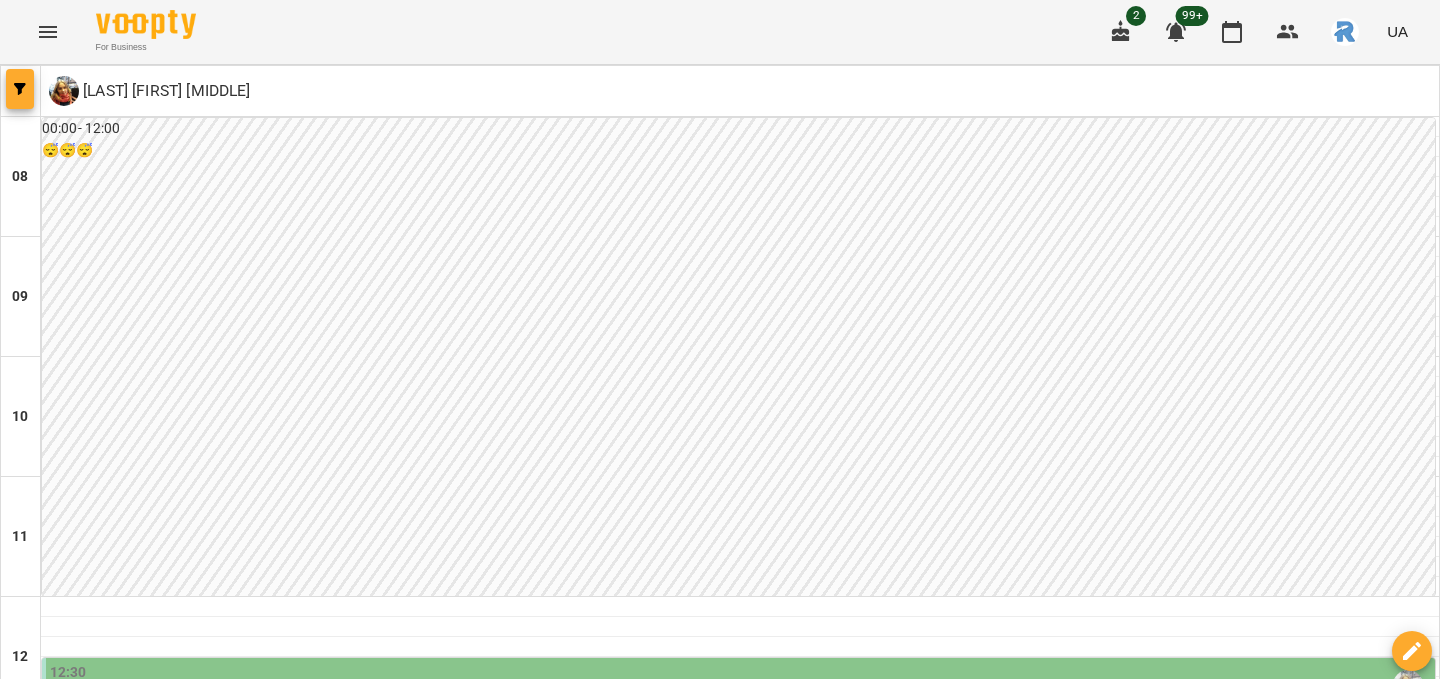 click at bounding box center [20, 89] 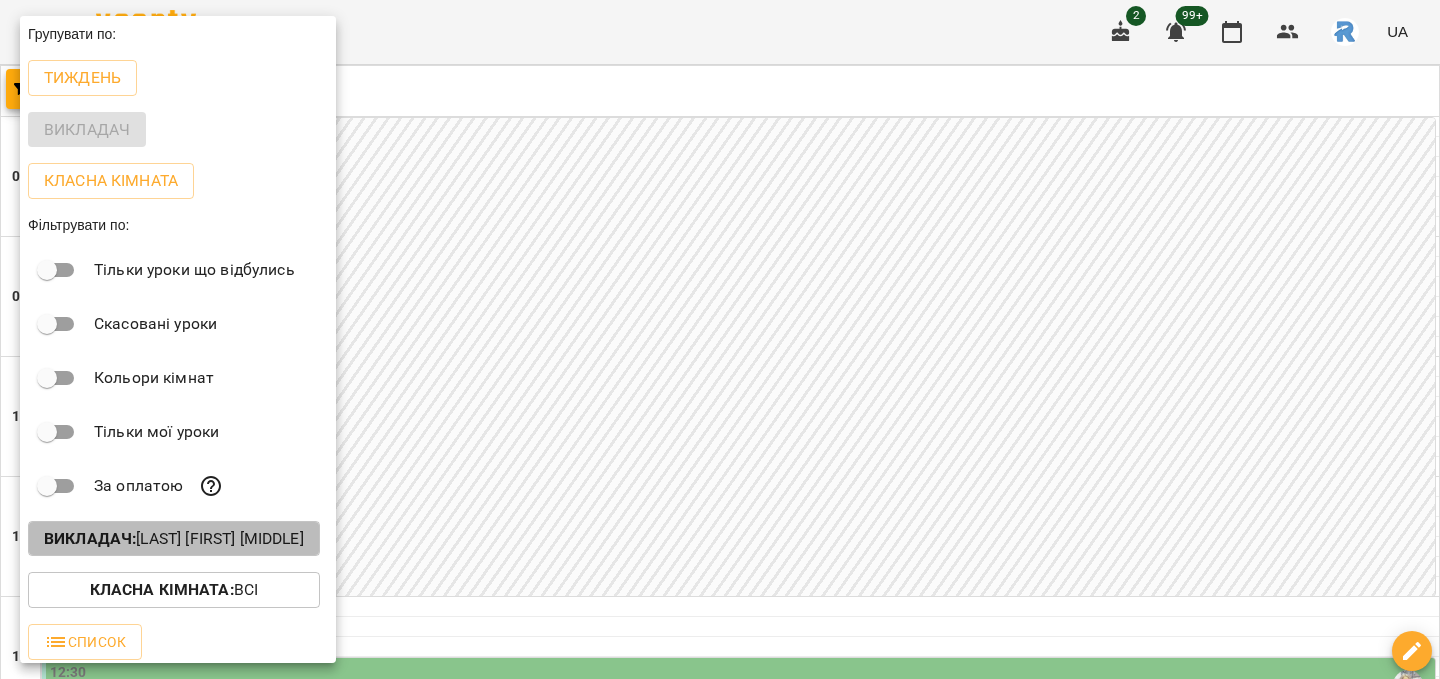 click on "Викладач :  [LAST] [FIRST] [MIDDLE]" at bounding box center (174, 539) 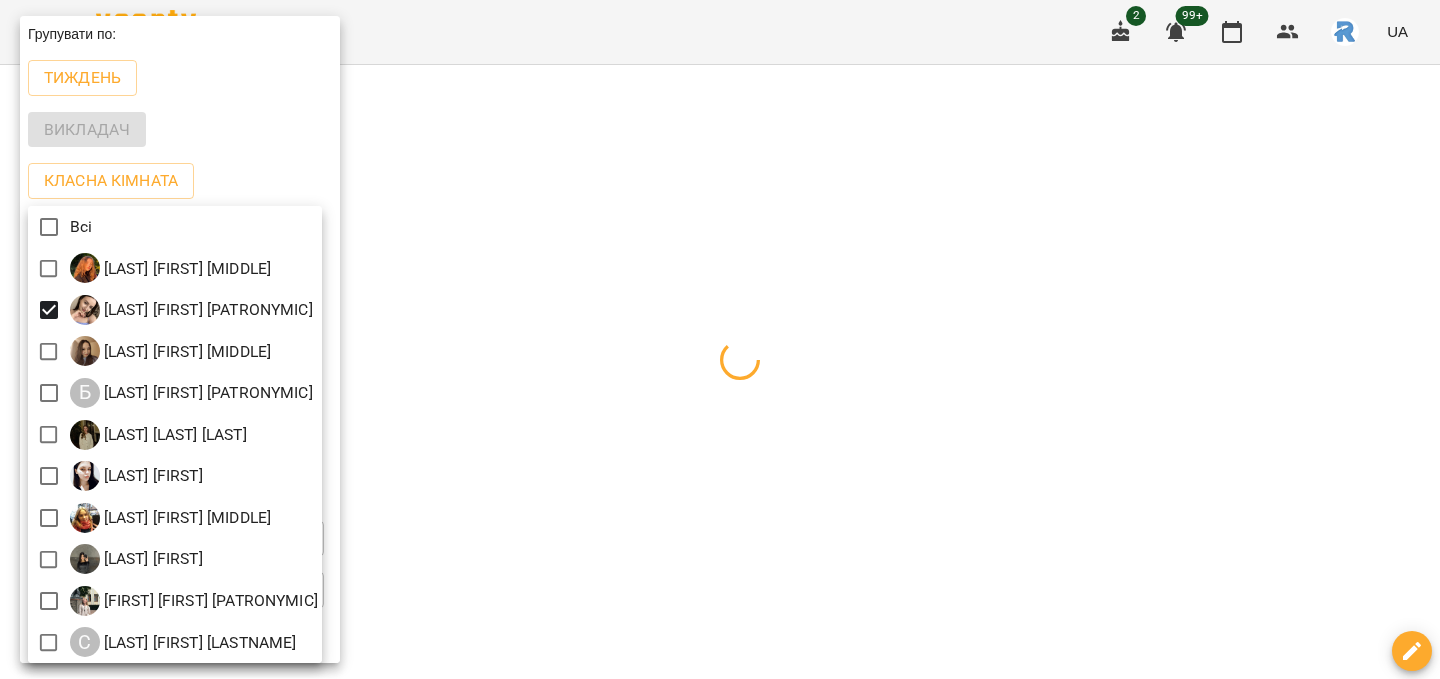 click at bounding box center (720, 339) 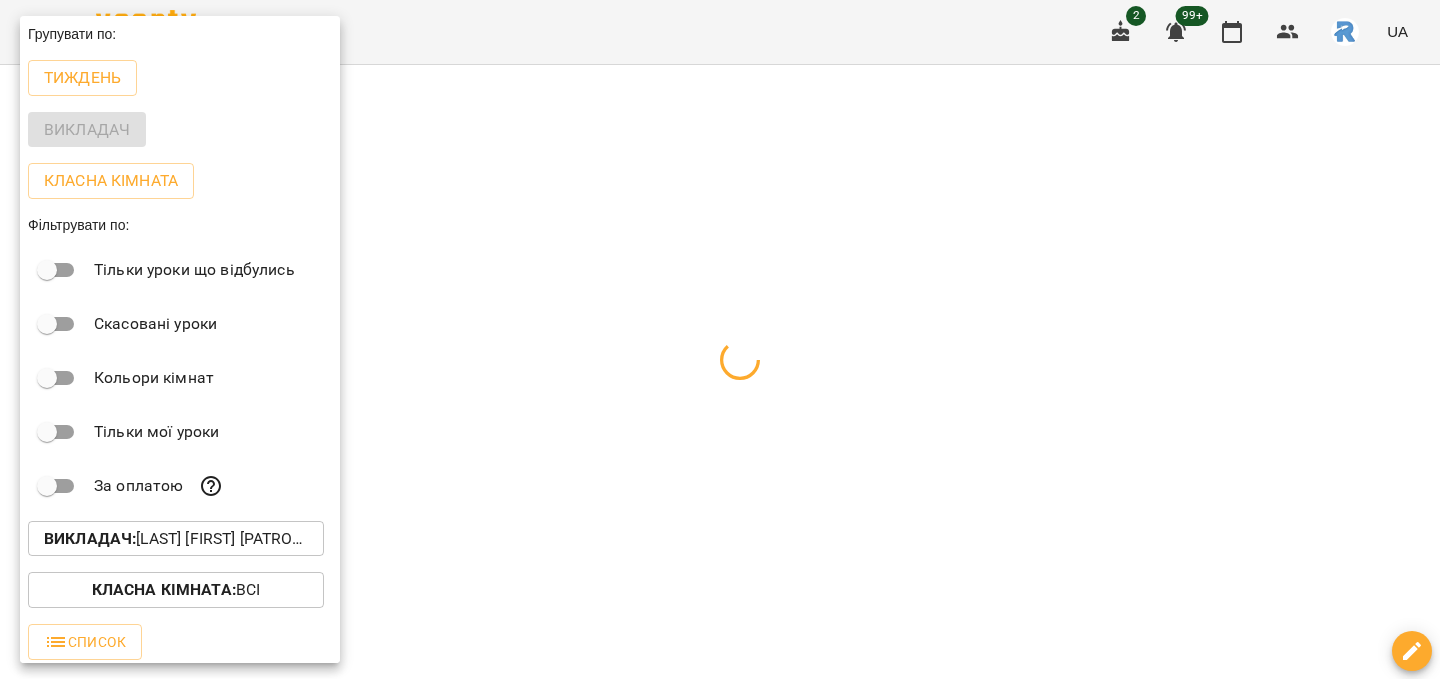 click at bounding box center [720, 339] 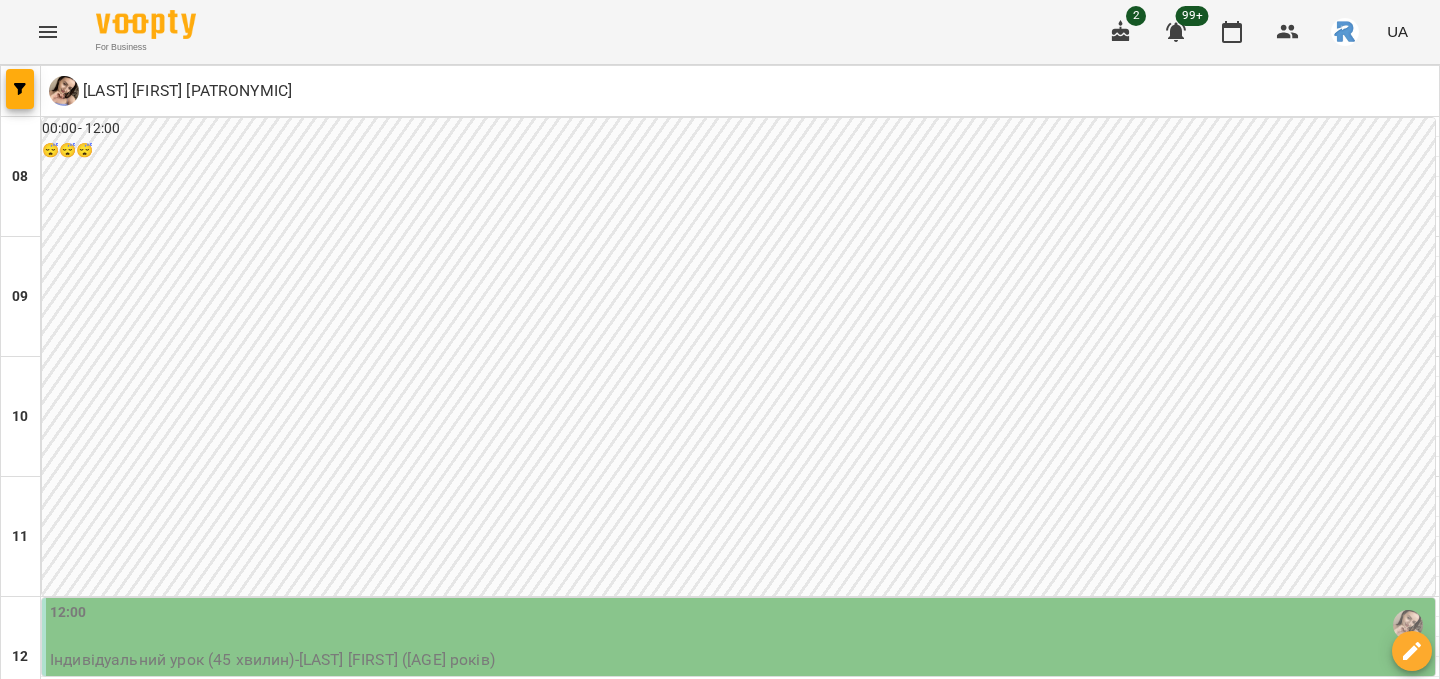 scroll, scrollTop: 531, scrollLeft: 0, axis: vertical 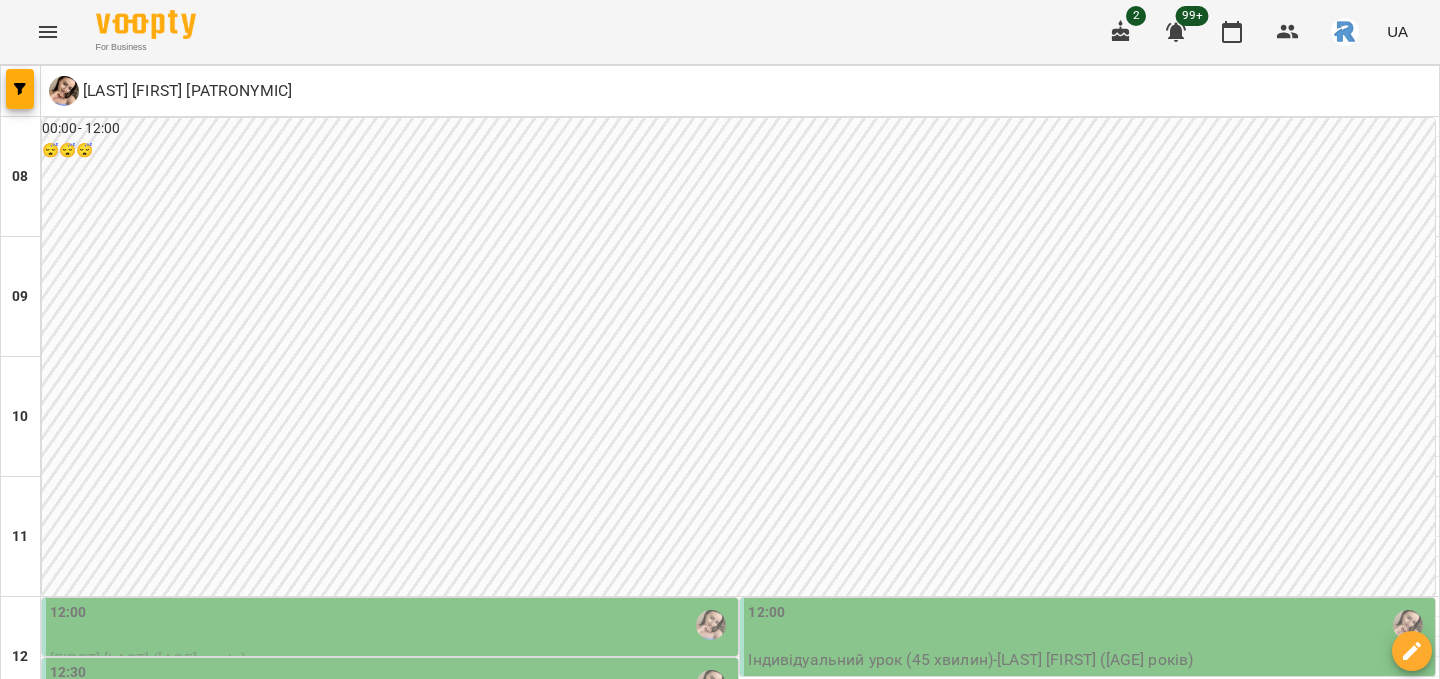 click on "04 серп" at bounding box center [41, 1962] 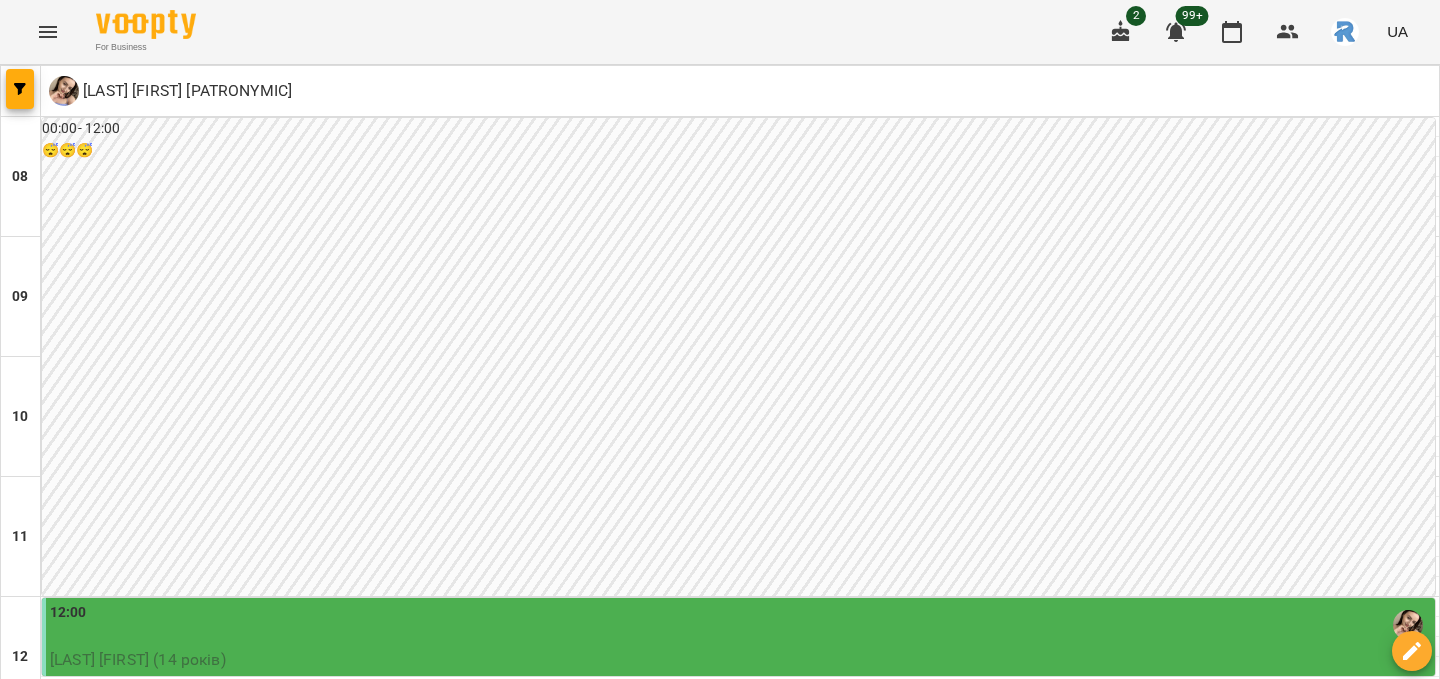 scroll, scrollTop: 485, scrollLeft: 0, axis: vertical 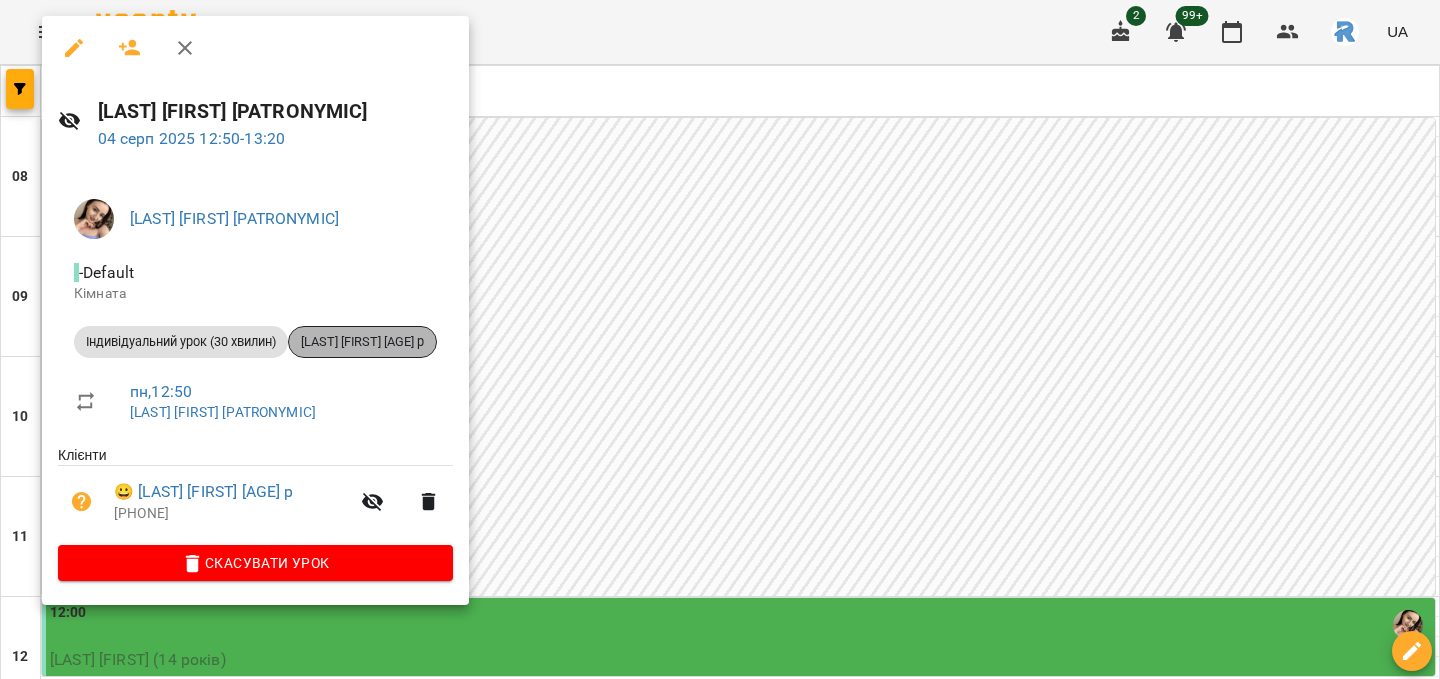 click on "[LAST] [FIRST] [AGE] р" at bounding box center (362, 342) 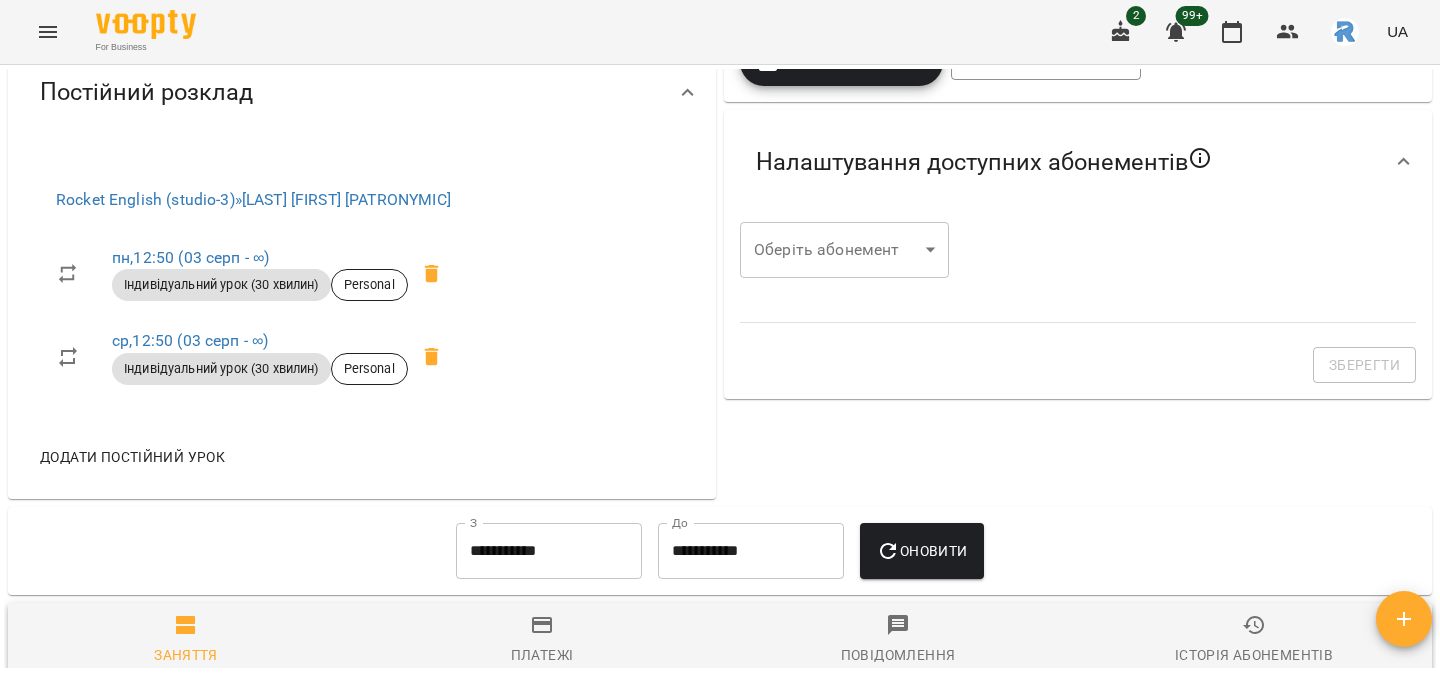 scroll, scrollTop: 648, scrollLeft: 0, axis: vertical 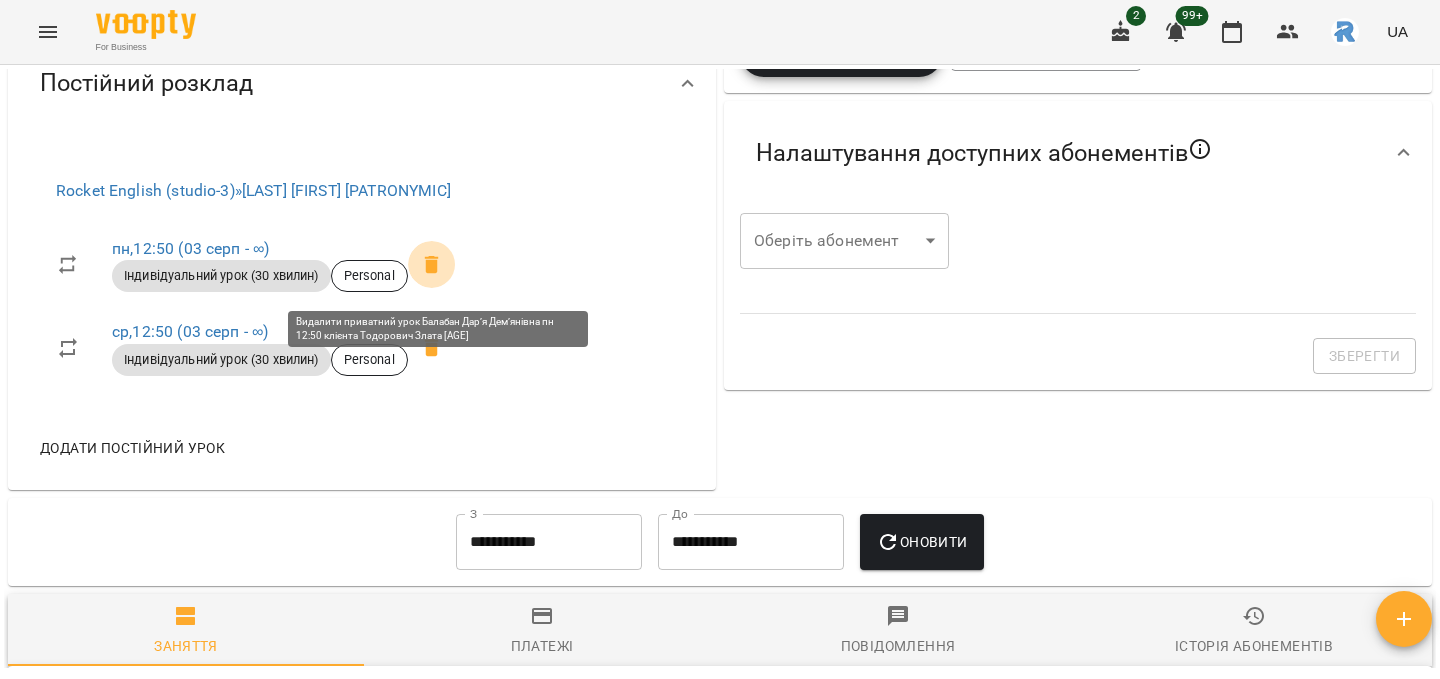 click 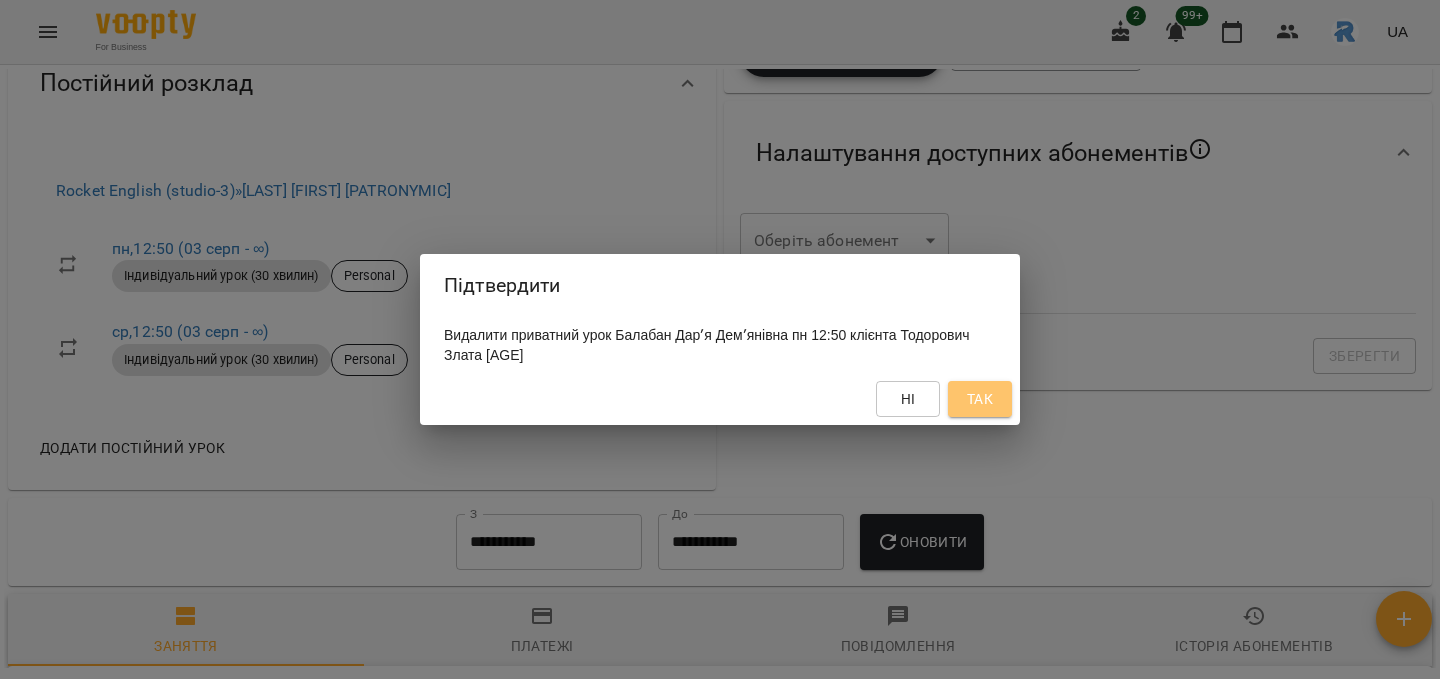 click on "Так" at bounding box center (980, 399) 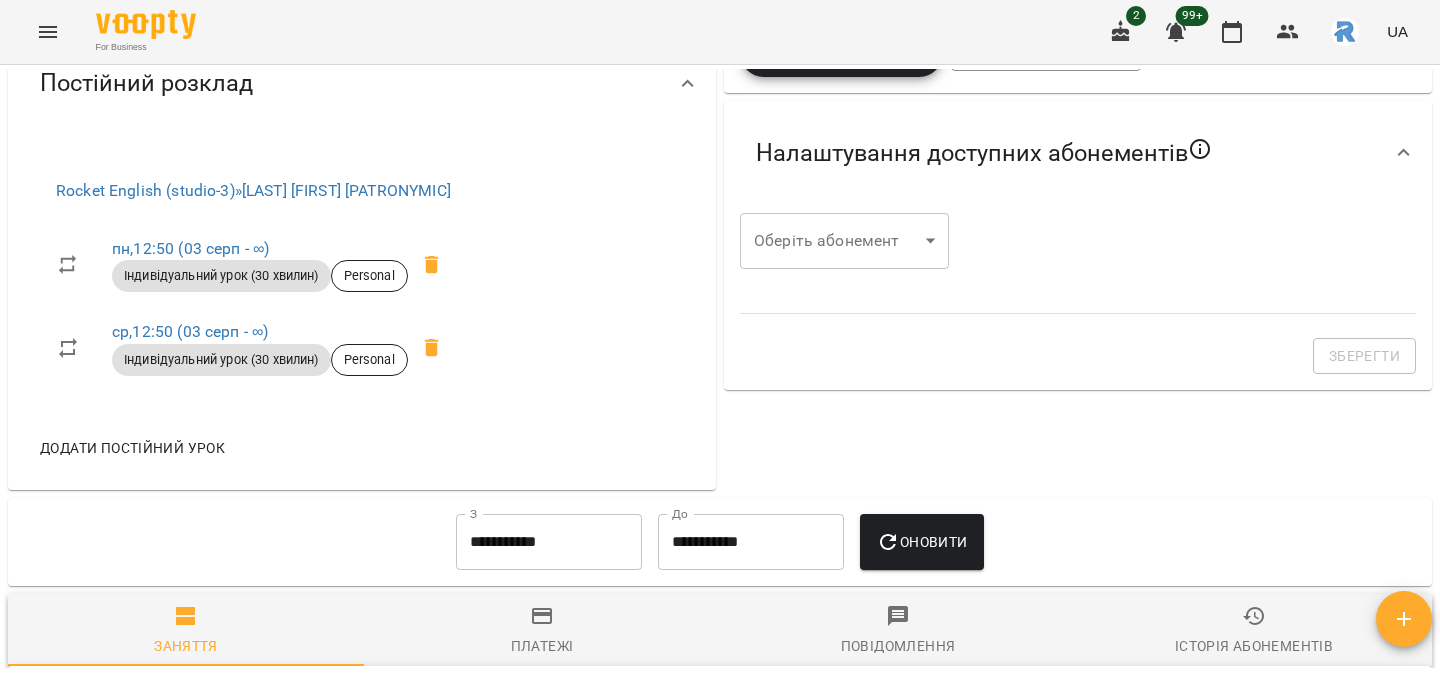 scroll, scrollTop: 648, scrollLeft: 0, axis: vertical 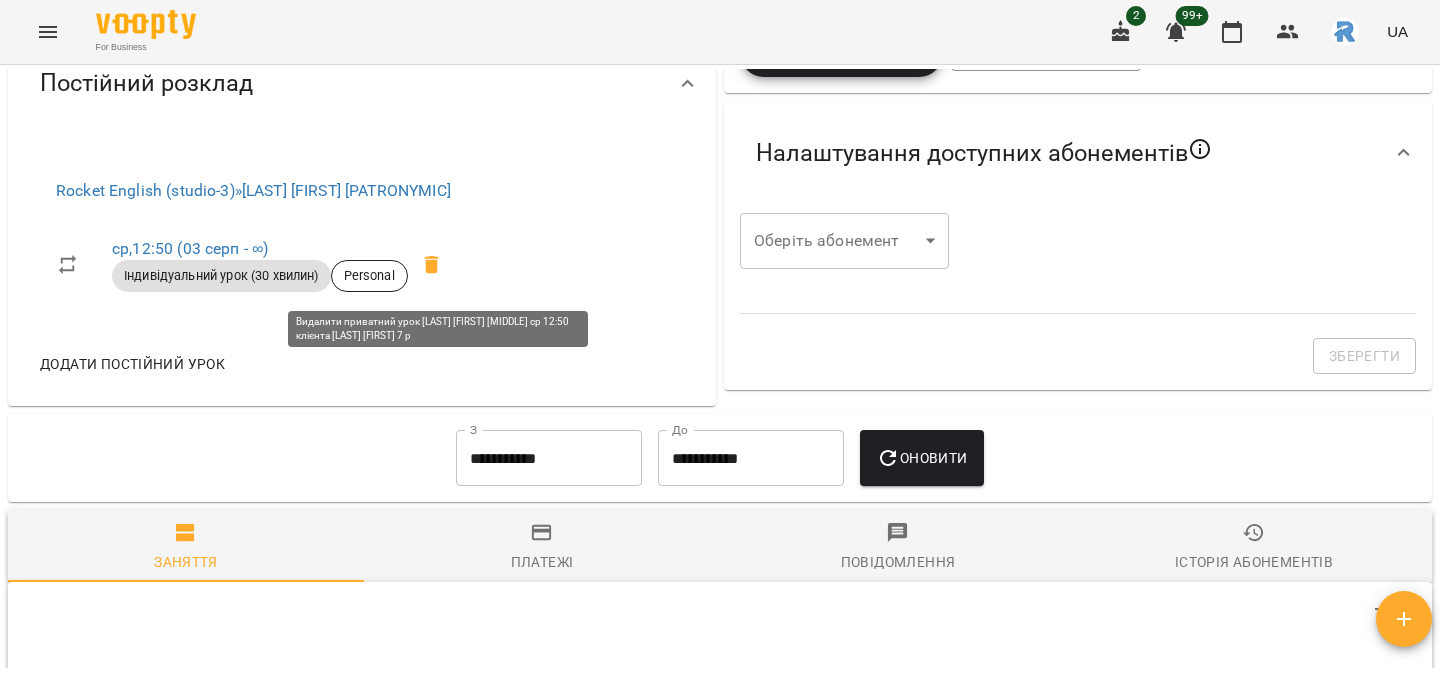 click 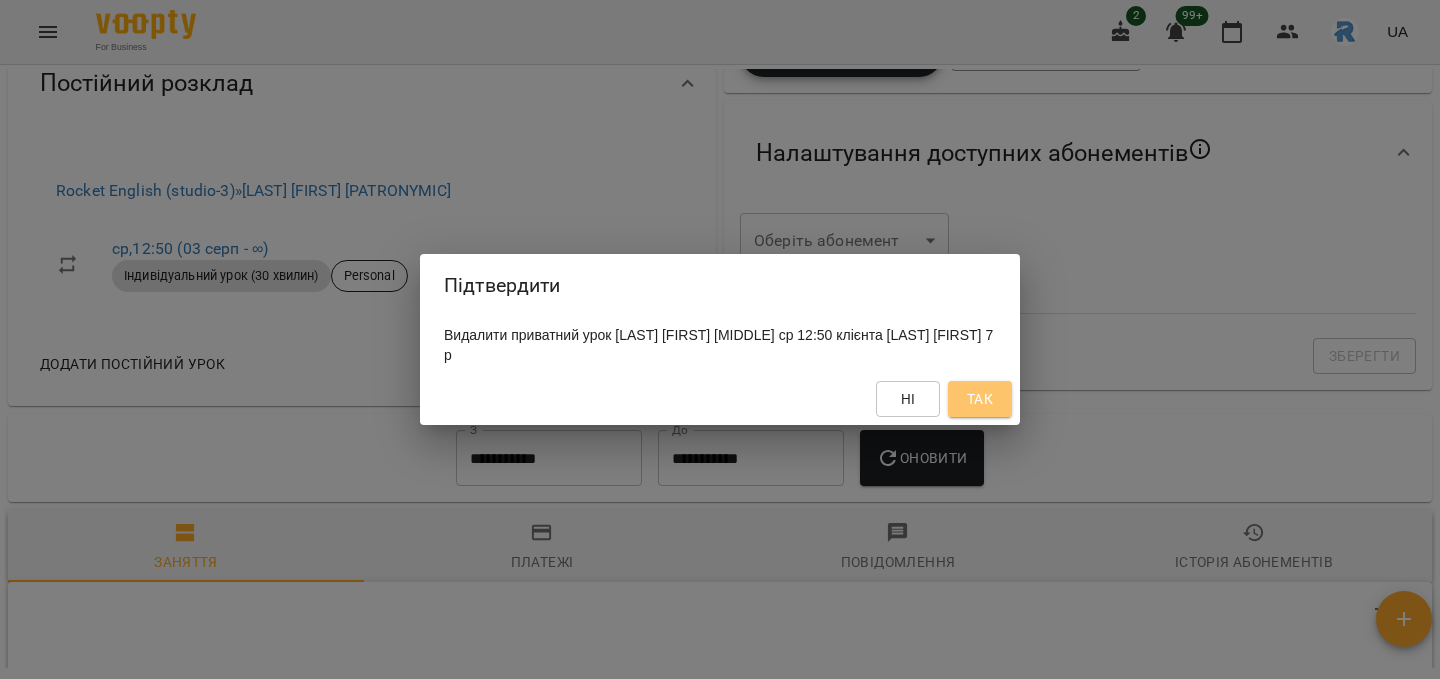 click on "Так" at bounding box center [980, 399] 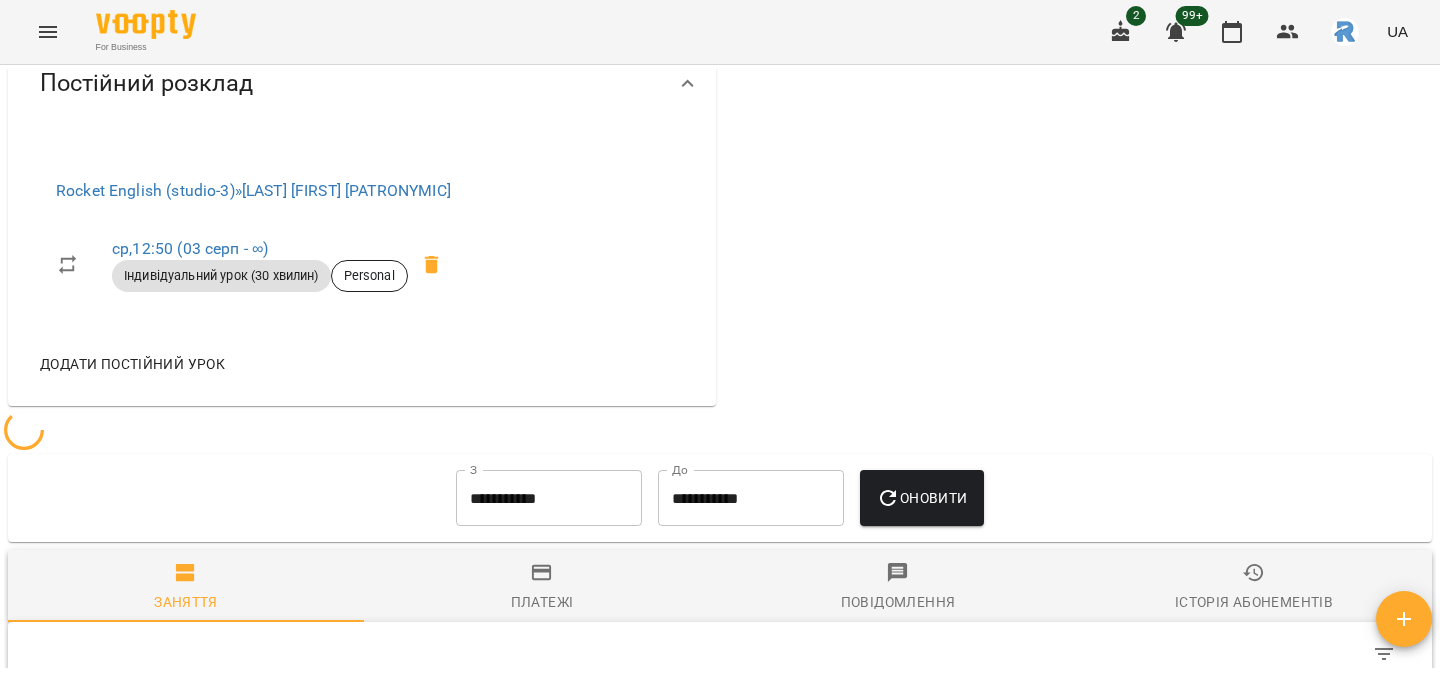 scroll, scrollTop: 648, scrollLeft: 0, axis: vertical 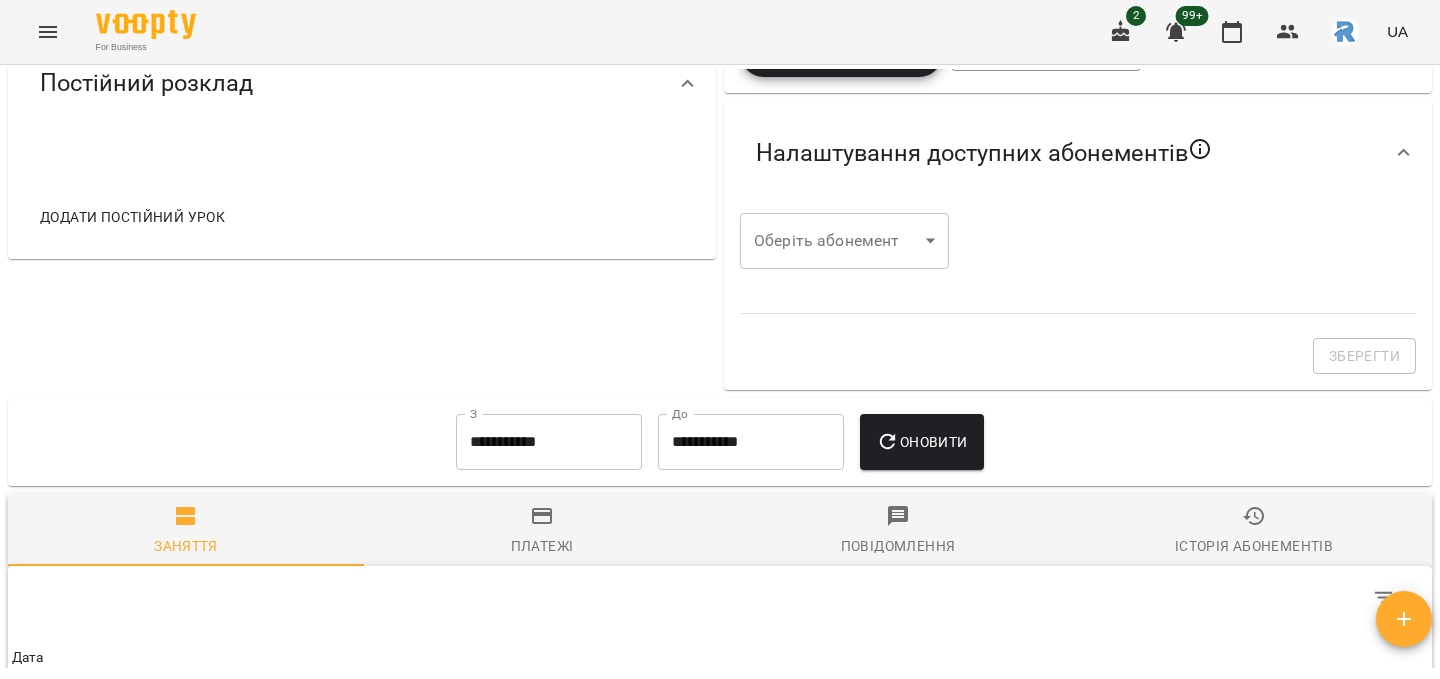 click on "Додати постійний урок" at bounding box center (132, 217) 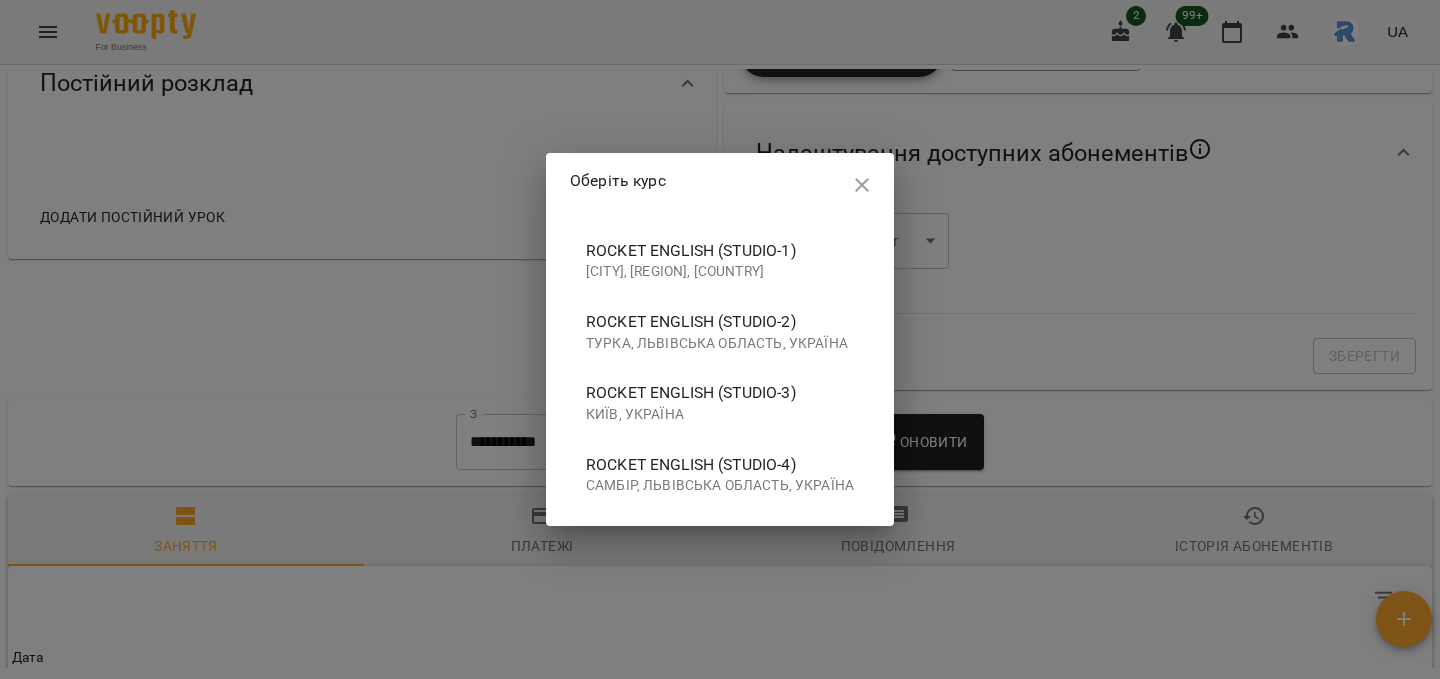 click on "Rocket English (studio-4)" at bounding box center [720, 465] 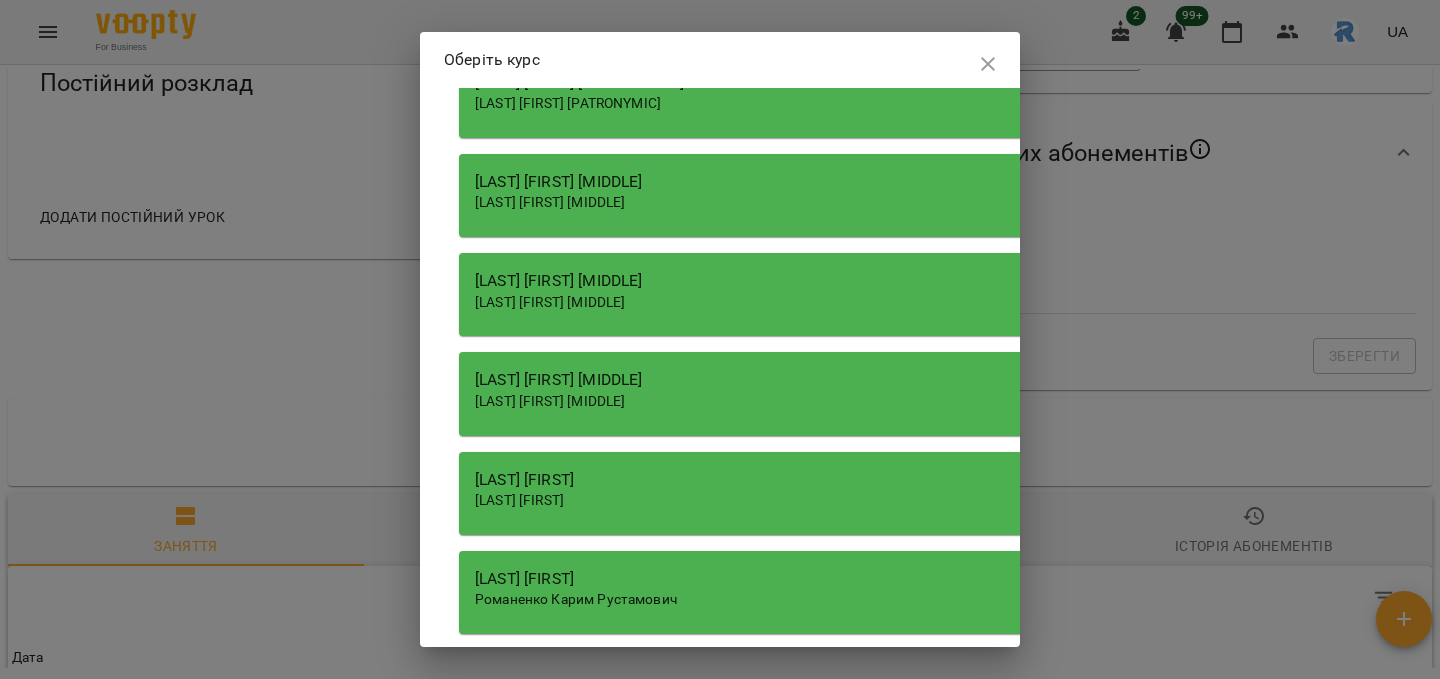 scroll, scrollTop: 963, scrollLeft: 0, axis: vertical 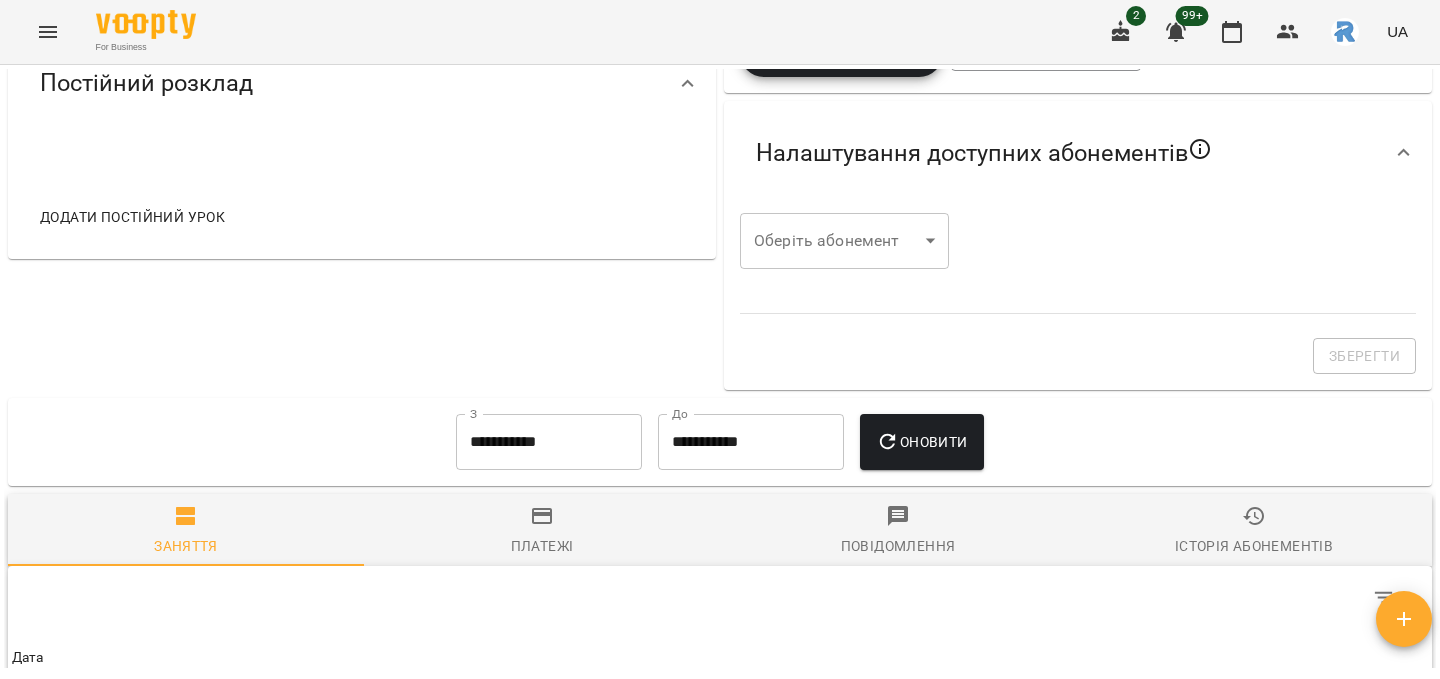 click on "Додати постійний урок" at bounding box center [132, 217] 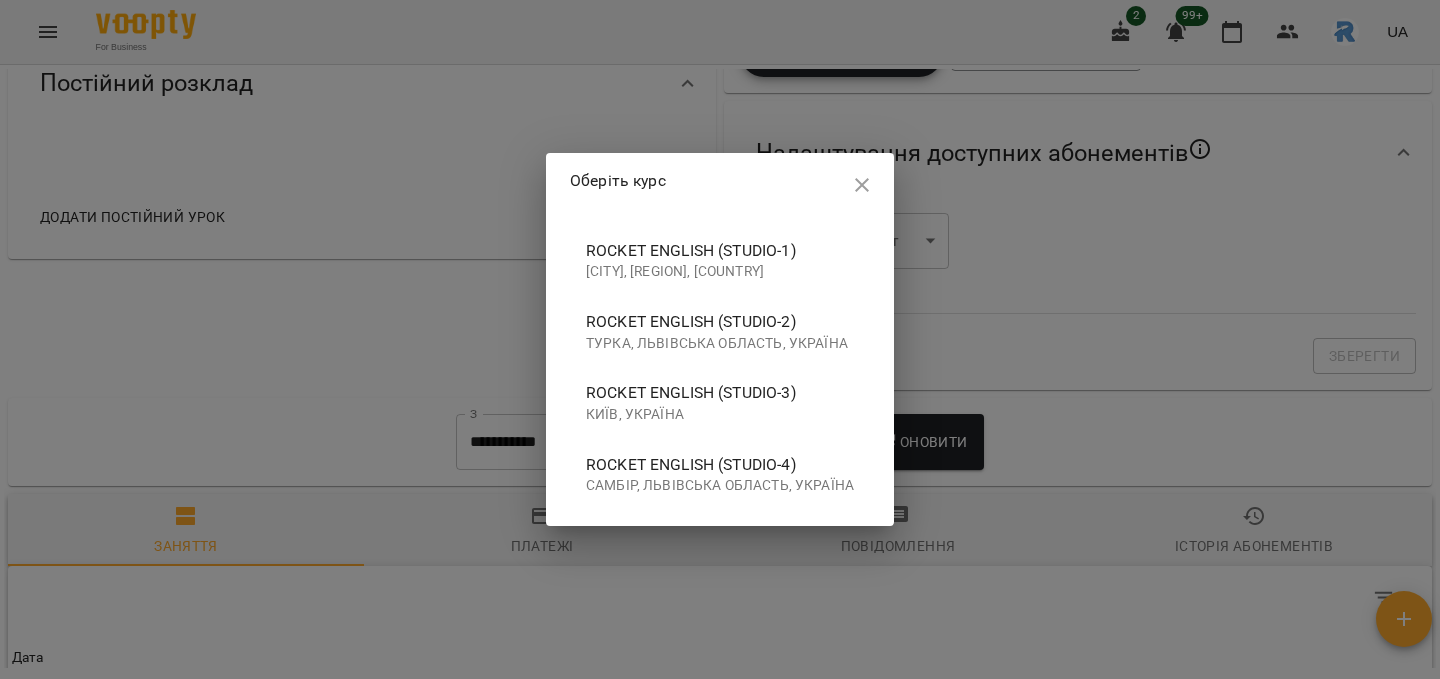 click on "Rocket English (studio-3)" at bounding box center (720, 393) 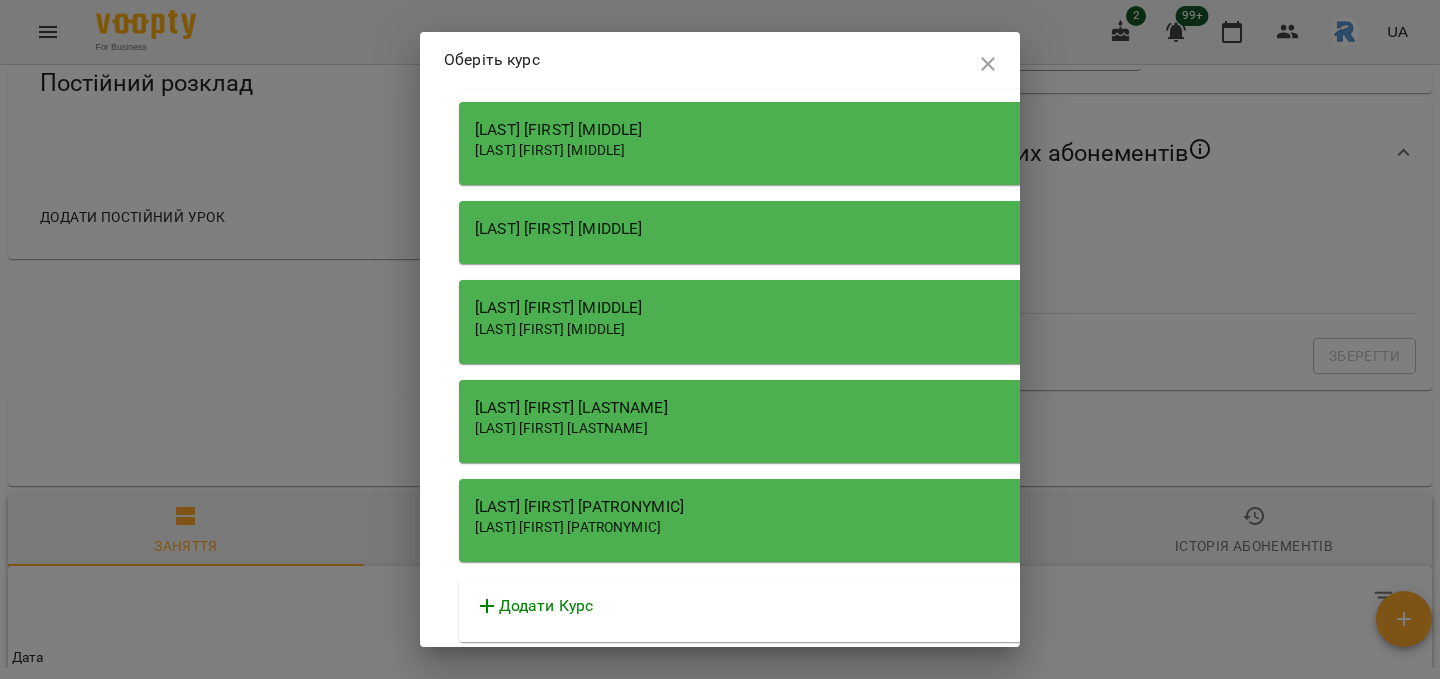 scroll, scrollTop: 0, scrollLeft: 0, axis: both 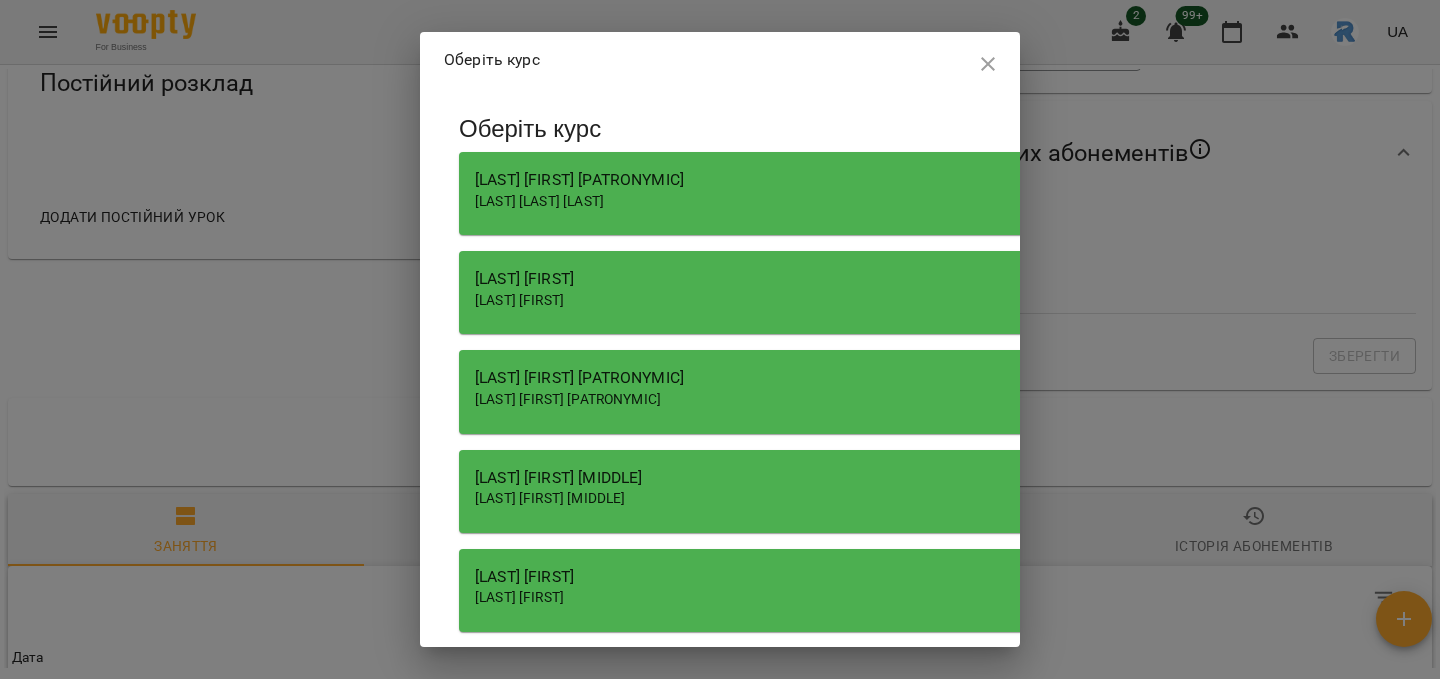 click on "[LAST] [FIRST] [PATRONYMIC]" at bounding box center [568, 399] 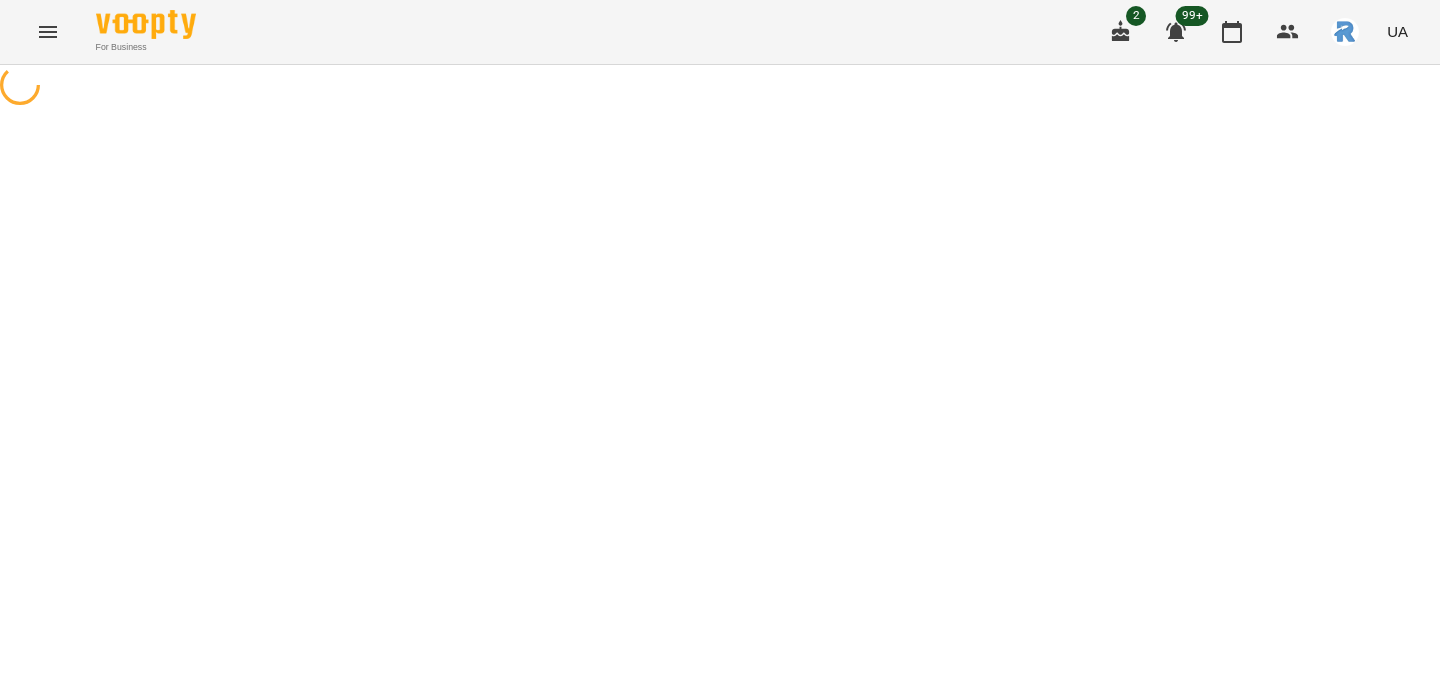 select on "**********" 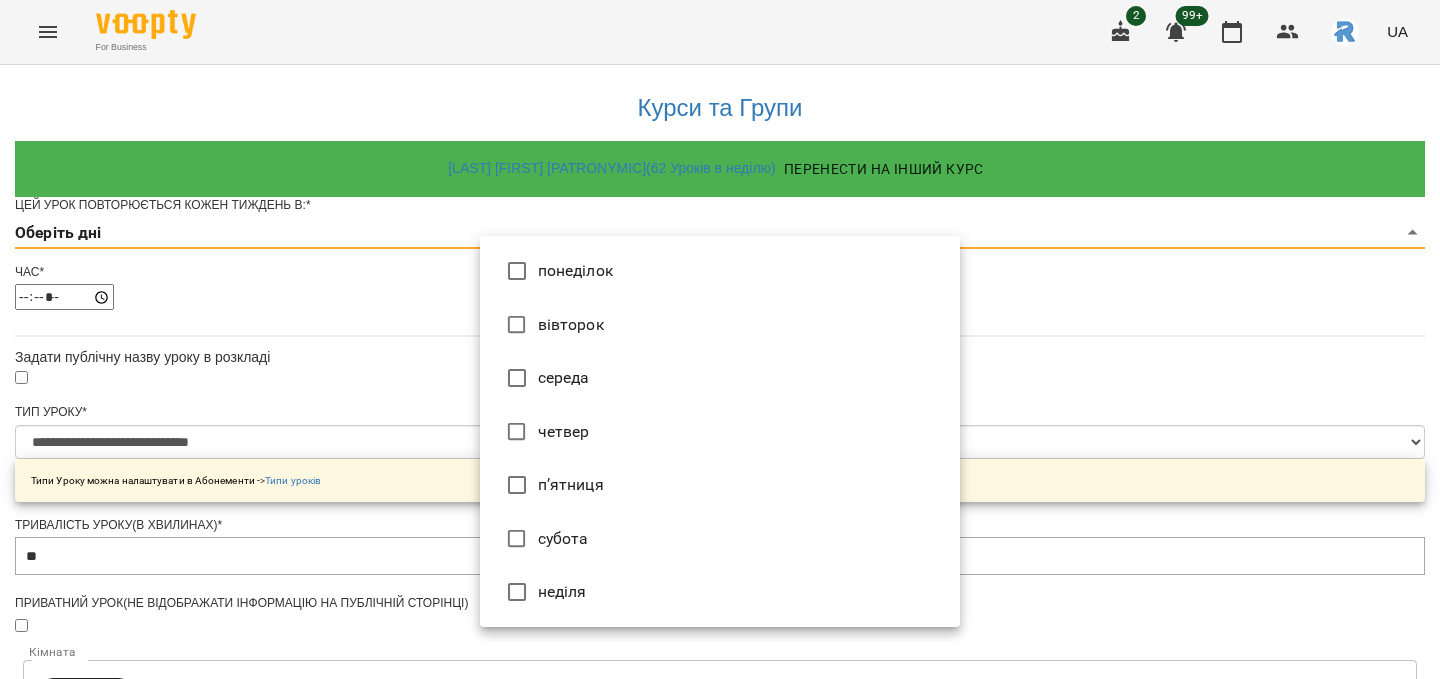 click on "**********" at bounding box center [720, 644] 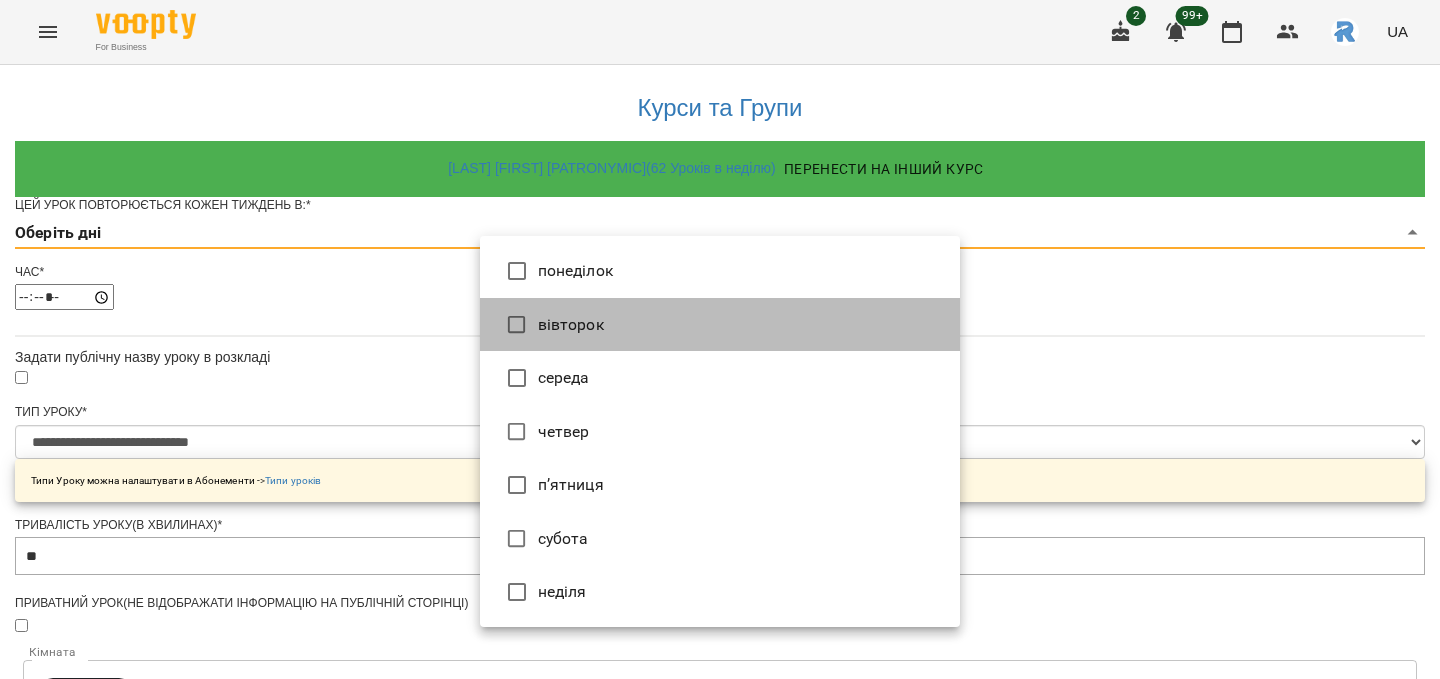 click on "вівторок" at bounding box center [720, 325] 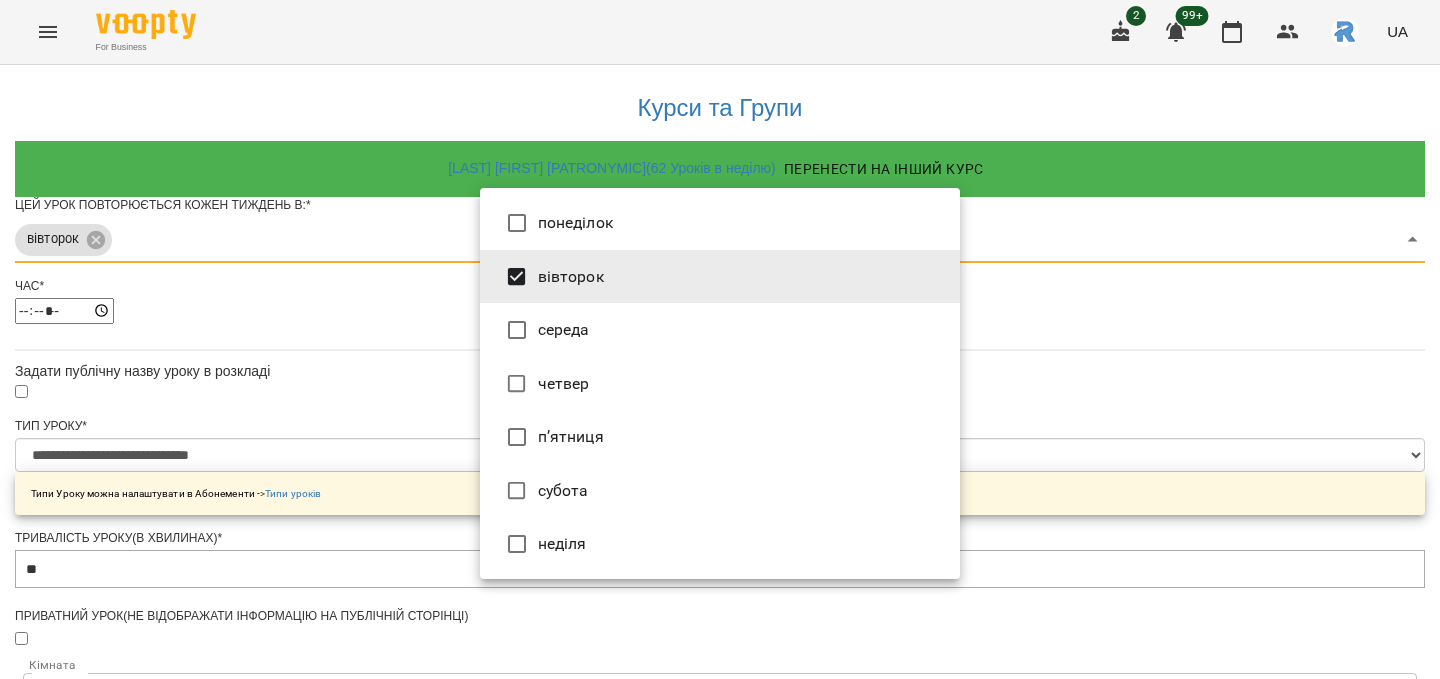 click on "четвер" at bounding box center [720, 384] 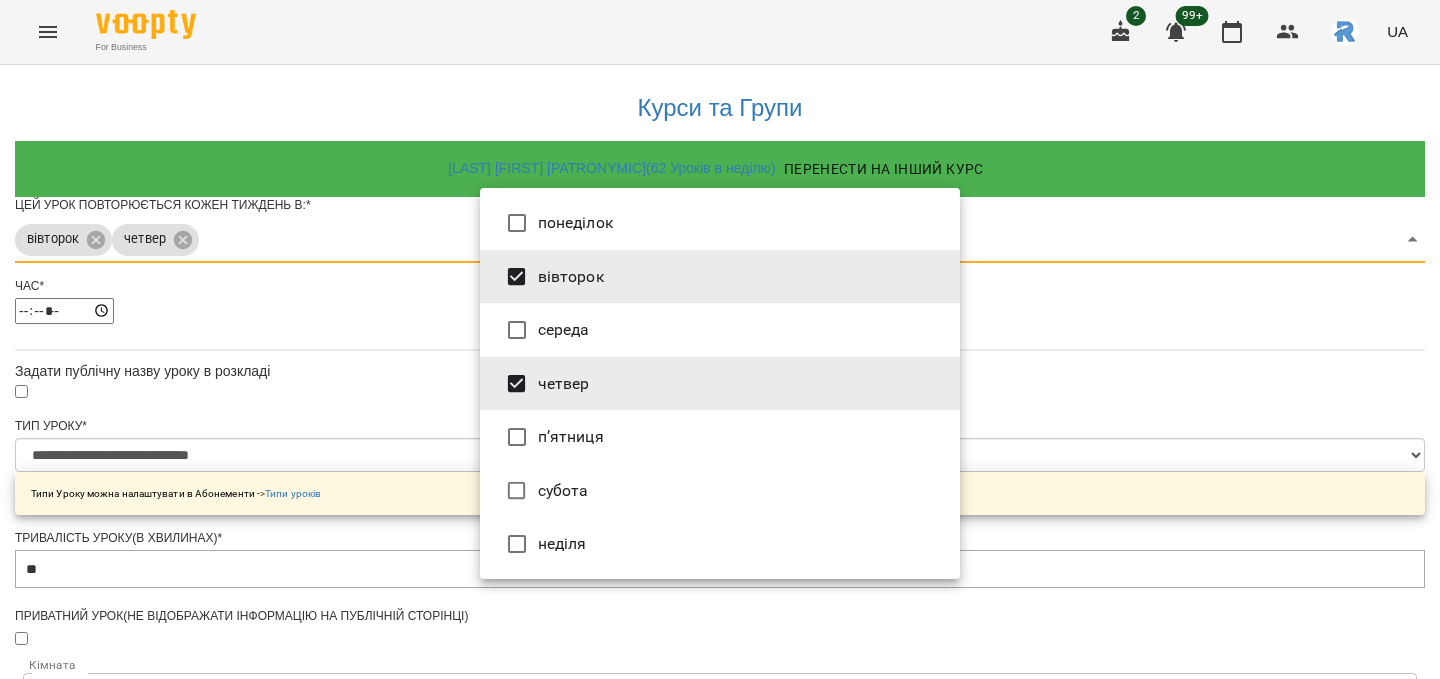 type on "***" 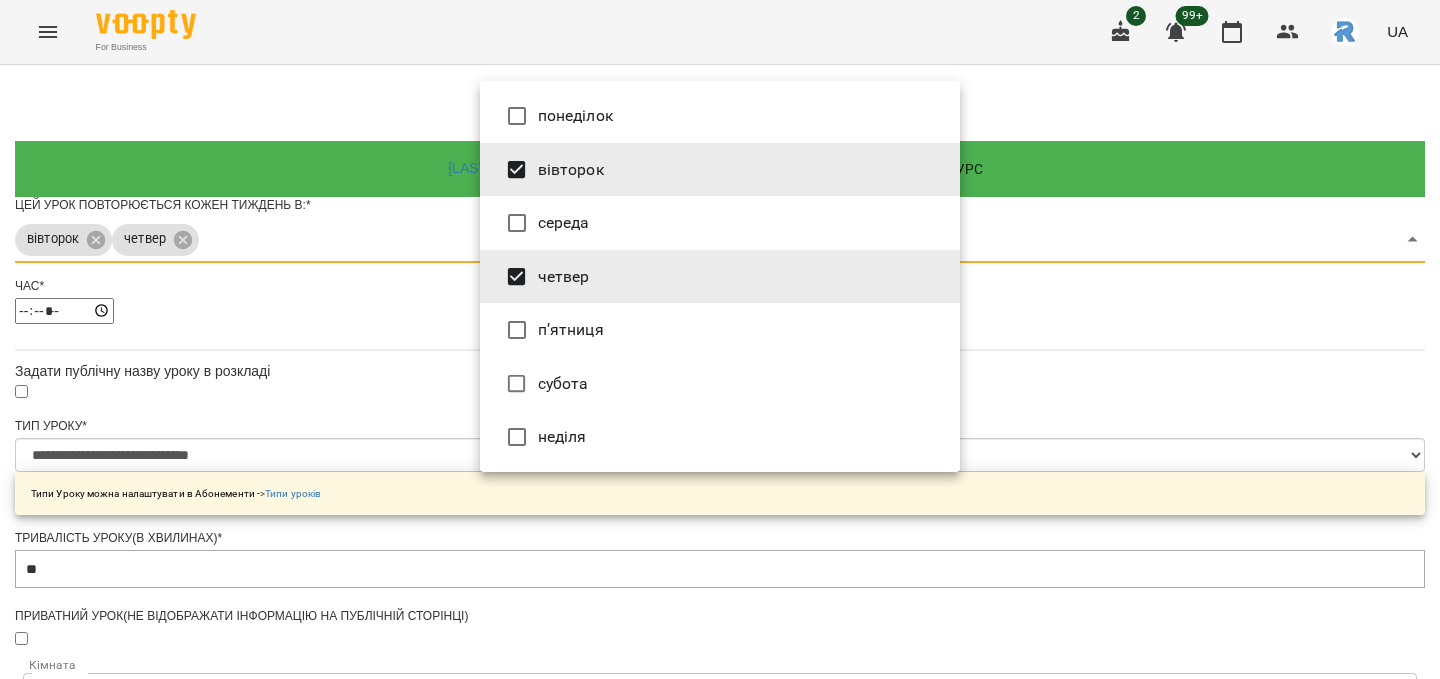 click at bounding box center [720, 339] 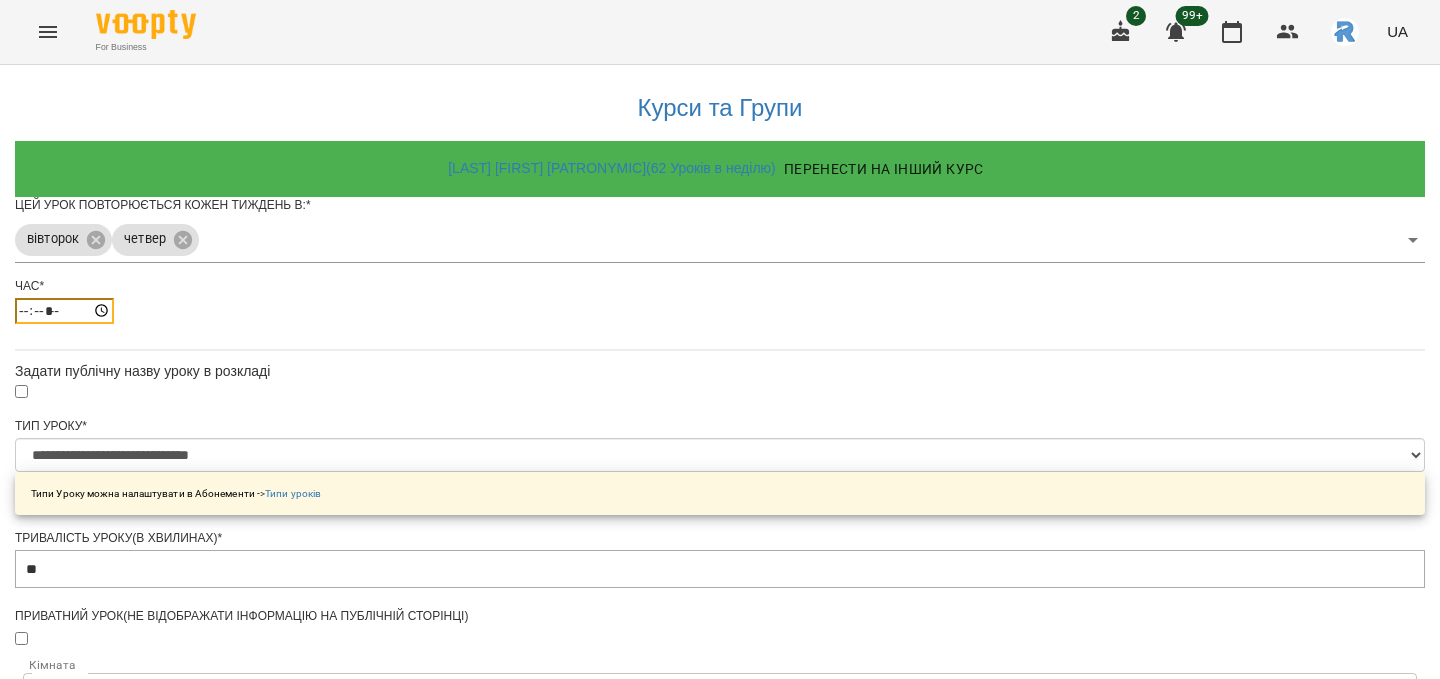 click on "*****" at bounding box center (64, 311) 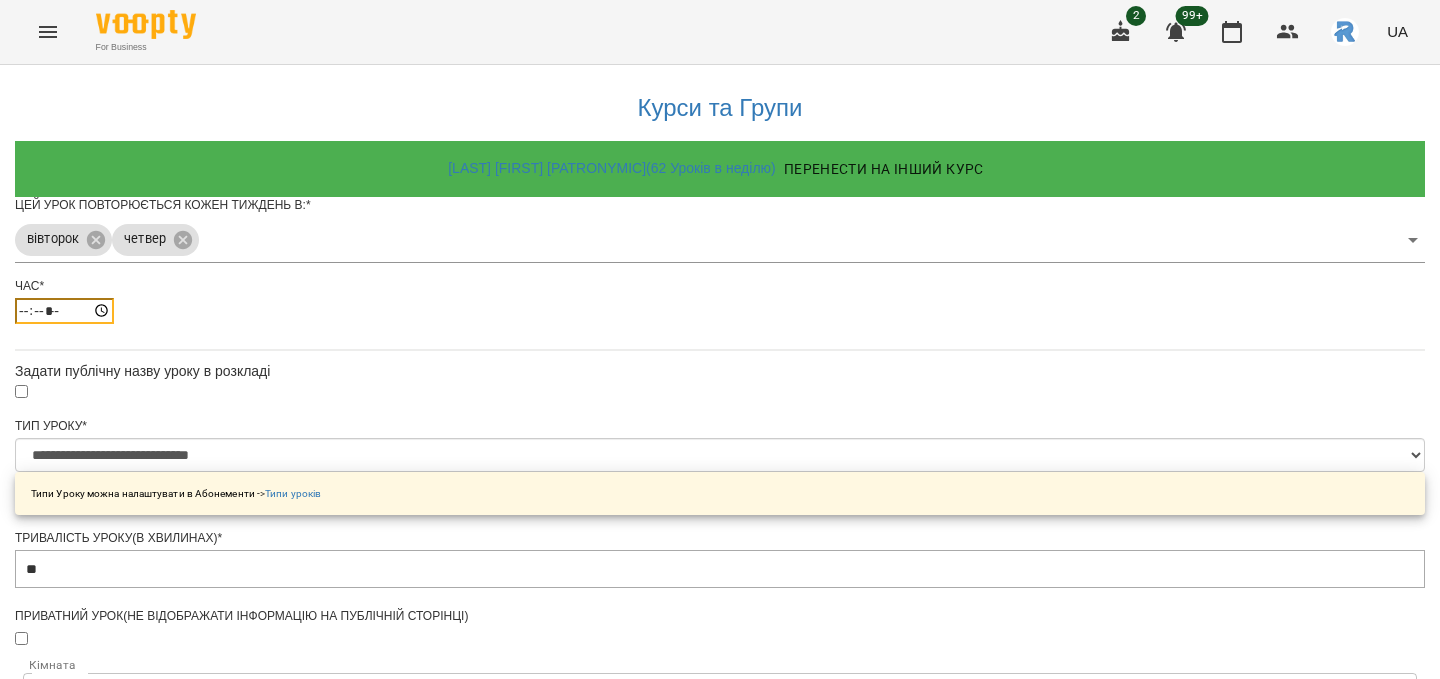 type on "*****" 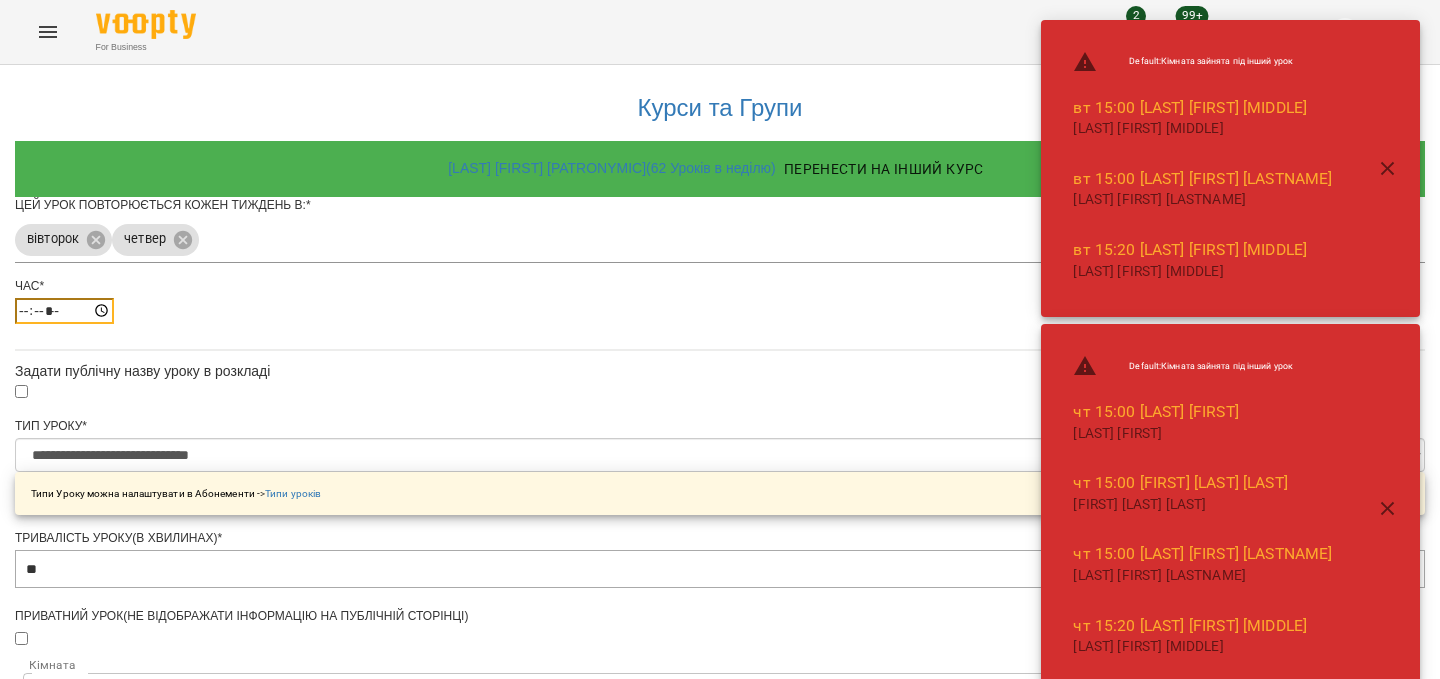 scroll, scrollTop: 769, scrollLeft: 0, axis: vertical 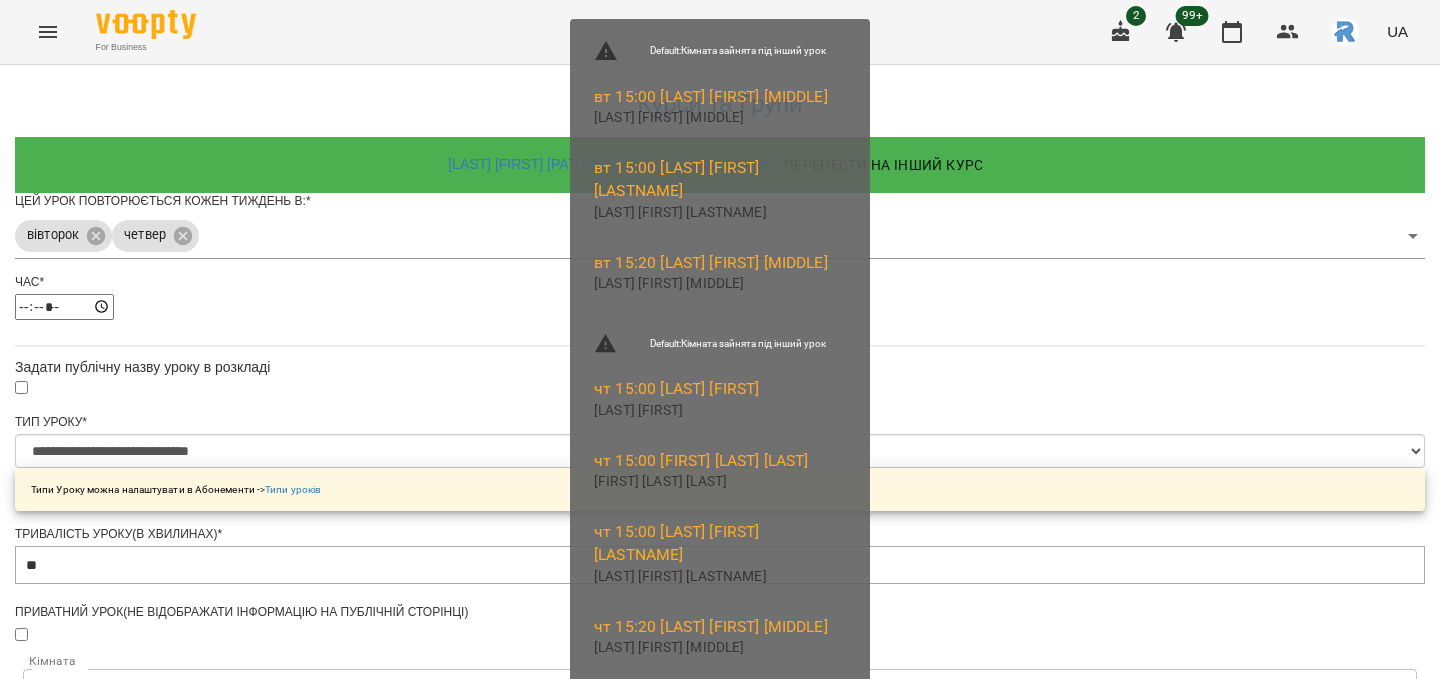 click on "Зберегти" at bounding box center (720, 1327) 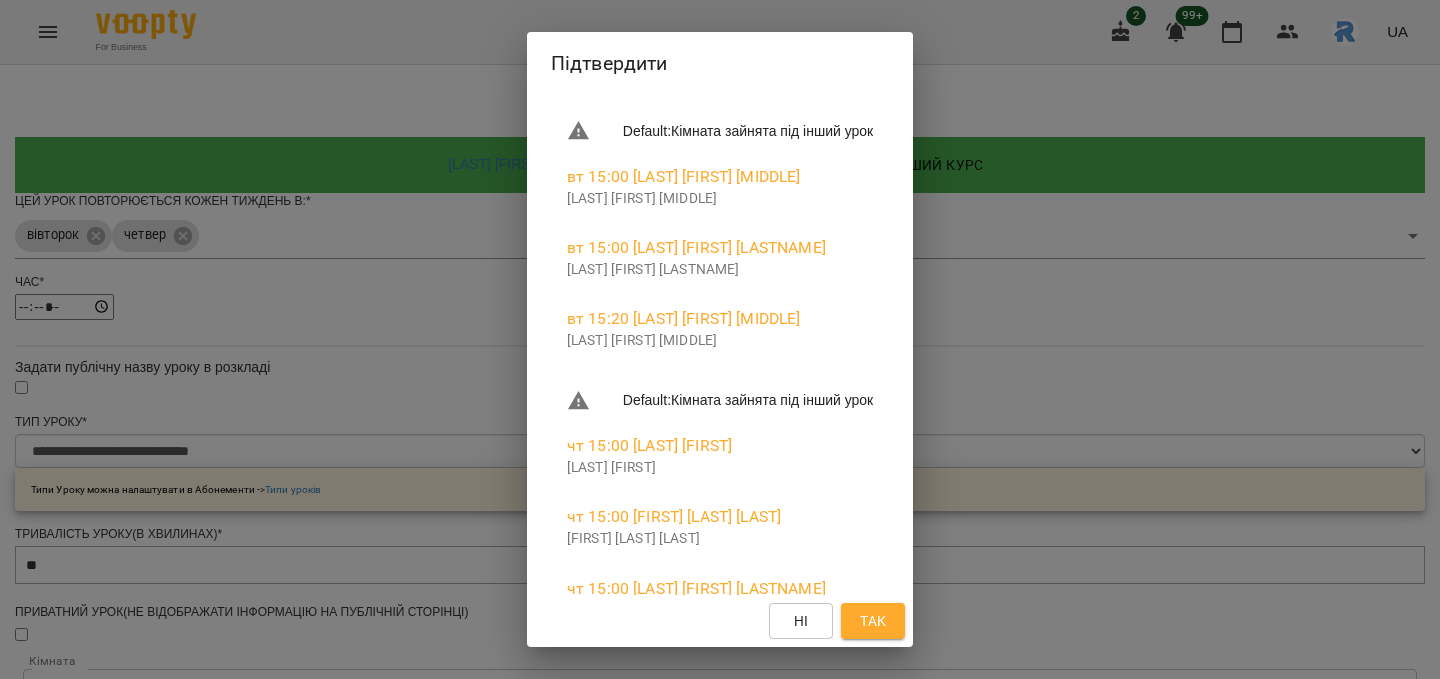 scroll, scrollTop: 126, scrollLeft: 0, axis: vertical 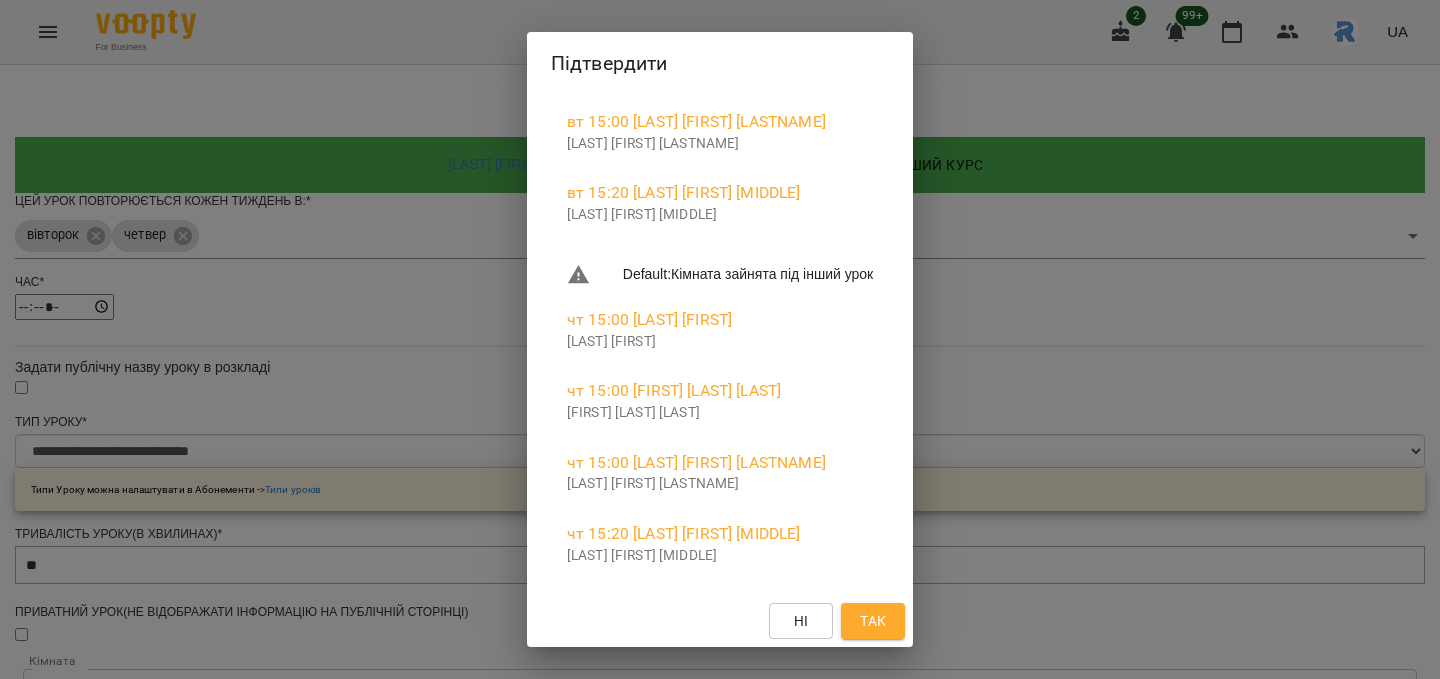 click on "Так" at bounding box center (873, 621) 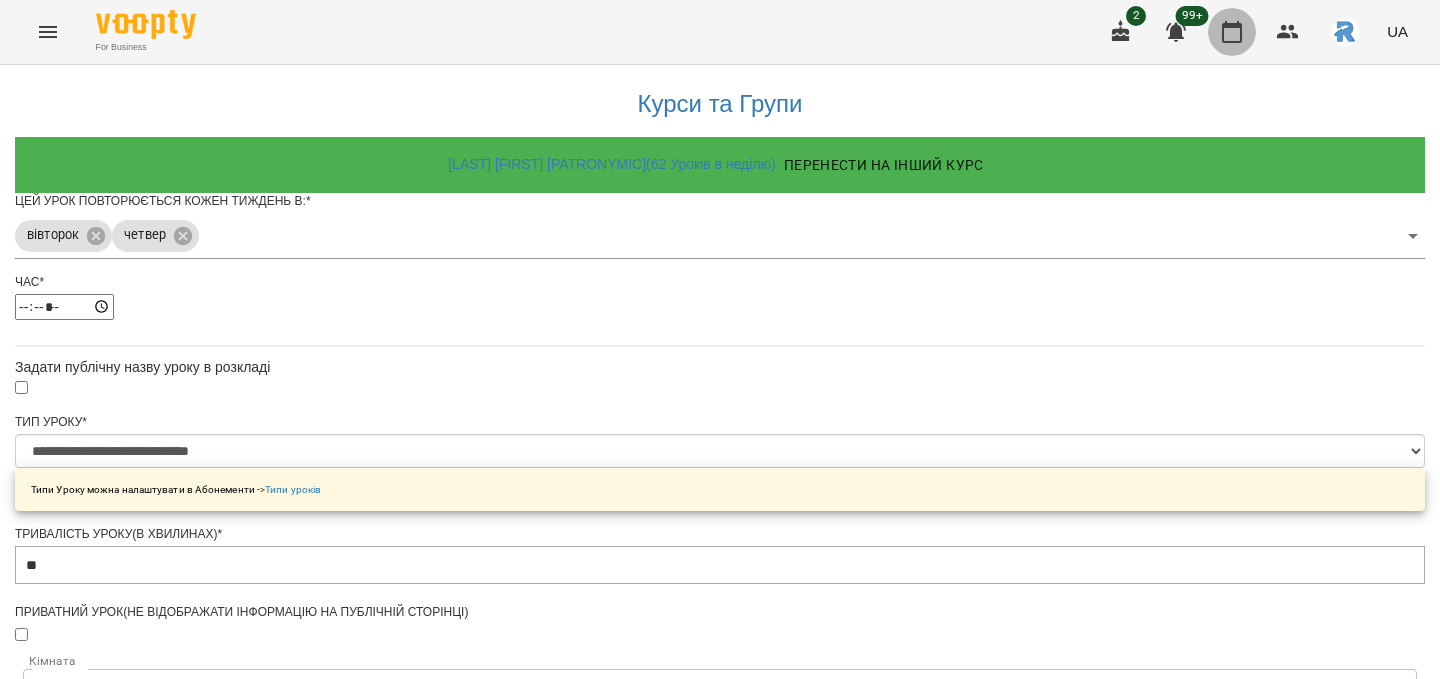 click 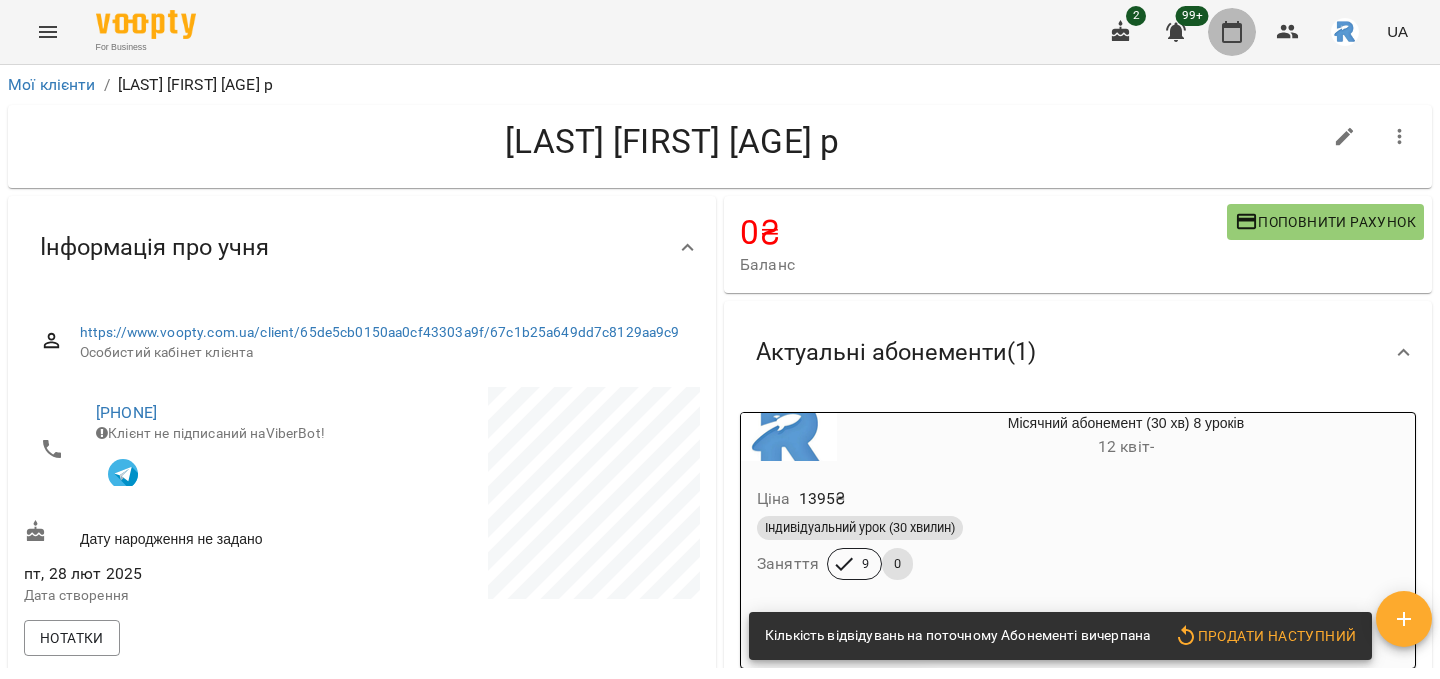 click 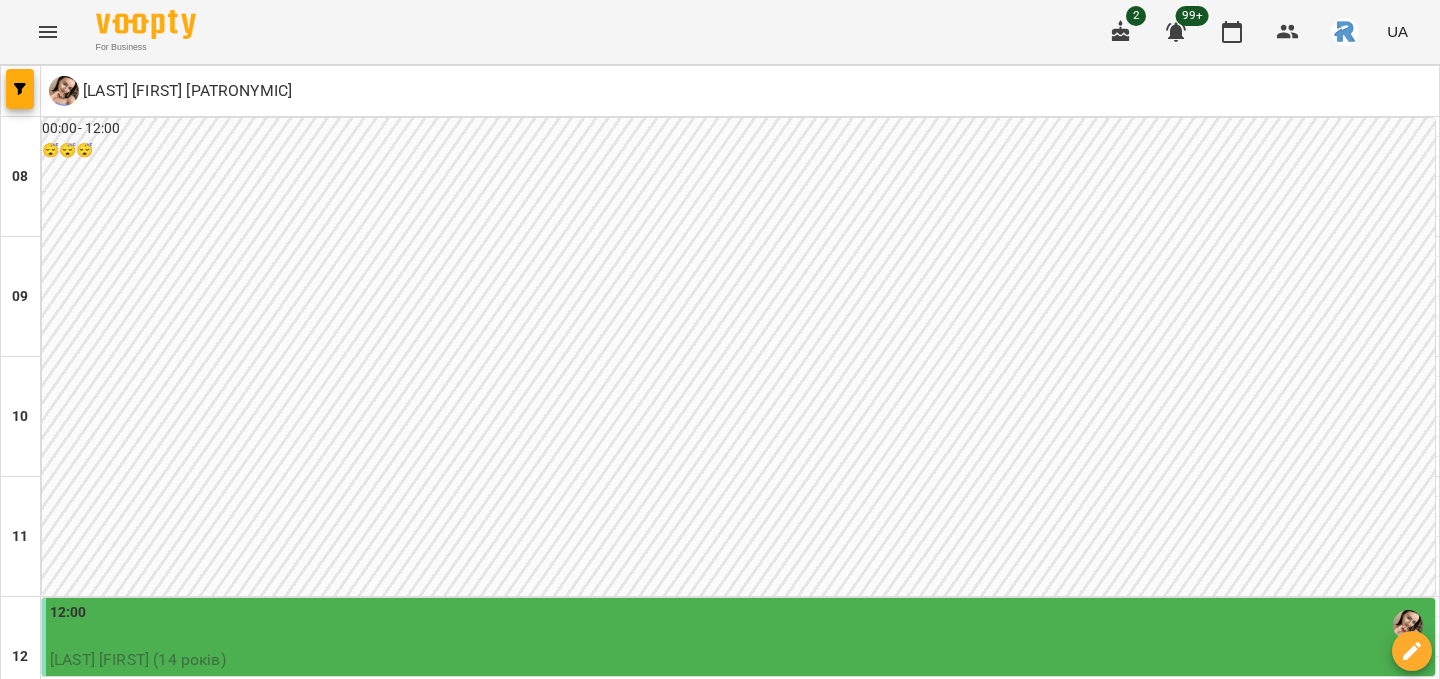 scroll, scrollTop: 341, scrollLeft: 0, axis: vertical 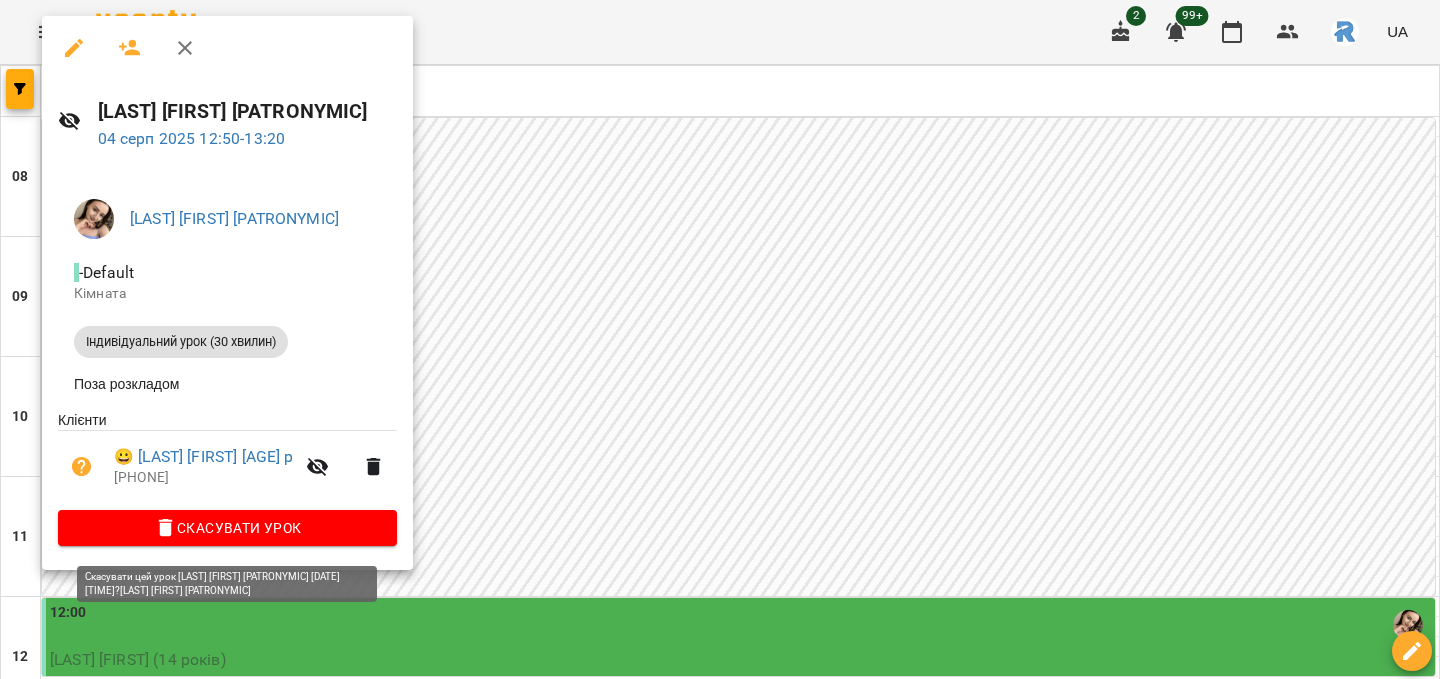 click on "Скасувати Урок" at bounding box center (227, 528) 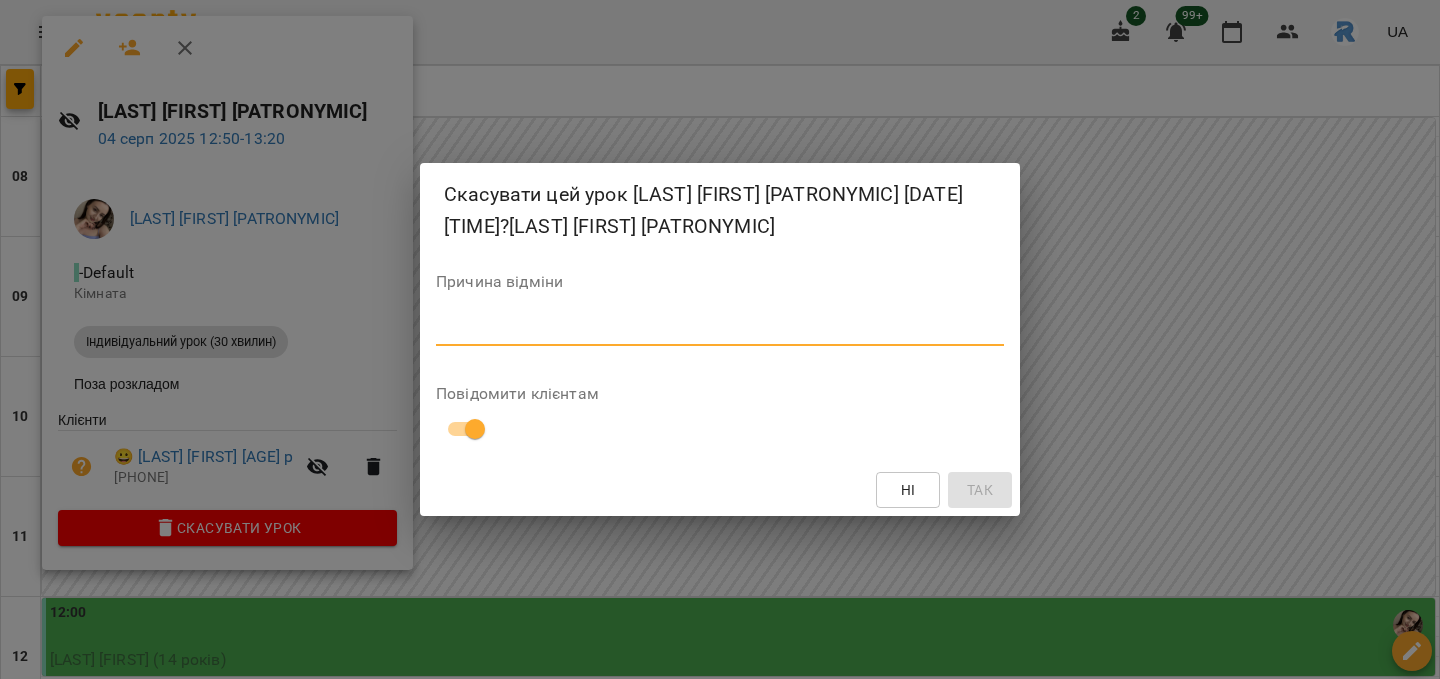 click at bounding box center [720, 329] 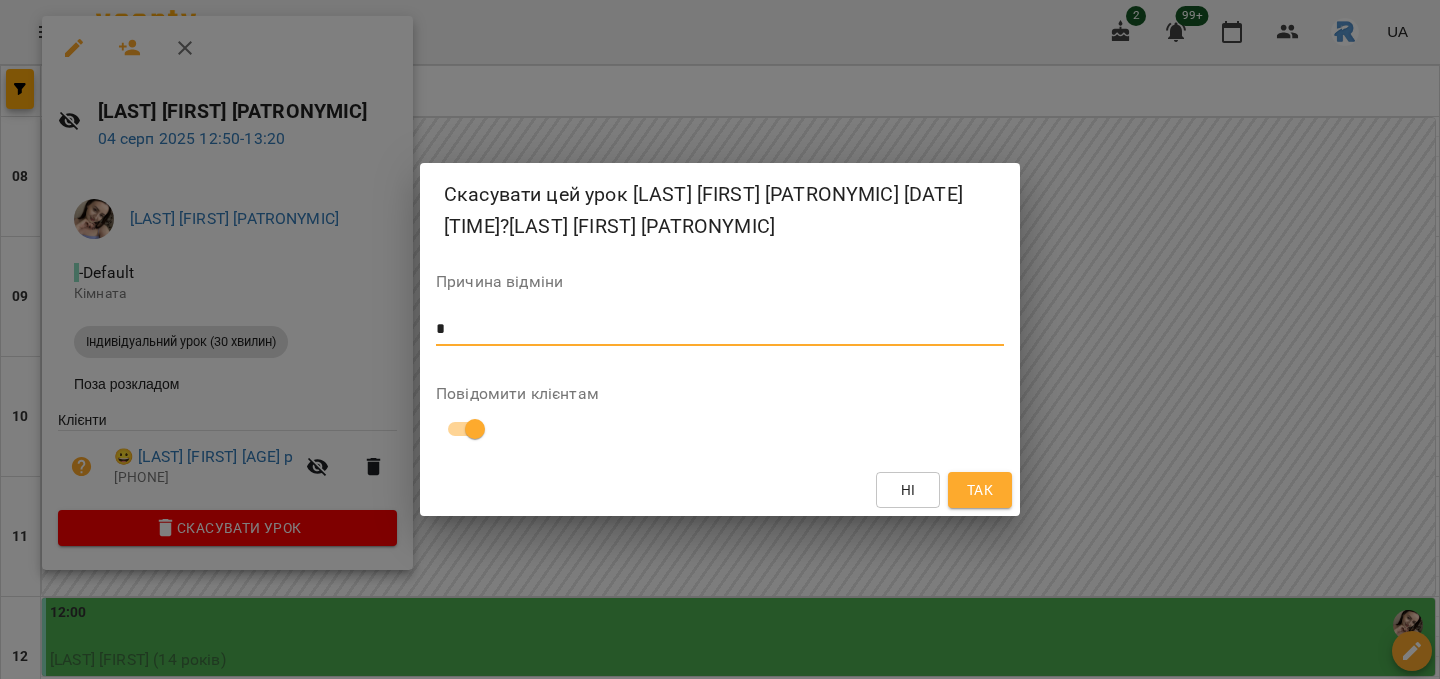 type on "*" 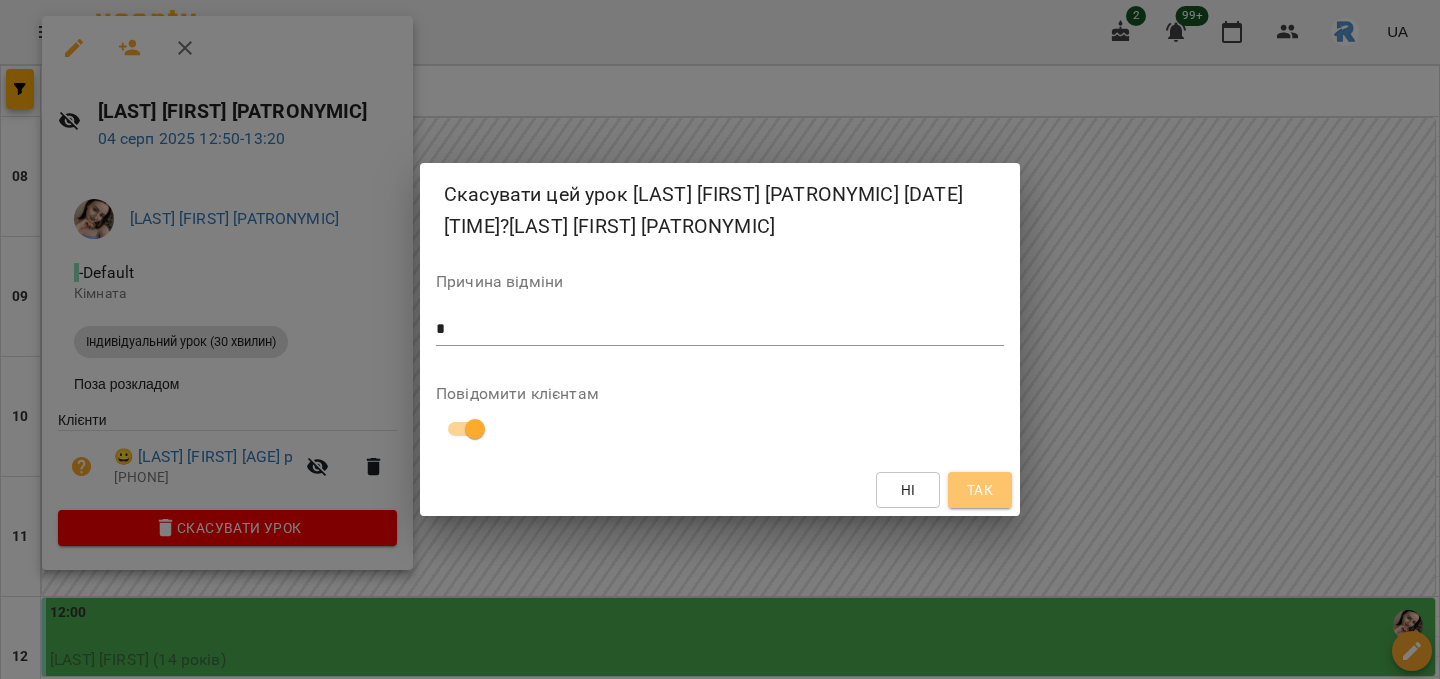click on "Так" at bounding box center (980, 490) 